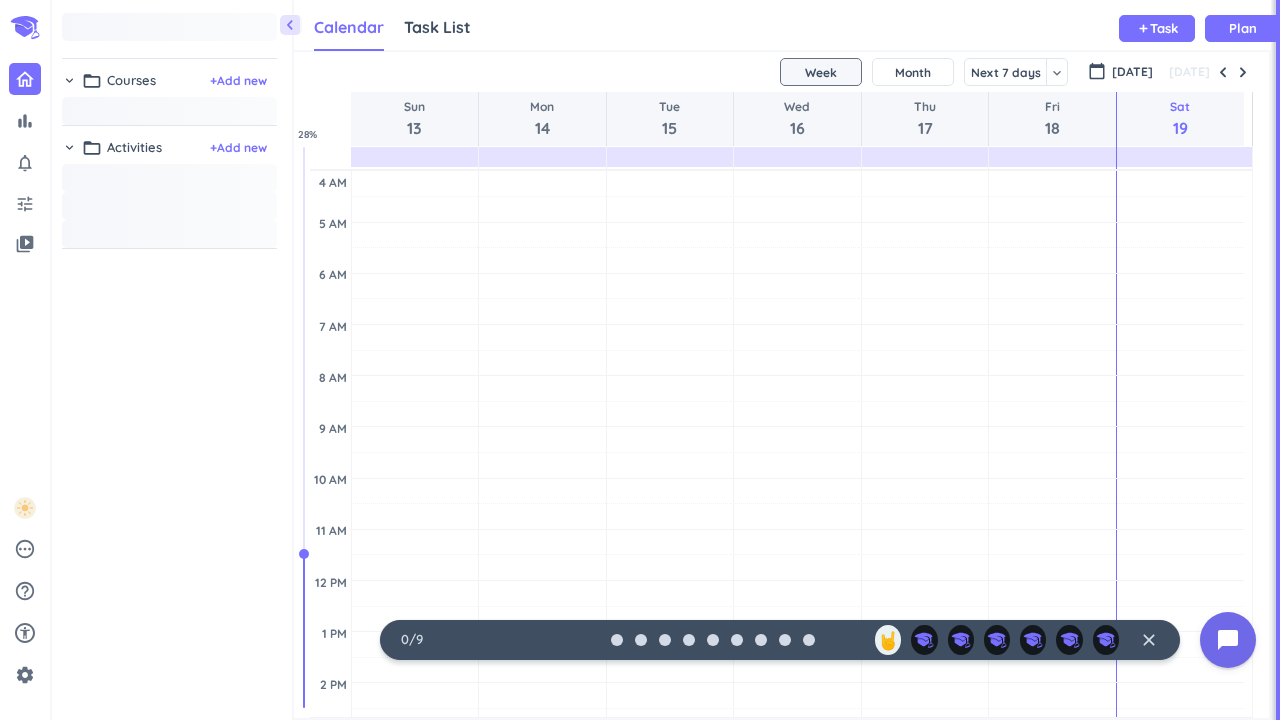 scroll, scrollTop: 0, scrollLeft: 0, axis: both 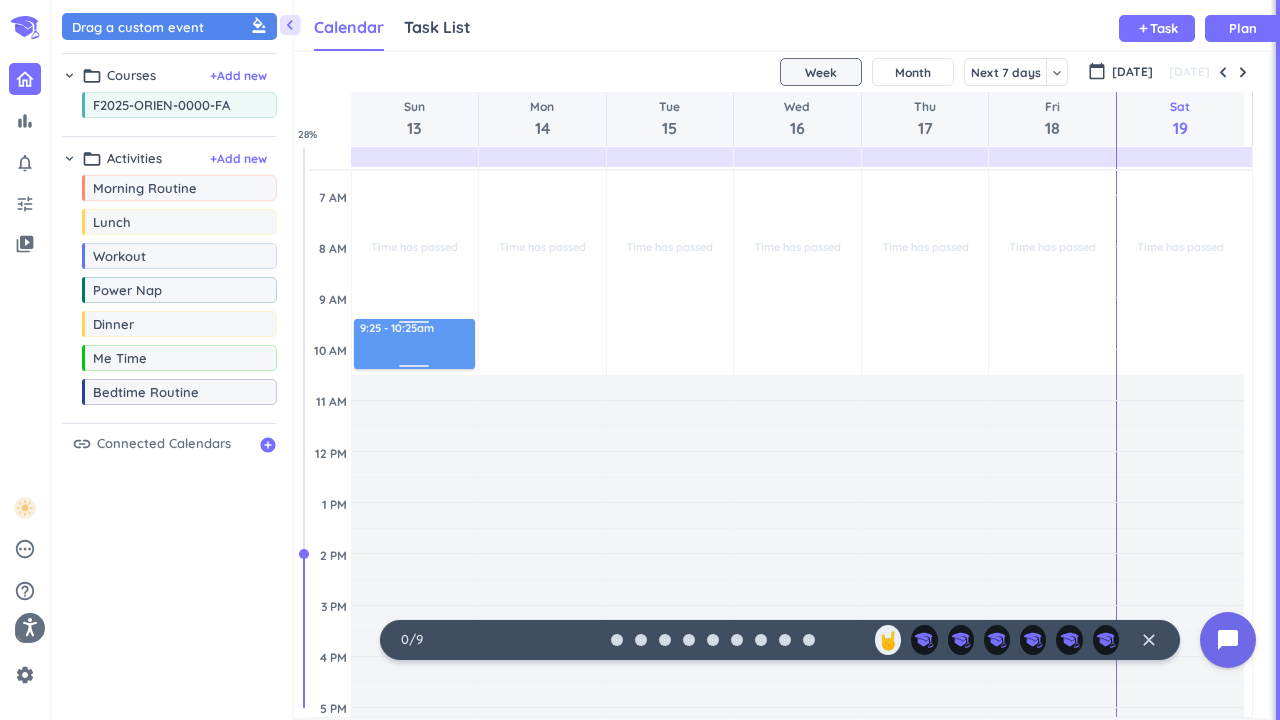 drag, startPoint x: 413, startPoint y: 307, endPoint x: 409, endPoint y: 338, distance: 31.257 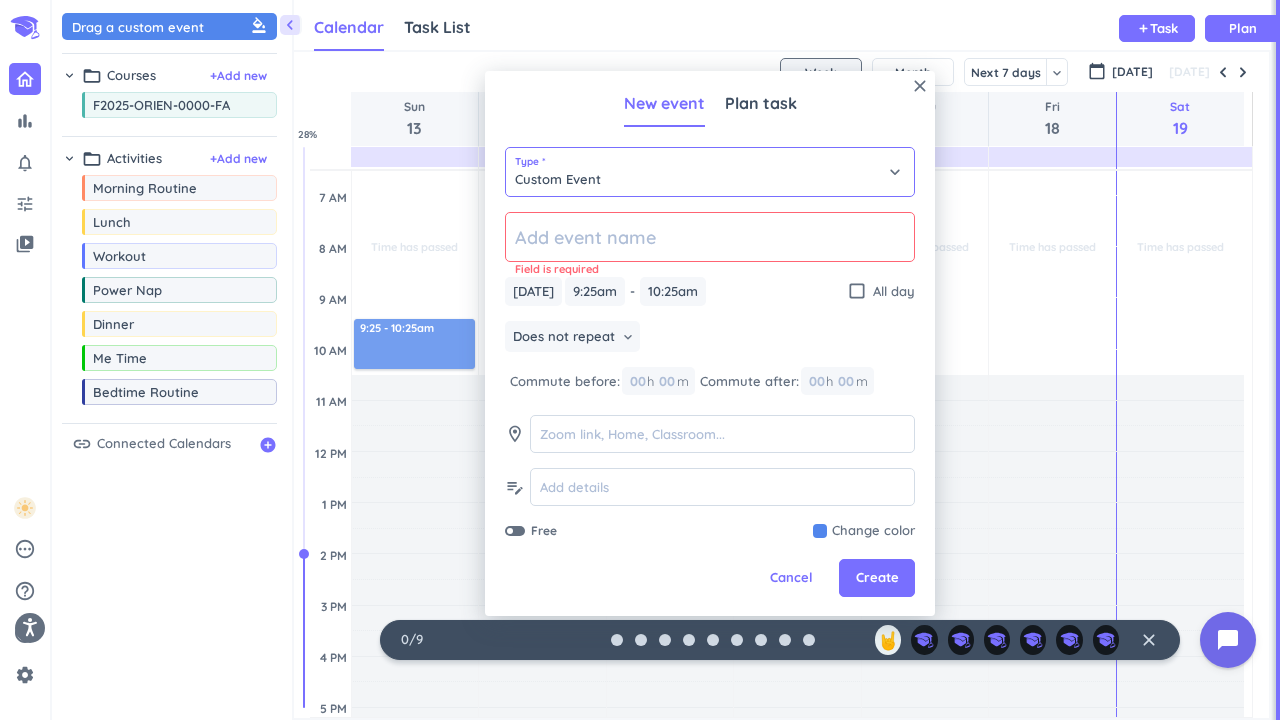 click on "Custom Event" at bounding box center [710, 172] 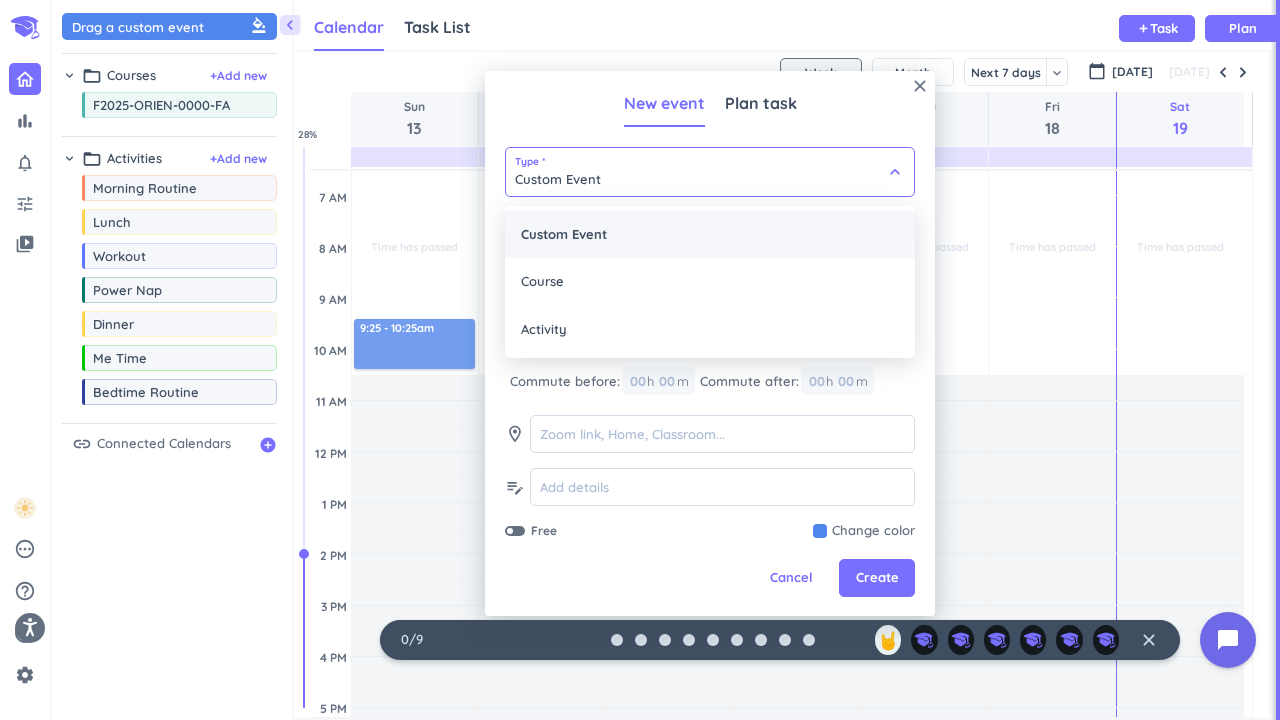 click on "Custom Event" at bounding box center [710, 235] 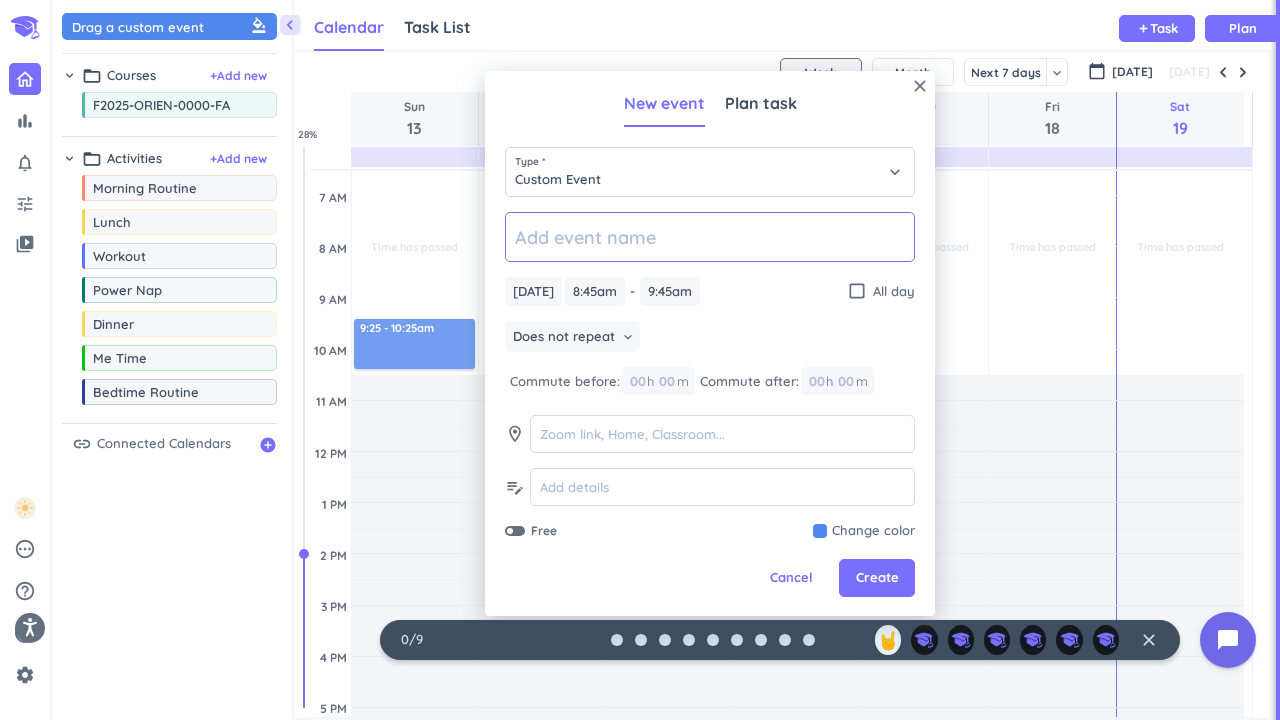 click 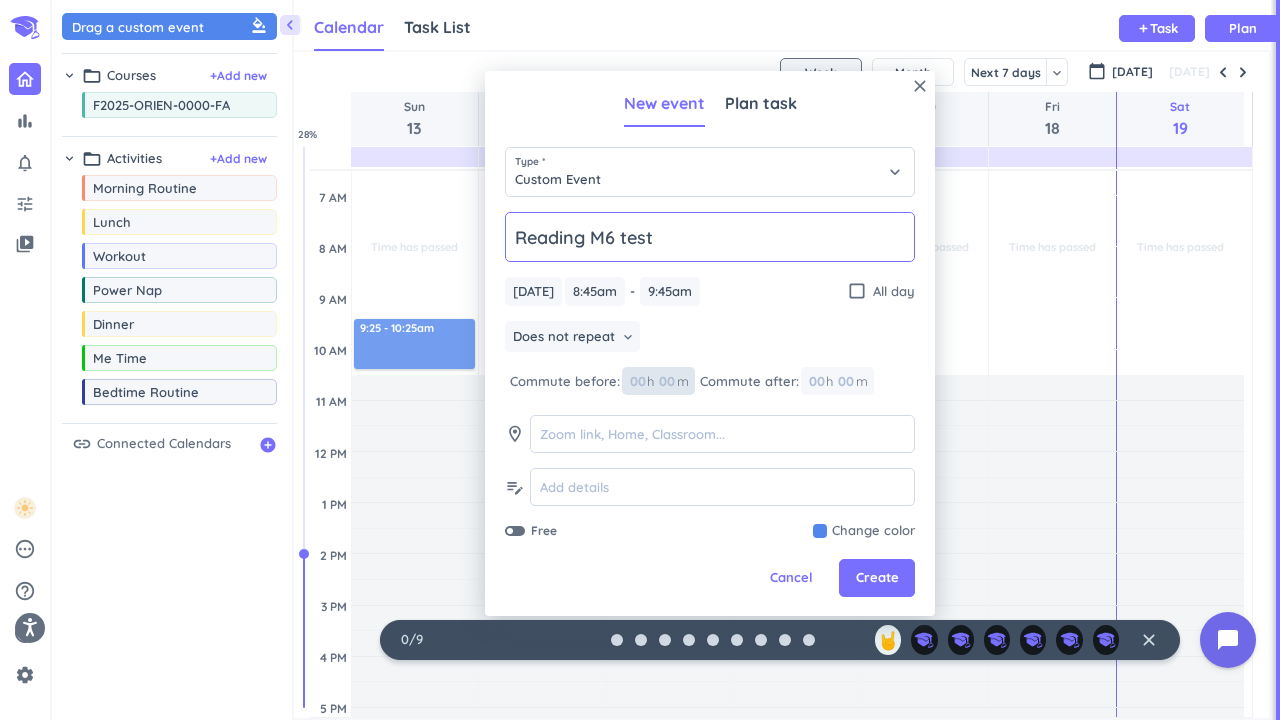 type on "Reading M6 test" 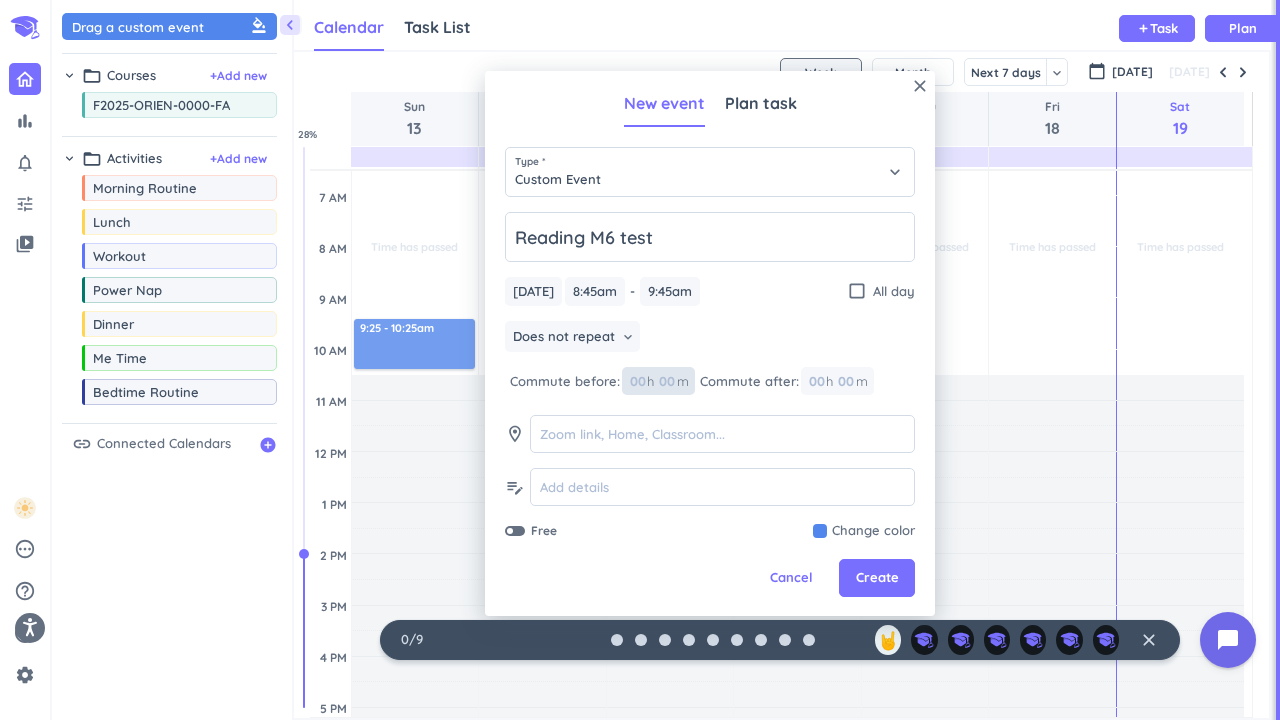 click at bounding box center [666, 381] 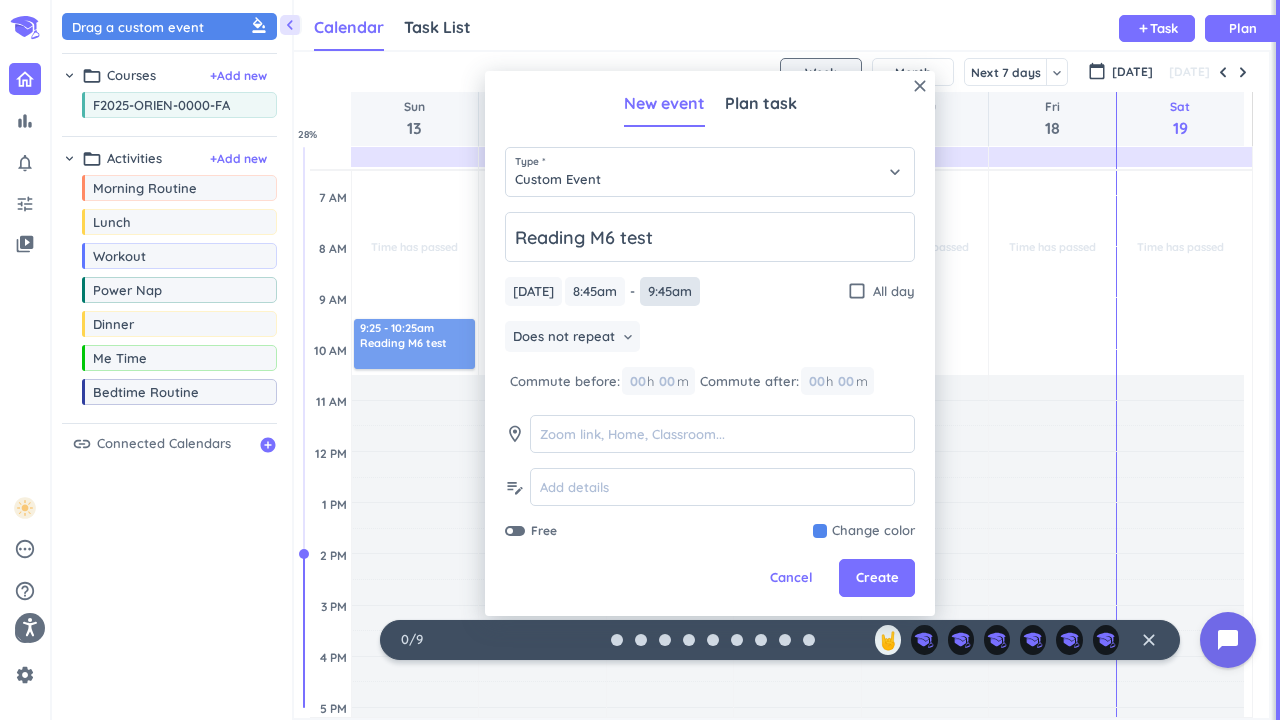 click on "9:45am" at bounding box center [670, 291] 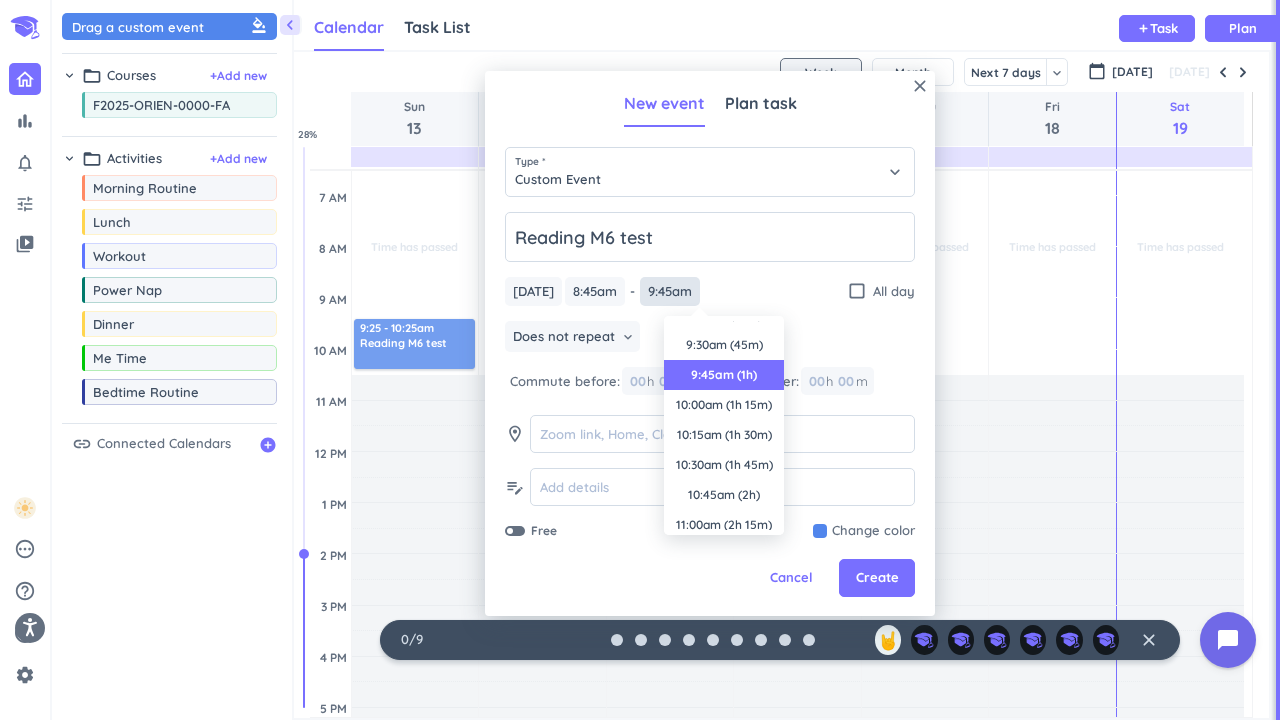 scroll, scrollTop: 0, scrollLeft: 0, axis: both 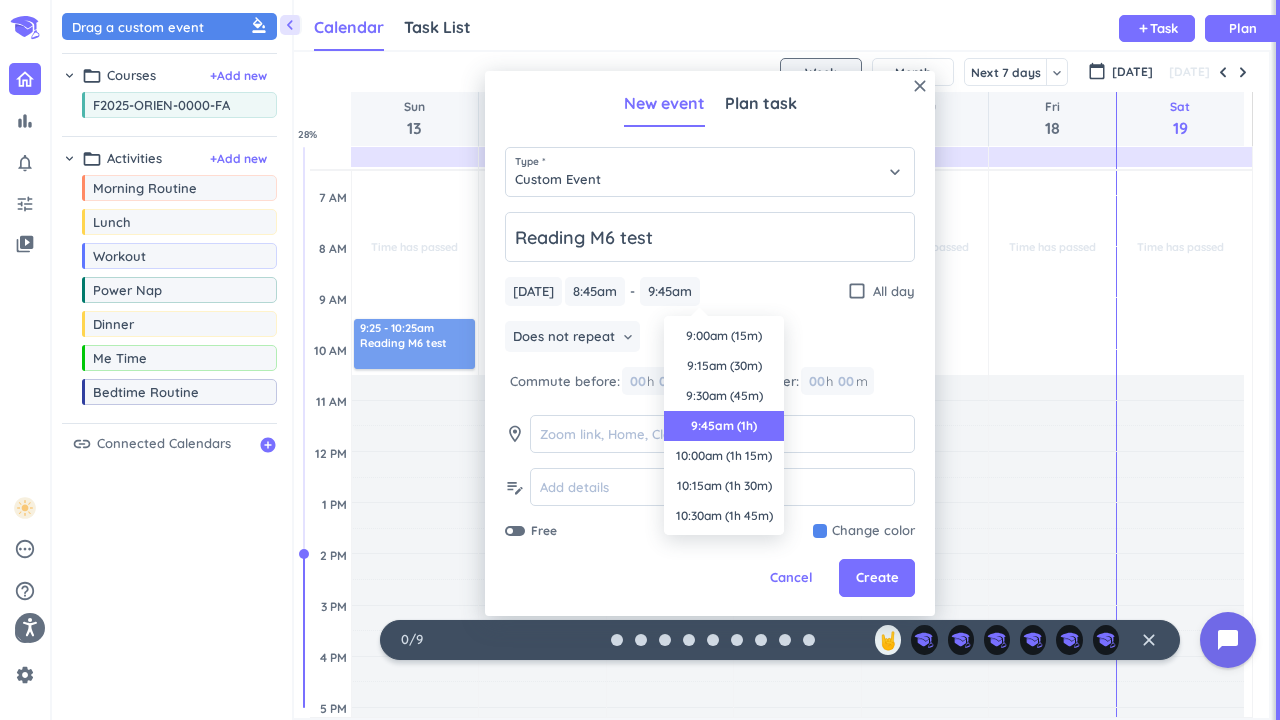 click on "Free Change color" at bounding box center [710, 531] 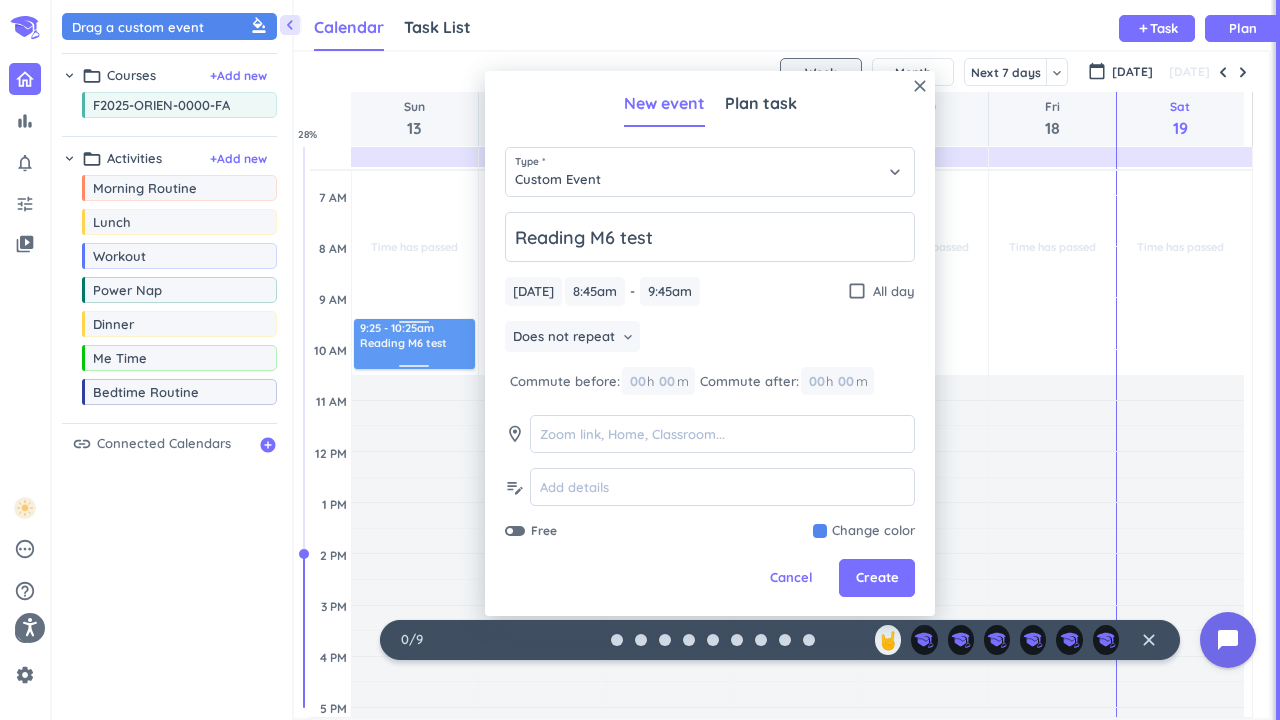 click at bounding box center [414, 325] 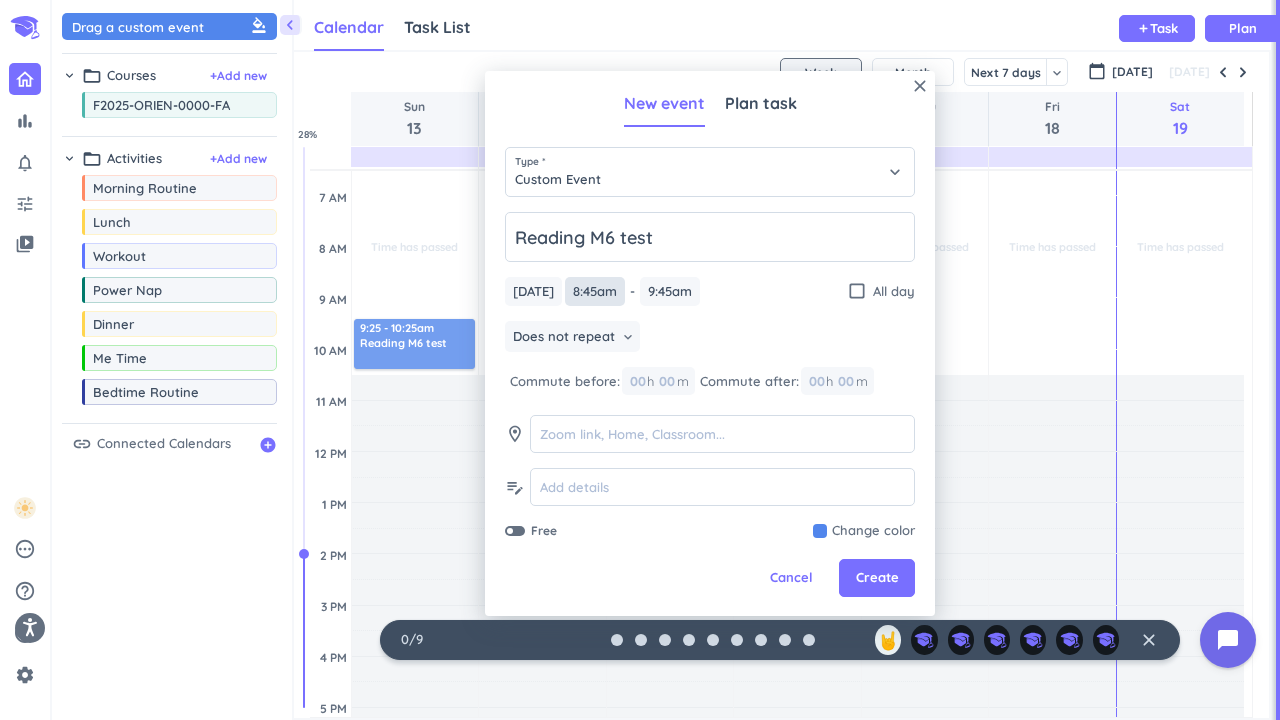 click on "8:45am" at bounding box center [595, 291] 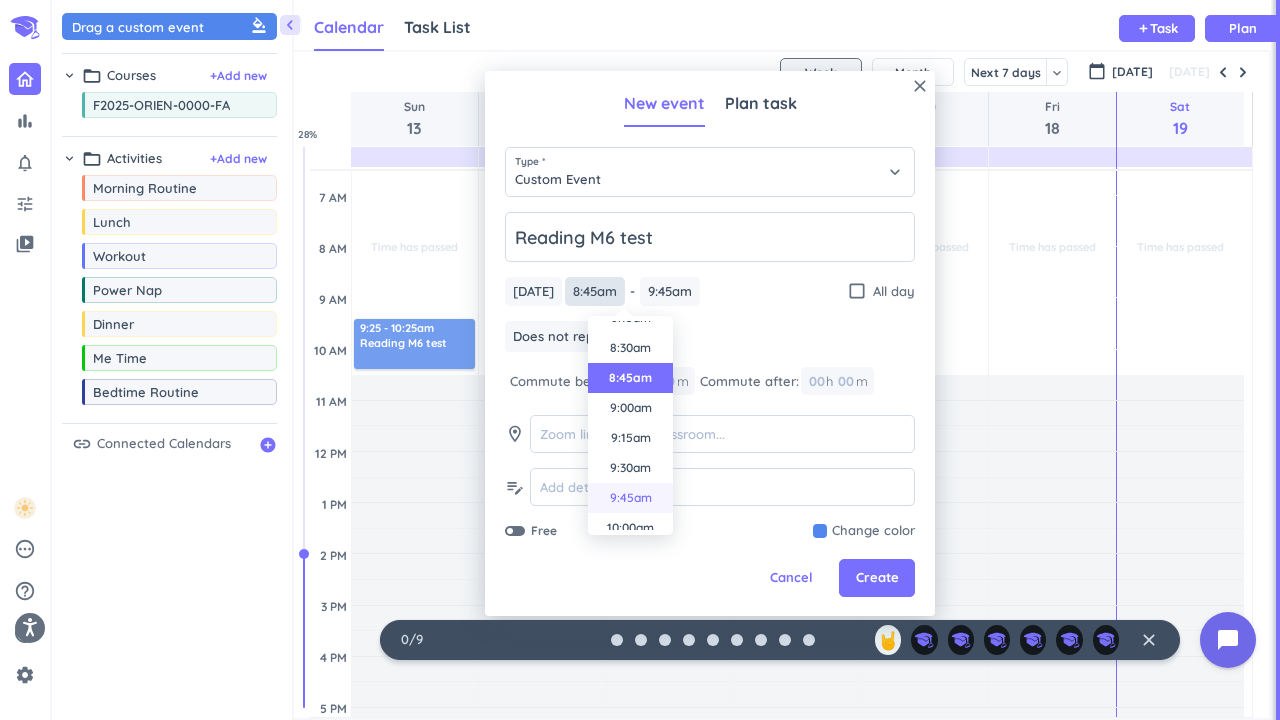 scroll, scrollTop: 1060, scrollLeft: 0, axis: vertical 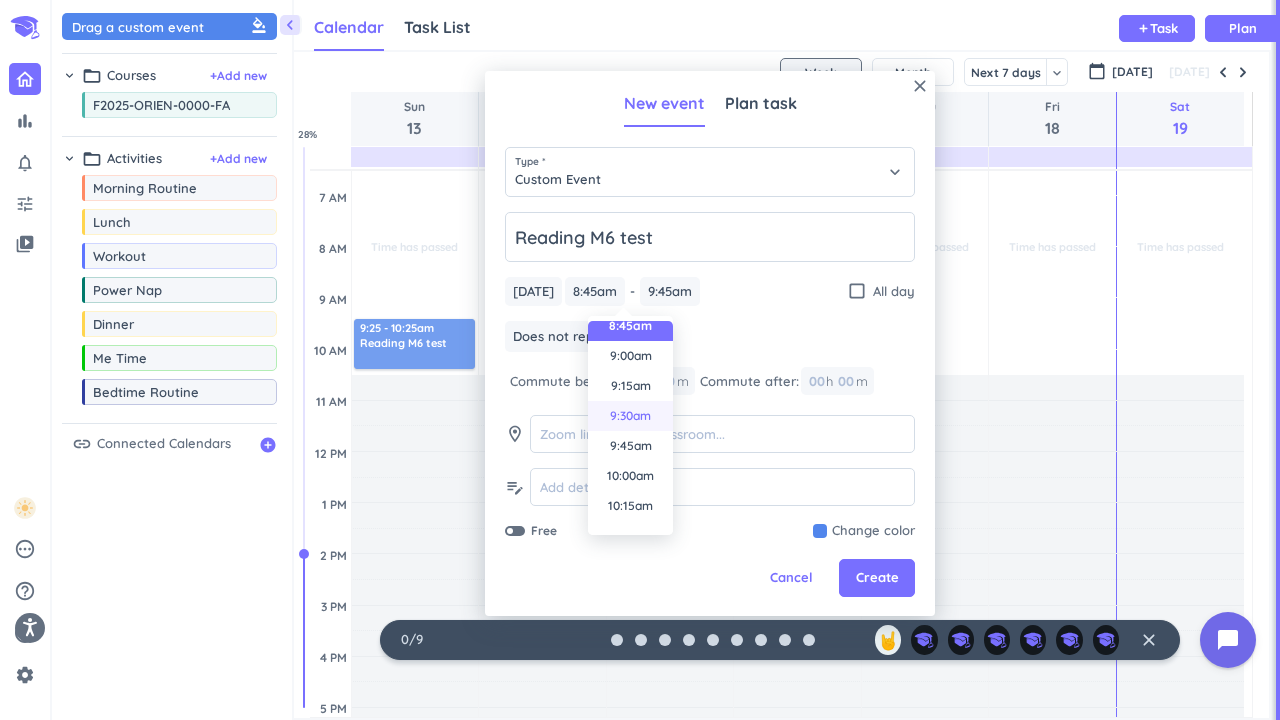 click on "9:30am" at bounding box center (630, 416) 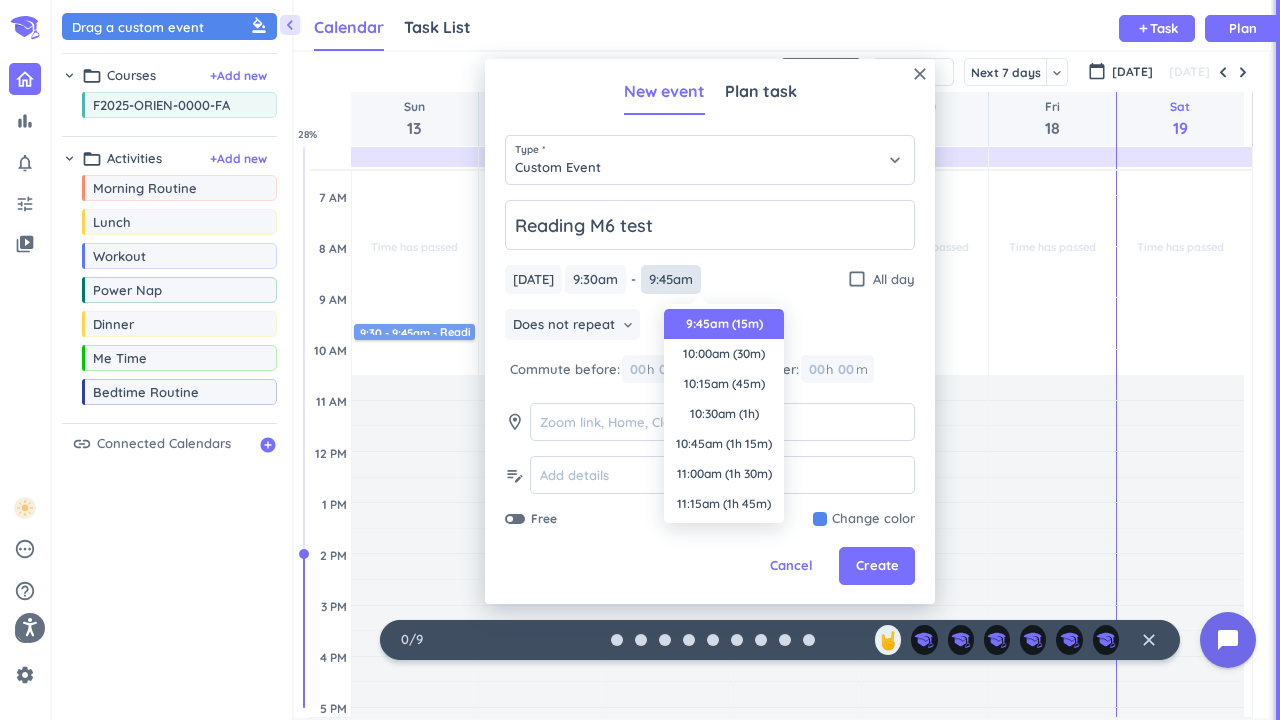 click on "9:45am" at bounding box center (671, 279) 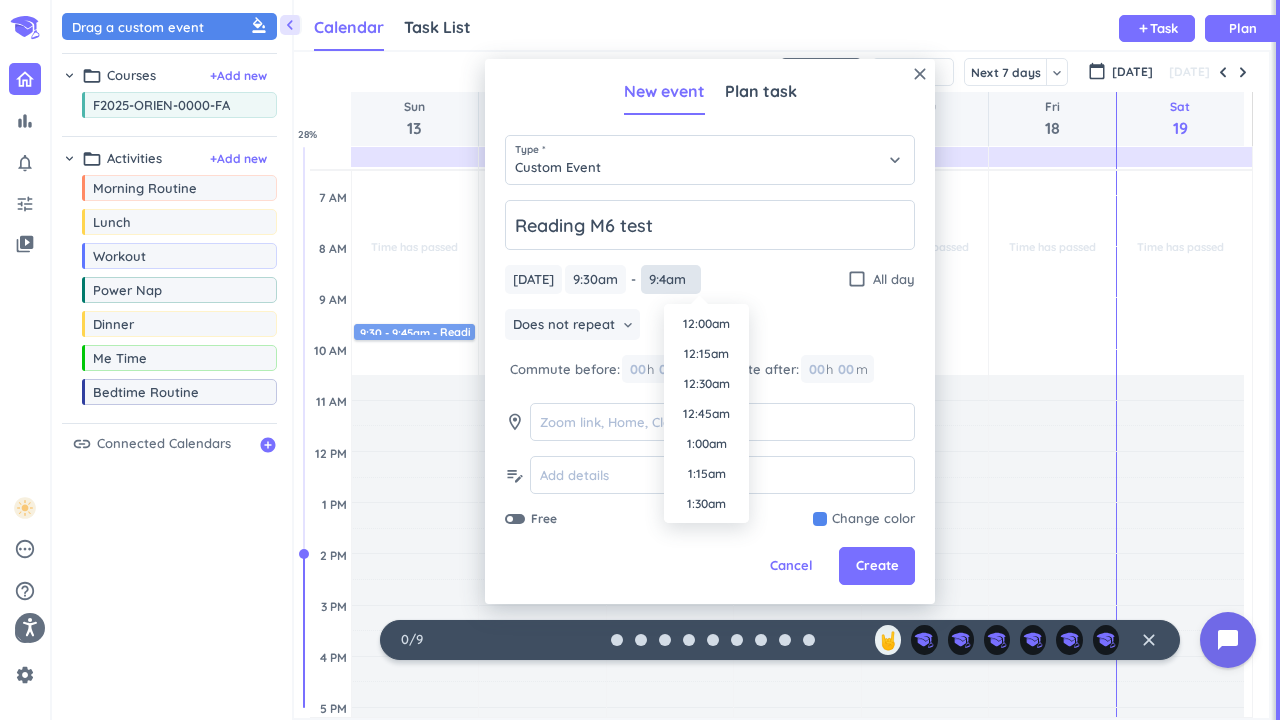 scroll, scrollTop: 990, scrollLeft: 0, axis: vertical 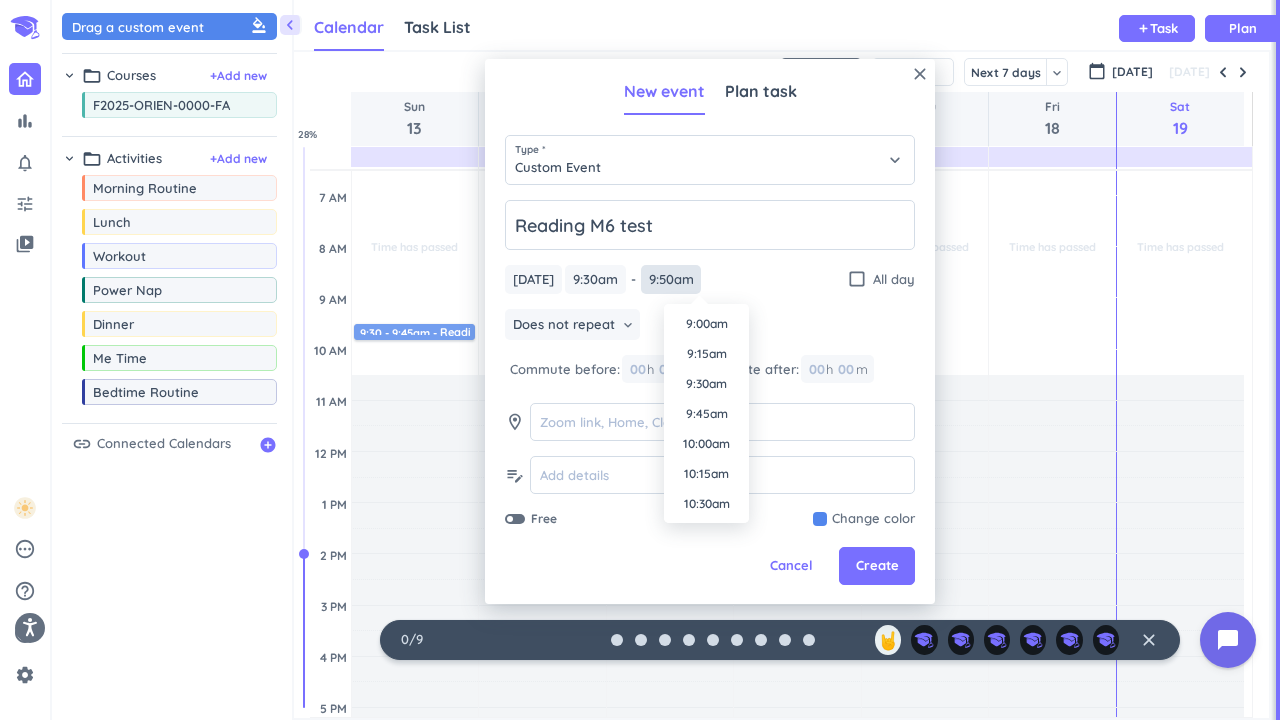 type on "9:50am" 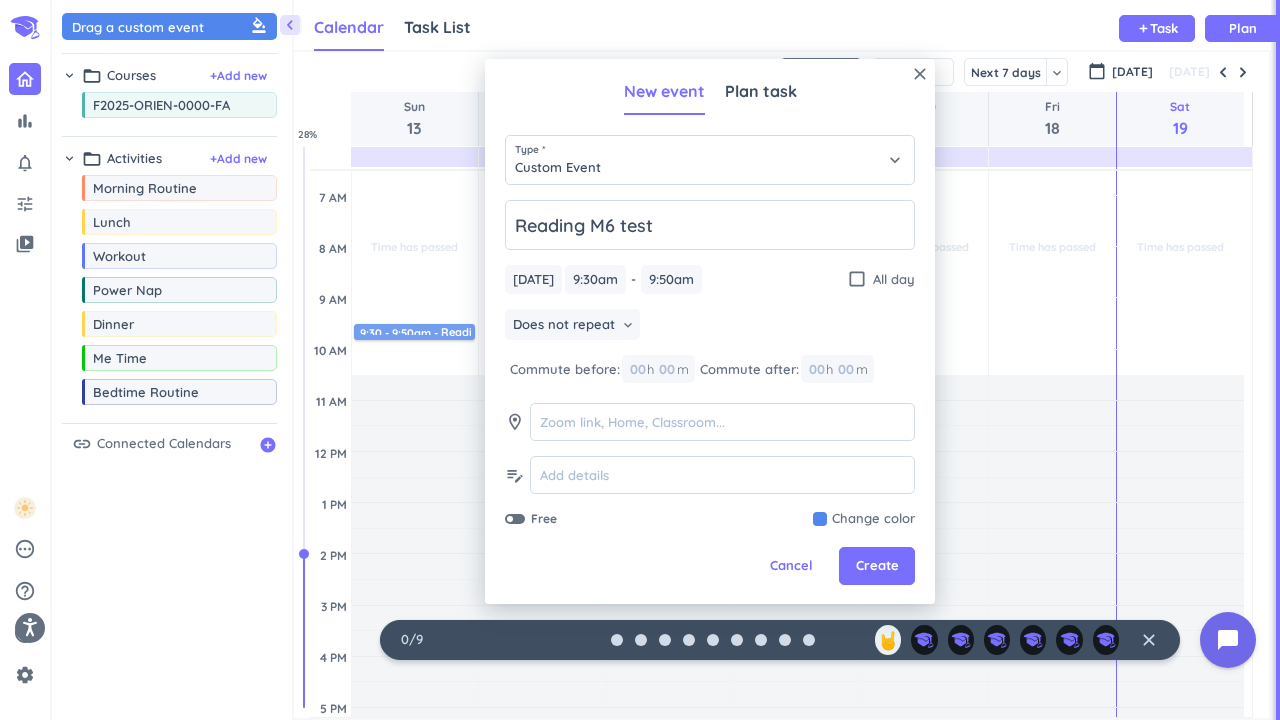 click on "Reading M6 test [DATE] [DATE]   9:30am 9:30am - 9:50am 9:50am check_box_outline_blank All day Does not repeat keyboard_arrow_down Commute before: 00 h 00 m Commute after: 00 h 00 m room edit_note Free Change color" at bounding box center (710, 364) 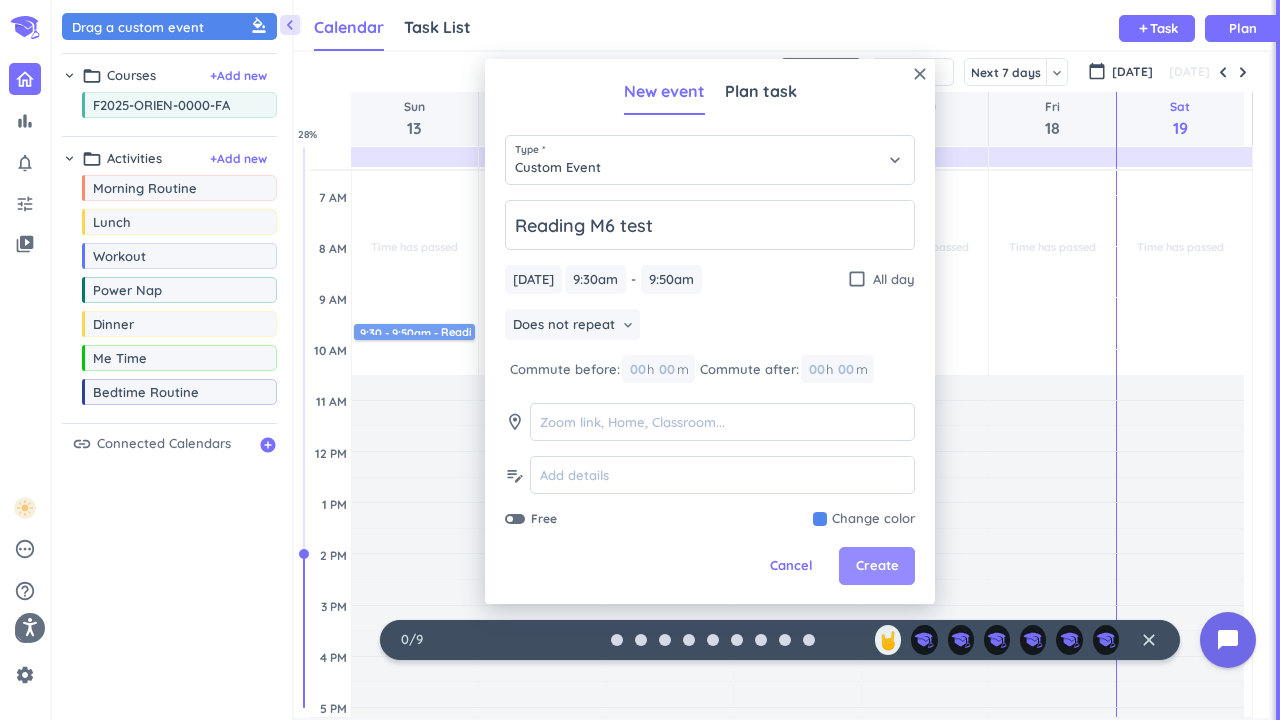 click on "Create" at bounding box center (877, 566) 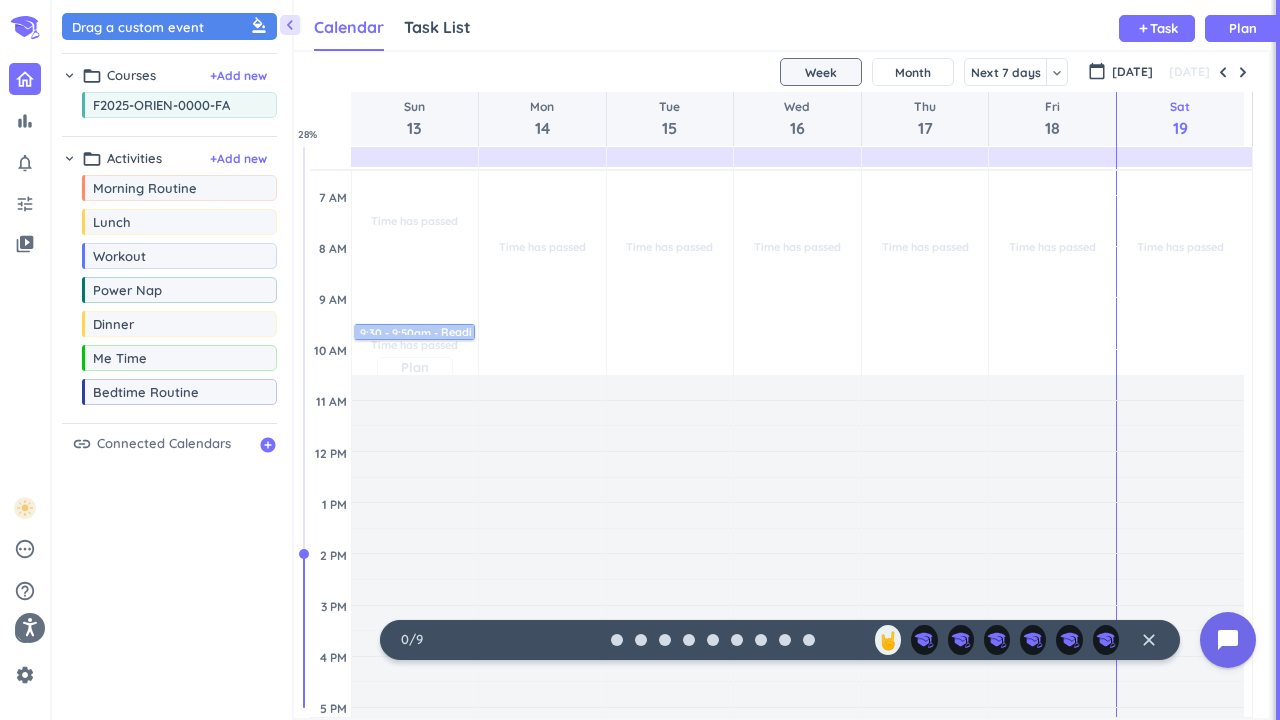 click on "Plan" at bounding box center (415, 367) 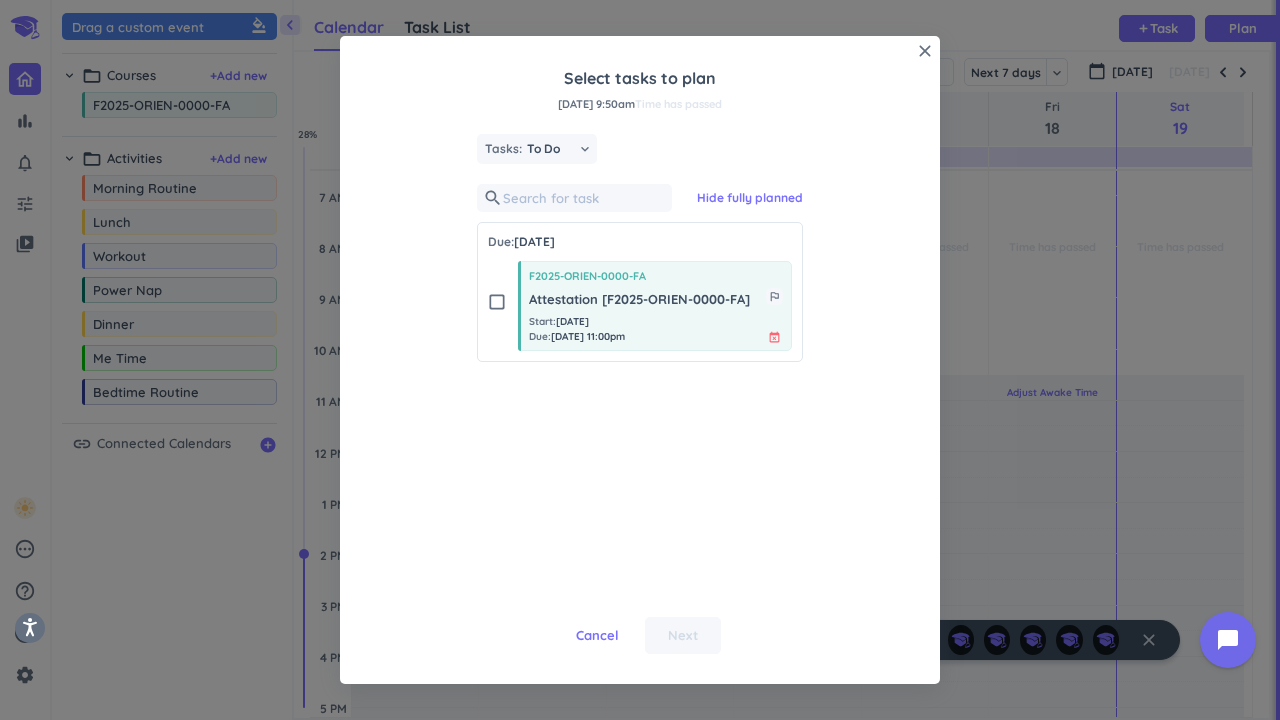 click on "close Select tasks to plan [DATE] 9:50am  Time has passed Tasks: To Do keyboard_arrow_down search Hide fully planned Due:  [DATE] check_box_outline_blank F2025-ORIEN-0000-FA Attestation [F2025-ORIEN-0000-FA] outlined_flag Start :  [DATE] Due :  [DATE] 11:00pm event_busy Cancel Next" at bounding box center (640, 360) 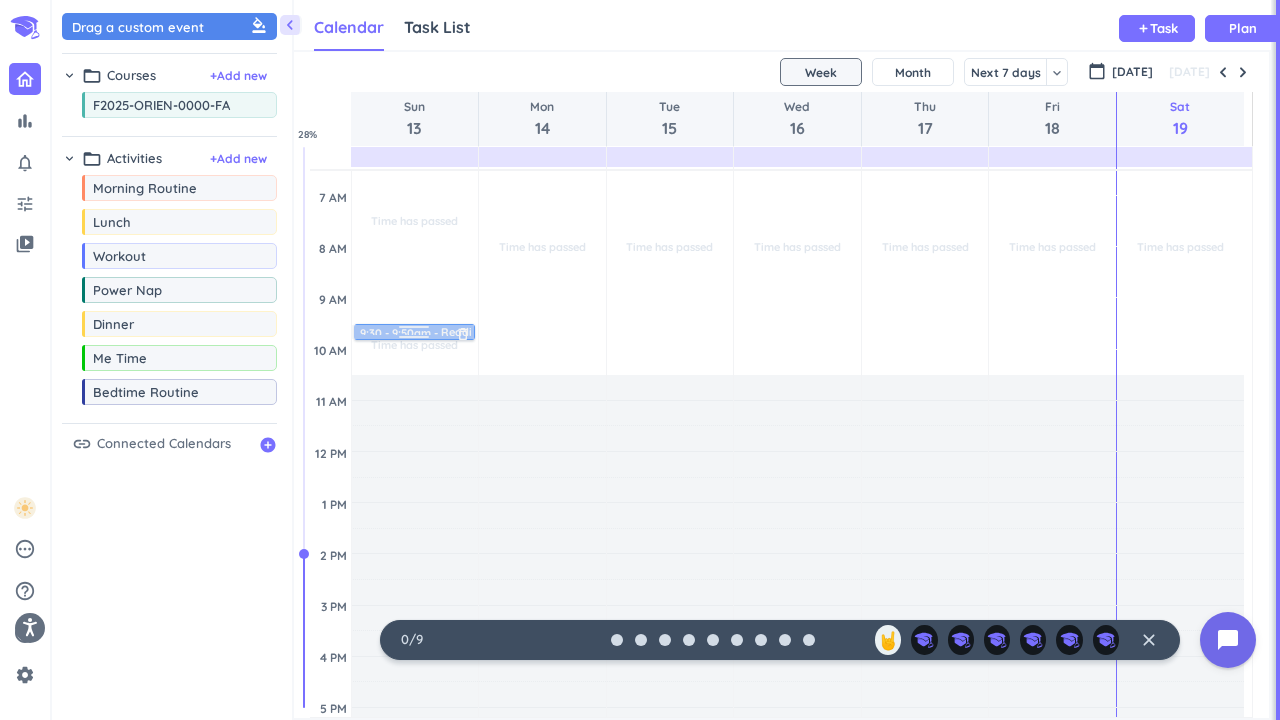 click at bounding box center (414, 330) 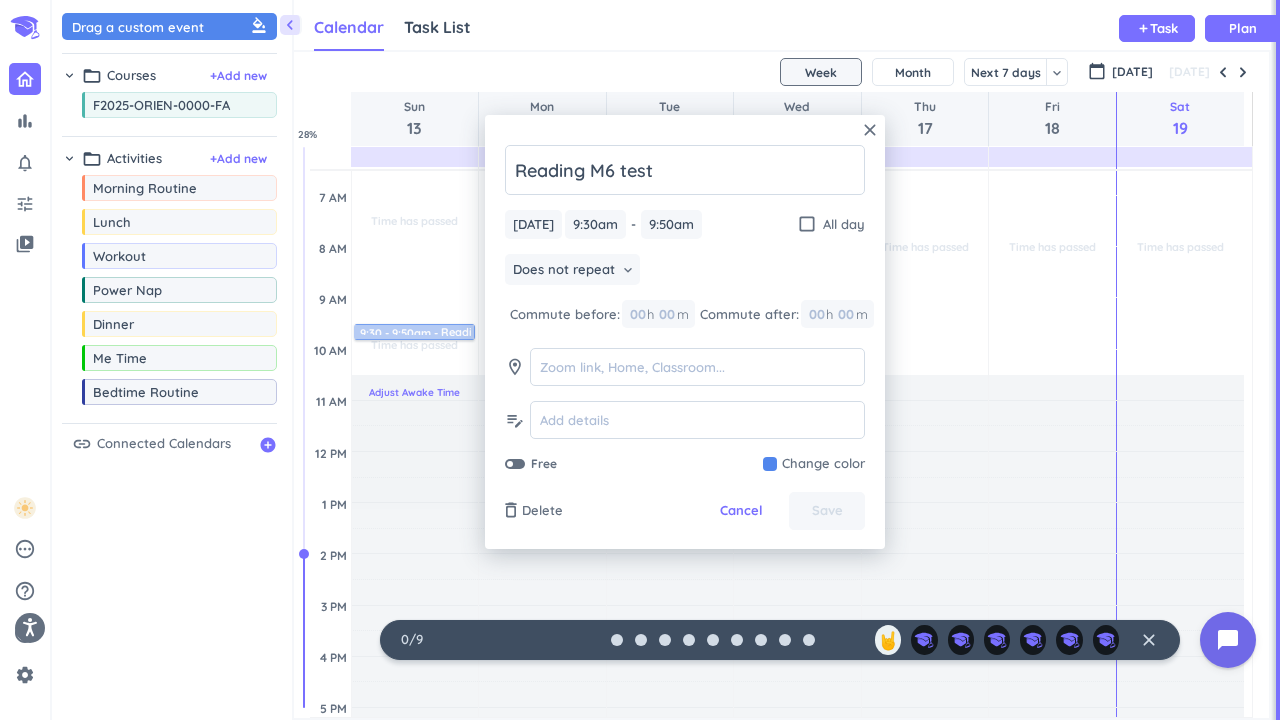 click on "Adjust Awake Time" at bounding box center [415, 823] 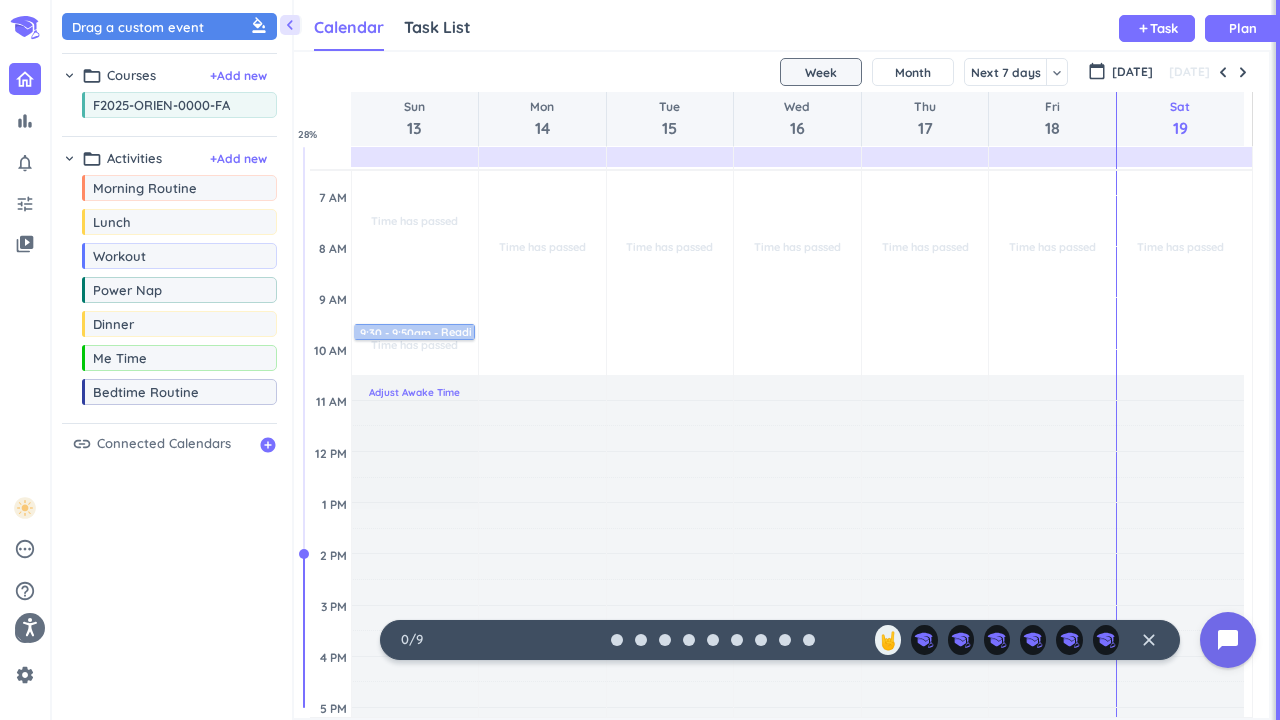 click on "Adjust Awake Time" at bounding box center [414, 392] 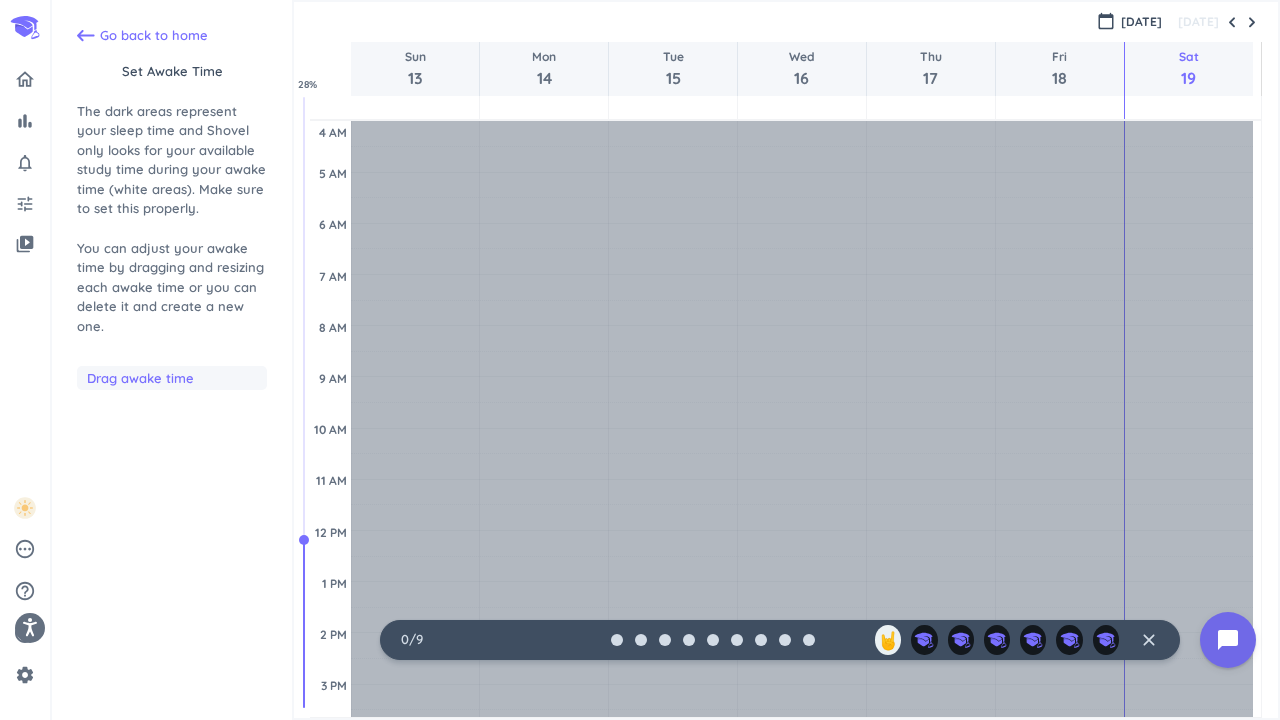scroll, scrollTop: 129, scrollLeft: 0, axis: vertical 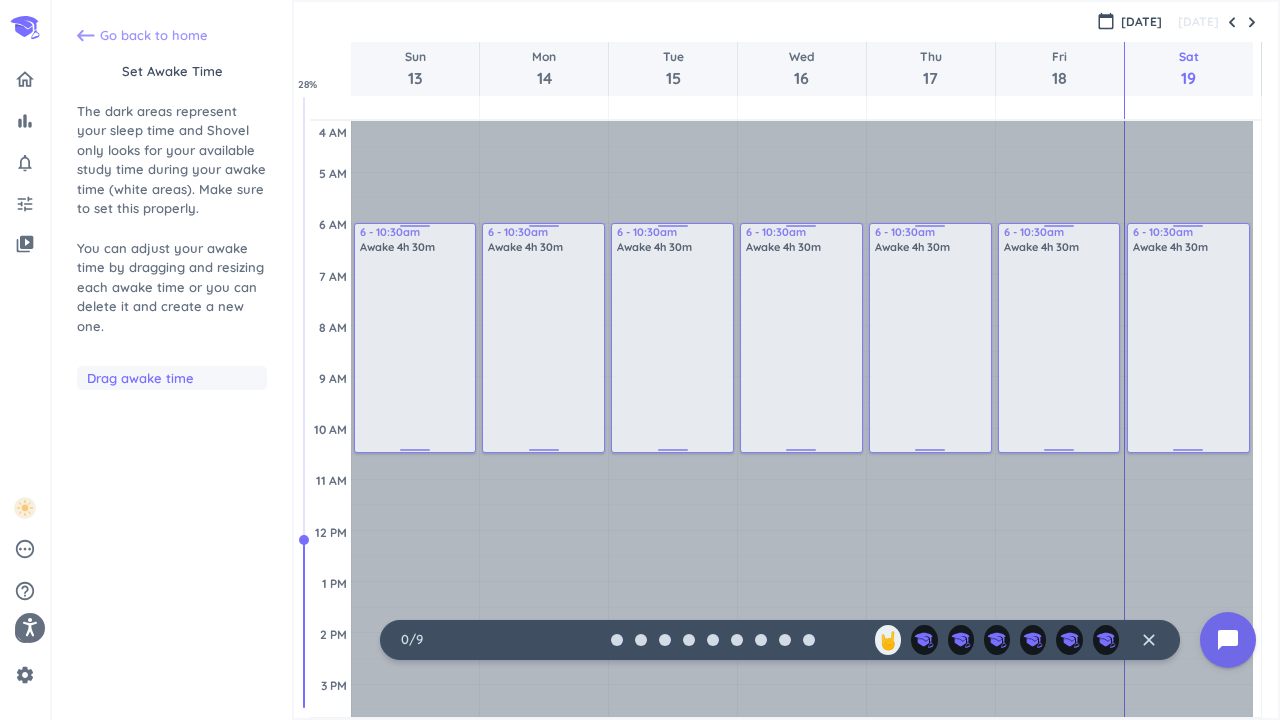 click on "Go back to home" at bounding box center [154, 36] 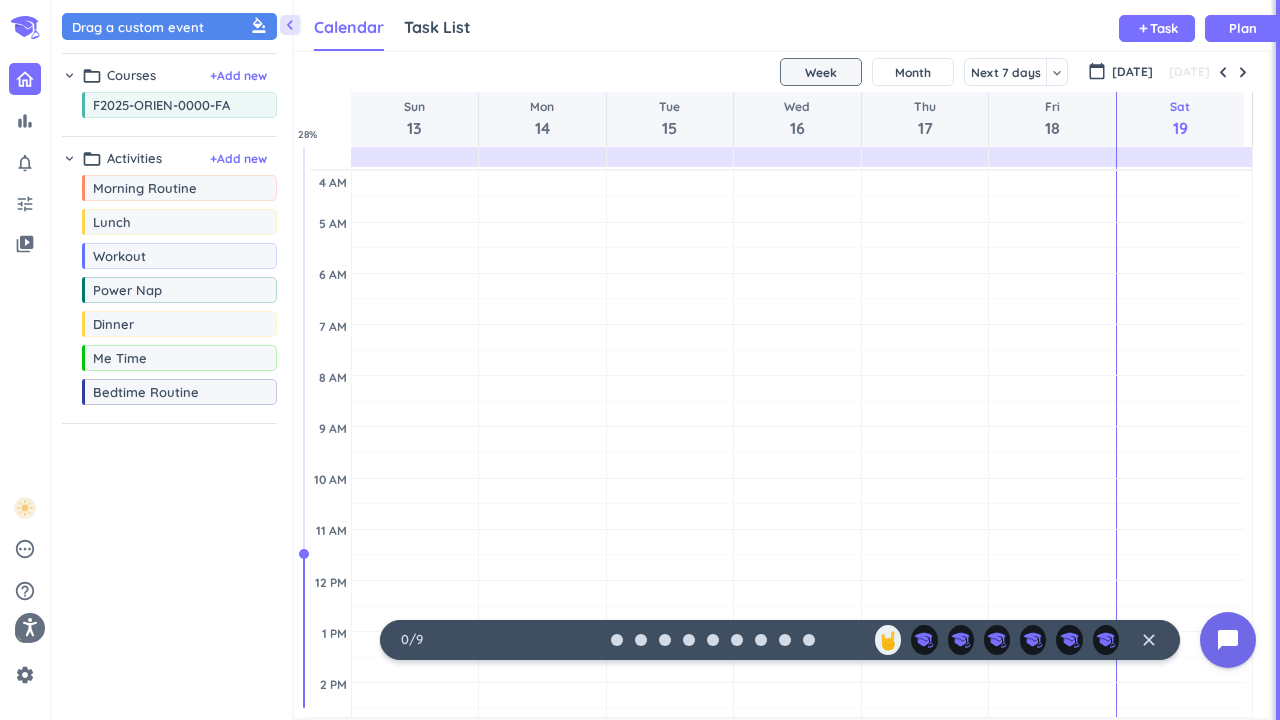 scroll, scrollTop: 9, scrollLeft: 9, axis: both 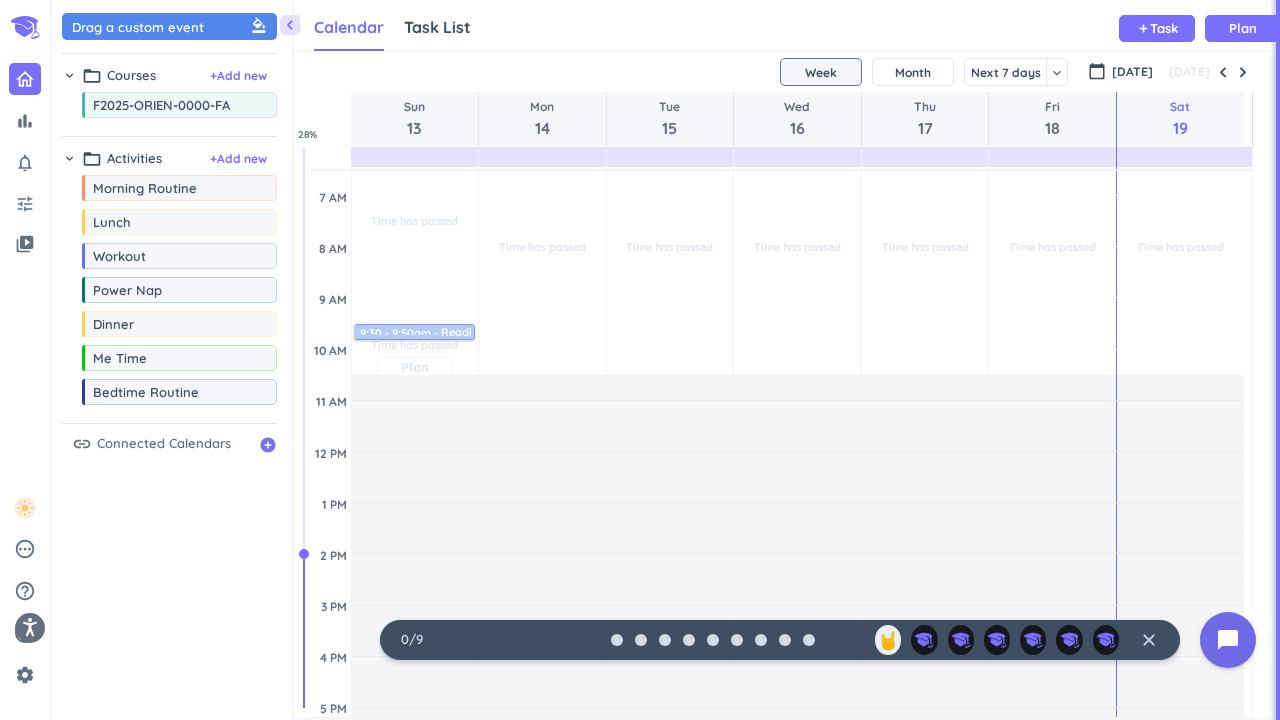 click on "Plan" at bounding box center (415, 367) 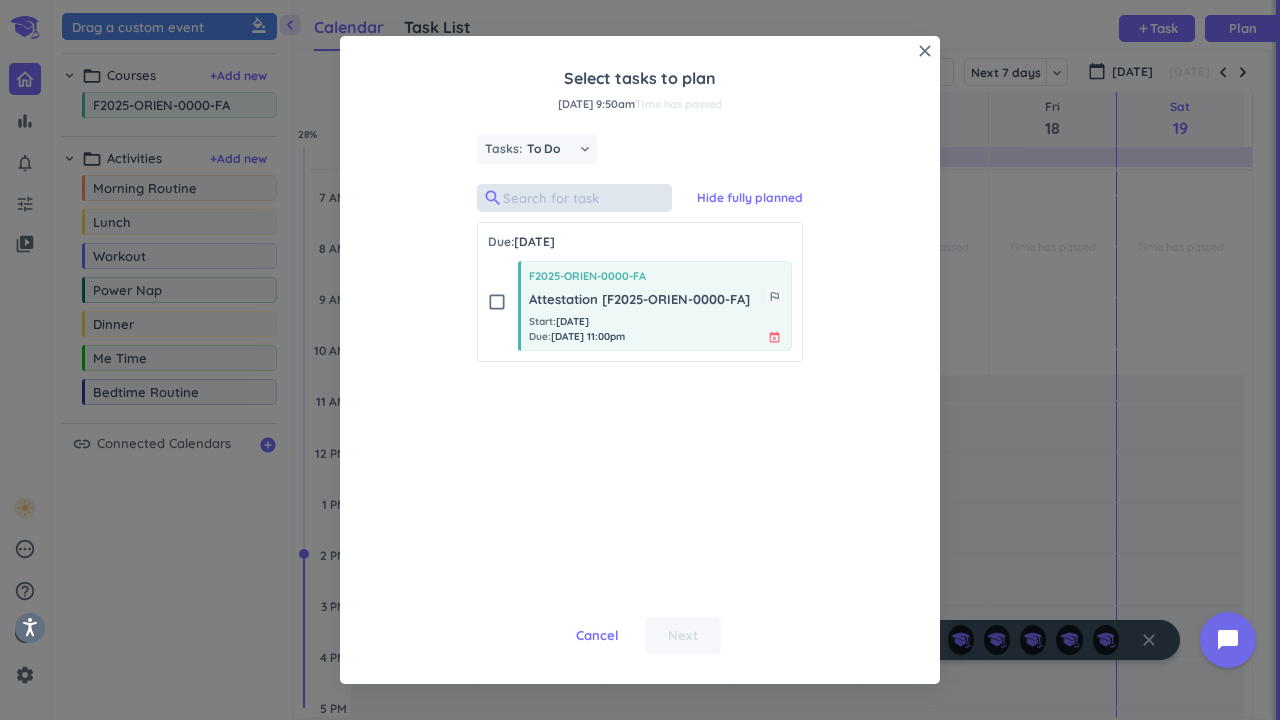 click at bounding box center [574, 198] 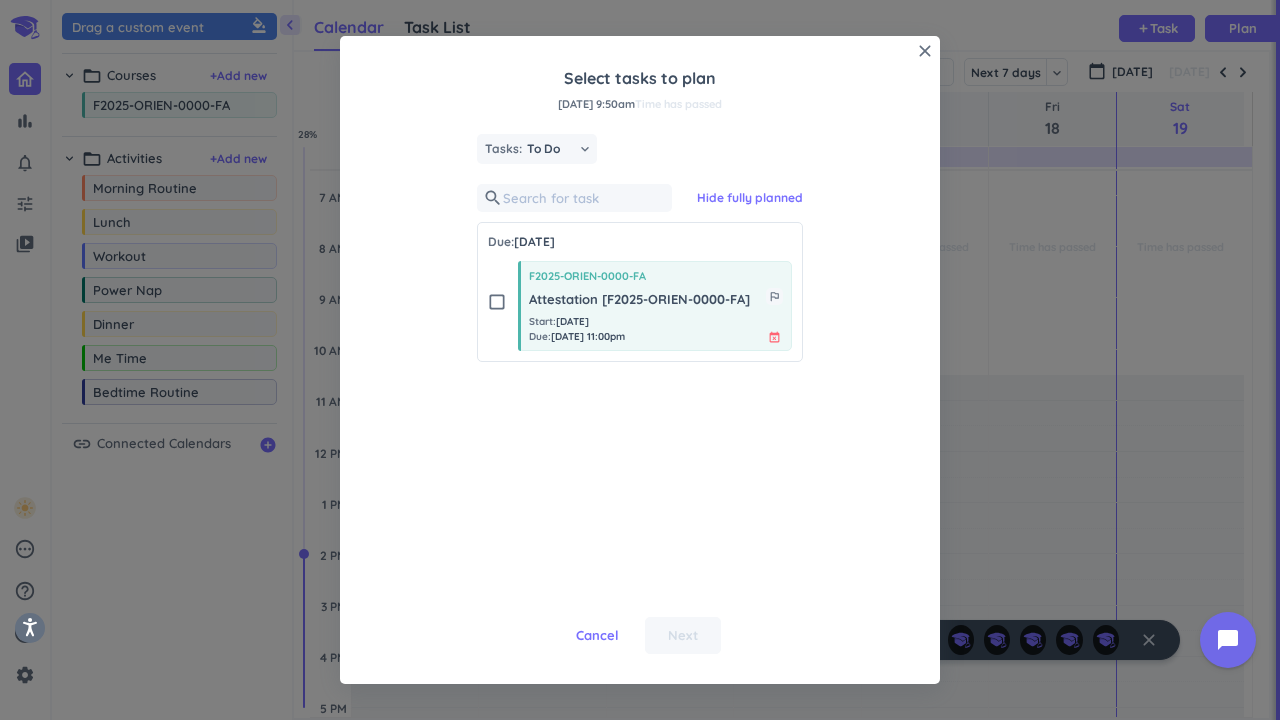 click on "Hide fully planned" at bounding box center (750, 198) 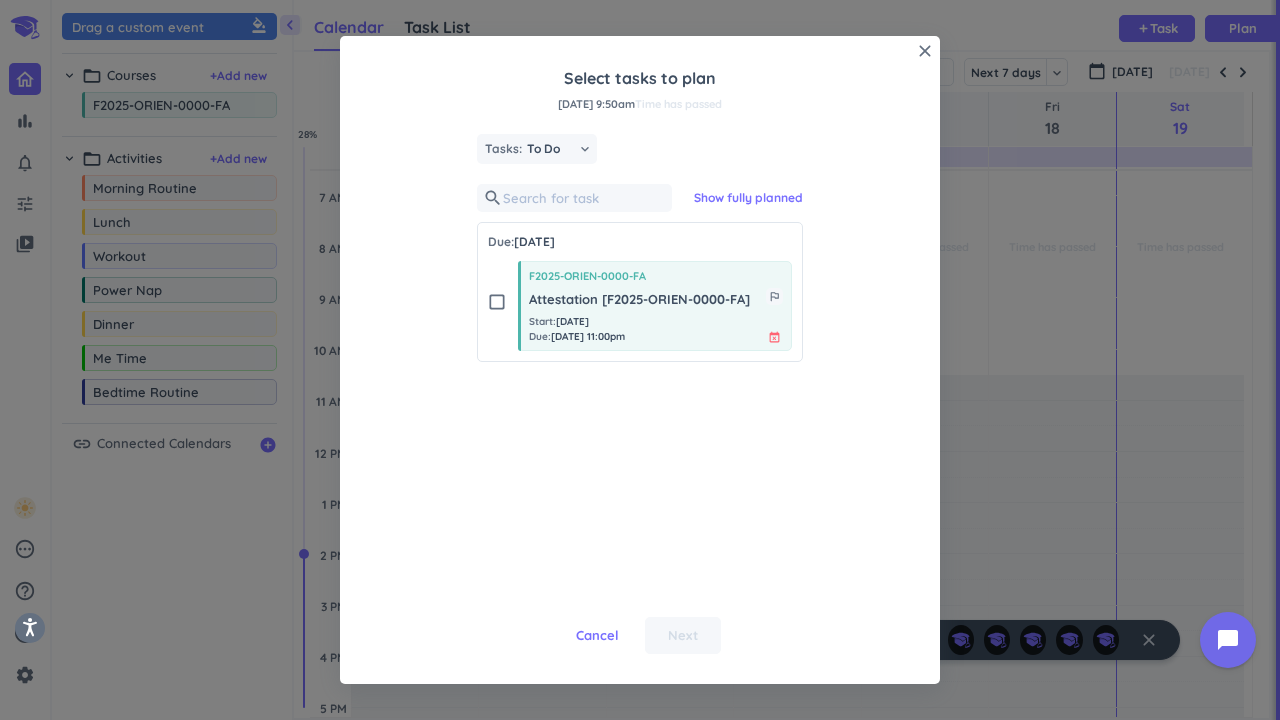 click on "Show fully planned" at bounding box center [748, 198] 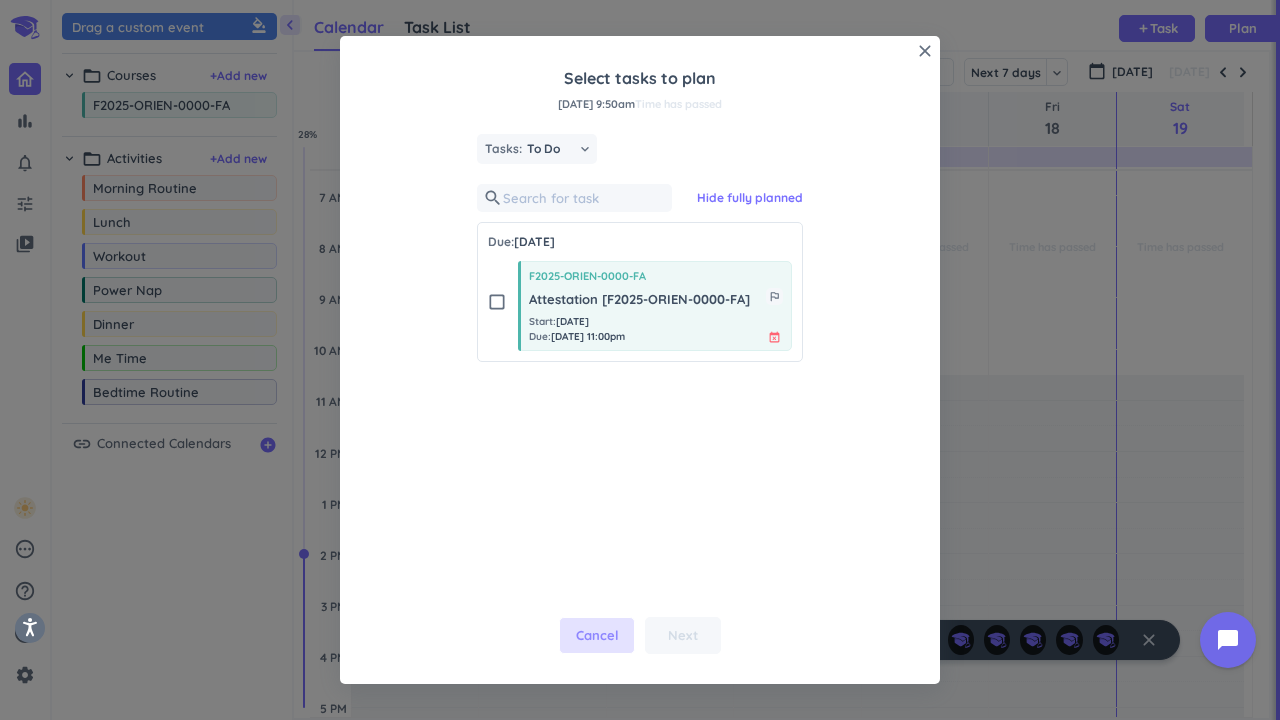 click on "Cancel" at bounding box center (597, 636) 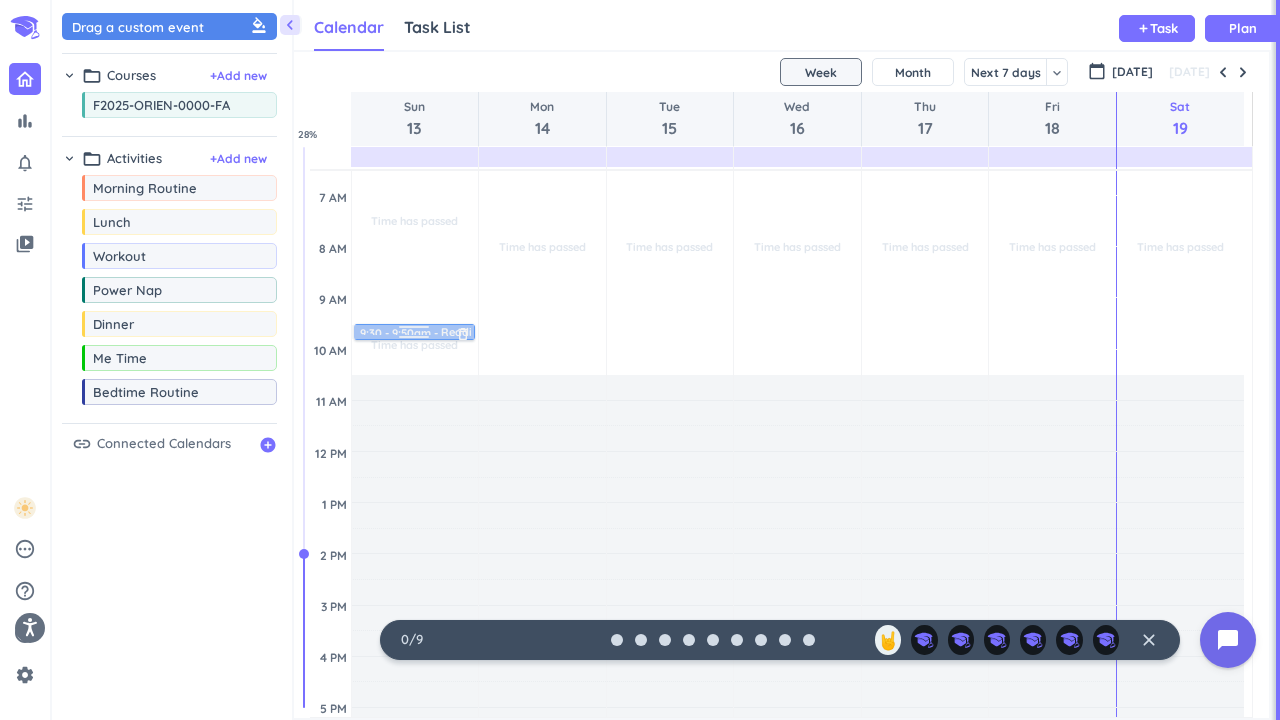 click at bounding box center [414, 330] 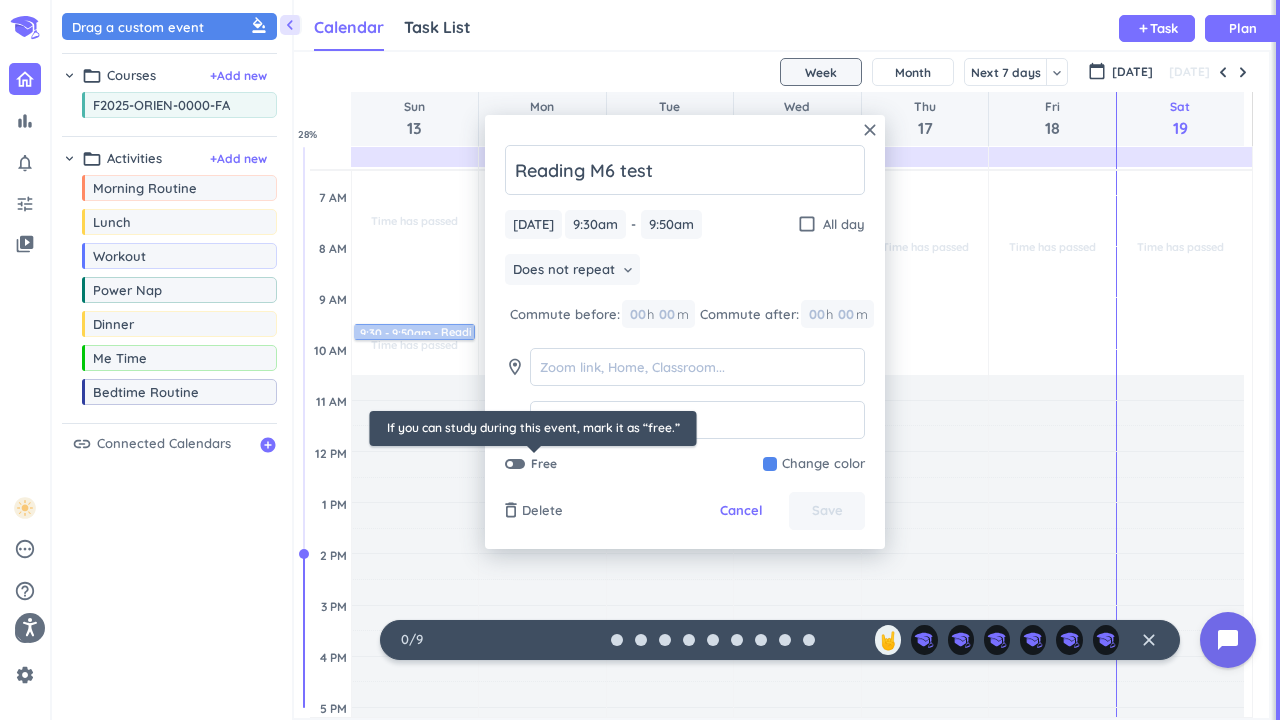 click on "Free" at bounding box center [534, 464] 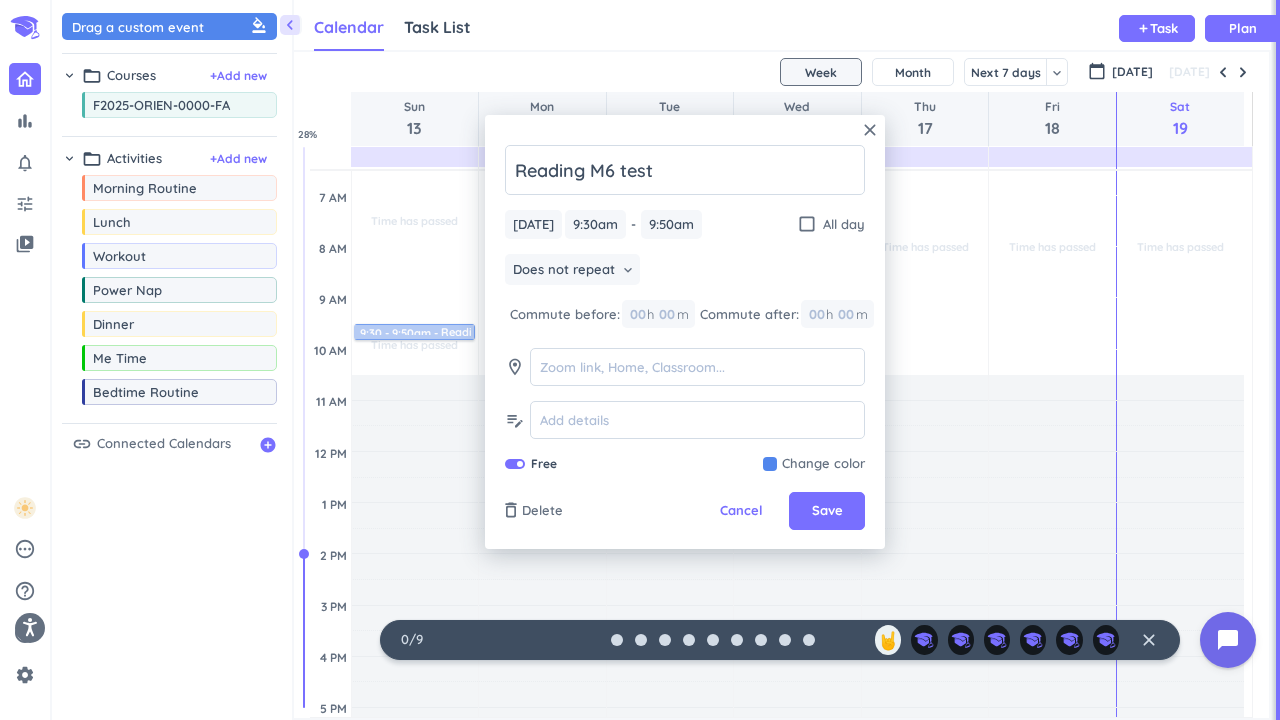 click on "Free" at bounding box center [534, 464] 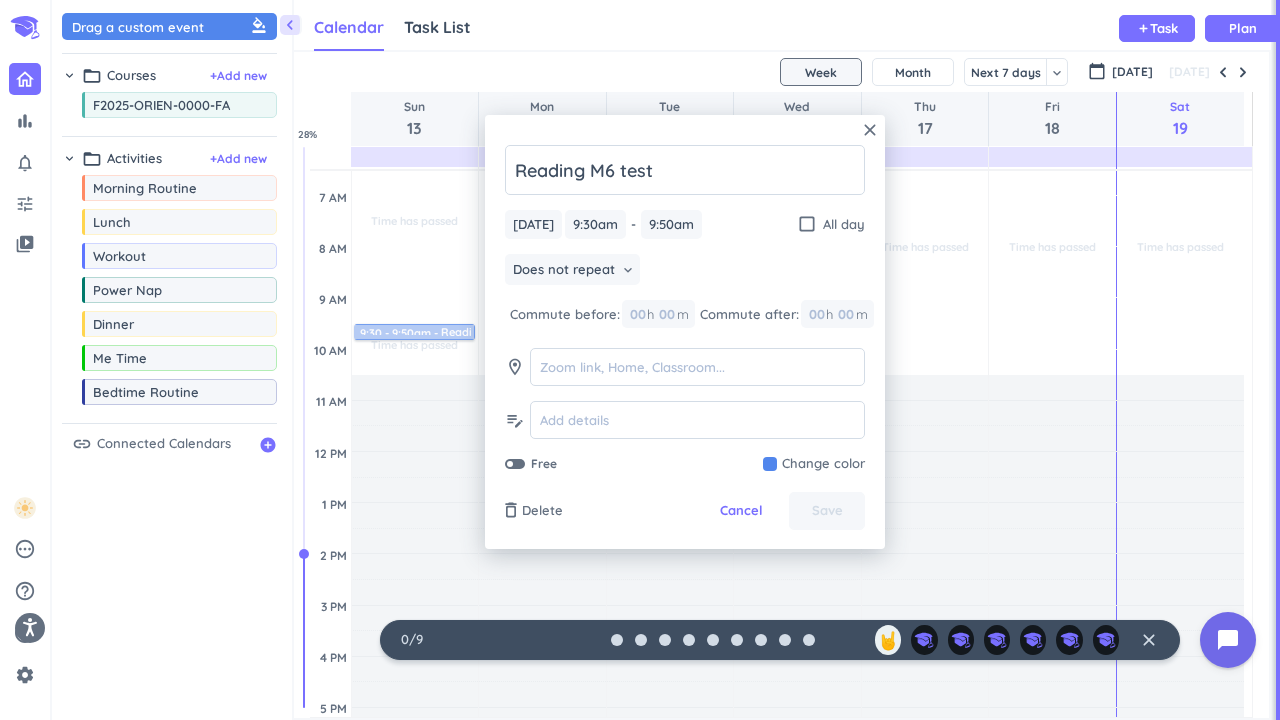 click at bounding box center [814, 464] 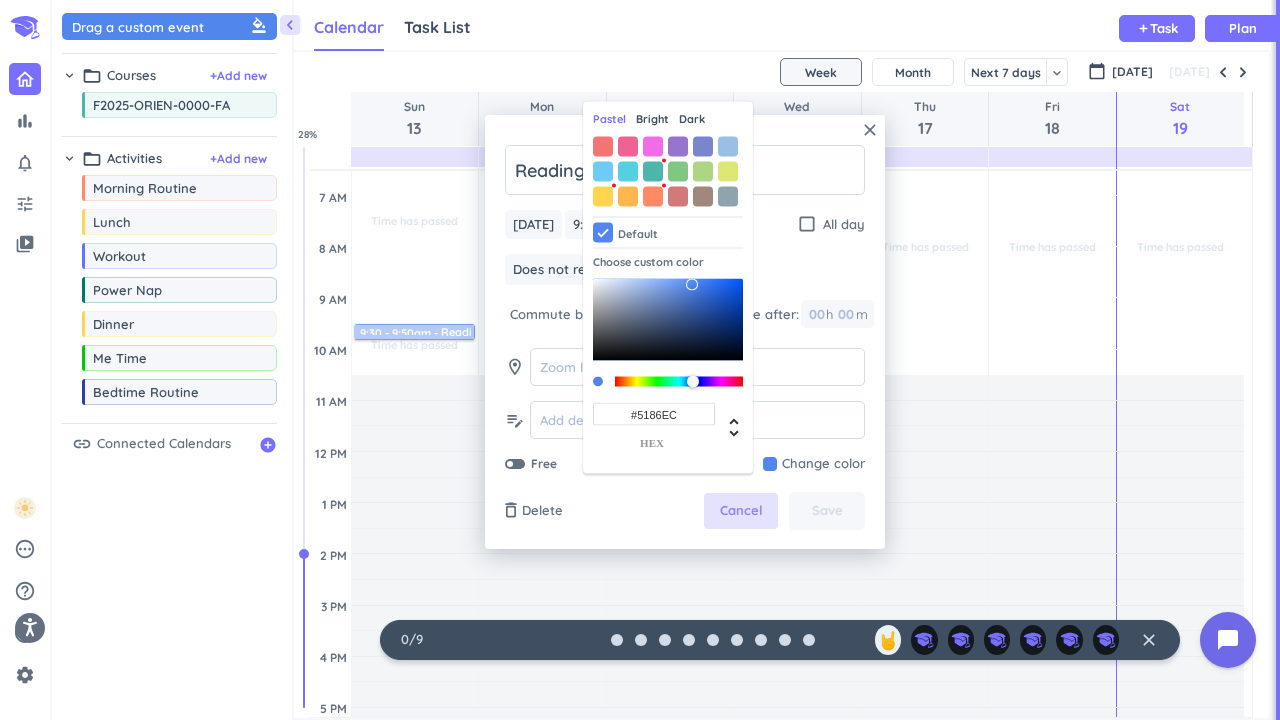 click on "Cancel" at bounding box center [741, 511] 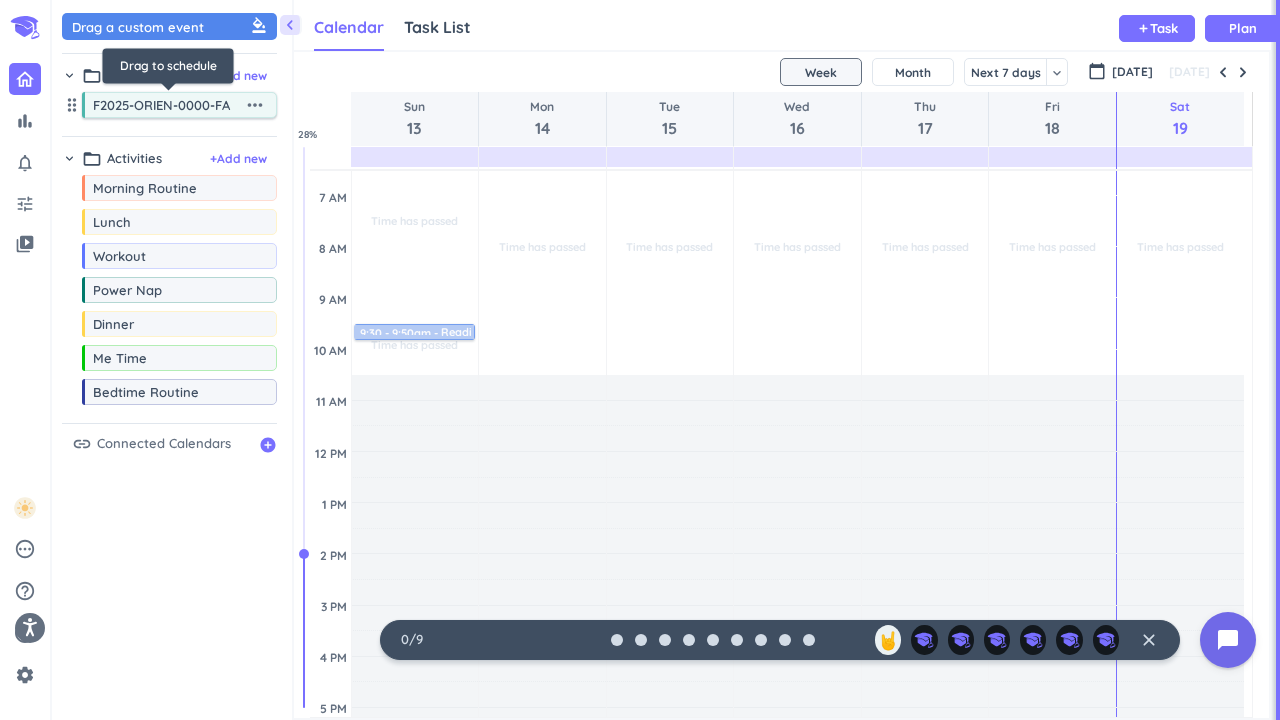 click on "F2025-ORIEN-0000-FA" at bounding box center (168, 105) 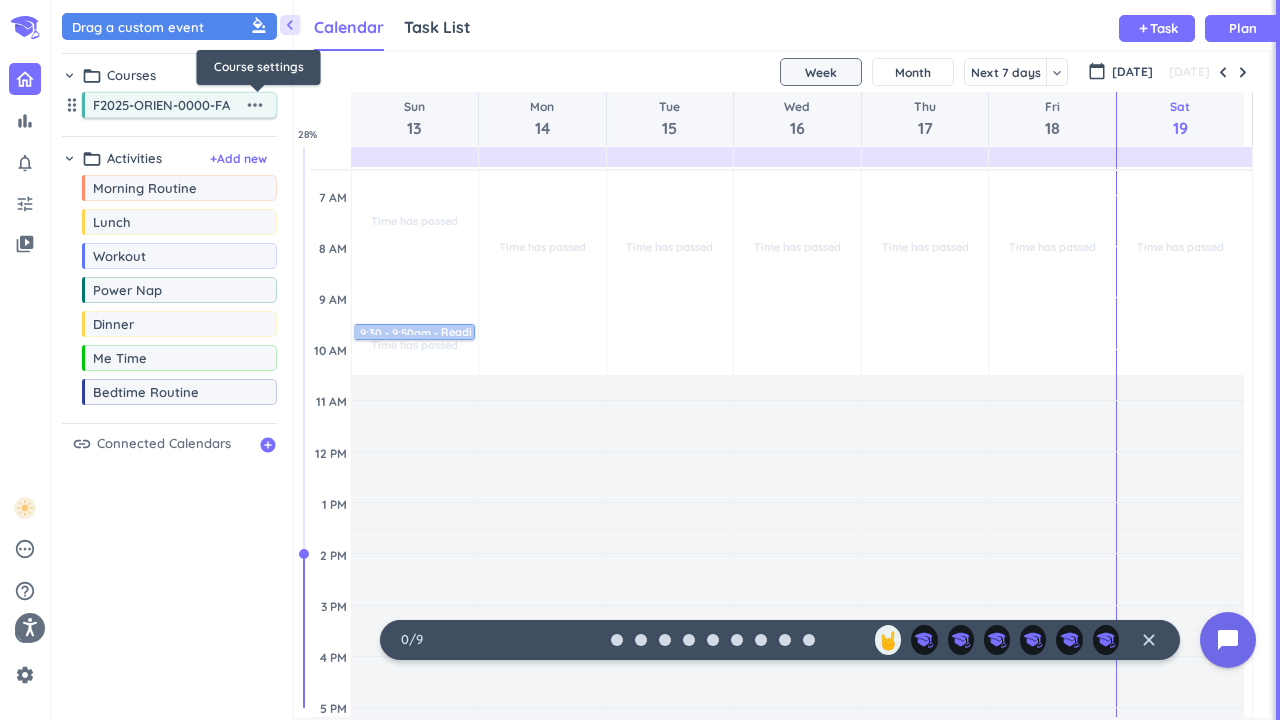 click on "more_horiz" at bounding box center [255, 105] 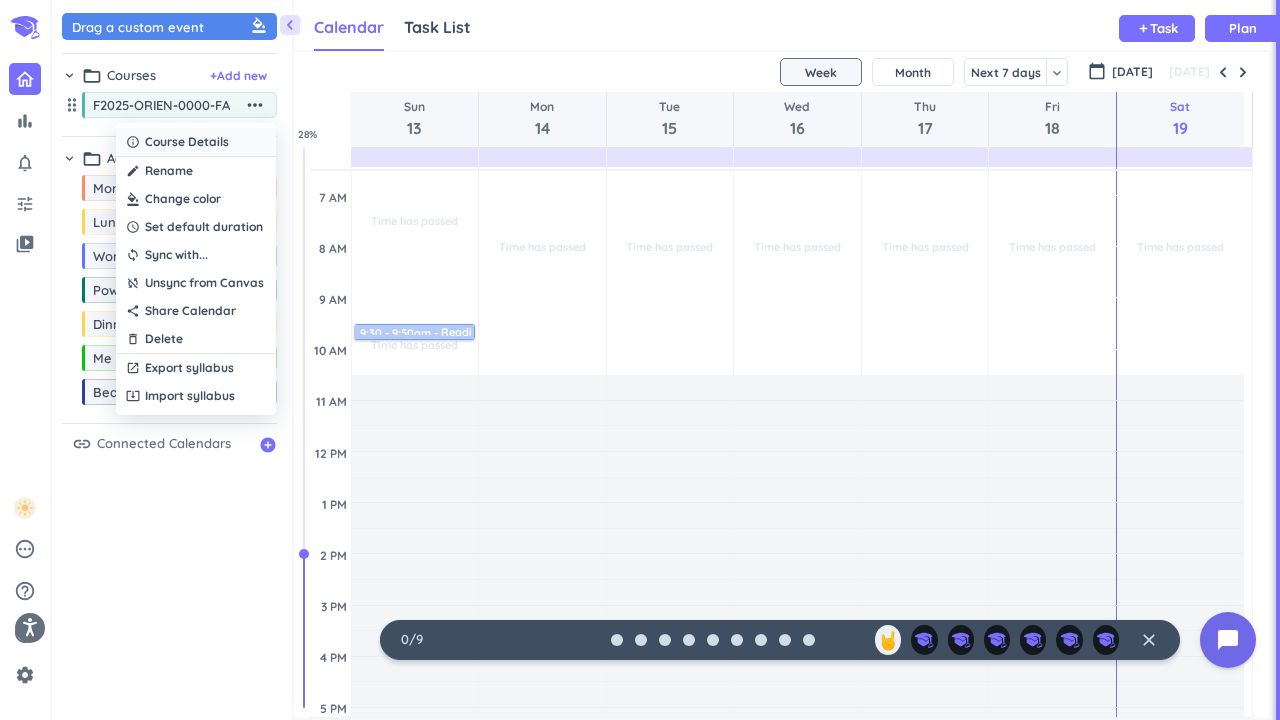 click on "Course Details" at bounding box center (187, 142) 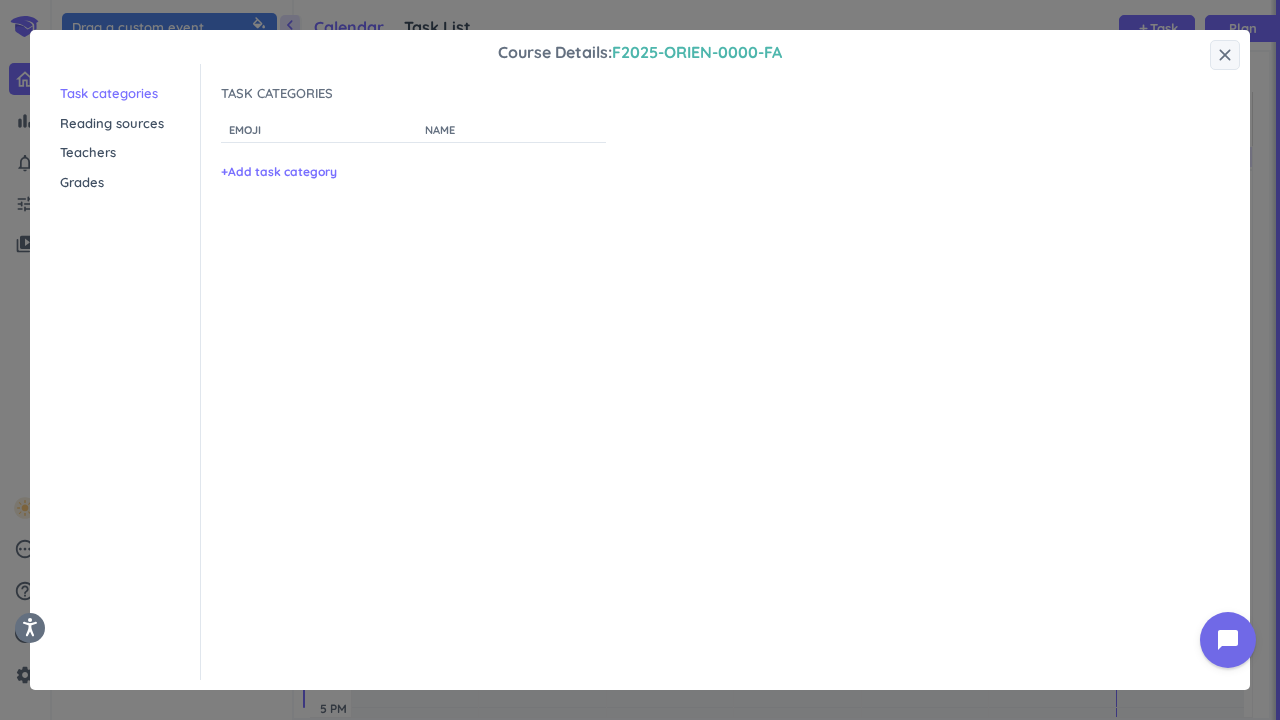 click on "Task categories Reading sources Teachers Grades" at bounding box center (130, 372) 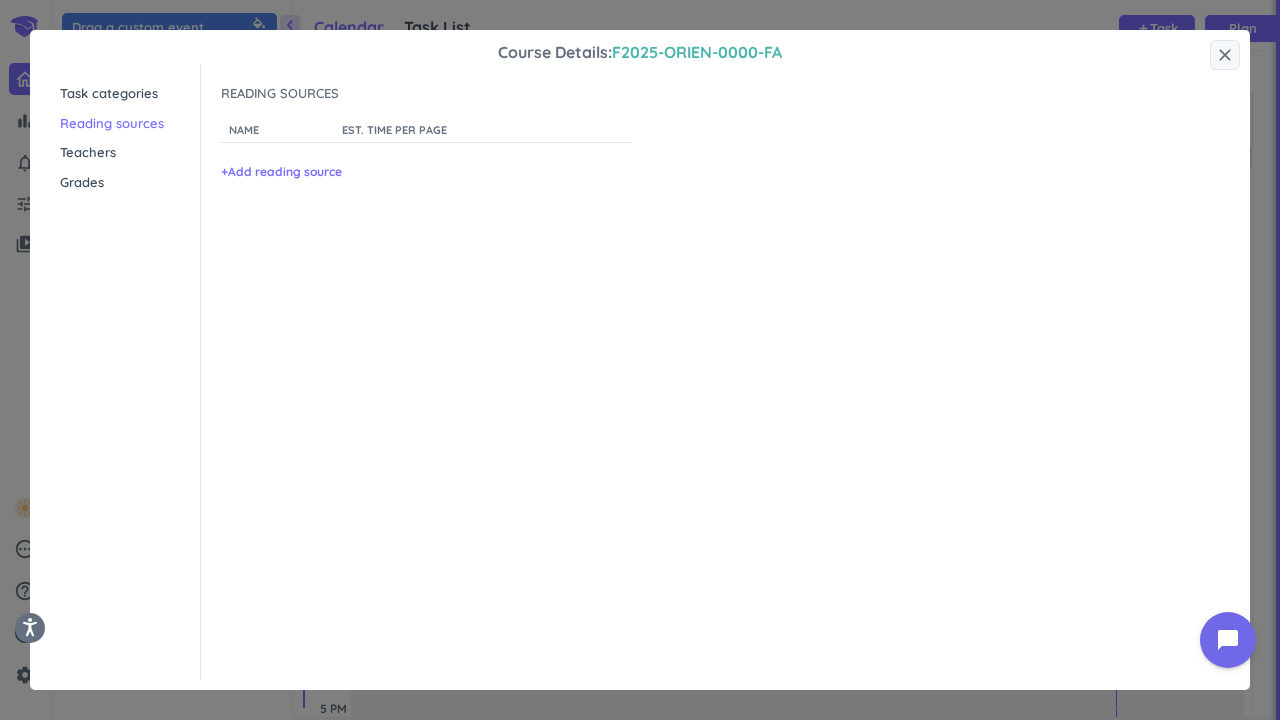 click on "Teachers" at bounding box center (130, 153) 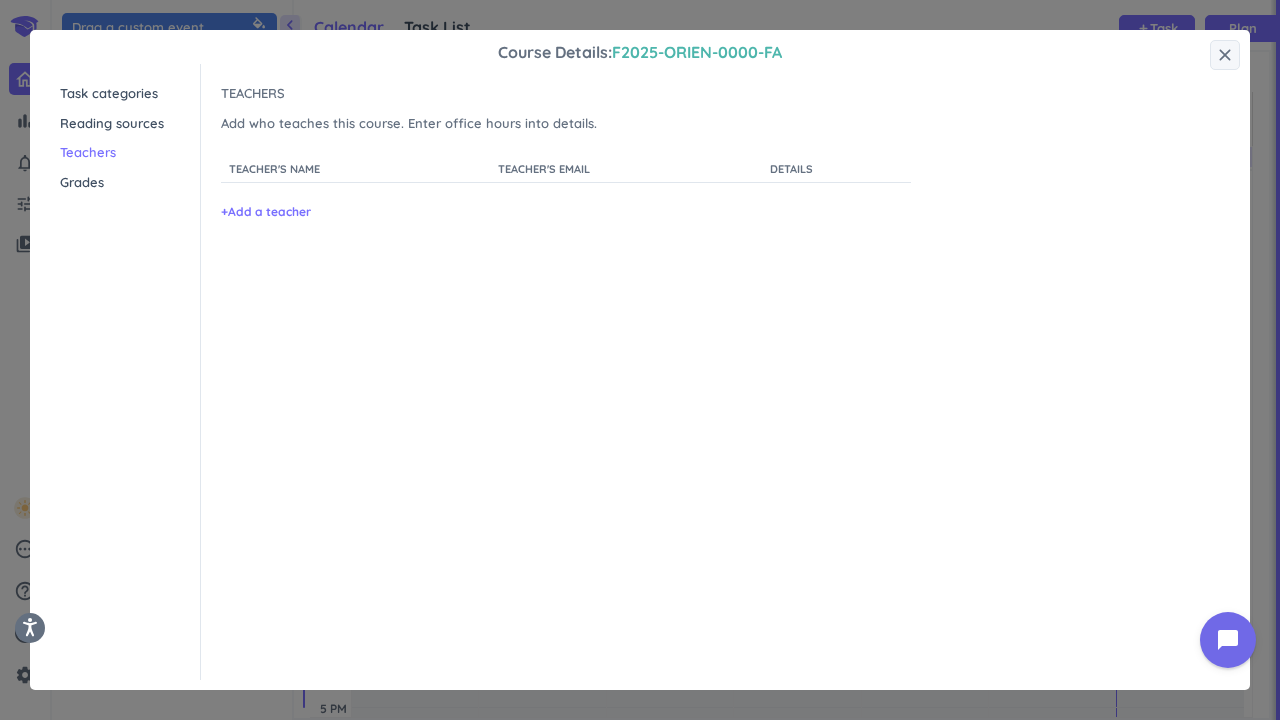 click on "Task categories Reading sources Teachers Grades" at bounding box center (130, 372) 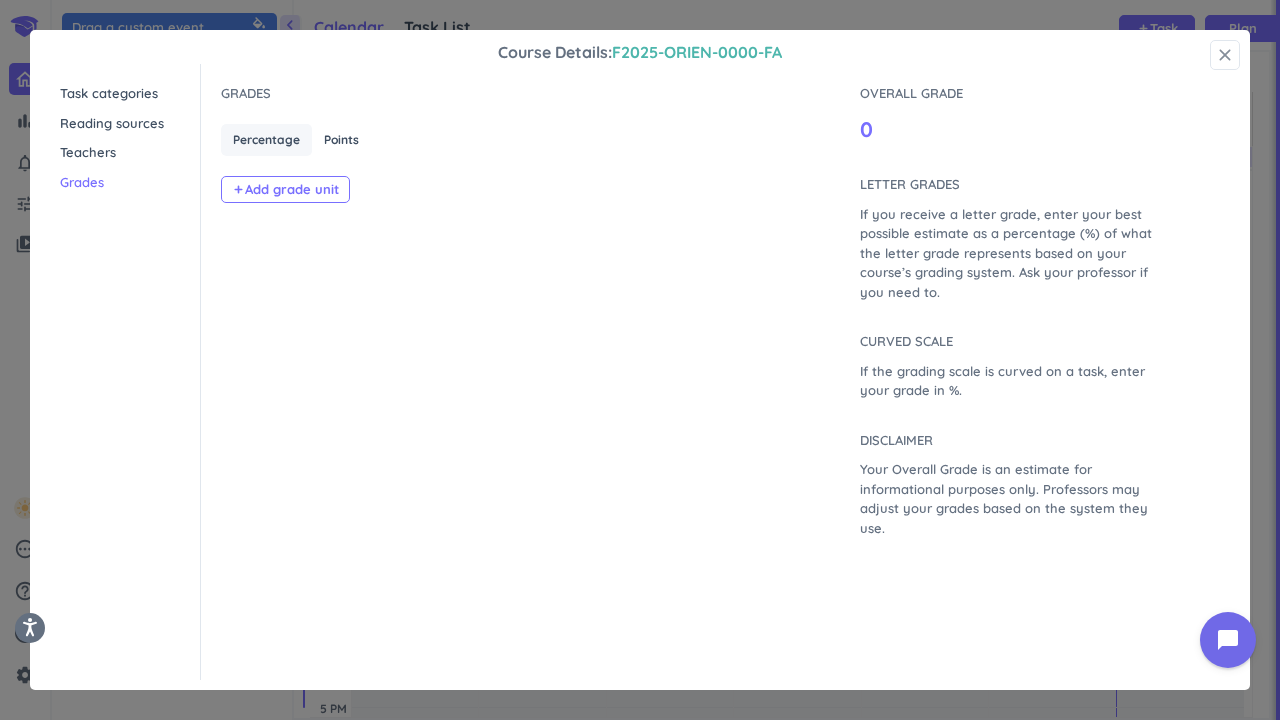 click on "close" at bounding box center (1225, 55) 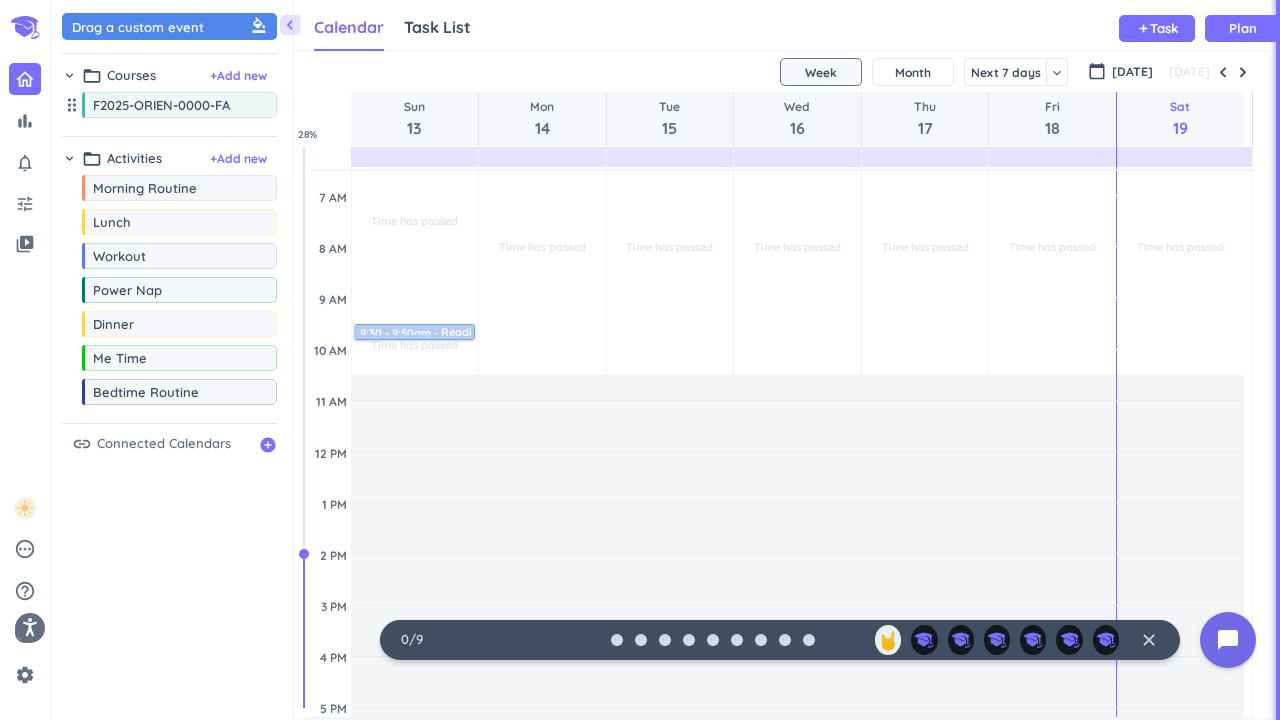 click on "chevron_right" at bounding box center [69, 75] 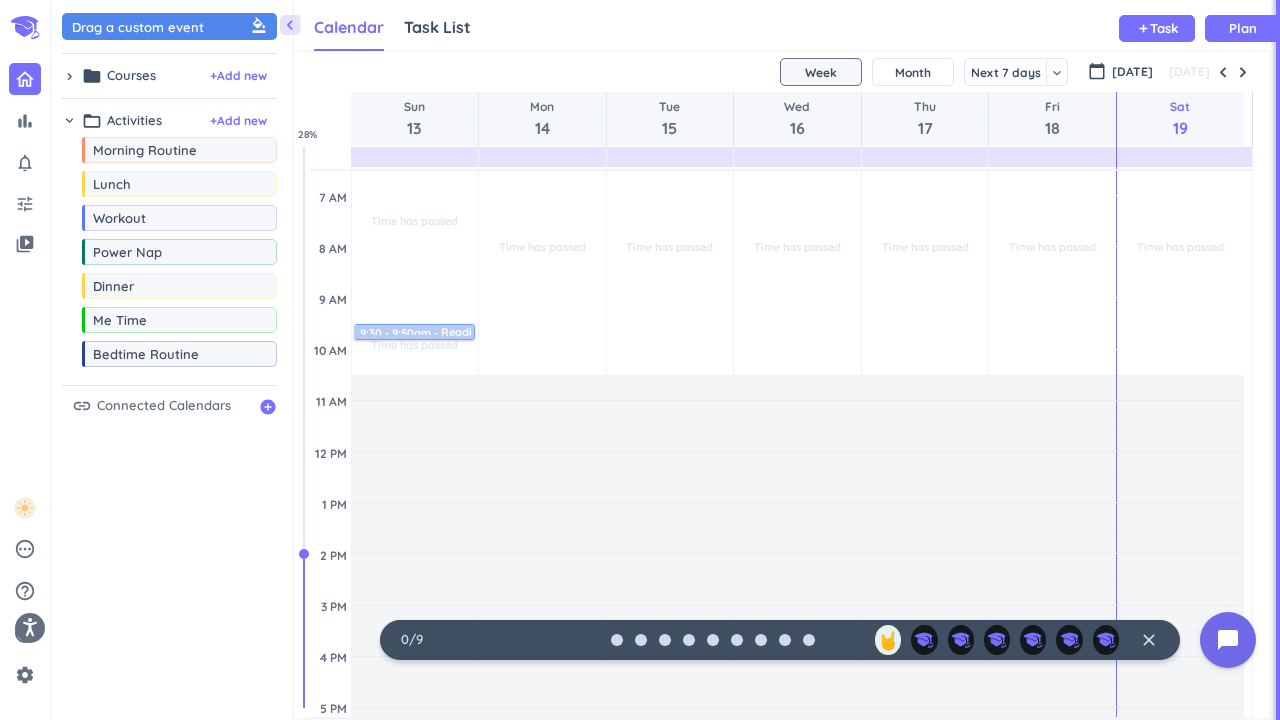 click on "chevron_right" at bounding box center [69, 76] 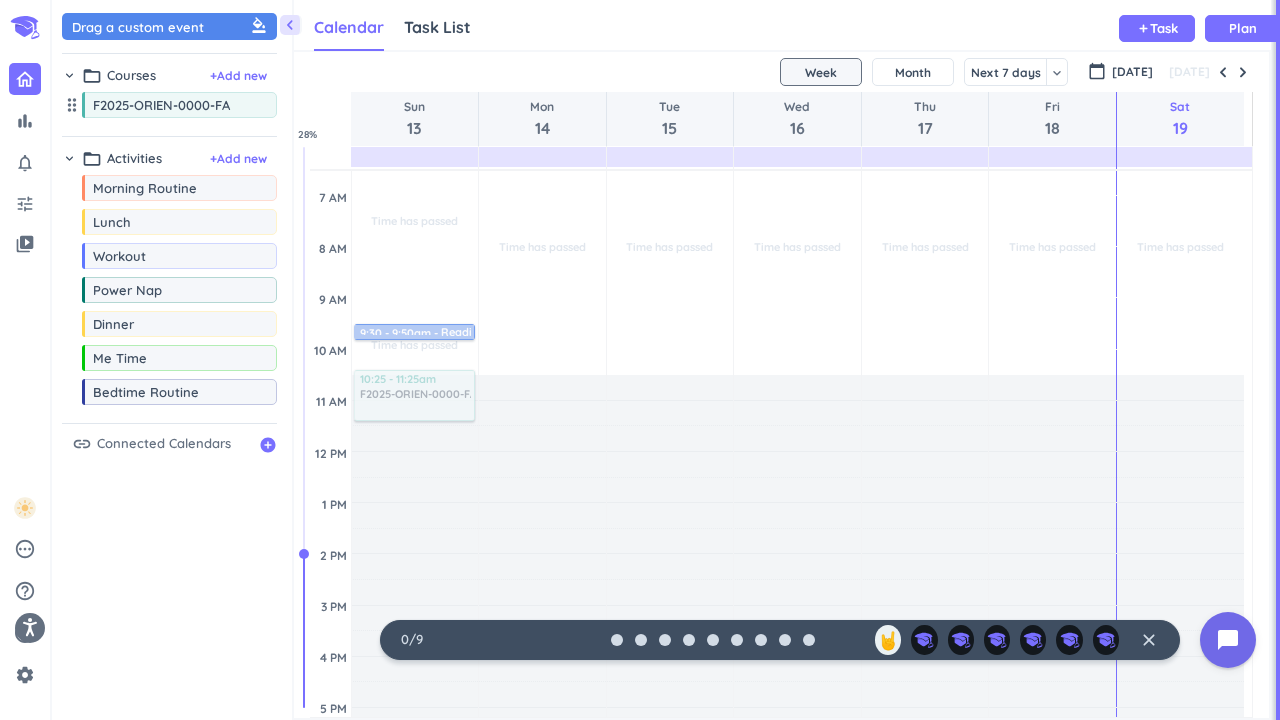 drag, startPoint x: 188, startPoint y: 99, endPoint x: 446, endPoint y: 367, distance: 372.00537 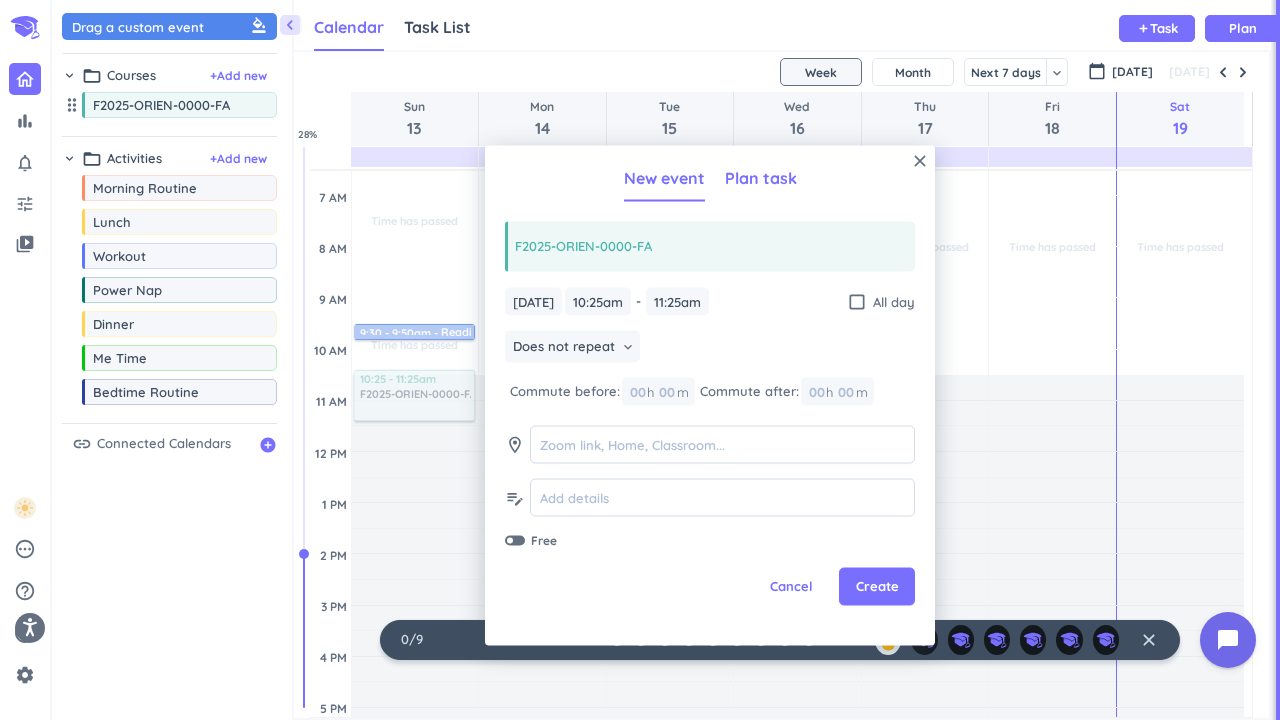click on "Plan task" at bounding box center (761, 178) 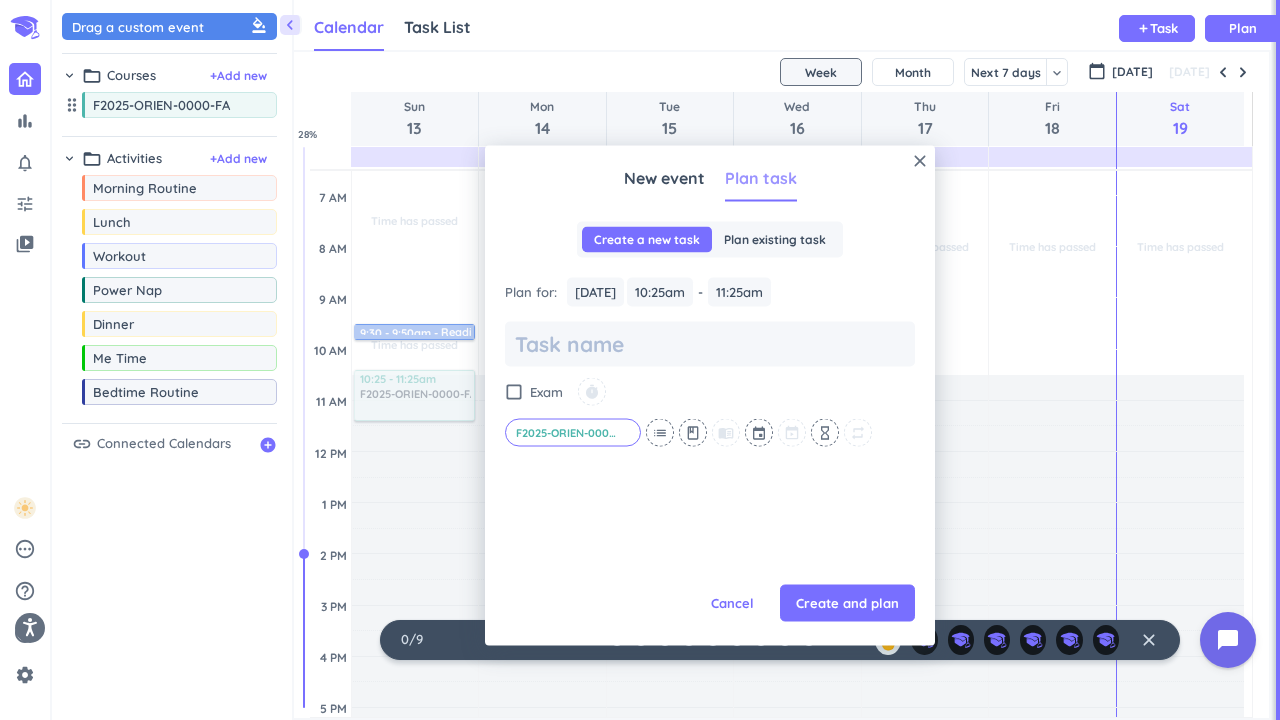 scroll, scrollTop: 0, scrollLeft: 0, axis: both 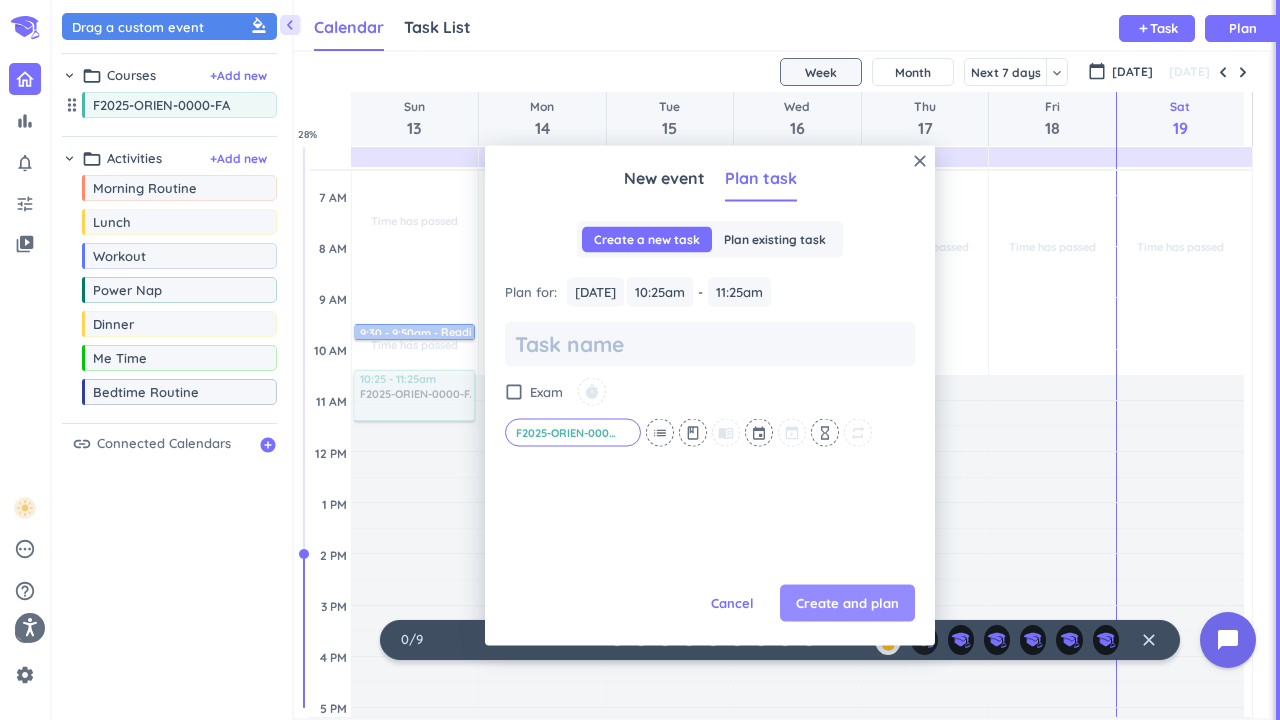 click on "Create and plan" at bounding box center [847, 603] 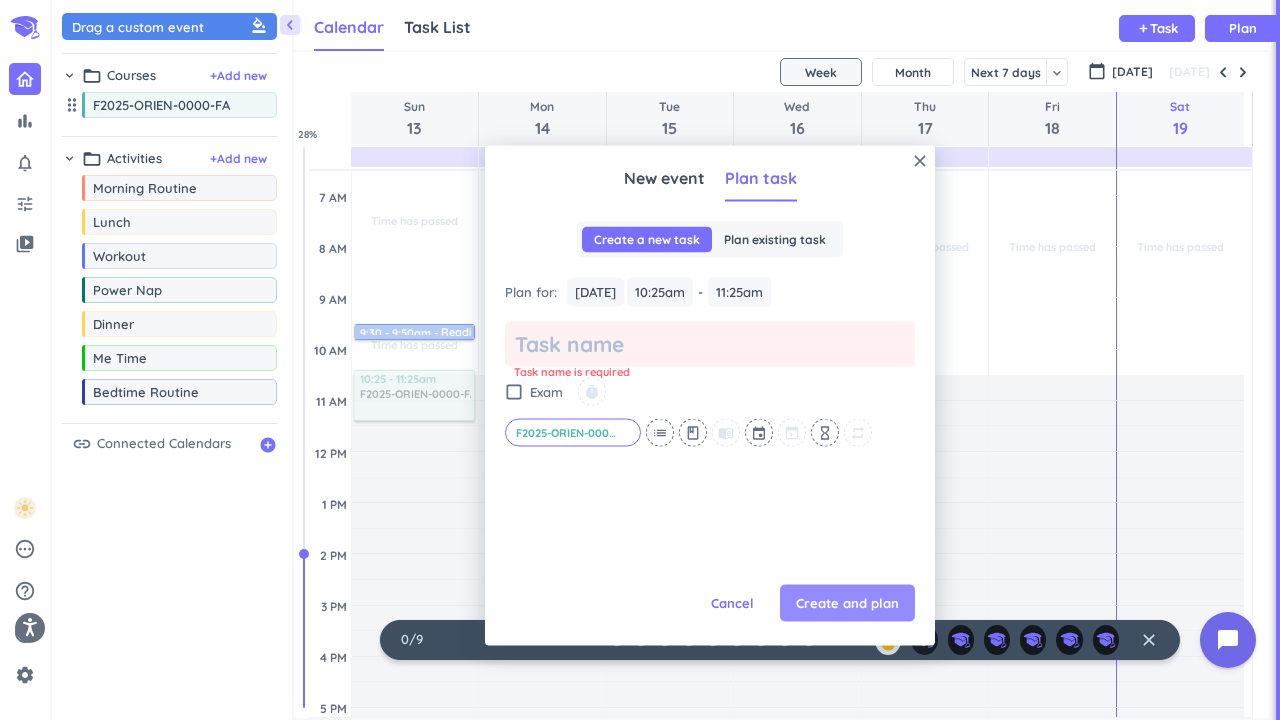 scroll, scrollTop: 0, scrollLeft: 0, axis: both 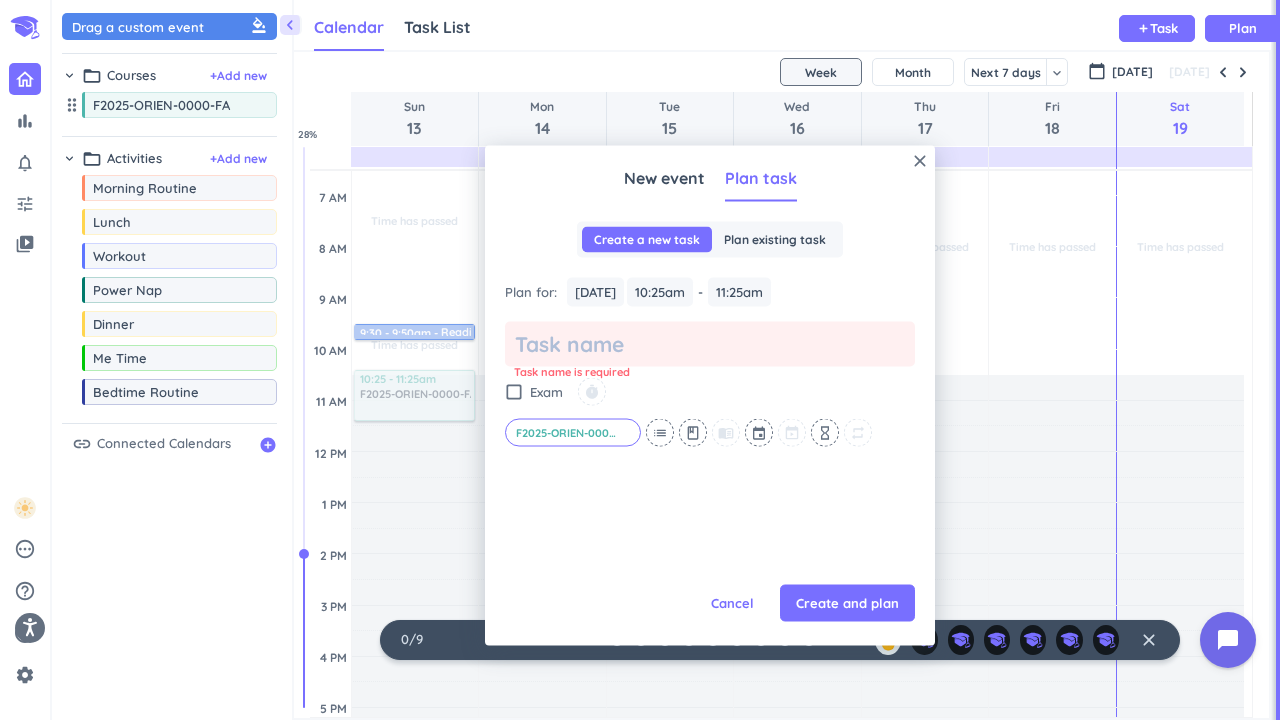 click at bounding box center [710, 343] 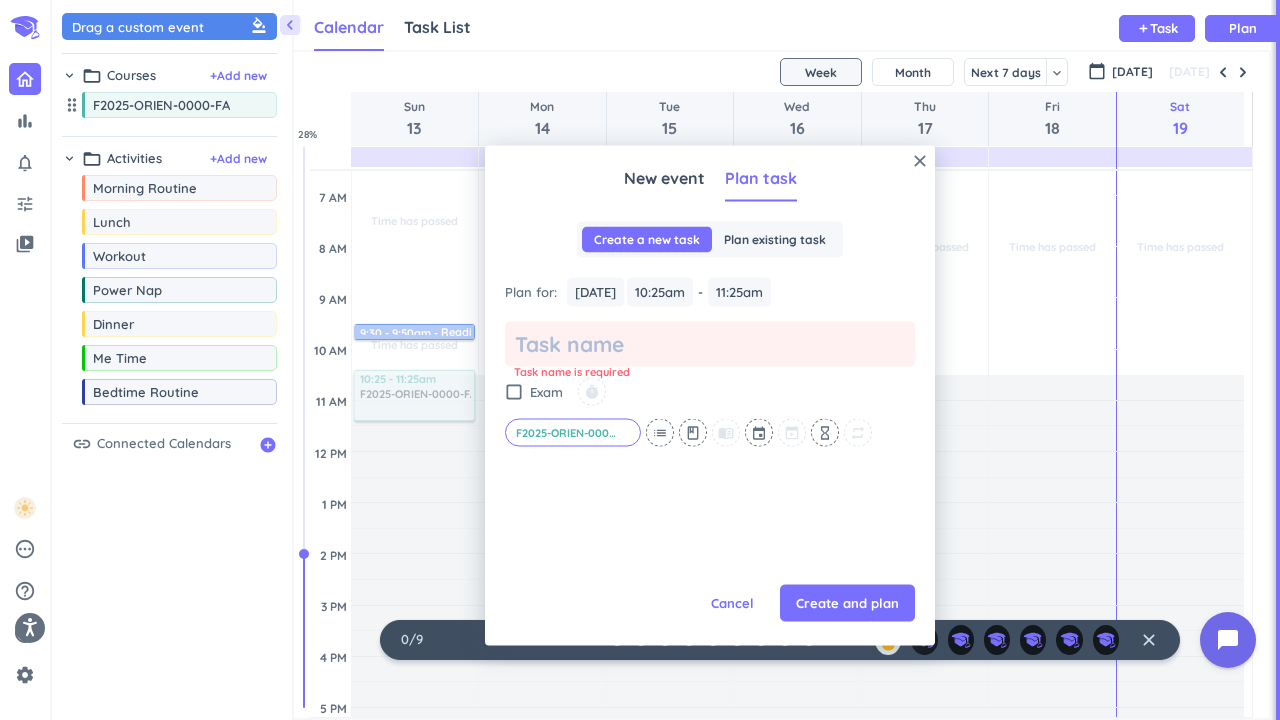 type on "x" 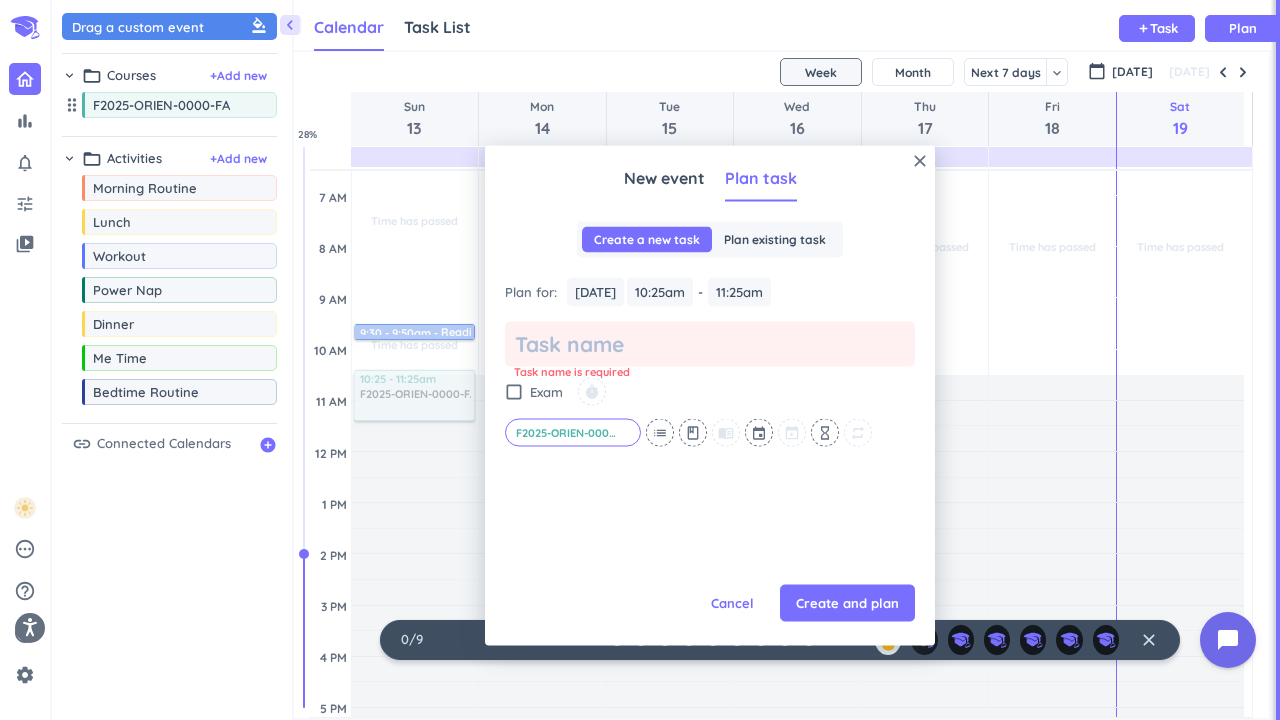 type on "R" 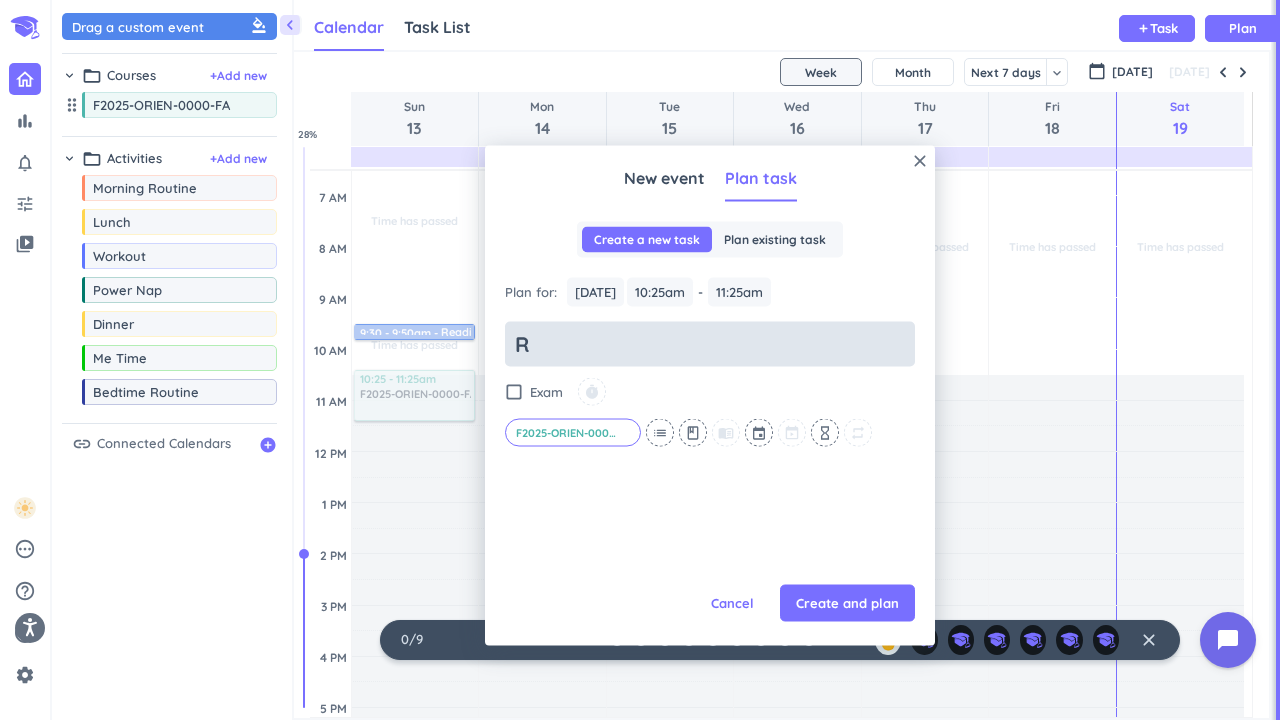 type on "x" 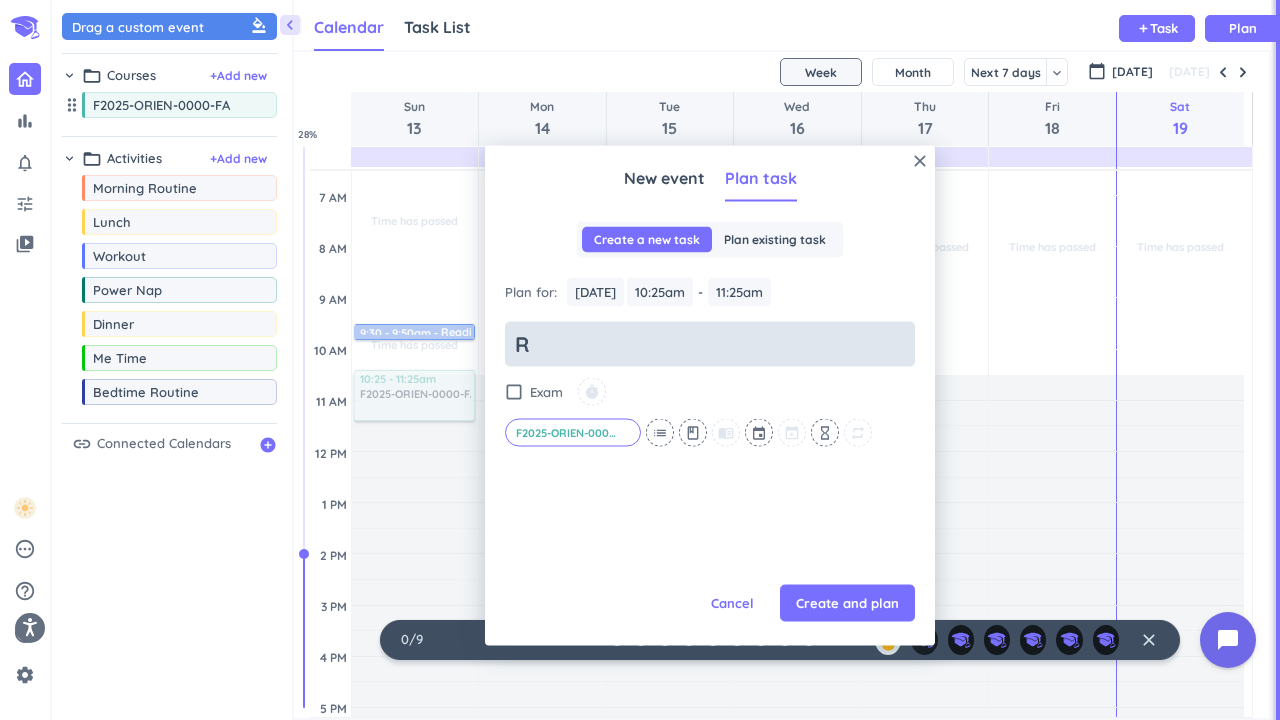 type on "RE" 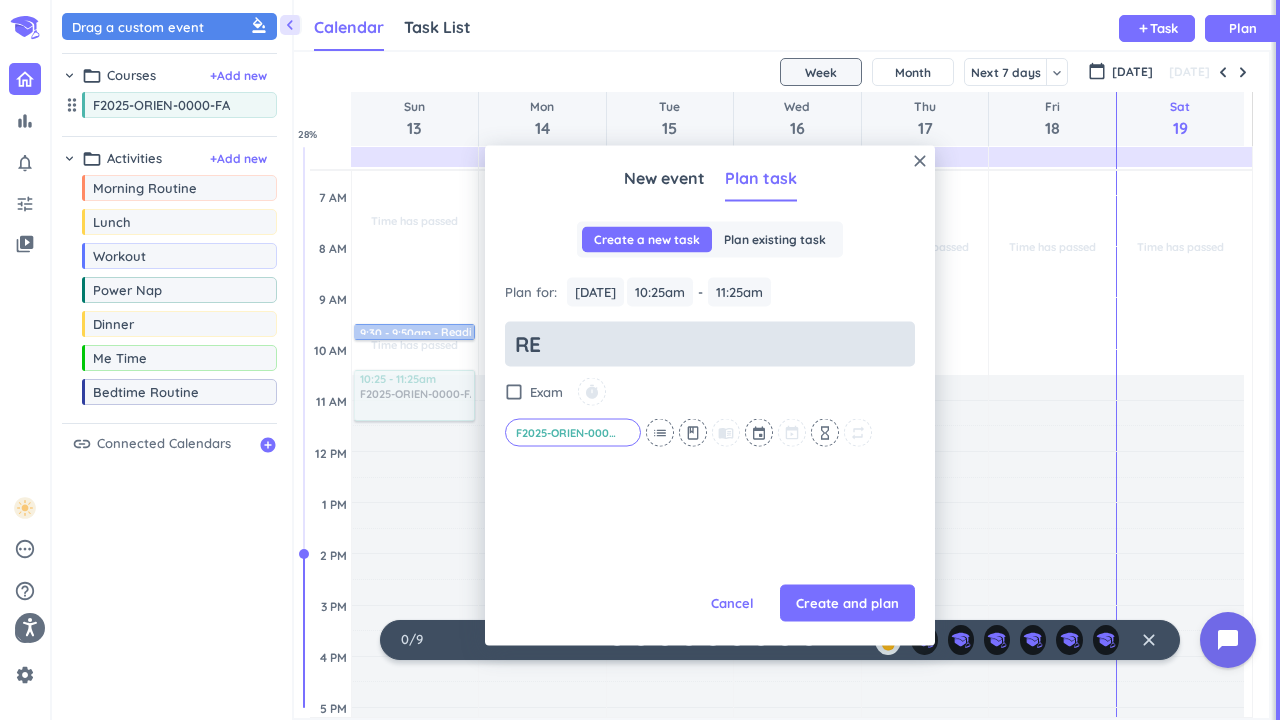 type on "x" 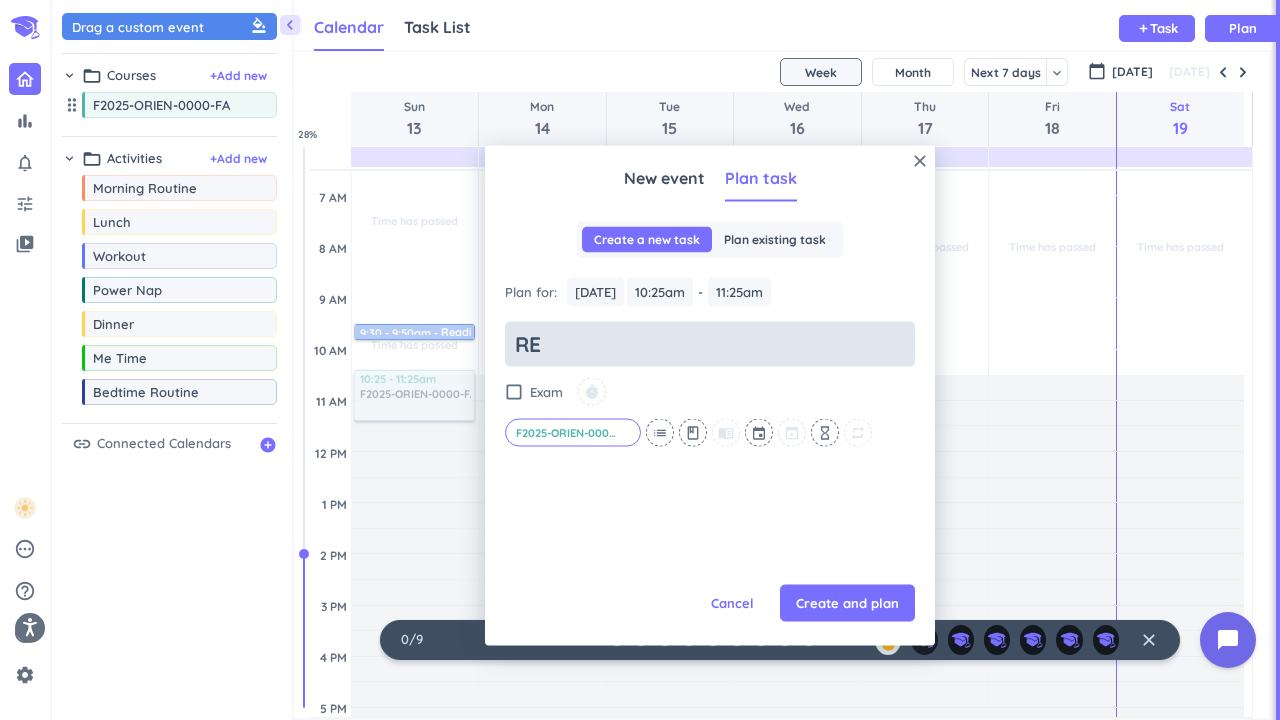 type on "R" 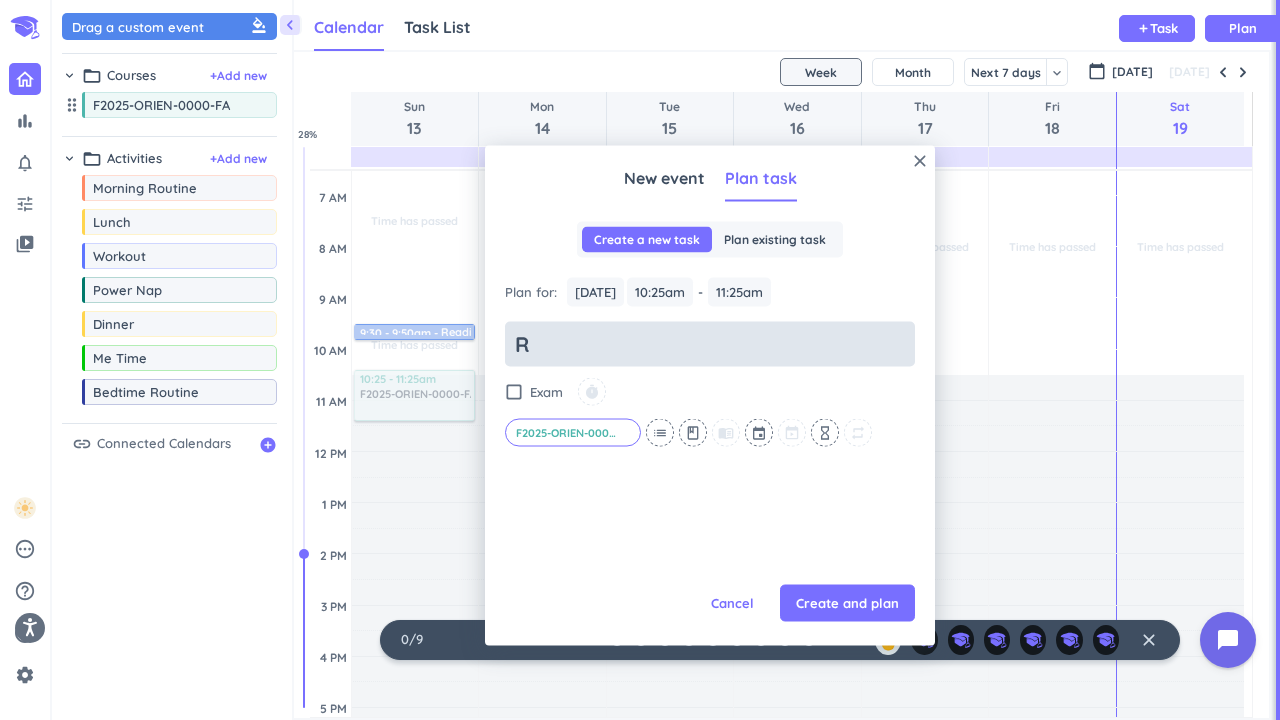 type 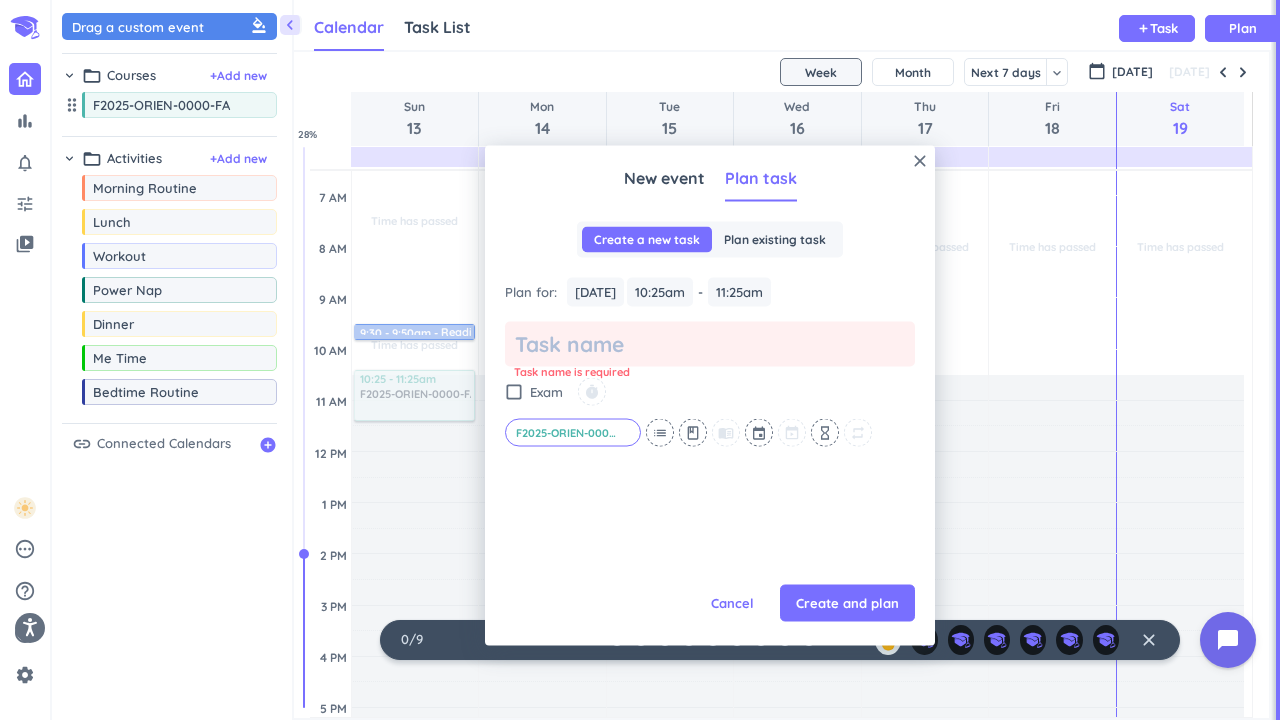 type on "x" 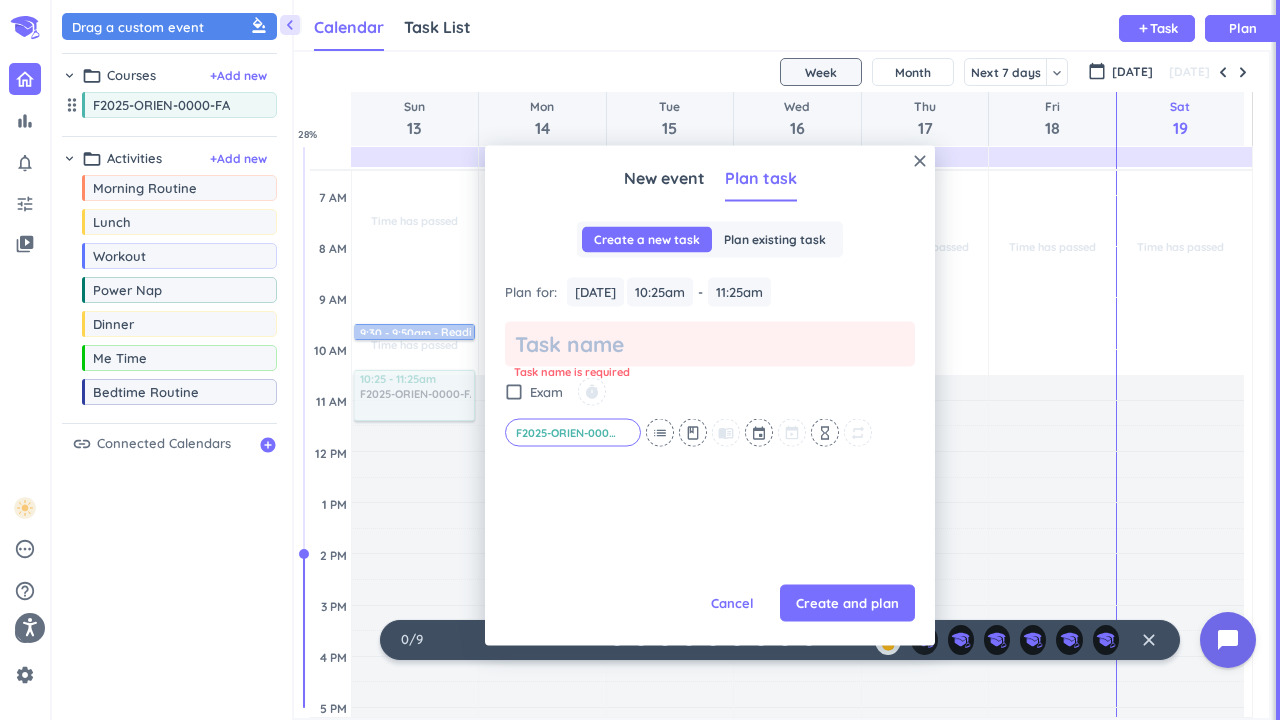 type on "O" 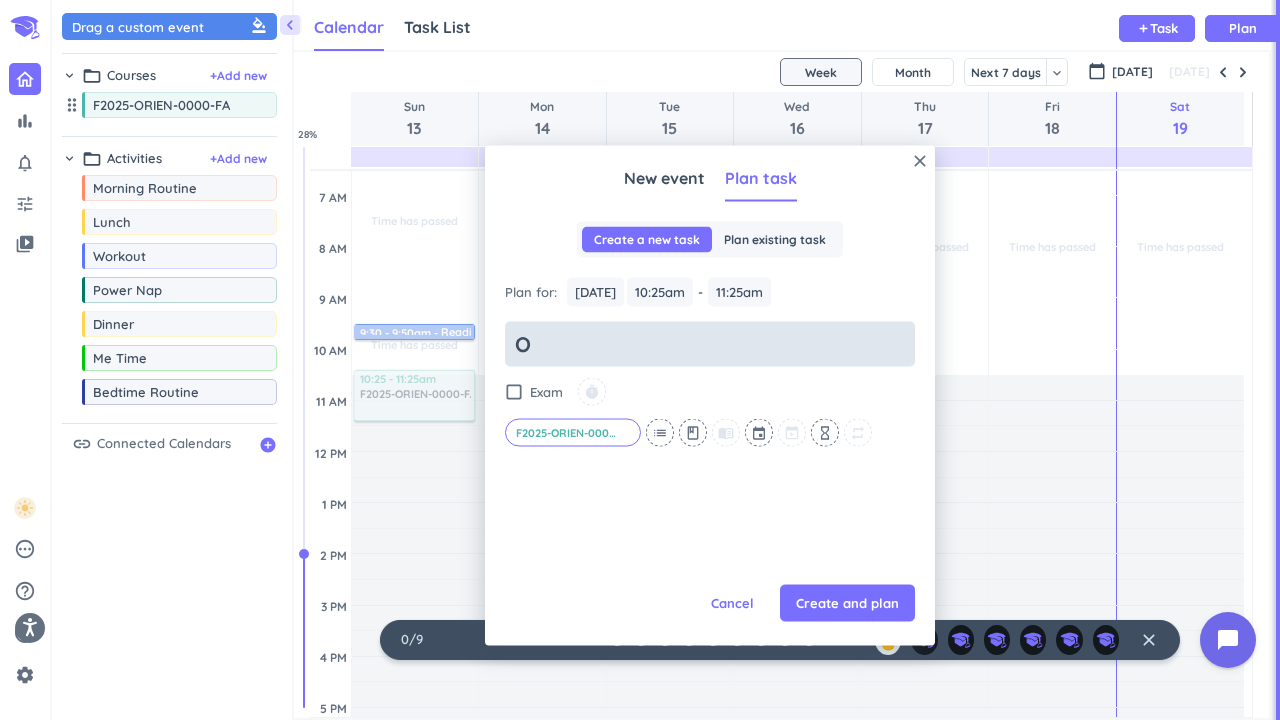 type on "x" 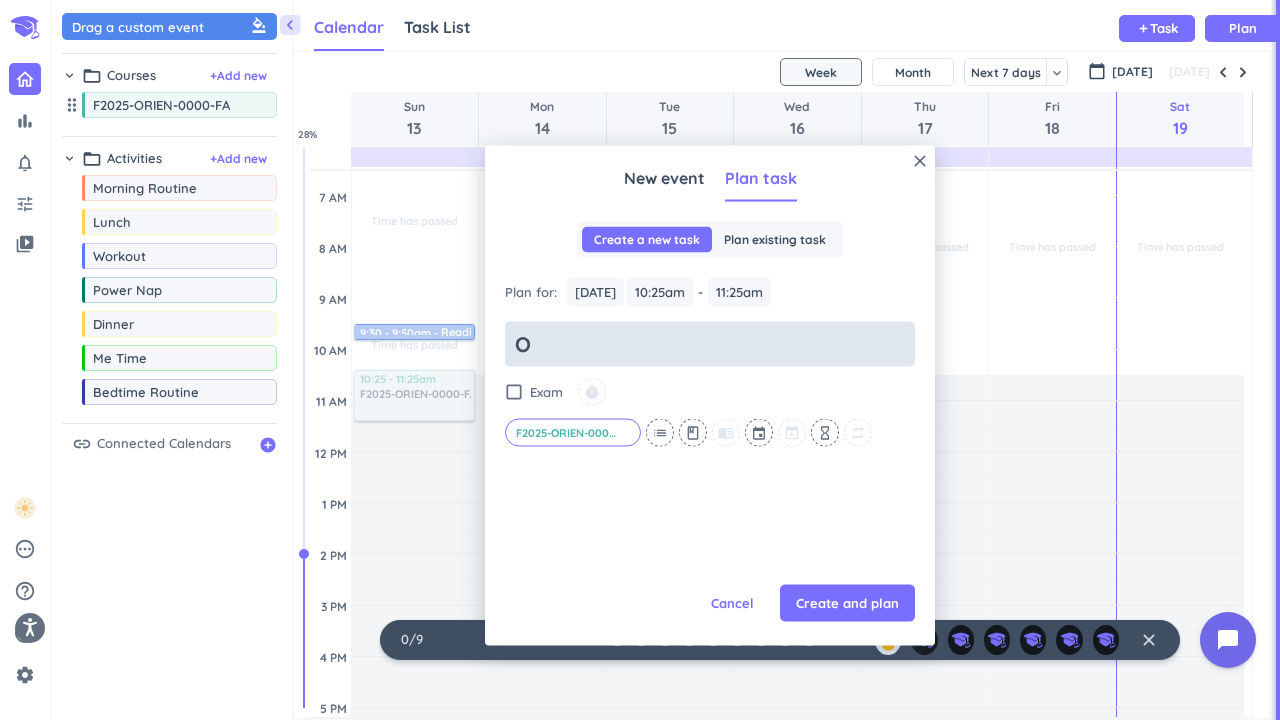type on "Or" 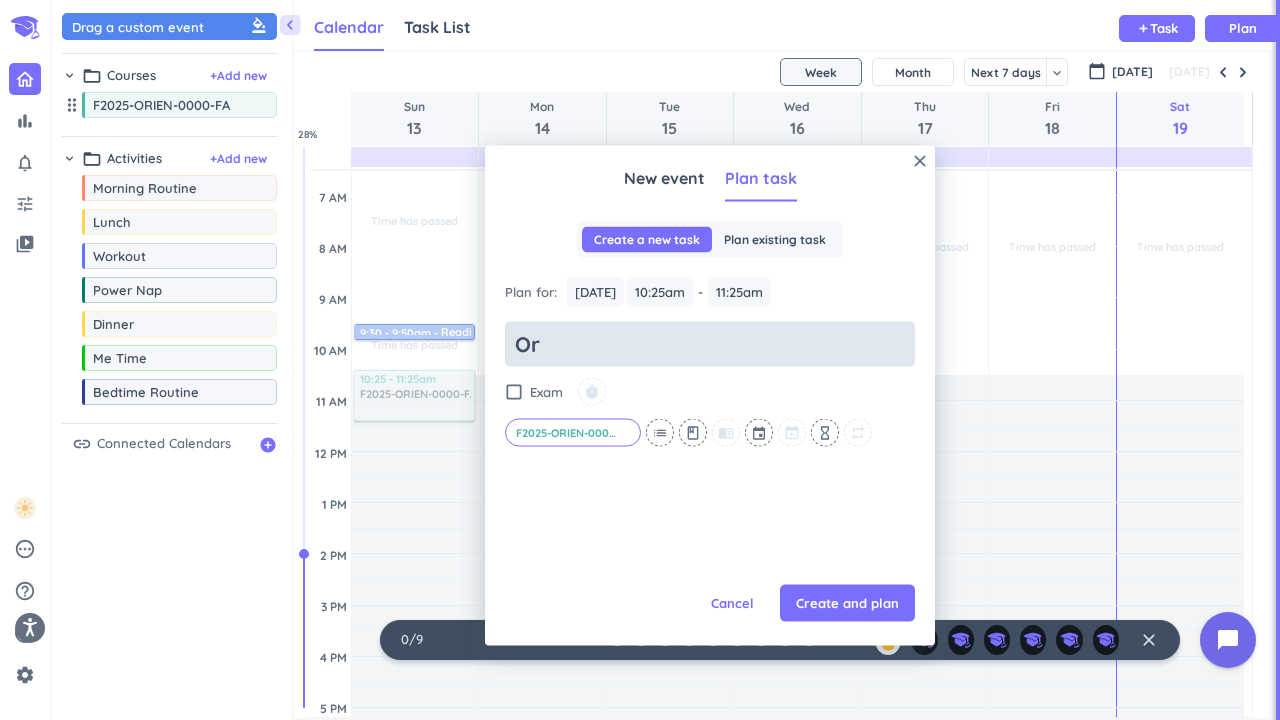 type on "x" 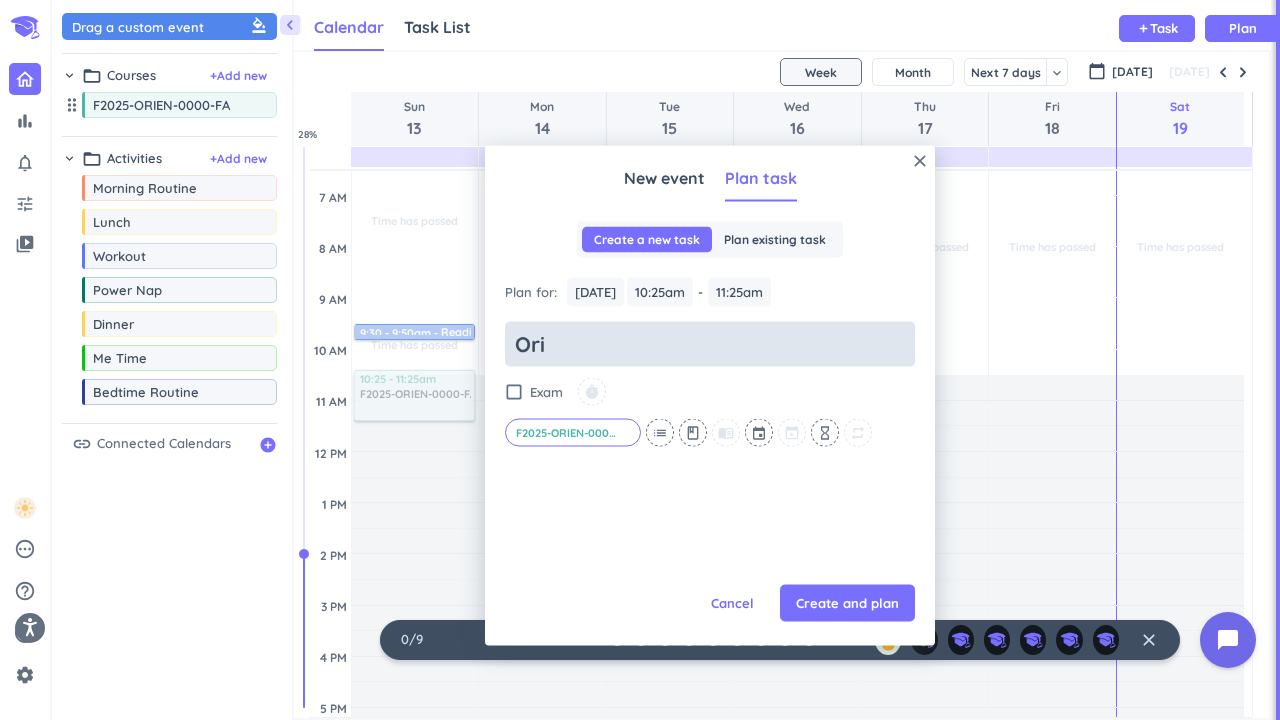 type on "[PERSON_NAME]" 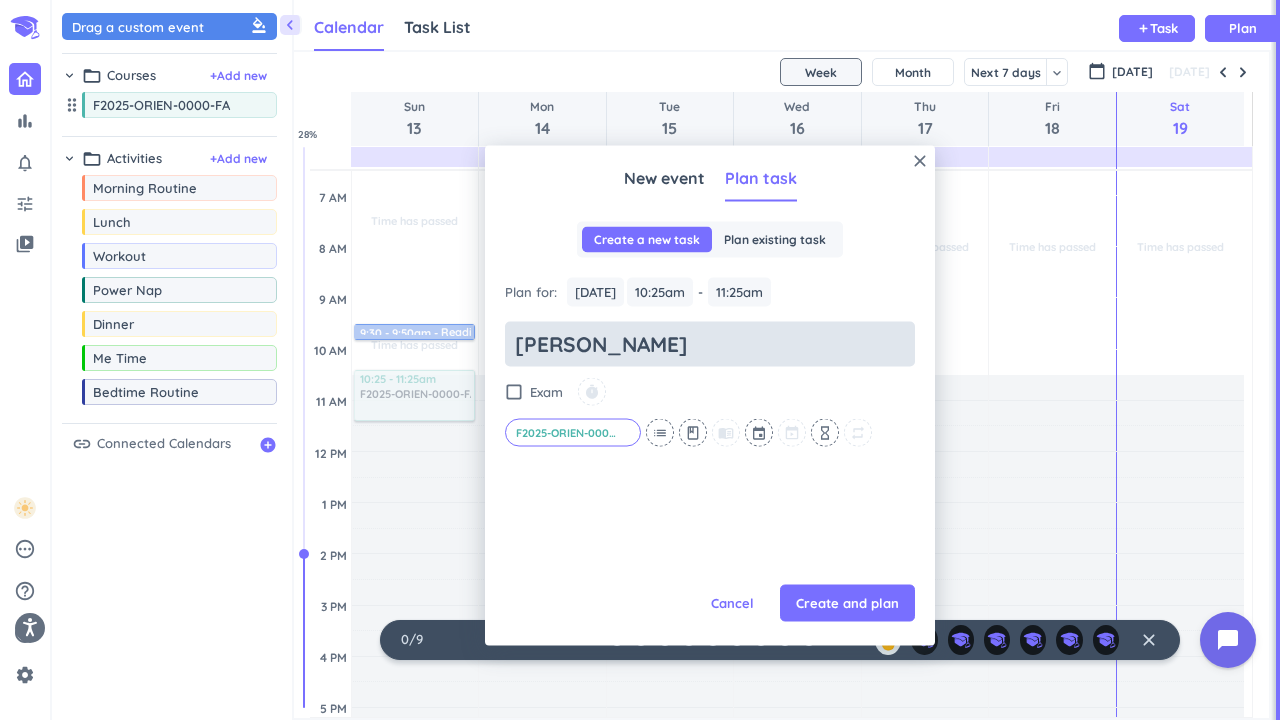type on "x" 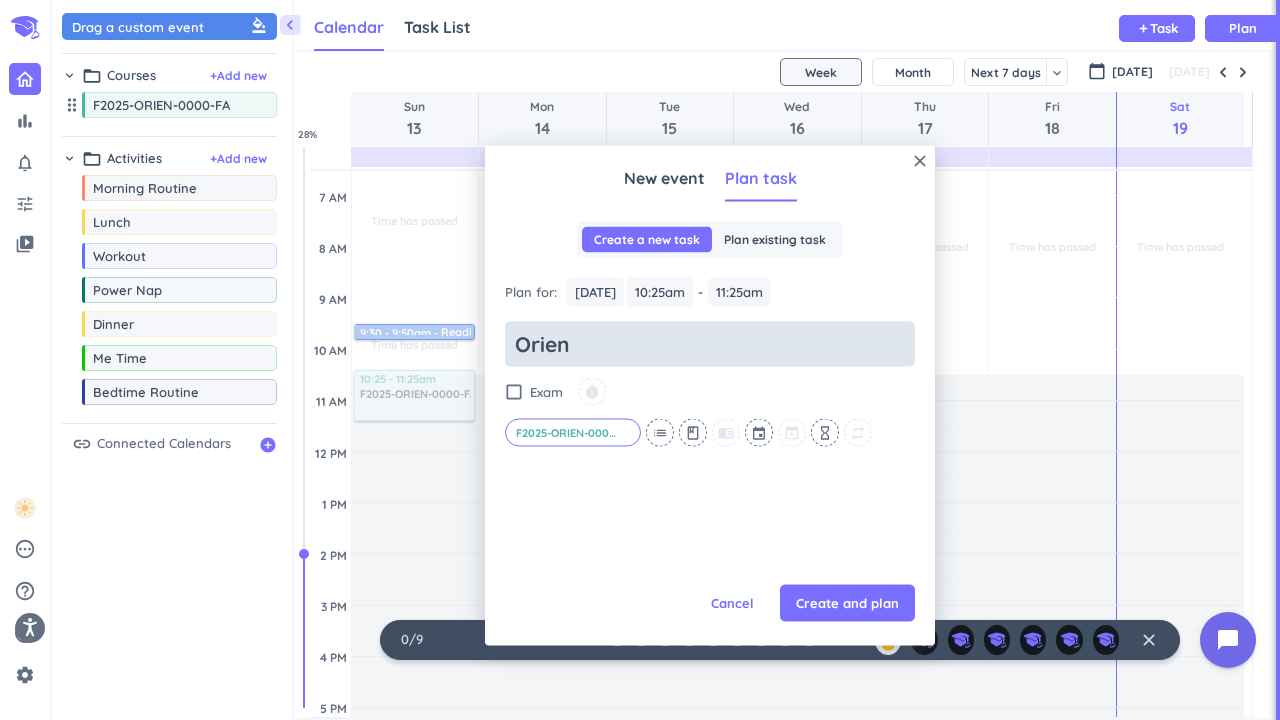 type on "x" 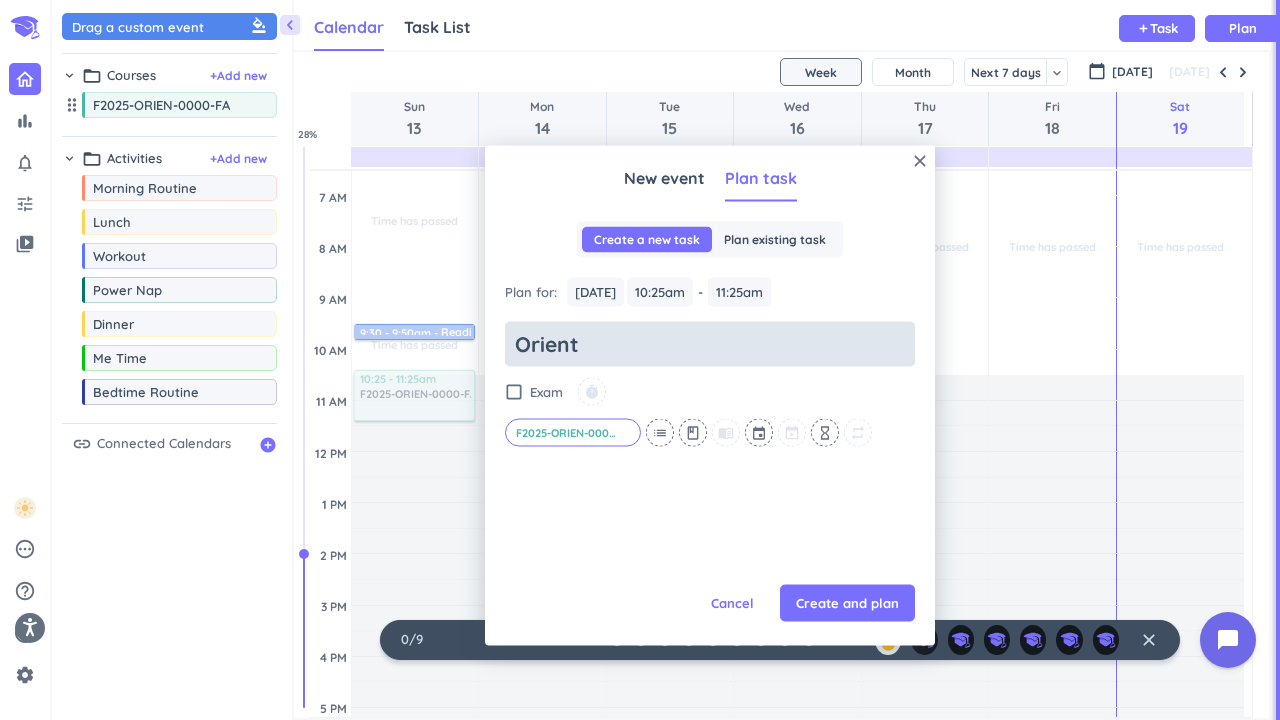 type on "Orienta" 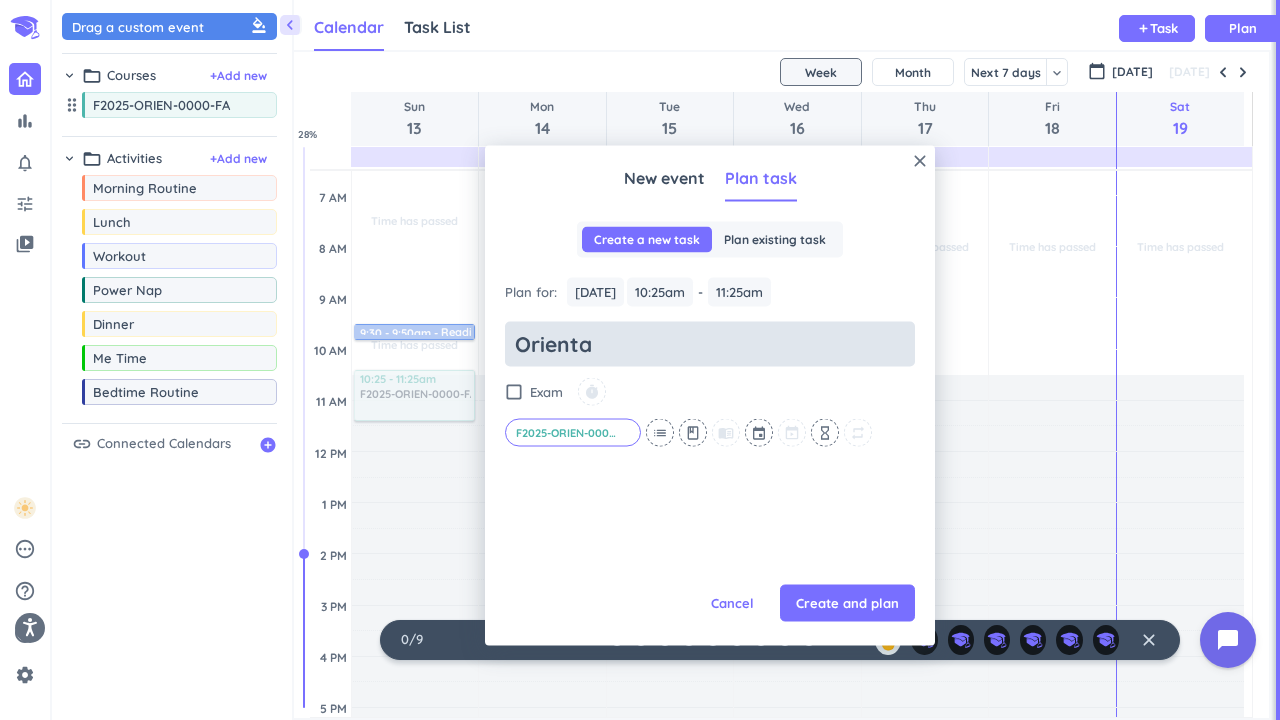 type on "x" 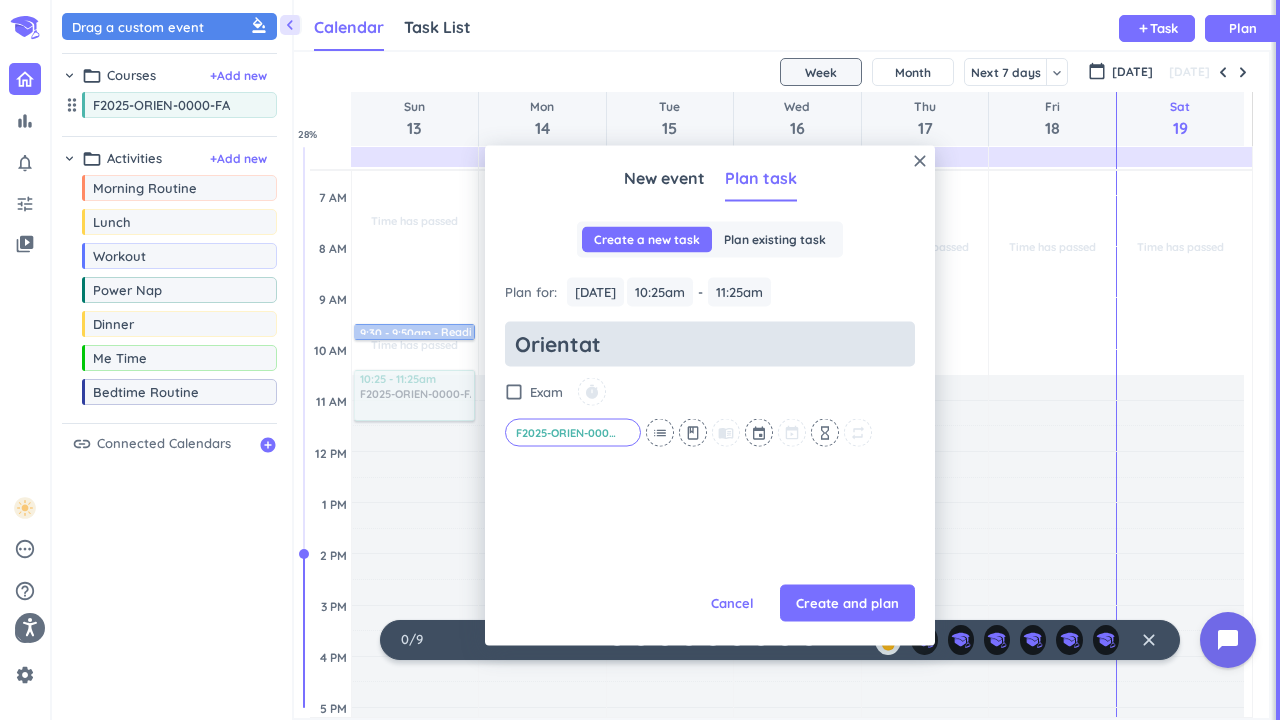 type on "x" 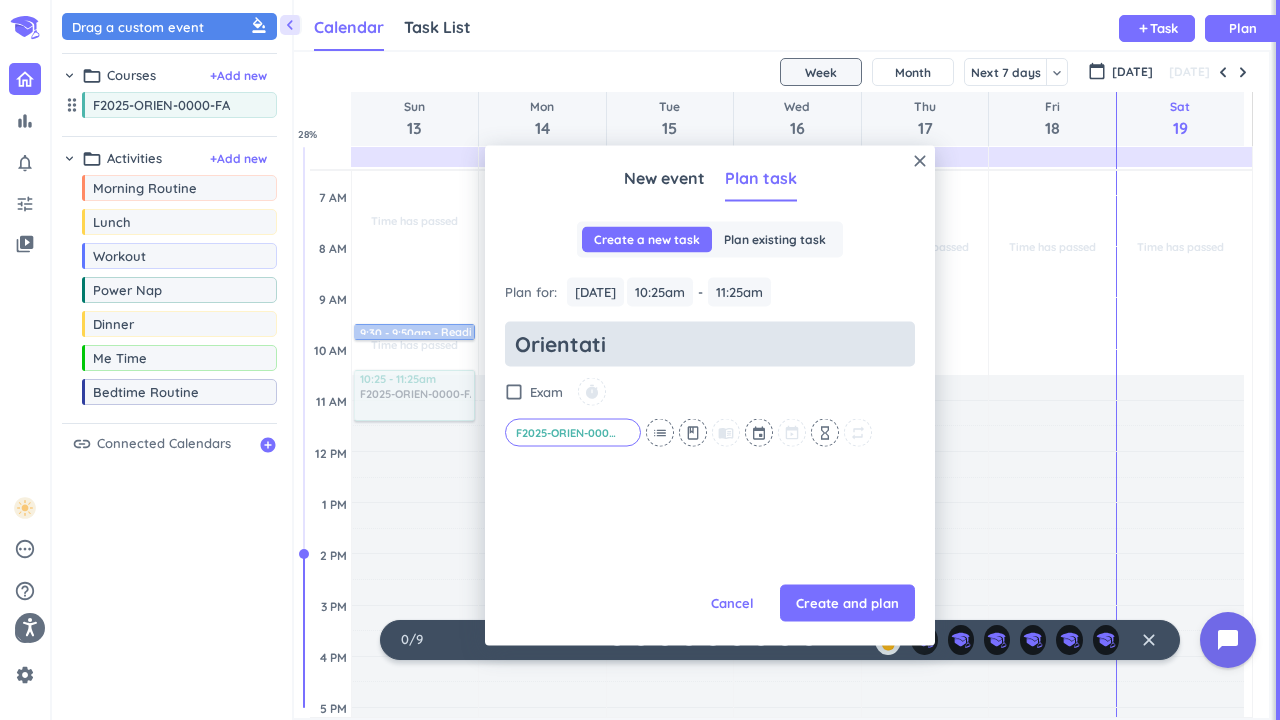type on "x" 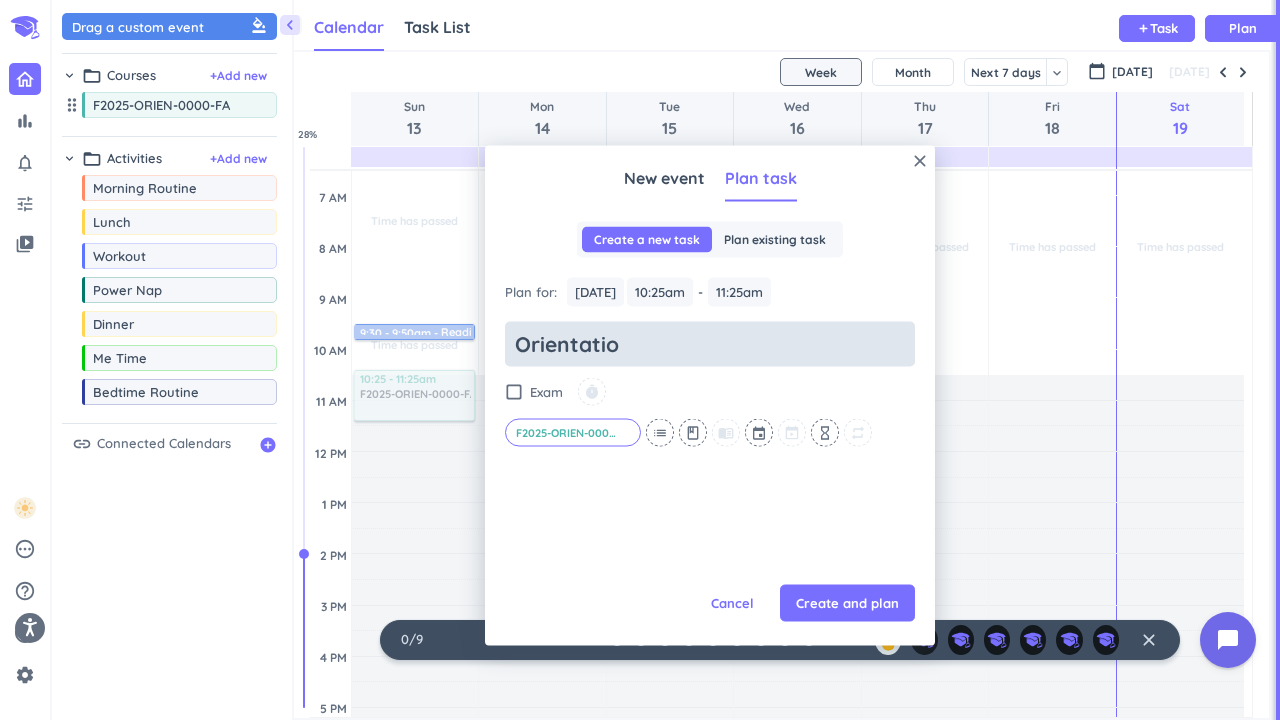 type on "x" 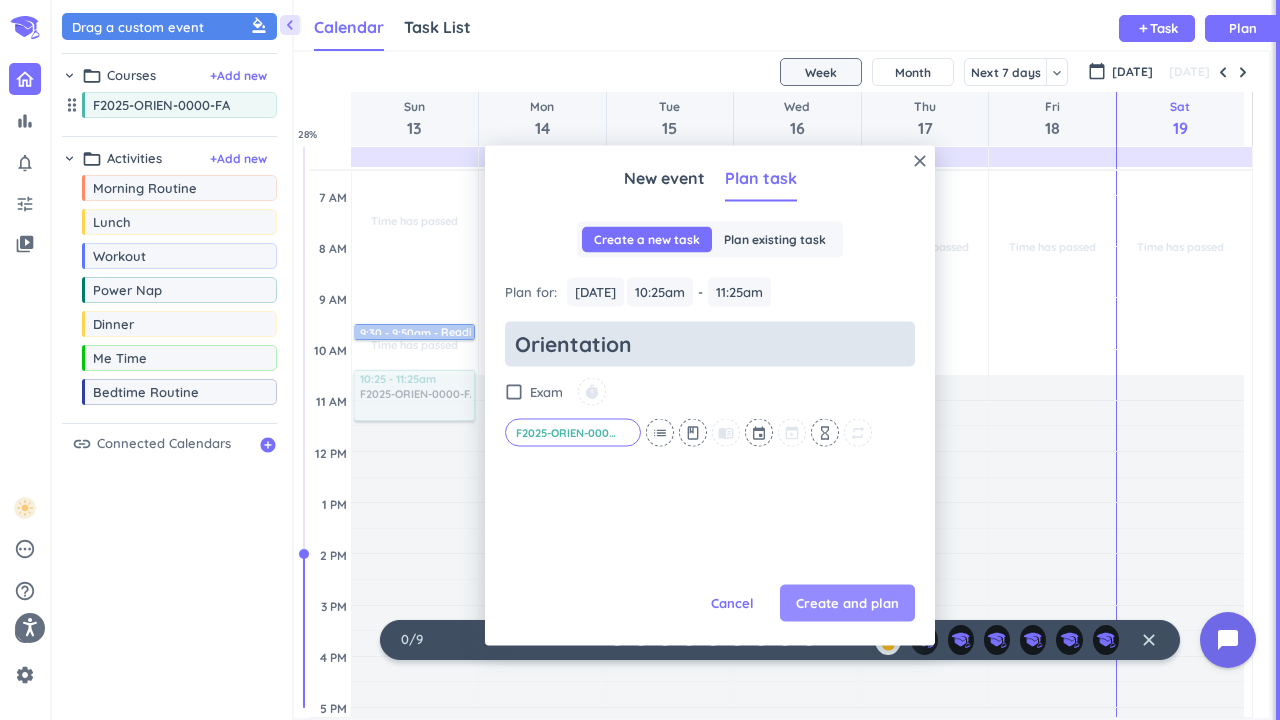 type on "Orientation" 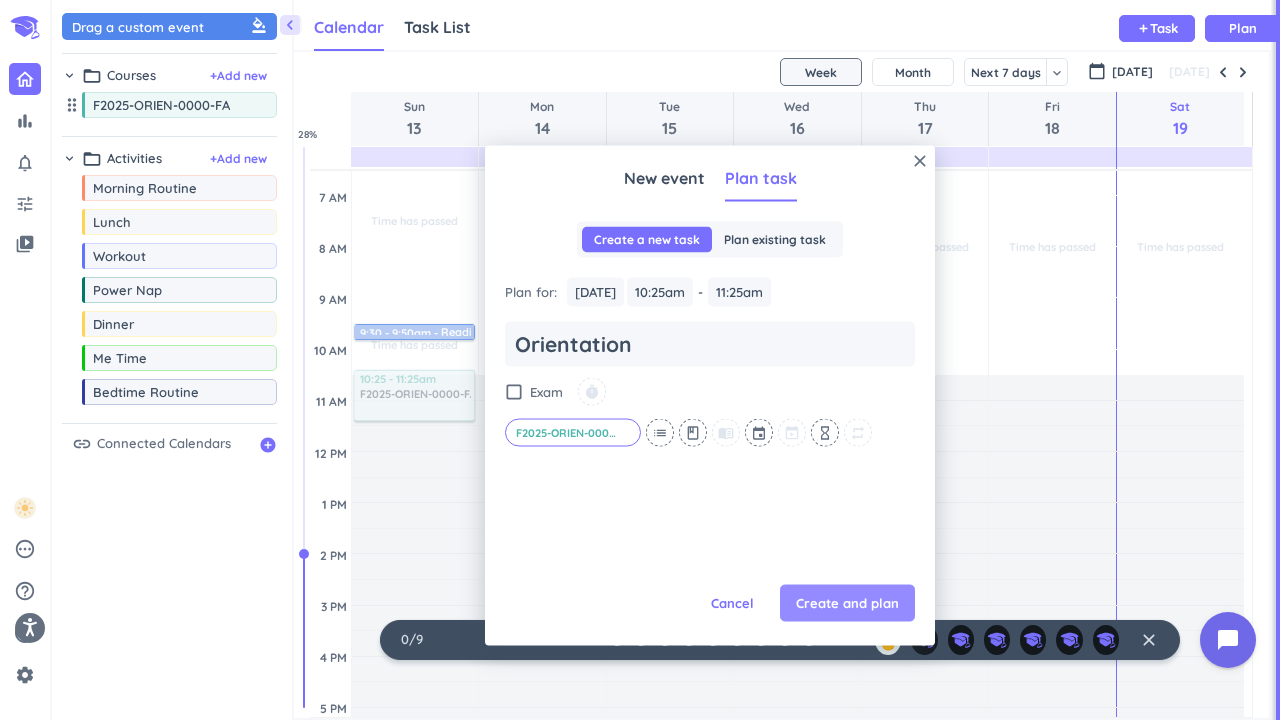click on "Create and plan" at bounding box center [847, 603] 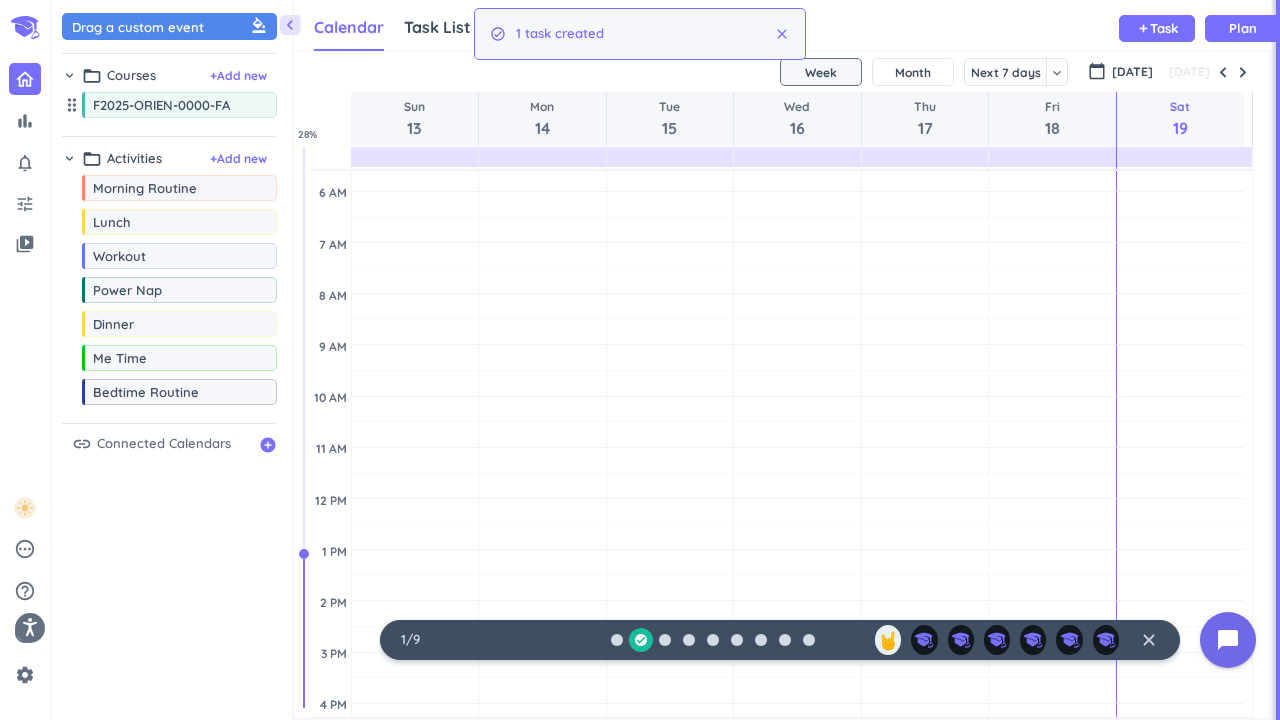 scroll, scrollTop: 0, scrollLeft: 0, axis: both 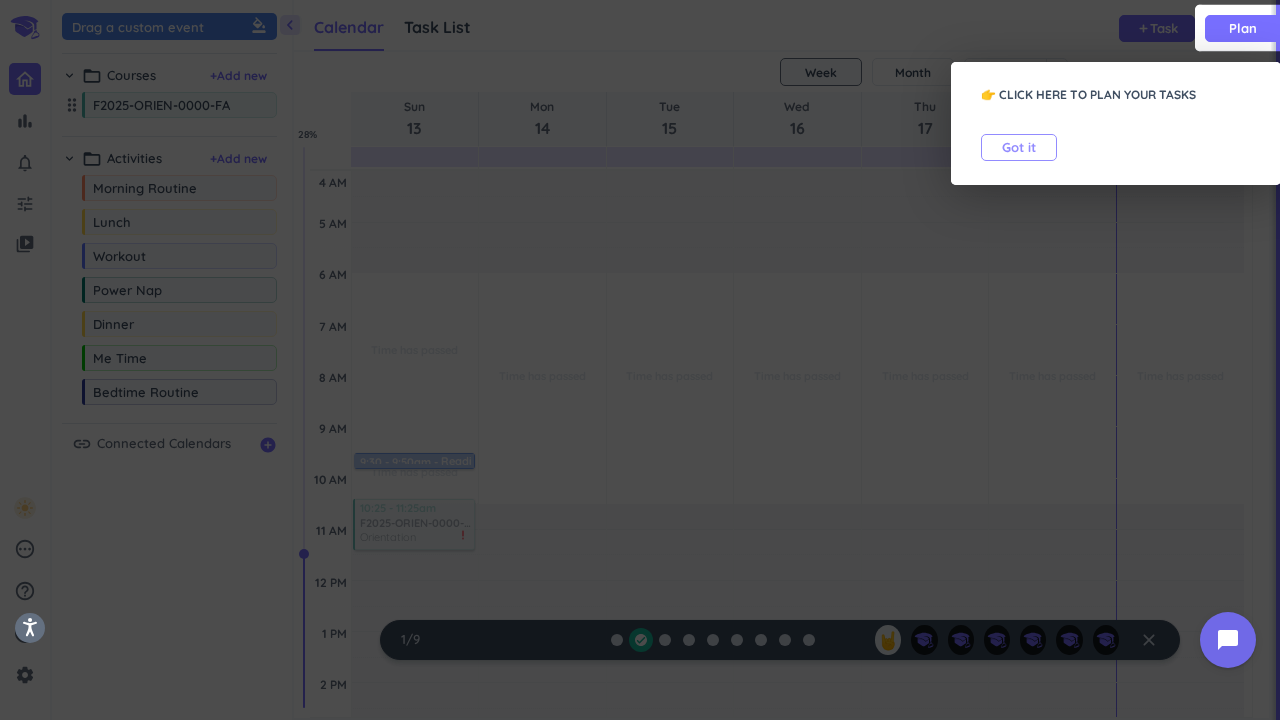 click on "Got it" at bounding box center [1019, 147] 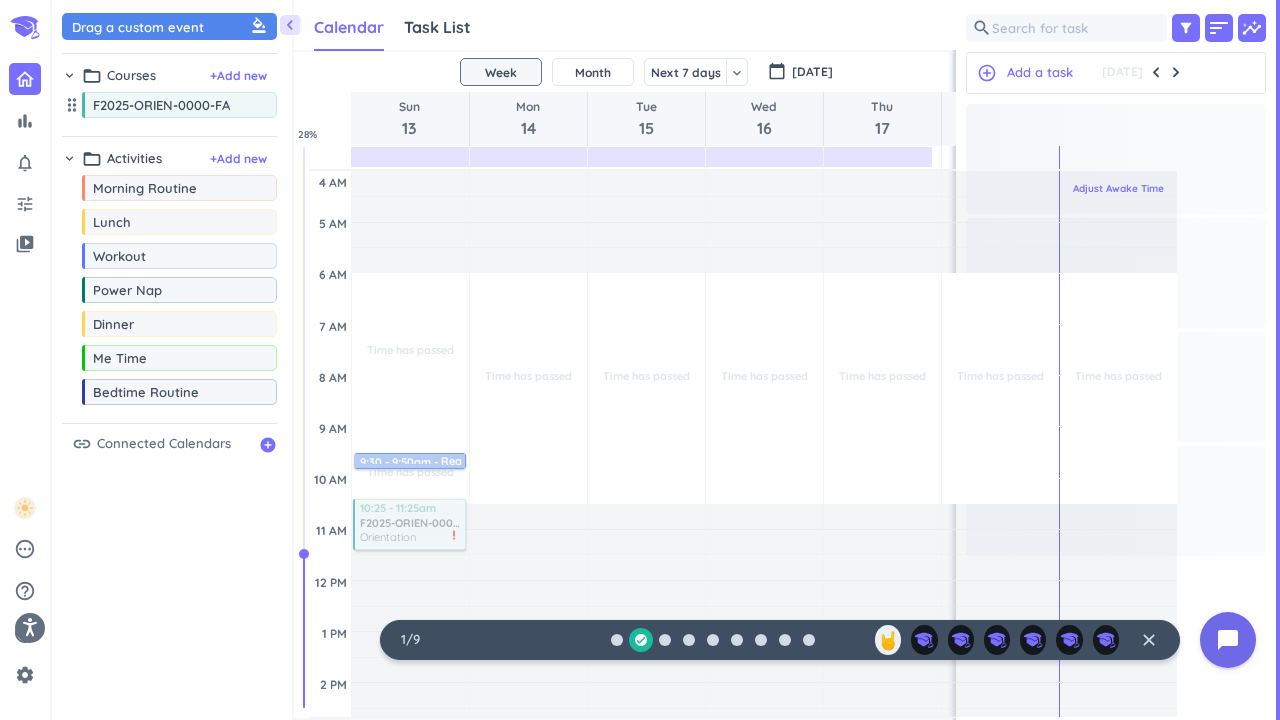 scroll, scrollTop: 42, scrollLeft: 726, axis: both 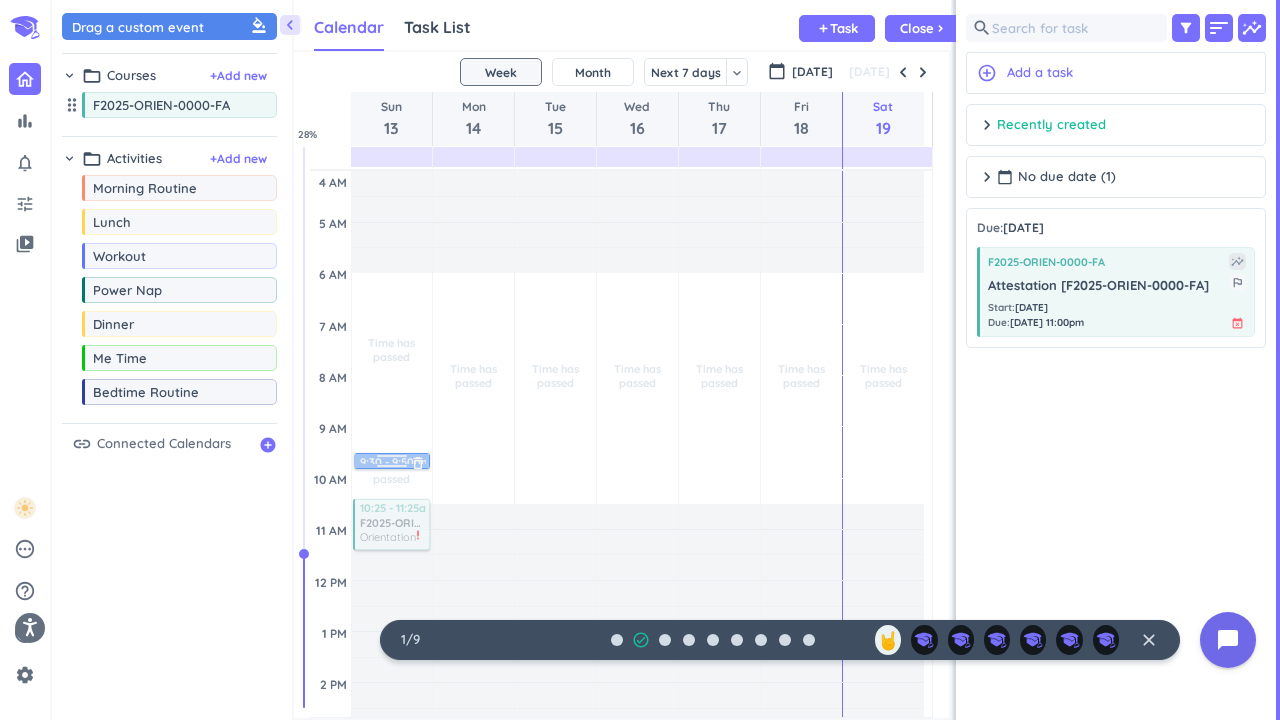click at bounding box center (392, 459) 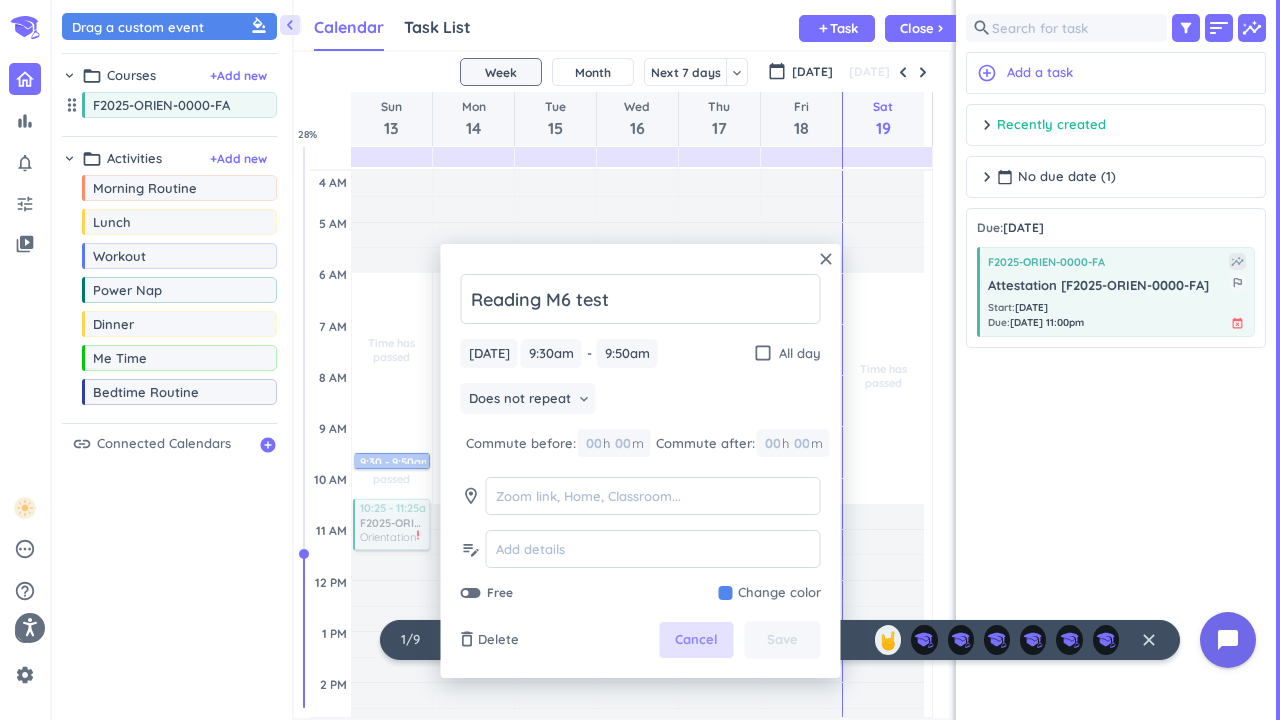 click on "Cancel" at bounding box center (696, 640) 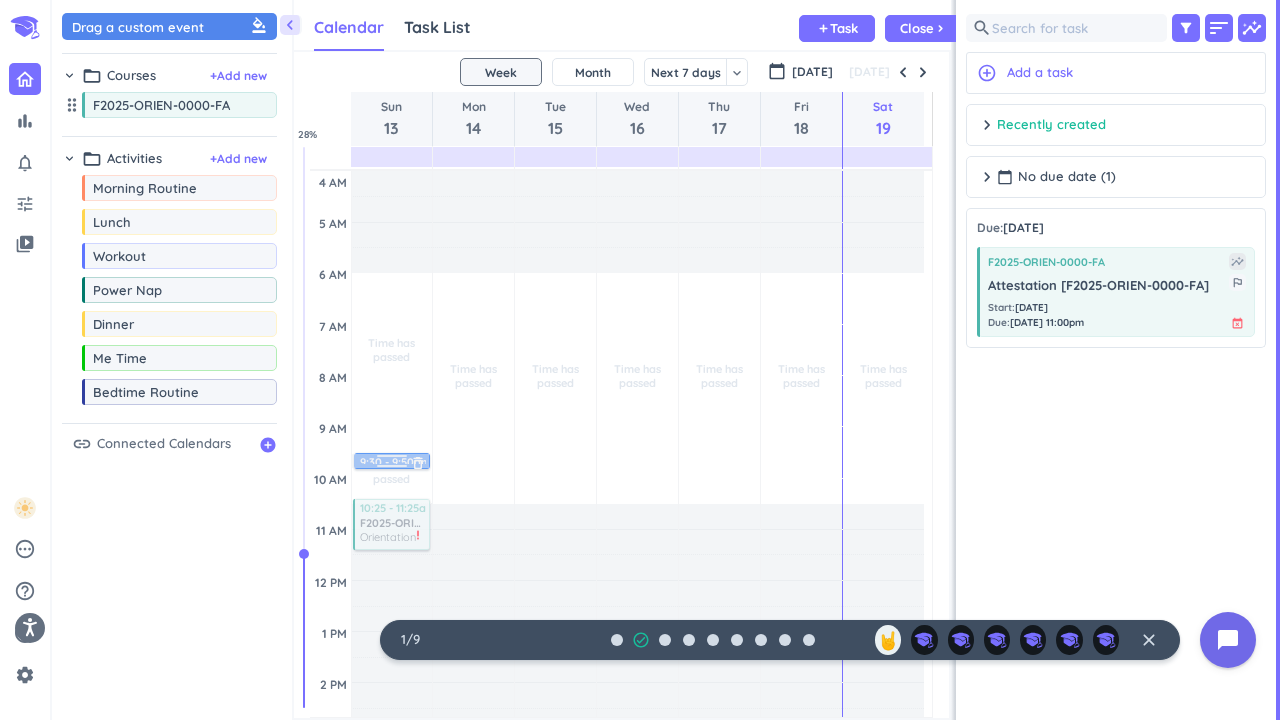 click at bounding box center [392, 459] 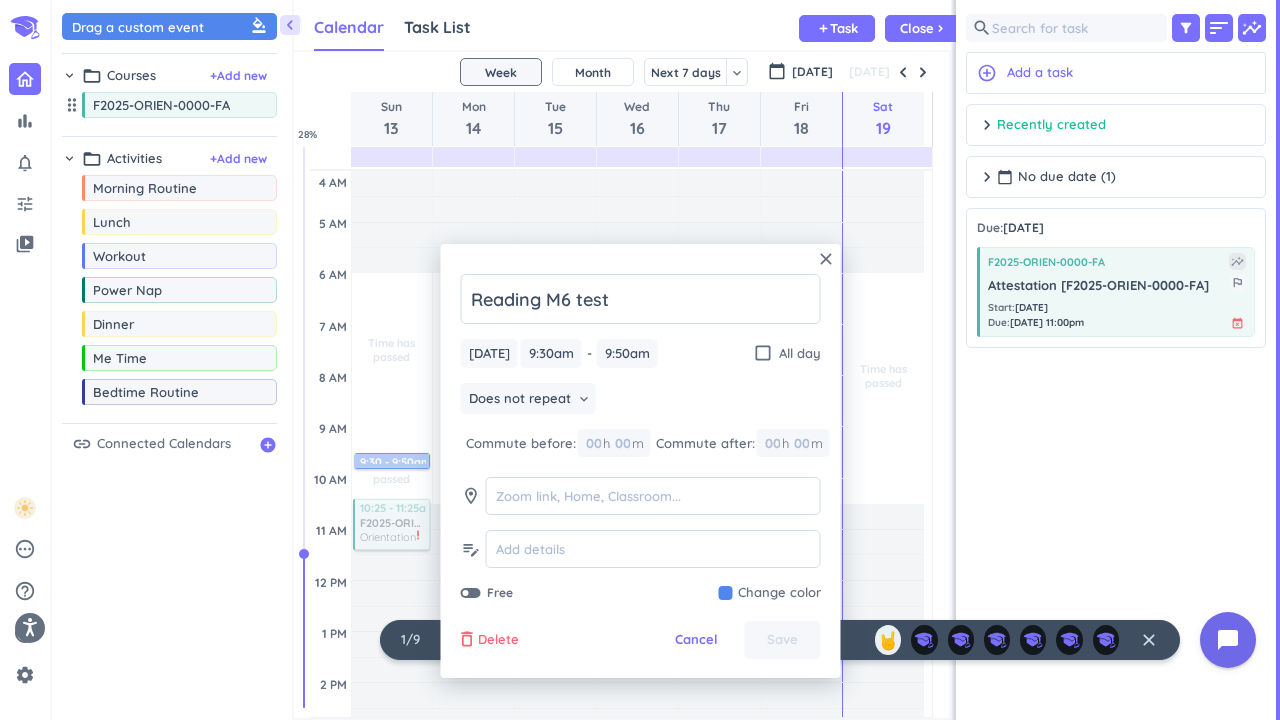 click on "delete_outline" at bounding box center (467, 640) 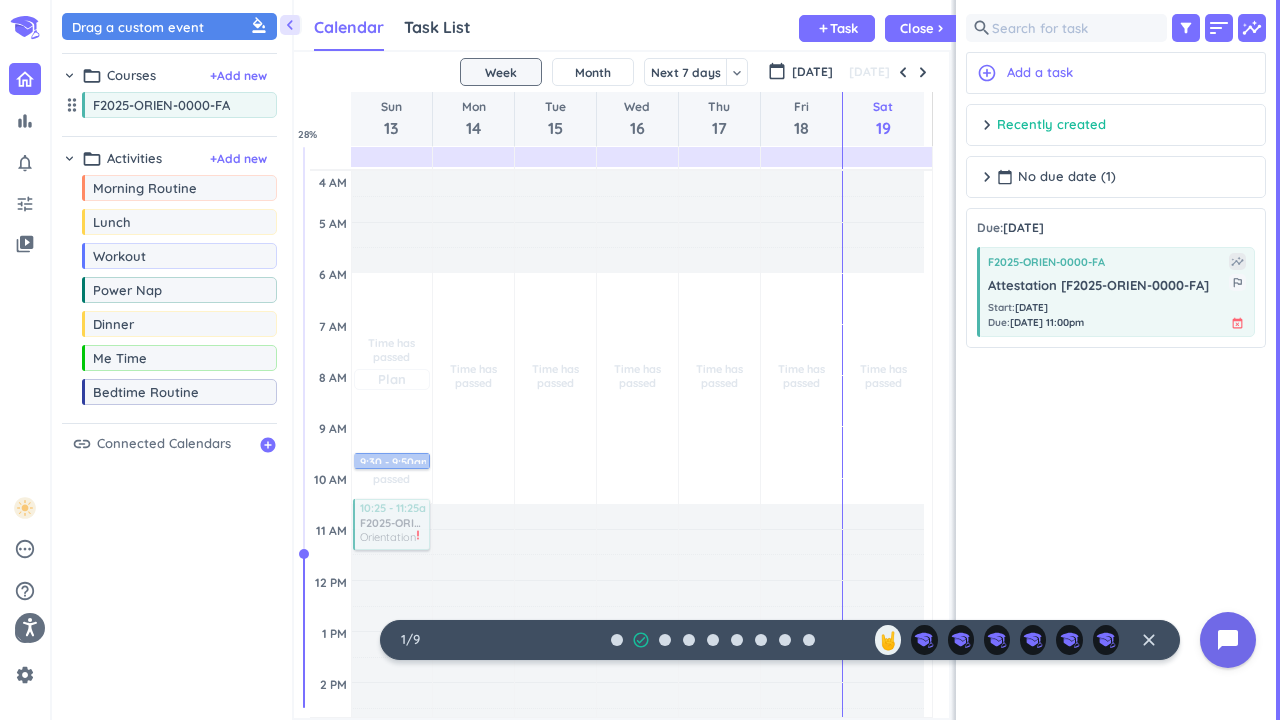 click on "Time has passed Past due Plan" at bounding box center (392, 363) 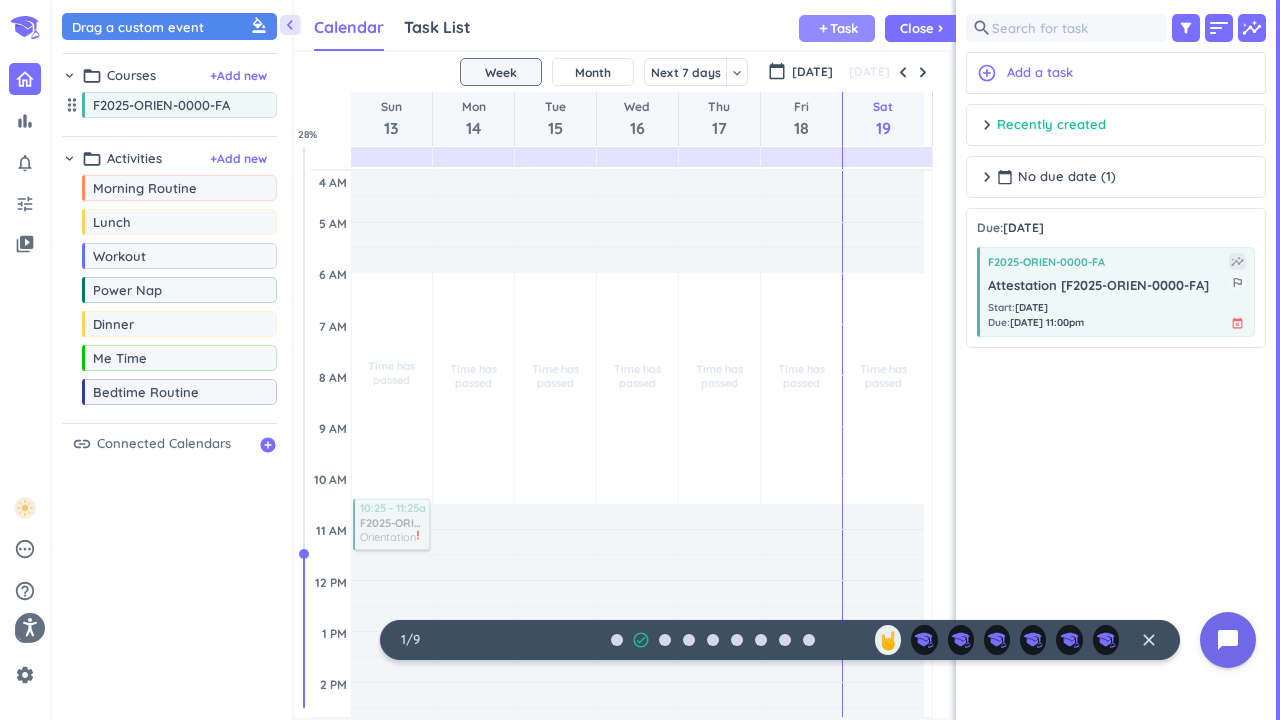 click on "Task" at bounding box center (844, 28) 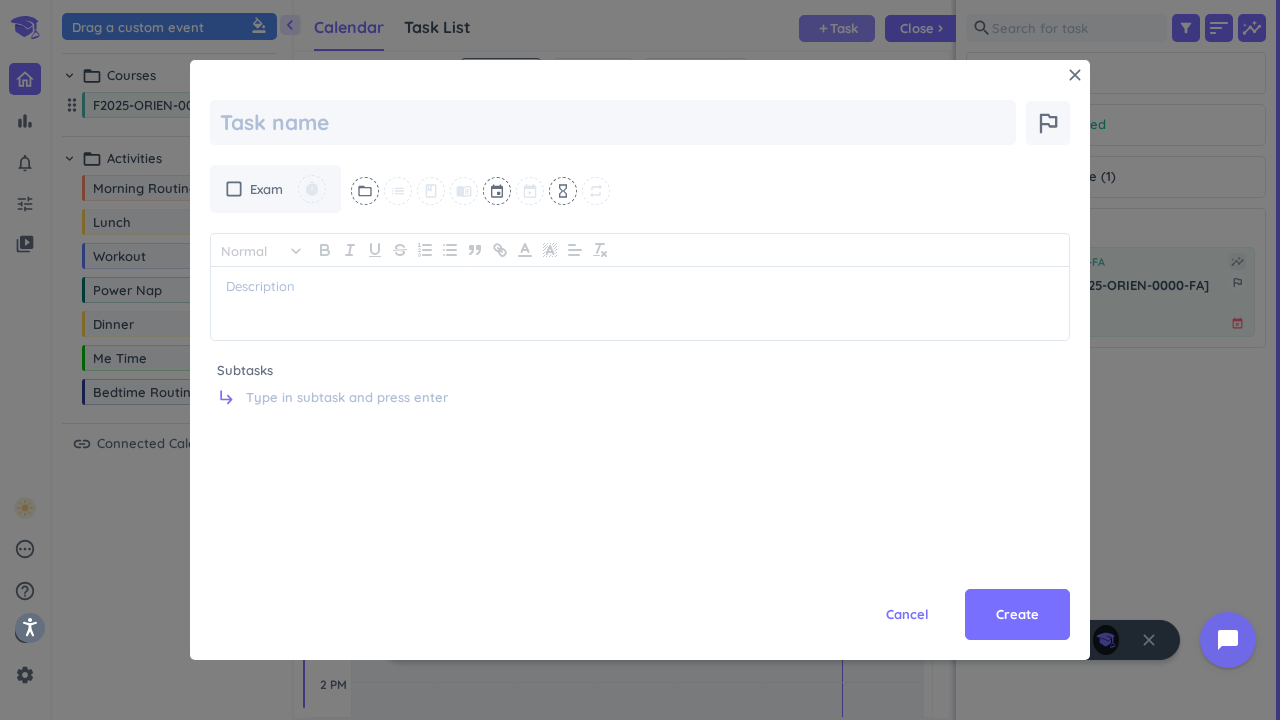 scroll, scrollTop: 0, scrollLeft: 0, axis: both 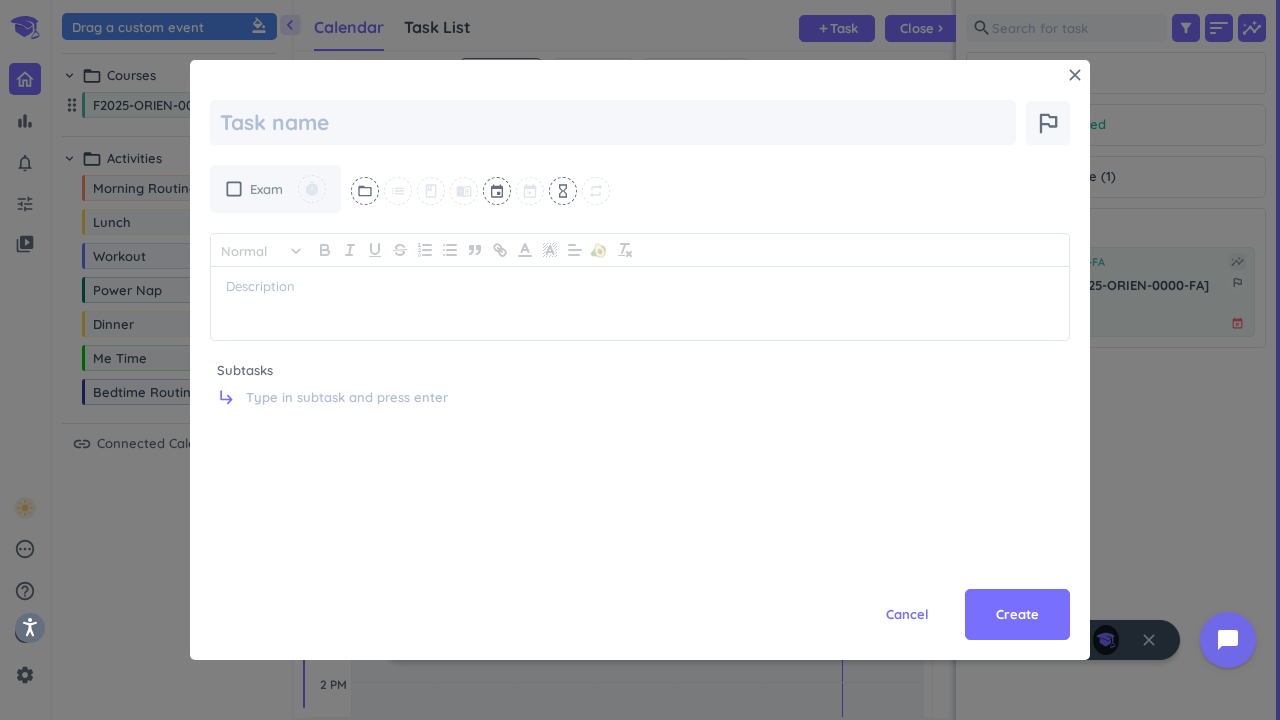 click on "check_box_outline_blank" at bounding box center [234, 189] 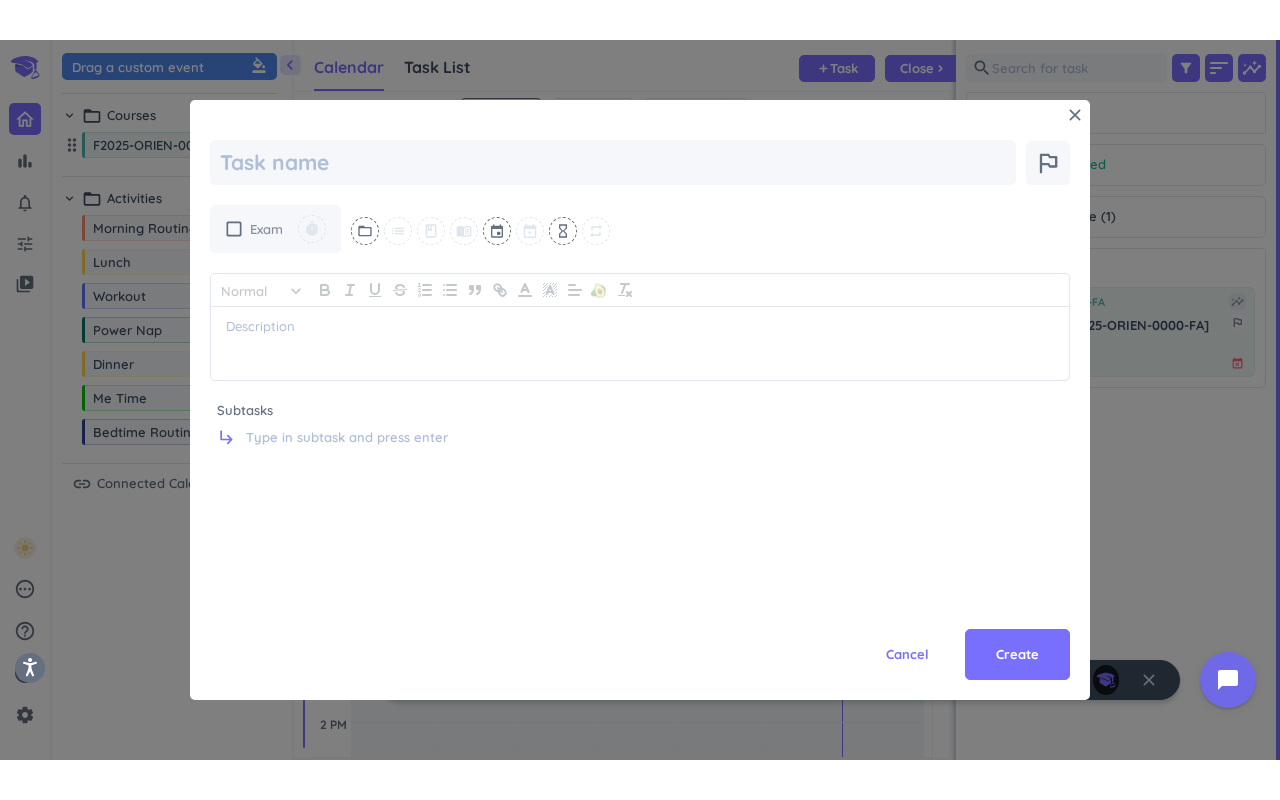 scroll, scrollTop: 0, scrollLeft: 0, axis: both 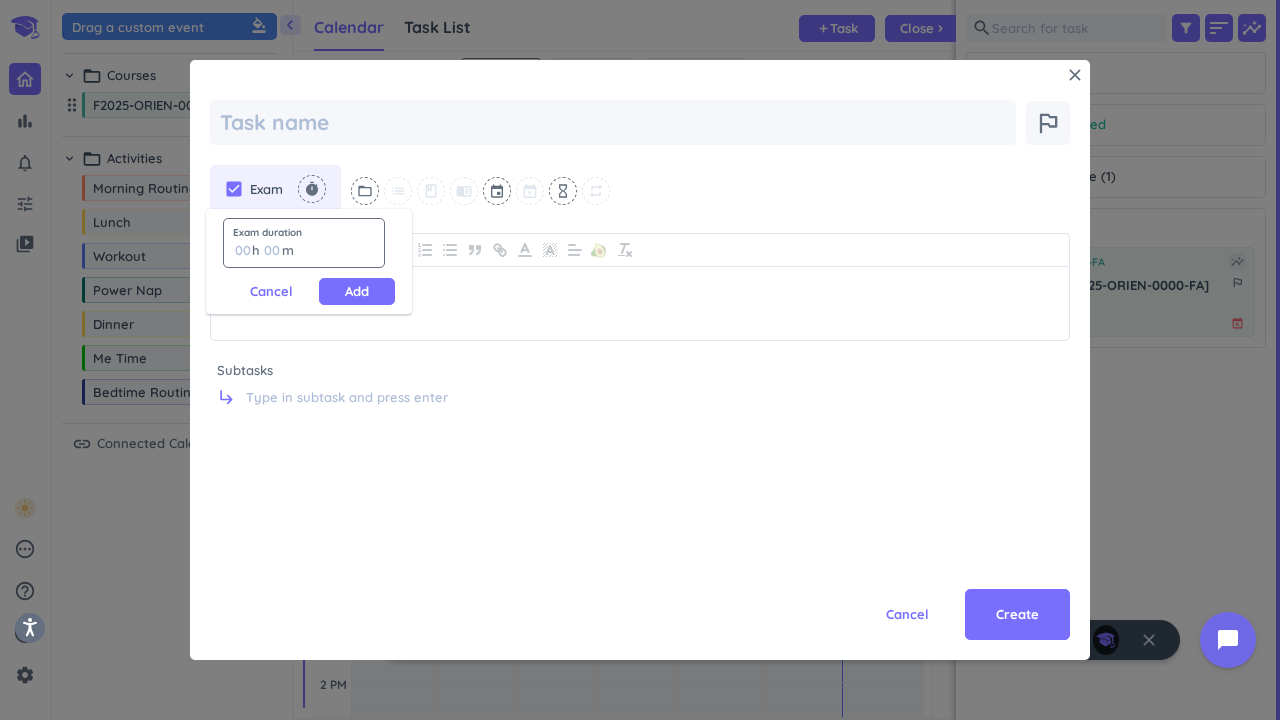 click on "00" at bounding box center [278, 250] 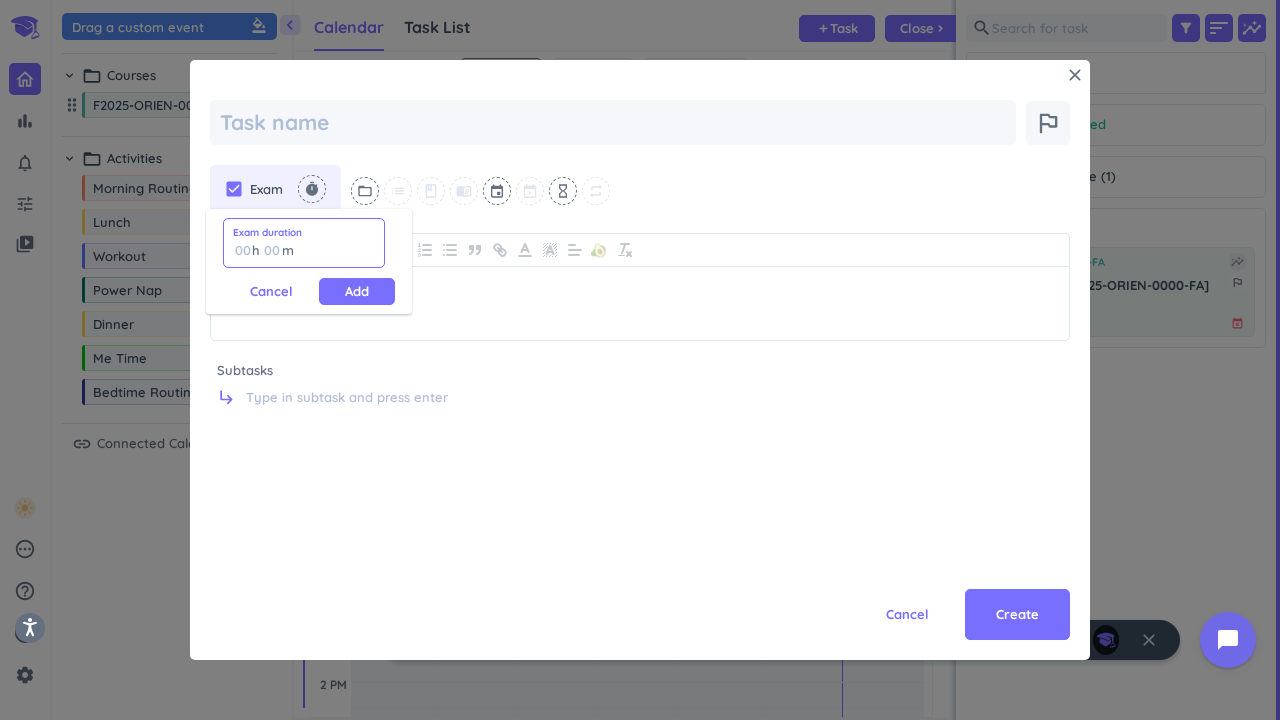 click at bounding box center (271, 250) 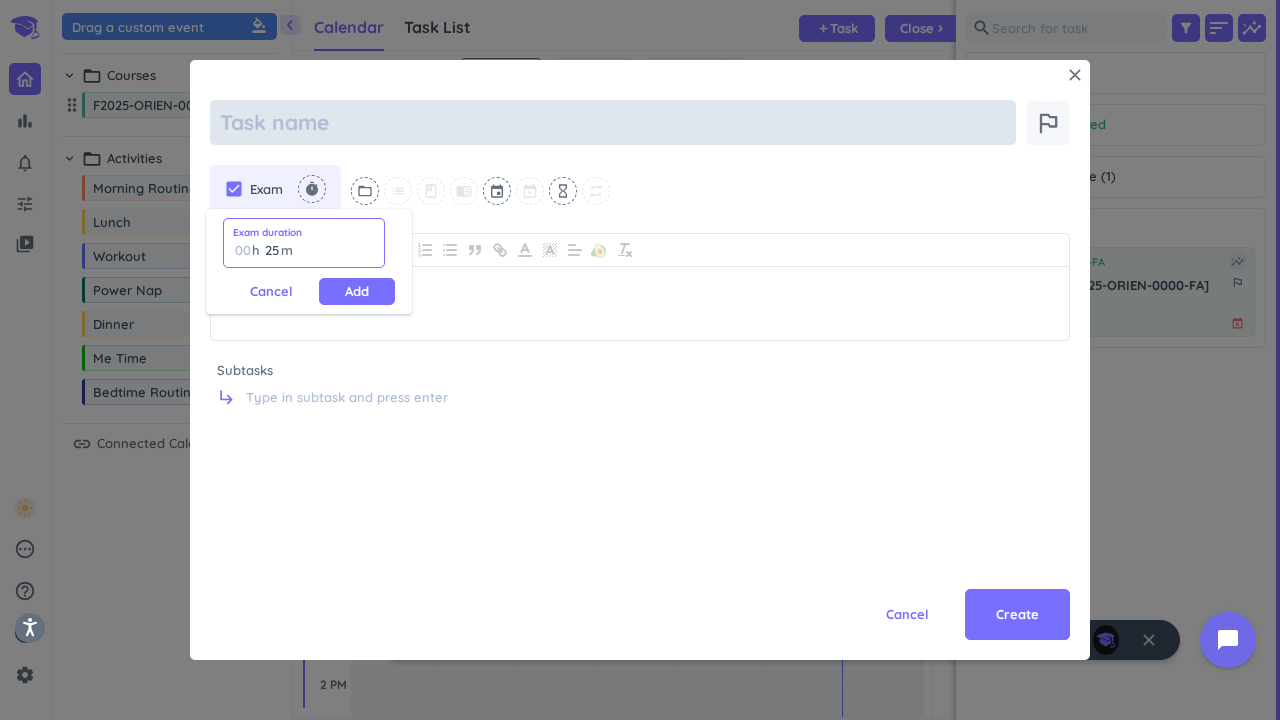 type on "25" 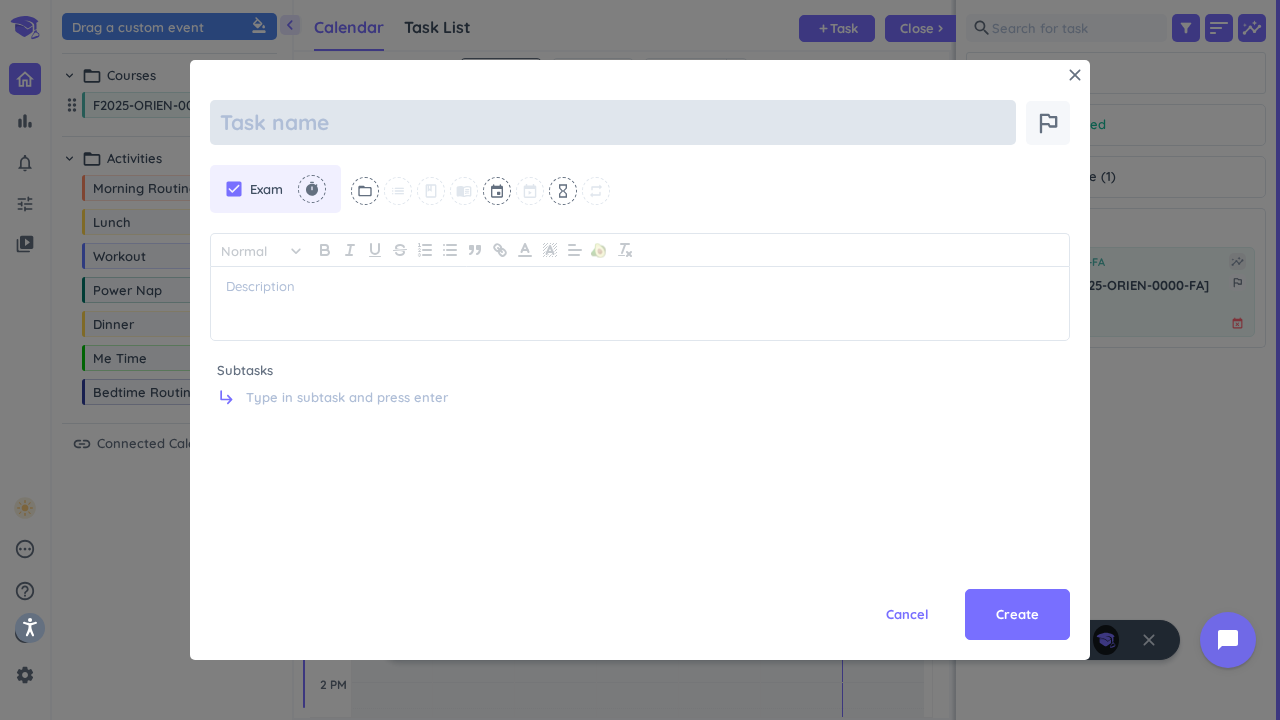 click at bounding box center (613, 122) 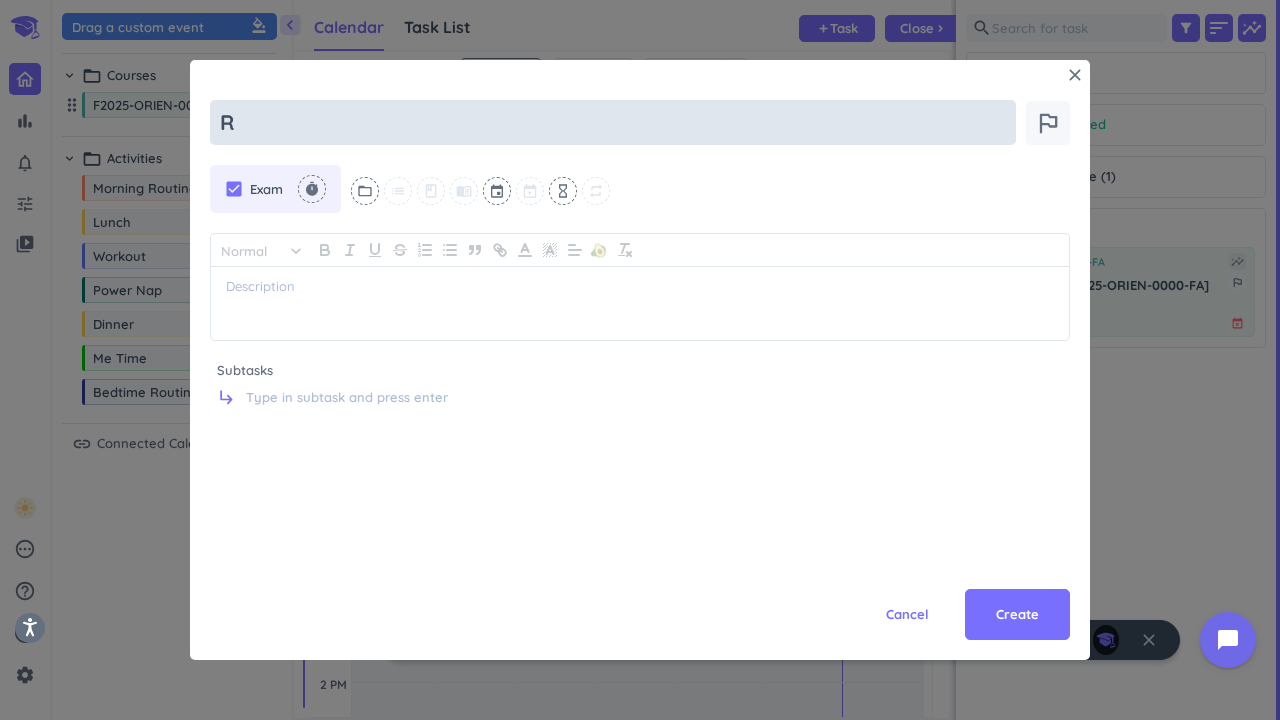 type on "x" 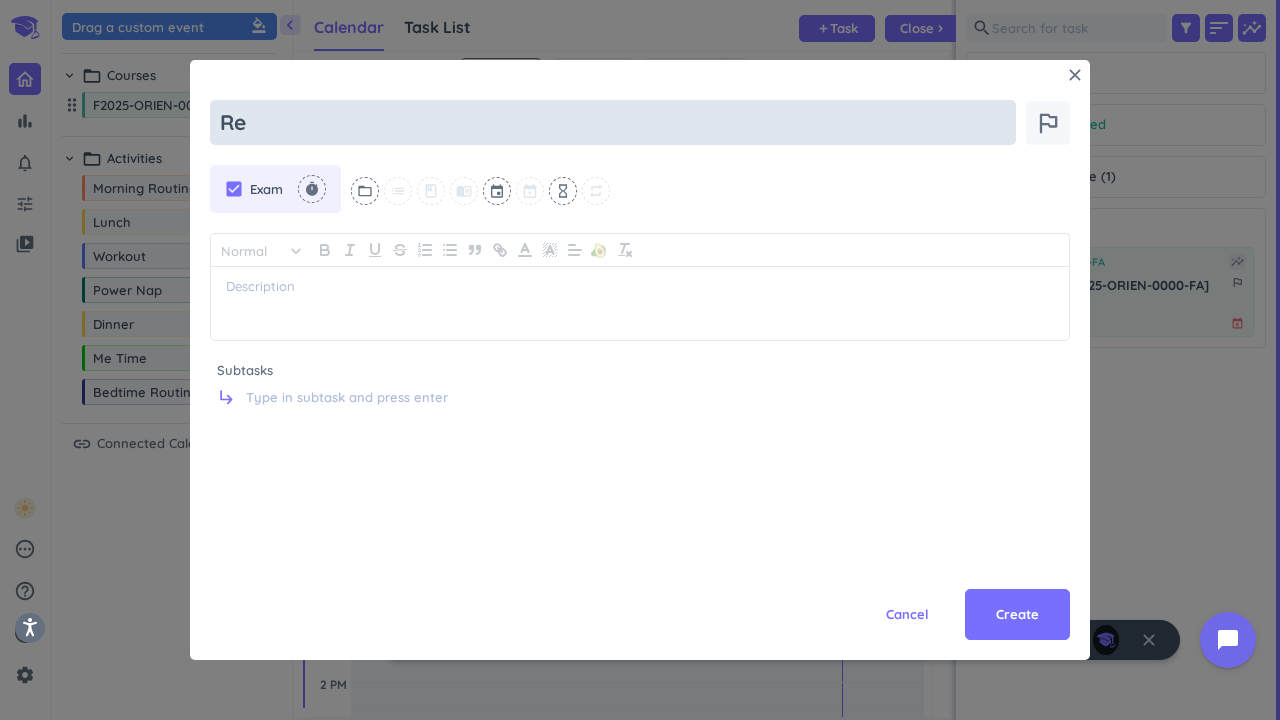 type on "x" 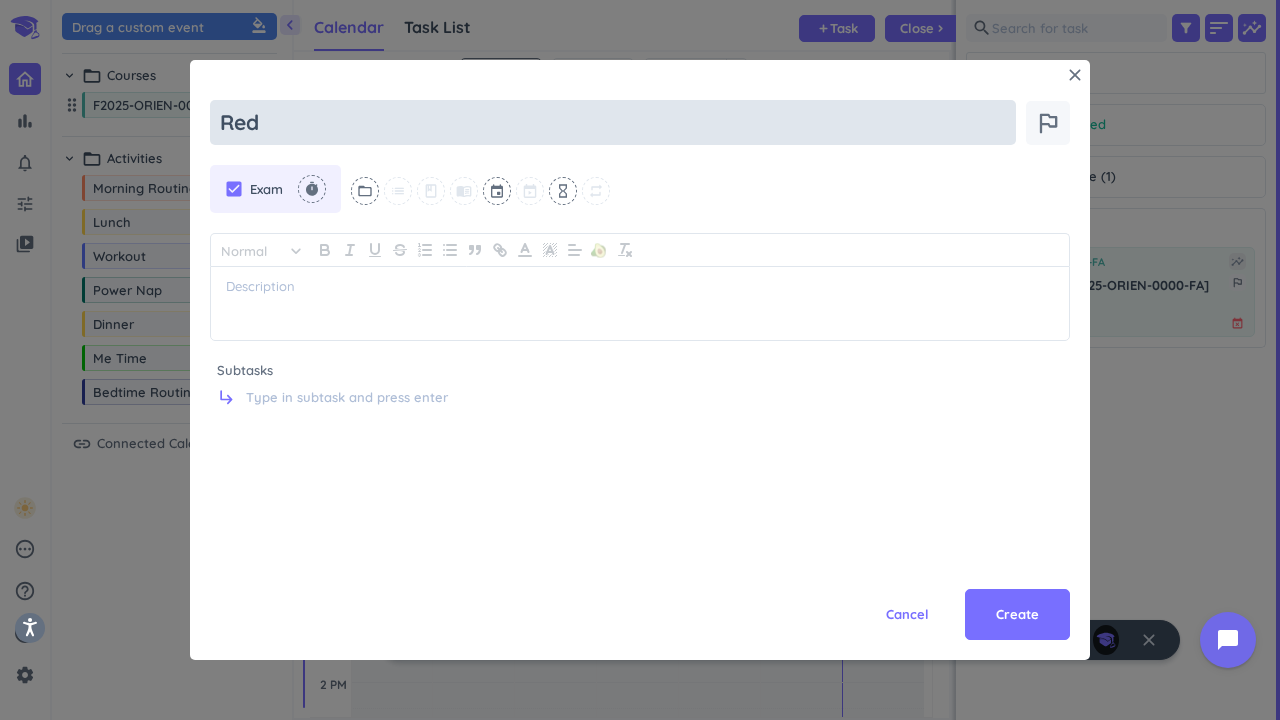 type on "x" 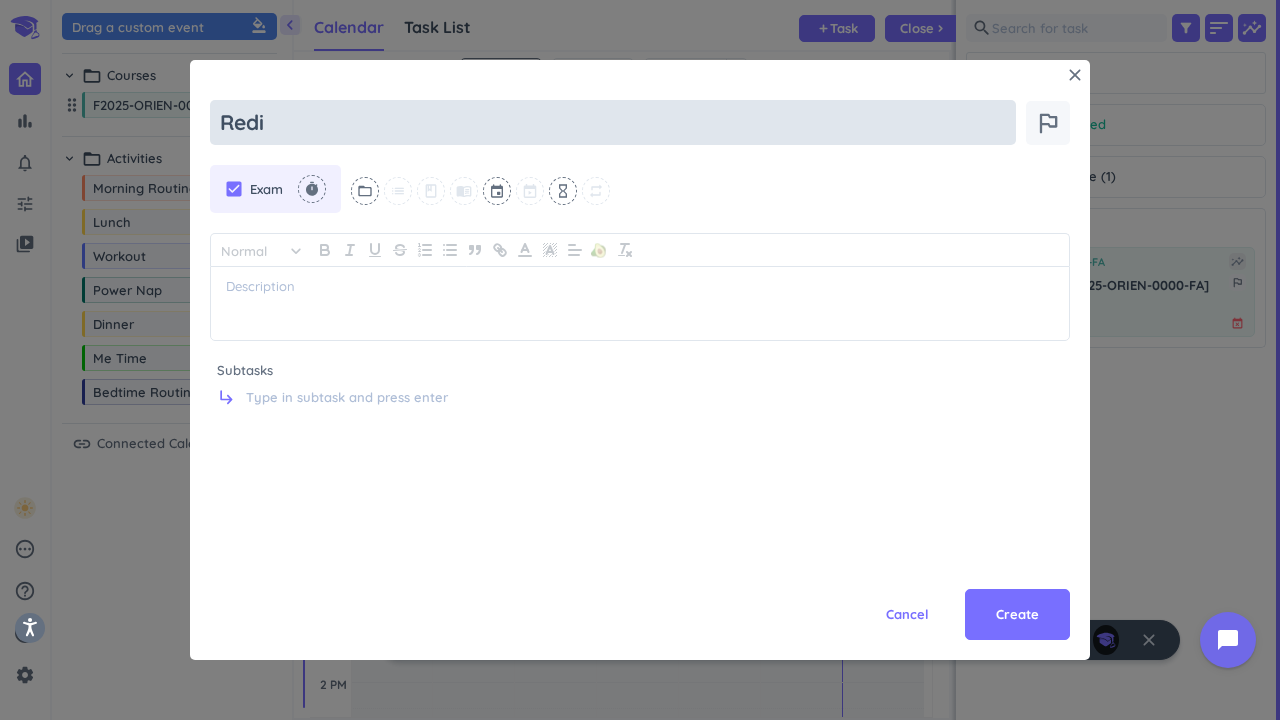 type on "x" 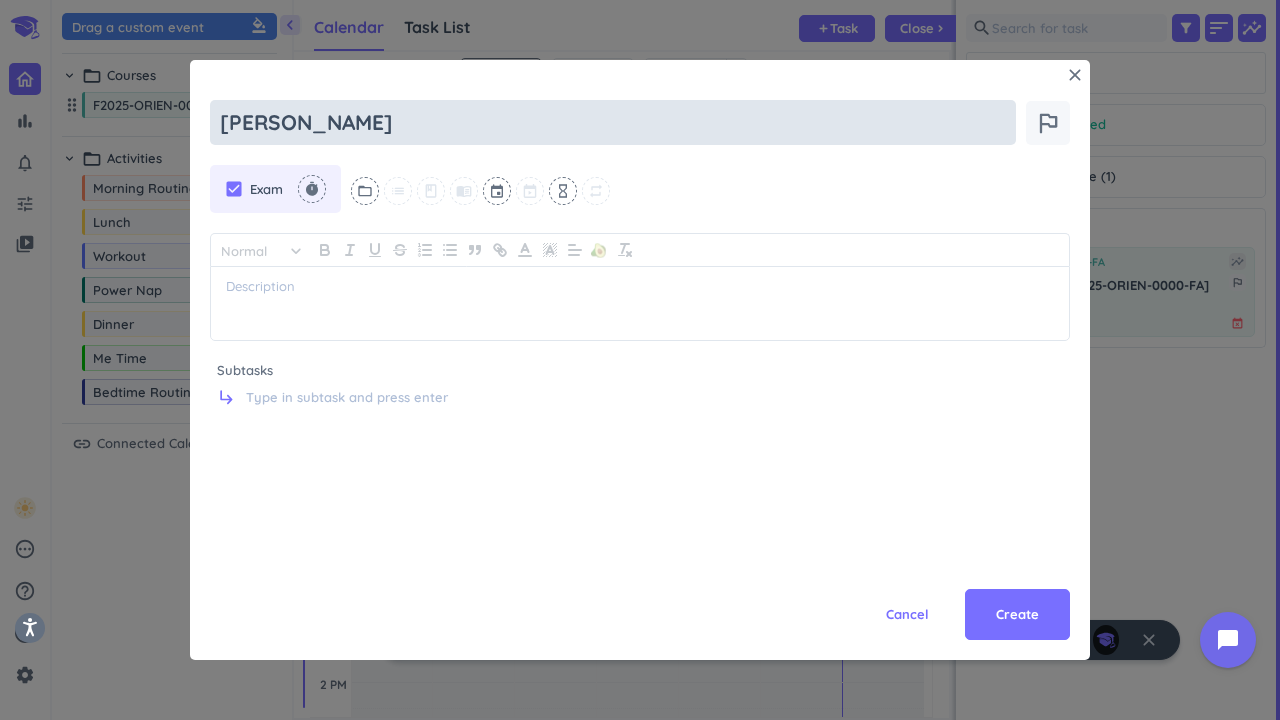 type on "x" 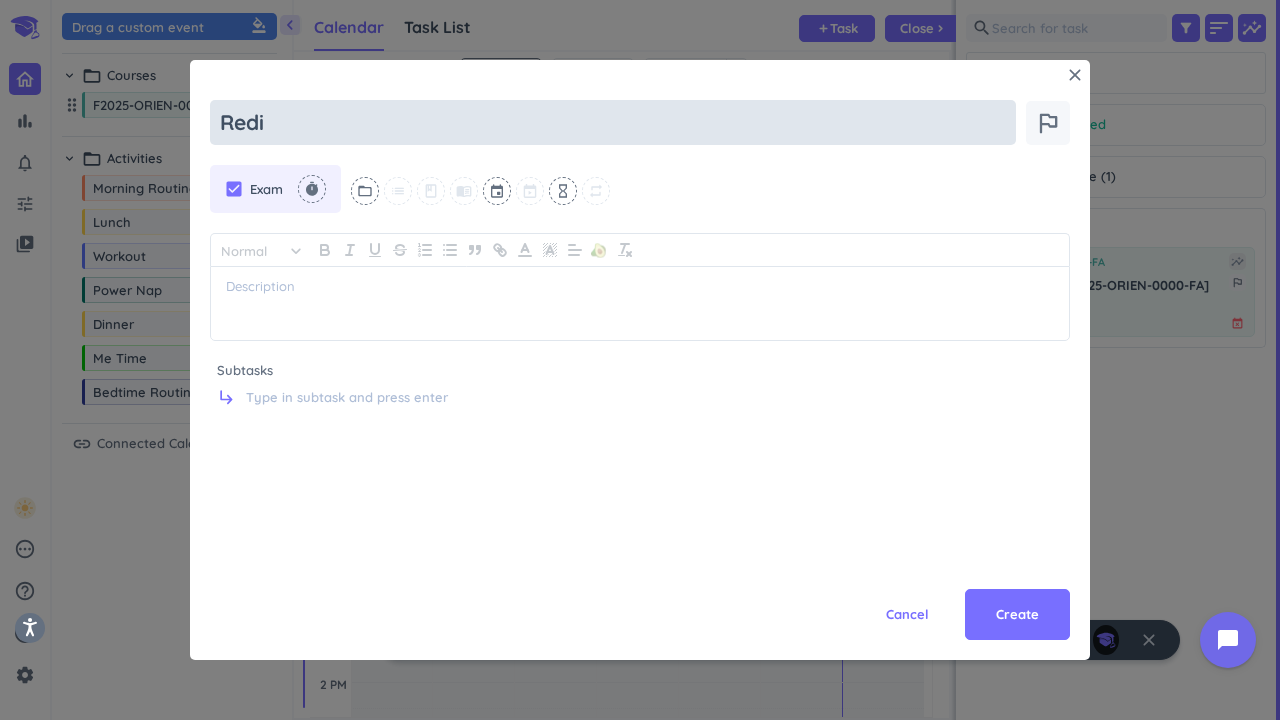 type on "x" 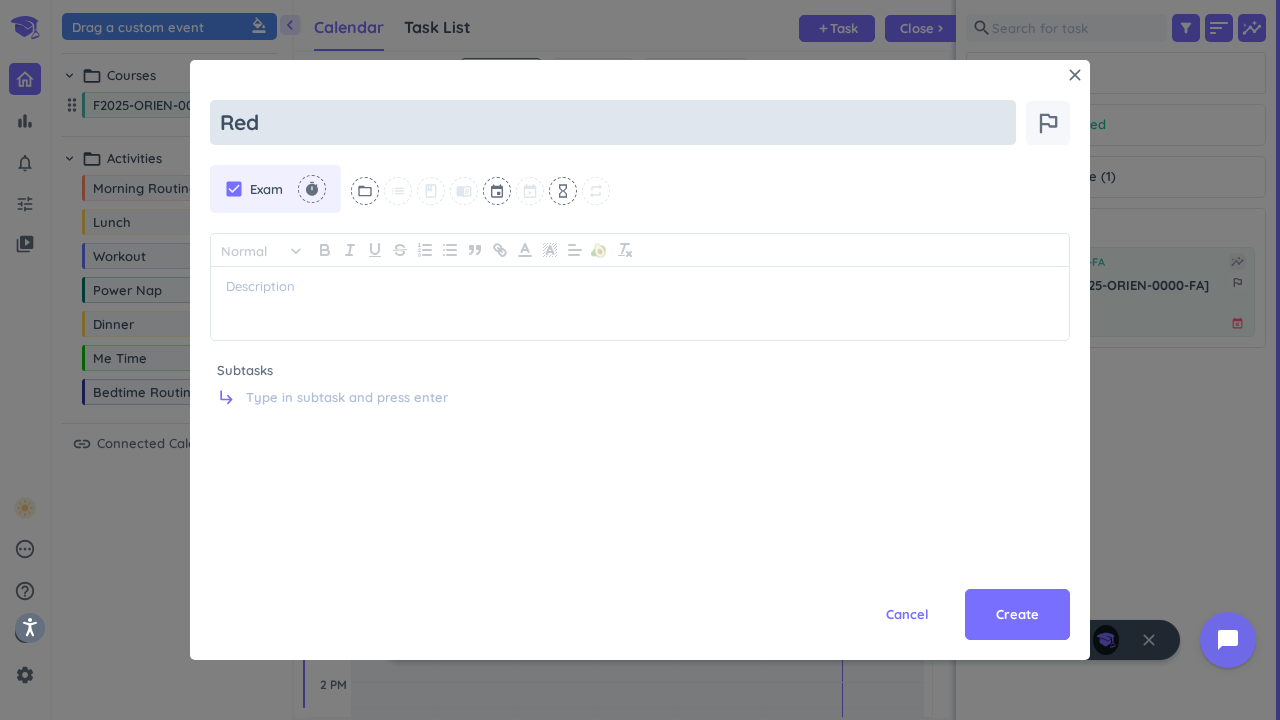 type on "x" 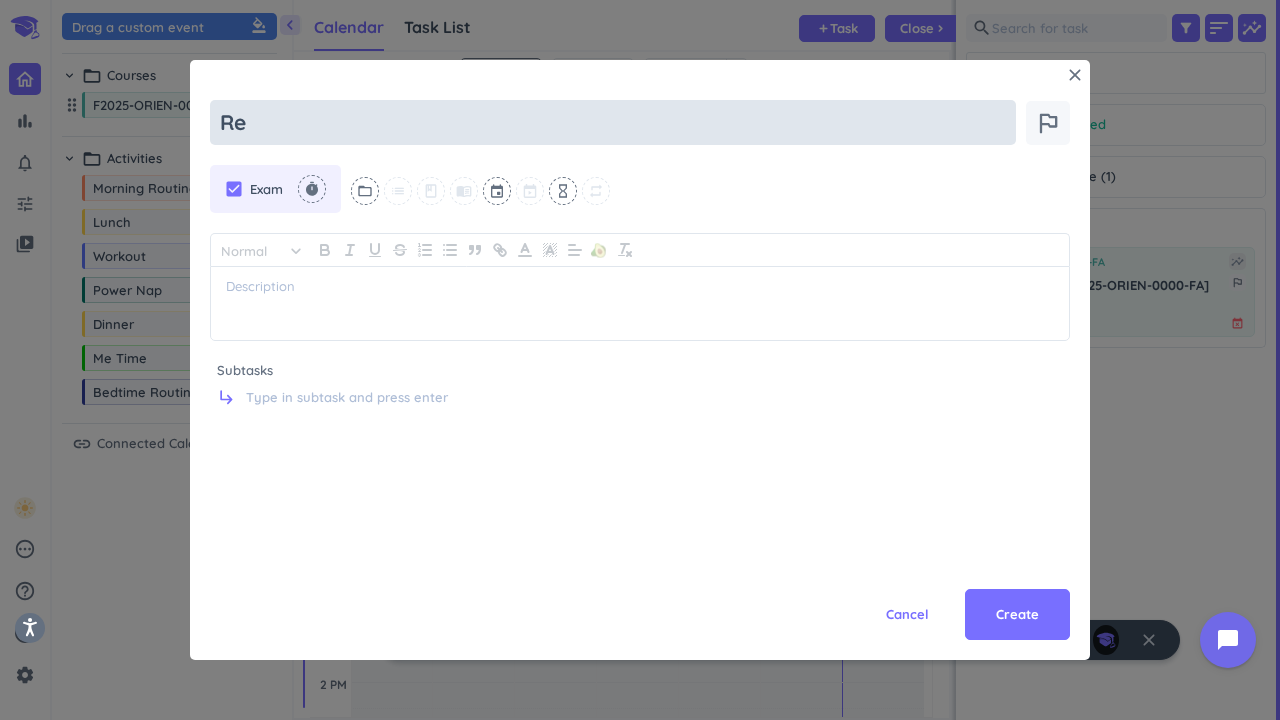 type on "x" 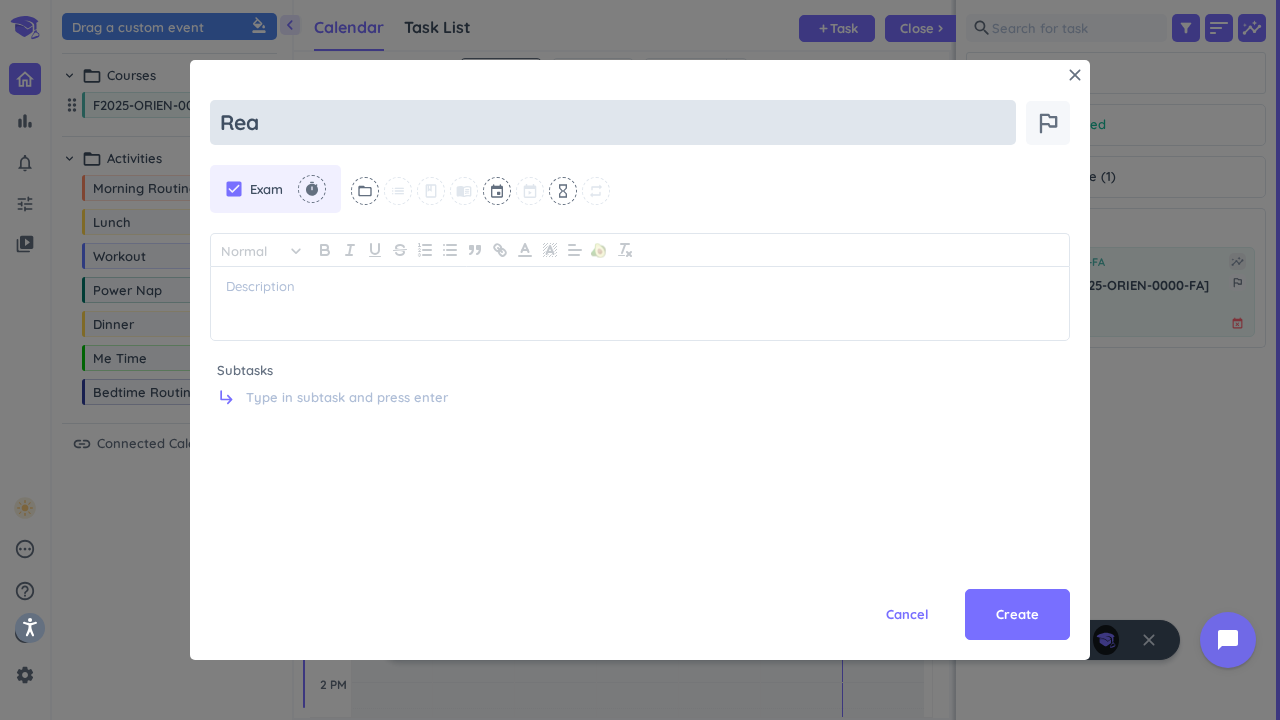 type on "x" 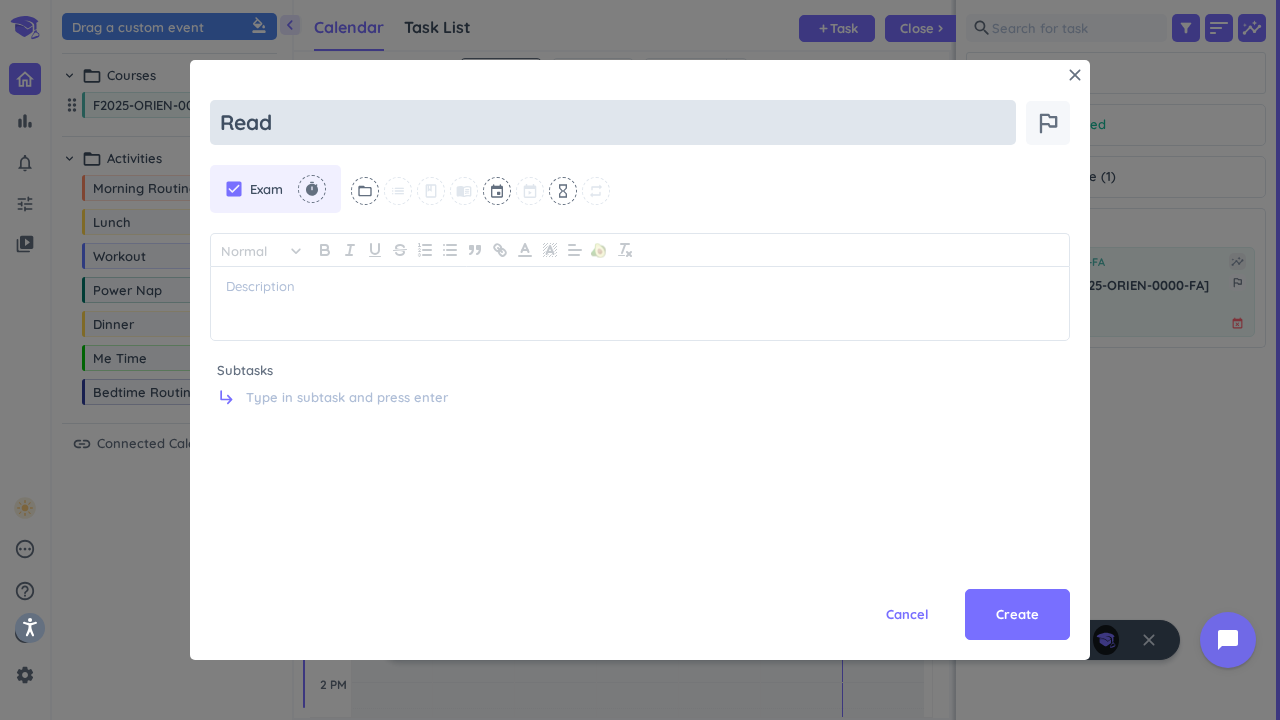 type on "x" 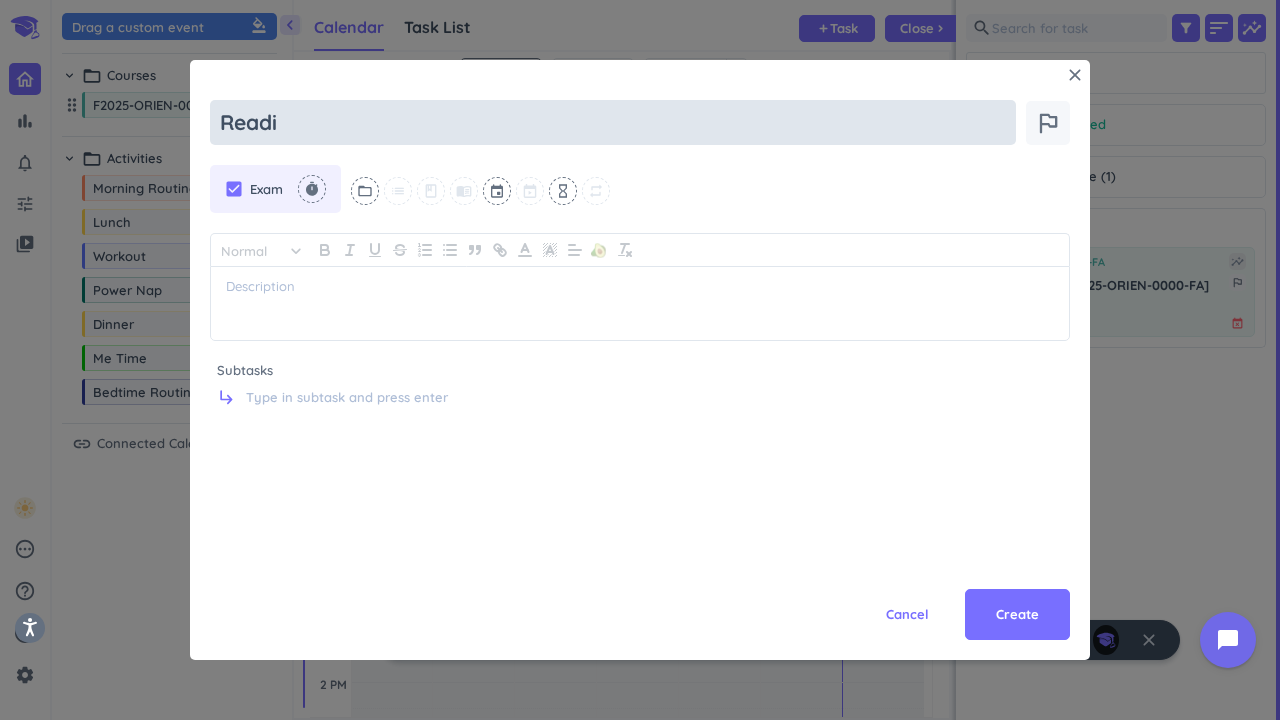 type on "x" 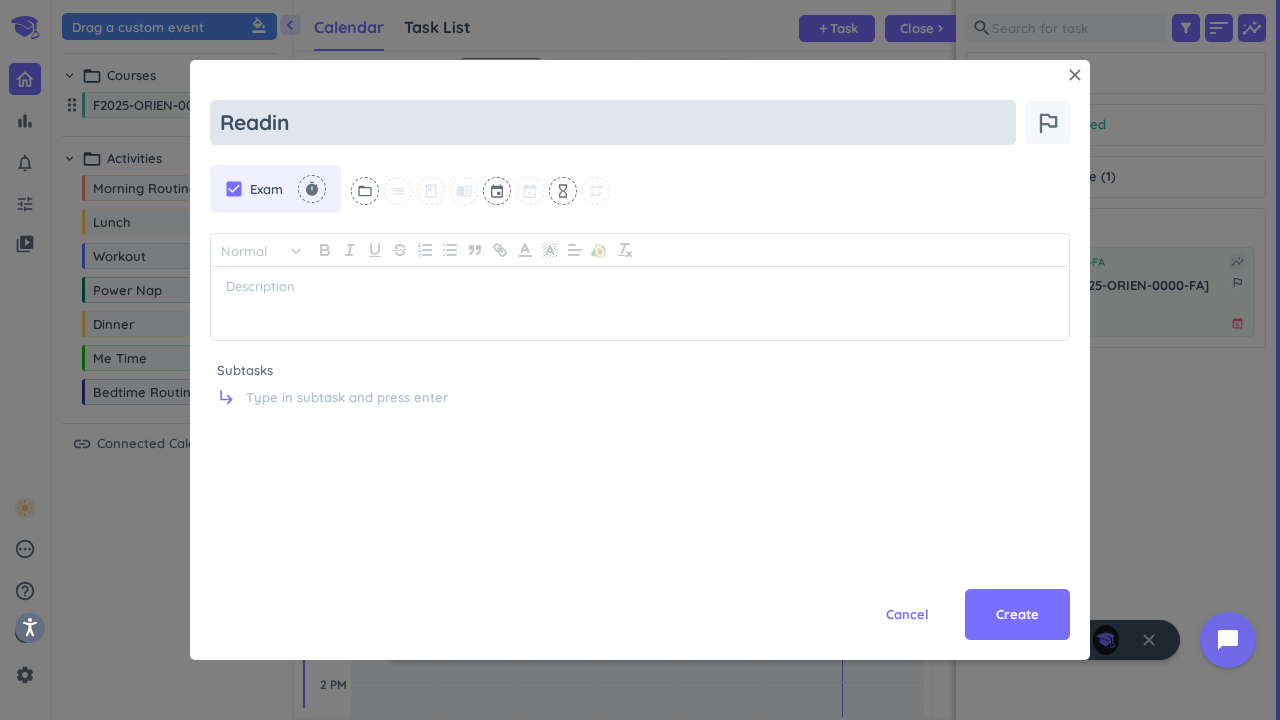 type on "x" 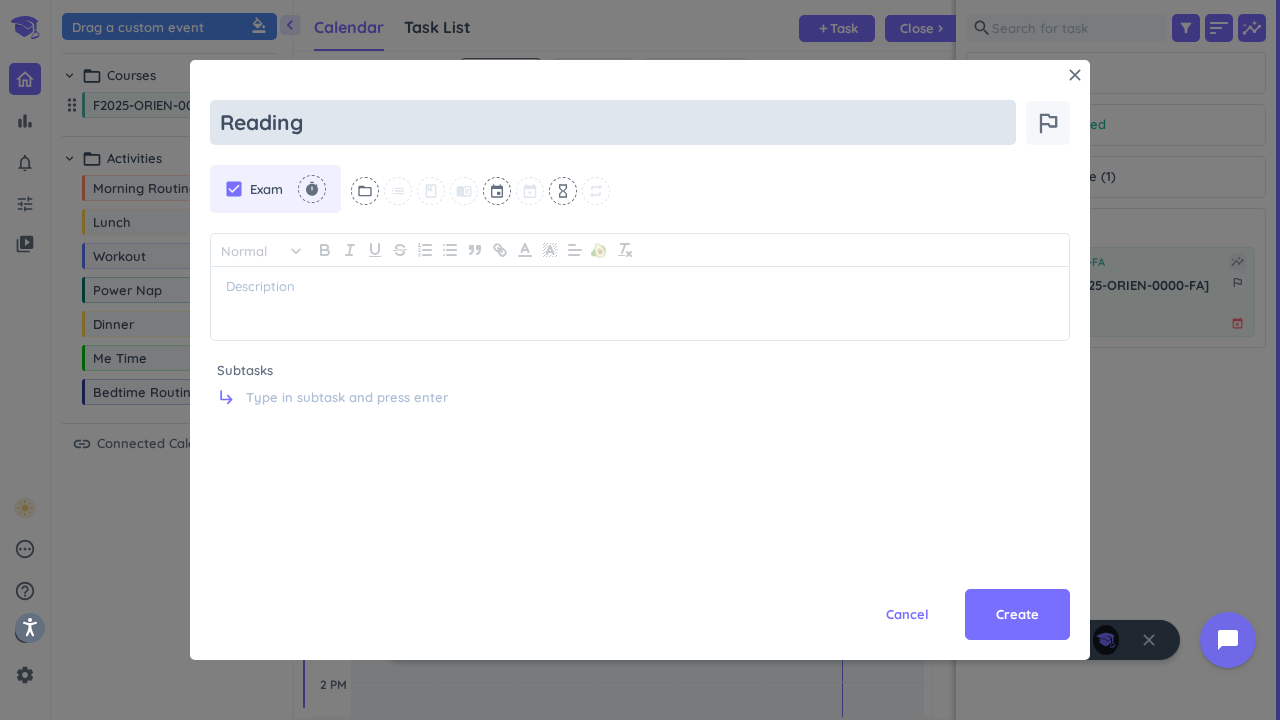 type on "x" 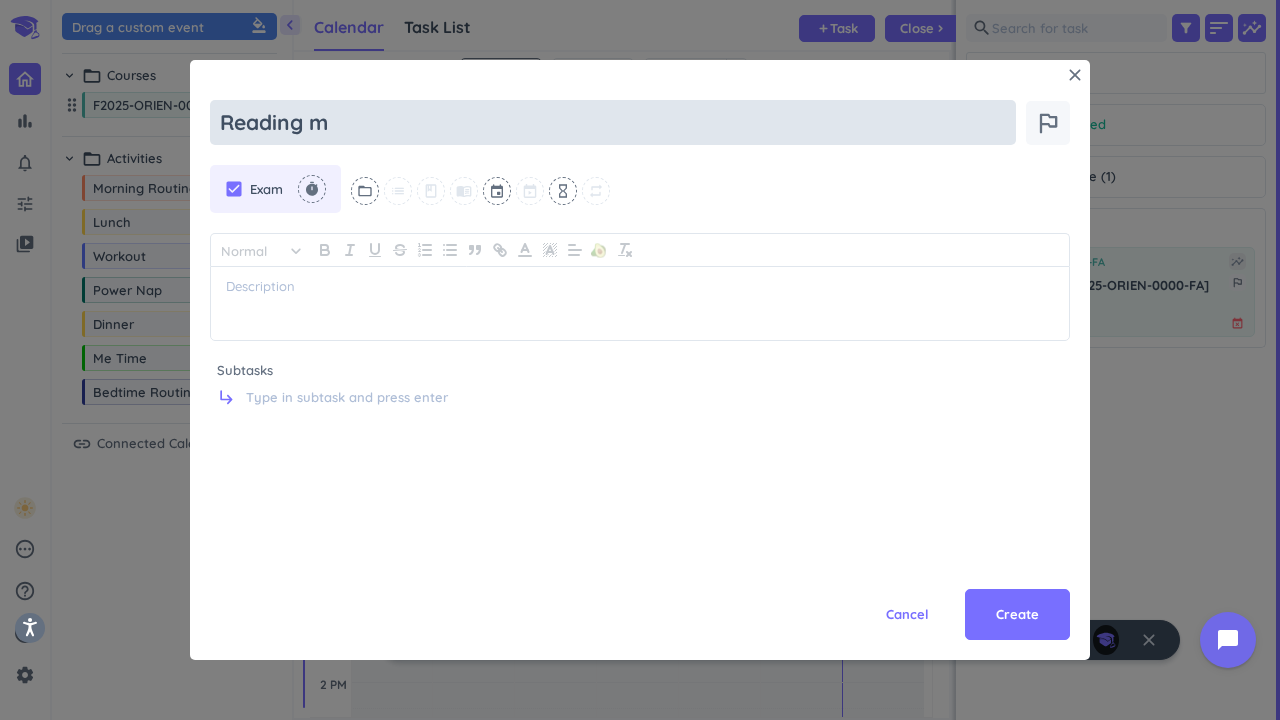 type on "x" 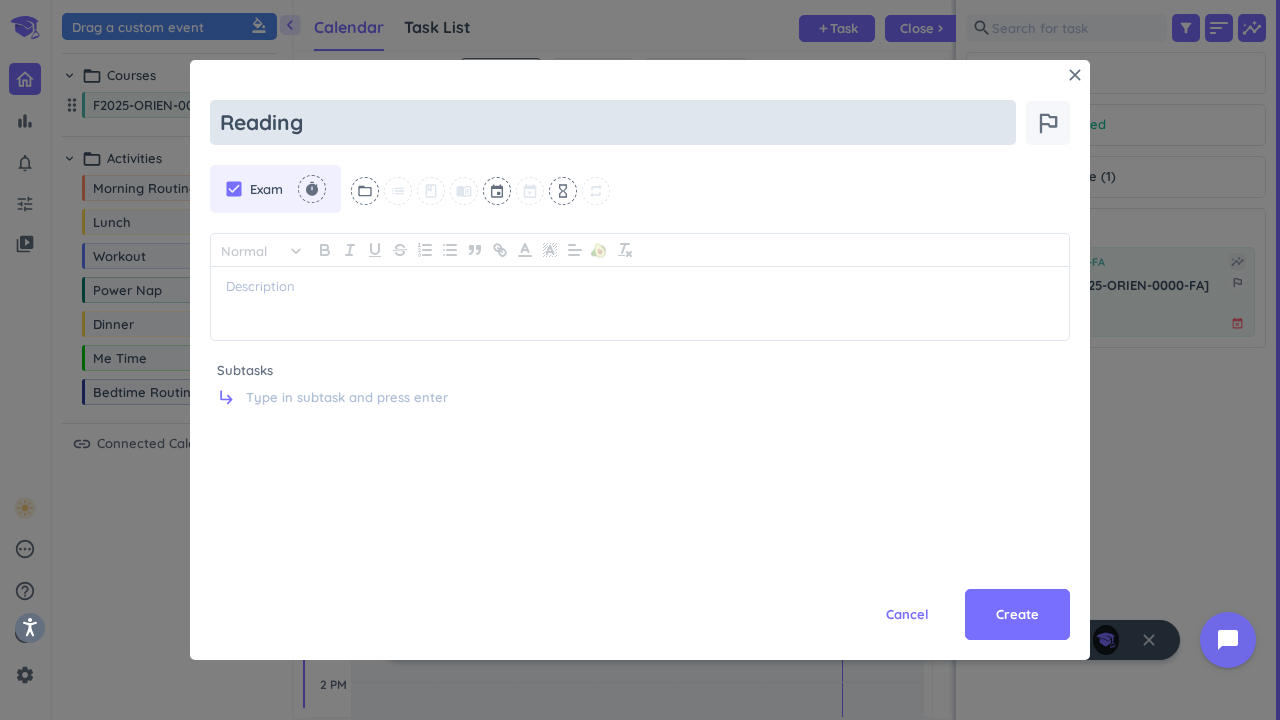 type on "x" 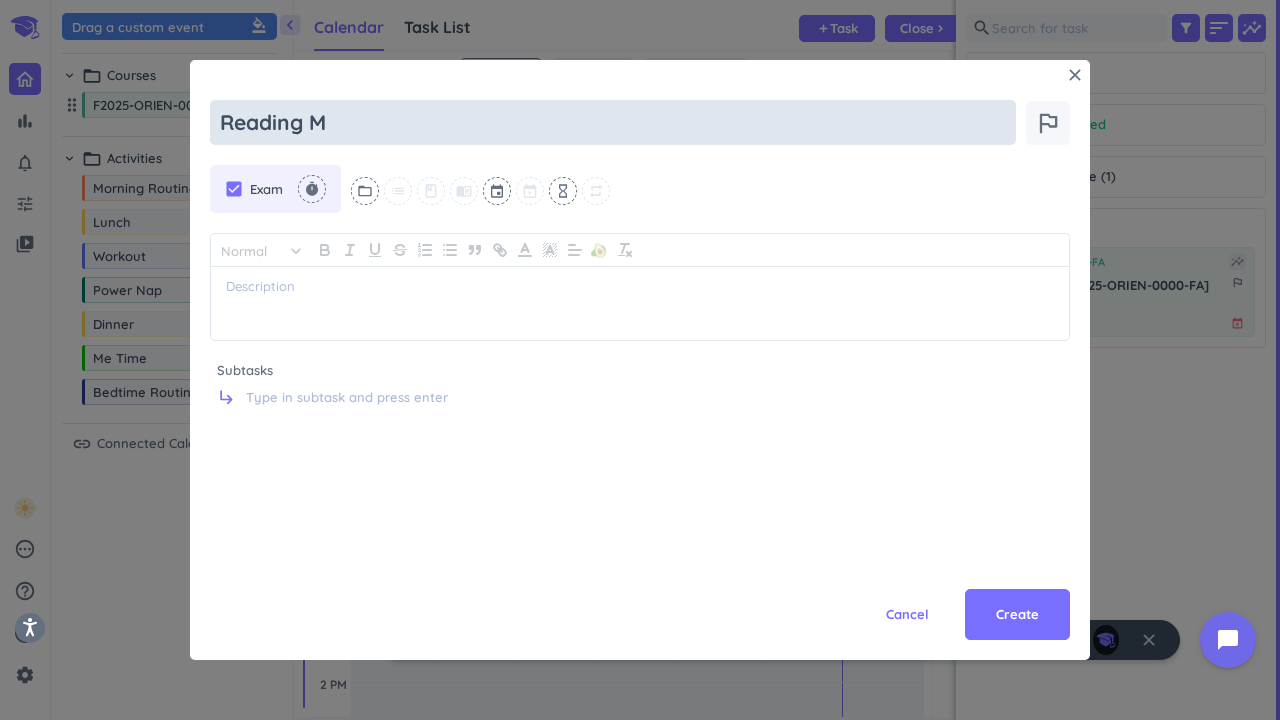 type on "x" 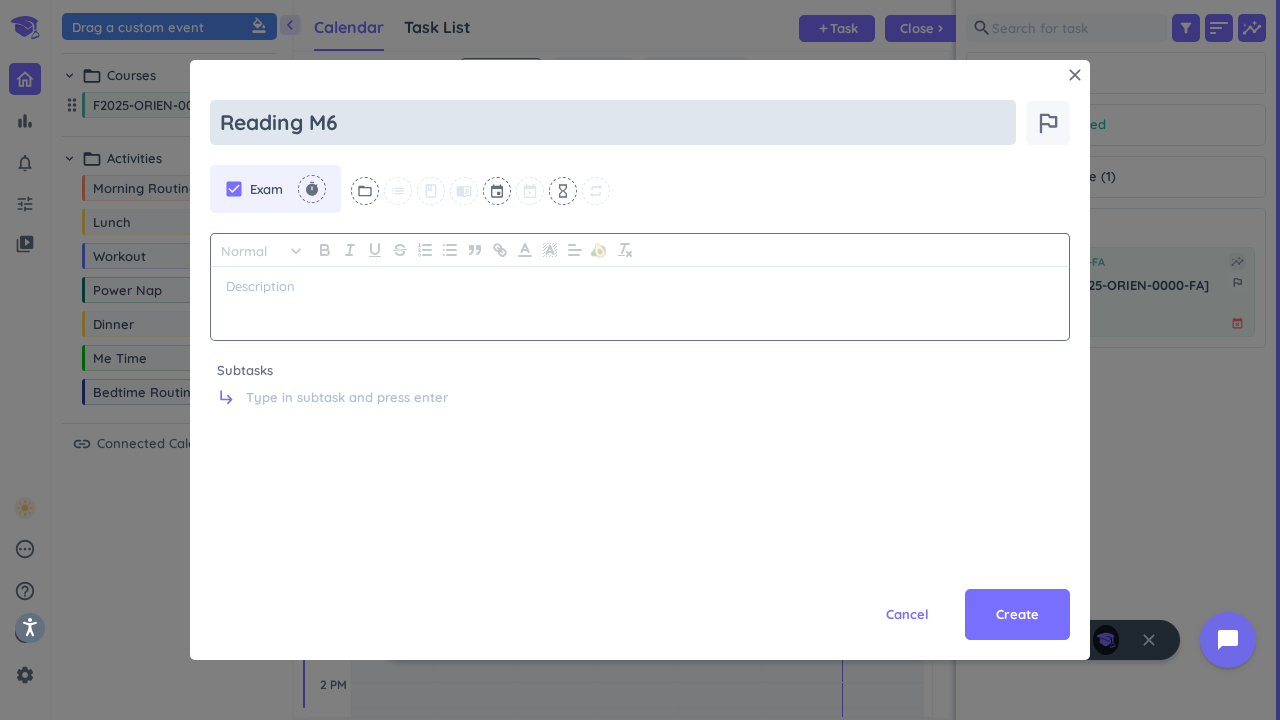 type on "Reading M6" 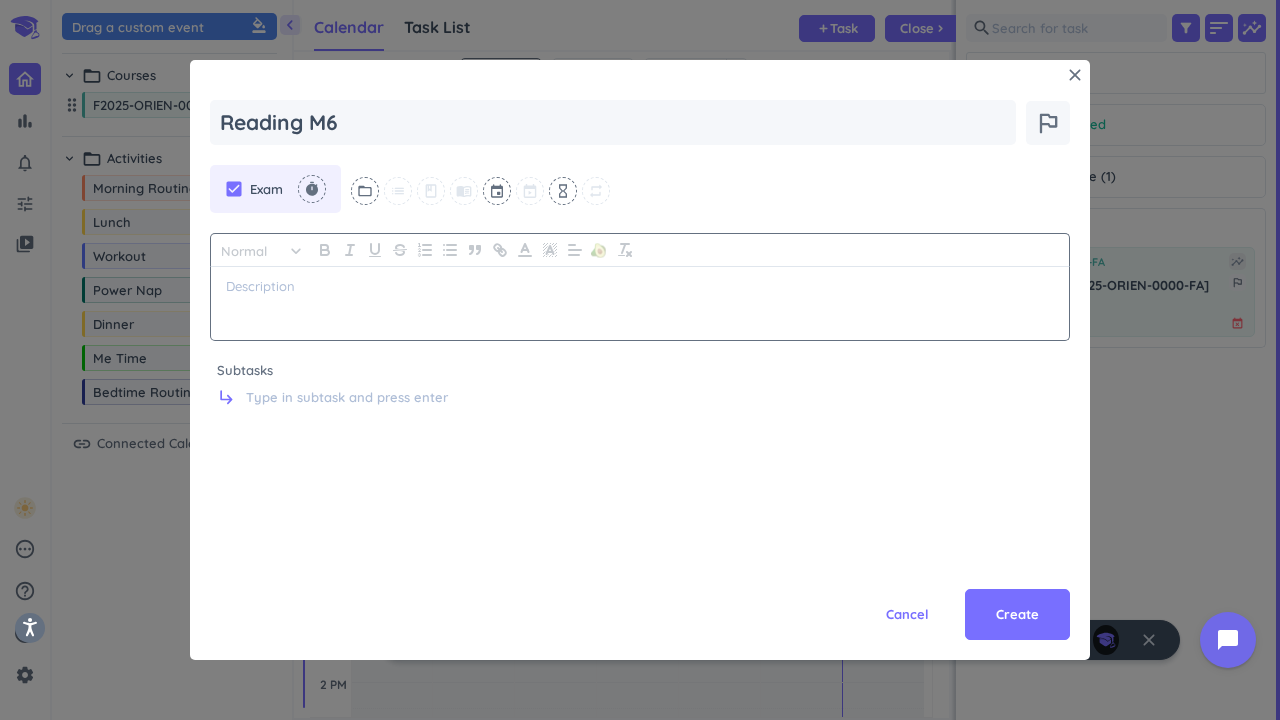 click at bounding box center [640, 286] 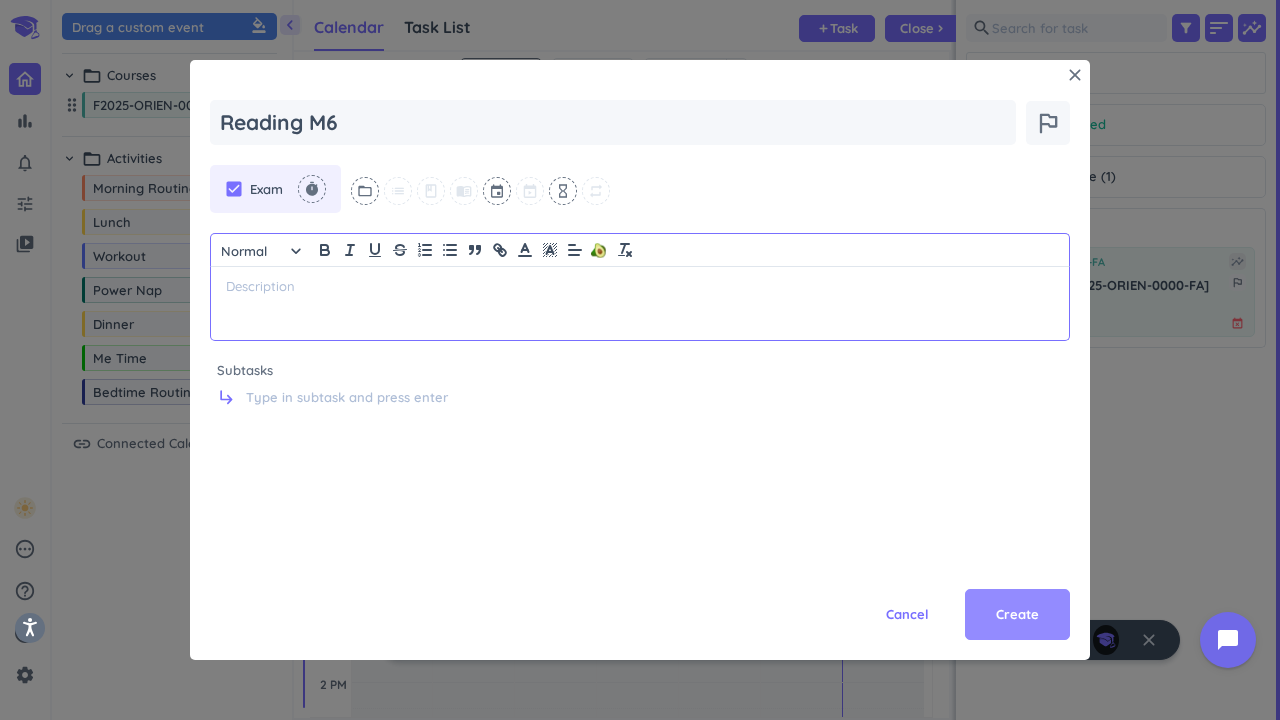 click on "Create" at bounding box center (1017, 615) 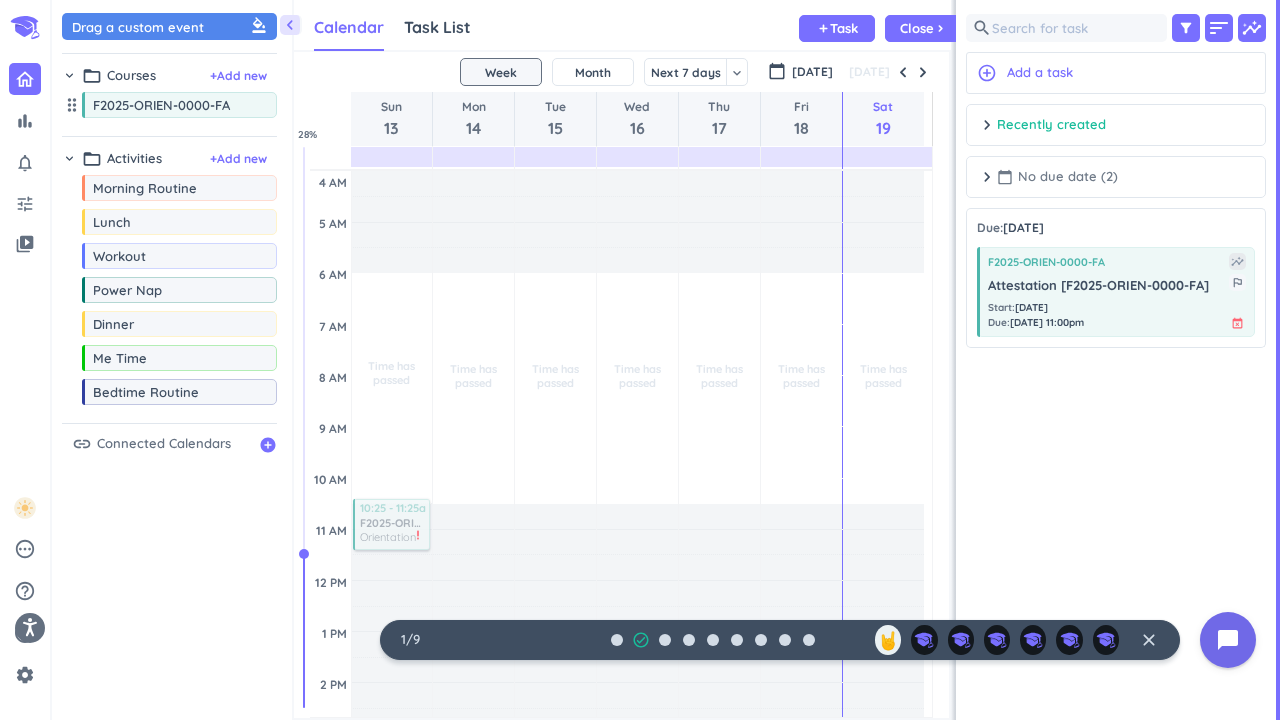 click on "calendar_today No due date (2)" at bounding box center [1057, 177] 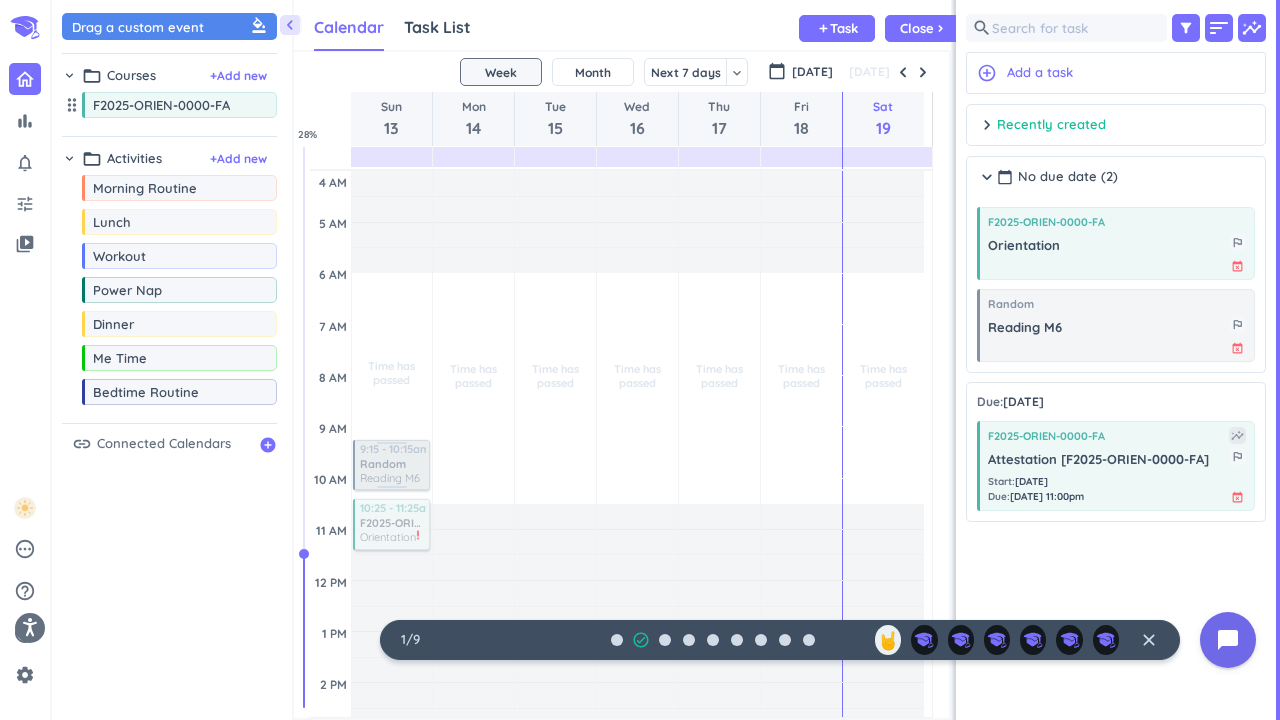 drag, startPoint x: 1036, startPoint y: 340, endPoint x: 404, endPoint y: 441, distance: 640.01953 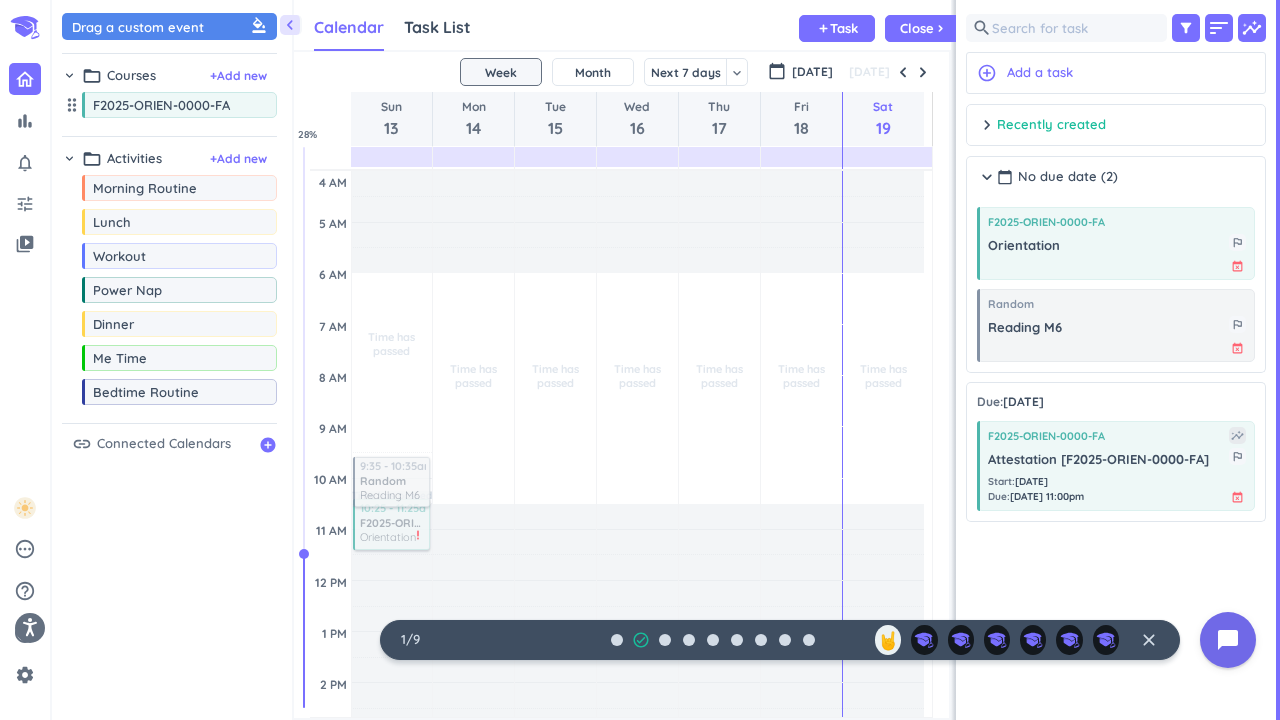 drag, startPoint x: 419, startPoint y: 457, endPoint x: 416, endPoint y: 467, distance: 10.440307 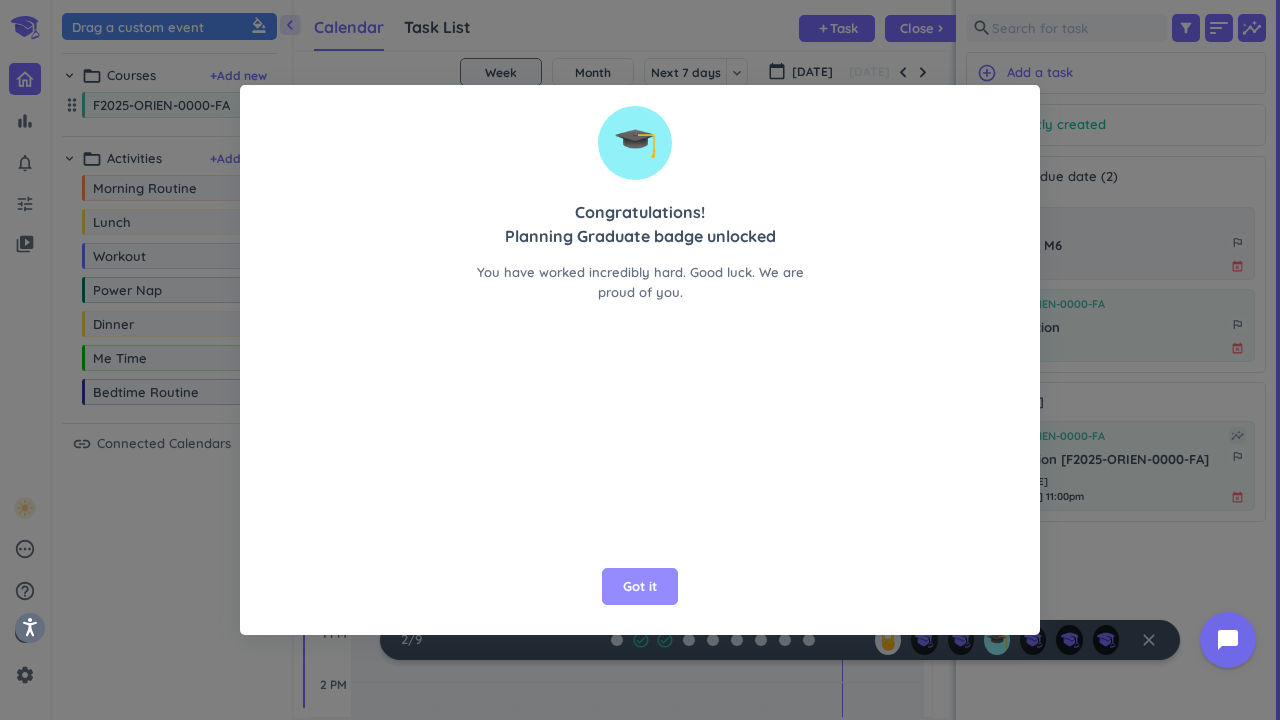 click on "Got it" at bounding box center [640, 587] 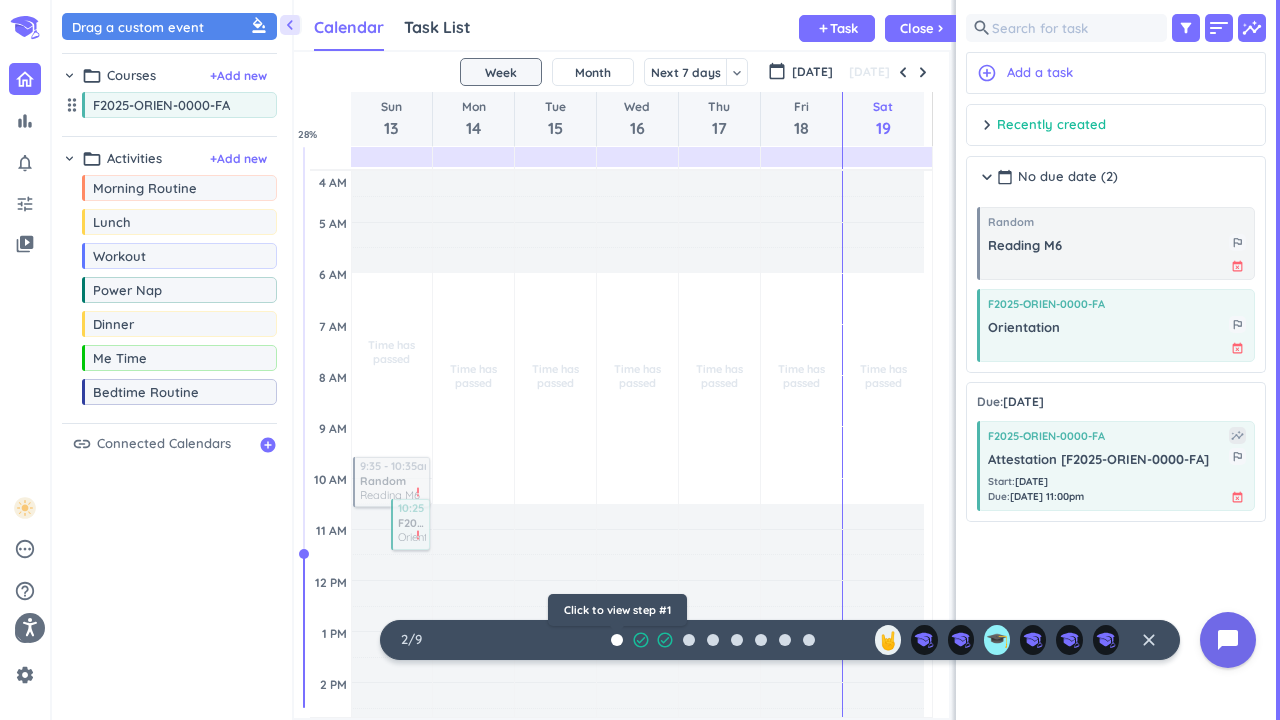 click at bounding box center (617, 640) 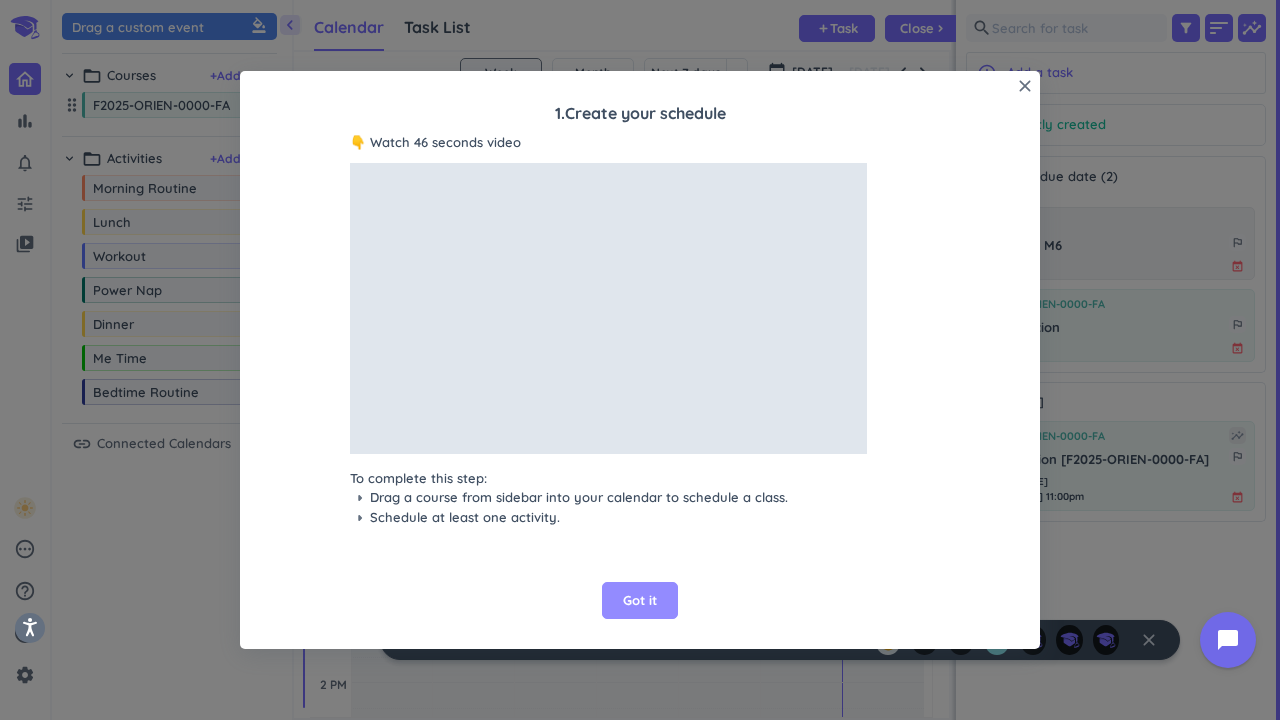 click on "Got it" at bounding box center (640, 601) 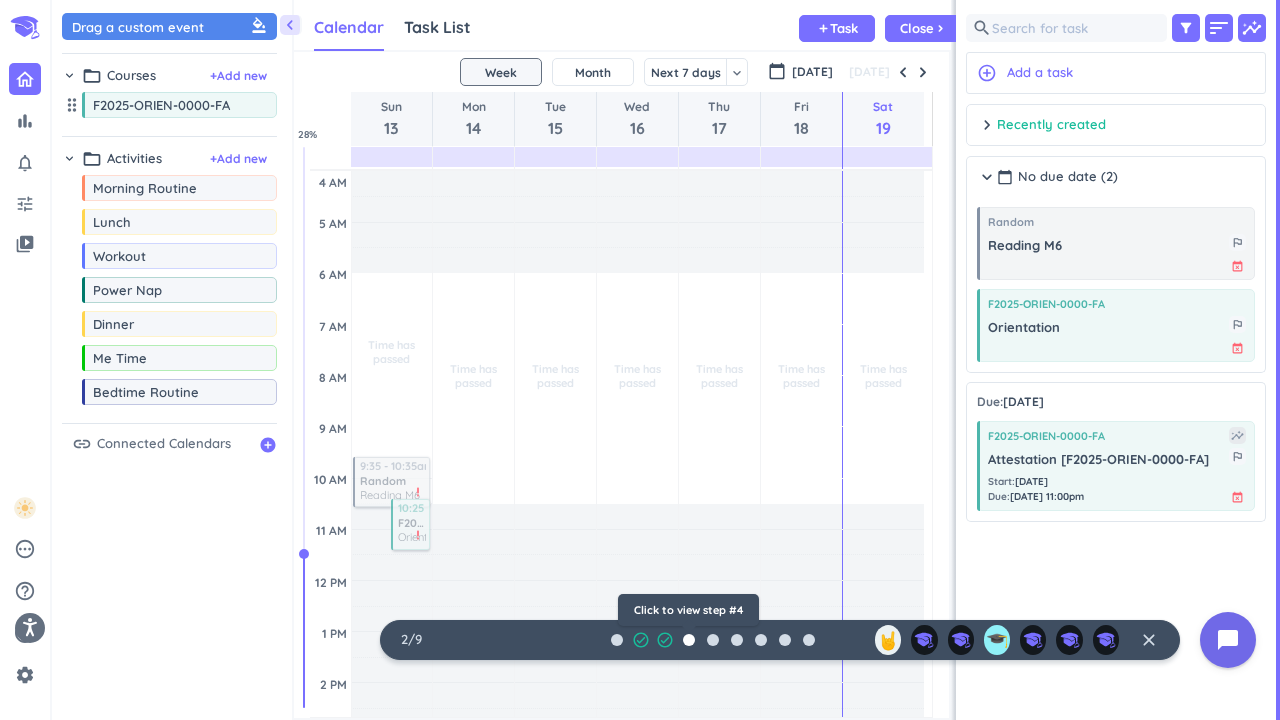 click at bounding box center (689, 640) 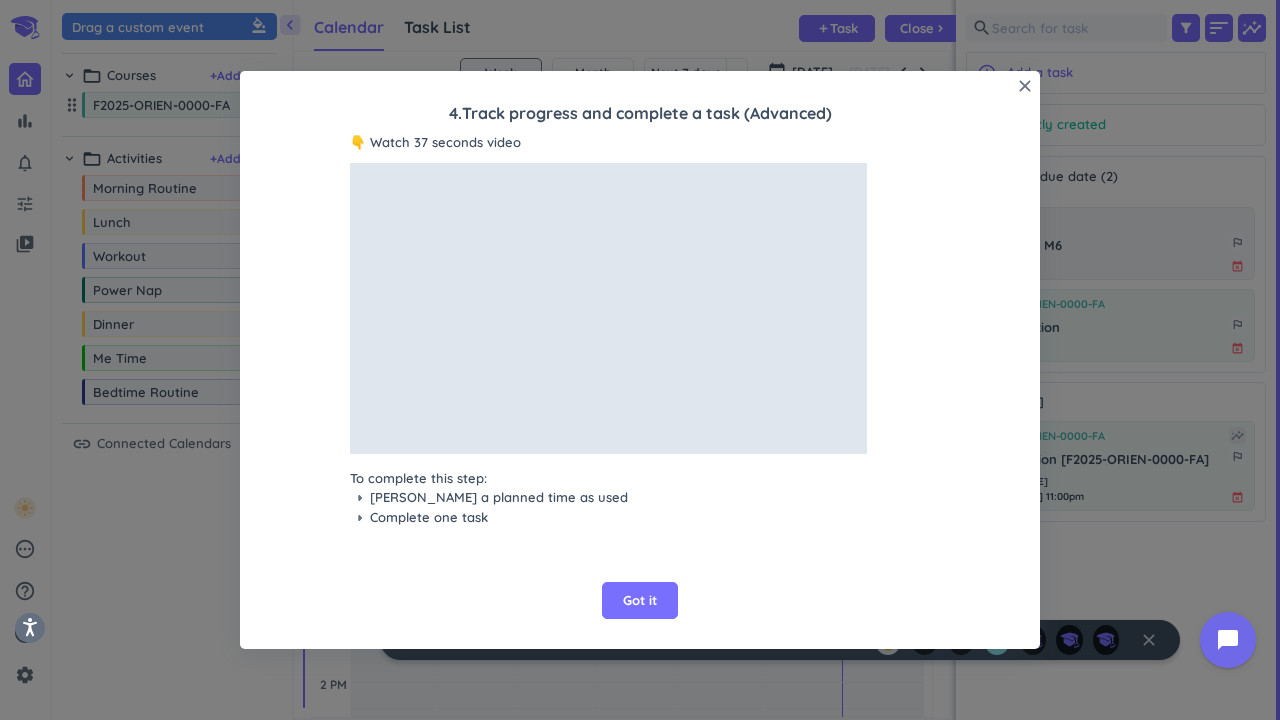 click on "close 4 .  Track progress and complete a task (Advanced)   👇 Watch  37 seconds video To complete this step: arrow_right Mark a planned time as used arrow_right Complete one task Got it" at bounding box center (640, 360) 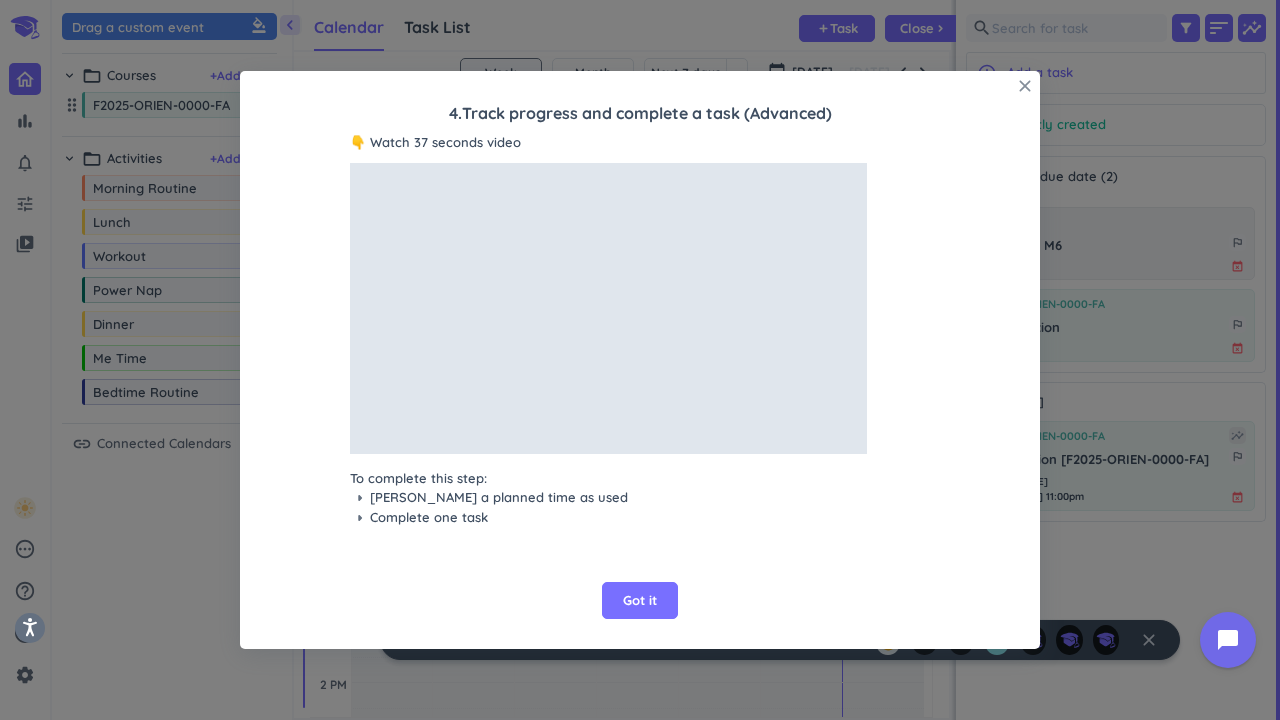 click on "close" at bounding box center [1025, 86] 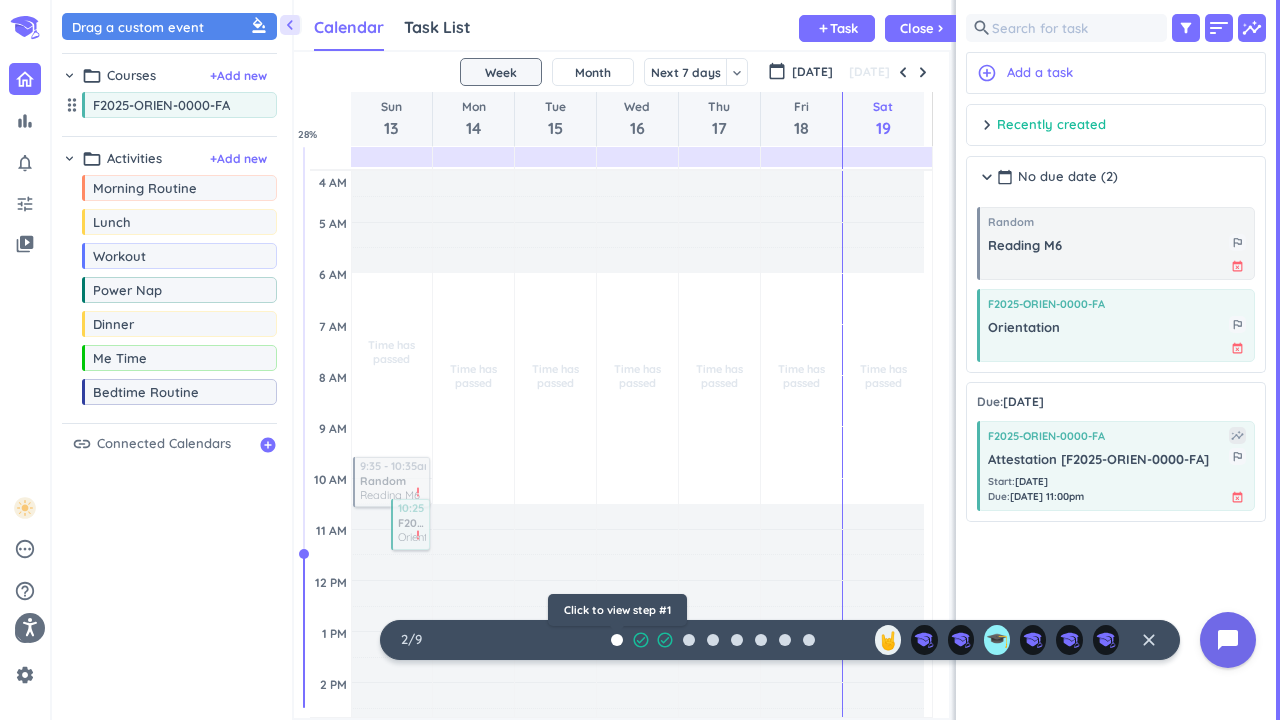 click at bounding box center [617, 640] 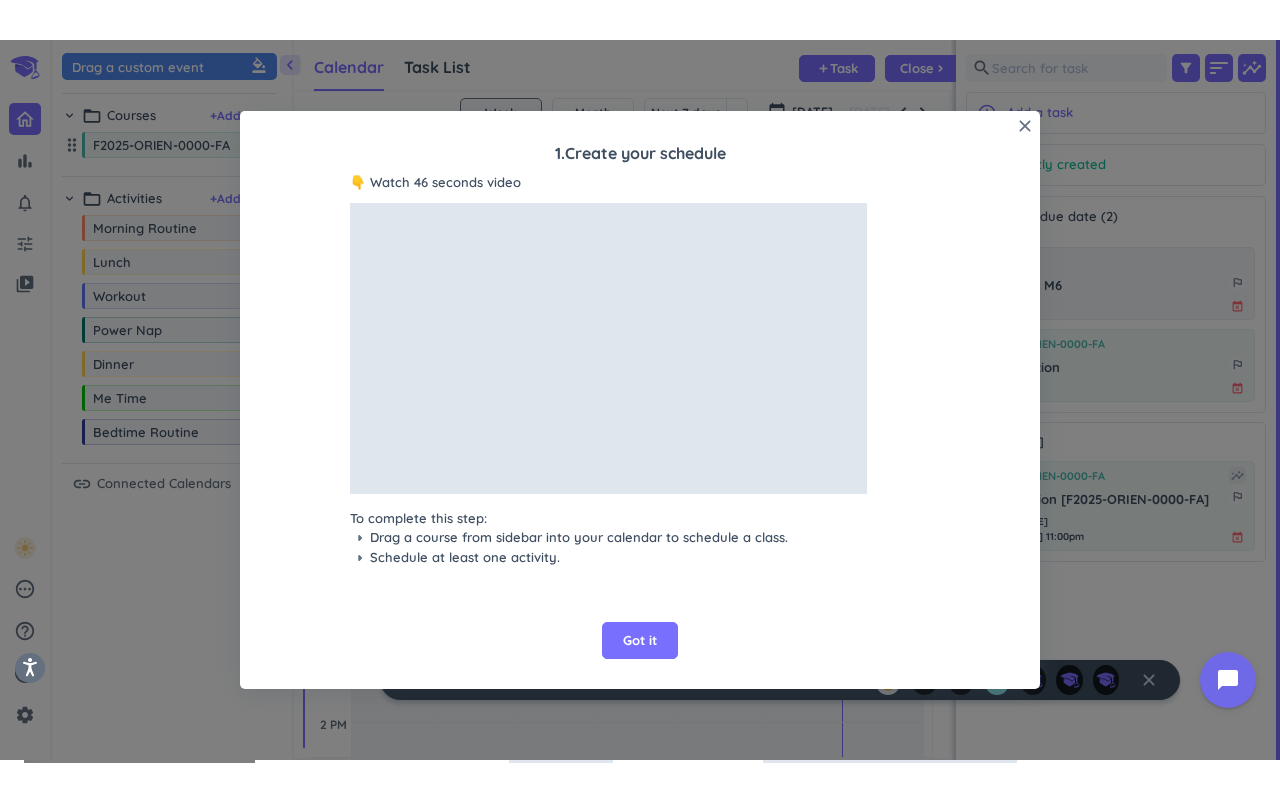 scroll, scrollTop: 9, scrollLeft: 9, axis: both 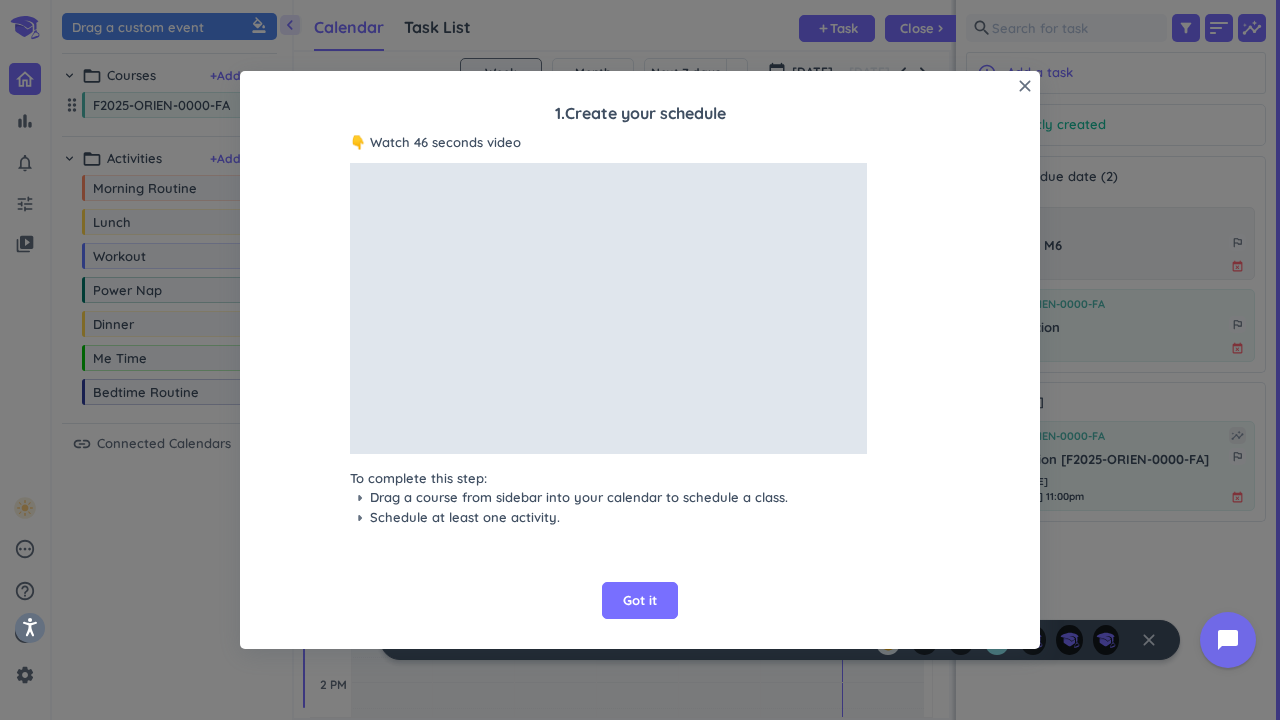 click on "Got it" at bounding box center (640, 601) 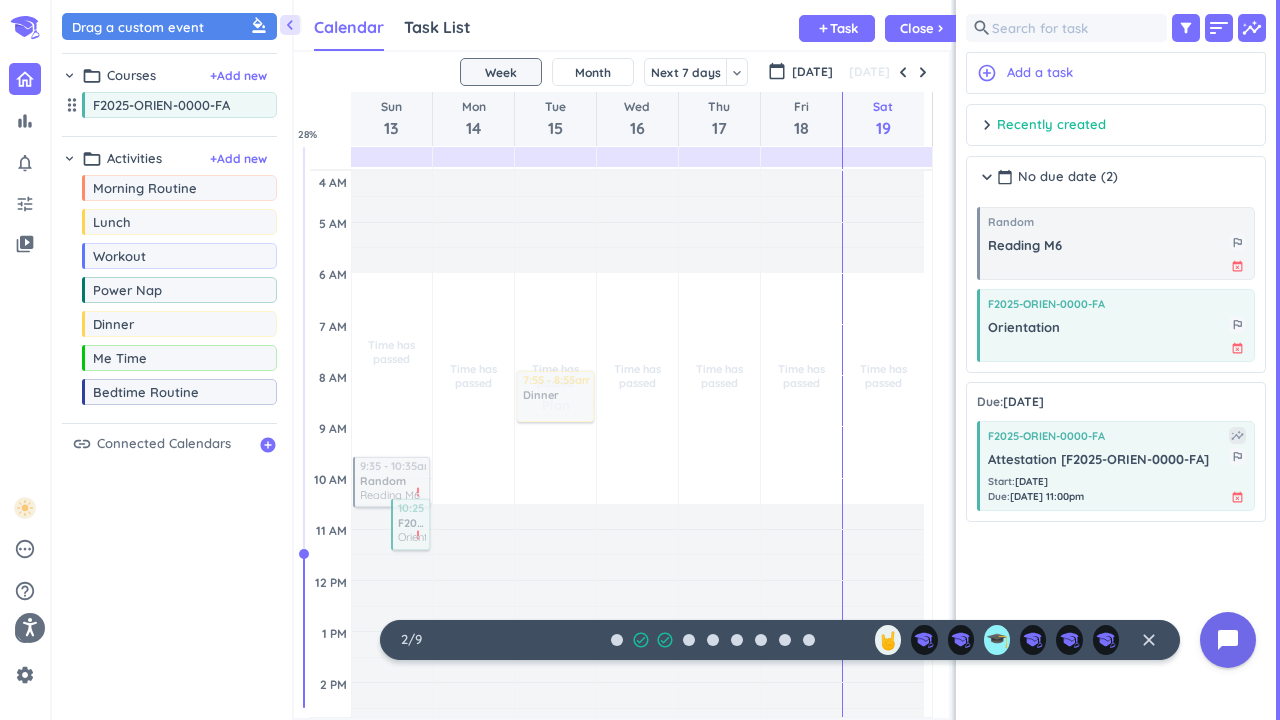 drag, startPoint x: 190, startPoint y: 327, endPoint x: 519, endPoint y: 366, distance: 331.3035 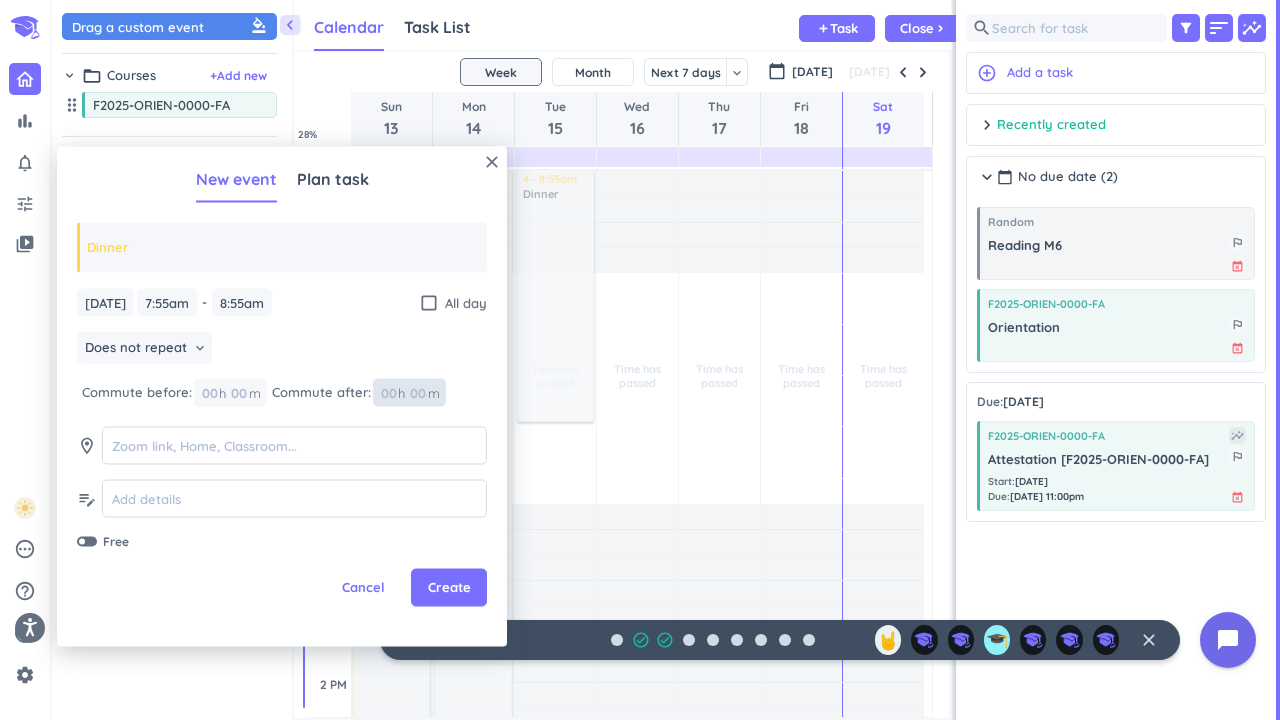 drag, startPoint x: 571, startPoint y: 375, endPoint x: 422, endPoint y: 383, distance: 149.21461 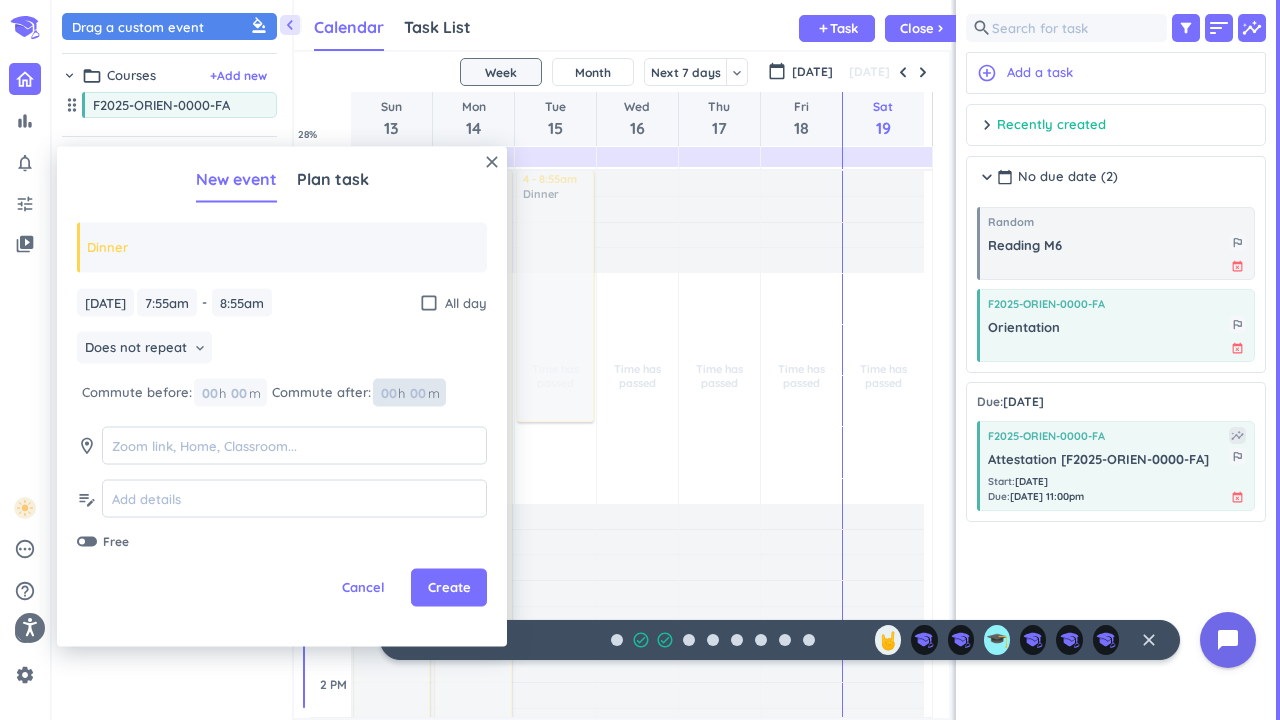 click on "bar_chart notifications_none tune video_library pending help_outline settings 2 / 9 check_circle_outline check_circle_outline 🤘 🎓 close 👋 chevron_left Drag a custom event format_color_fill chevron_right folder_open Courses   +  Add new drag_indicator F2025-ORIEN-0000-FA more_horiz chevron_right folder_open Activities   +  Add new drag_indicator Morning Routine more_horiz drag_indicator Lunch more_horiz drag_indicator Workout more_horiz drag_indicator Power Nap more_horiz drag_indicator Dinner more_horiz drag_indicator Me Time more_horiz drag_indicator Bedtime Routine more_horiz link Connected Calendars add_circle Calendar Task List Calendar keyboard_arrow_down add Task Close chevron_right SHOVEL [DATE] - [DATE] Week Month Next 7 days keyboard_arrow_down Week keyboard_arrow_down calendar_today [DATE] [DATE] Sun 13 Mon 14 Tue 15 Wed 16 Thu 17 Fri 18 Sat 19 4 AM 5 AM 6 AM 7 AM 8 AM 9 AM 10 AM 11 AM 12 PM 1 PM 2 PM 3 PM 4 PM 5 PM 6 PM 7 PM 8 PM 9 PM 10 PM 11 PM 12 AM 1 AM 2 AM 3 AM Time has passed" at bounding box center (640, 360) 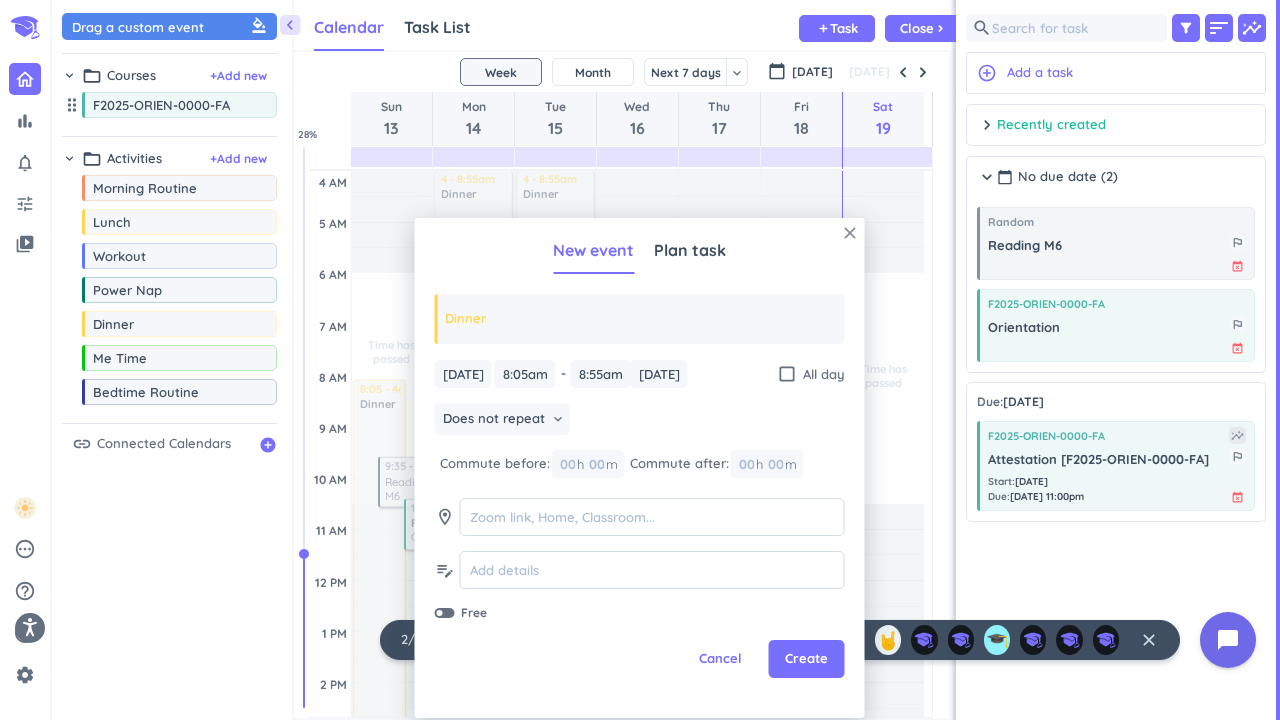 click on "close" at bounding box center (850, 233) 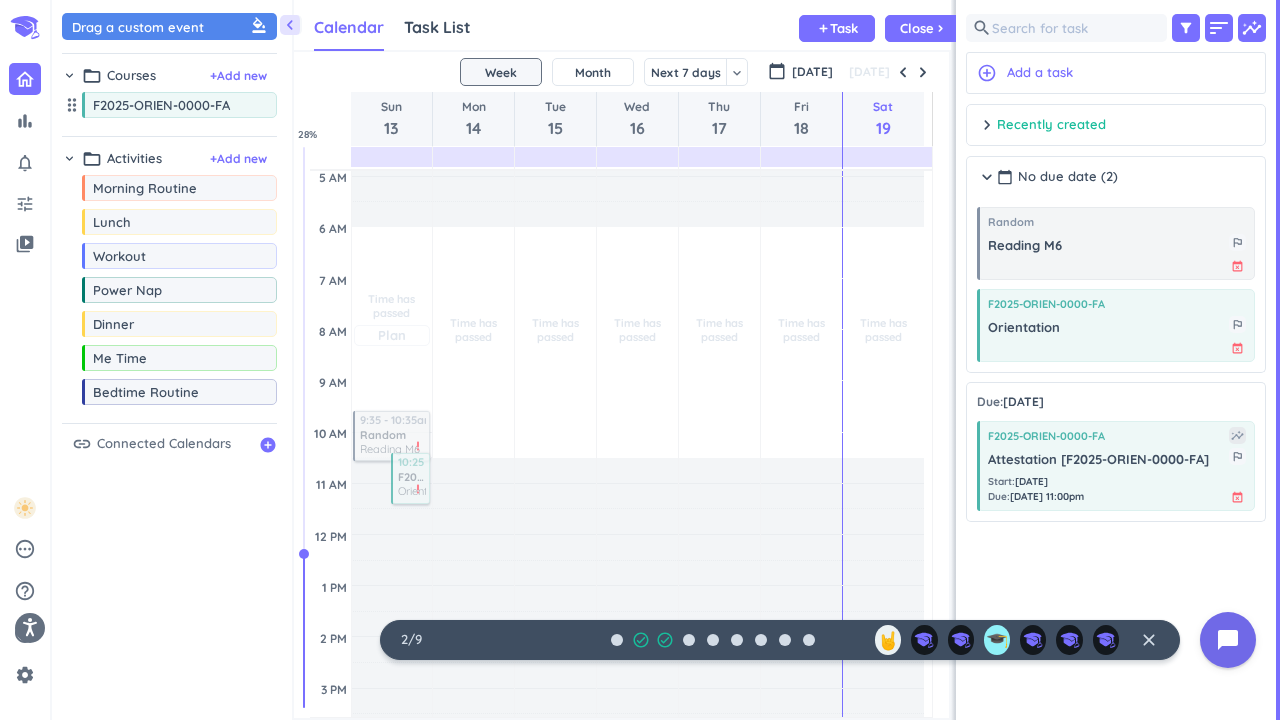 scroll, scrollTop: 100, scrollLeft: 0, axis: vertical 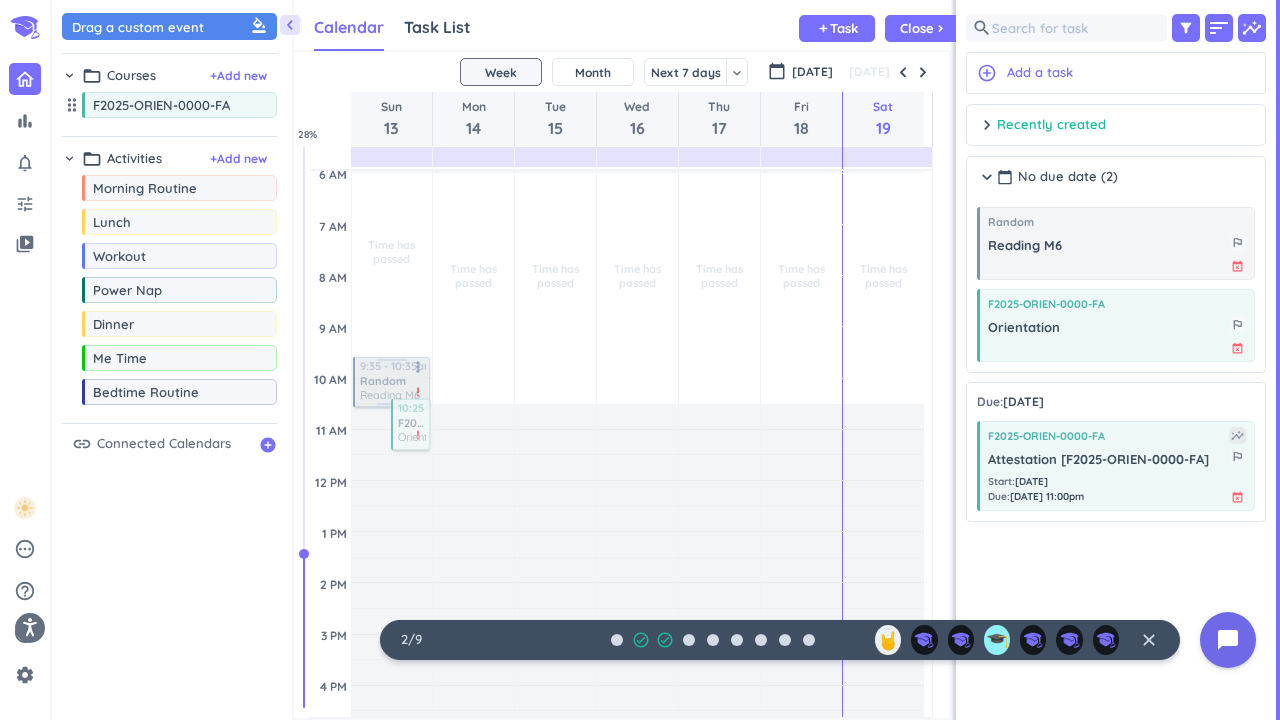 click at bounding box center (391, 382) 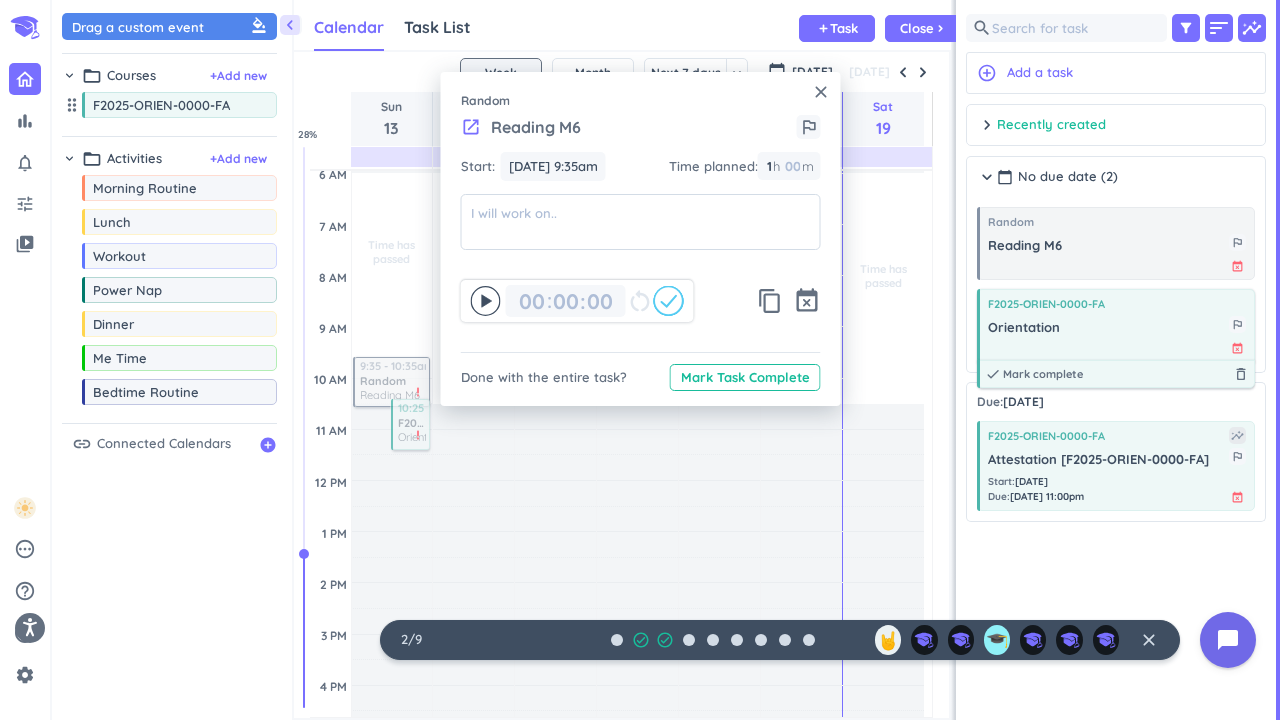 click on "F2025-ORIEN-0000-FA Orientation outlined_flag event_busy done Mark complete delete_outline" at bounding box center [1116, 325] 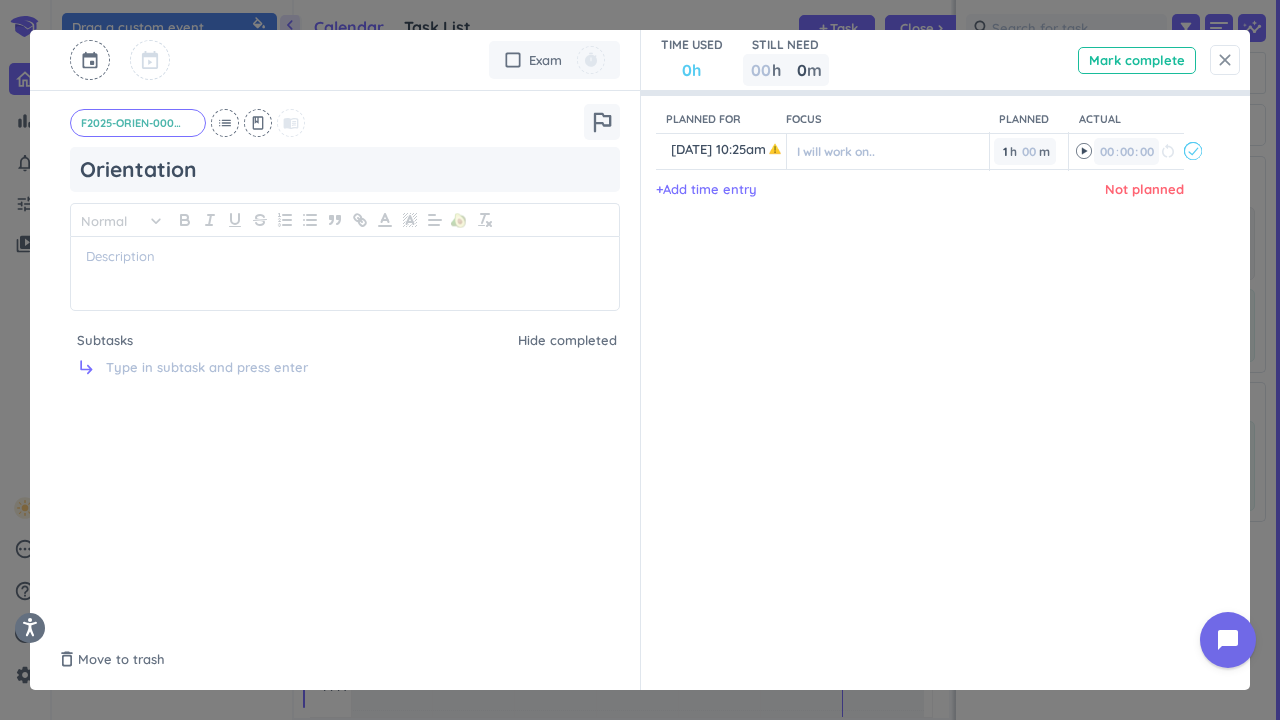 click on "close" at bounding box center (1225, 60) 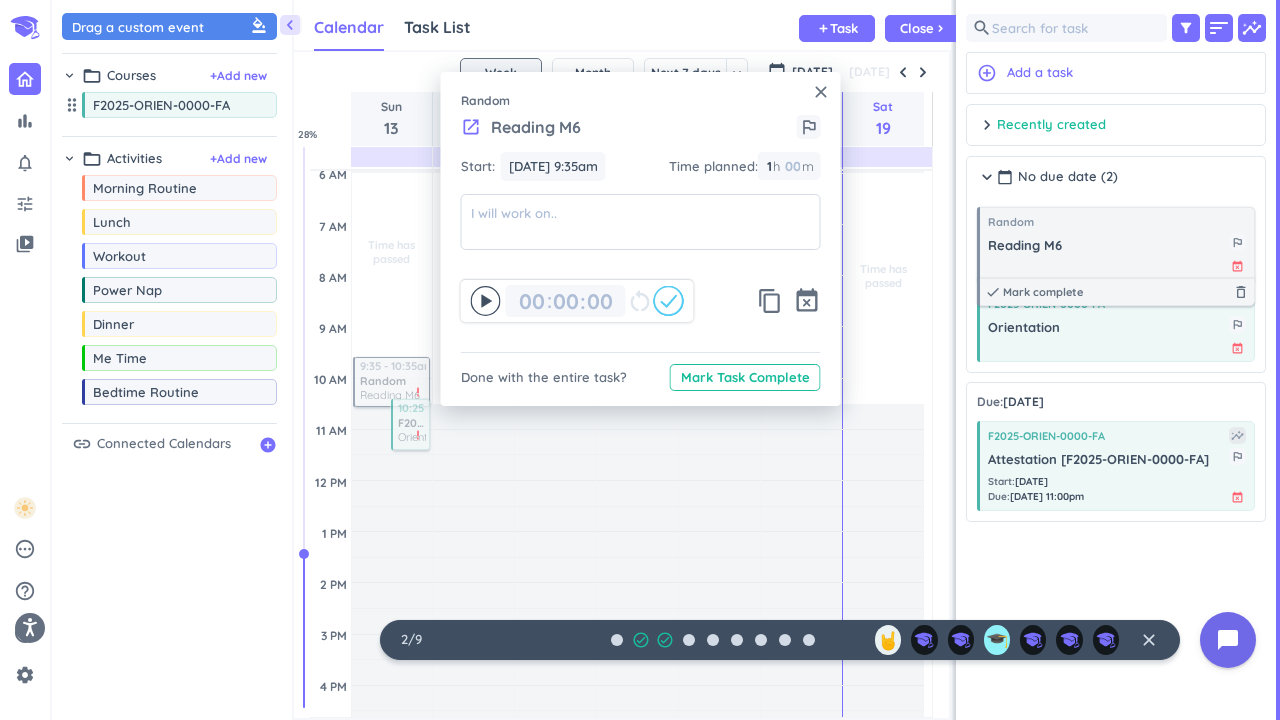 click on "Reading M6" at bounding box center (1108, 246) 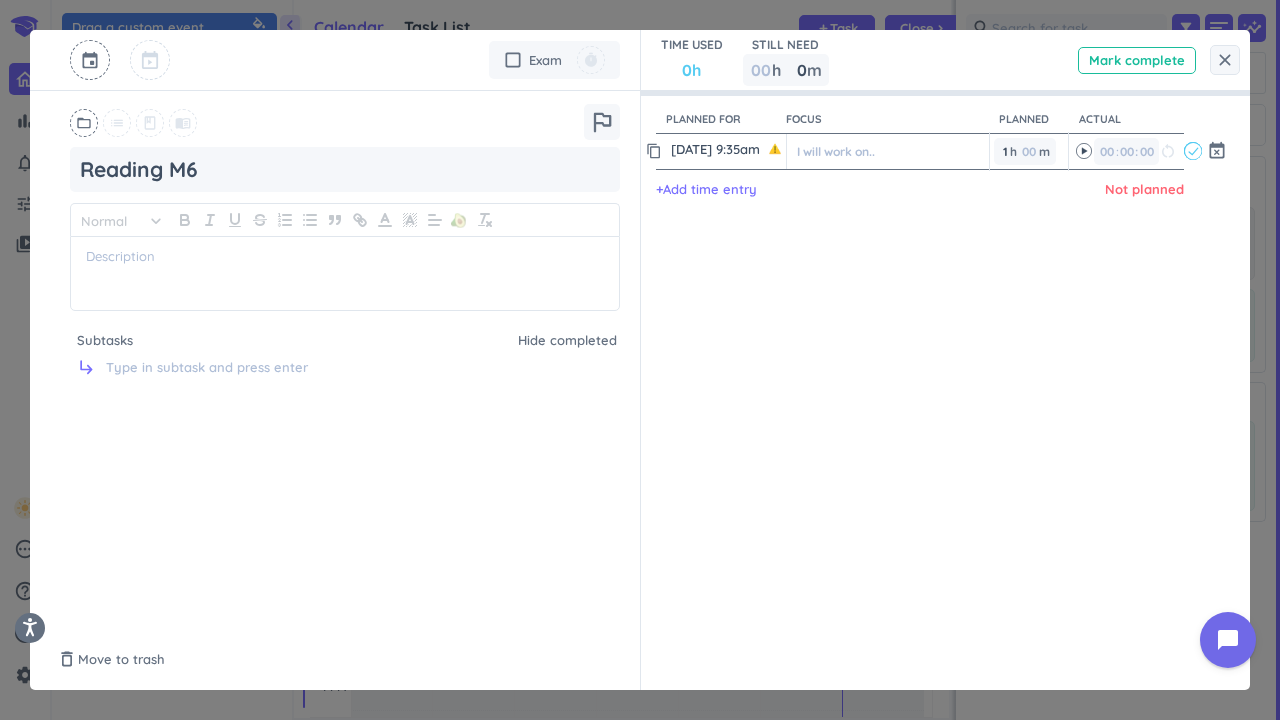 click on "I will work on.." at bounding box center [888, 151] 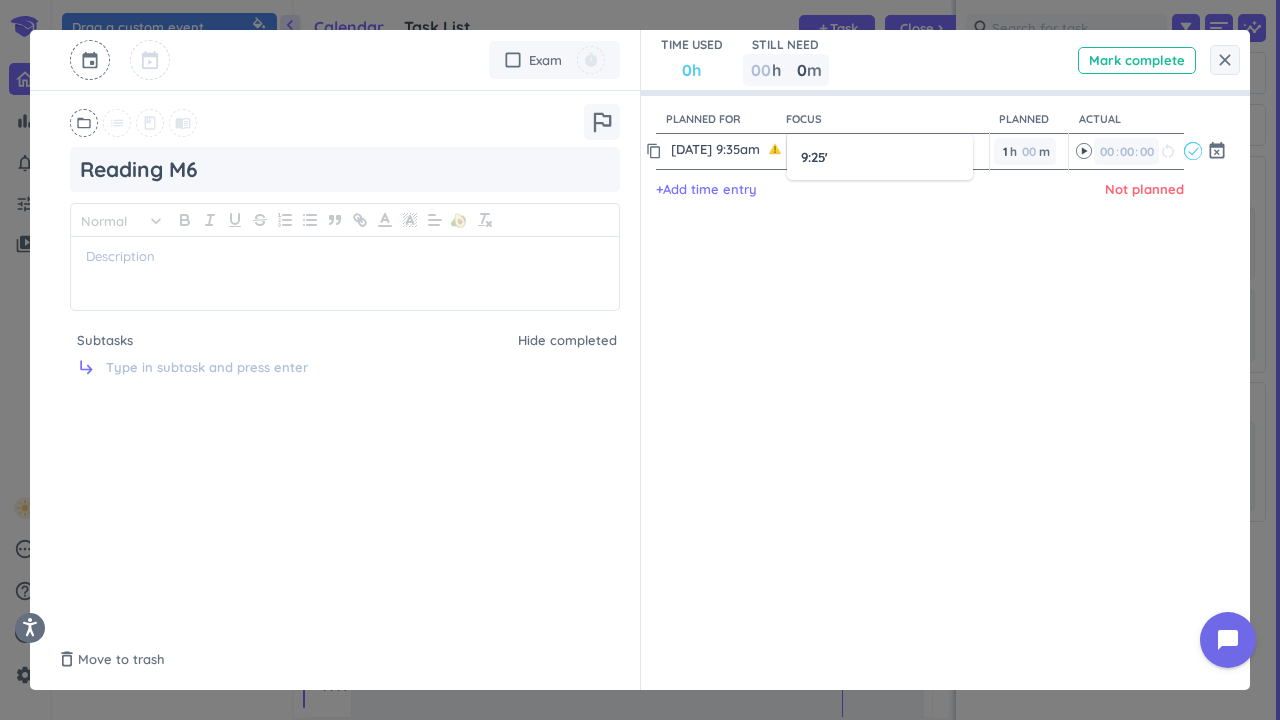 type on "9:25" 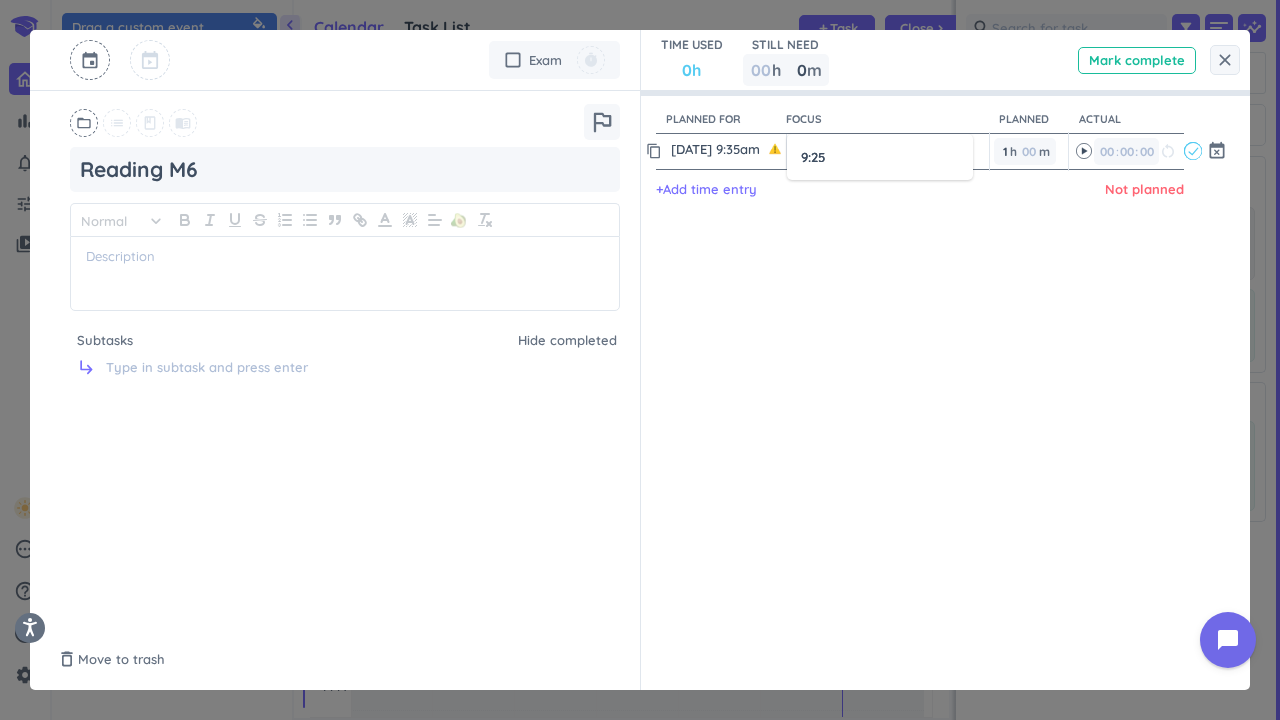 click at bounding box center [640, 360] 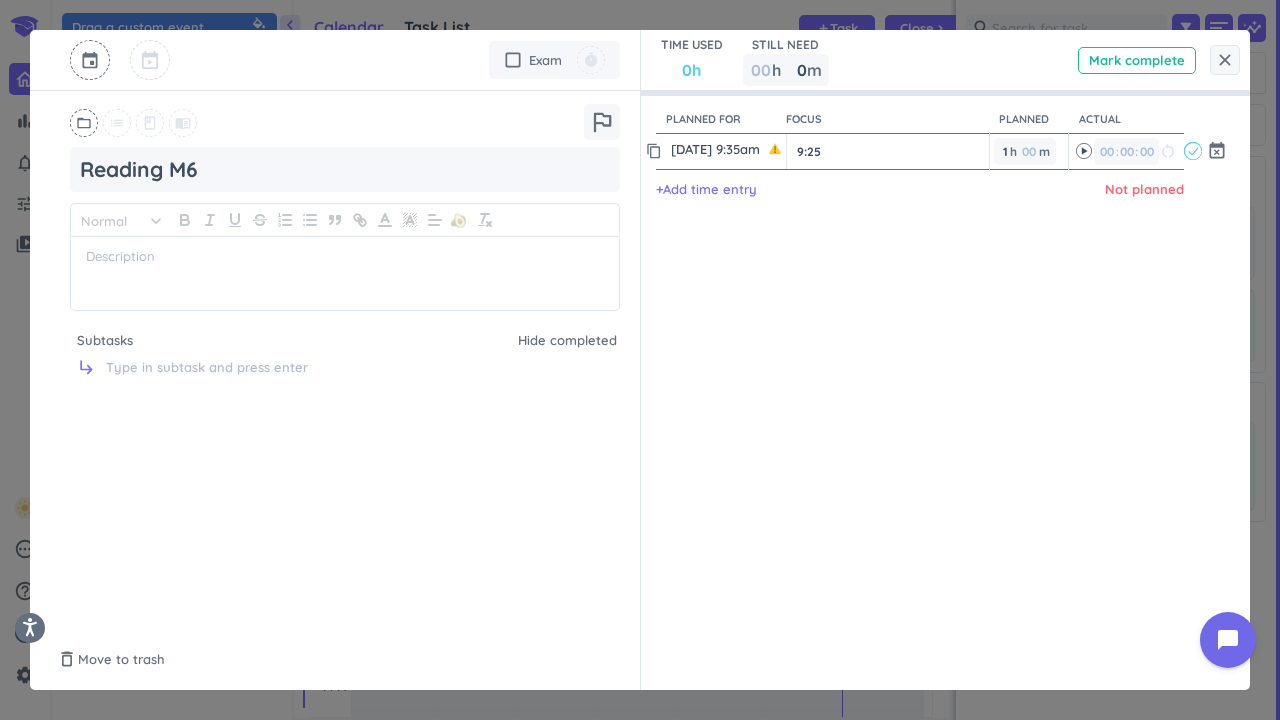 click at bounding box center [775, 149] 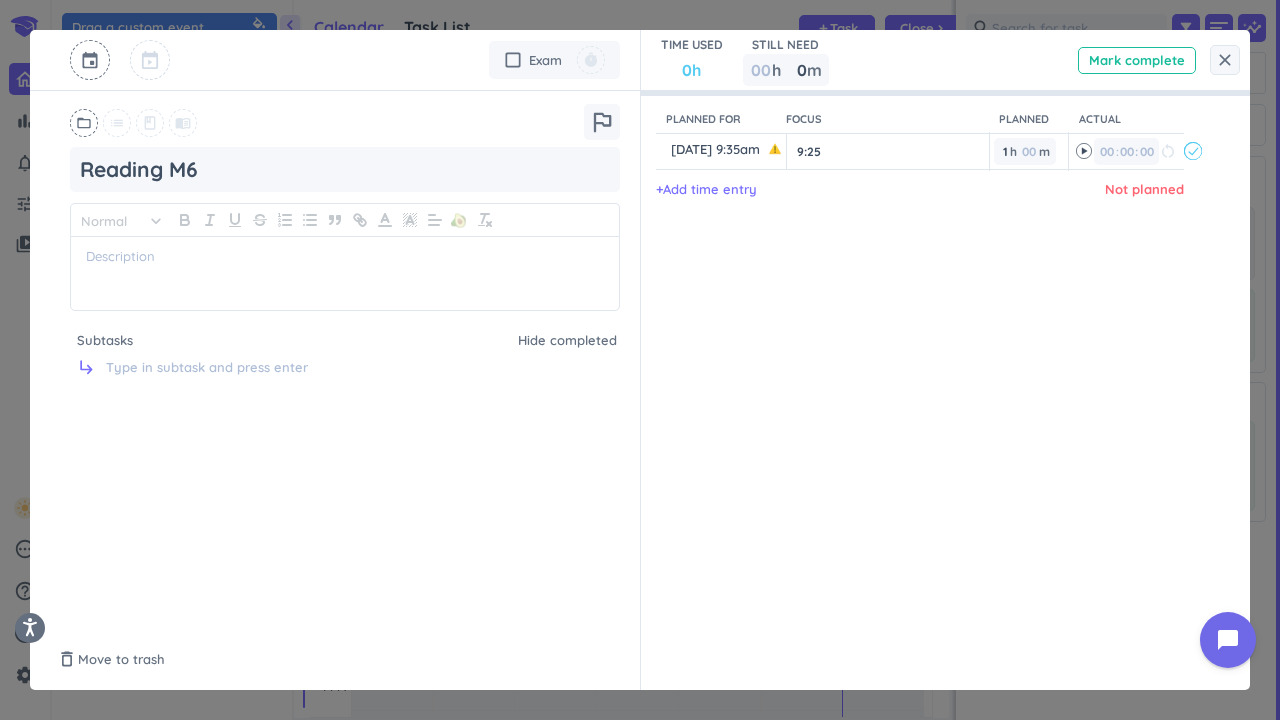 click on "9:25" at bounding box center (888, 151) 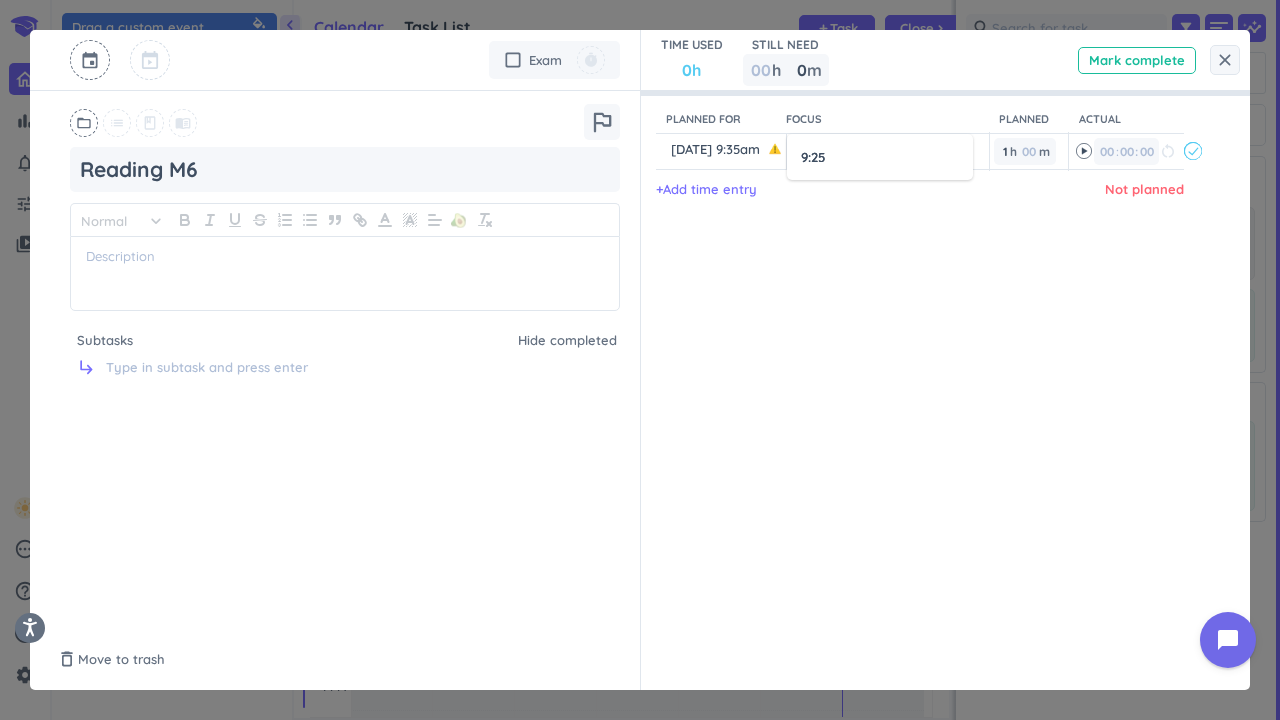 drag, startPoint x: 855, startPoint y: 154, endPoint x: 701, endPoint y: 136, distance: 155.04839 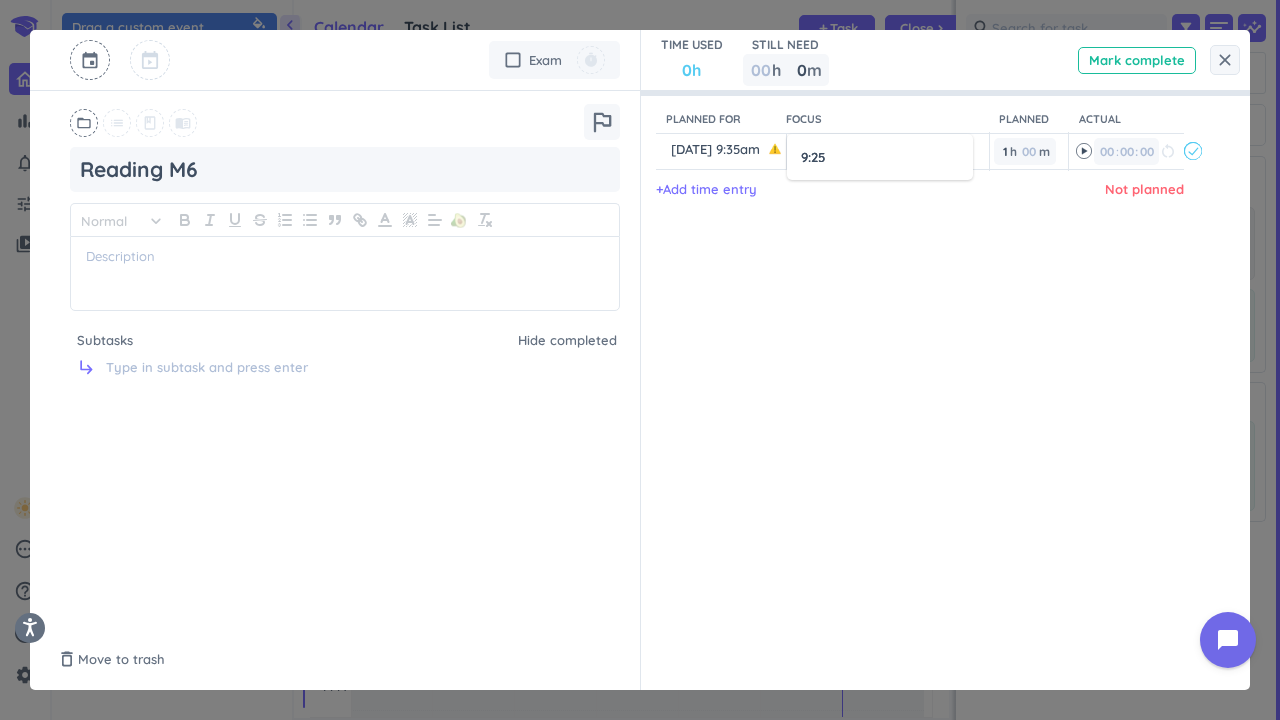 type 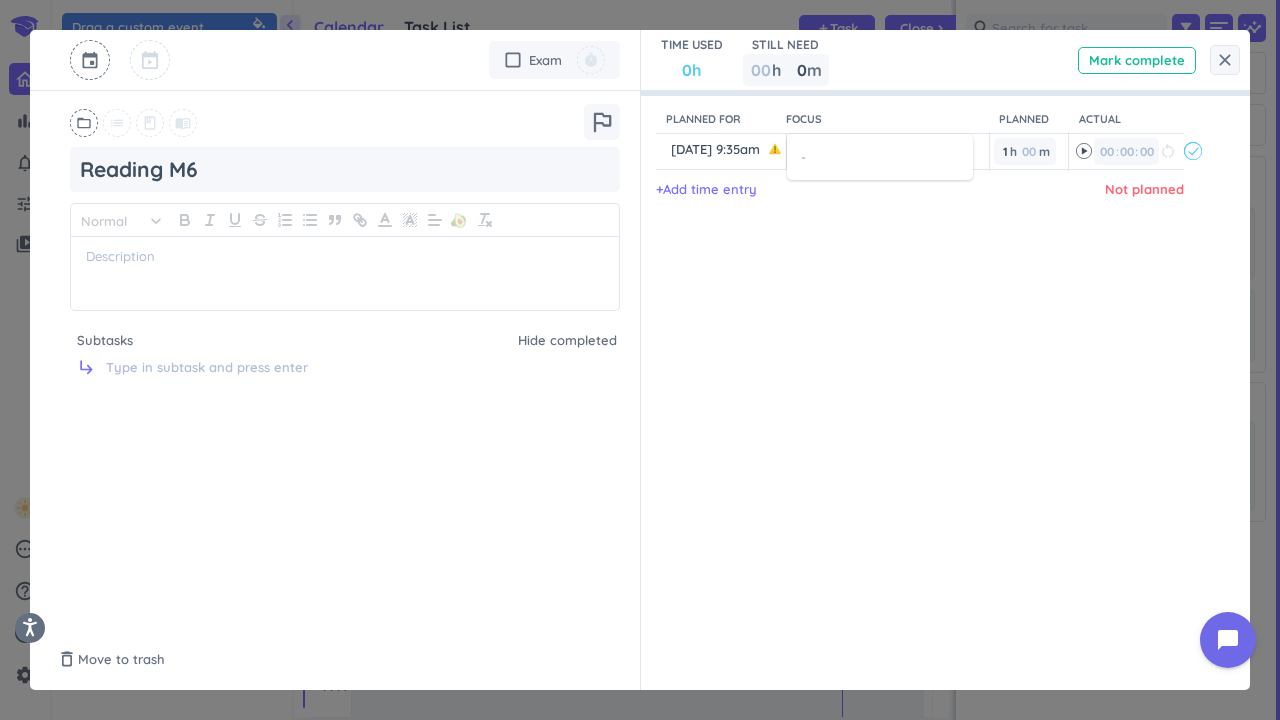 click at bounding box center (640, 360) 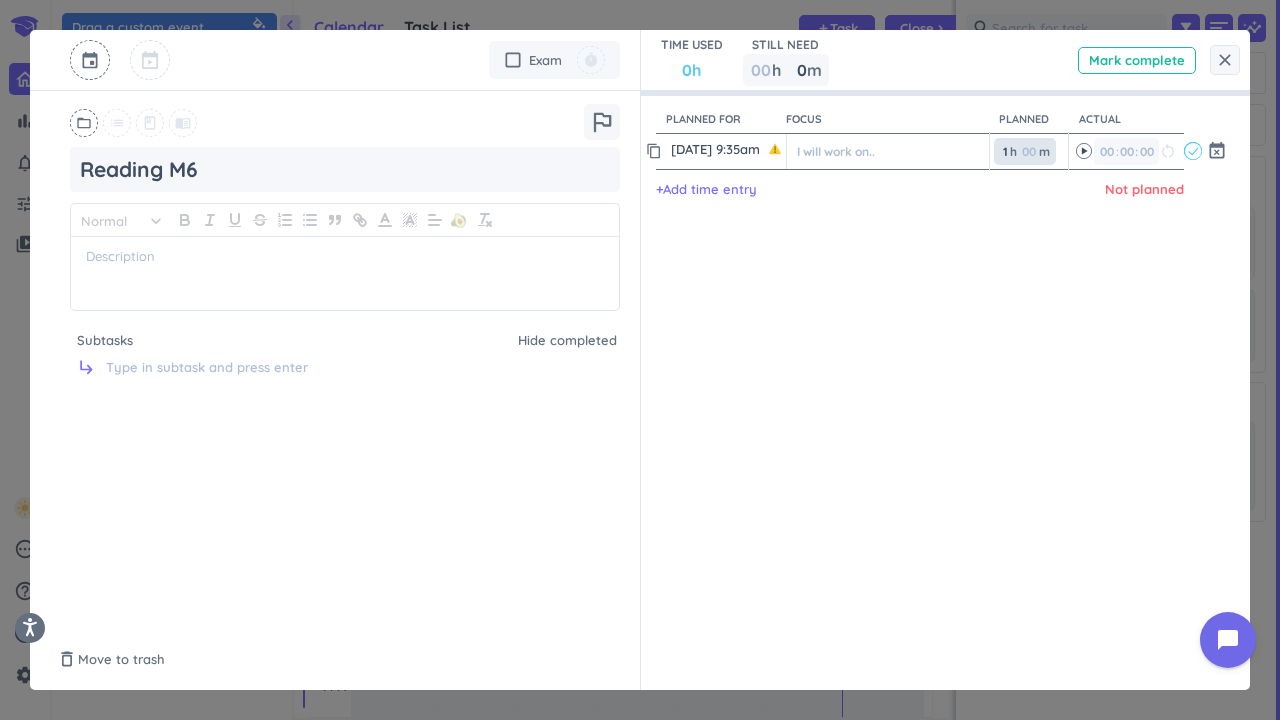 click on "1 1 00" at bounding box center (1009, 151) 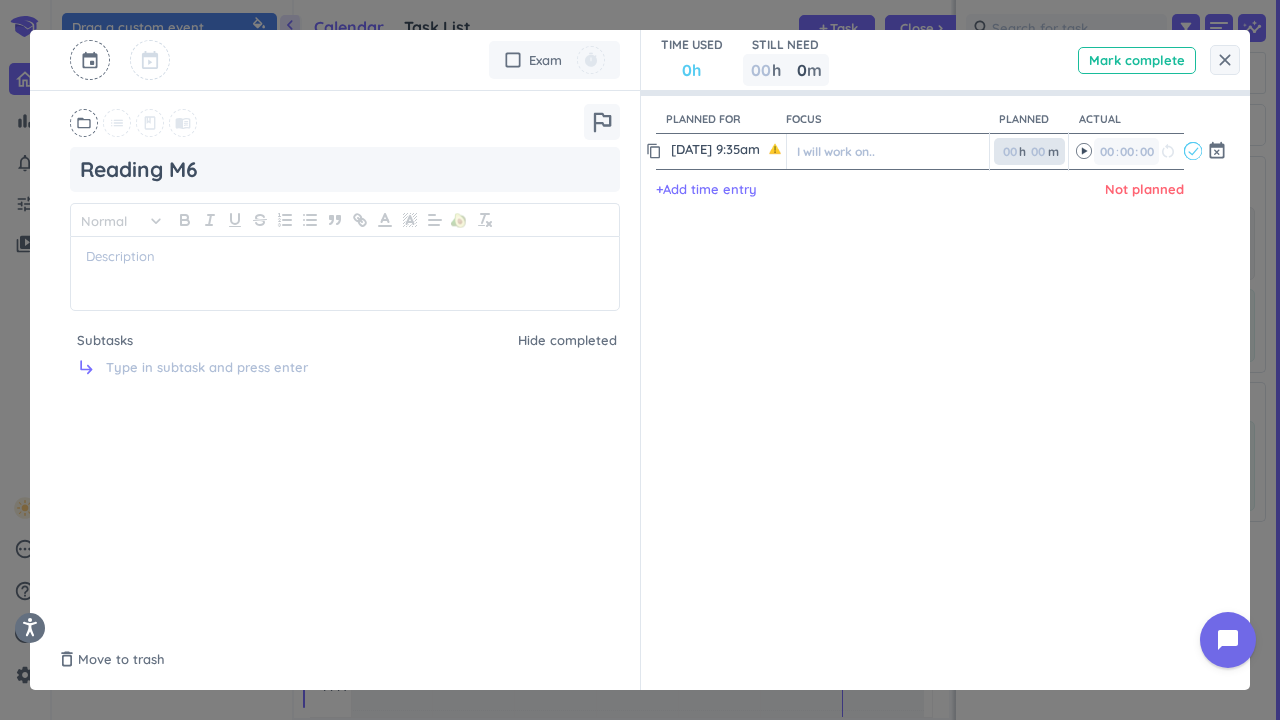 type 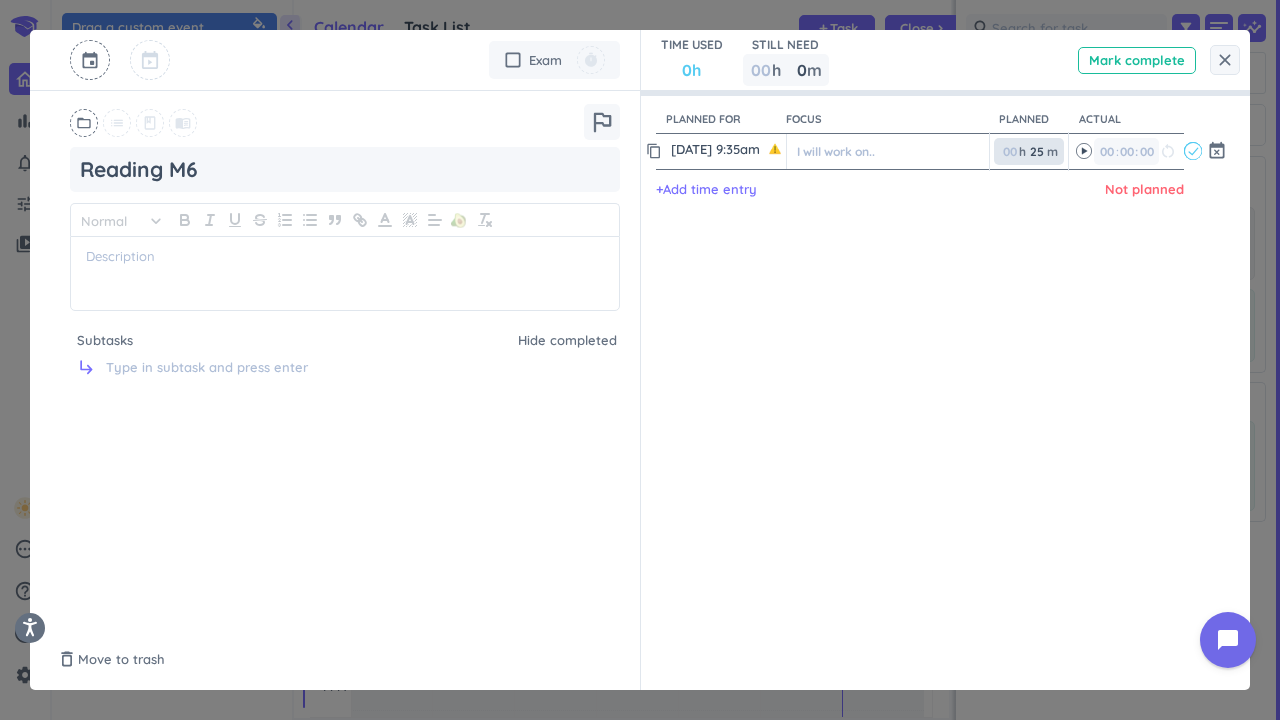 type on "25" 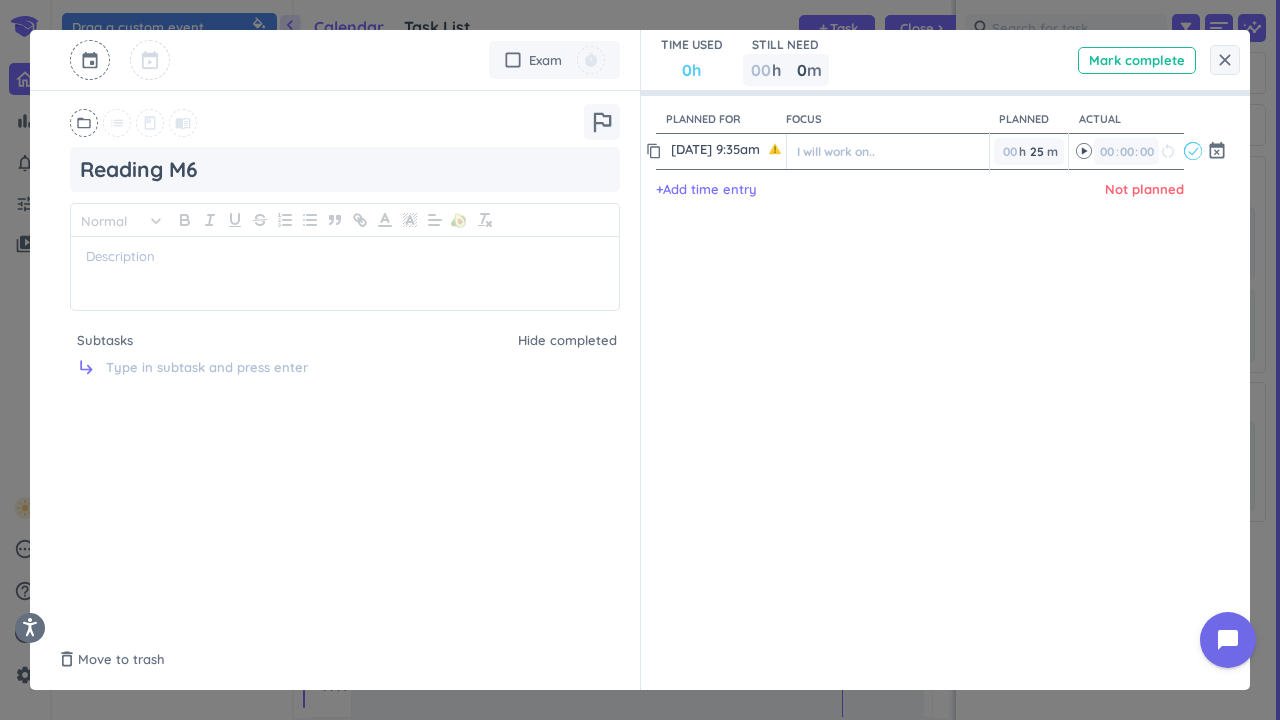 click 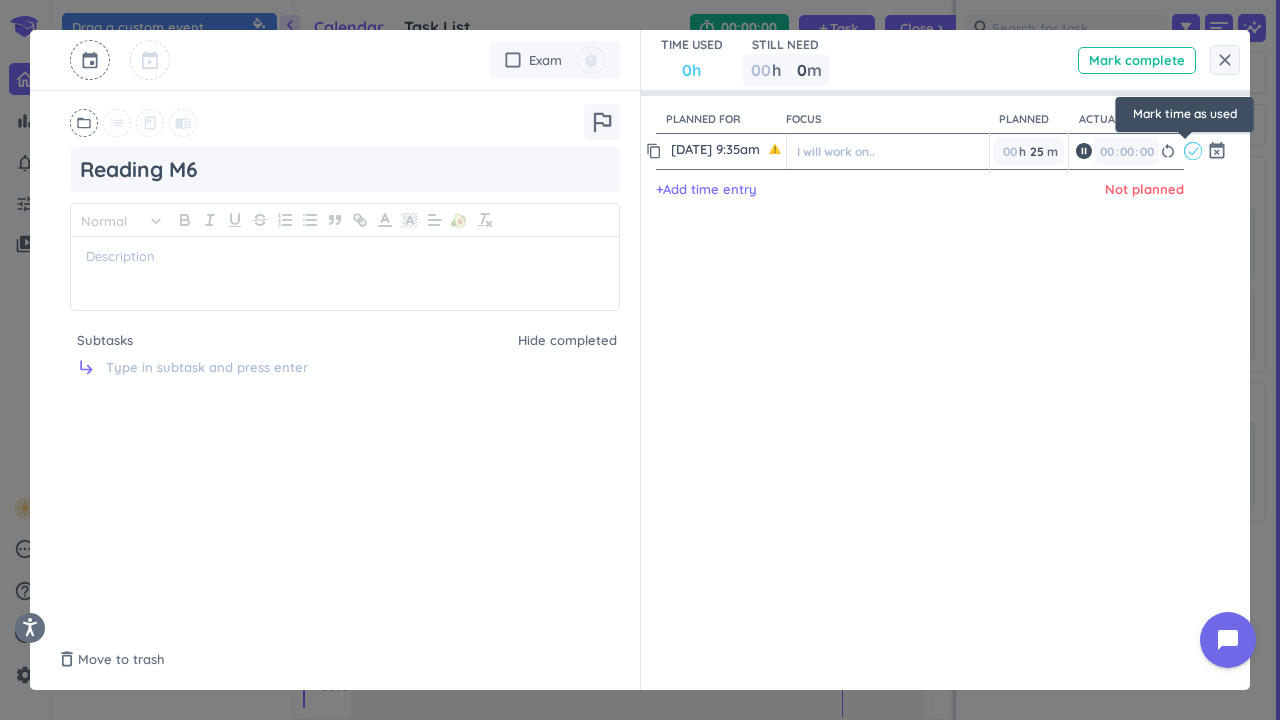 type on "00" 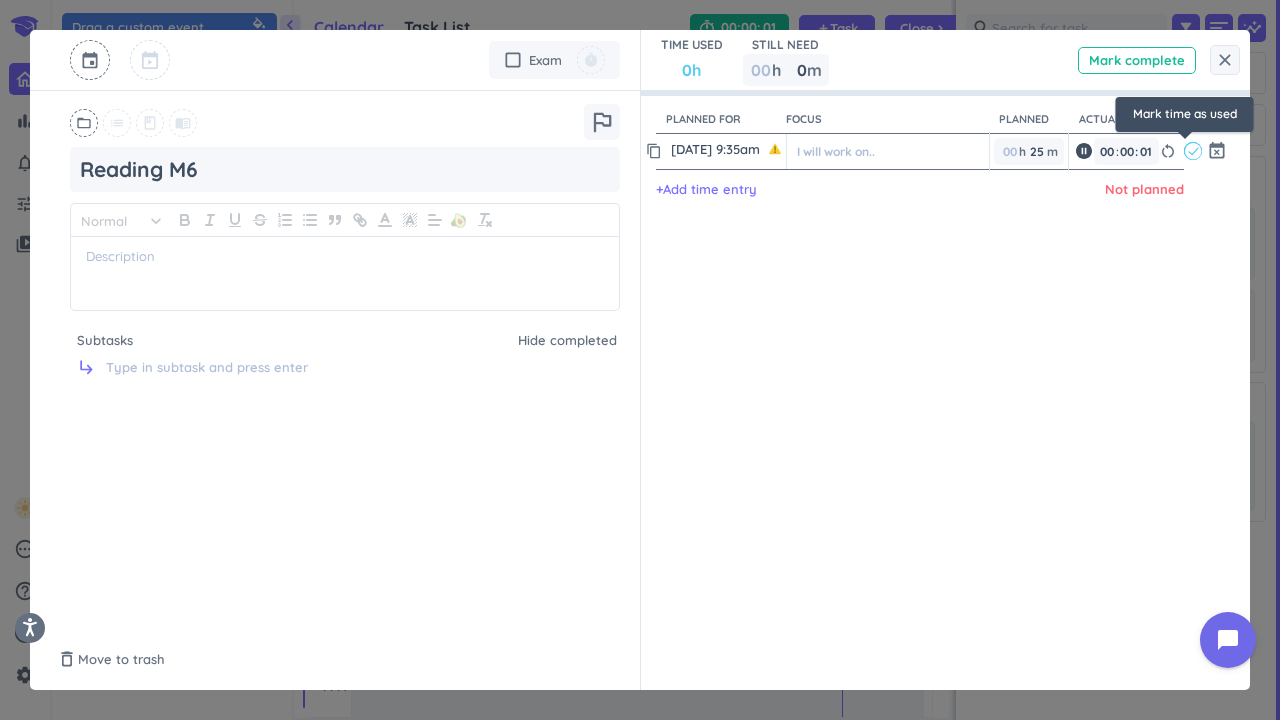 click 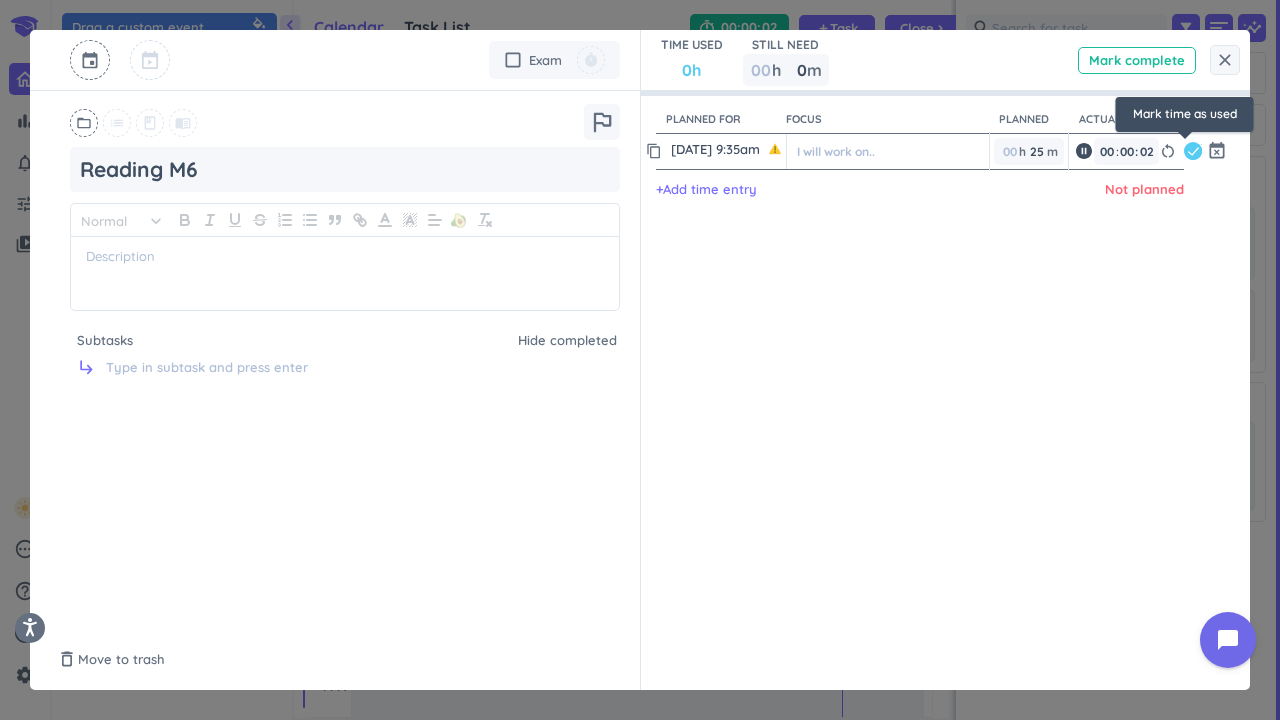 type 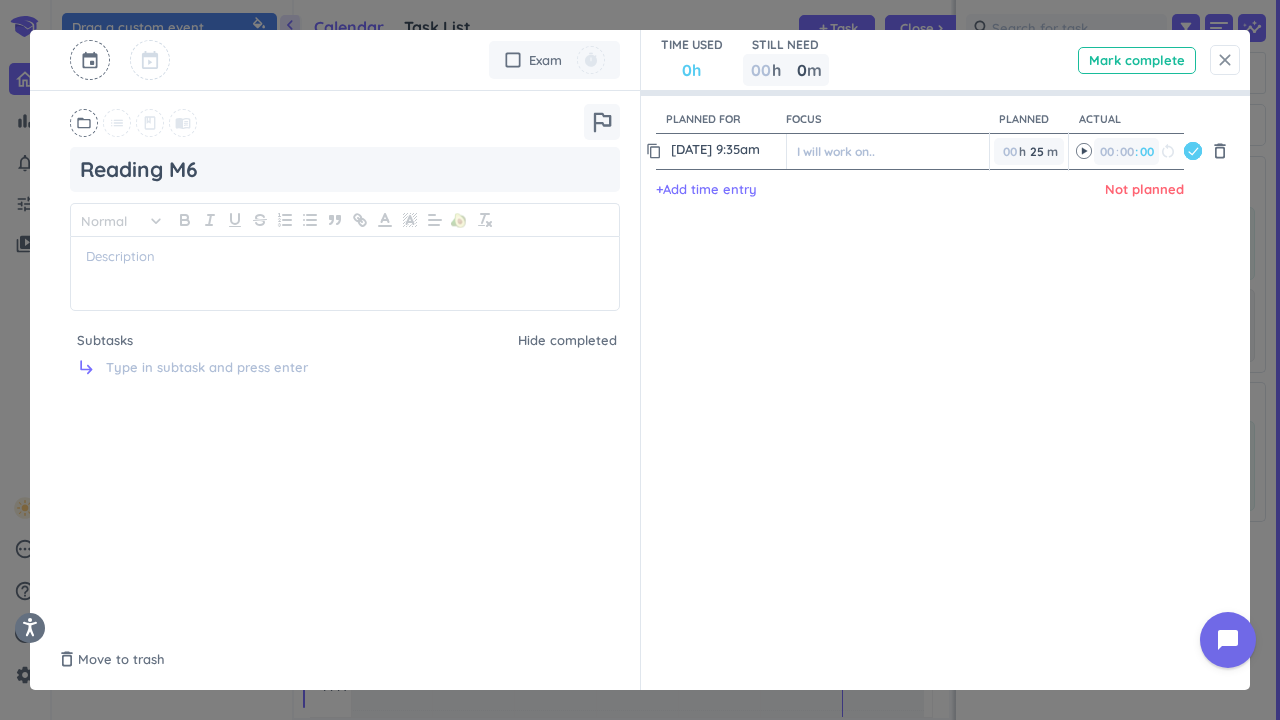 click on "close" at bounding box center [1225, 60] 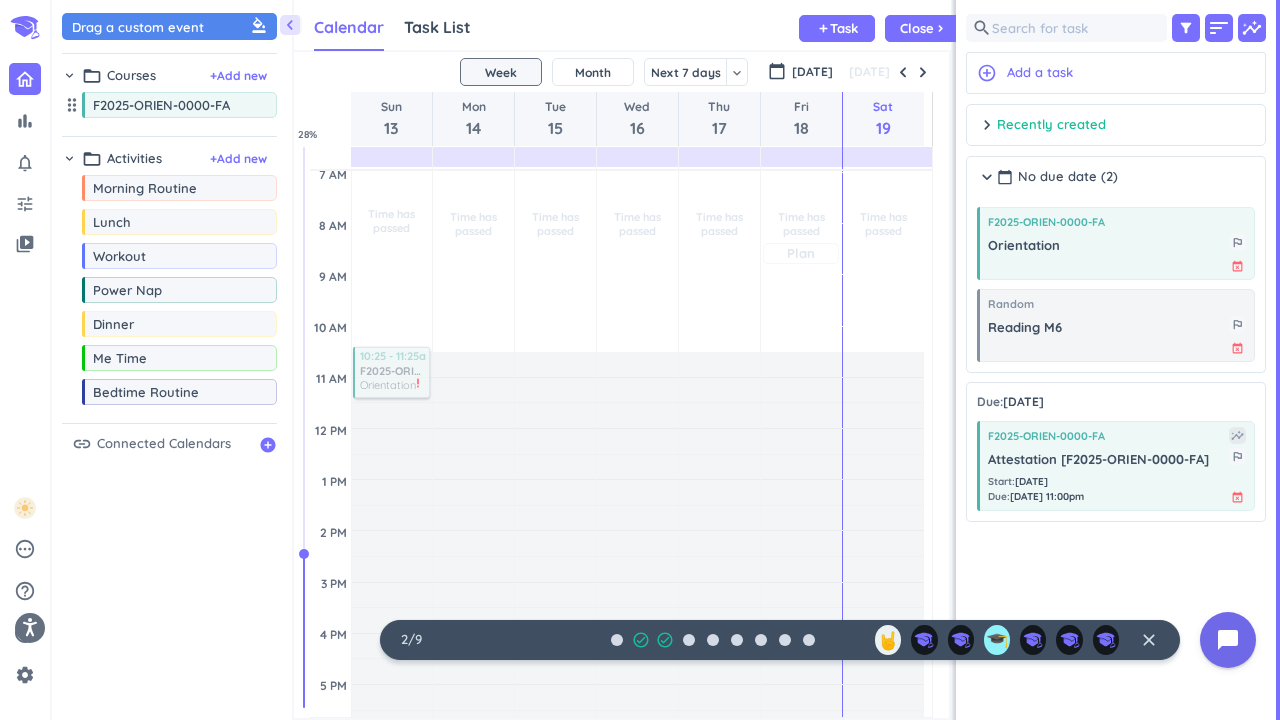 scroll, scrollTop: 0, scrollLeft: 0, axis: both 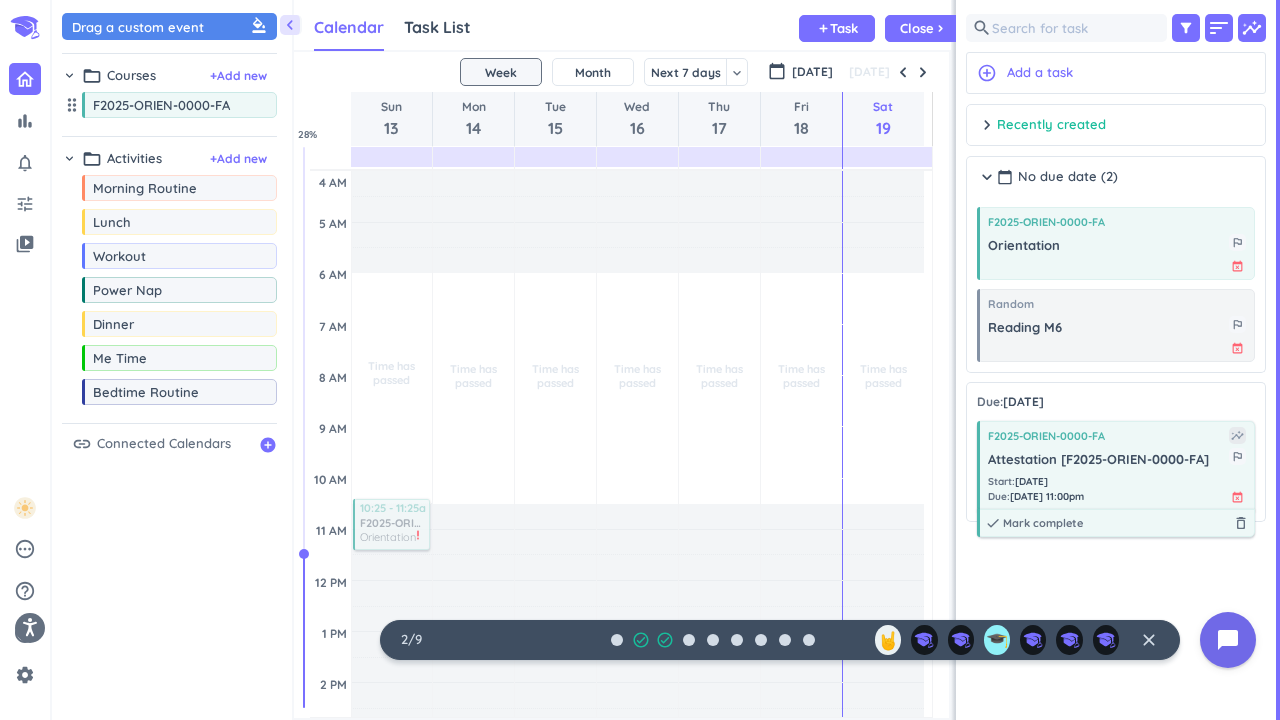 click on "F2025-ORIEN-0000-FA" at bounding box center [1046, 436] 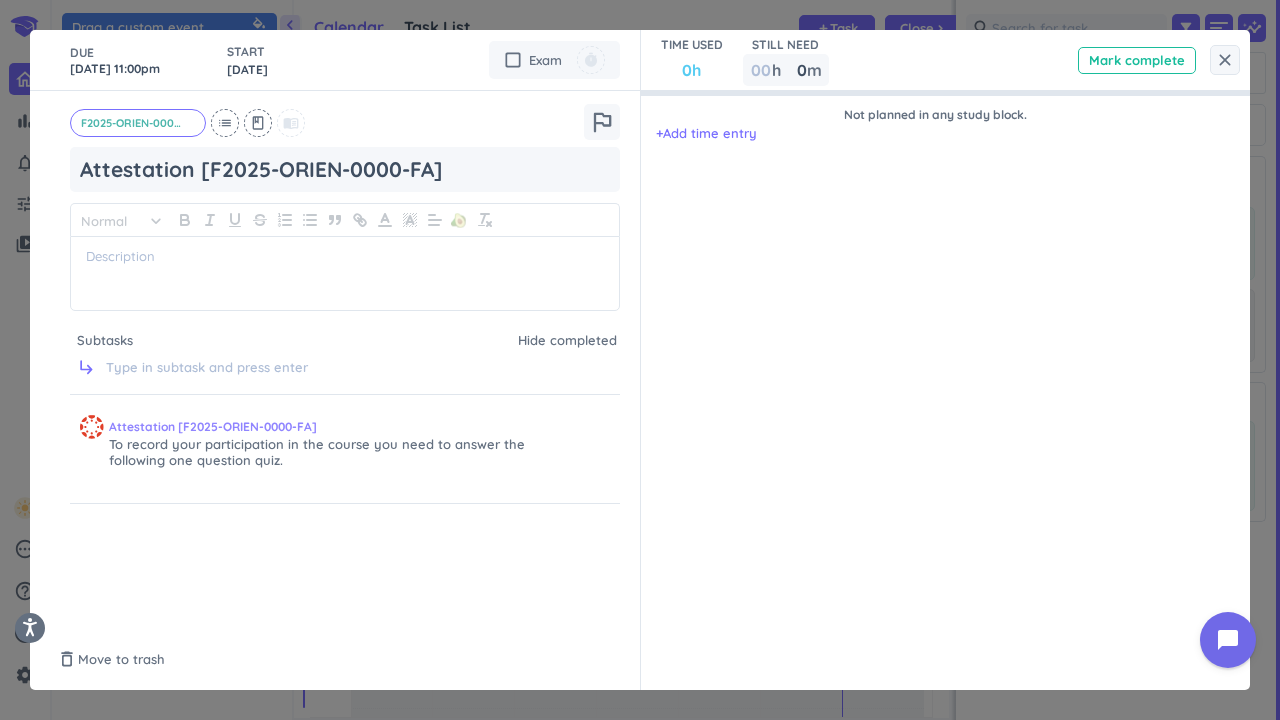 click on "Attestation [F2025-ORIEN-0000-FA]" at bounding box center [359, 427] 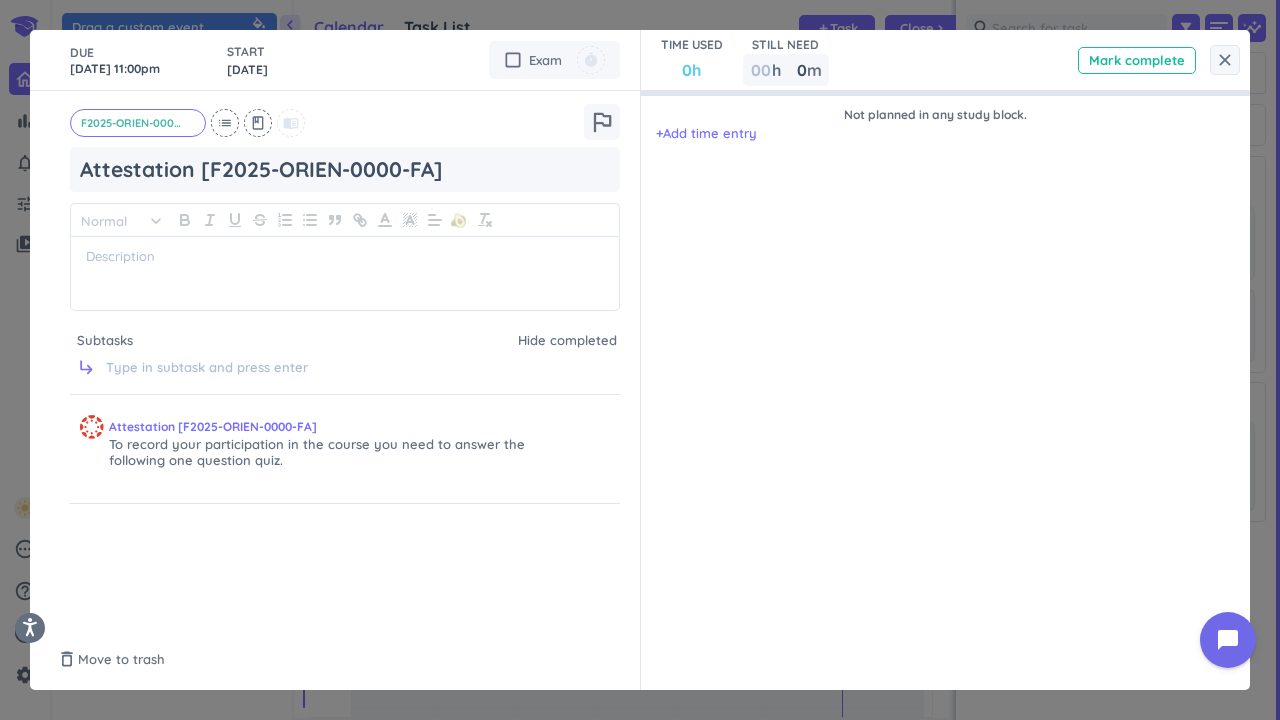 click on "0h" at bounding box center (691, 70) 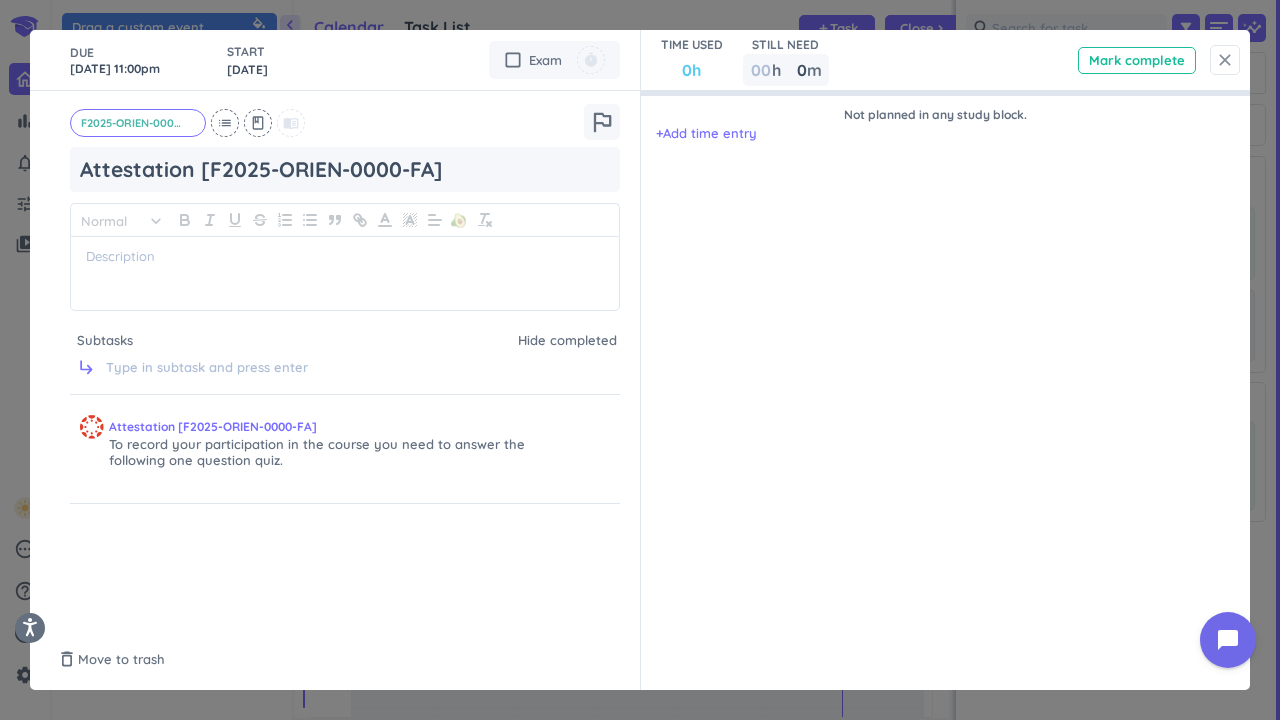 click on "close" at bounding box center (1225, 60) 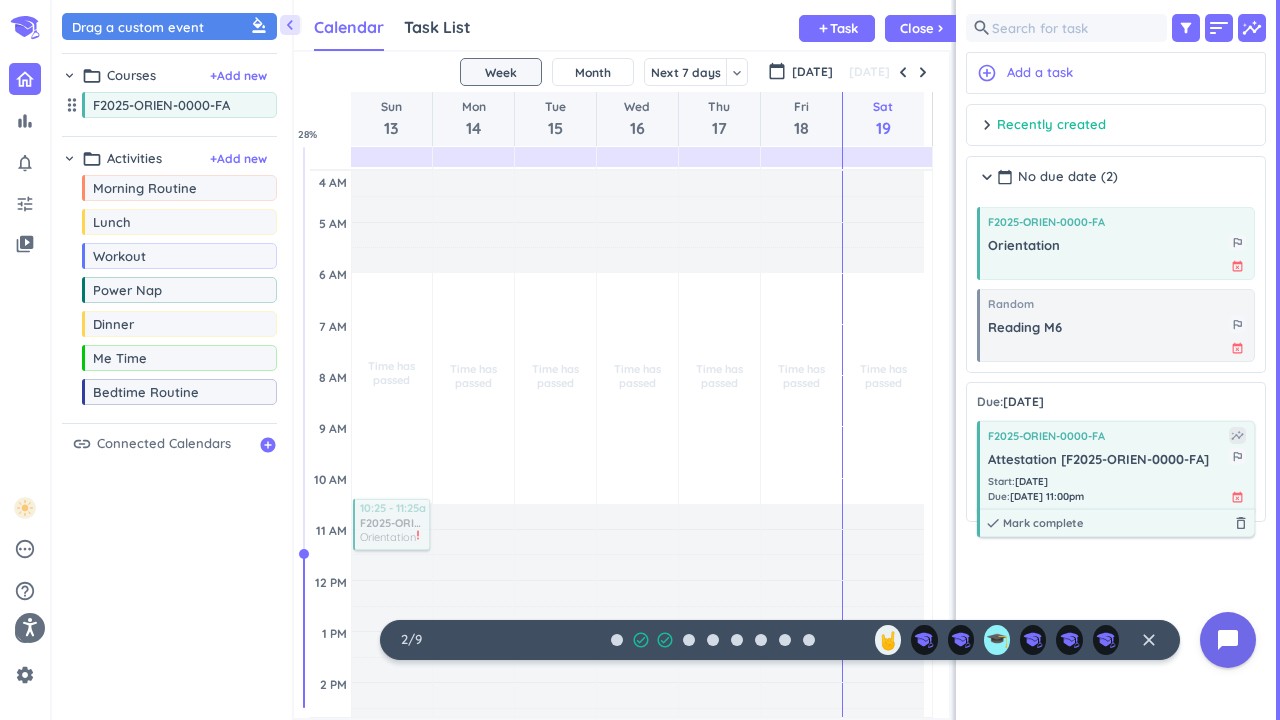 click on "delete_outline" at bounding box center (1241, 523) 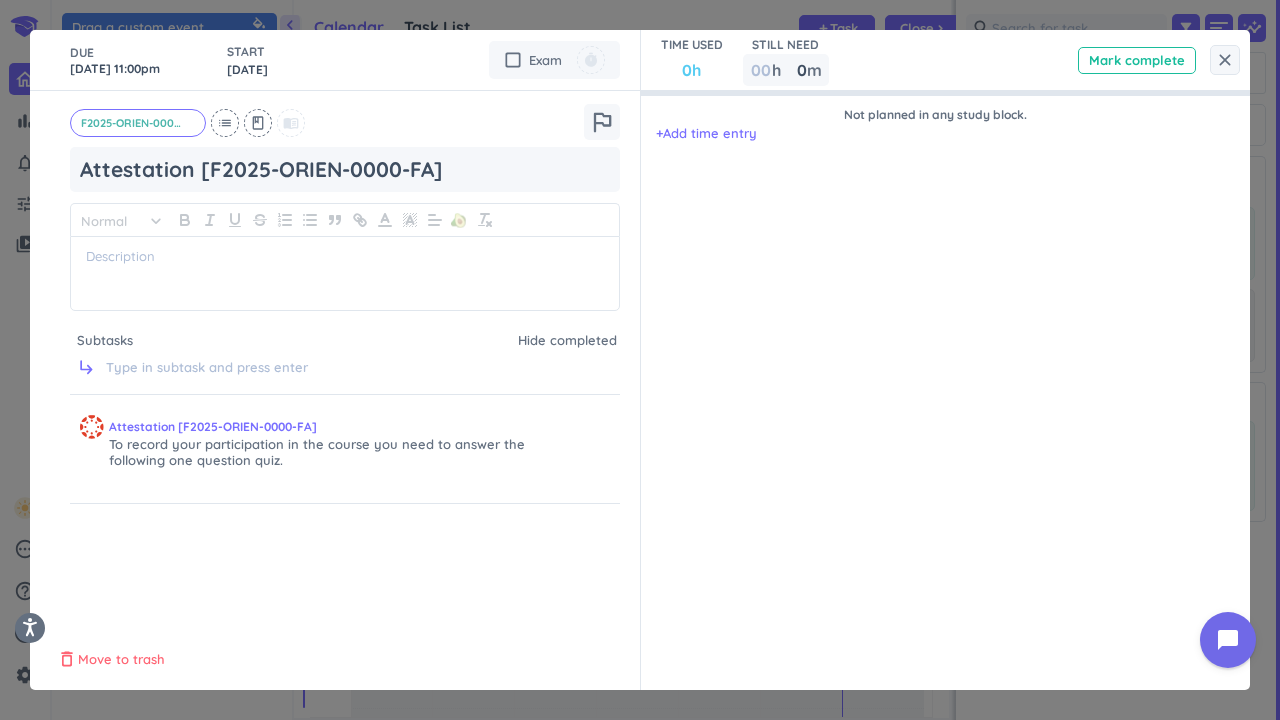 click on "Move to trash" at bounding box center (121, 660) 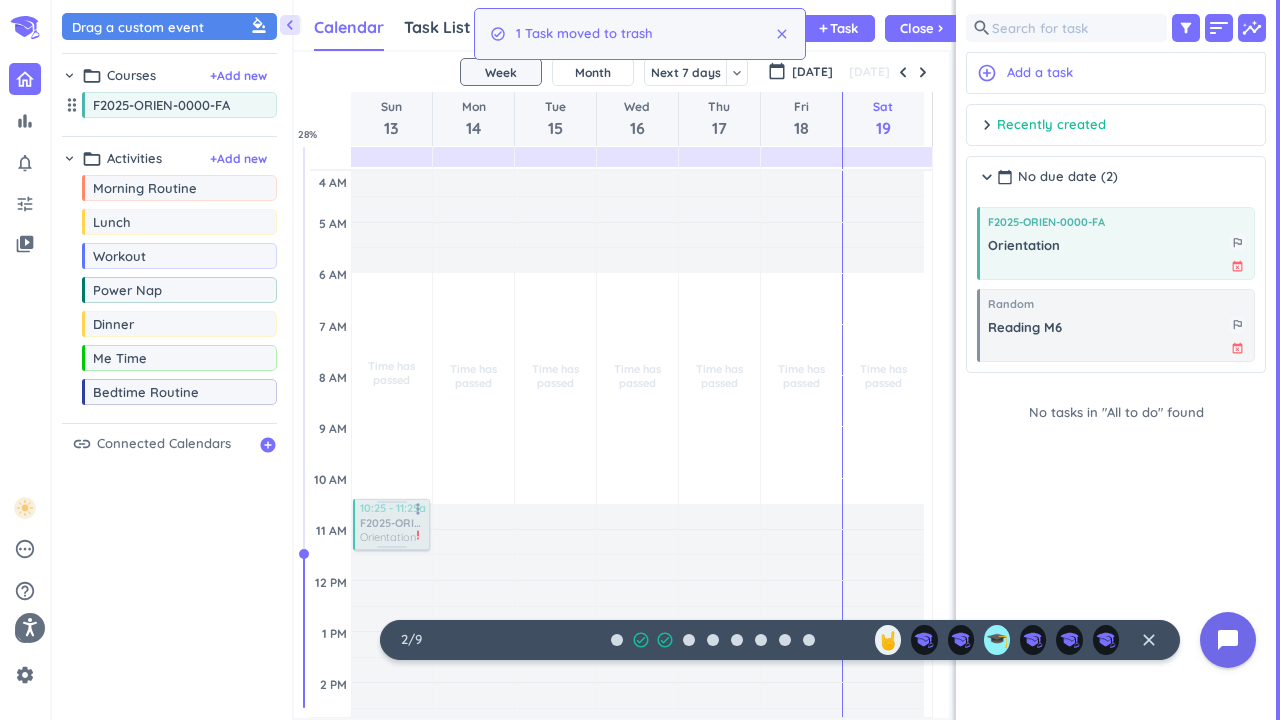 click at bounding box center [391, 524] 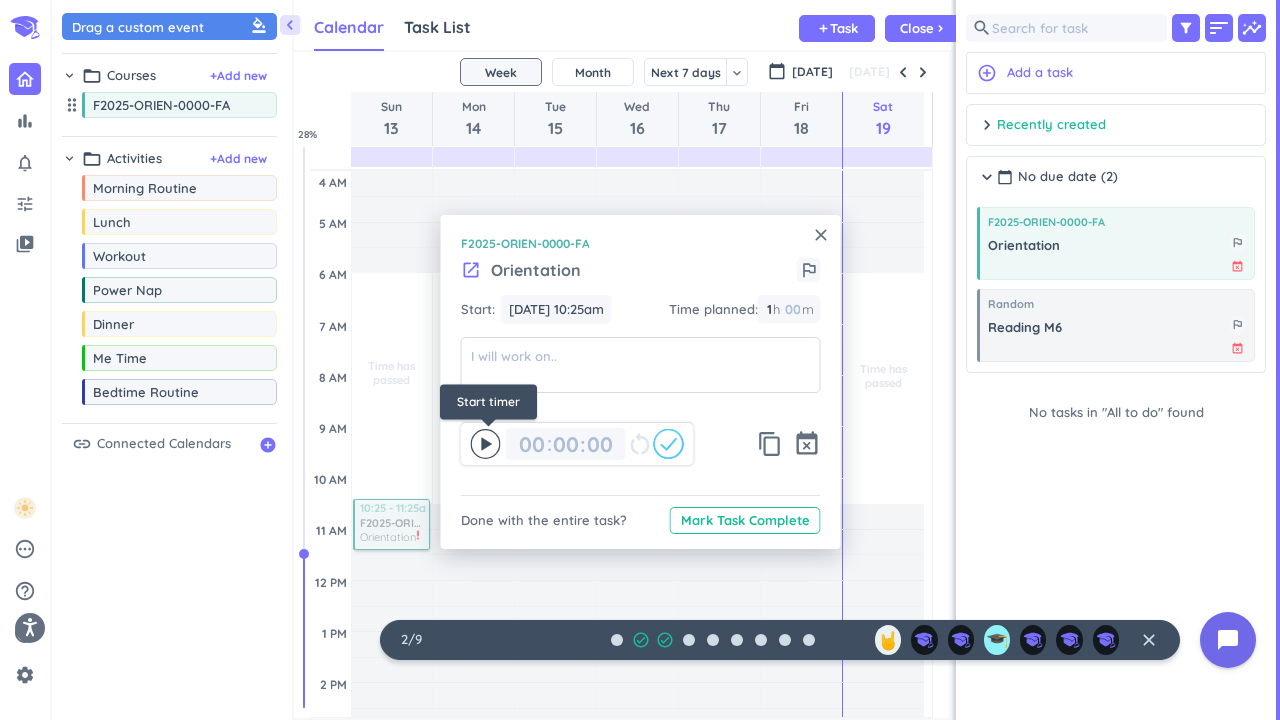 click 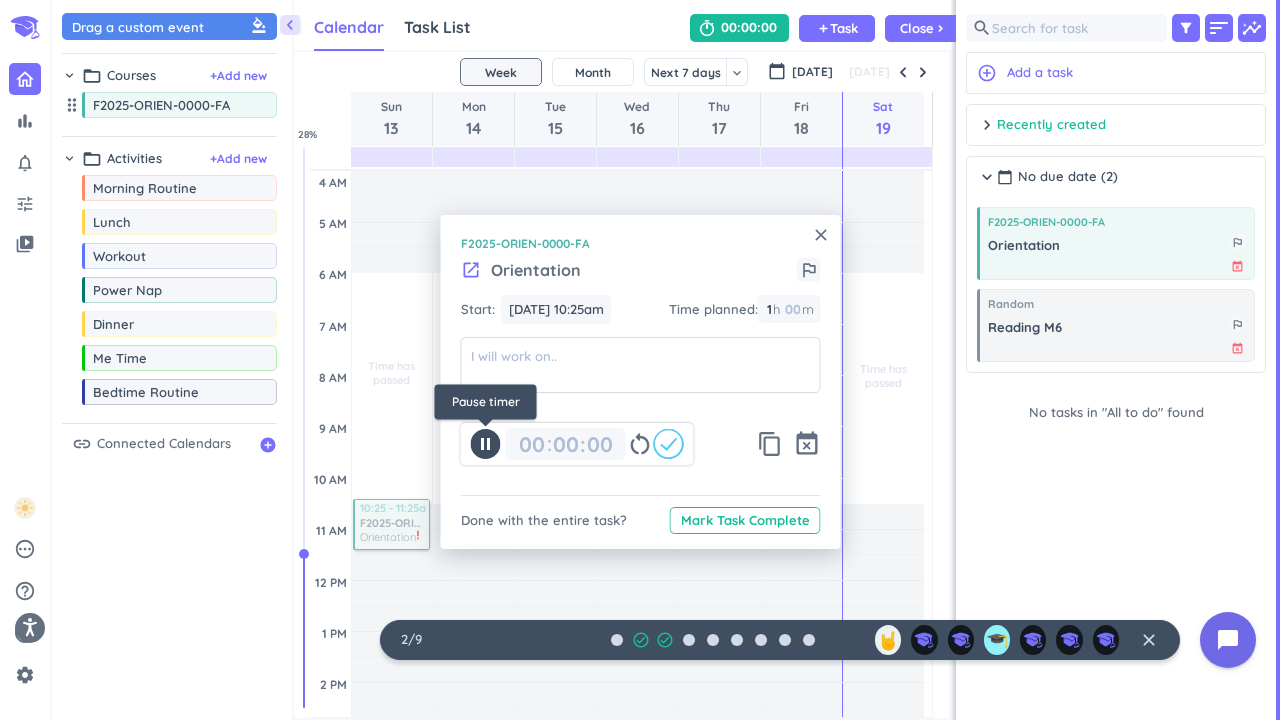 type on "00" 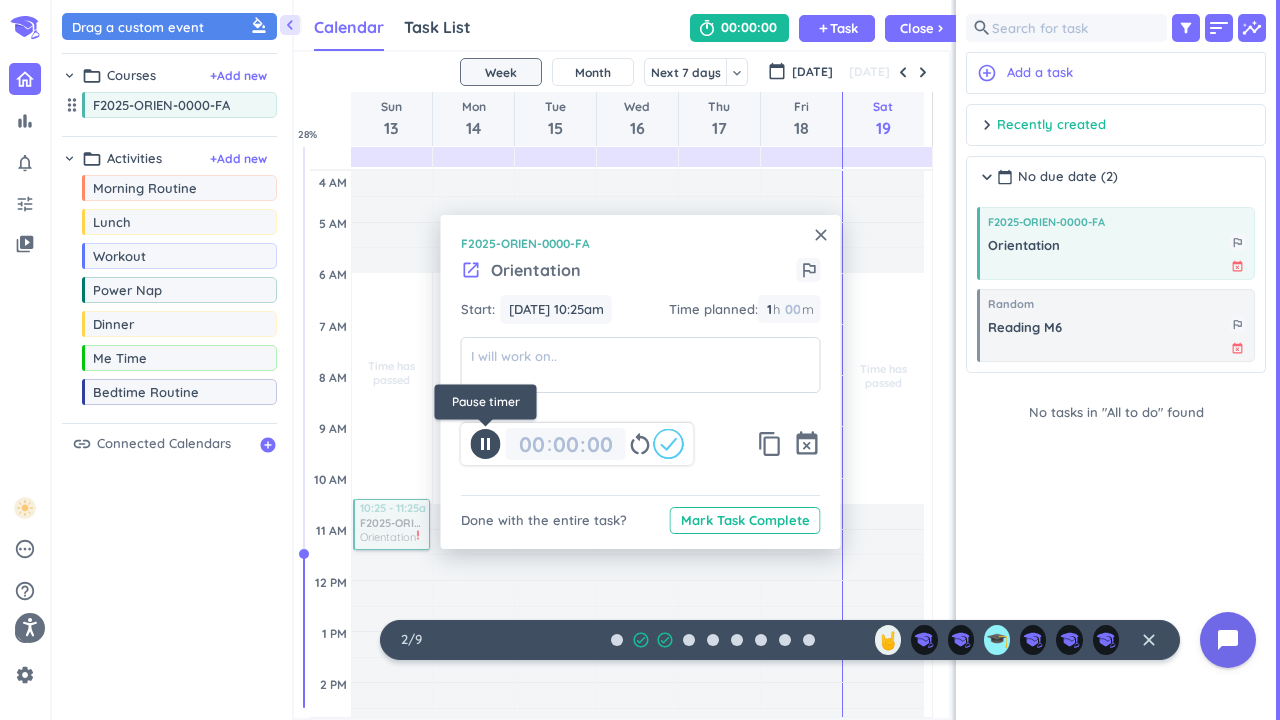 type on "00" 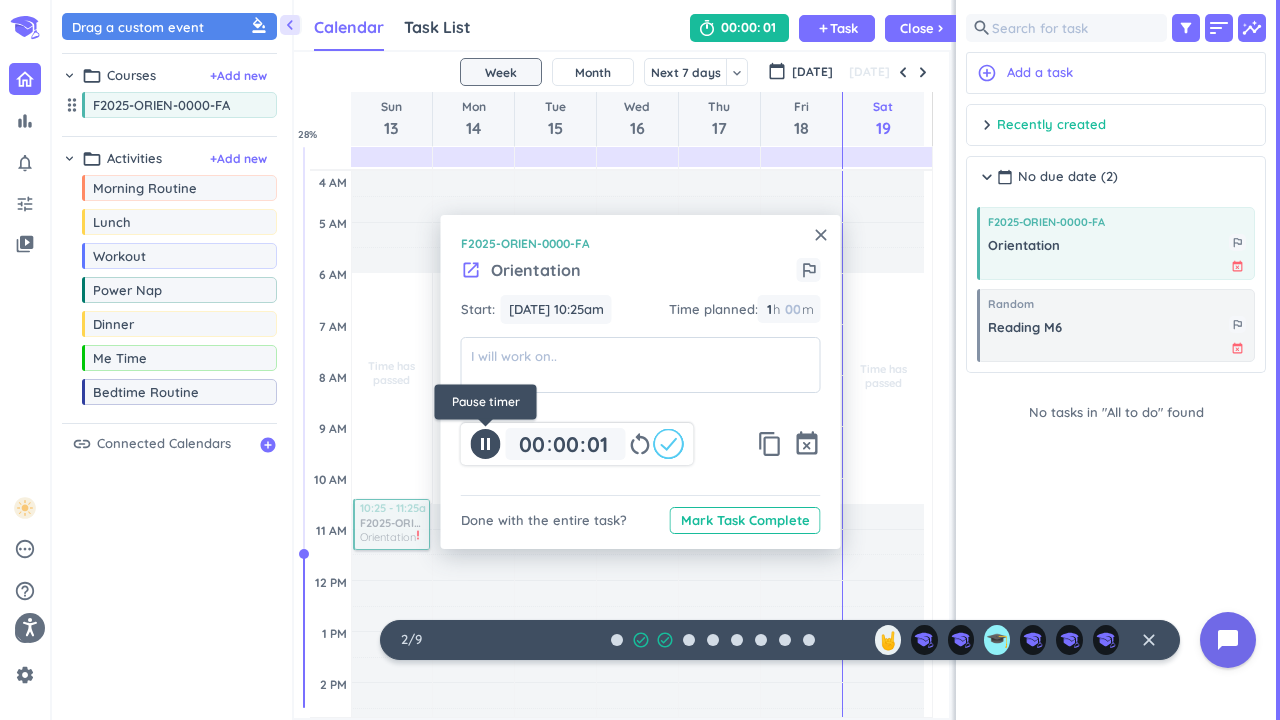 click 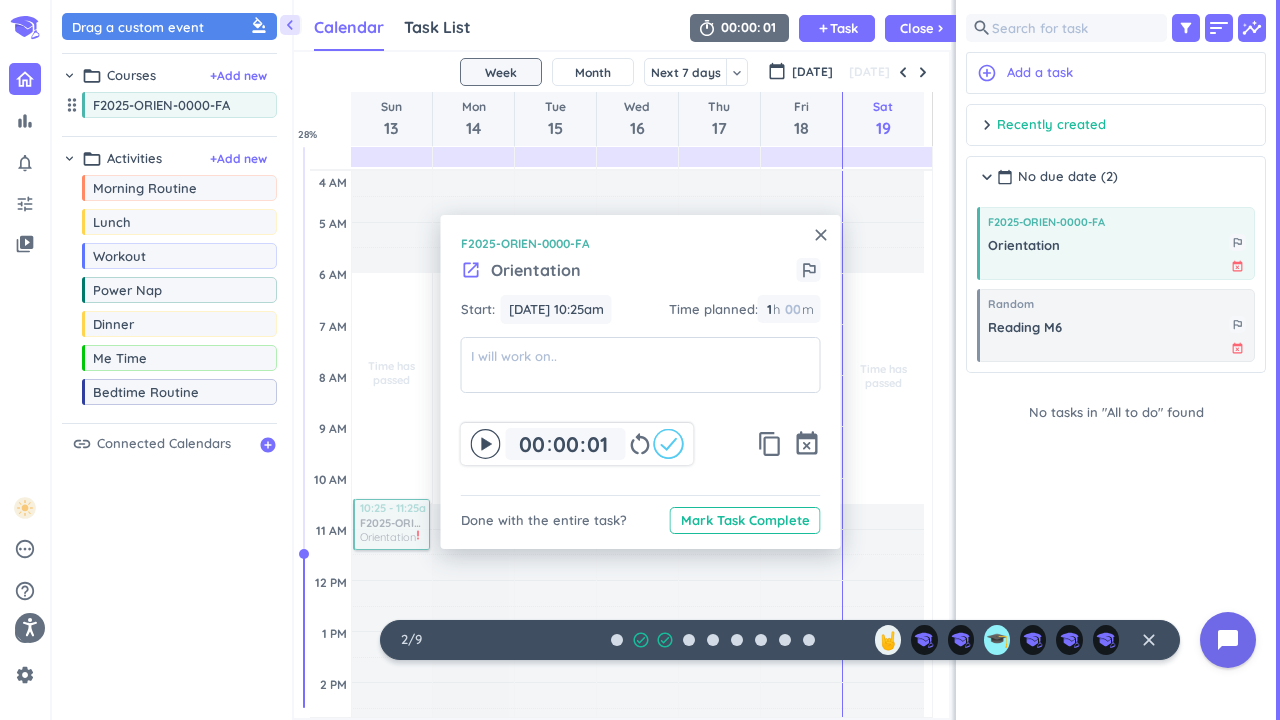 click on "Adjust Awake Time" at bounding box center (473, 952) 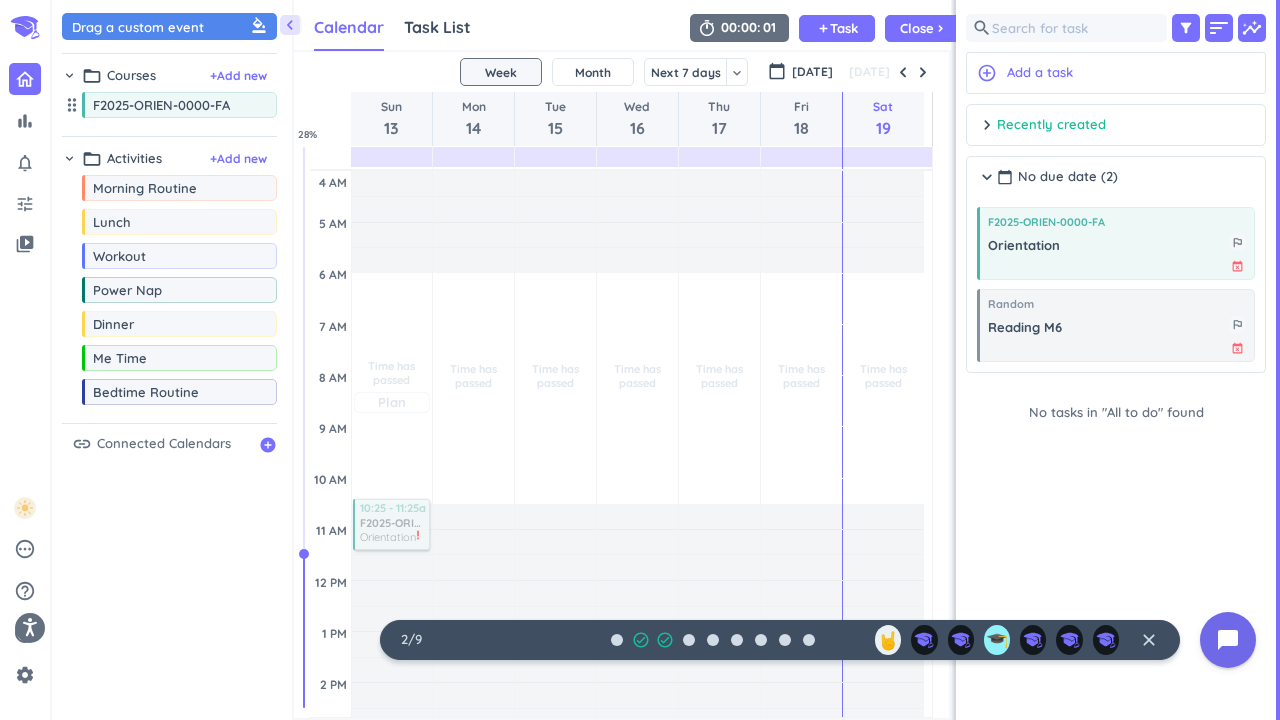 click on "Time has passed Past due Plan" at bounding box center (392, 386) 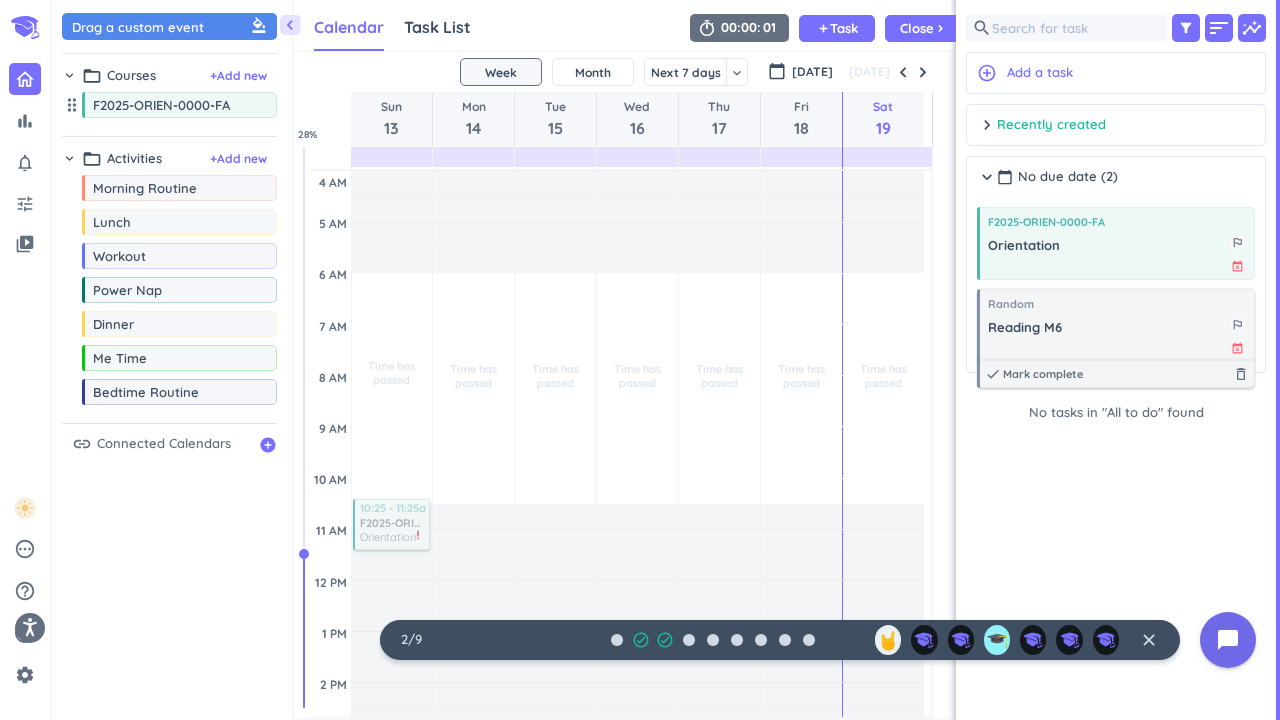 click on "Reading M6" at bounding box center (1108, 328) 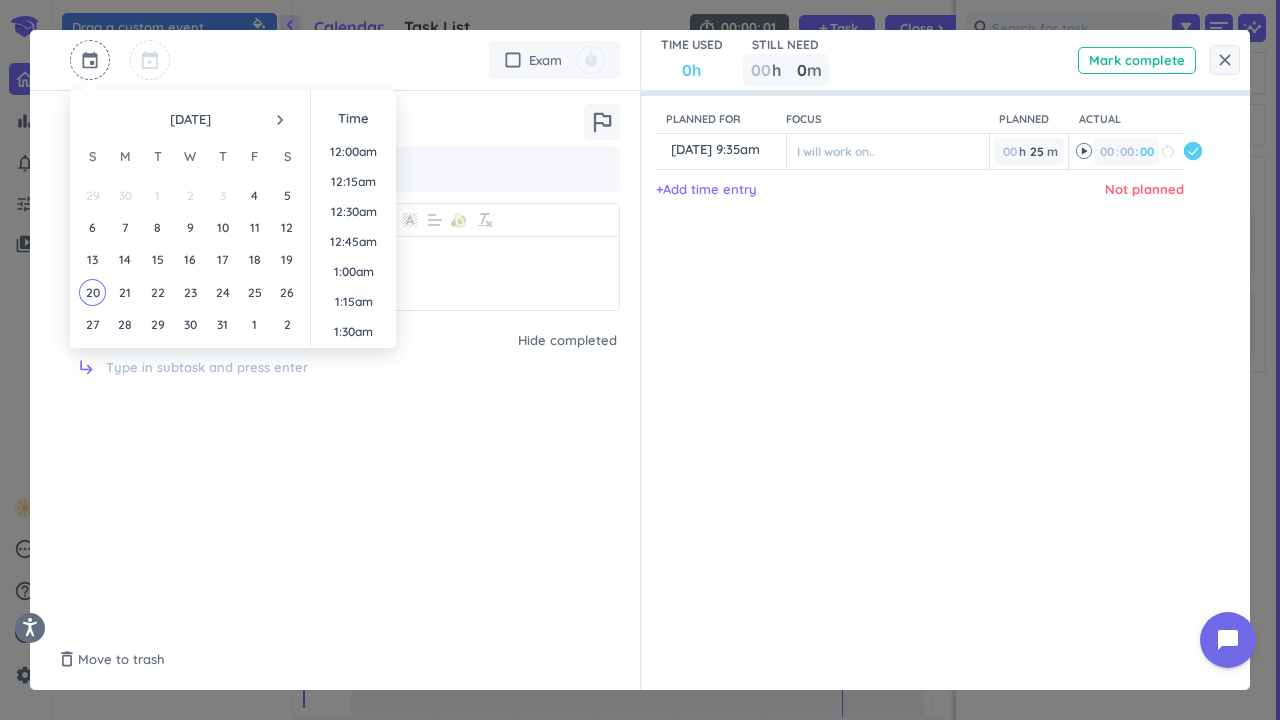 click at bounding box center [90, 60] 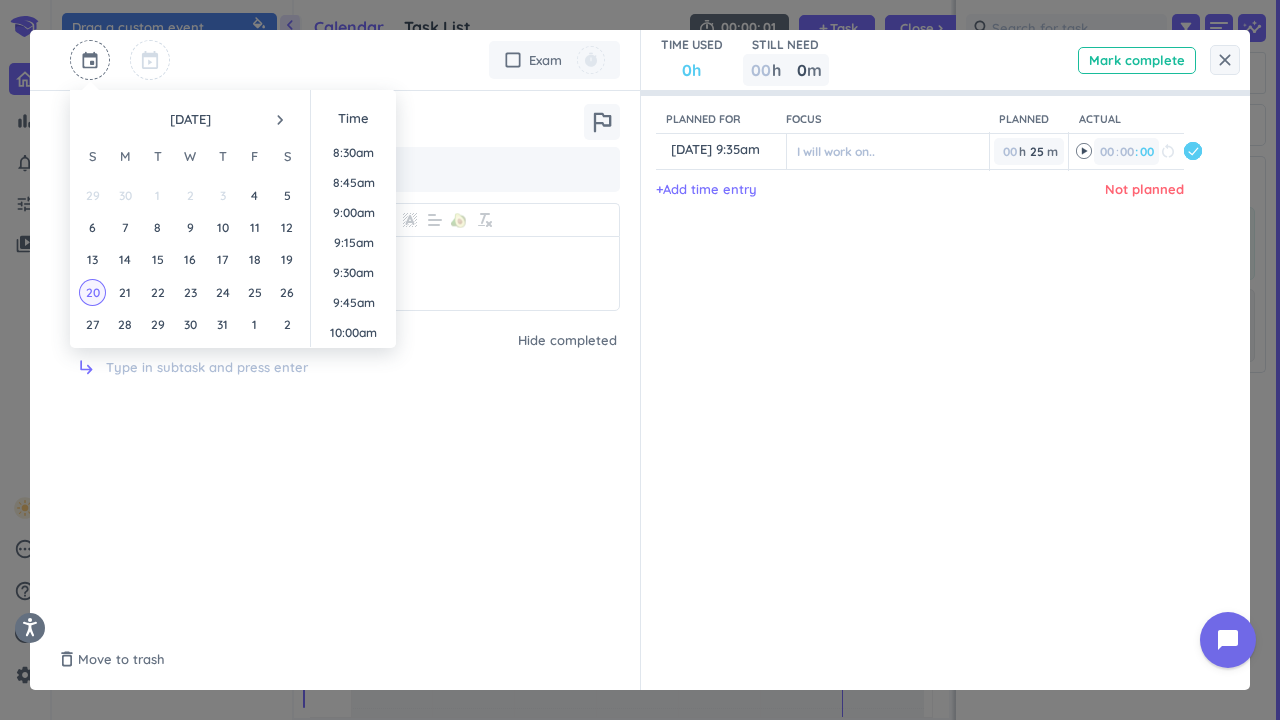 click on "20" at bounding box center (92, 292) 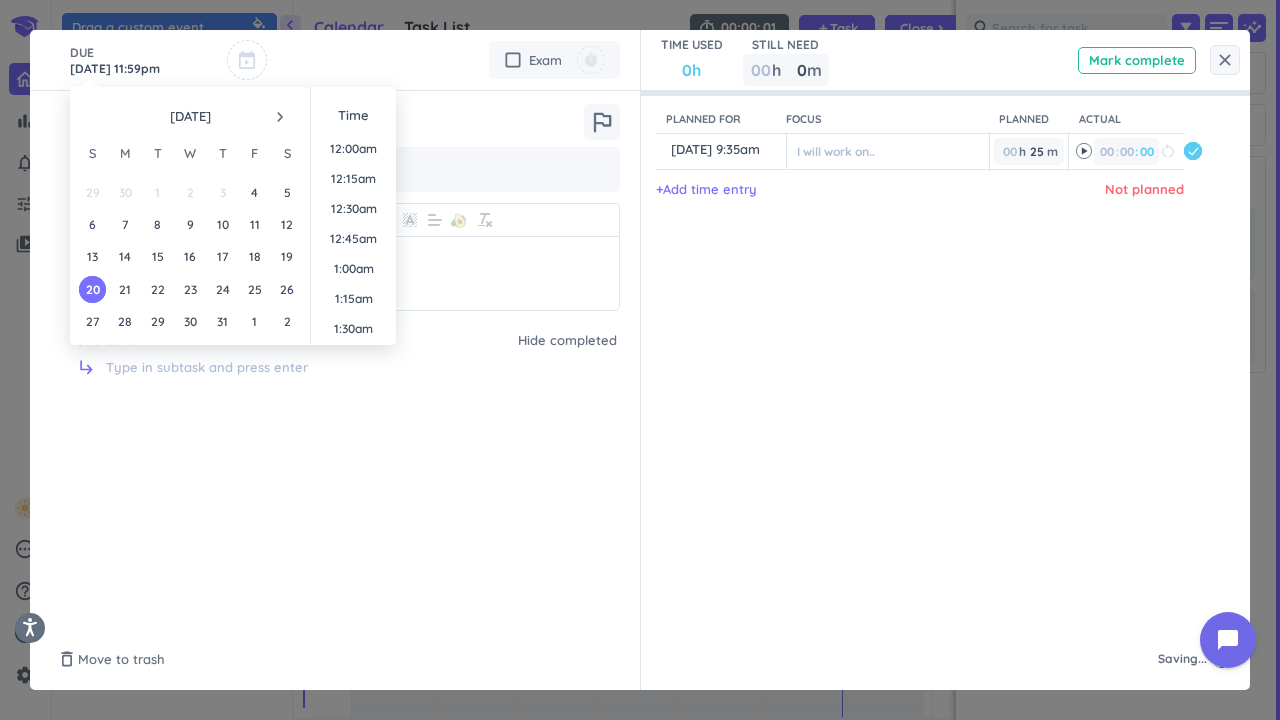scroll, scrollTop: 2699, scrollLeft: 0, axis: vertical 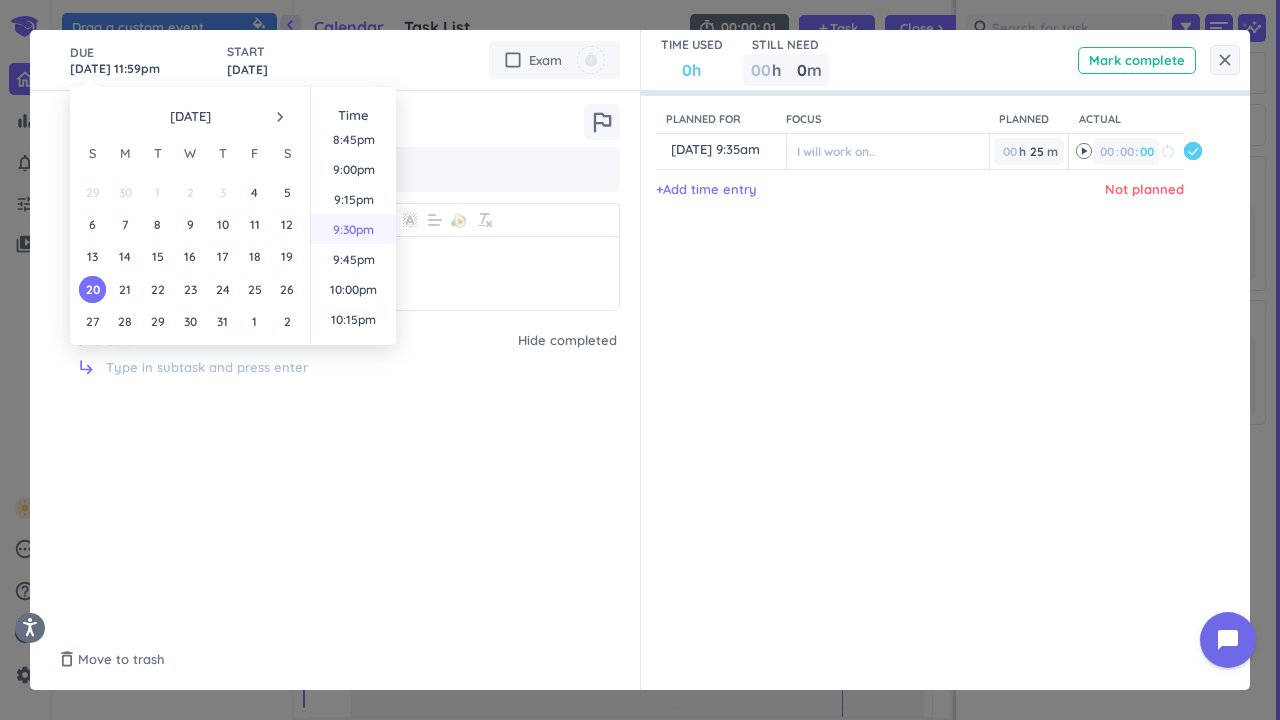 click on "9:30pm" at bounding box center [353, 229] 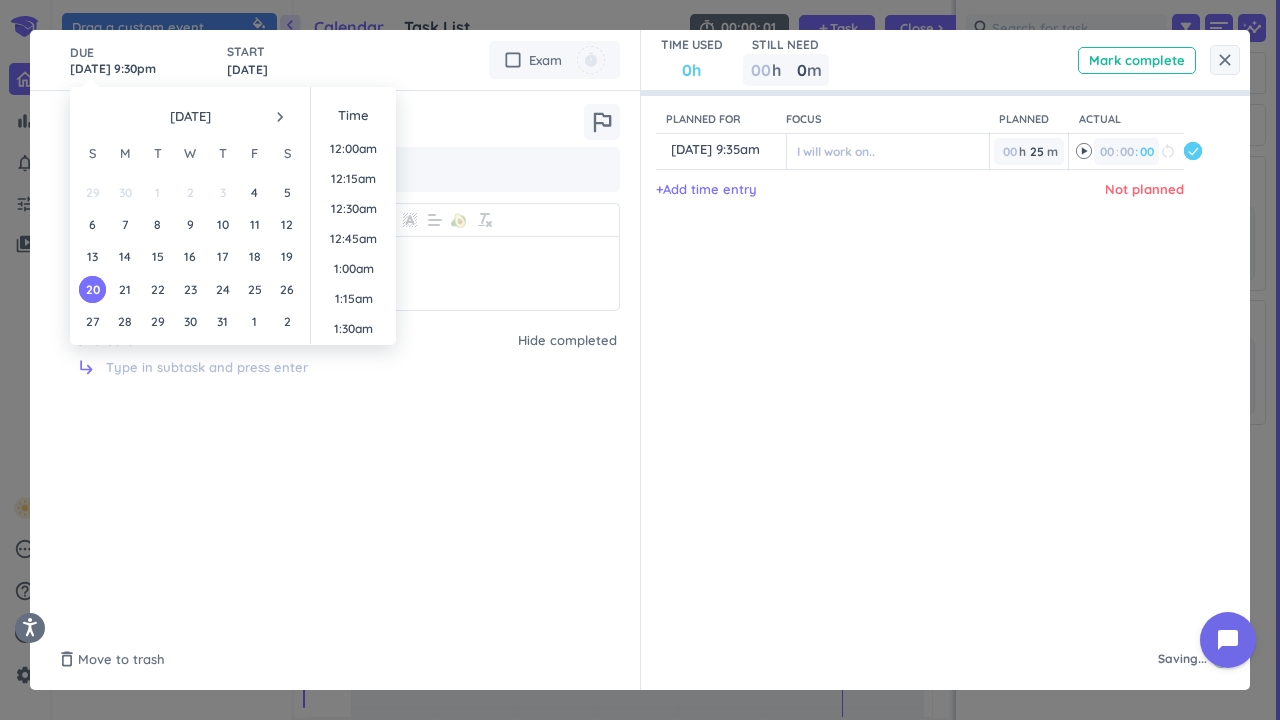 scroll, scrollTop: 2489, scrollLeft: 0, axis: vertical 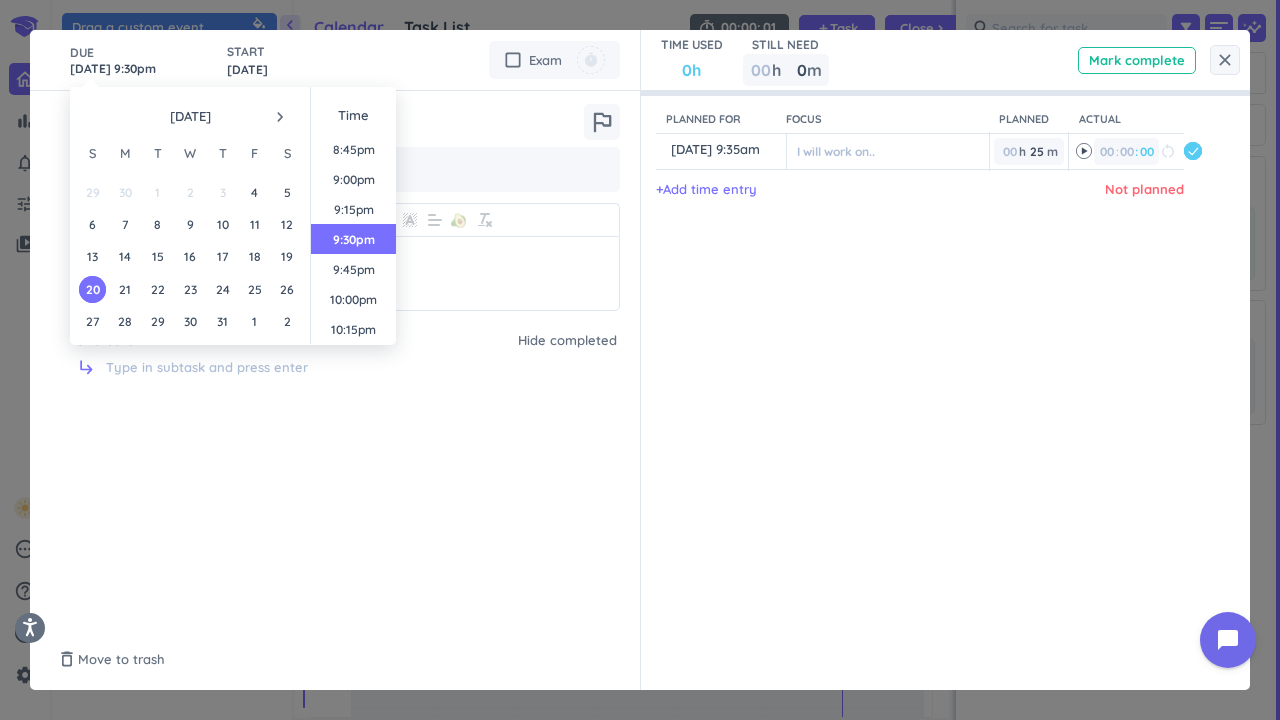click on "9:30pm" at bounding box center [353, 239] 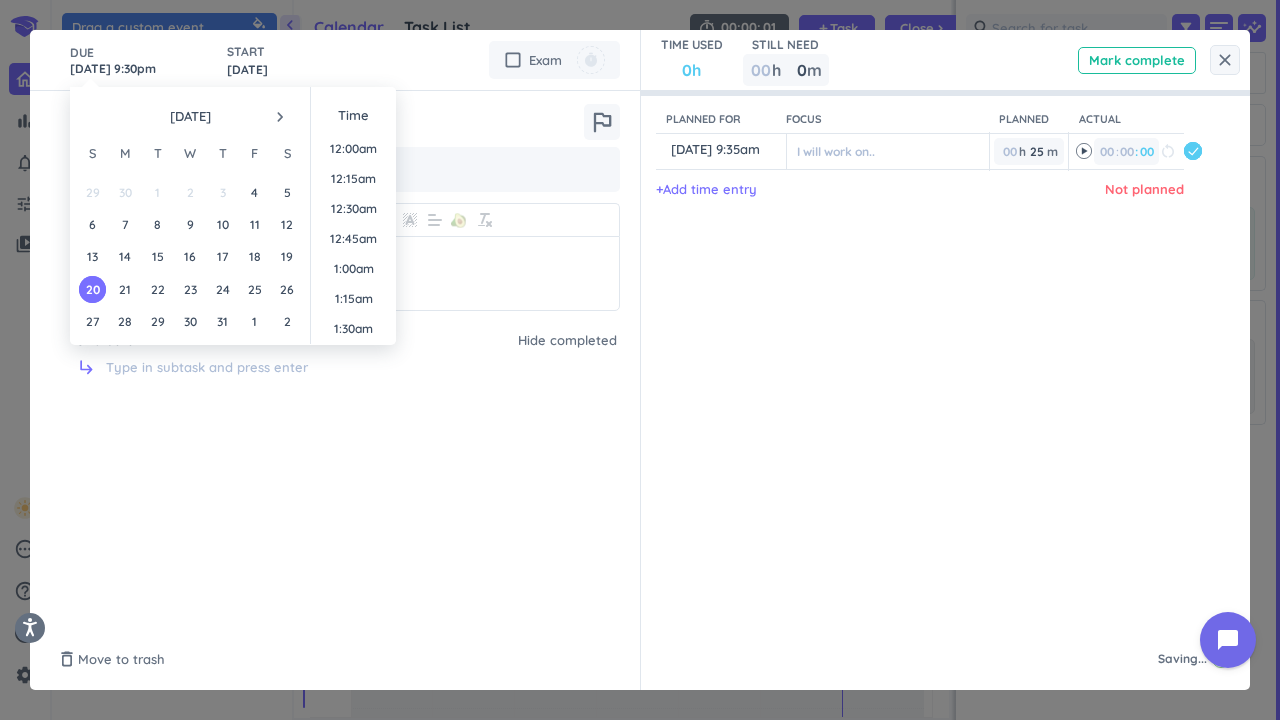 scroll, scrollTop: 2489, scrollLeft: 0, axis: vertical 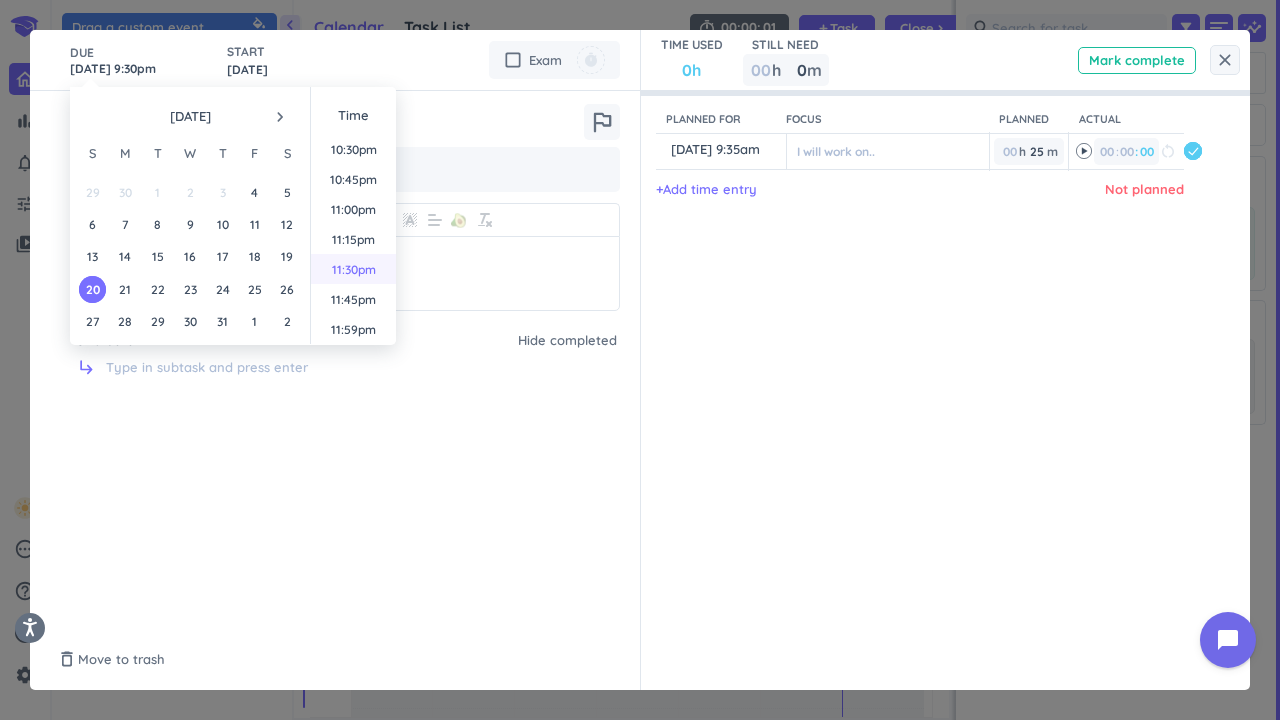 click on "11:30pm" at bounding box center [353, 269] 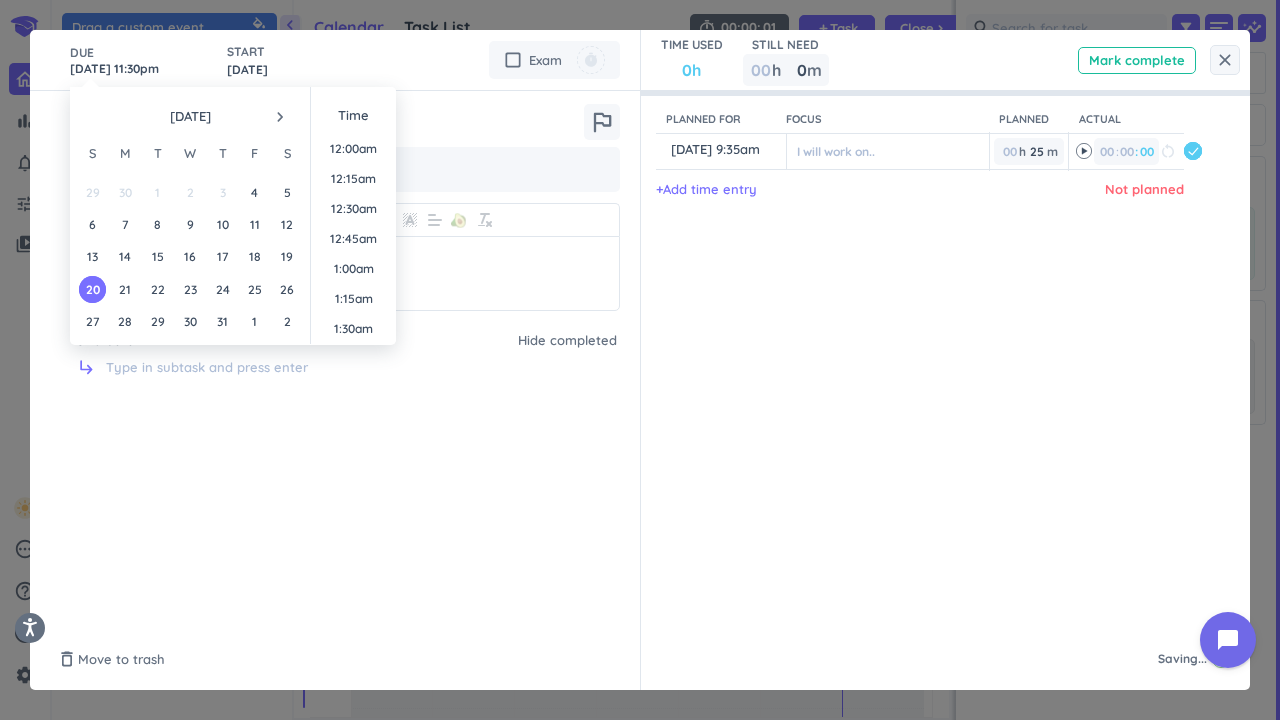 scroll, scrollTop: 2699, scrollLeft: 0, axis: vertical 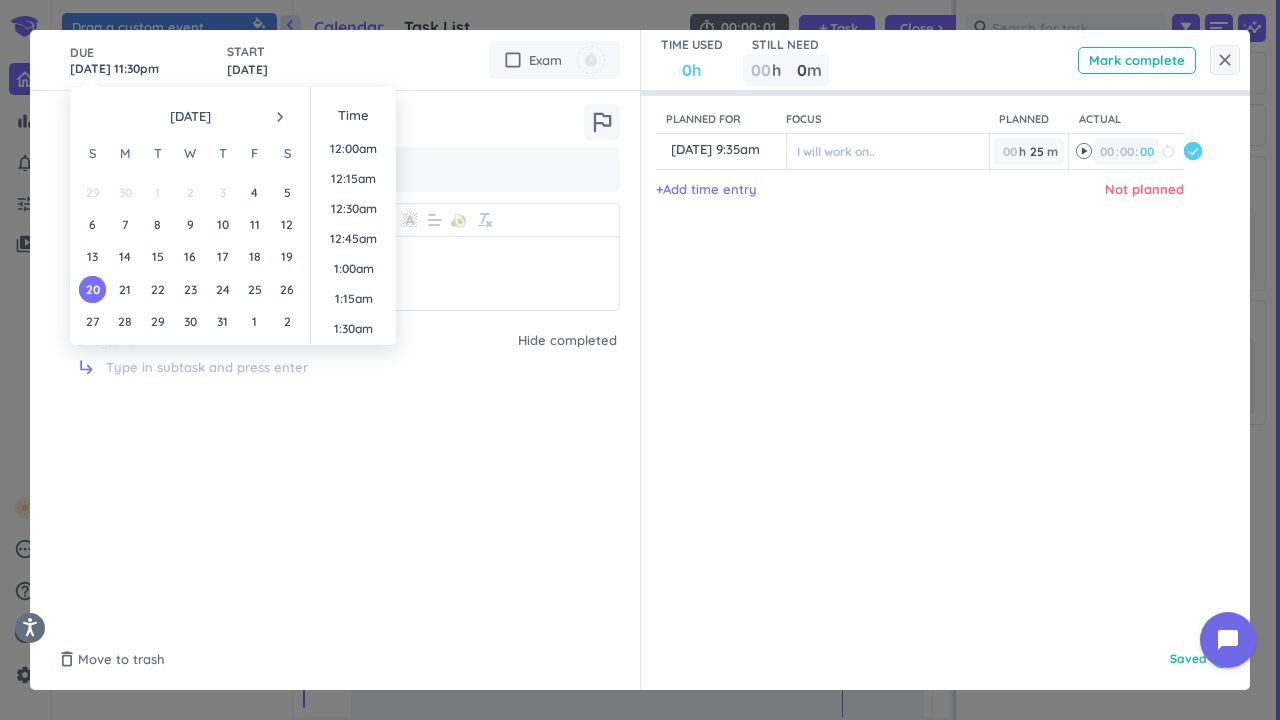 click on "Planned for Focus Planned Actual content_copy [DATE] 9:35am ️ I will work on.. 00 h 25 25 00 m 00 00 : 00 restart_alt delete_outline +  Add time entry Not planned" at bounding box center [936, 360] 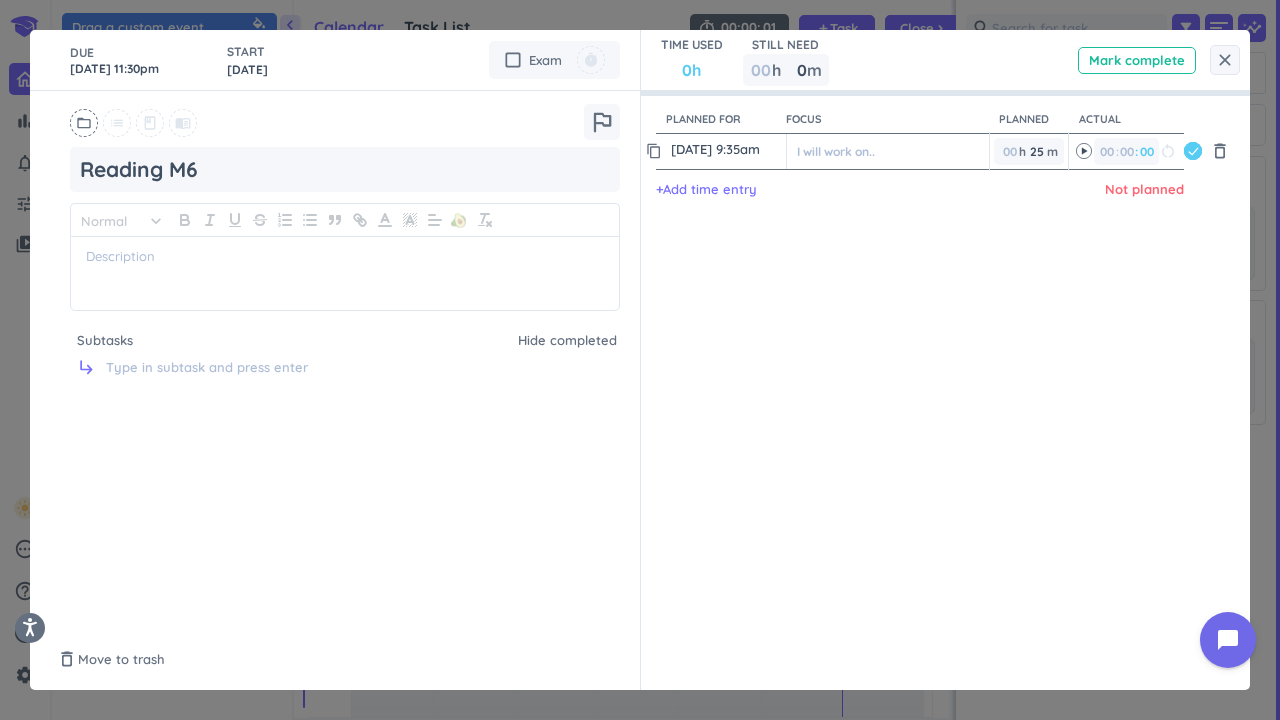 click on "[DATE] 9:35am" at bounding box center [726, 149] 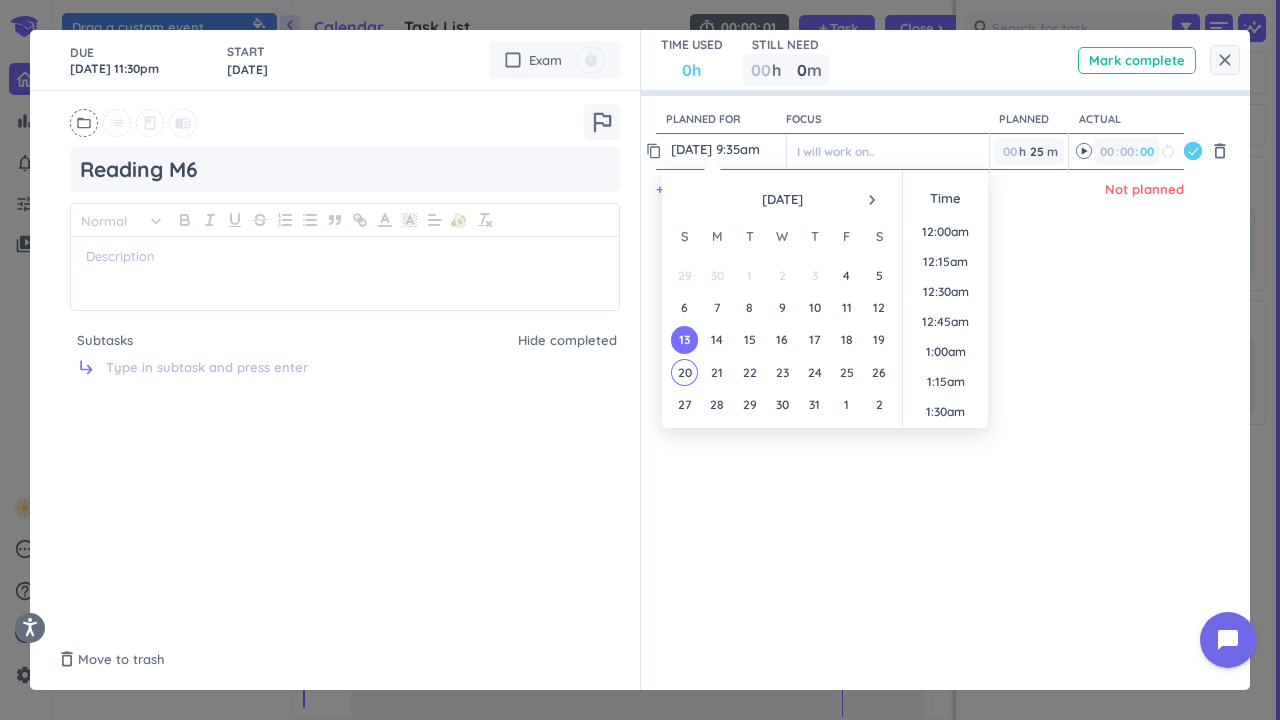 scroll, scrollTop: 1049, scrollLeft: 0, axis: vertical 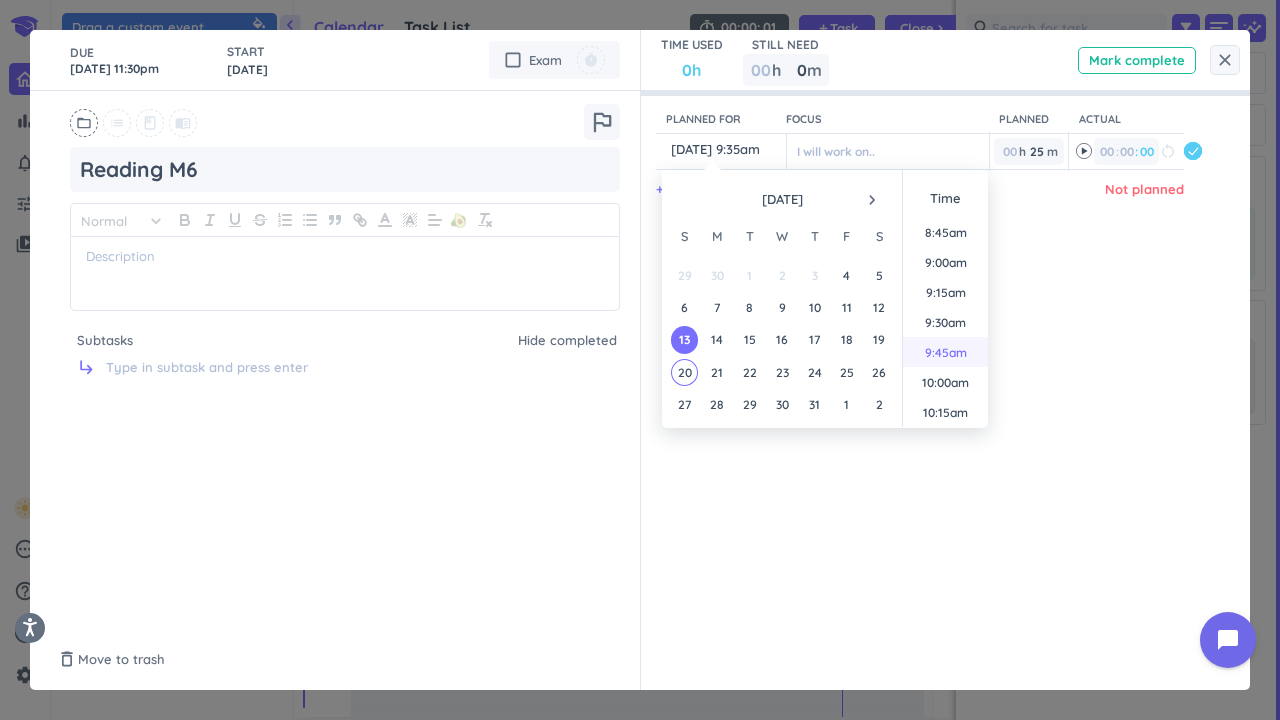 click on "9:45am" at bounding box center [945, 352] 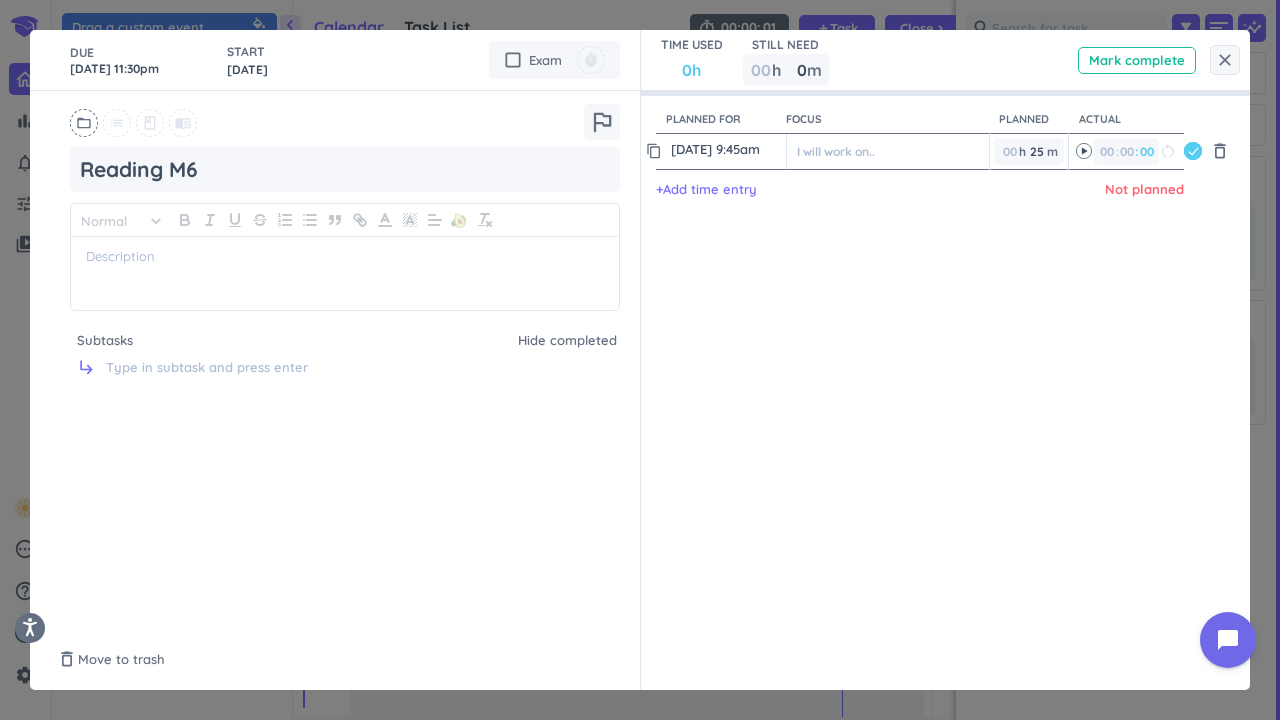 click on "[DATE] 9:45am" at bounding box center (726, 149) 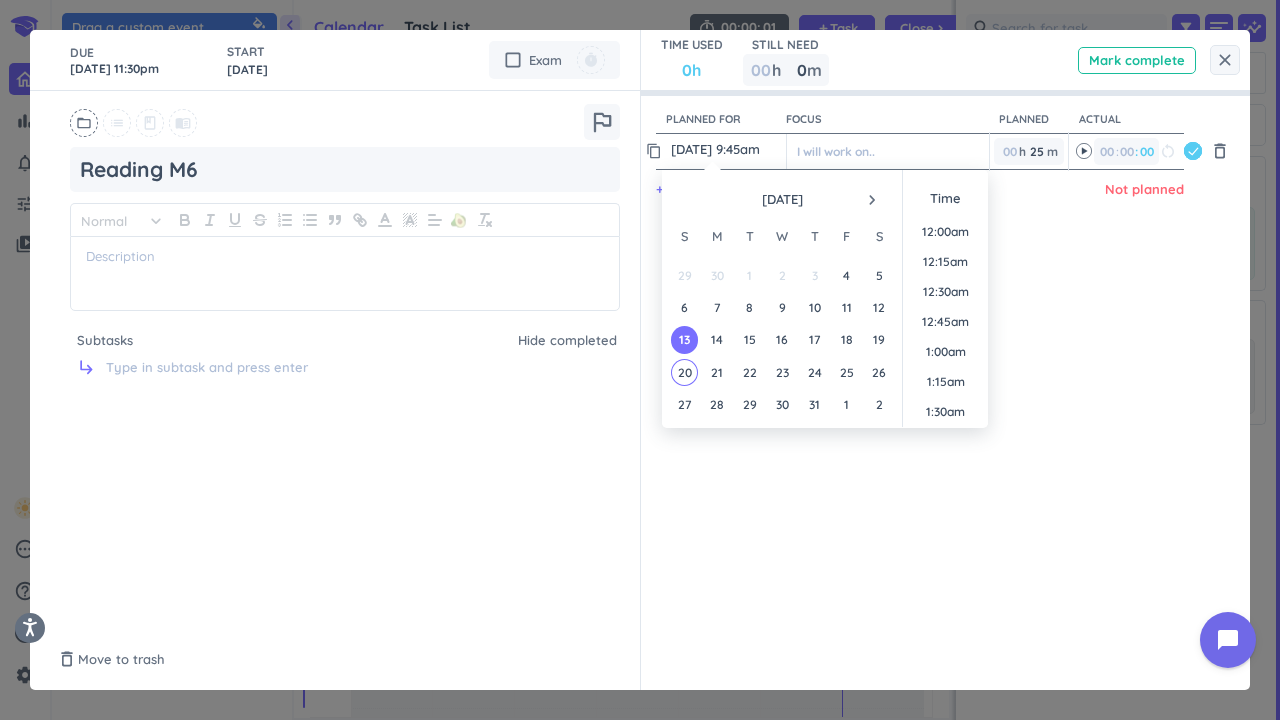 scroll, scrollTop: 1079, scrollLeft: 0, axis: vertical 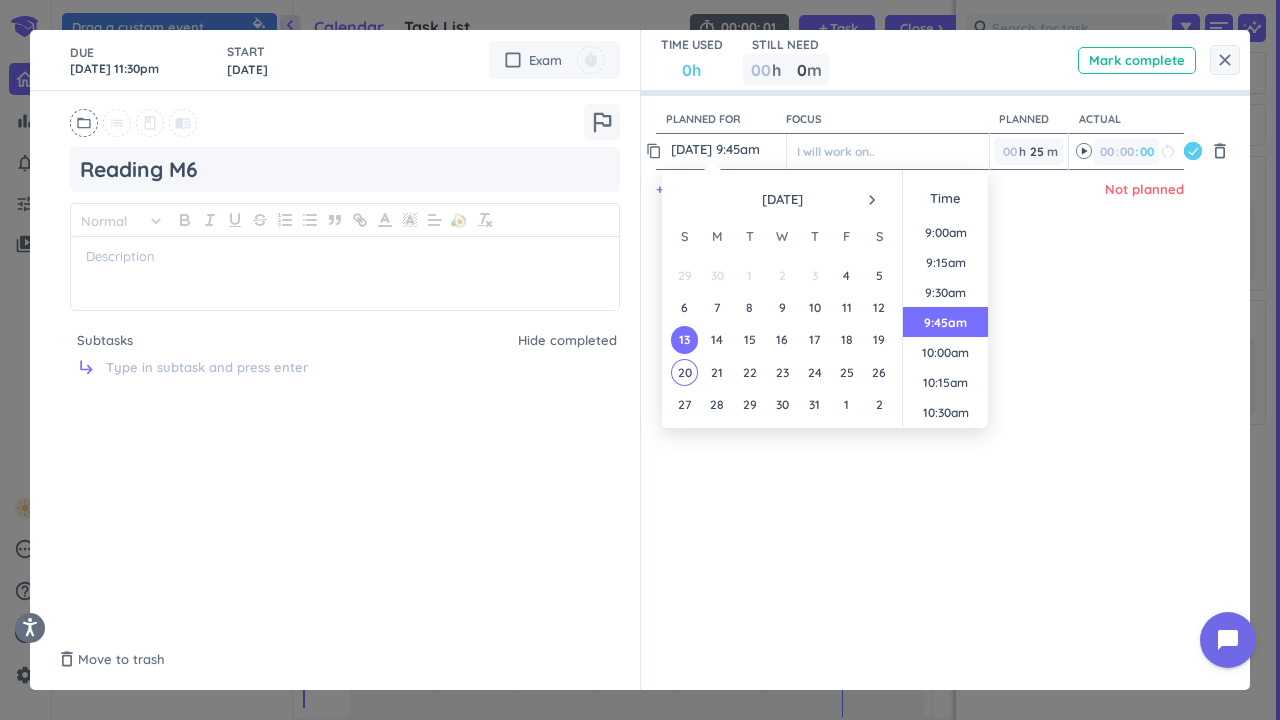 click on "[DATE] 9:45am" at bounding box center (726, 149) 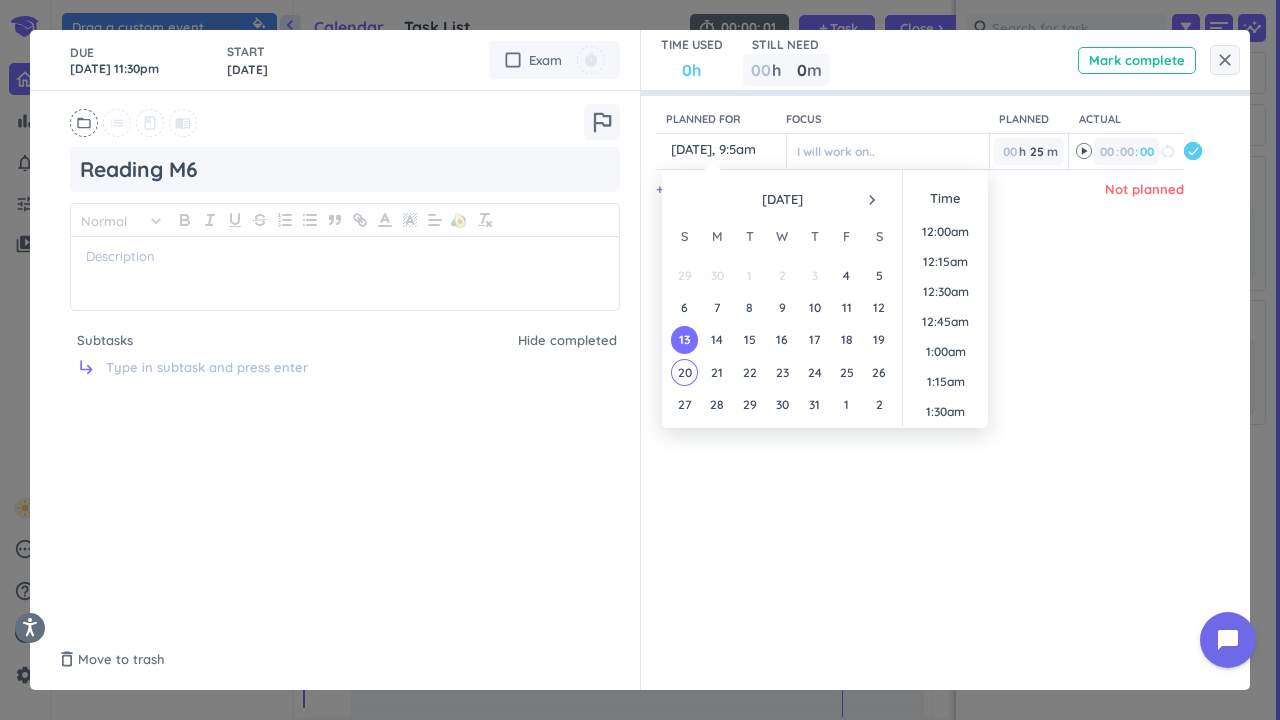 scroll, scrollTop: 989, scrollLeft: 0, axis: vertical 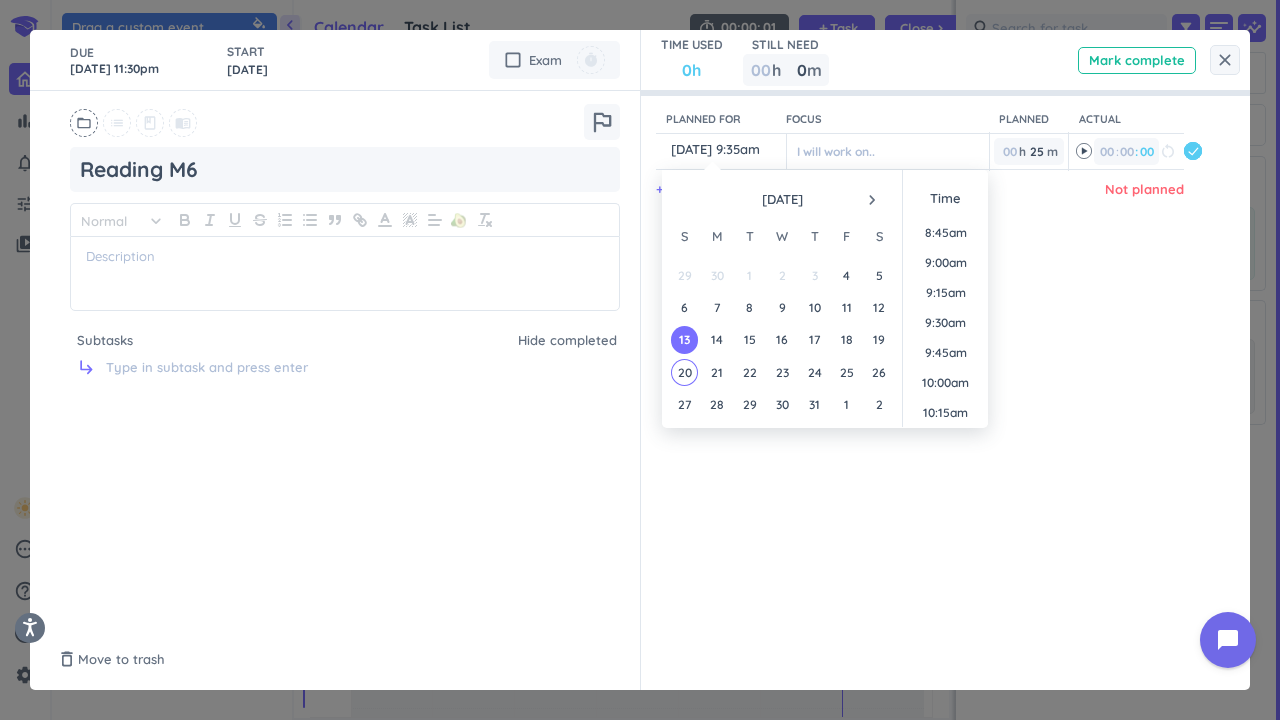 click on "Planned for Focus Planned Actual content_copy [DATE] 9:35am ️ I will work on.. 00 h 25 25 00 m 00 00 : 00 restart_alt delete_outline +  Add time entry Not planned" at bounding box center [936, 360] 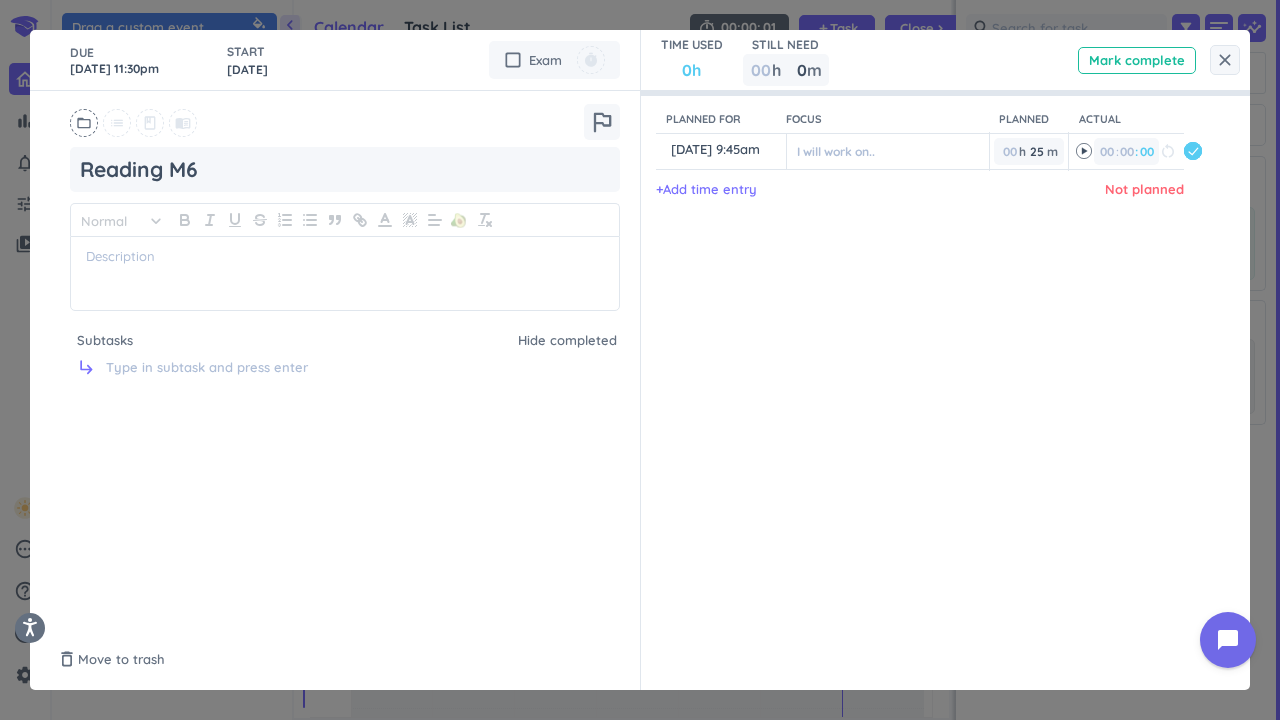 type on "[DATE] 9:35am" 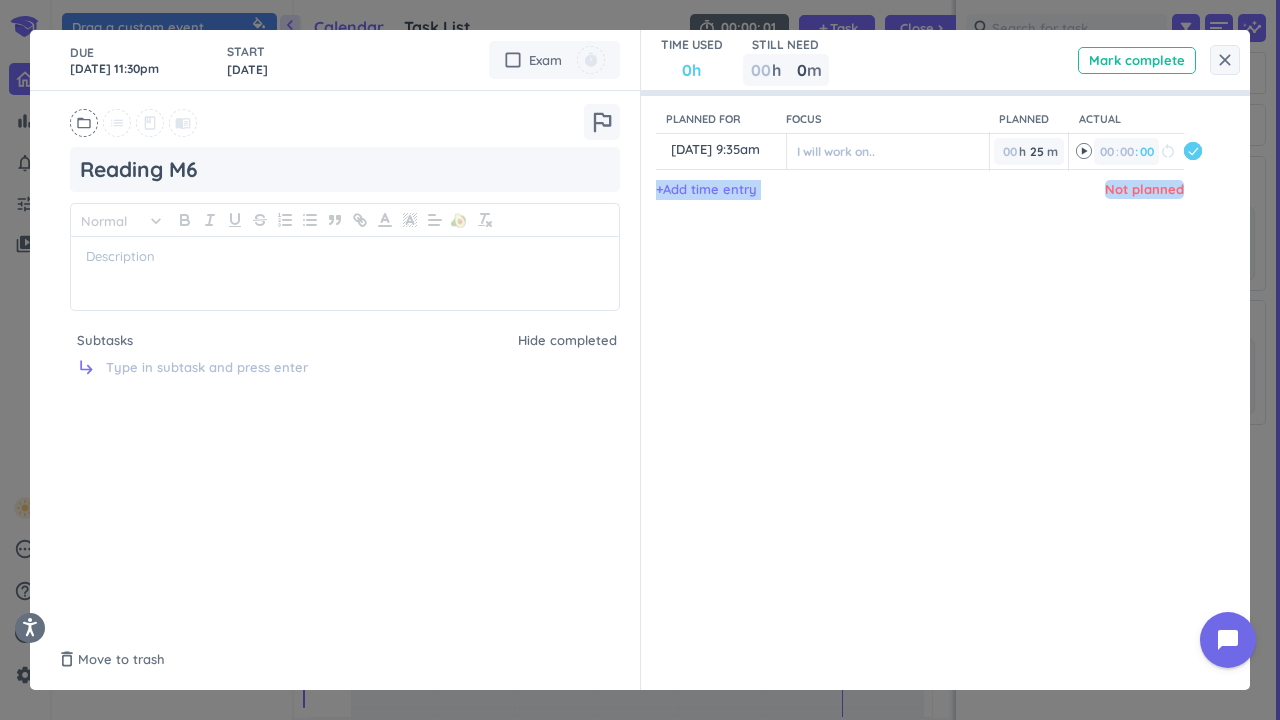 drag, startPoint x: 1179, startPoint y: 150, endPoint x: 1181, endPoint y: 270, distance: 120.01666 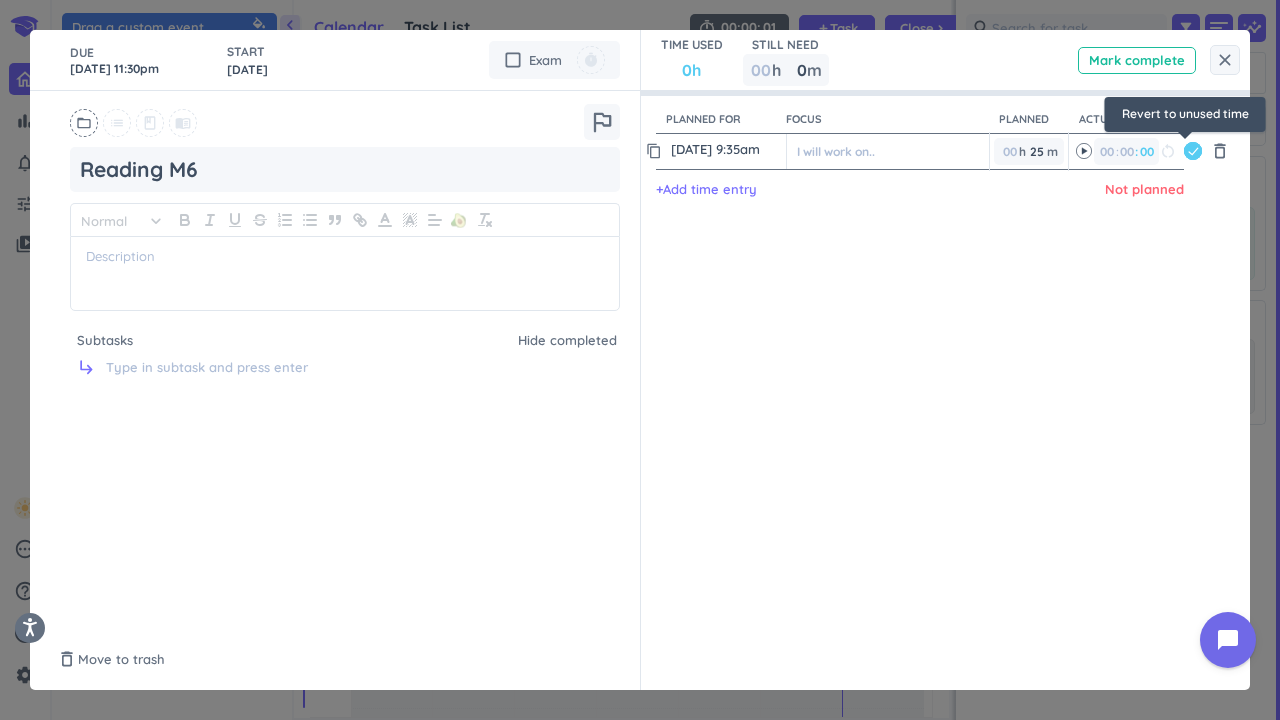 click 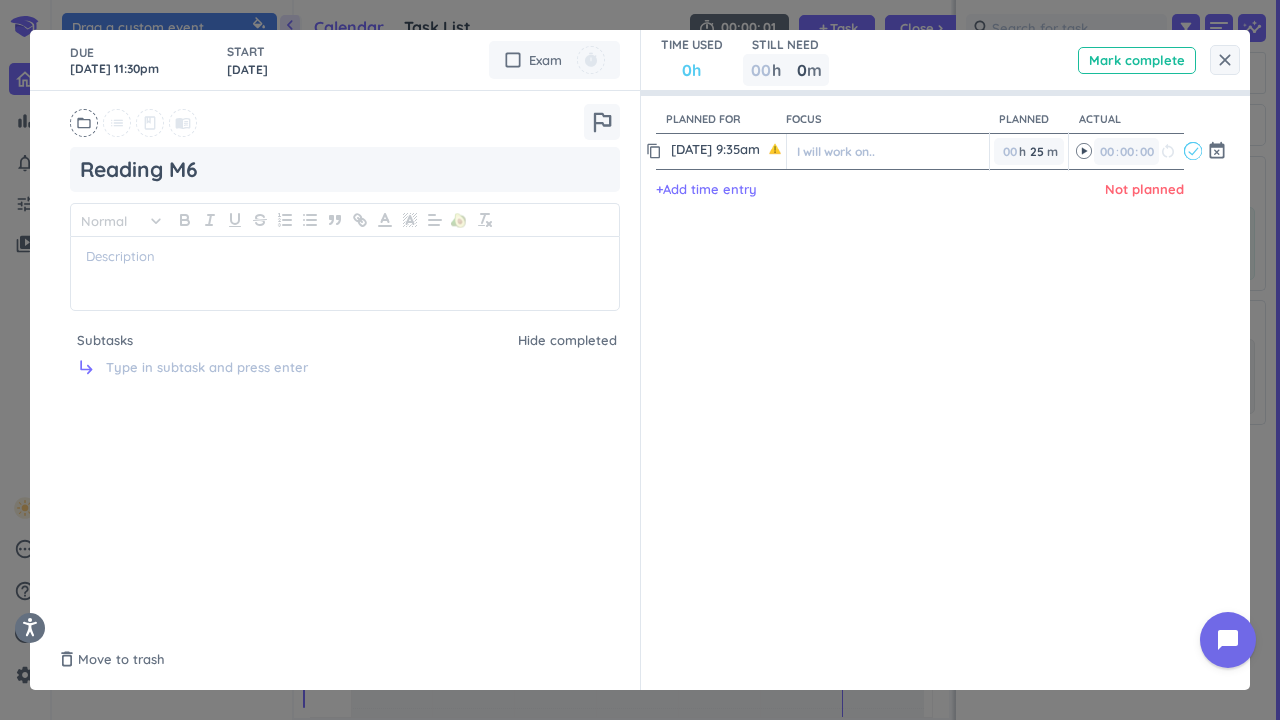 click 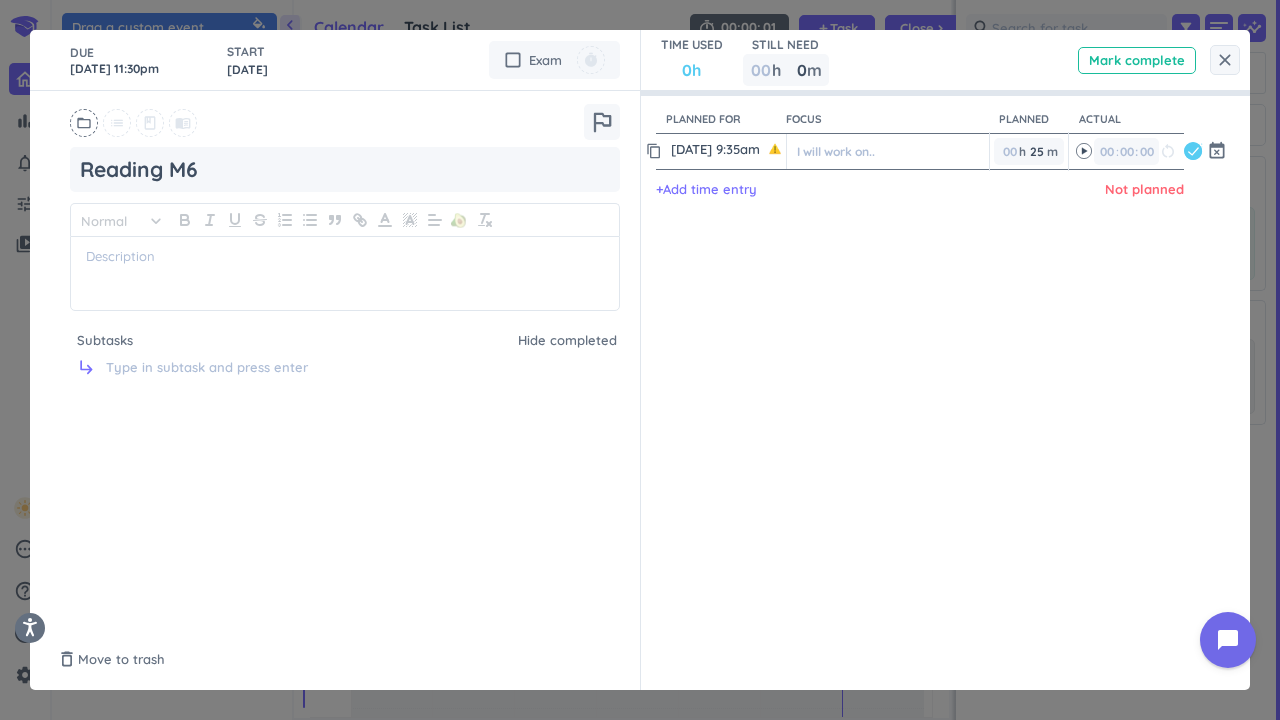type on "00" 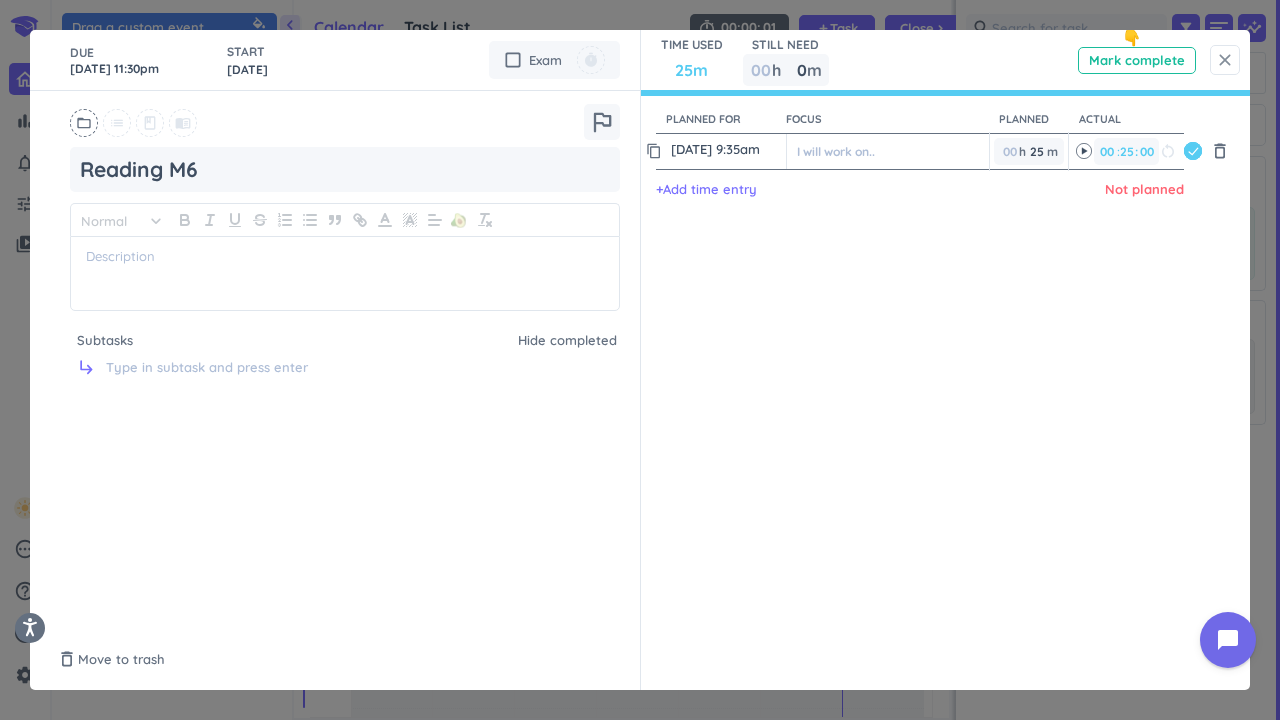 click on "close" at bounding box center (1225, 60) 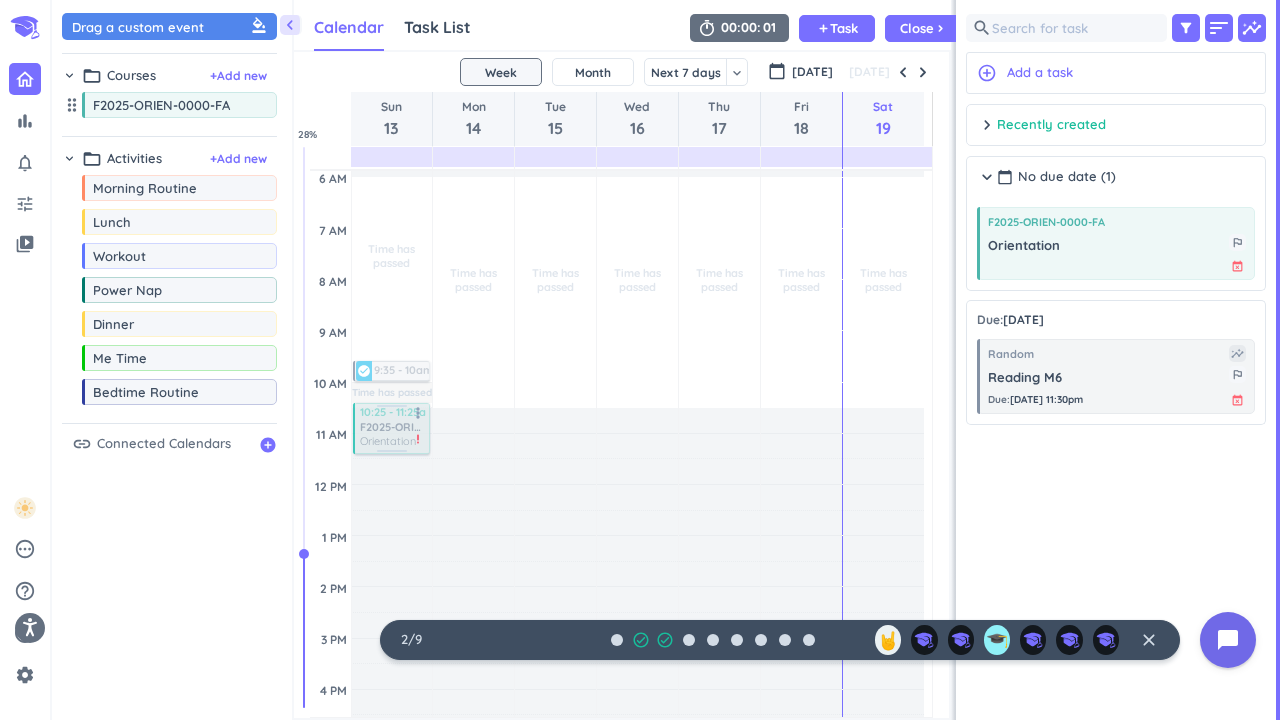 scroll, scrollTop: 100, scrollLeft: 0, axis: vertical 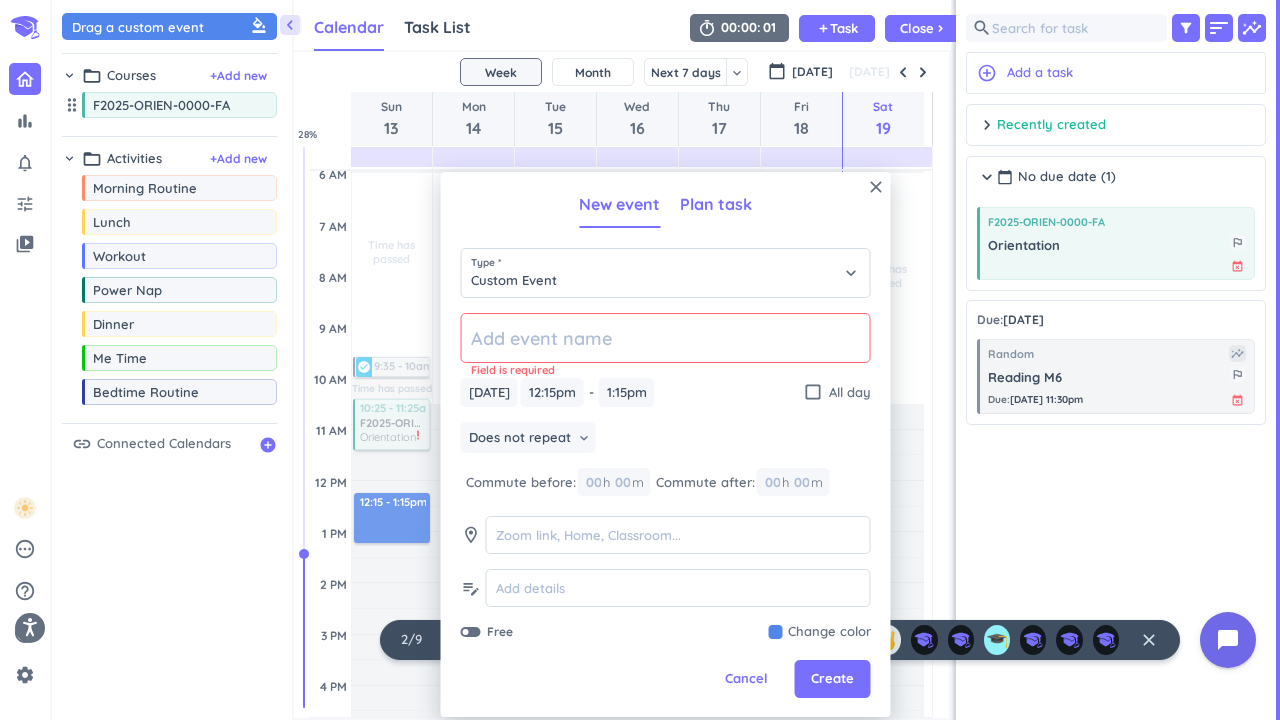 click on "Plan task" at bounding box center [716, 205] 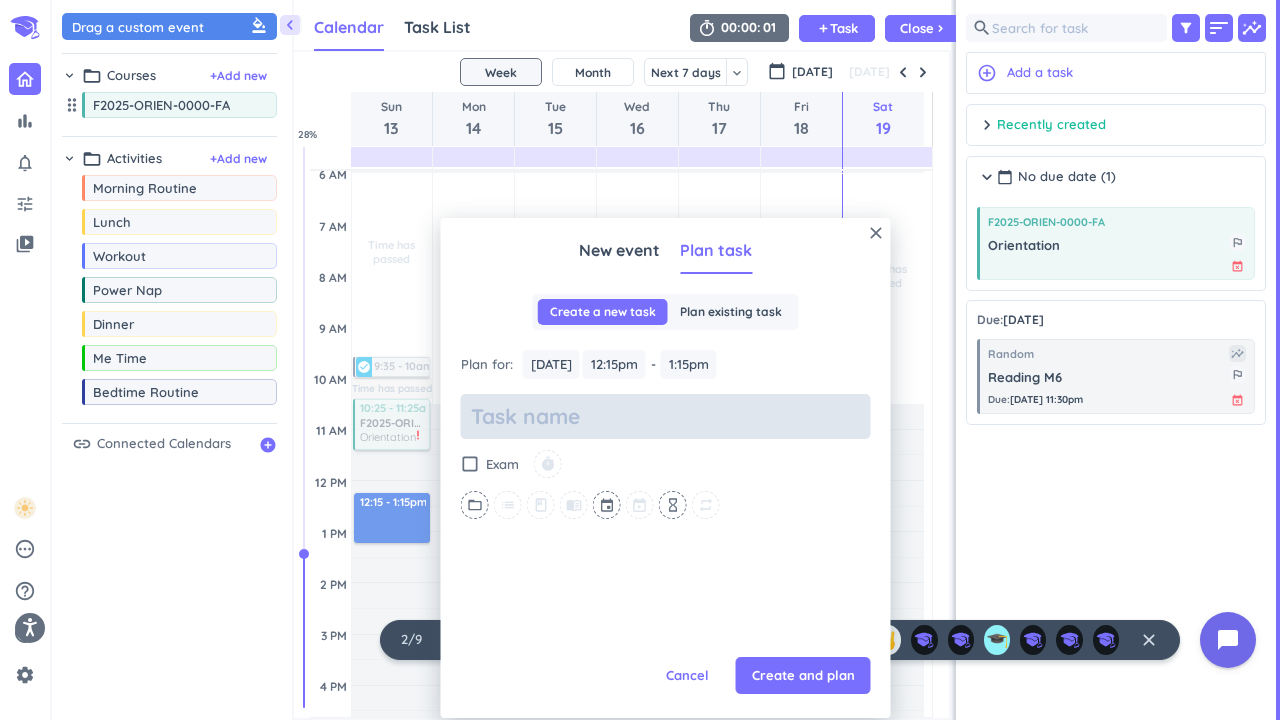 scroll, scrollTop: 0, scrollLeft: 0, axis: both 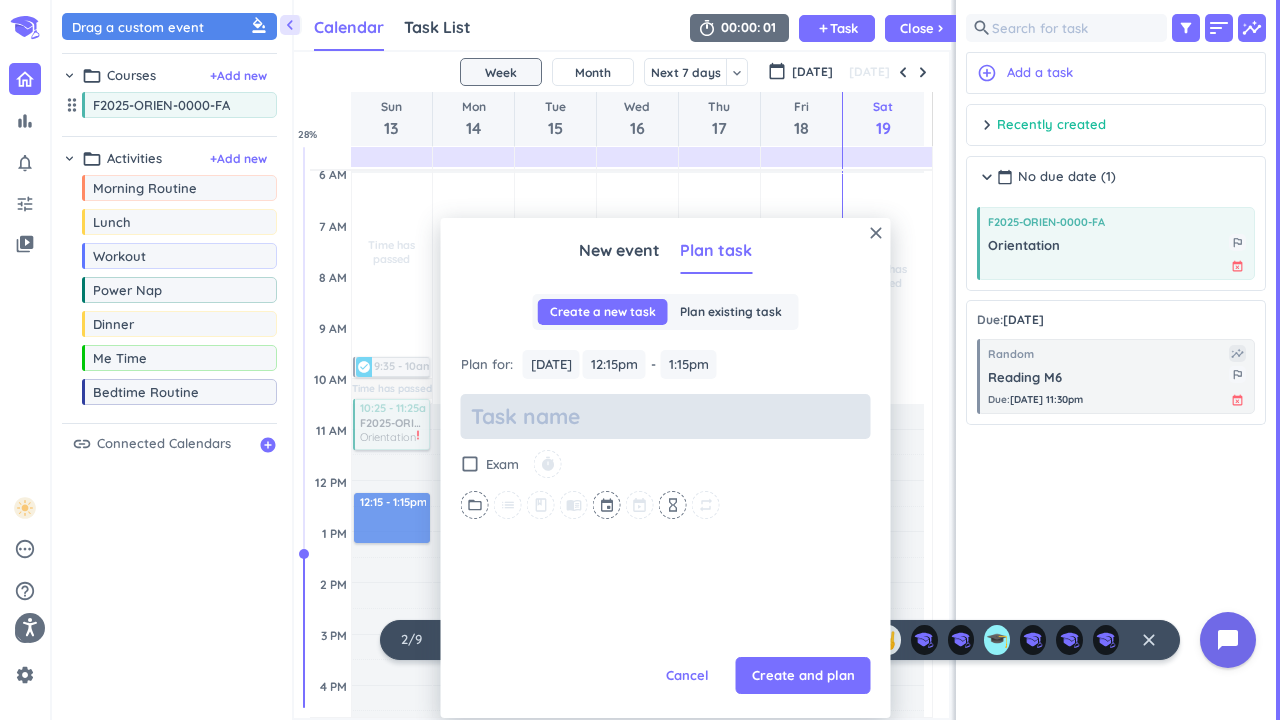 type on "R" 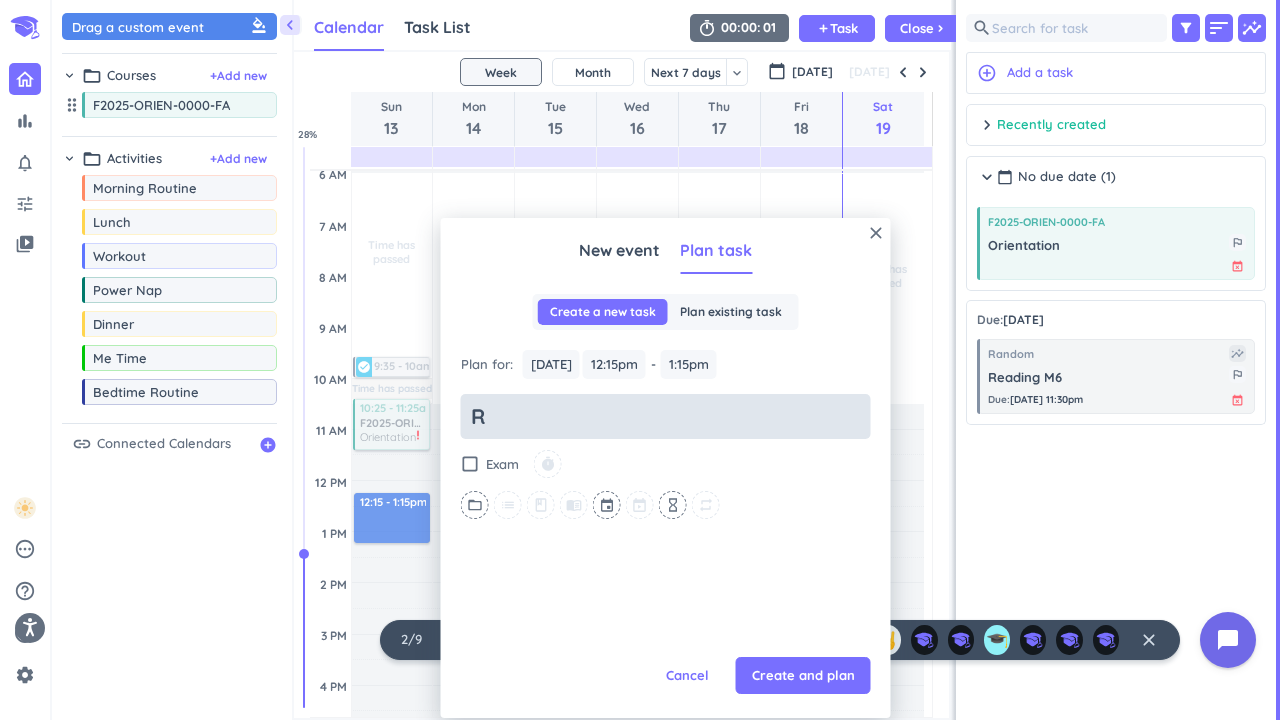 type on "x" 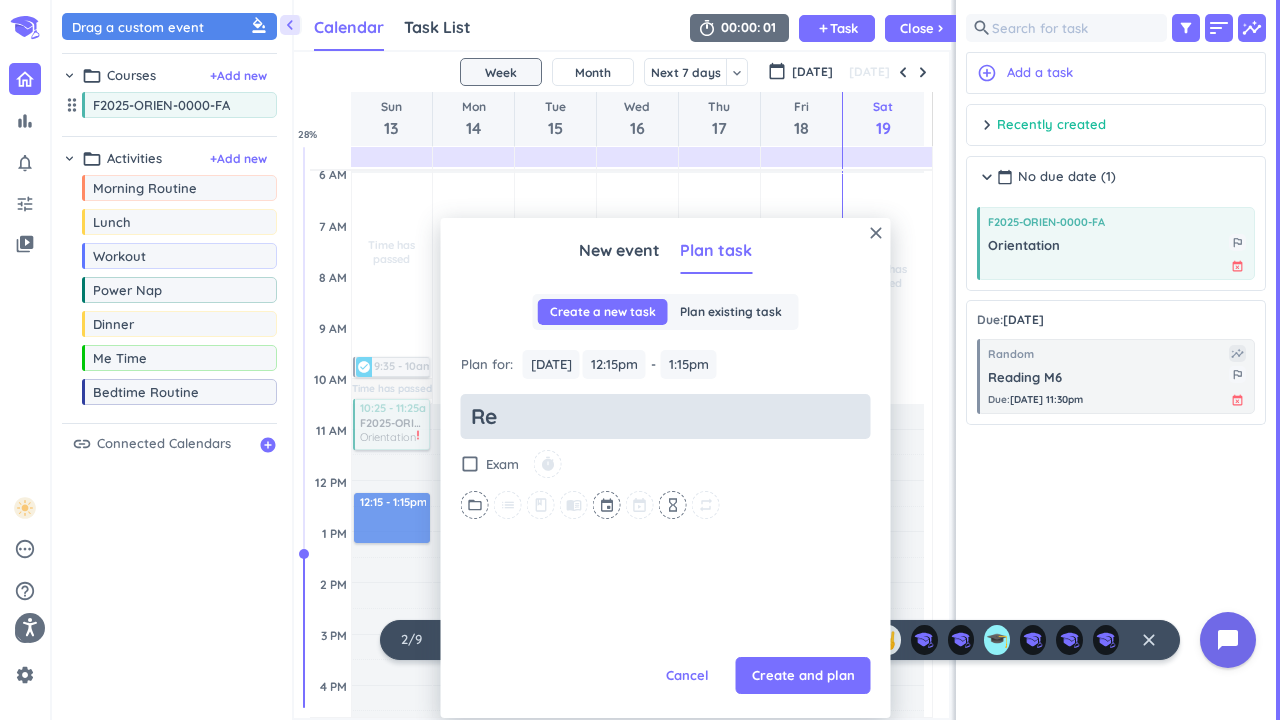 type on "x" 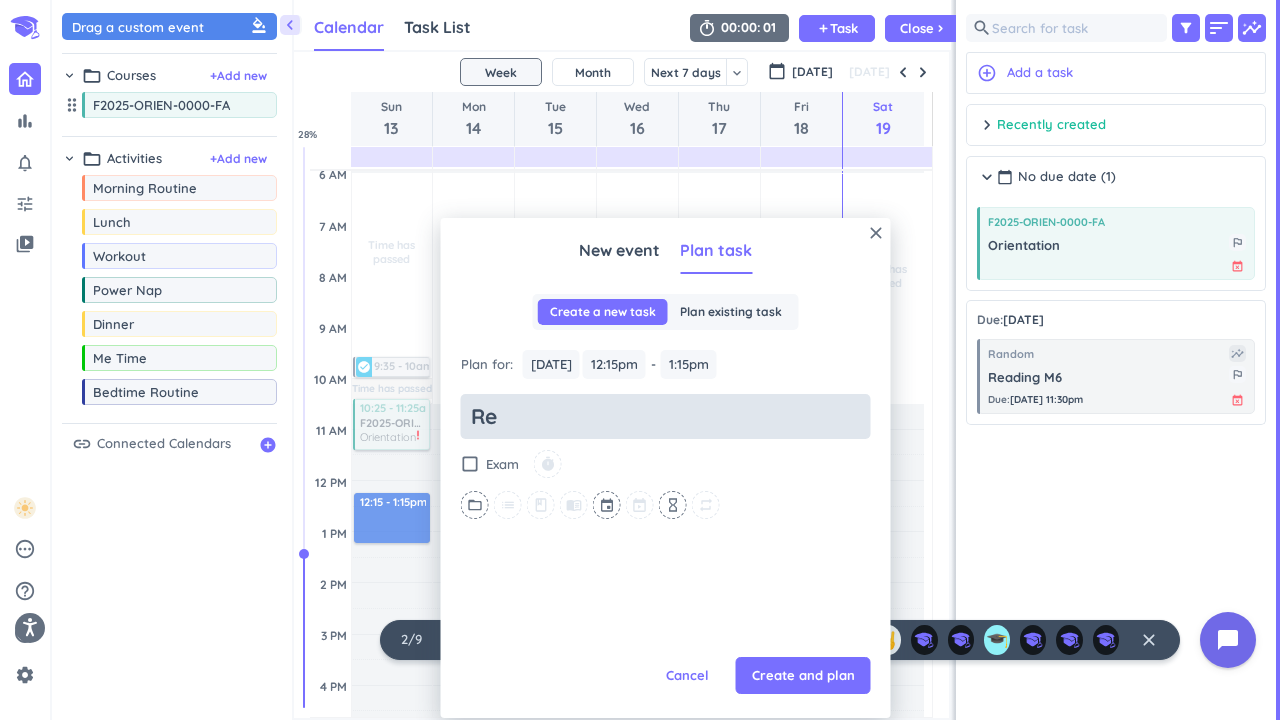 type on "Rea" 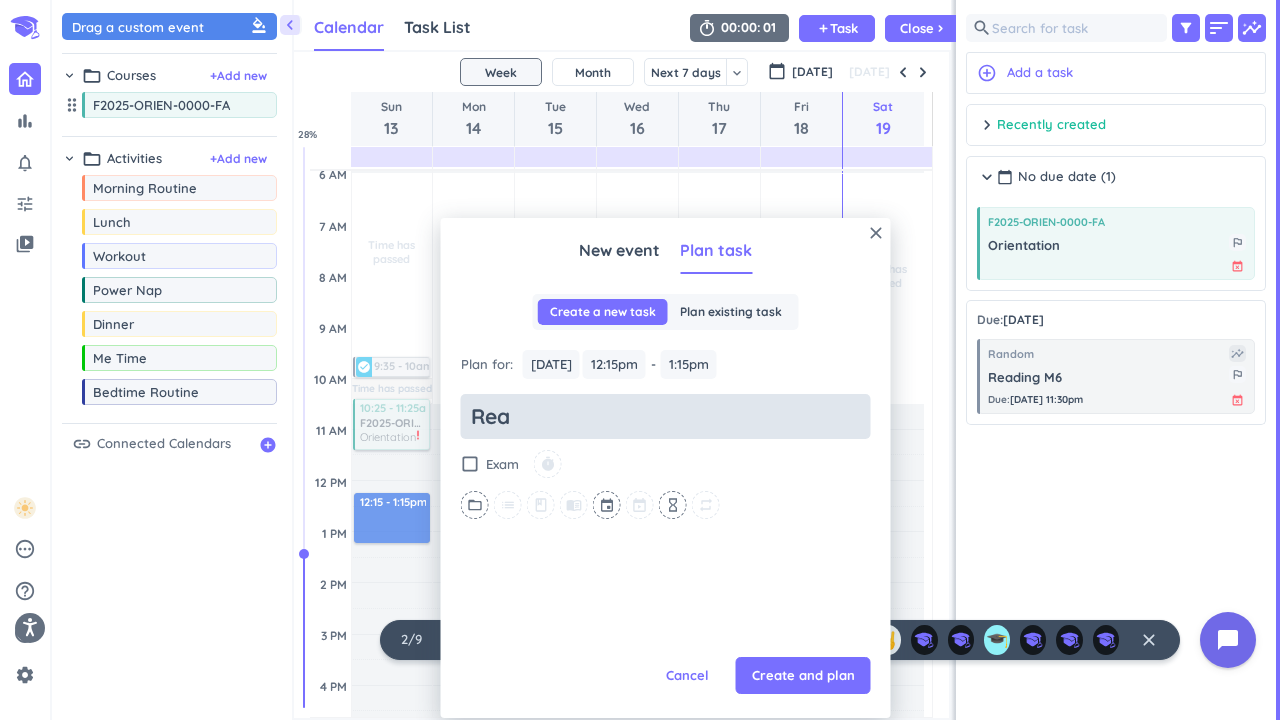 type on "x" 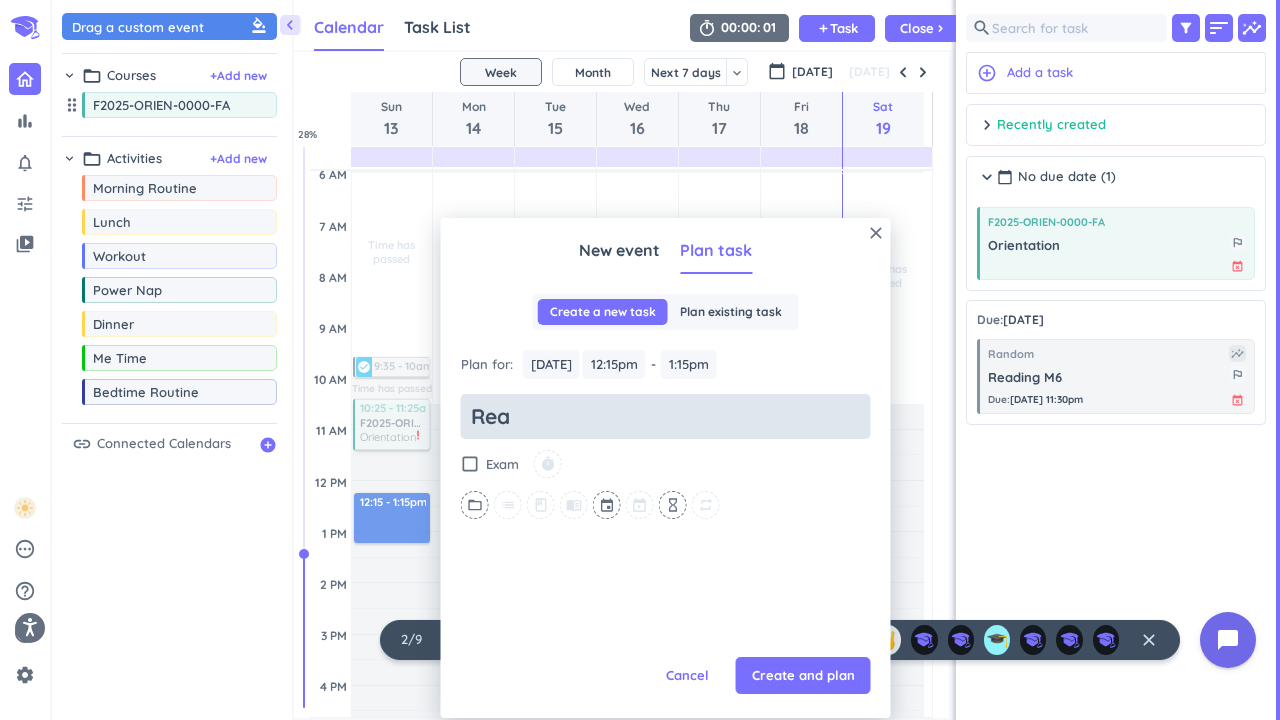 type on "Read" 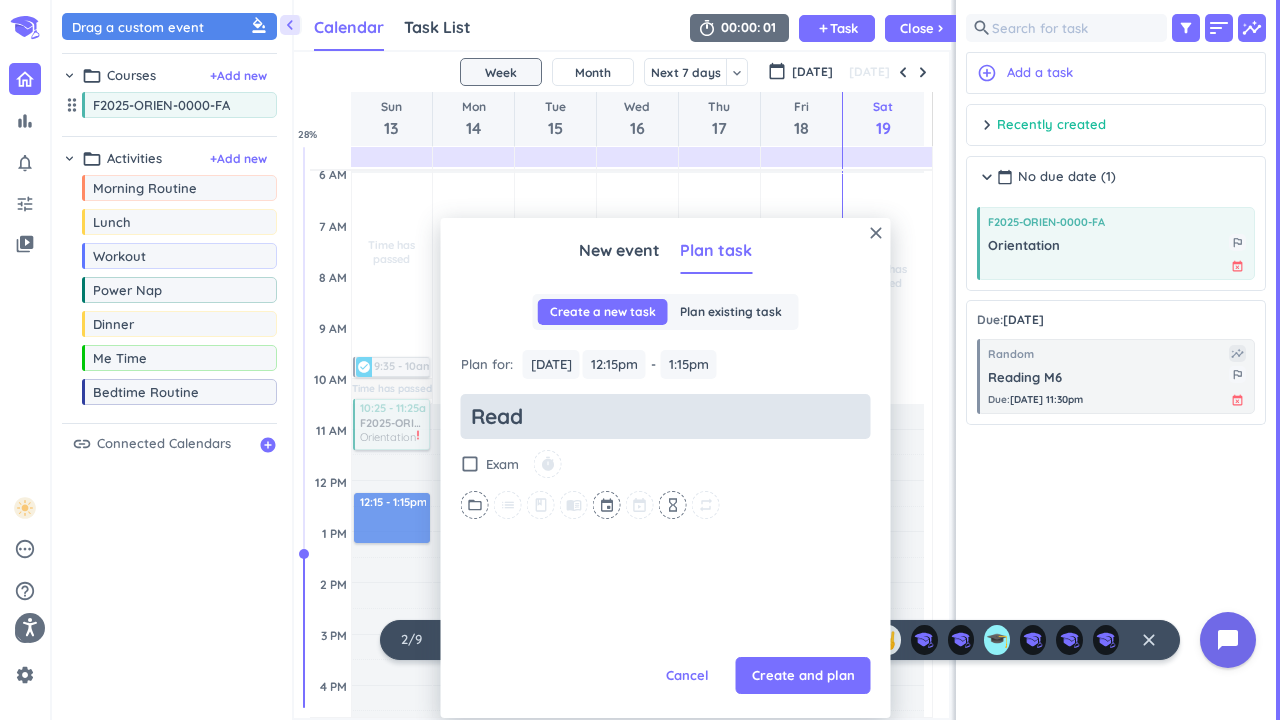 type on "x" 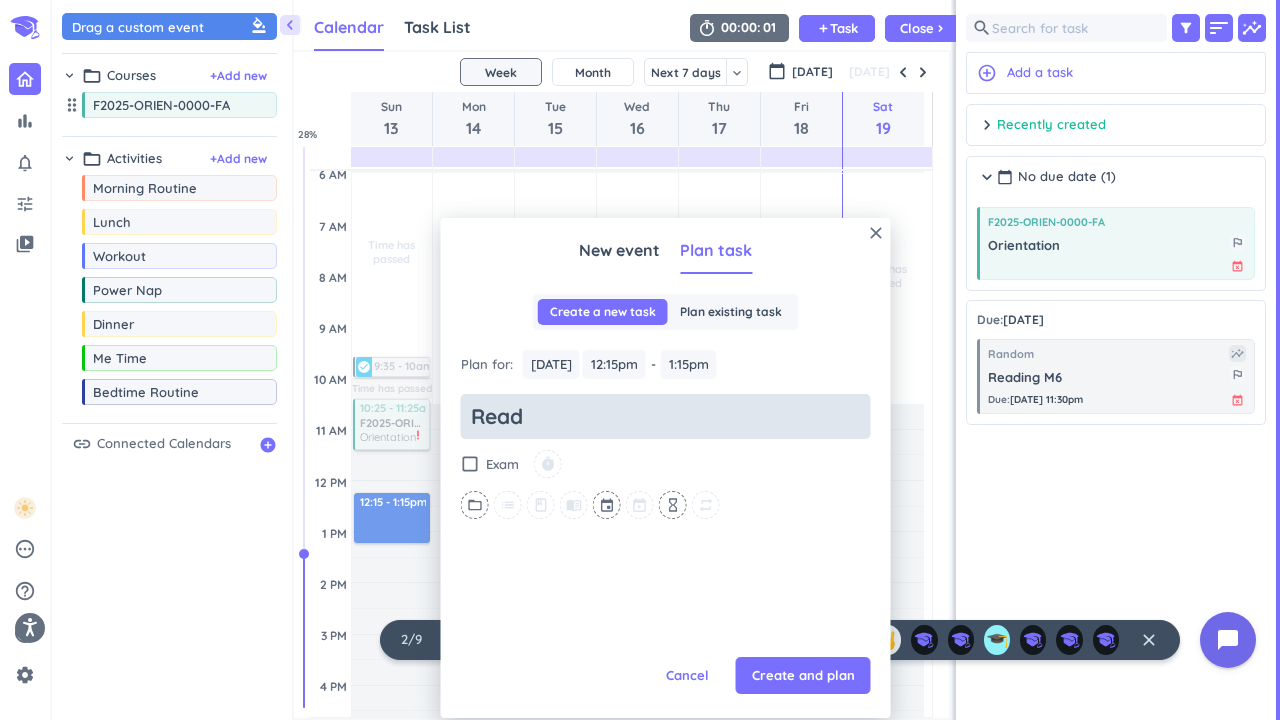 type on "Readi" 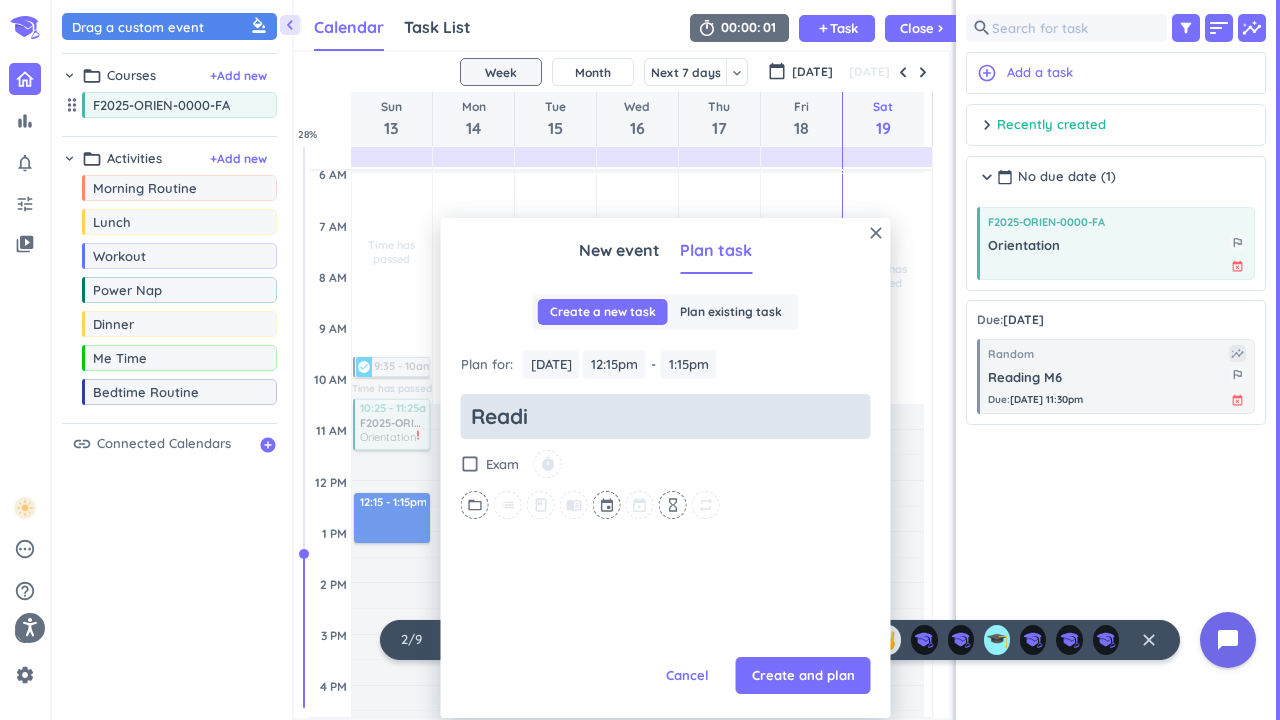 type on "x" 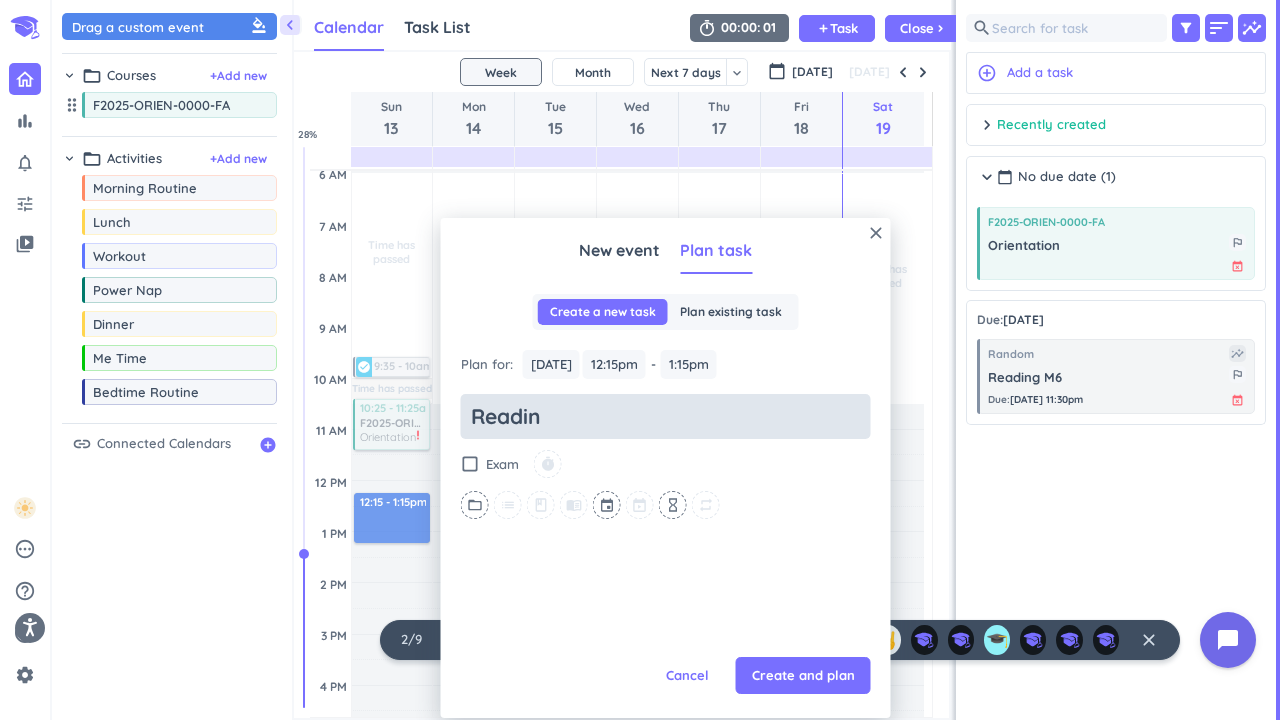 type on "x" 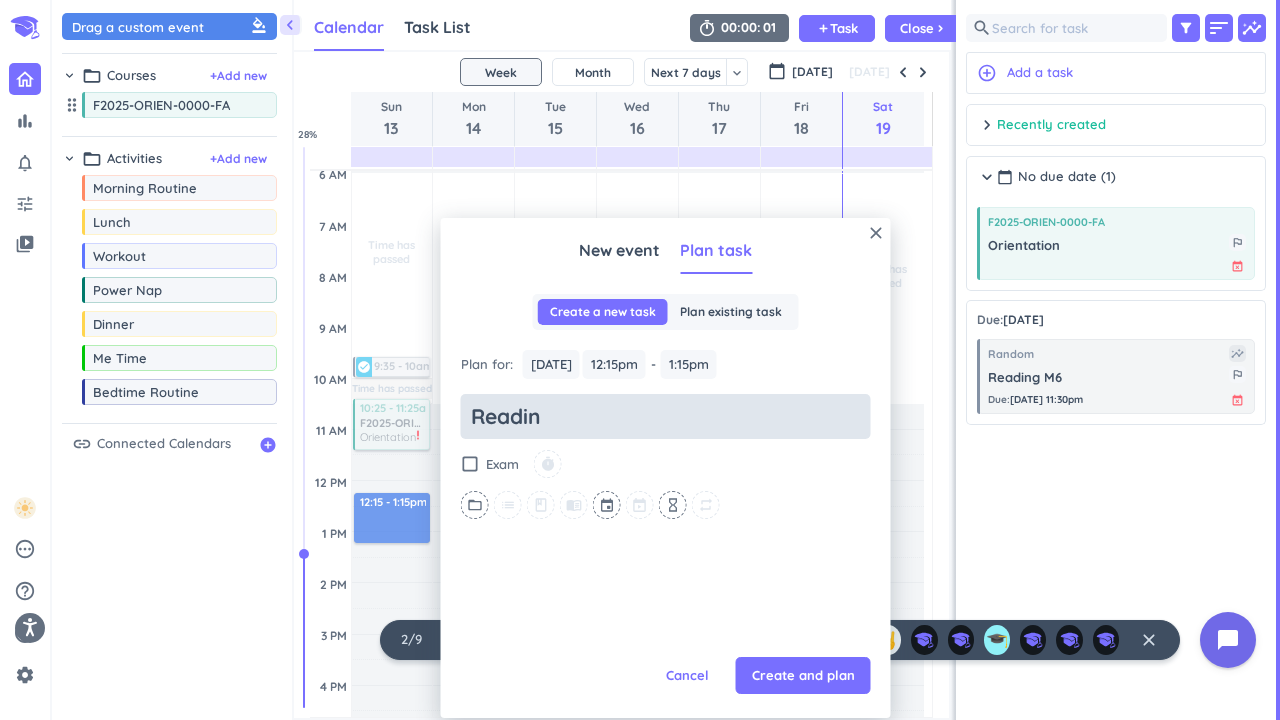 type on "Reading" 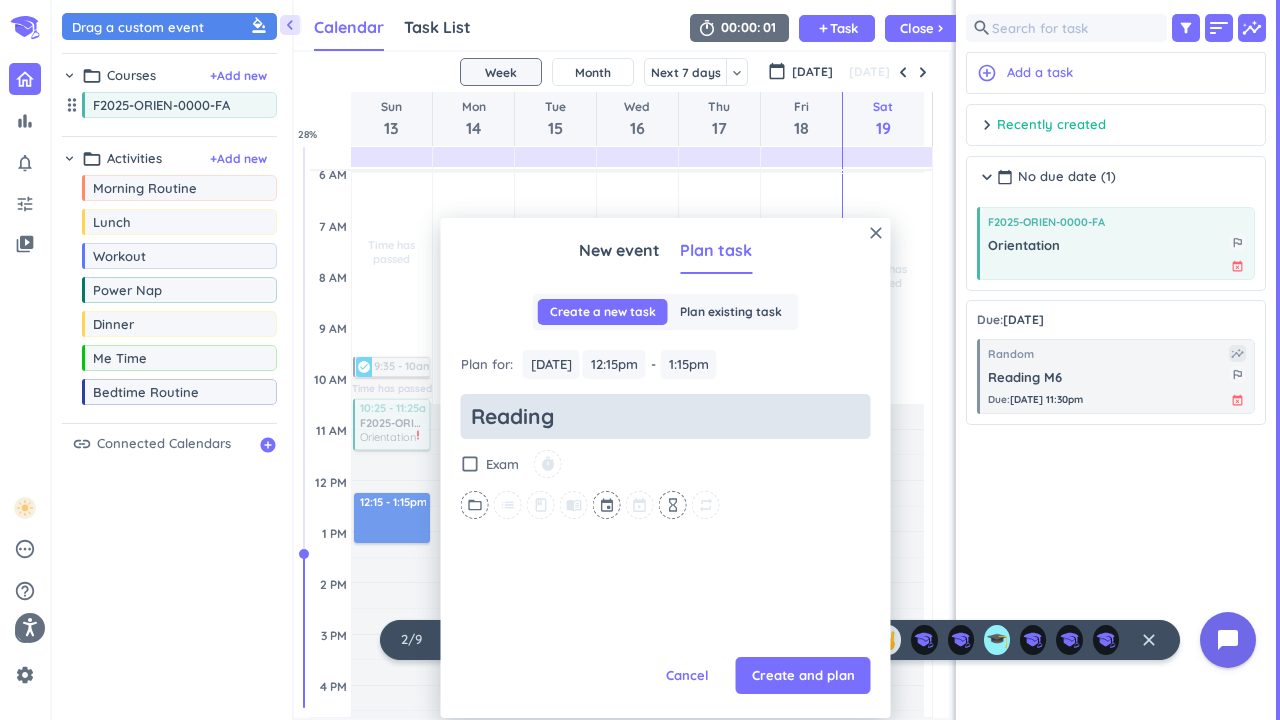 type on "x" 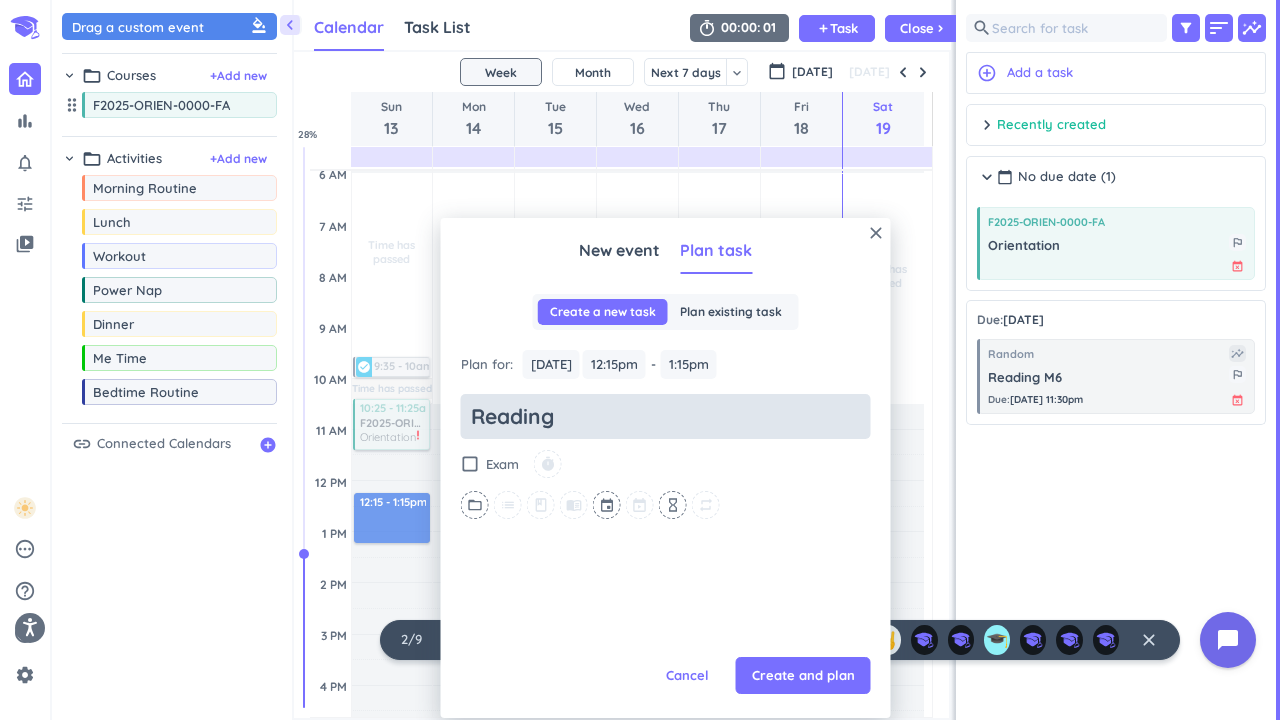 type on "Reading" 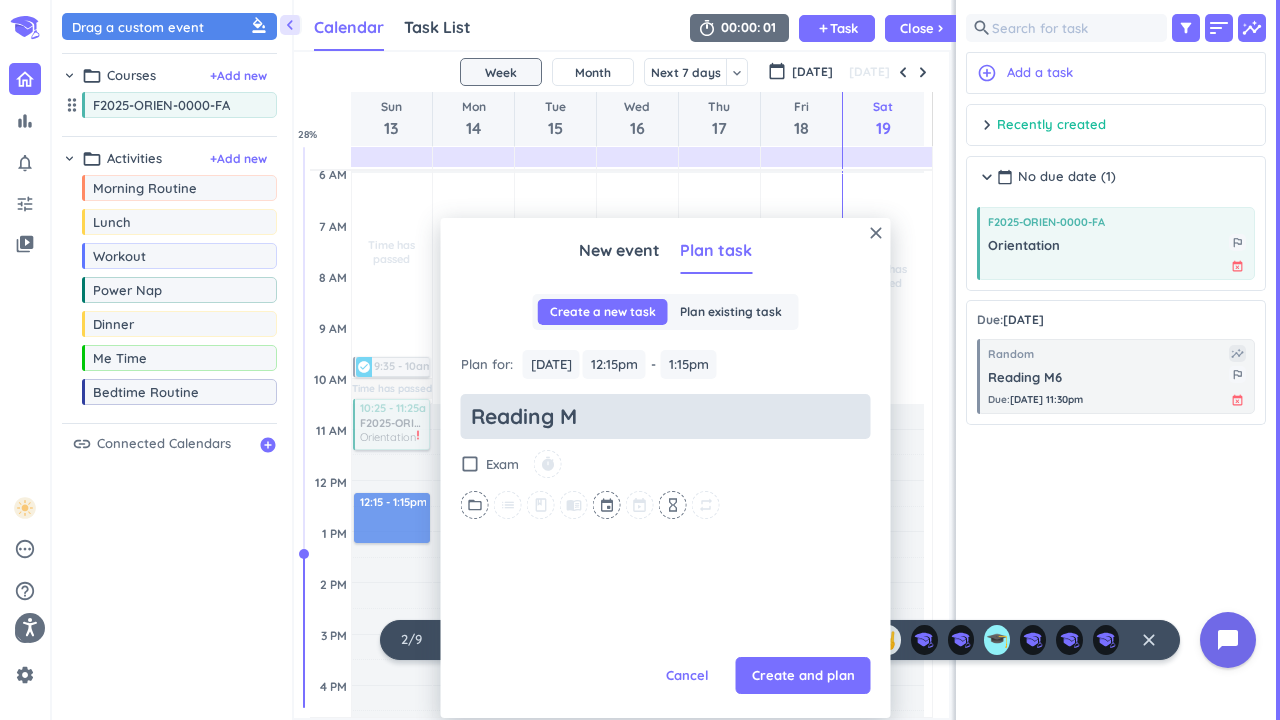 type on "x" 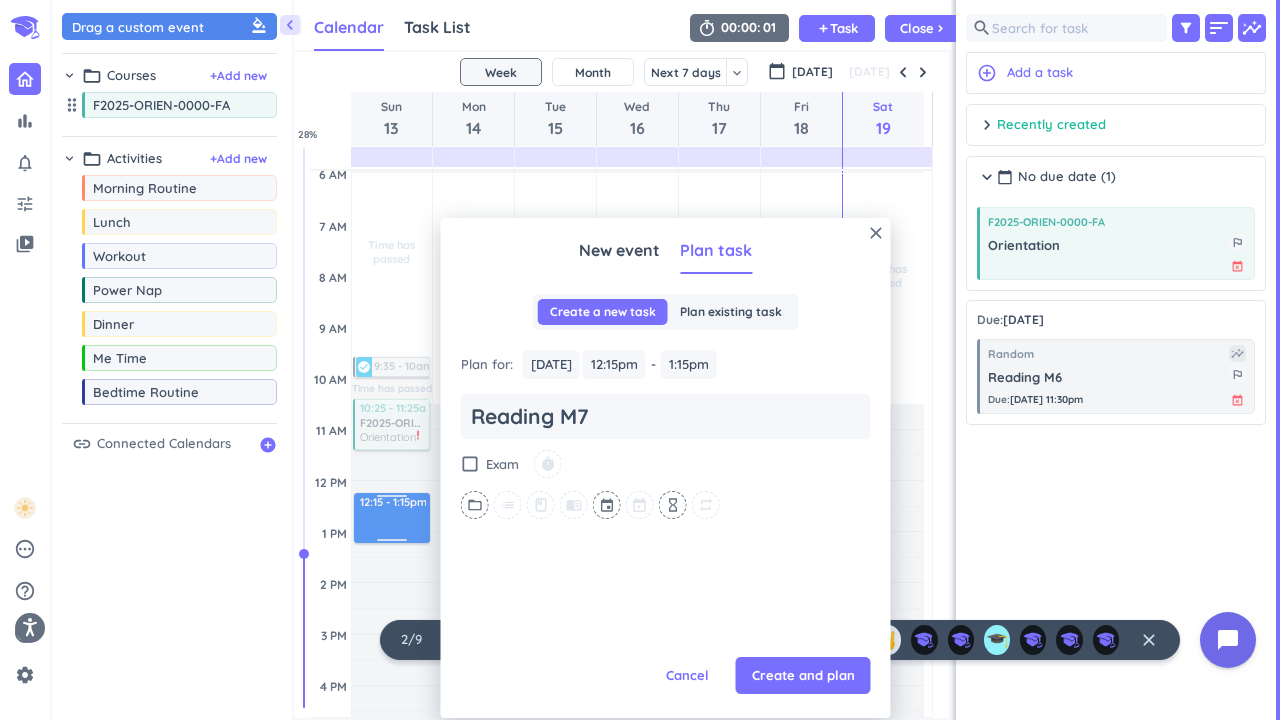 type on "Reading M7" 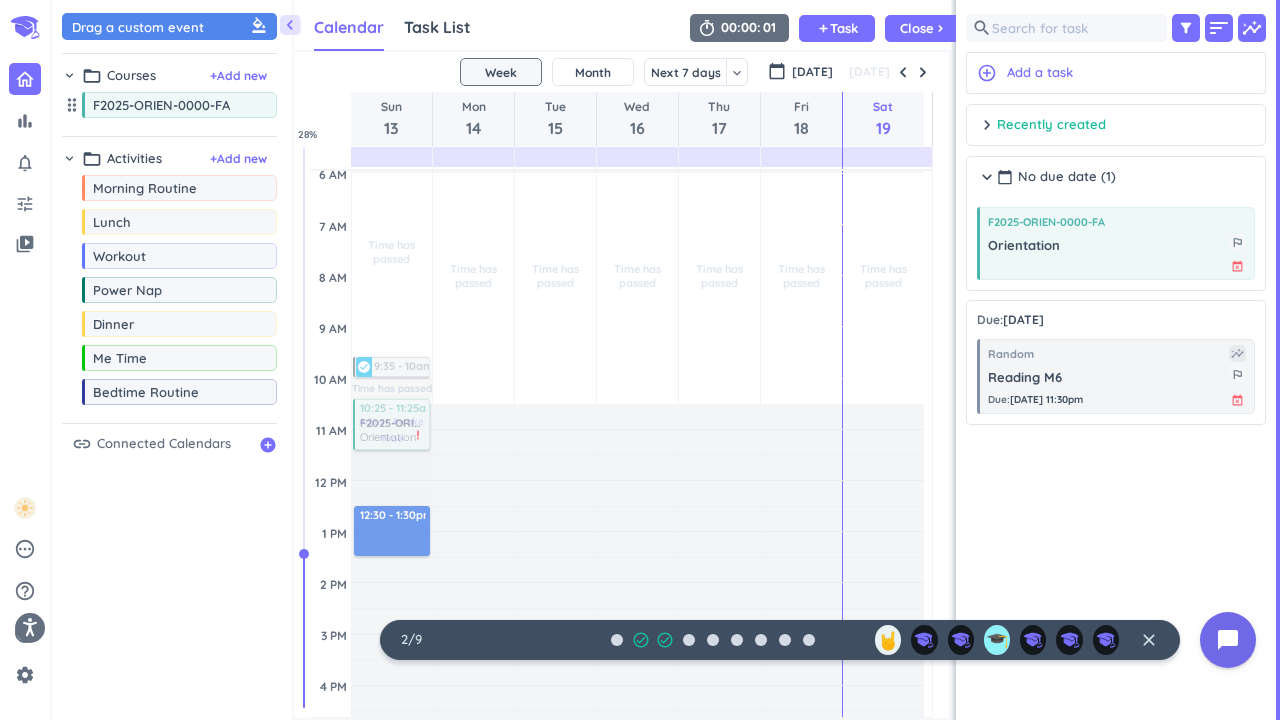 drag, startPoint x: 384, startPoint y: 531, endPoint x: 383, endPoint y: 563, distance: 32.01562 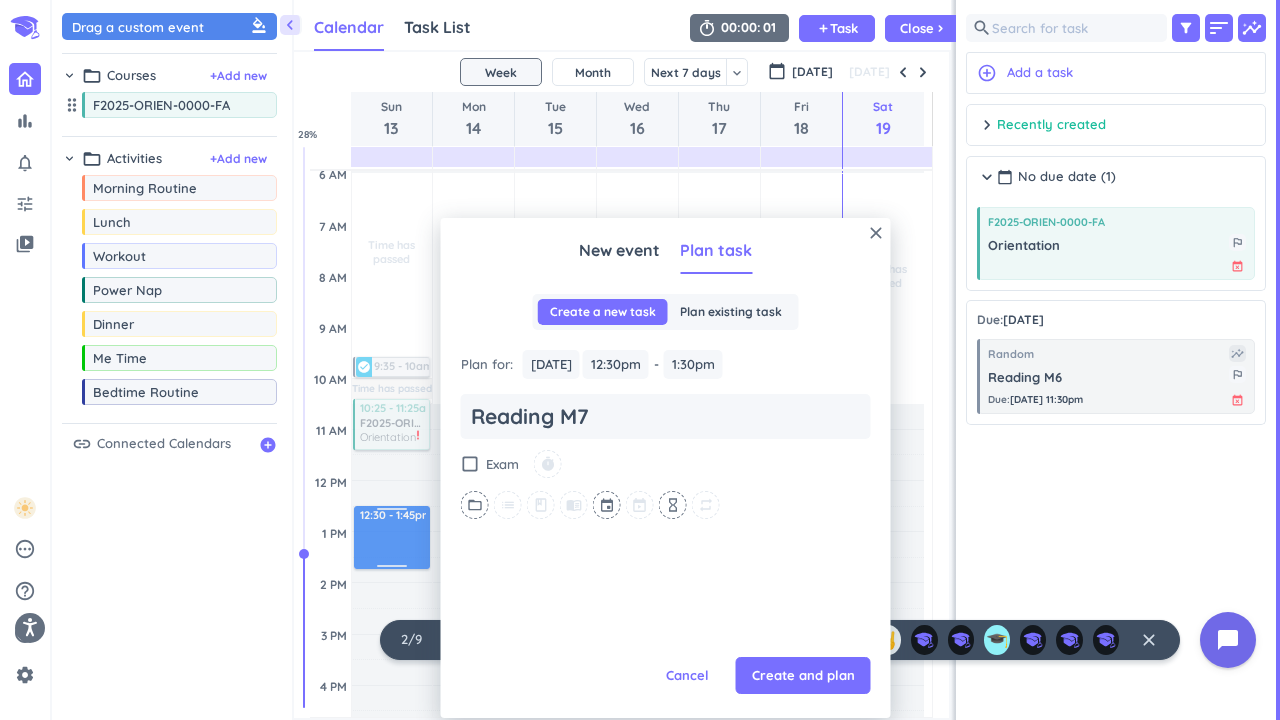 drag, startPoint x: 396, startPoint y: 555, endPoint x: 399, endPoint y: 568, distance: 13.341664 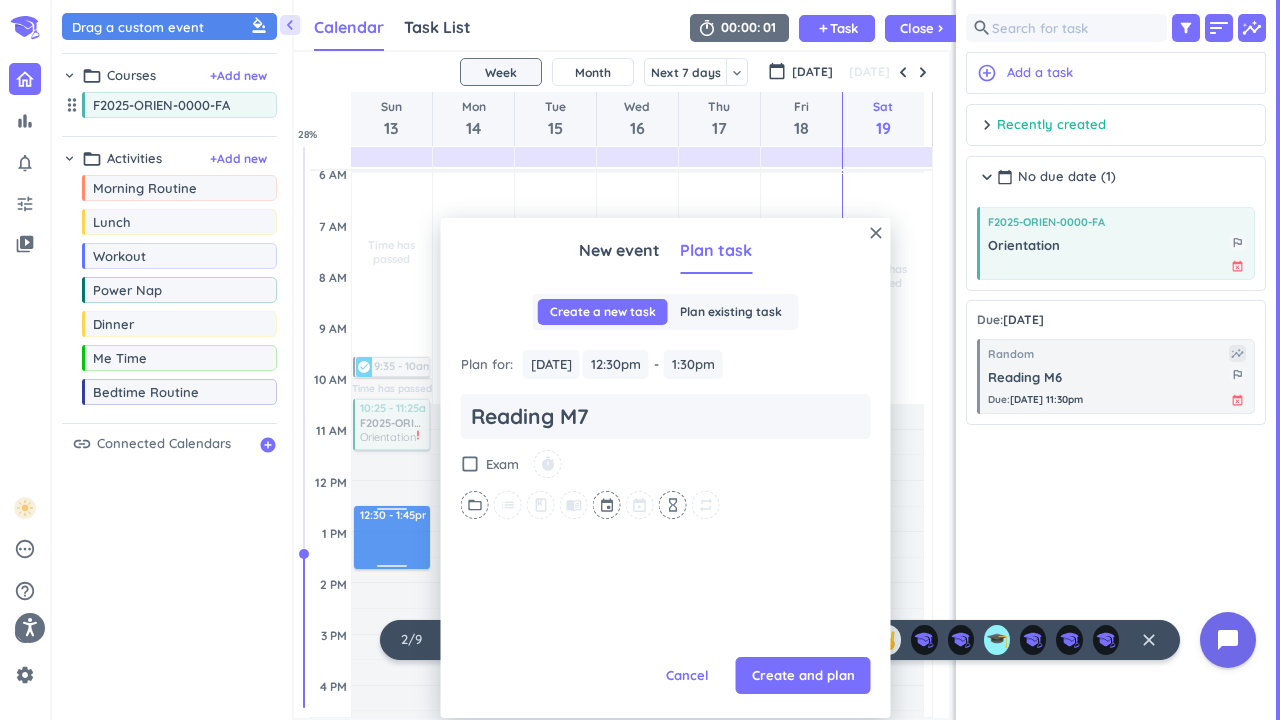 click on "Time has passed Past due Plan Time has passed Adjust Awake Time Adjust Awake Time 9:35 - 10am Reading M6 more_vert check_circle   10:25 - 11:25am F2025-ORIEN-0000-FA Orientation more_vert priority_high 12:30 - 1:30pm 12:30 - 1:45pm" at bounding box center (392, 685) 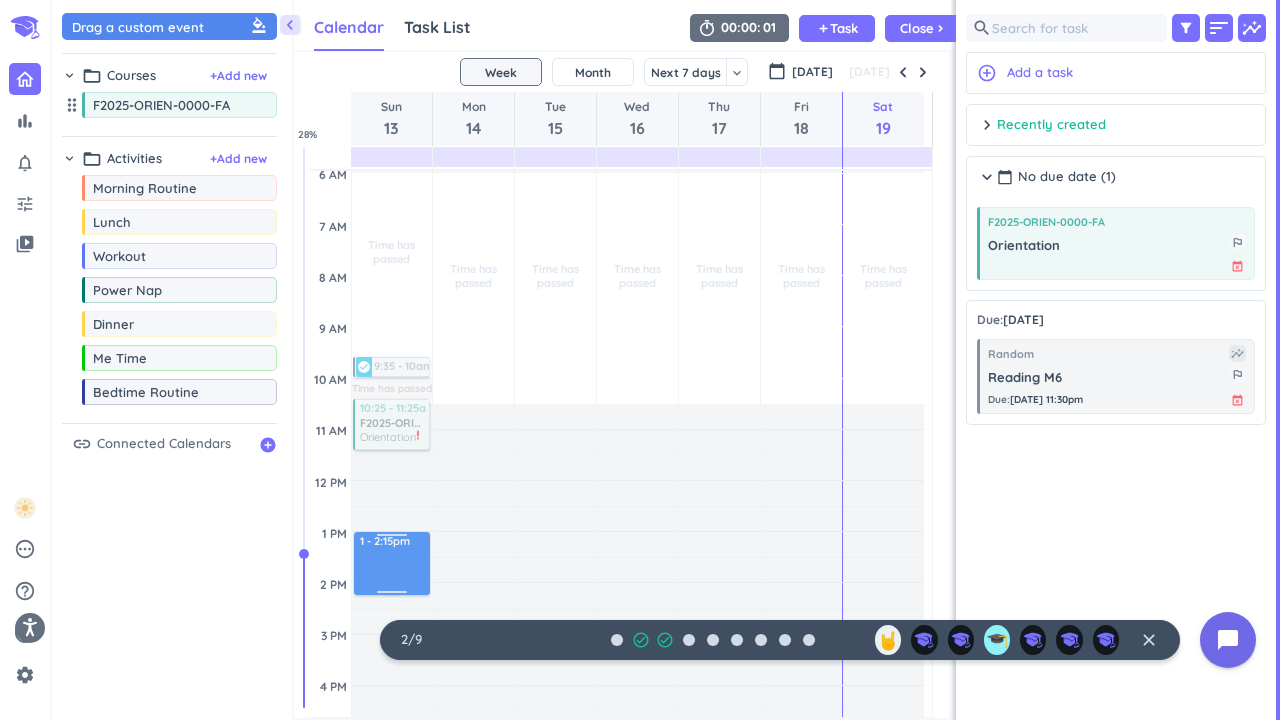 drag, startPoint x: 401, startPoint y: 542, endPoint x: 400, endPoint y: 566, distance: 24.020824 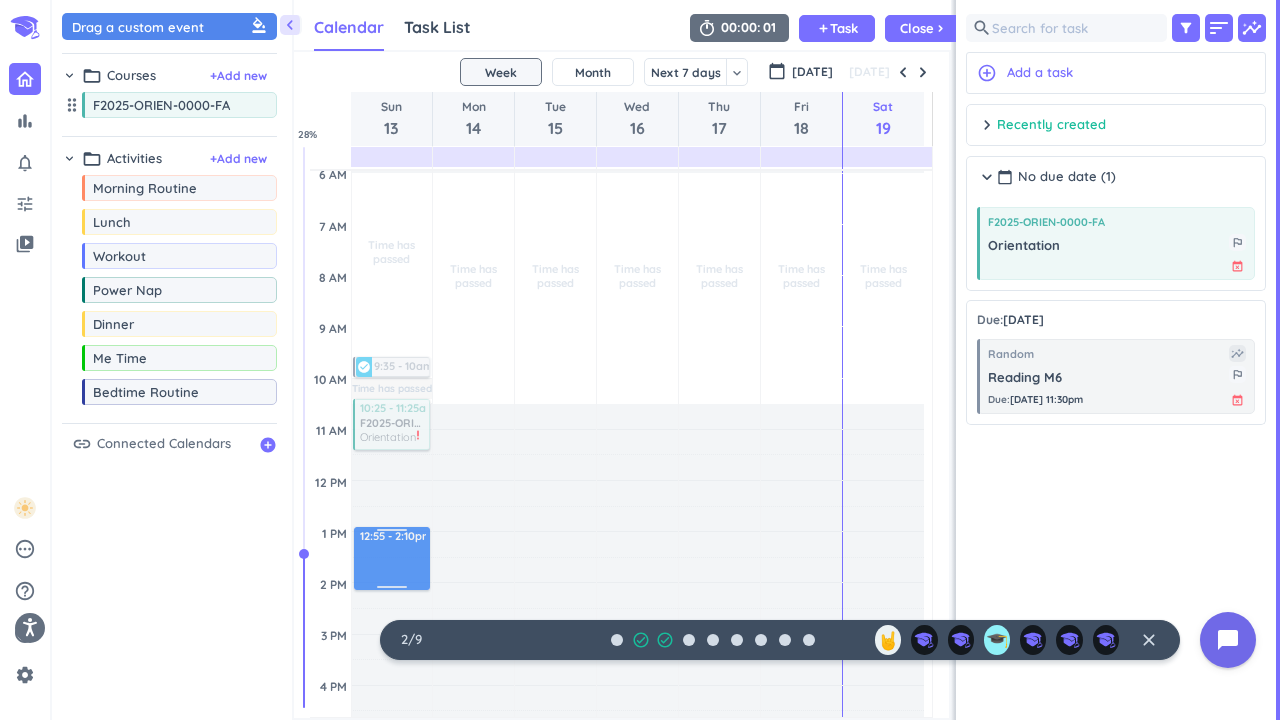 click on "Time has passed Past due Plan Time has passed Adjust Awake Time Adjust Awake Time 9:35 - 10am Reading M6 more_vert check_circle   10:25 - 11:25am F2025-ORIEN-0000-FA Orientation more_vert priority_high 1 - 2:15pm 12:55 - 2:10pm" at bounding box center [392, 685] 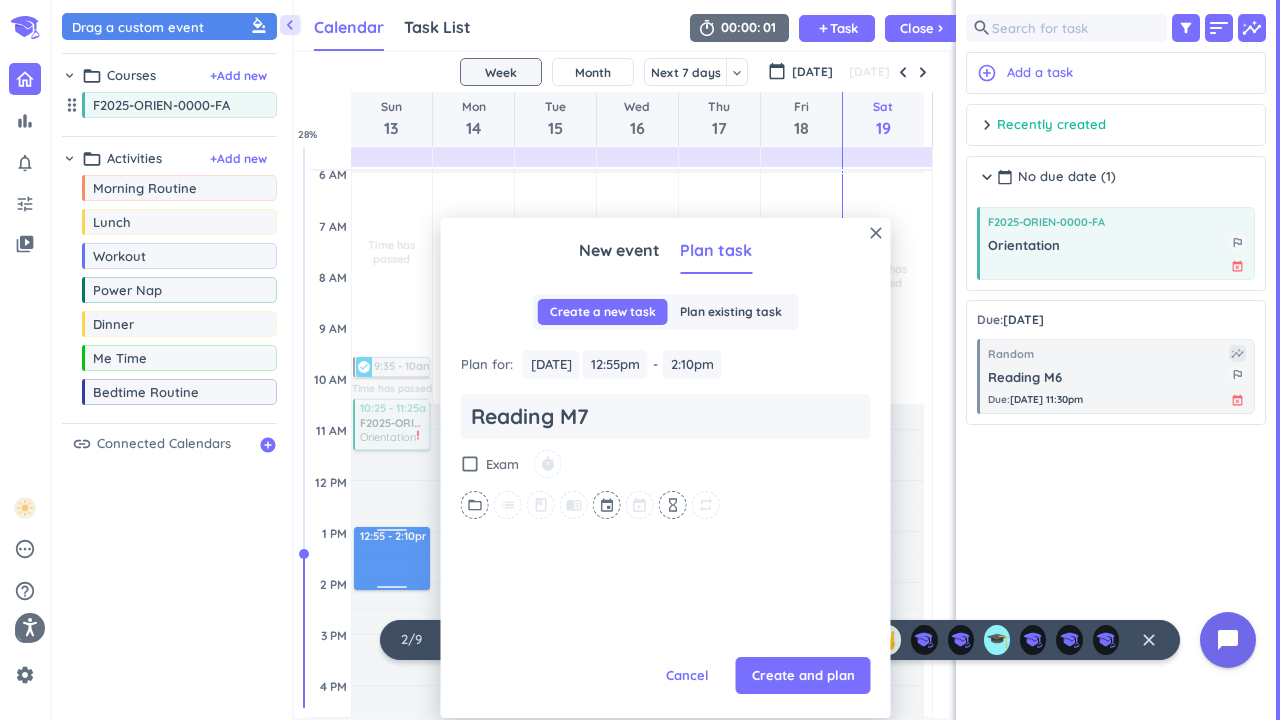 click at bounding box center (392, 590) 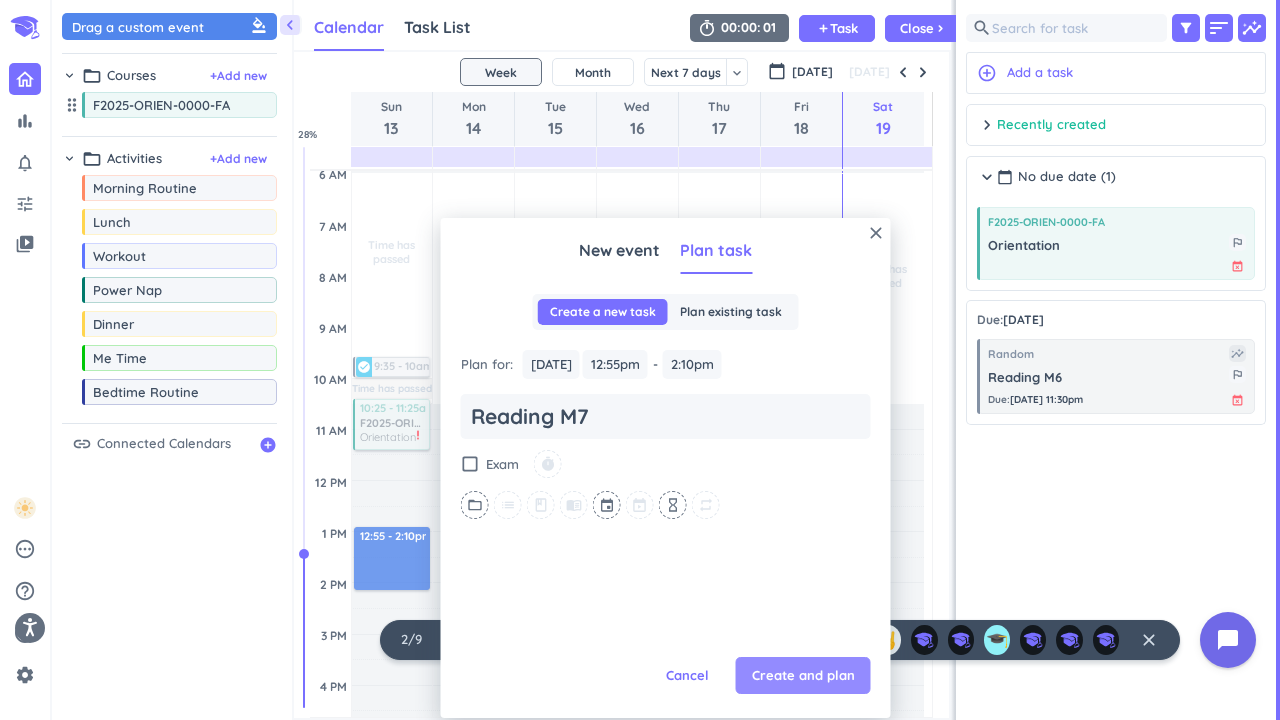 click on "Create and plan" at bounding box center (803, 676) 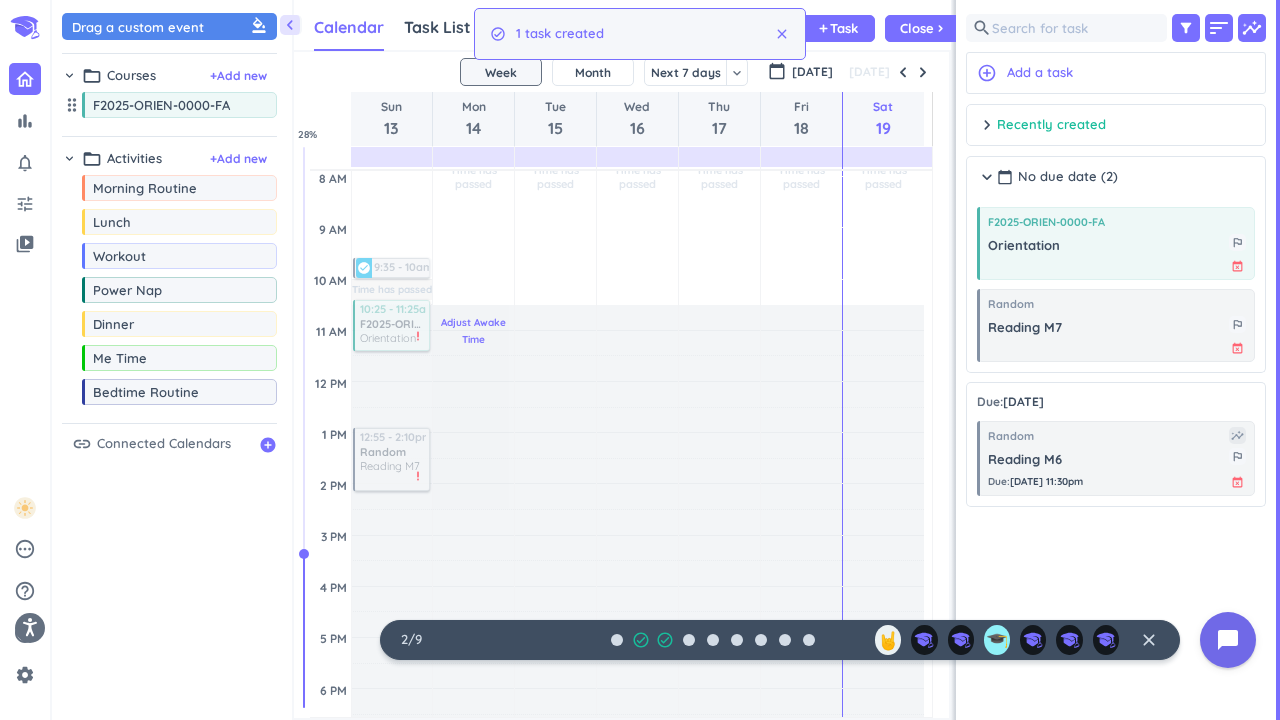 scroll, scrollTop: 200, scrollLeft: 0, axis: vertical 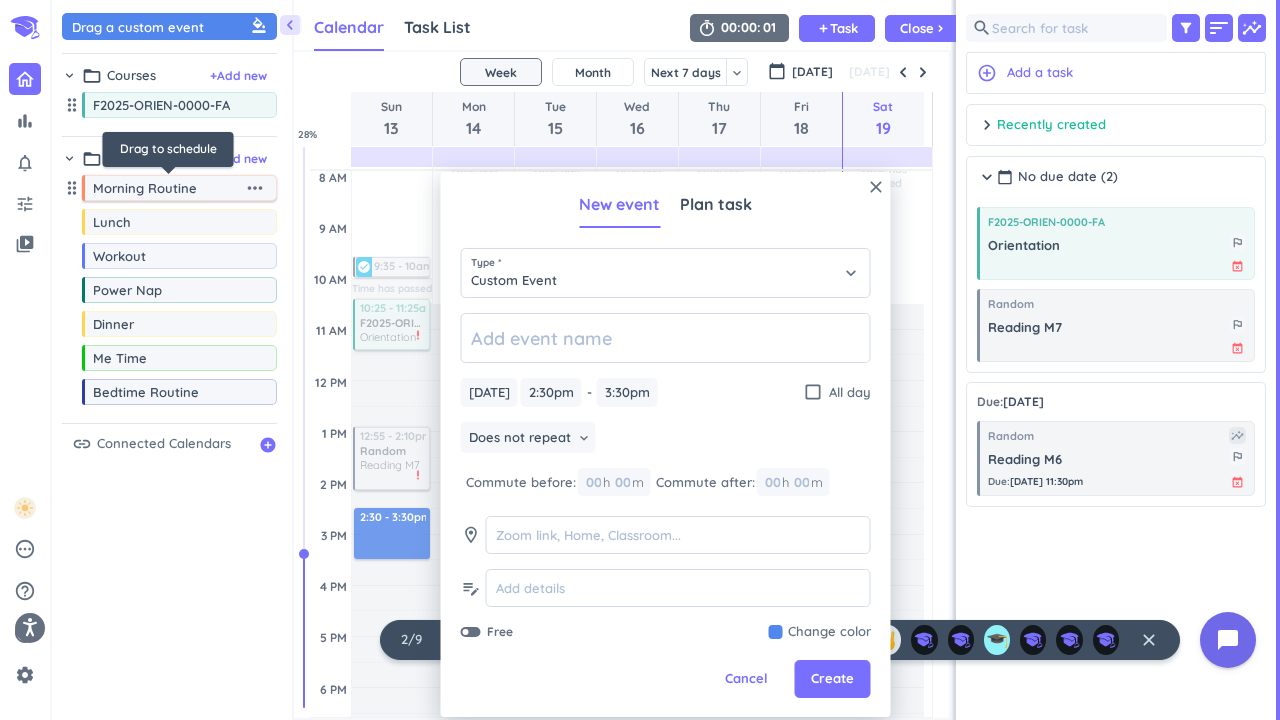 click on "Morning Routine" at bounding box center (168, 188) 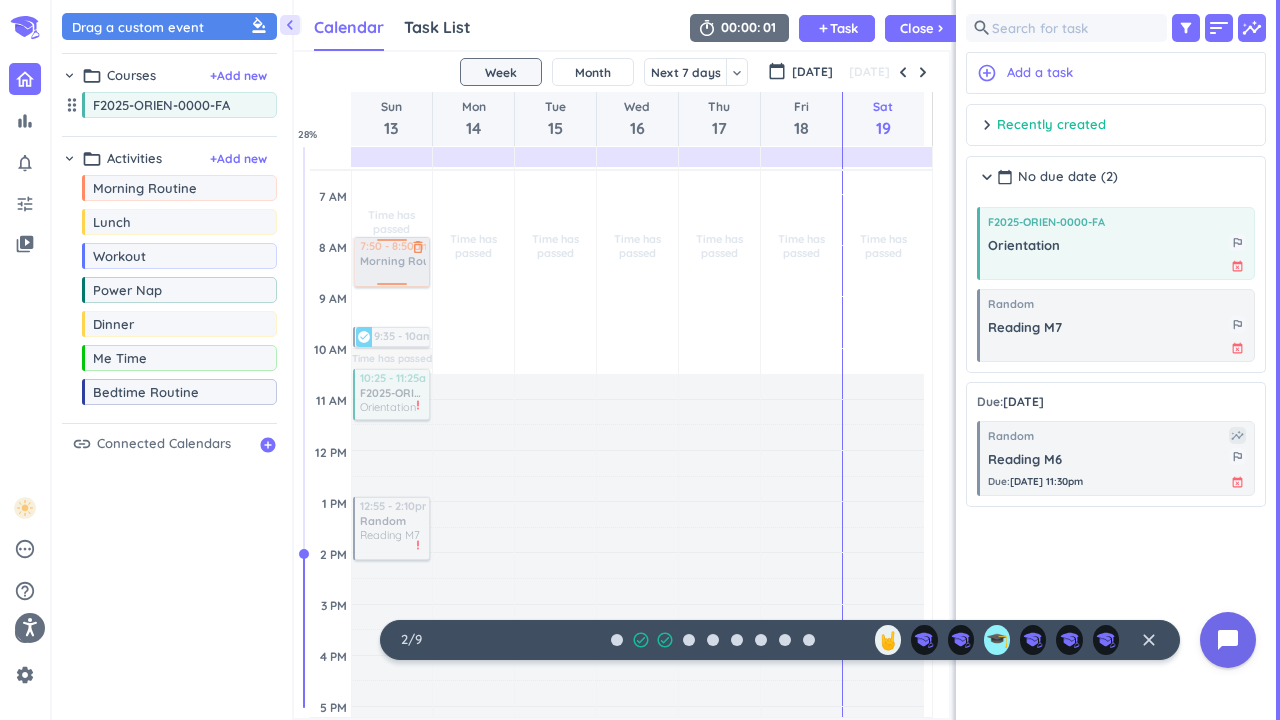 scroll, scrollTop: 129, scrollLeft: 0, axis: vertical 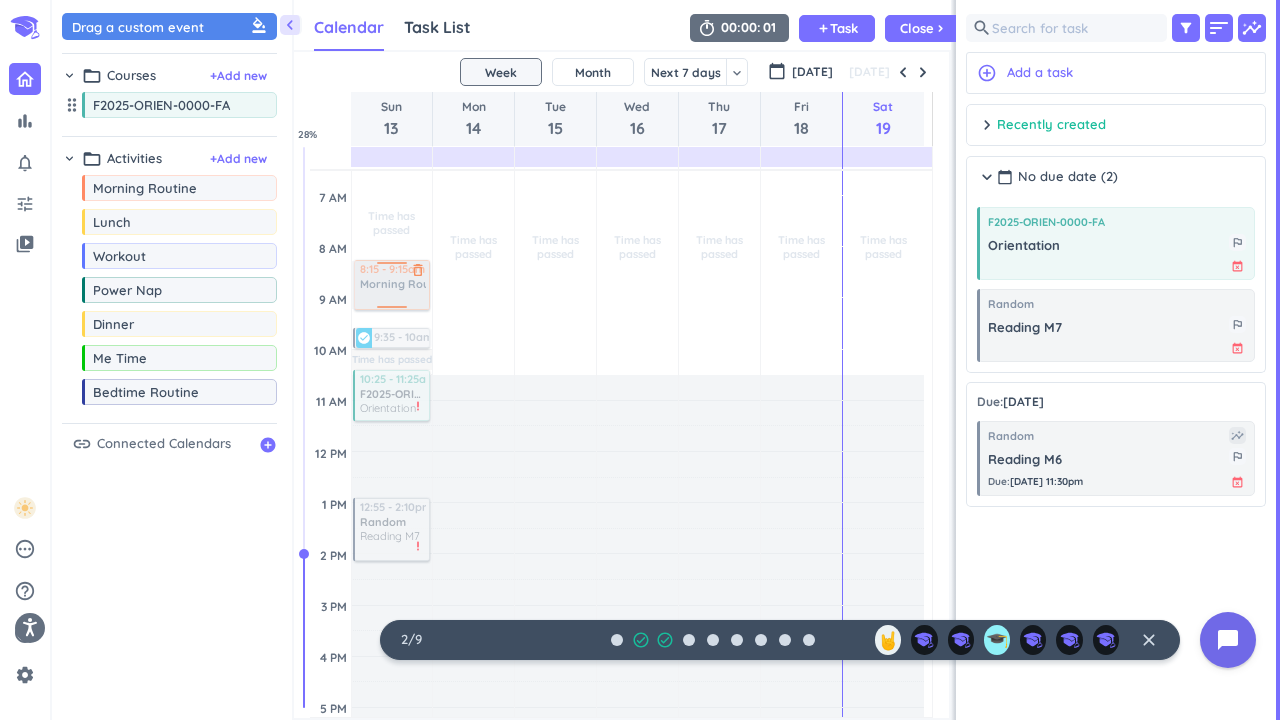 drag, startPoint x: 194, startPoint y: 191, endPoint x: 417, endPoint y: 260, distance: 233.43094 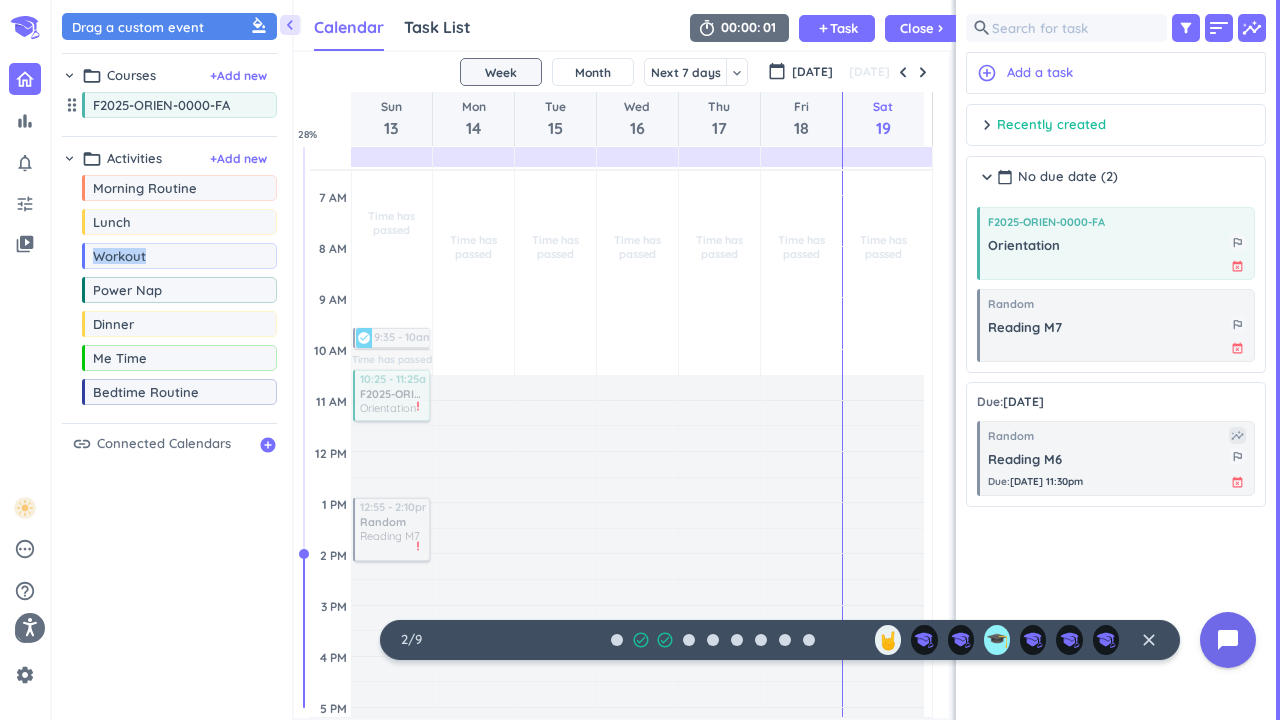 drag, startPoint x: 168, startPoint y: 240, endPoint x: 186, endPoint y: 242, distance: 18.110771 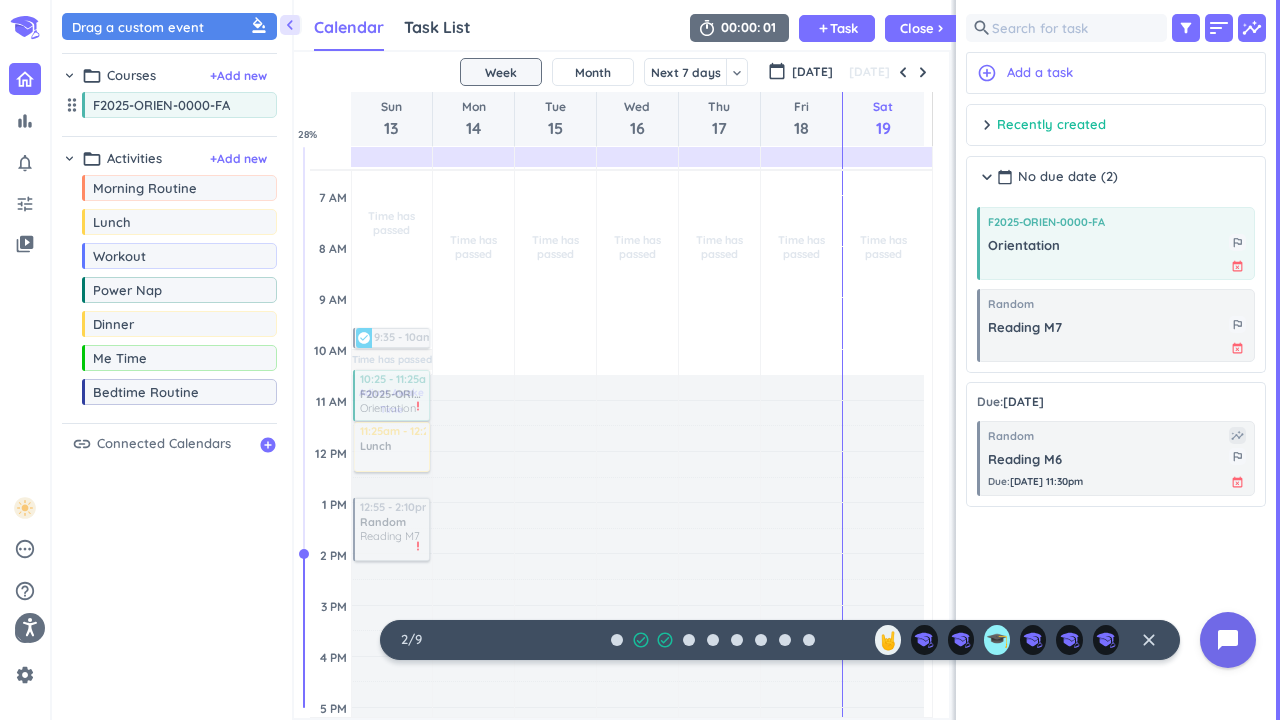 drag, startPoint x: 142, startPoint y: 232, endPoint x: 403, endPoint y: 425, distance: 324.60745 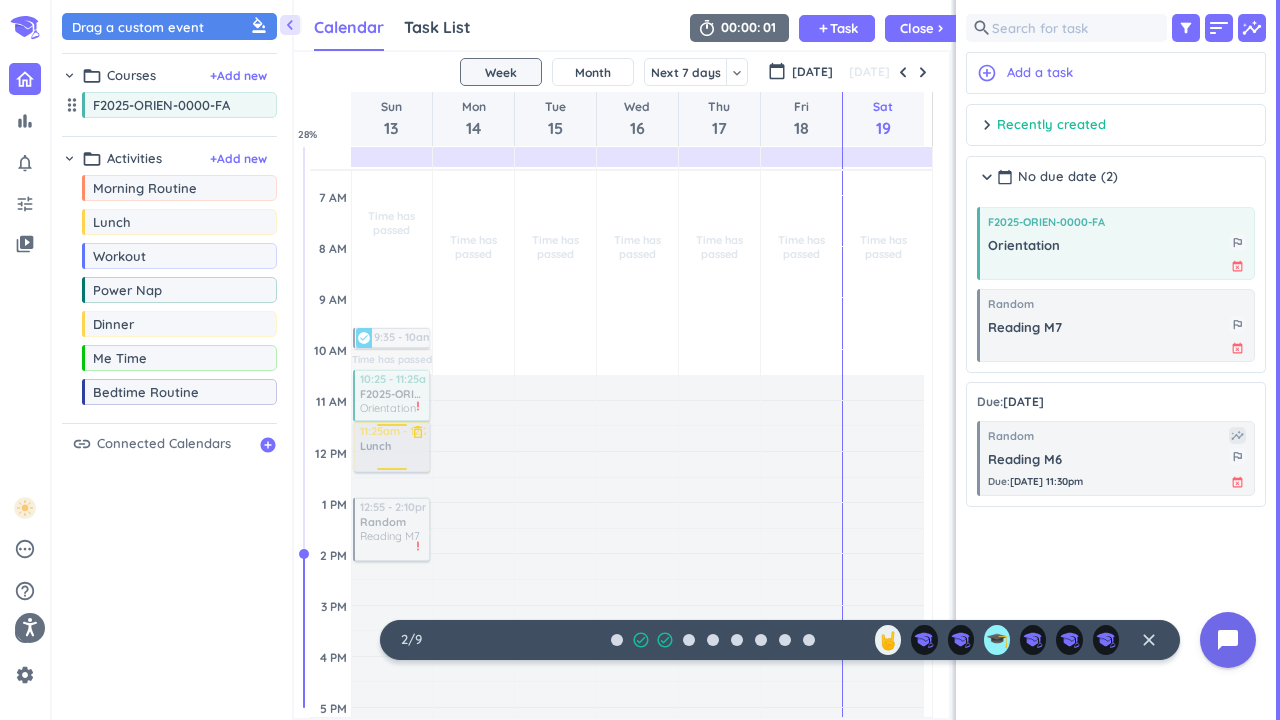 drag, startPoint x: 388, startPoint y: 449, endPoint x: 393, endPoint y: 458, distance: 10.29563 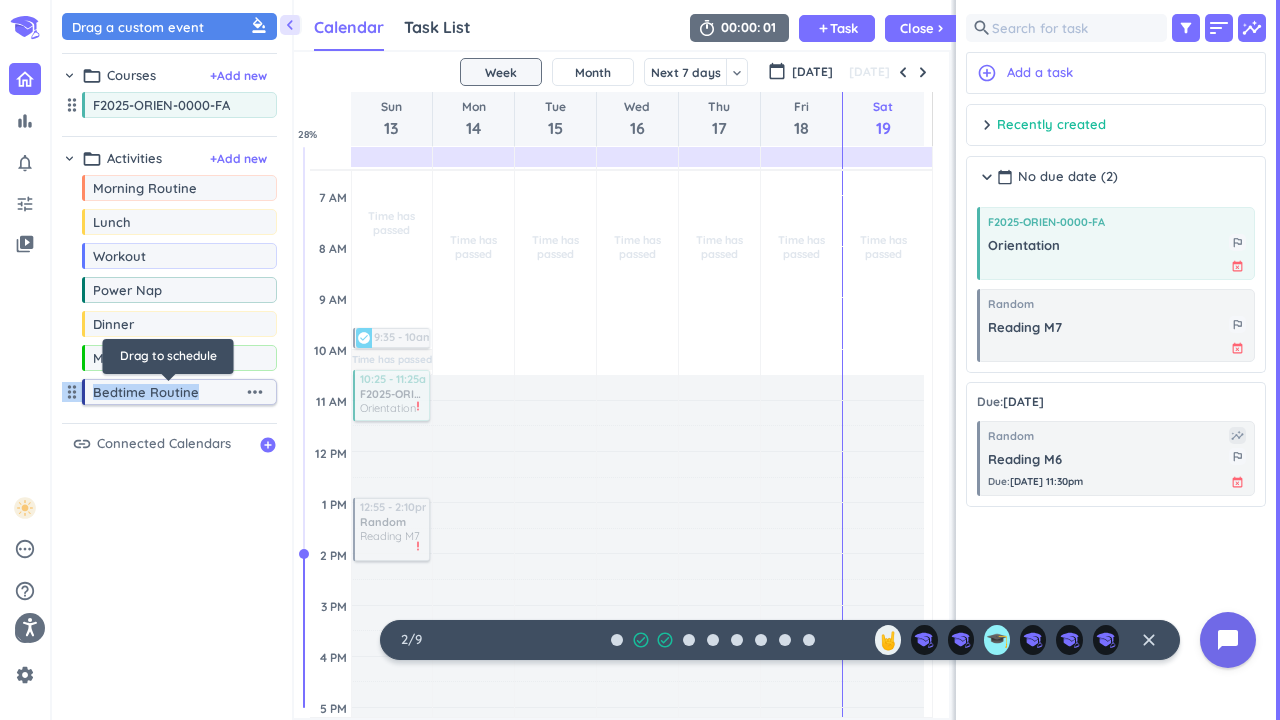 drag, startPoint x: 172, startPoint y: 368, endPoint x: 194, endPoint y: 403, distance: 41.340054 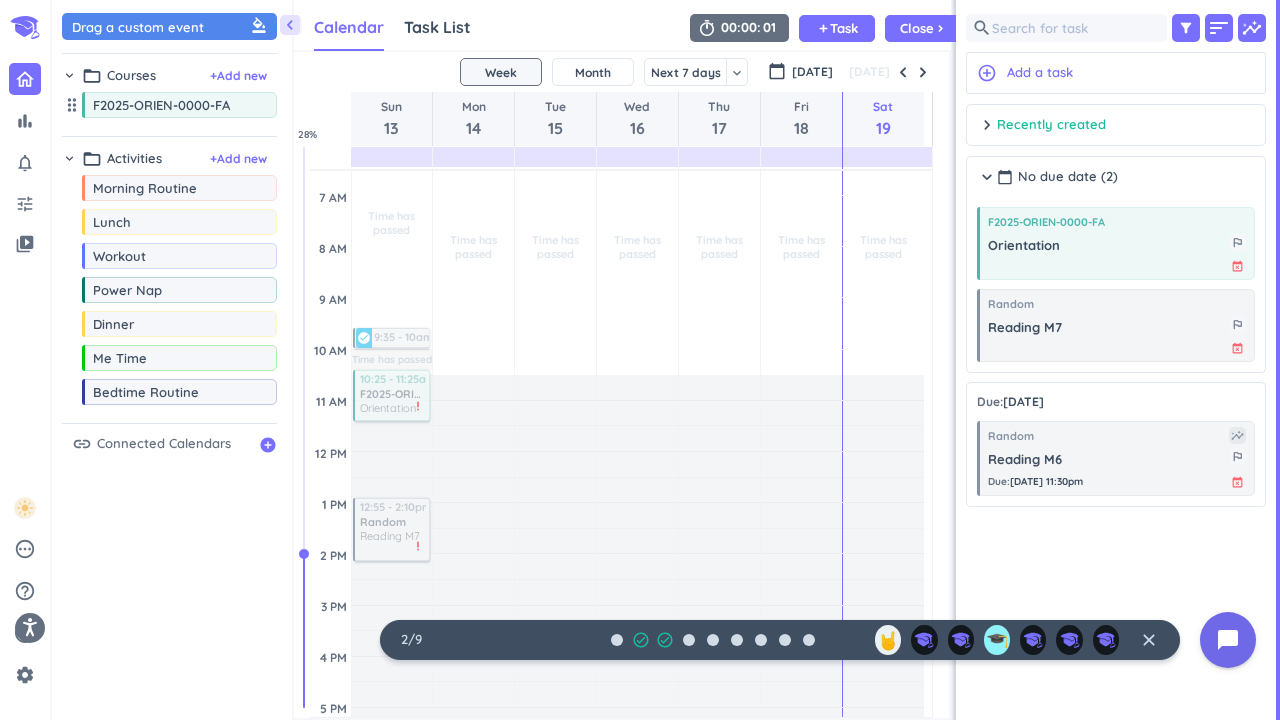 drag, startPoint x: 194, startPoint y: 403, endPoint x: 169, endPoint y: 508, distance: 107.935165 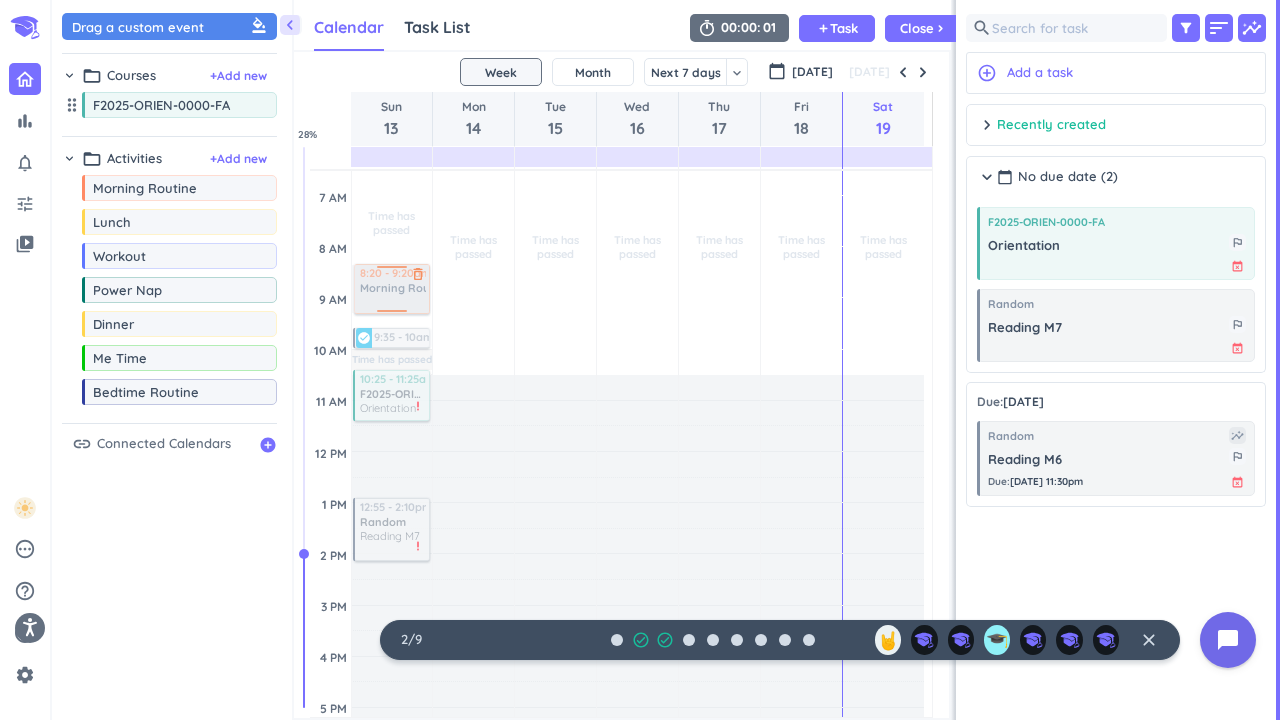 click on "chevron_left Drag a custom event format_color_fill chevron_right folder_open Courses   +  Add new drag_indicator F2025-ORIEN-0000-FA more_horiz chevron_right folder_open Activities   +  Add new drag_indicator Morning Routine more_horiz drag_indicator Lunch more_horiz drag_indicator Workout more_horiz drag_indicator Power Nap more_horiz drag_indicator Dinner more_horiz drag_indicator Me Time more_horiz drag_indicator Bedtime Routine more_horiz link Connected Calendars add_circle Calendar Task List Calendar keyboard_arrow_down 00 00 01 add Task Close chevron_right SHOVEL [DATE] - [DATE] Week Month Next 7 days keyboard_arrow_down Week keyboard_arrow_down calendar_today [DATE] [DATE] Sun 13 Mon 14 Tue 15 Wed 16 Thu 17 Fri 18 Sat 19 4 AM 5 AM 6 AM 7 AM 8 AM 9 AM 10 AM 11 AM 12 PM 1 PM 2 PM 3 PM 4 PM 5 PM 6 PM 7 PM 8 PM 9 PM 10 PM 11 PM 12 AM 1 AM 2 AM 3 AM Time has passed Past due Plan Time has passed Adjust Awake Time Adjust Awake Time 9:35 - 10am Reading M6 more_vert check_circle   10:25 - 11:25am Random" at bounding box center (666, 360) 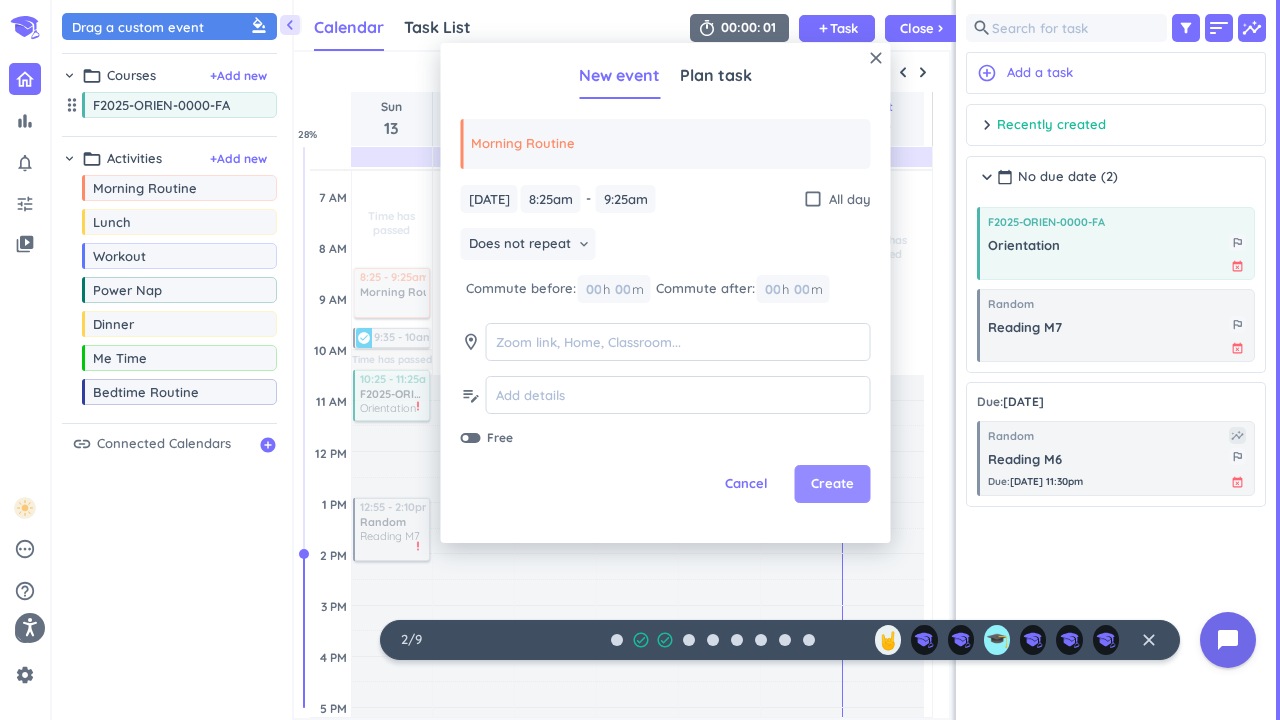 click on "Create" at bounding box center (832, 484) 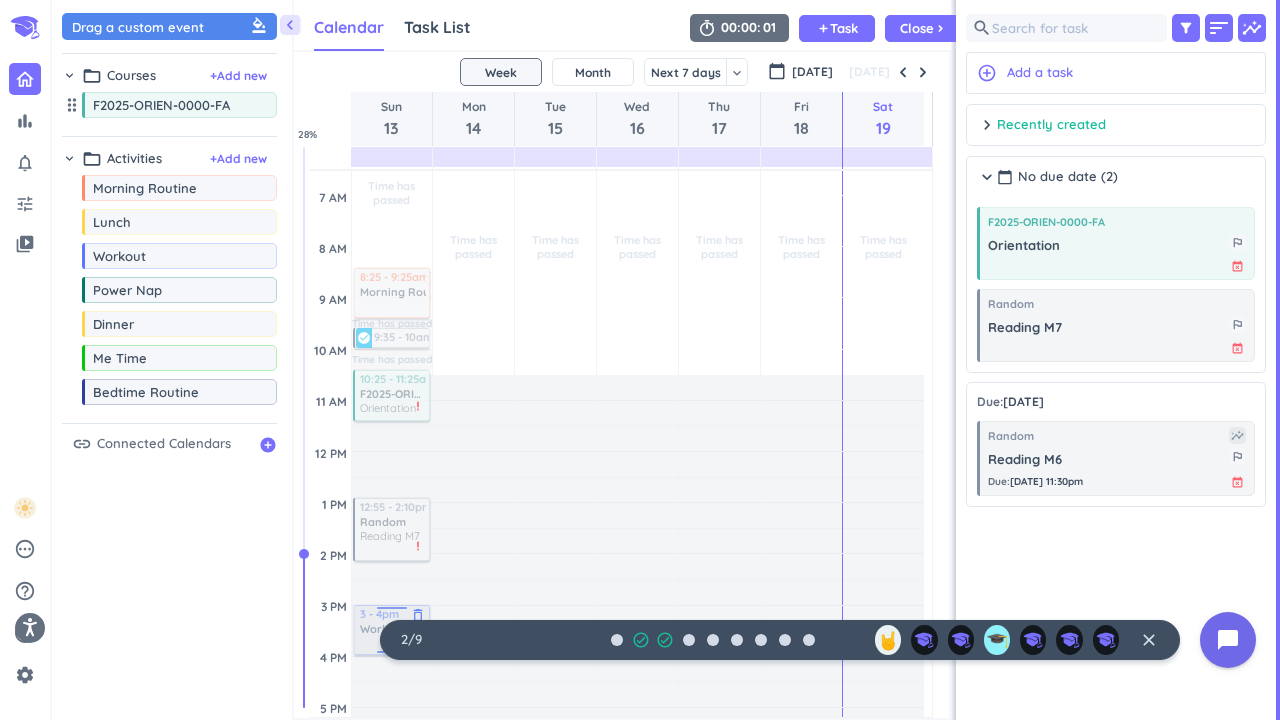 drag, startPoint x: 168, startPoint y: 259, endPoint x: 396, endPoint y: 608, distance: 416.87527 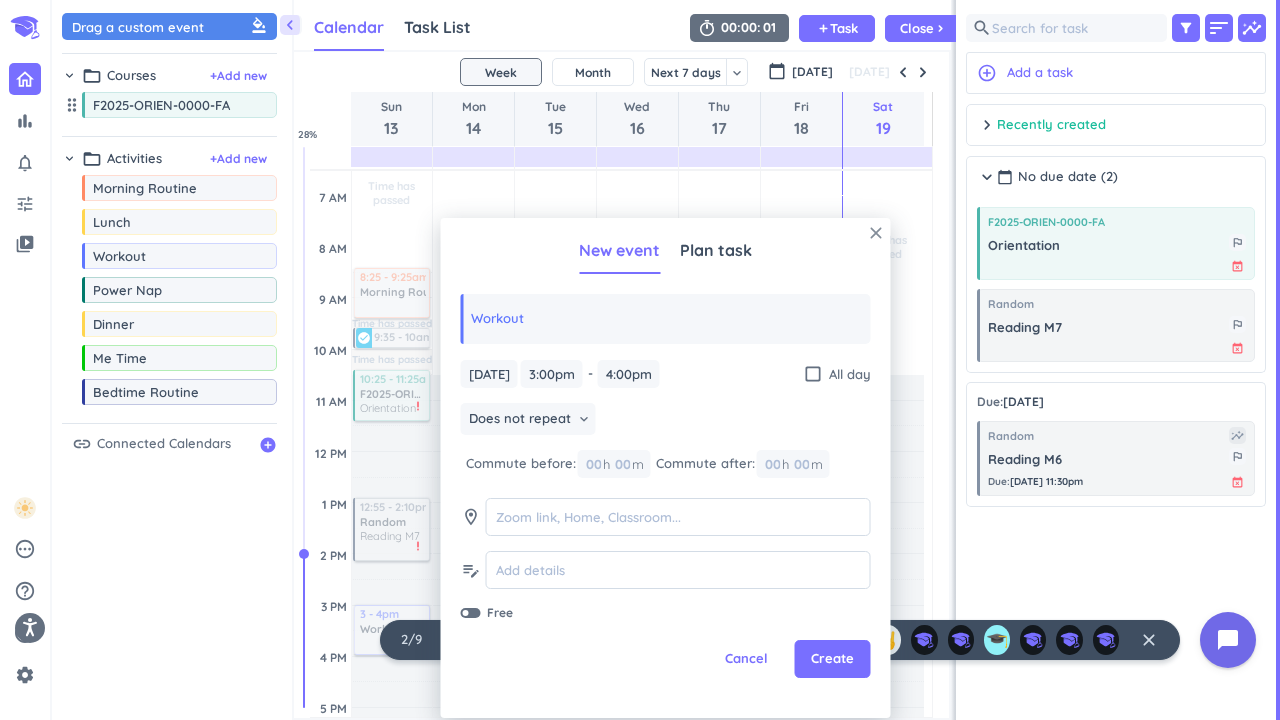 click on "close" at bounding box center [876, 233] 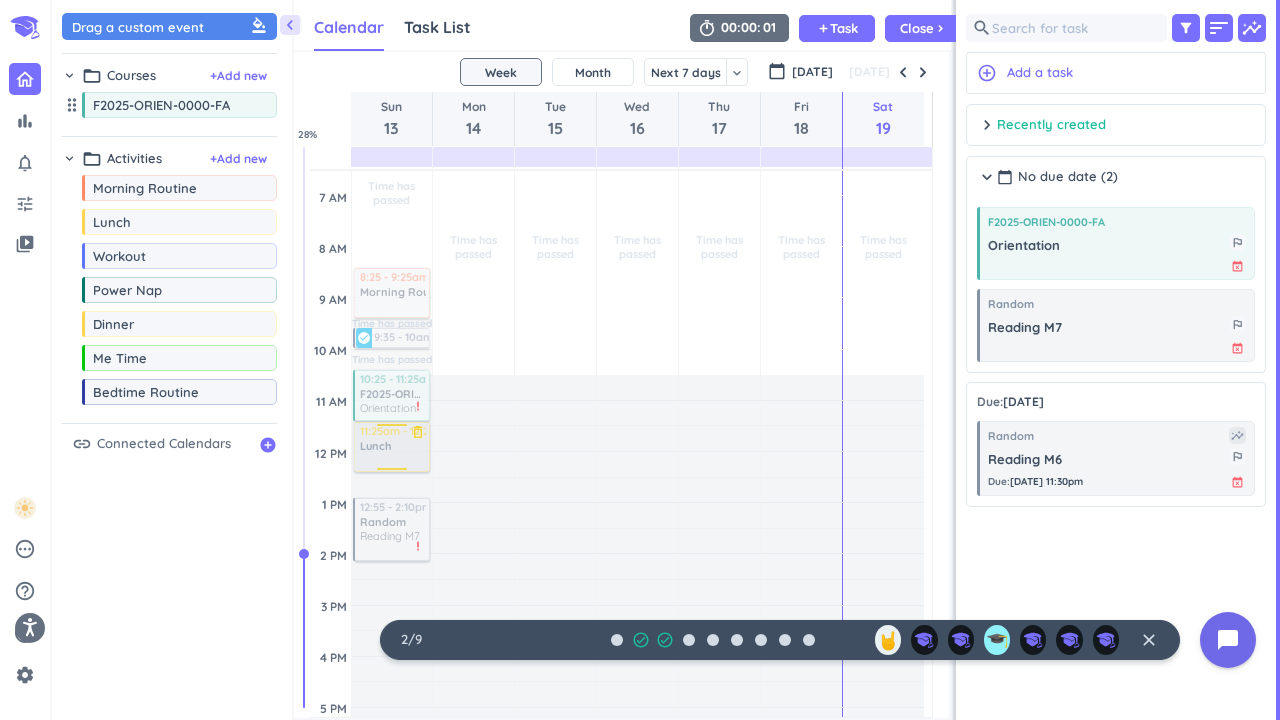 drag, startPoint x: 140, startPoint y: 234, endPoint x: 410, endPoint y: 424, distance: 330.1515 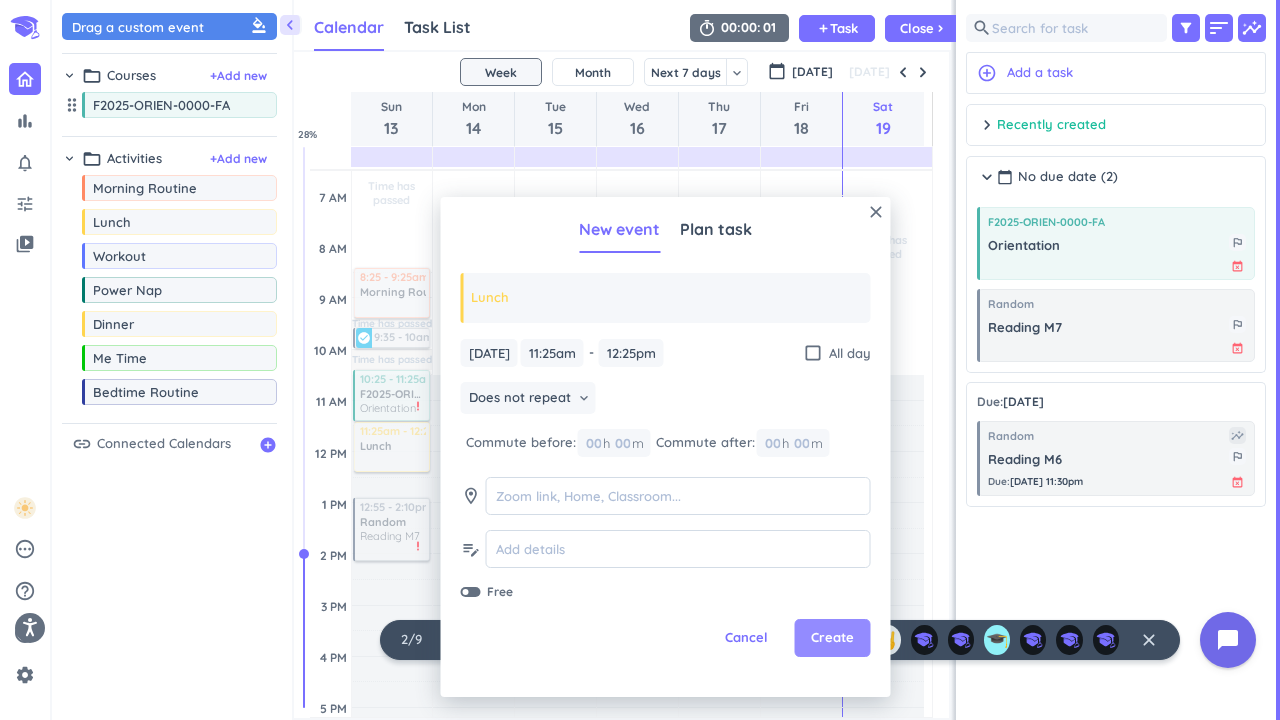 click on "Create" at bounding box center [832, 638] 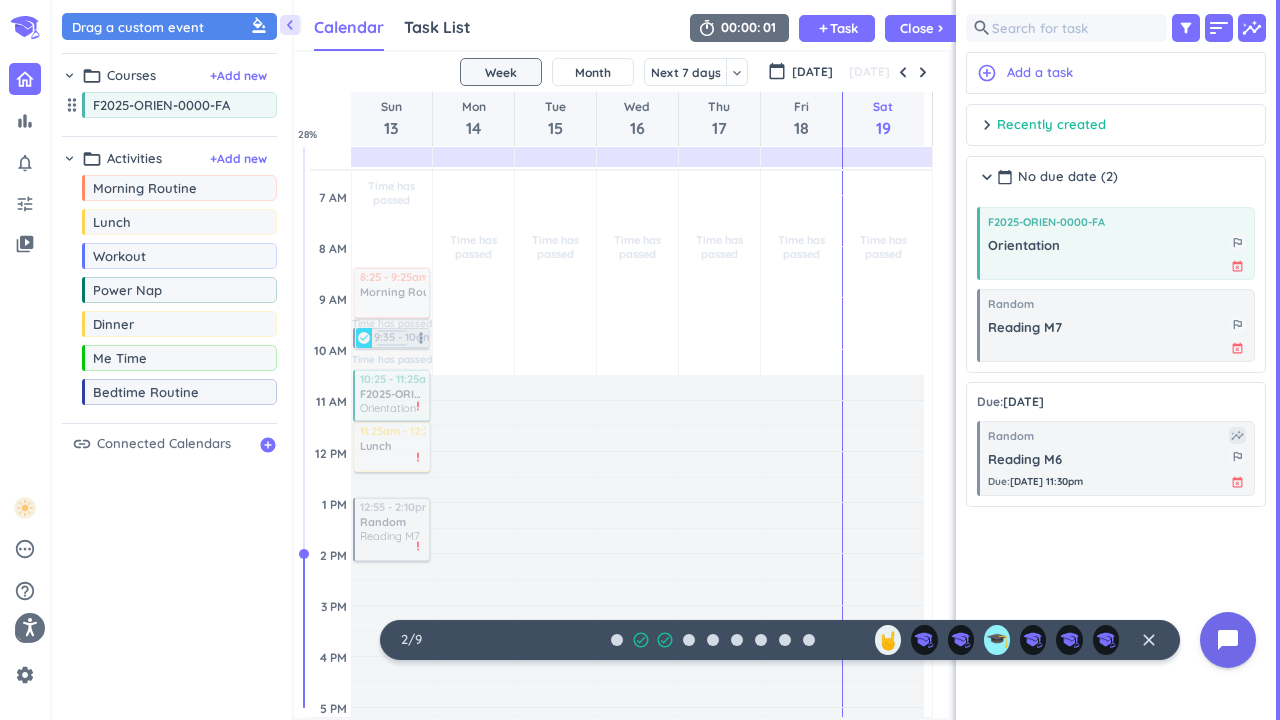 click at bounding box center [392, 334] 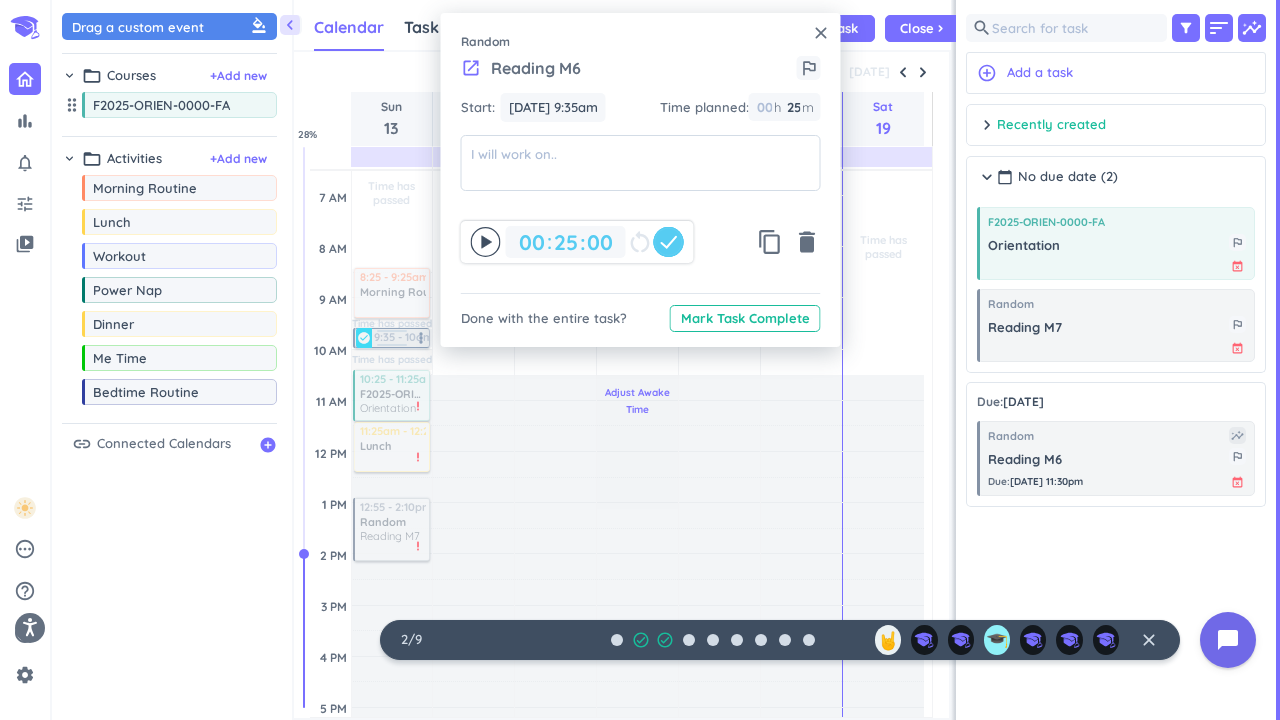 click on "Adjust Awake Time" at bounding box center [637, 823] 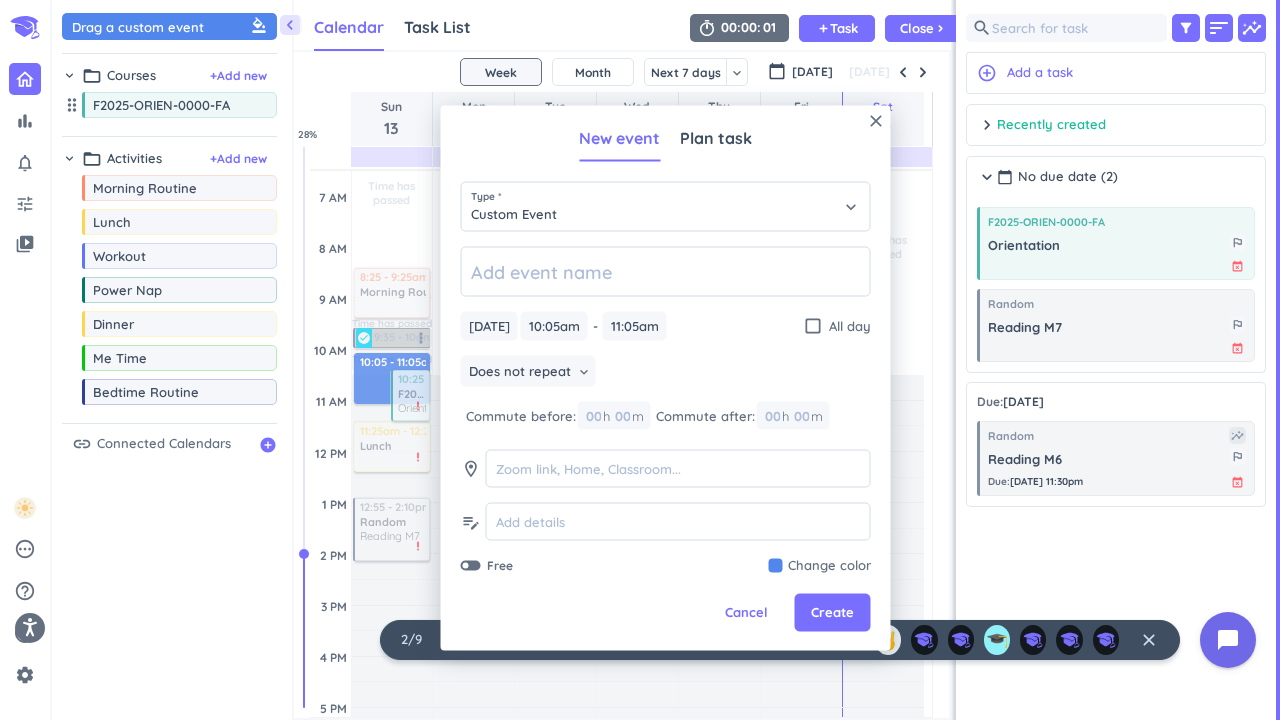 click on "9:35 - 10am Reading M6 more_vert check_circle" at bounding box center (392, 338) 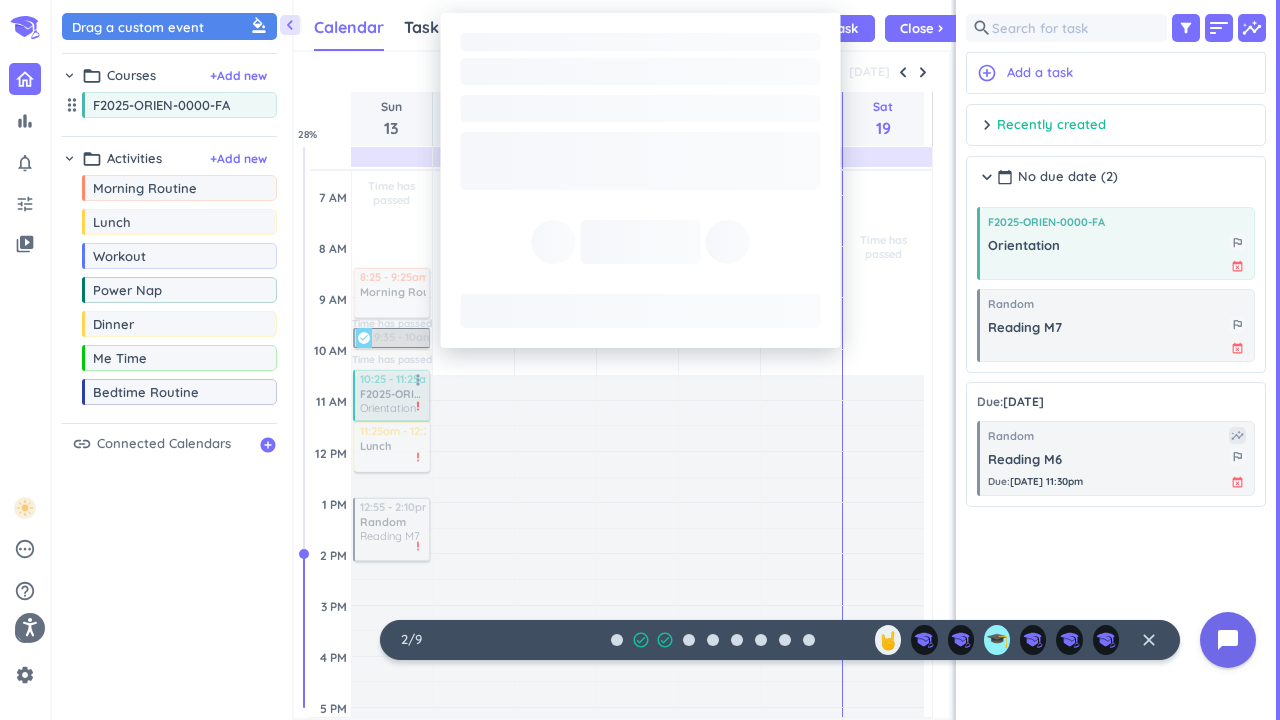 click at bounding box center (391, 395) 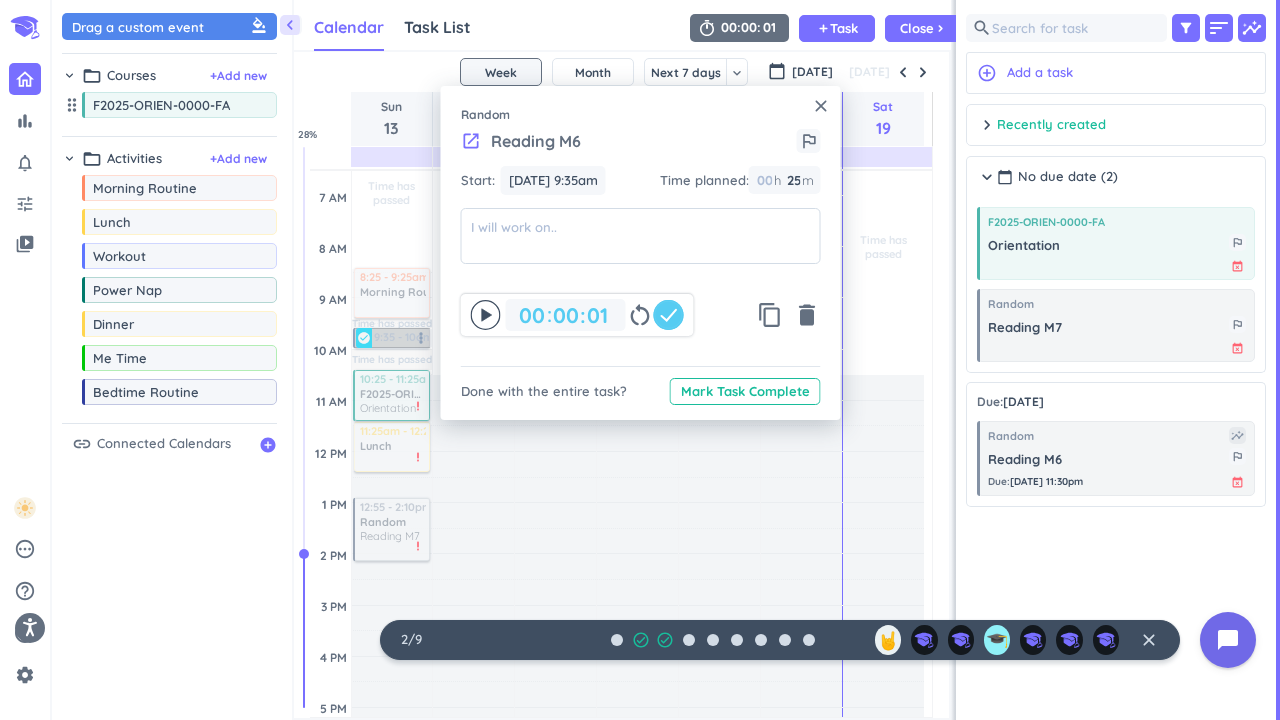 click on "9:35 - 10am Reading M6 more_vert check_circle" at bounding box center (392, 338) 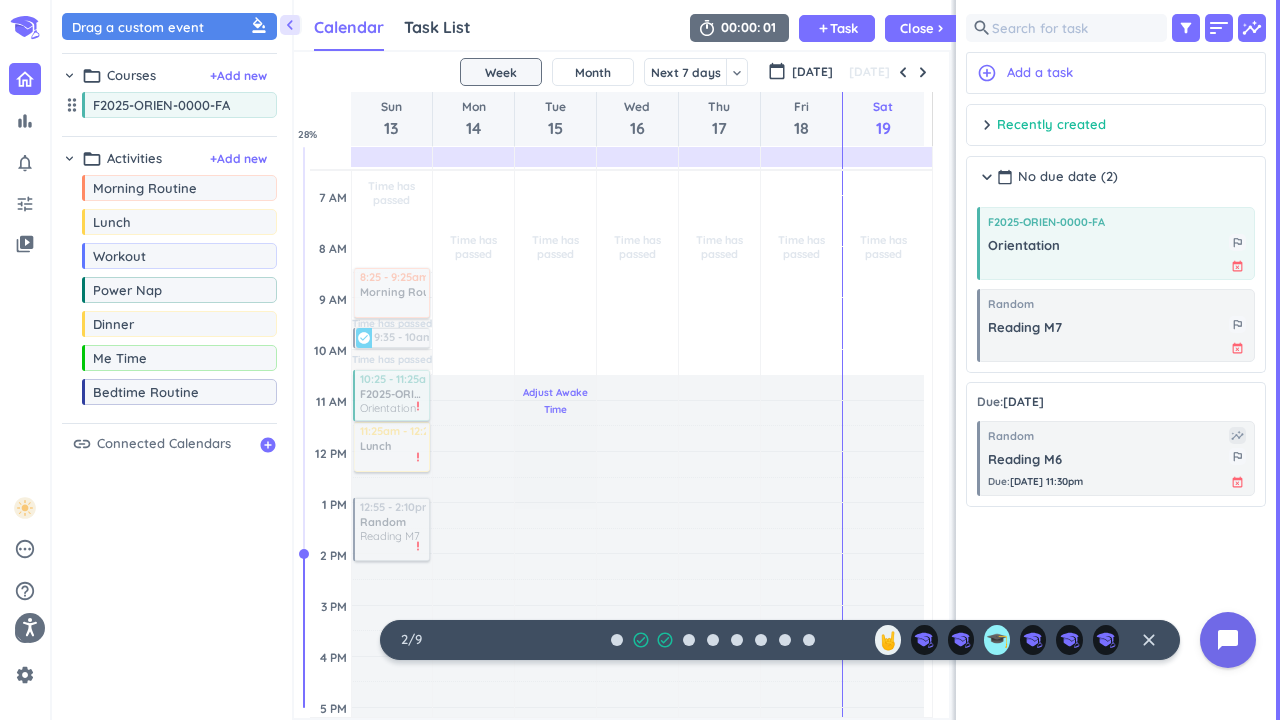 click on "Adjust Awake Time" at bounding box center (555, 823) 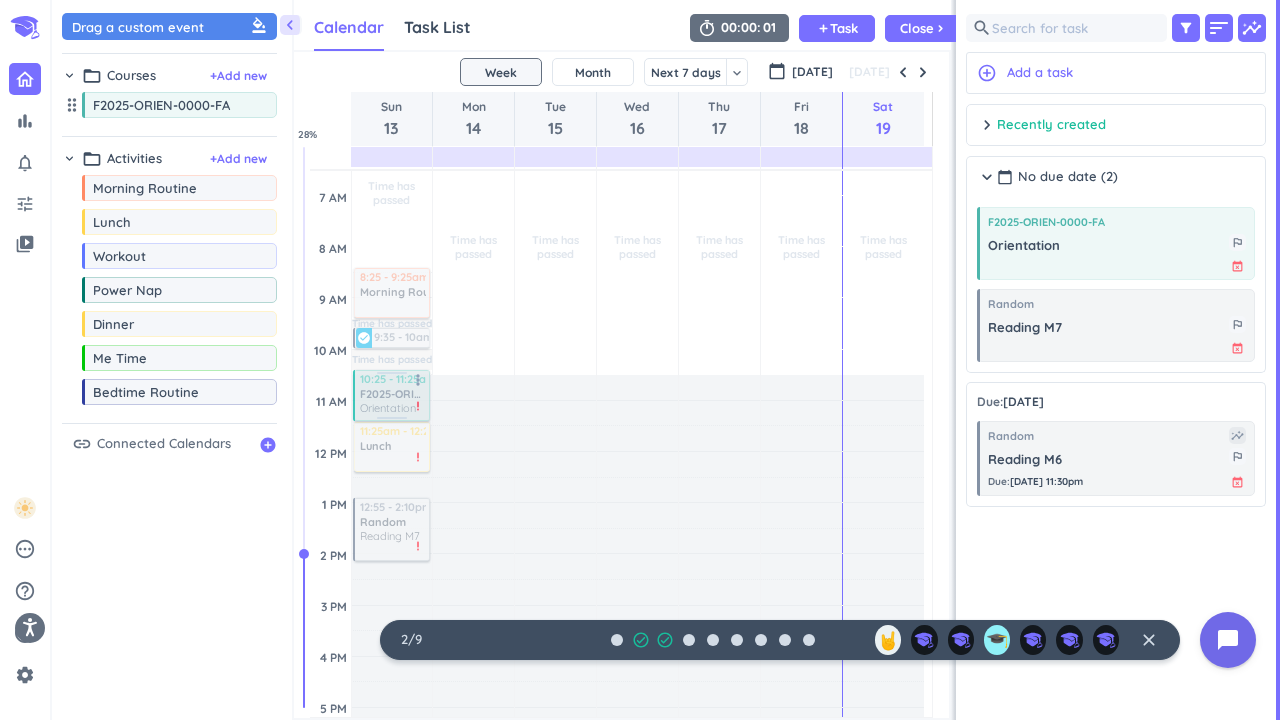 click at bounding box center (392, 376) 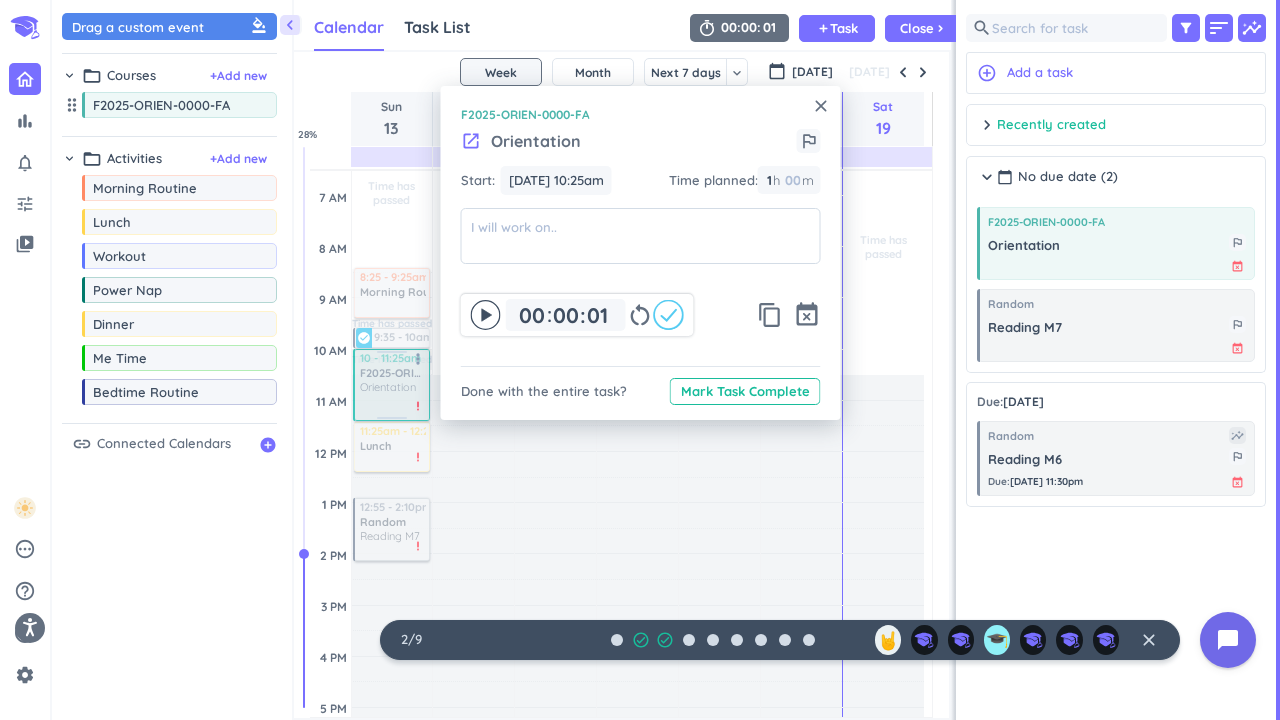 drag, startPoint x: 389, startPoint y: 374, endPoint x: 389, endPoint y: 351, distance: 23 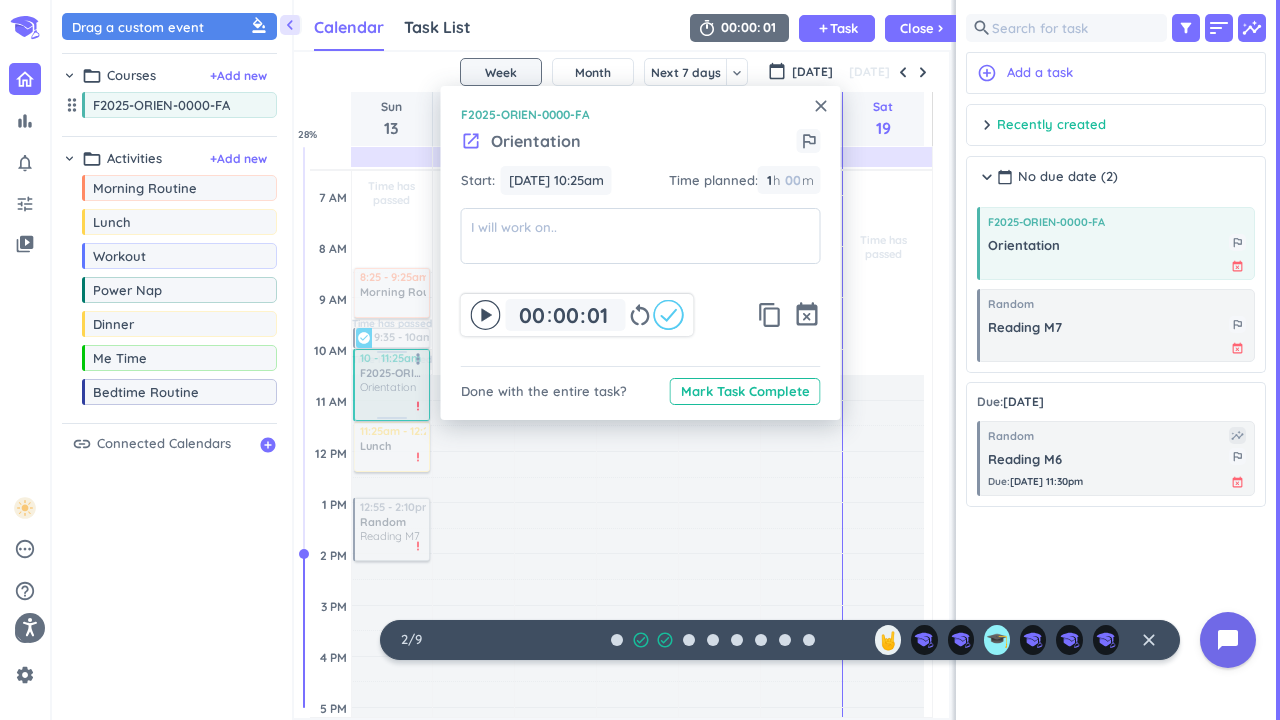 click on "Time has passed Past due Plan Time has passed Time has passed Adjust Awake Time Adjust Awake Time 8:25 - 9:25am Morning Routine delete_outline 9:35 - 10am Reading M6 more_vert check_circle   10:25 - 11:25am F2025-ORIEN-0000-FA Orientation more_vert priority_high 11:25am - 12:25pm Lunch delete_outline priority_high 12:55 - 2:10pm Random Reading M7 more_vert priority_high 10 - 11:25am F2025-ORIEN-0000-FA Orientation more_vert priority_high" at bounding box center [392, 656] 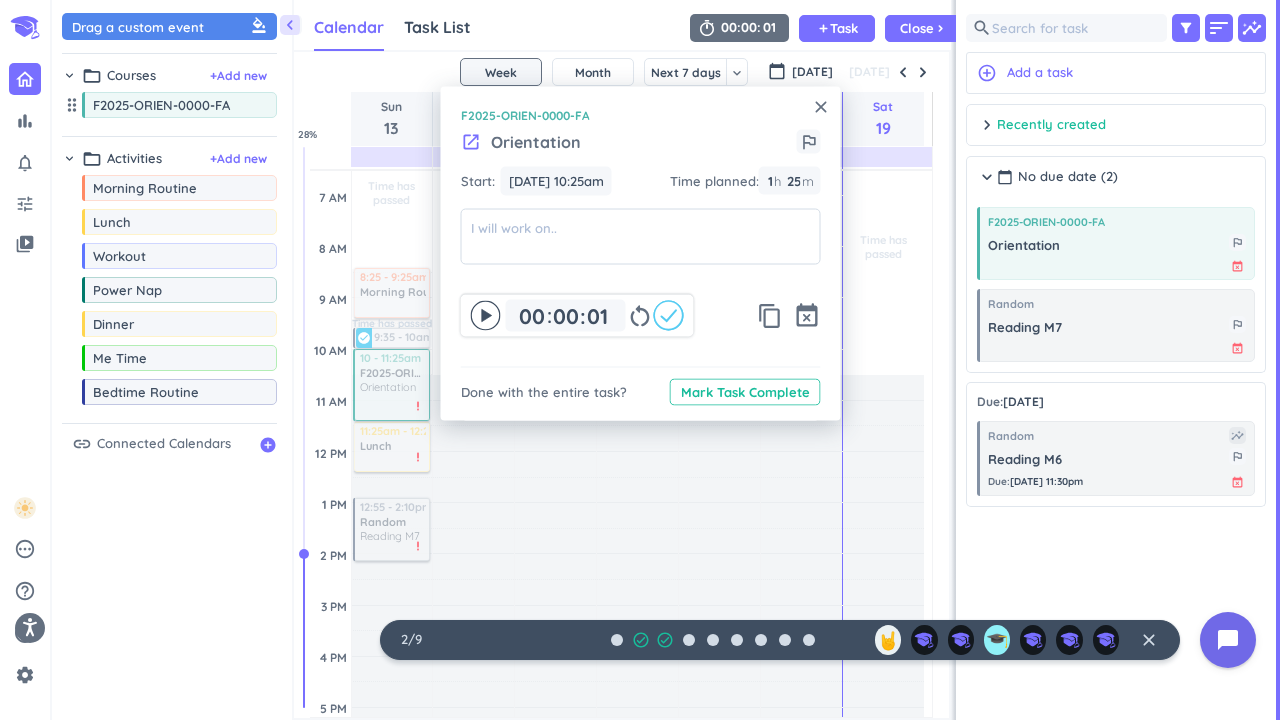 click on "Done with the entire task? Mark Task Complete" at bounding box center (641, 394) 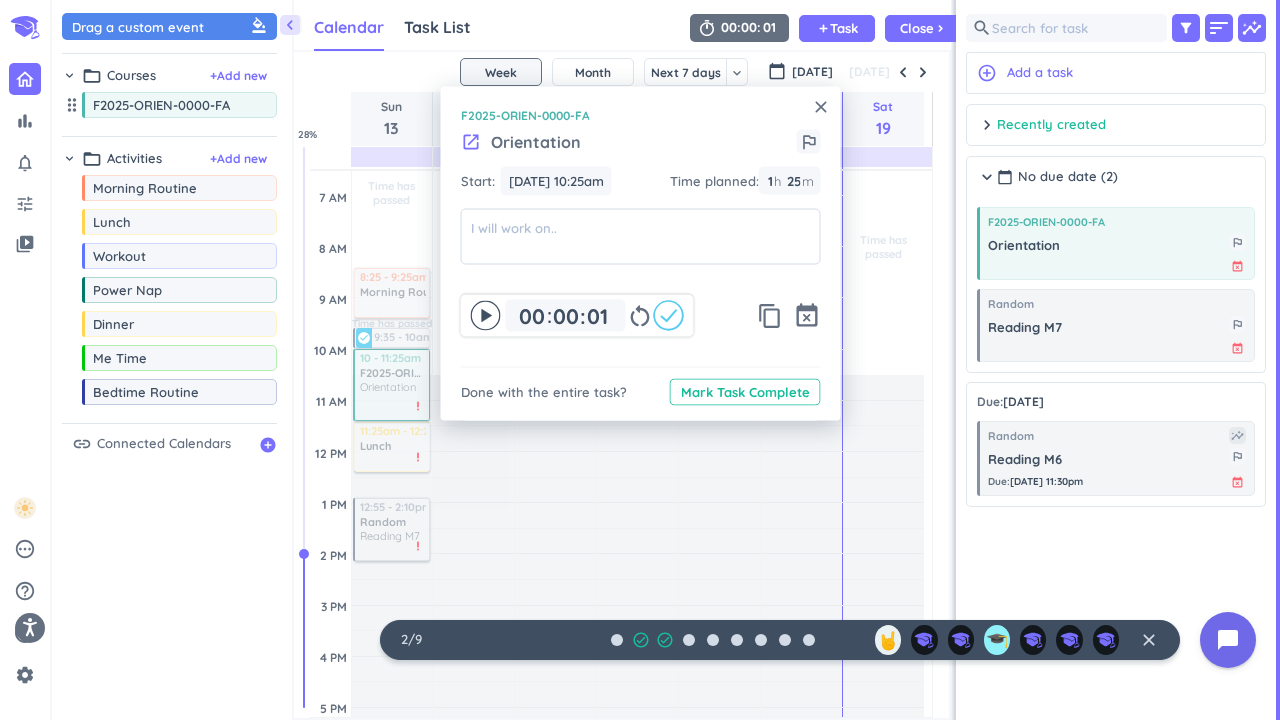 click on "Adjust Awake Time" at bounding box center [473, 823] 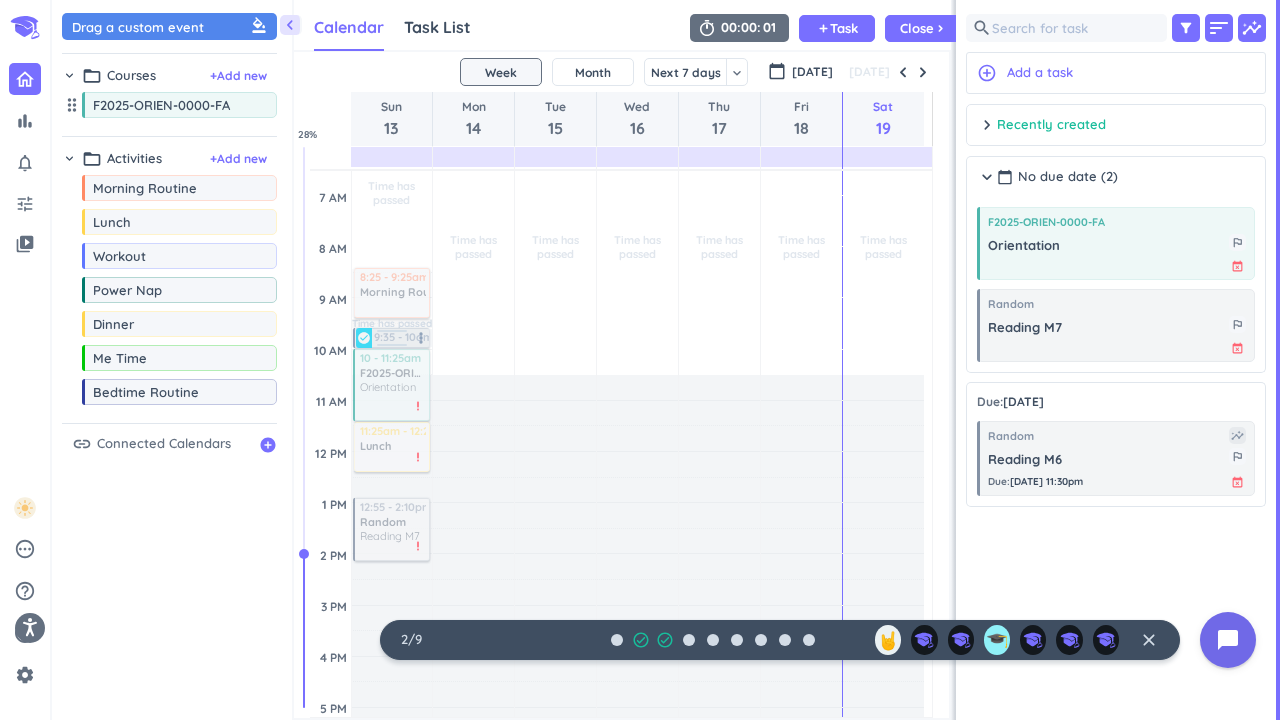 click on "check_circle" at bounding box center (364, 338) 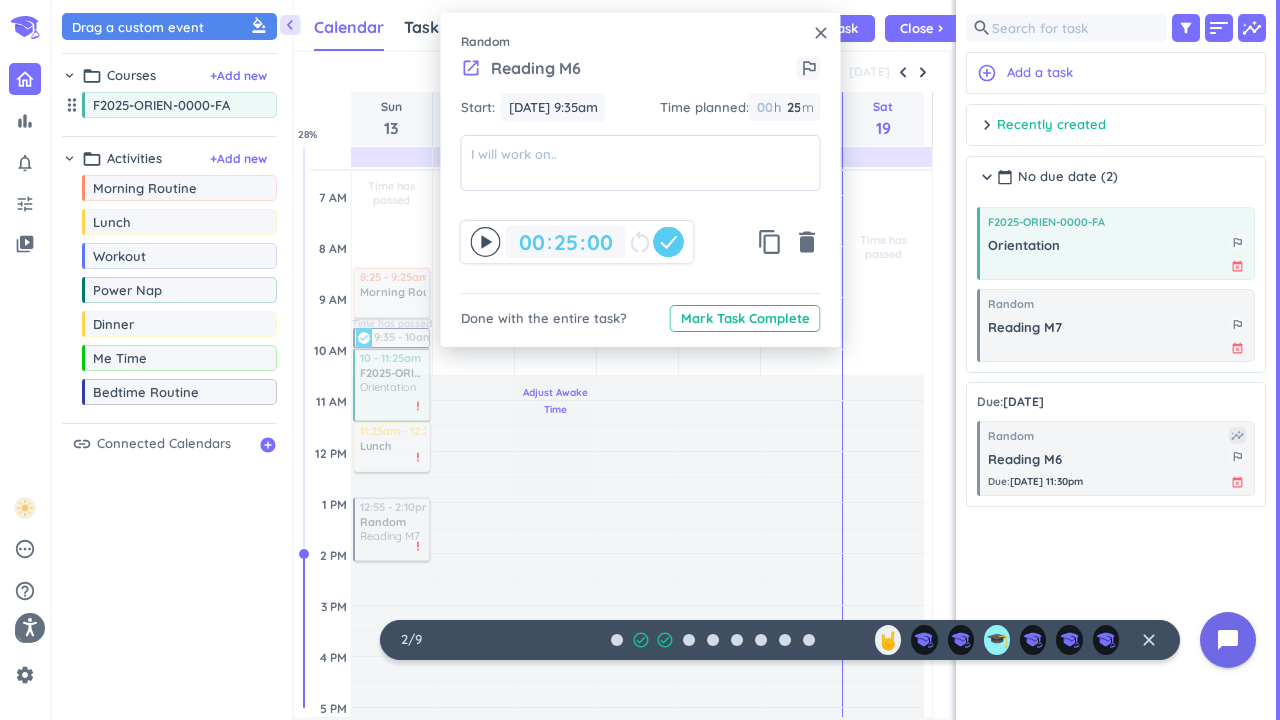 click on "Adjust Awake Time" at bounding box center [555, 823] 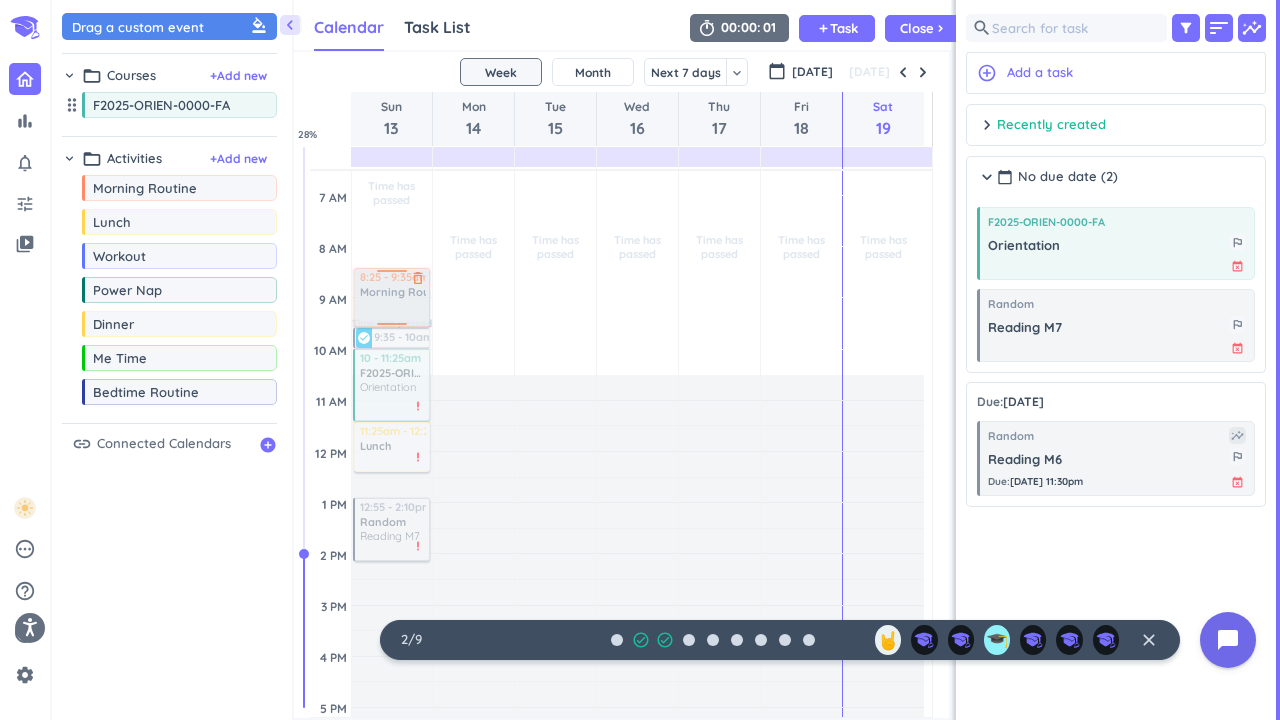 click on "Time has passed Past due Plan Time has passed Adjust Awake Time Adjust Awake Time 8:25 - 9:25am Morning Routine delete_outline 9:35 - 10am Reading M6 more_vert check_circle   10 - 11:25am F2025-ORIEN-0000-FA Orientation more_vert priority_high 11:25am - 12:25pm Lunch delete_outline priority_high 12:55 - 2:10pm Random Reading M7 more_vert priority_high 8:25 - 9:35am Morning Routine delete_outline" at bounding box center [392, 656] 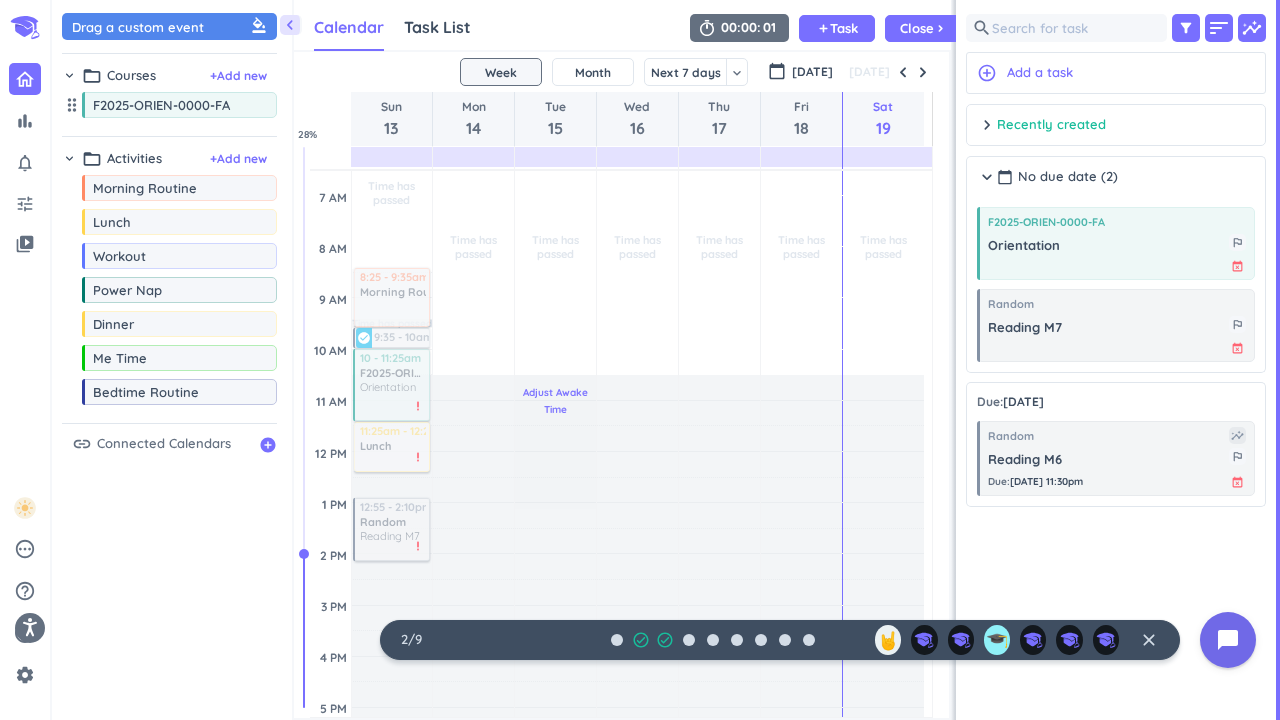 click on "Adjust Awake Time" at bounding box center [555, 823] 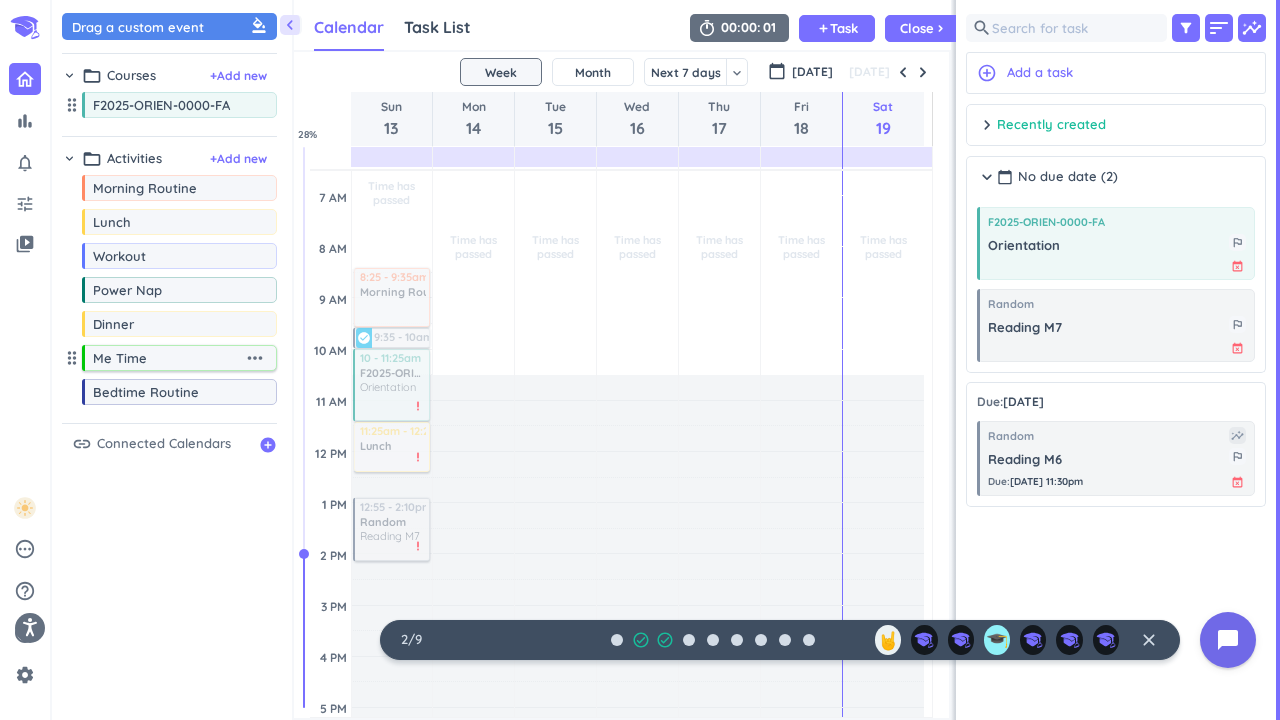 click on "Me Time" at bounding box center [168, 358] 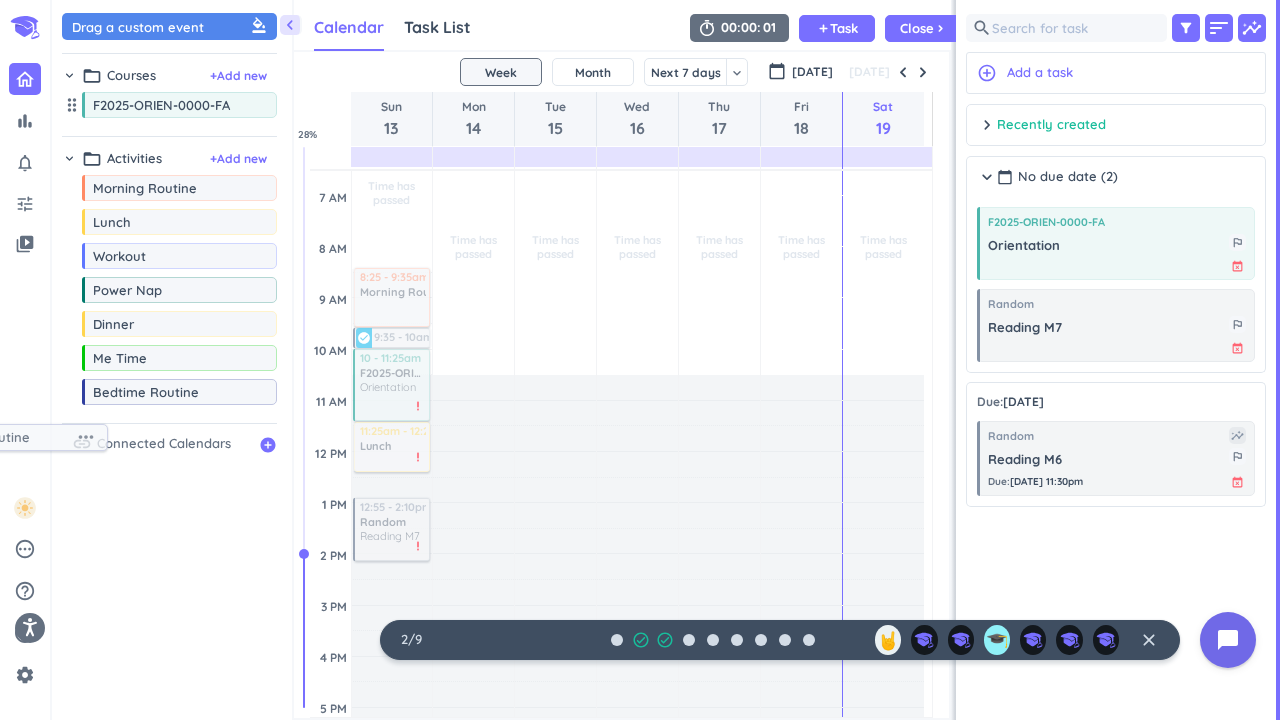 drag, startPoint x: 169, startPoint y: 402, endPoint x: 21, endPoint y: 368, distance: 151.8552 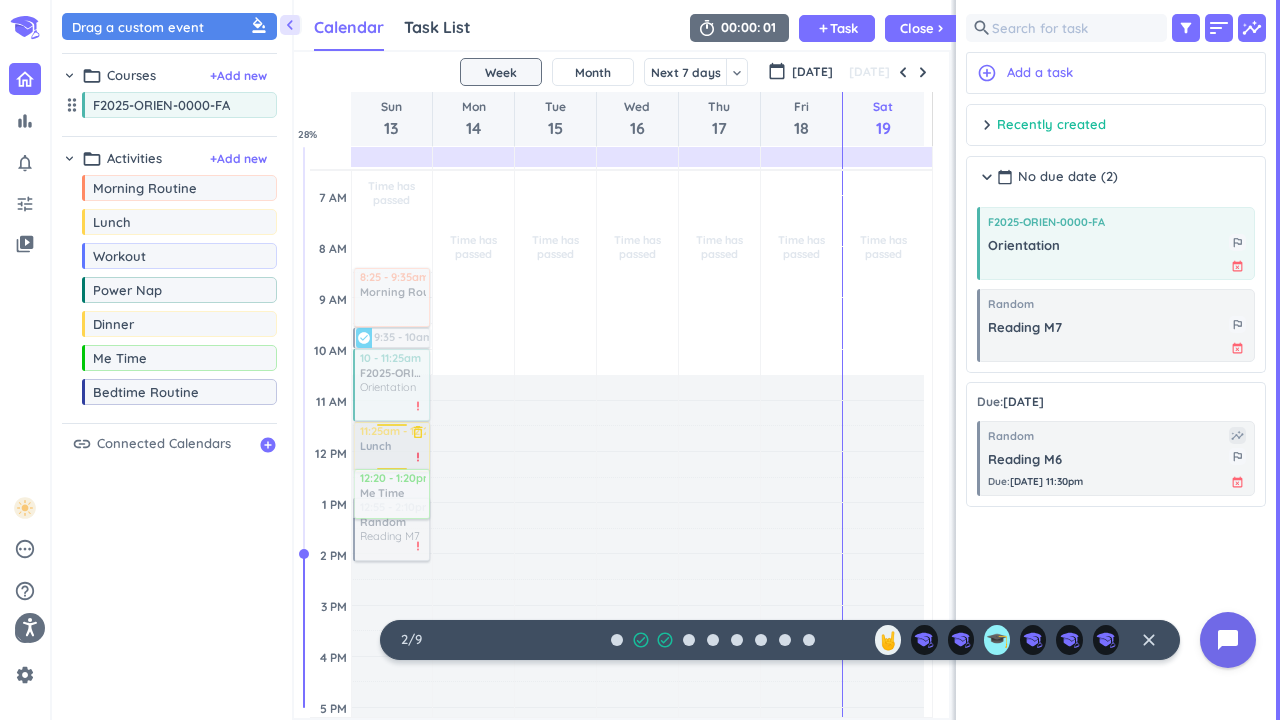 click on "chevron_left Drag a custom event format_color_fill chevron_right folder_open Courses   +  Add new drag_indicator F2025-ORIEN-0000-FA more_horiz chevron_right folder_open Activities   +  Add new drag_indicator Morning Routine more_horiz drag_indicator Lunch more_horiz drag_indicator Workout more_horiz drag_indicator Power Nap more_horiz drag_indicator Dinner more_horiz drag_indicator Me Time more_horiz drag_indicator Bedtime Routine more_horiz link Connected Calendars add_circle Calendar Task List Calendar keyboard_arrow_down 00 00 01 add Task Close chevron_right SHOVEL [DATE] - [DATE] Week Month Next 7 days keyboard_arrow_down Week keyboard_arrow_down calendar_today [DATE] [DATE] Sun 13 Mon 14 Tue 15 Wed 16 Thu 17 Fri 18 Sat 19 4 AM 5 AM 6 AM 7 AM 8 AM 9 AM 10 AM 11 AM 12 PM 1 PM 2 PM 3 PM 4 PM 5 PM 6 PM 7 PM 8 PM 9 PM 10 PM 11 PM 12 AM 1 AM 2 AM 3 AM Time has passed Past due Plan Adjust Awake Time Adjust Awake Time 8:25 - 9:35am Morning Routine delete_outline 9:35 - 10am Reading M6 more_vert   Lunch %" at bounding box center (666, 360) 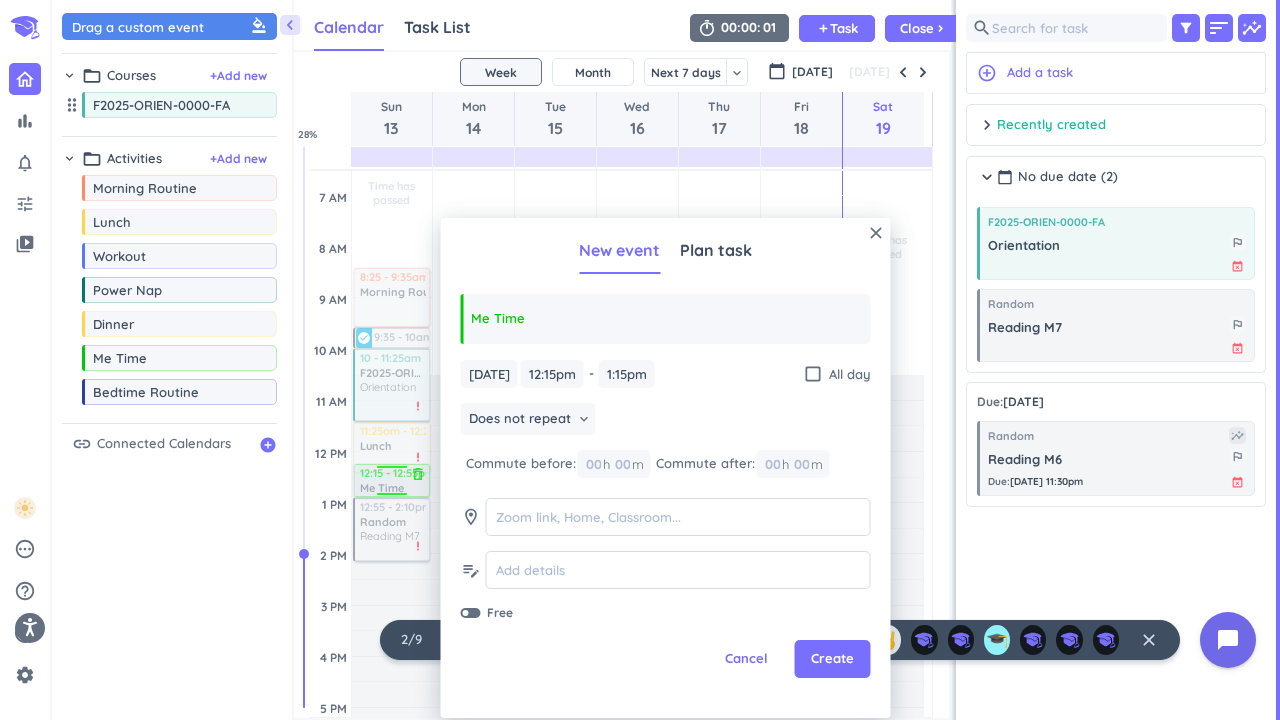 drag, startPoint x: 412, startPoint y: 515, endPoint x: 417, endPoint y: 498, distance: 17.720045 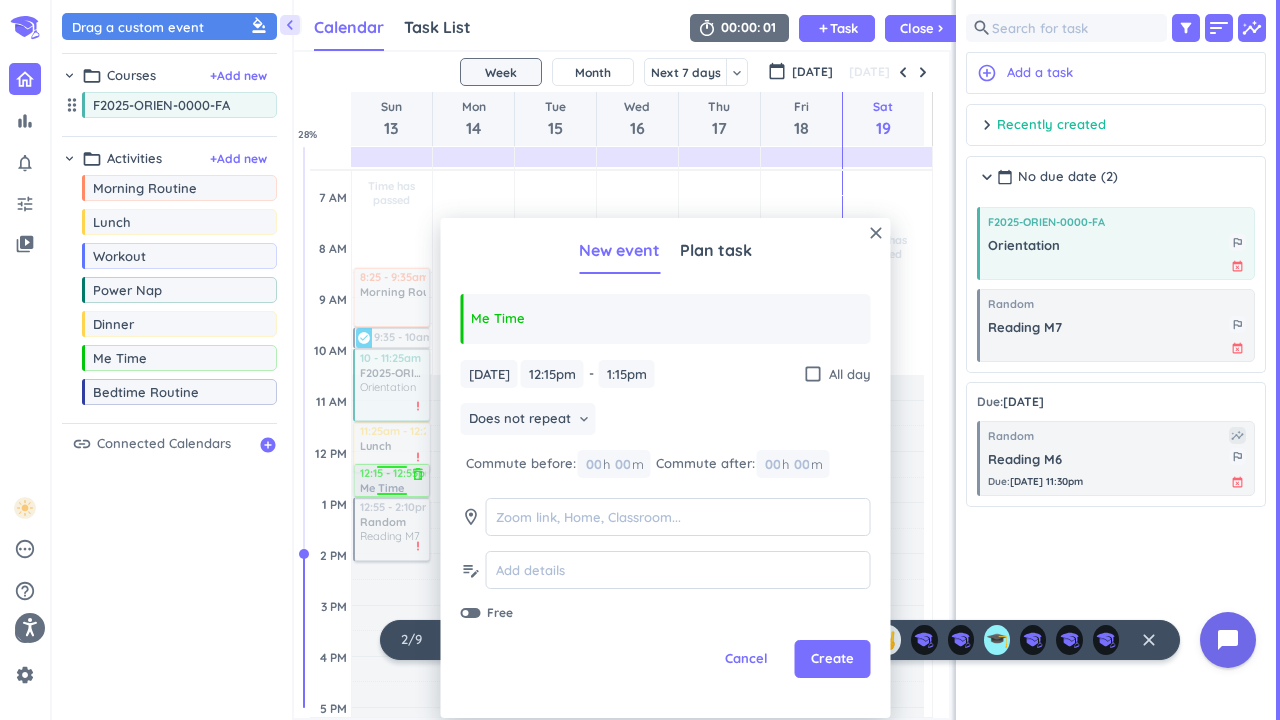 click on "Time has passed Past due Plan Adjust Awake Time Adjust Awake Time 11:25am - 12:25pm Lunch delete_outline priority_high 12:15 - 1:15pm Me Time delete_outline 12:55 - 2:10pm Random Reading M7 more_vert priority_high 8:25 - 9:35am Morning Routine delete_outline 9:35 - 10am Reading M6 more_vert check_circle   10 - 11:25am F2025-ORIEN-0000-FA Orientation more_vert priority_high 12:15 - 12:55pm Me Time delete_outline" at bounding box center [392, 656] 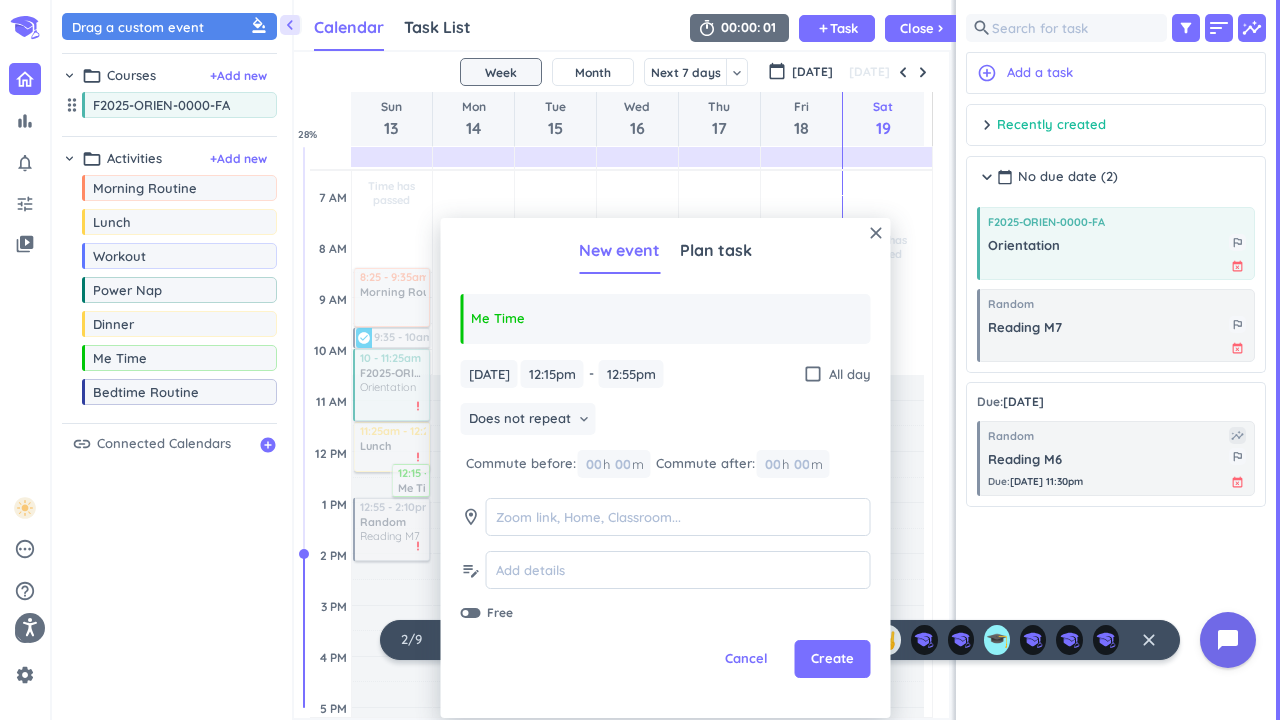 type on "12:55pm" 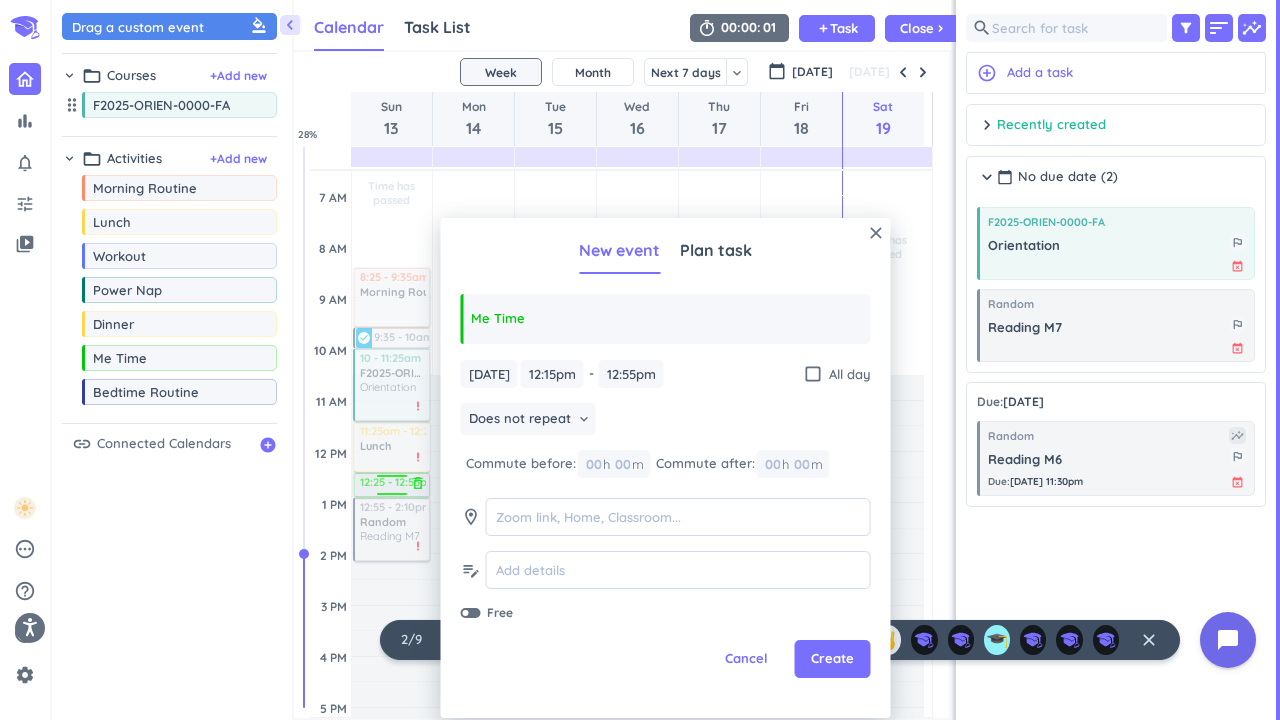 drag, startPoint x: 409, startPoint y: 466, endPoint x: 410, endPoint y: 477, distance: 11.045361 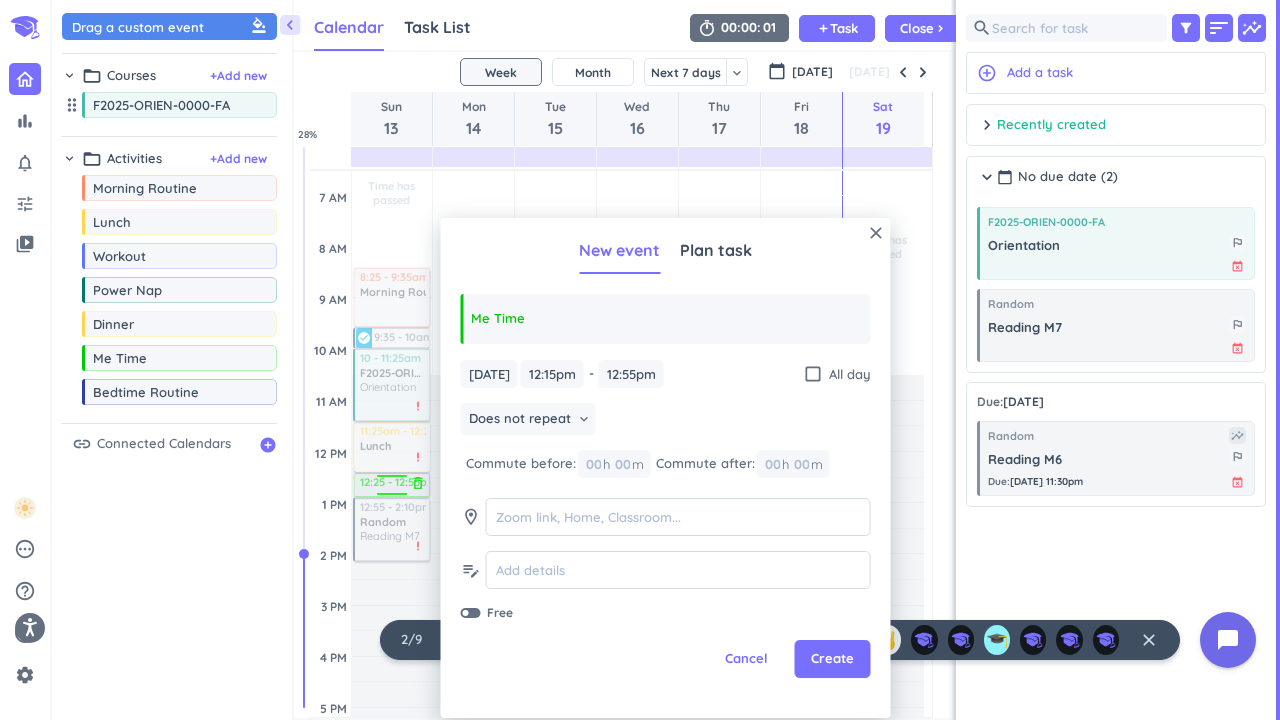 click on "Time has passed Past due Plan Adjust Awake Time Adjust Awake Time 11:25am - 12:25pm Lunch delete_outline priority_high 12:15 - 12:55pm Me Time delete_outline 8:25 - 9:35am Morning Routine delete_outline 9:35 - 10am Reading M6 more_vert check_circle   10 - 11:25am F2025-ORIEN-0000-FA Orientation more_vert priority_high 12:55 - 2:10pm Random Reading M7 more_vert priority_high 12:25 - 12:55pm Me Time delete_outline" at bounding box center [392, 656] 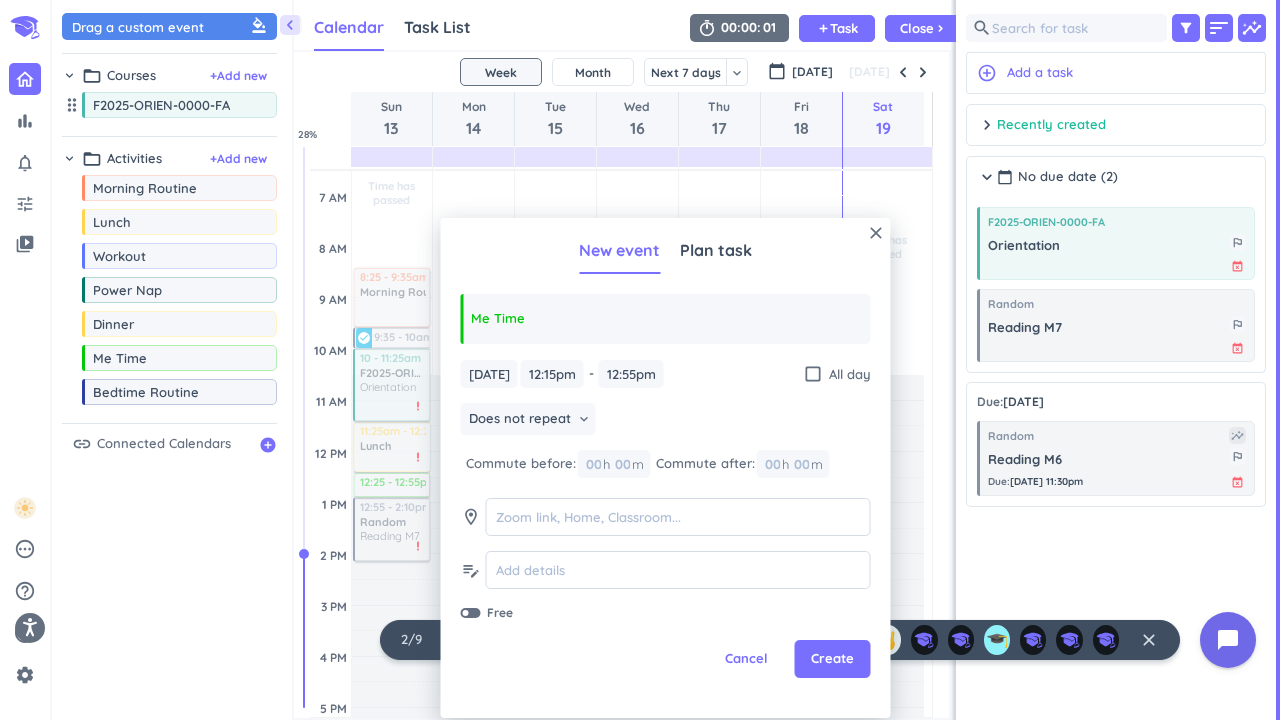 type on "12:25pm" 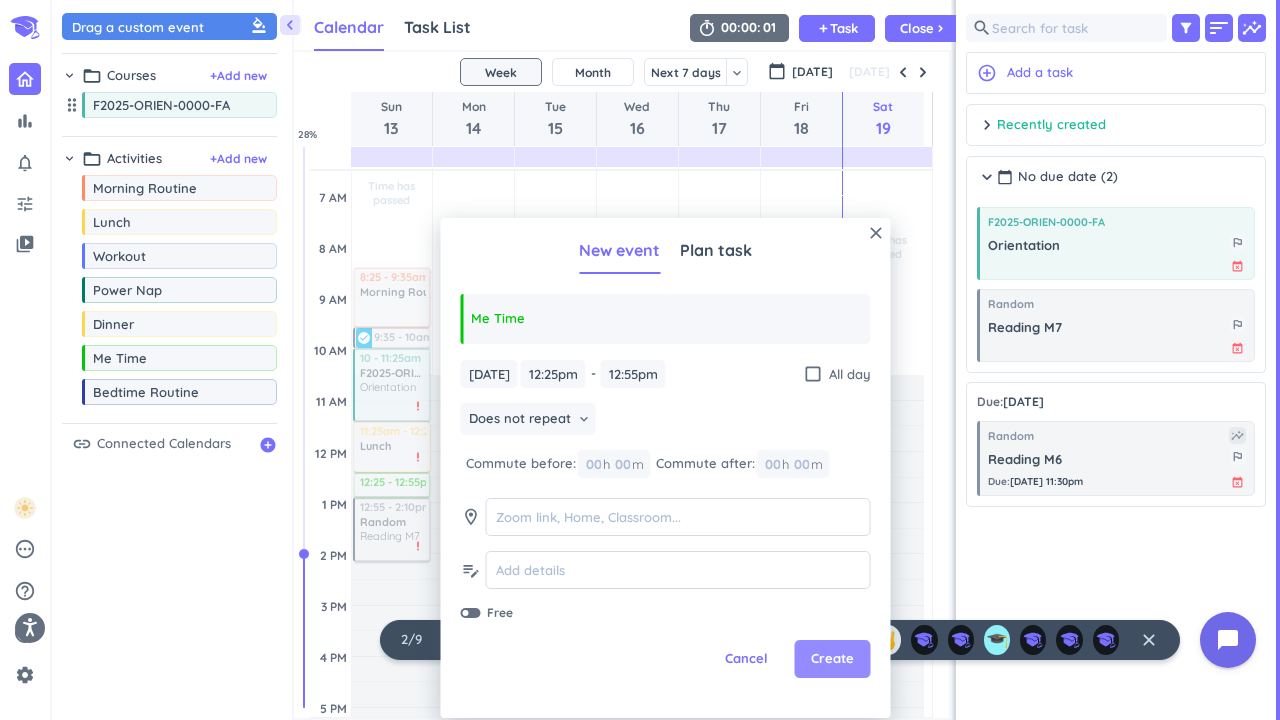 click on "Create" at bounding box center [832, 659] 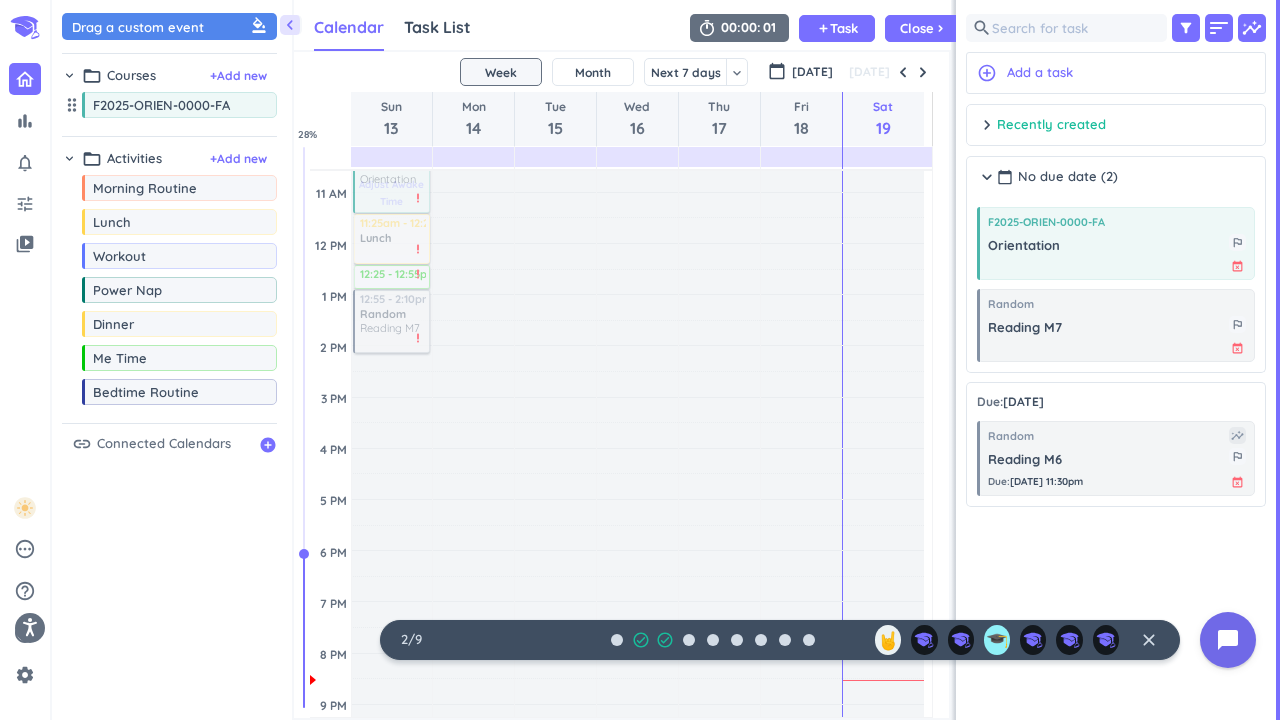 scroll, scrollTop: 329, scrollLeft: 0, axis: vertical 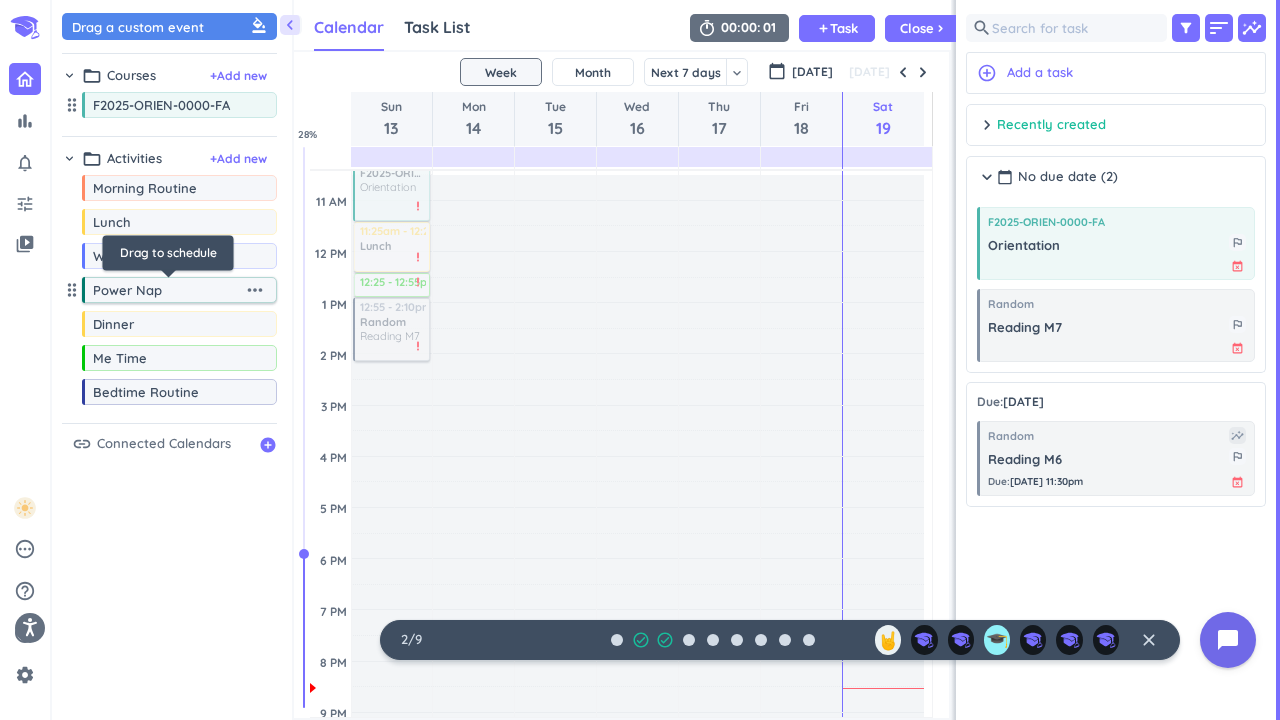 drag, startPoint x: 378, startPoint y: 282, endPoint x: 215, endPoint y: 294, distance: 163.44112 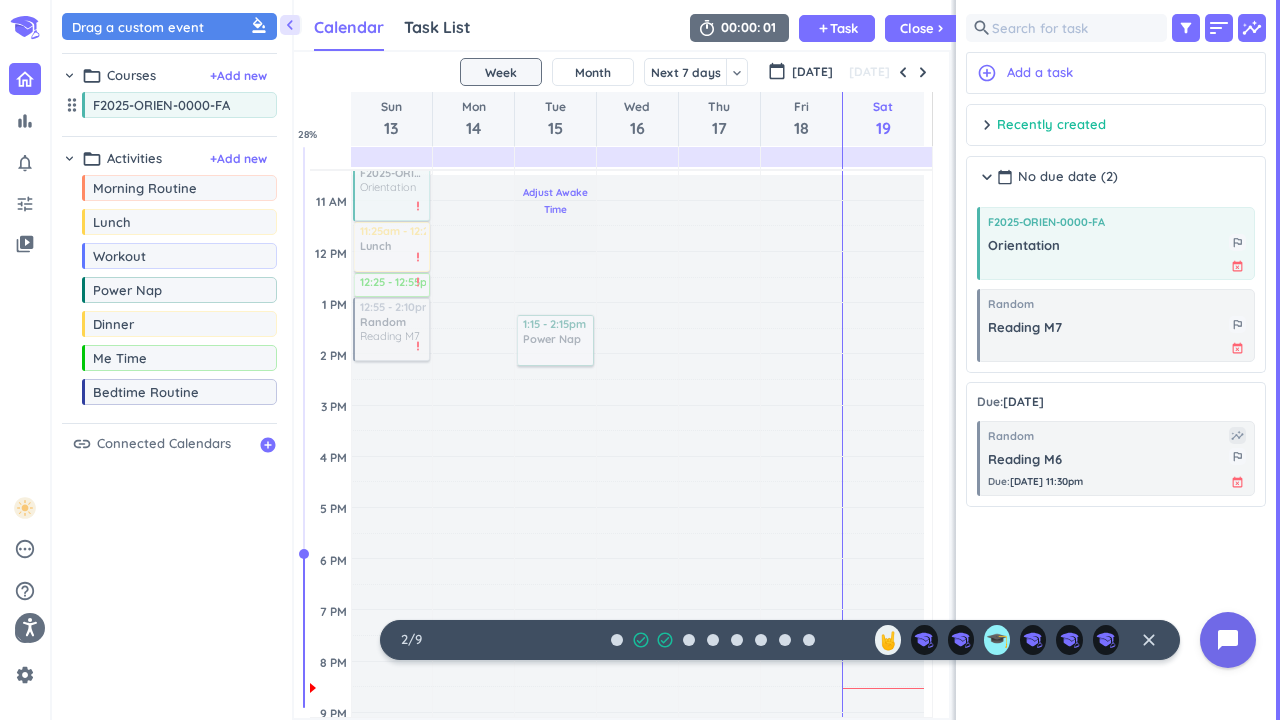 drag, startPoint x: 215, startPoint y: 298, endPoint x: 515, endPoint y: 312, distance: 300.32648 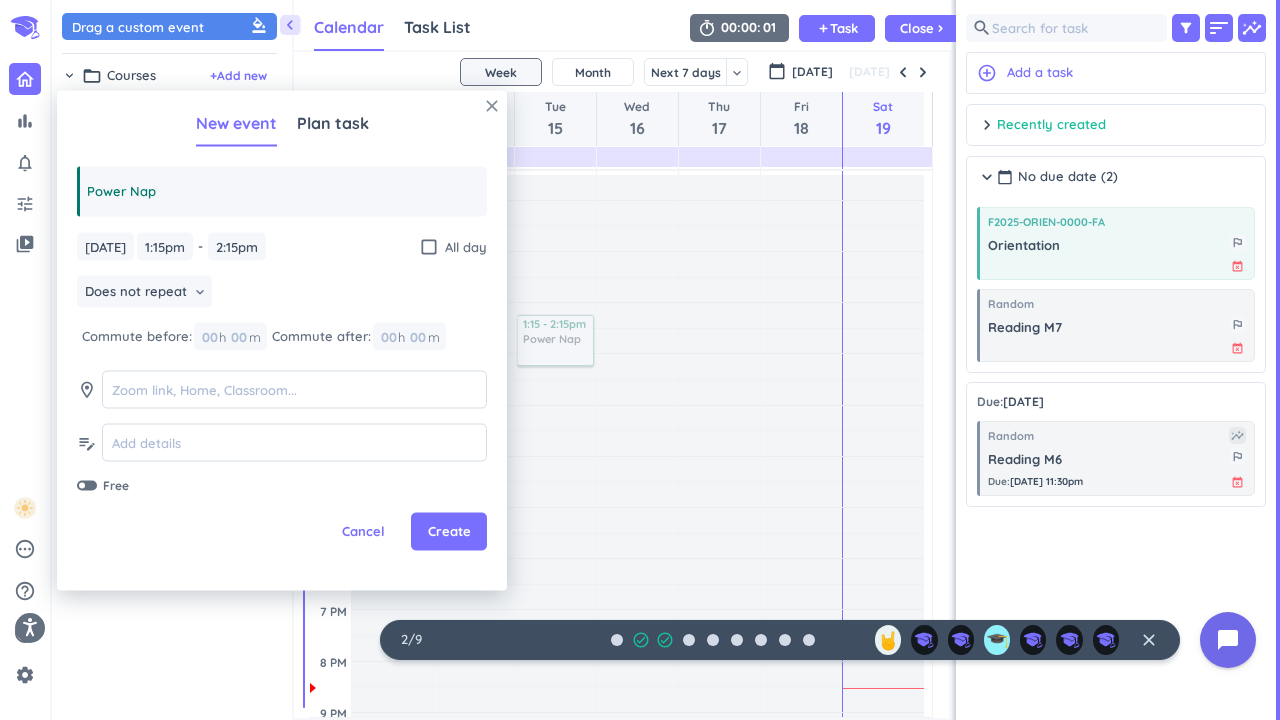 click on "close" at bounding box center (492, 106) 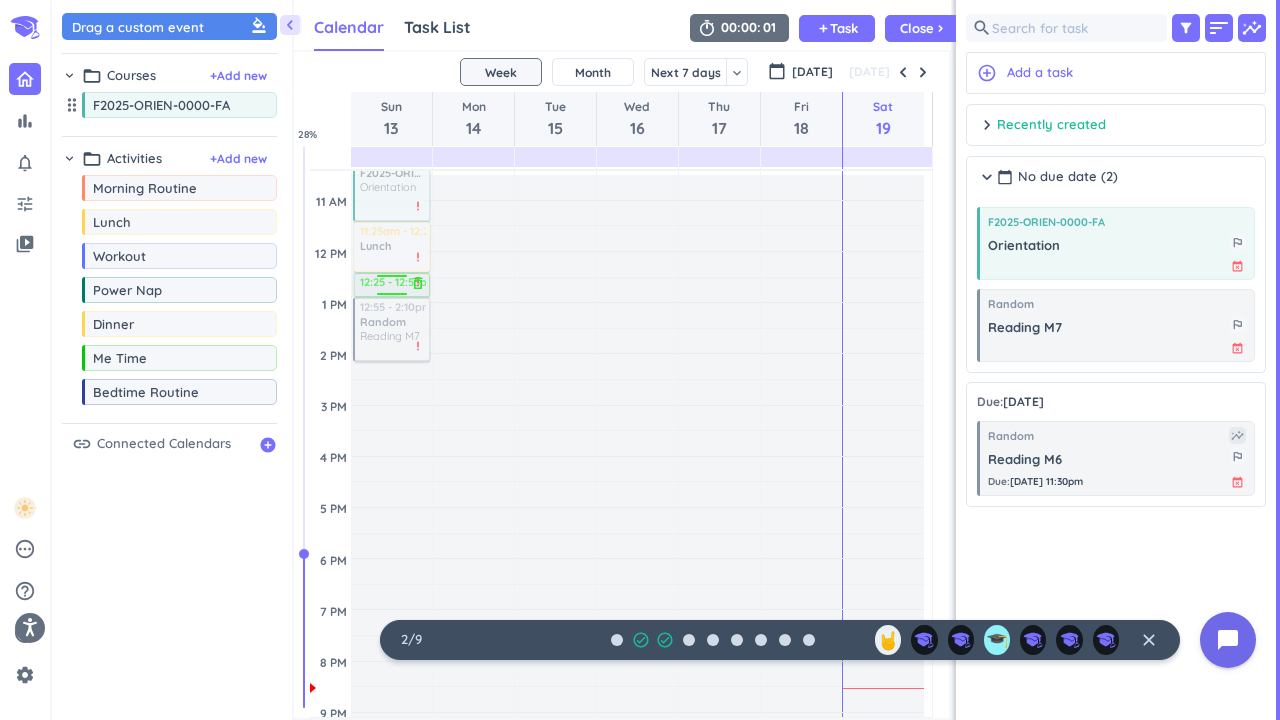 click at bounding box center [392, 279] 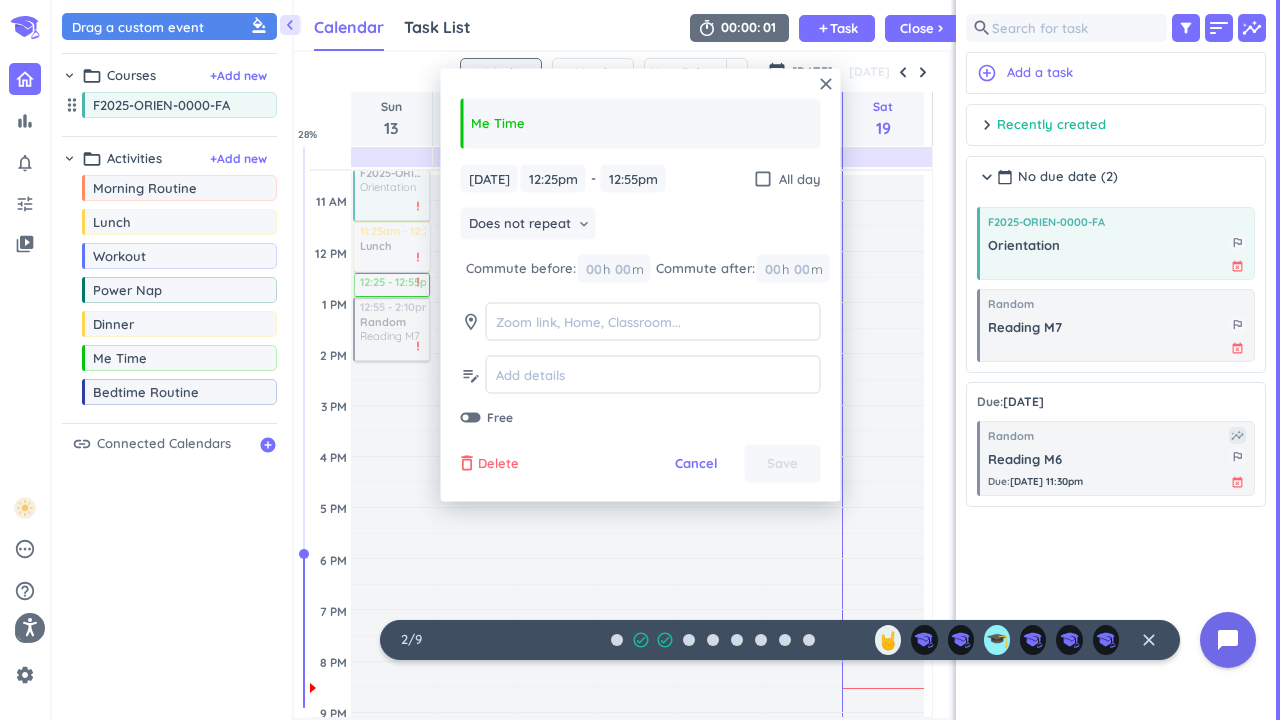 click on "Delete" at bounding box center (498, 464) 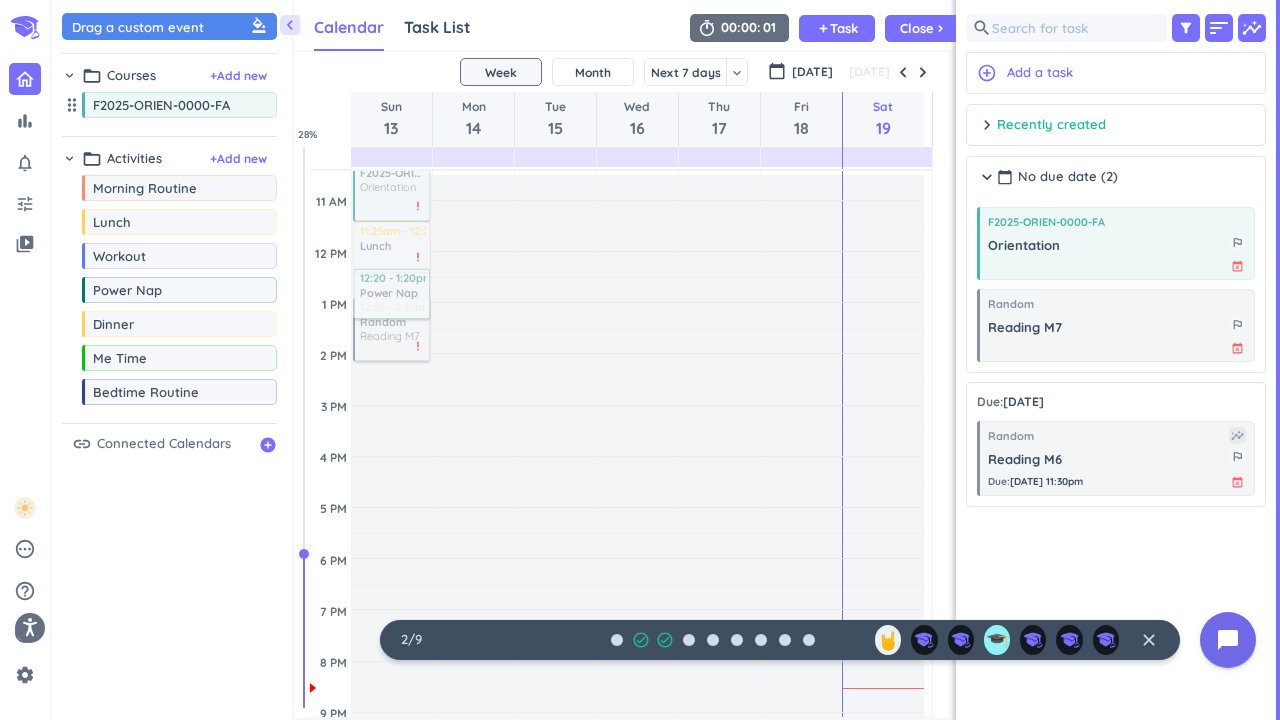 drag, startPoint x: 141, startPoint y: 303, endPoint x: 373, endPoint y: 272, distance: 234.06195 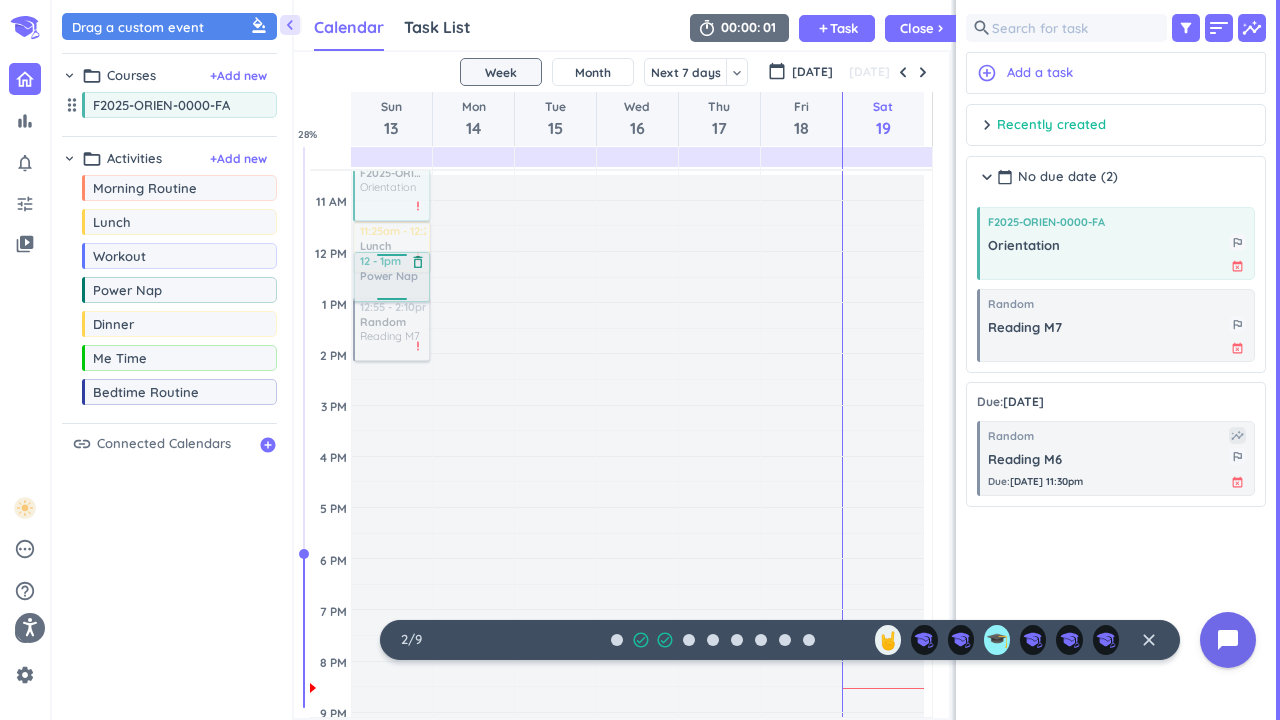 drag, startPoint x: 414, startPoint y: 313, endPoint x: 416, endPoint y: 297, distance: 16.124516 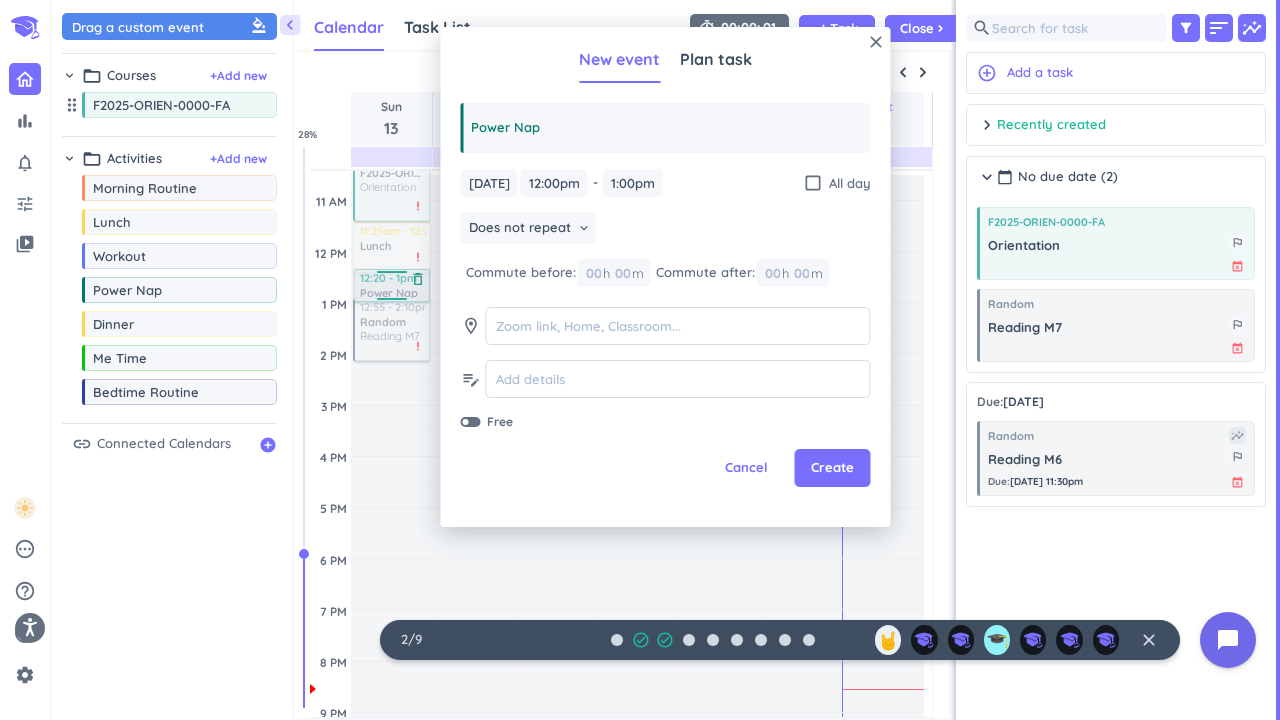 drag, startPoint x: 416, startPoint y: 255, endPoint x: 428, endPoint y: 269, distance: 18.439089 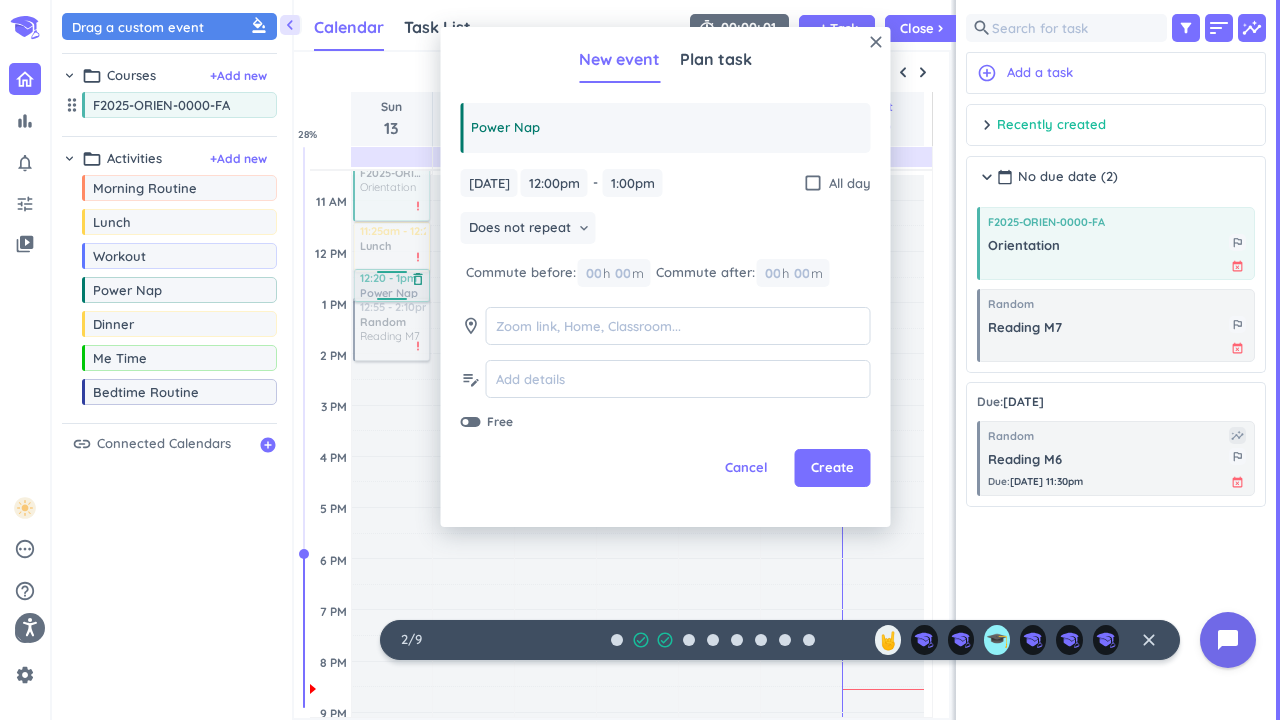click on "Time has passed Past due Plan Adjust Awake Time Adjust Awake Time 11:25am - 12:25pm Lunch delete_outline priority_high 12 - 1pm Power Nap delete_outline 12:55 - 2:10pm Random Reading M7 more_vert priority_high 8:25 - 9:35am Morning Routine delete_outline 9:35 - 10am Reading M6 more_vert check_circle   10 - 11:25am F2025-ORIEN-0000-FA Orientation more_vert priority_high 12:20 - 1pm Power Nap delete_outline" at bounding box center [392, 456] 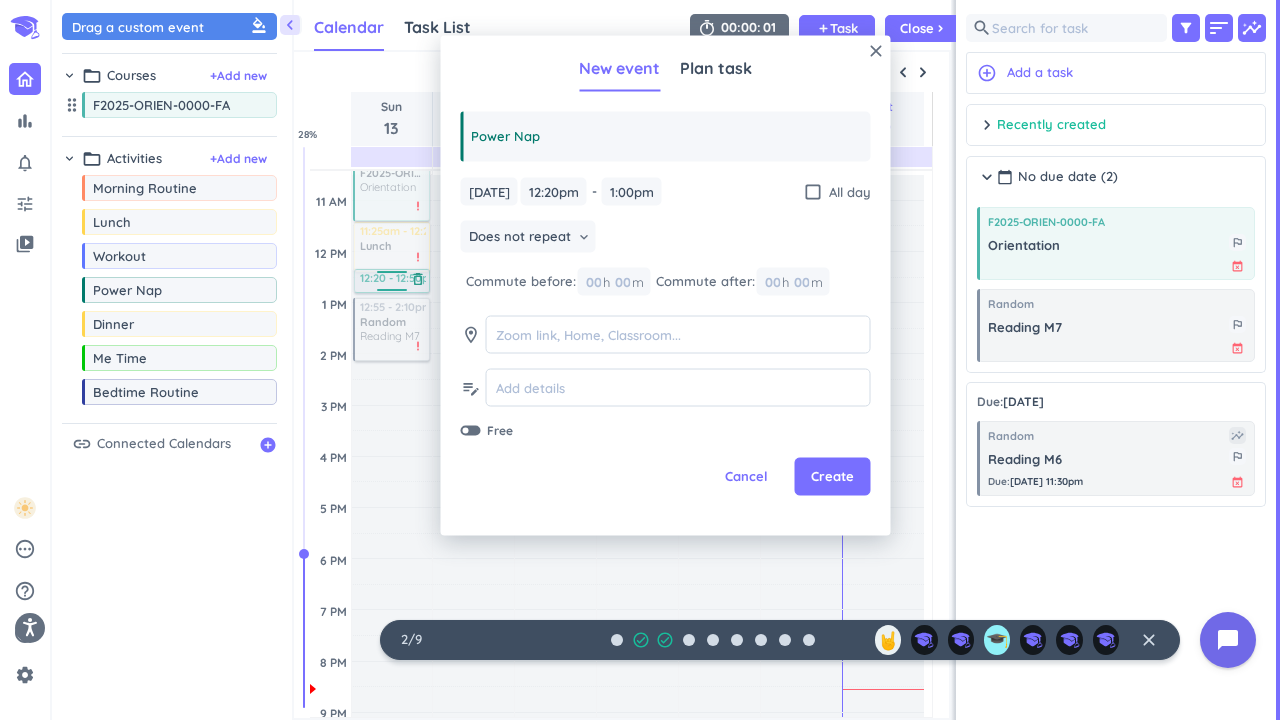 click on "Time has passed Past due Plan Adjust Awake Time Adjust Awake Time 11:25am - 12:25pm Lunch delete_outline priority_high 12:20 - 1pm Power Nap delete_outline 12:55 - 2:10pm Random Reading M7 more_vert priority_high 8:25 - 9:35am Morning Routine delete_outline 9:35 - 10am Reading M6 more_vert check_circle   10 - 11:25am F2025-ORIEN-0000-FA Orientation more_vert priority_high 12:20 - 12:50pm Power Nap delete_outline" at bounding box center [392, 456] 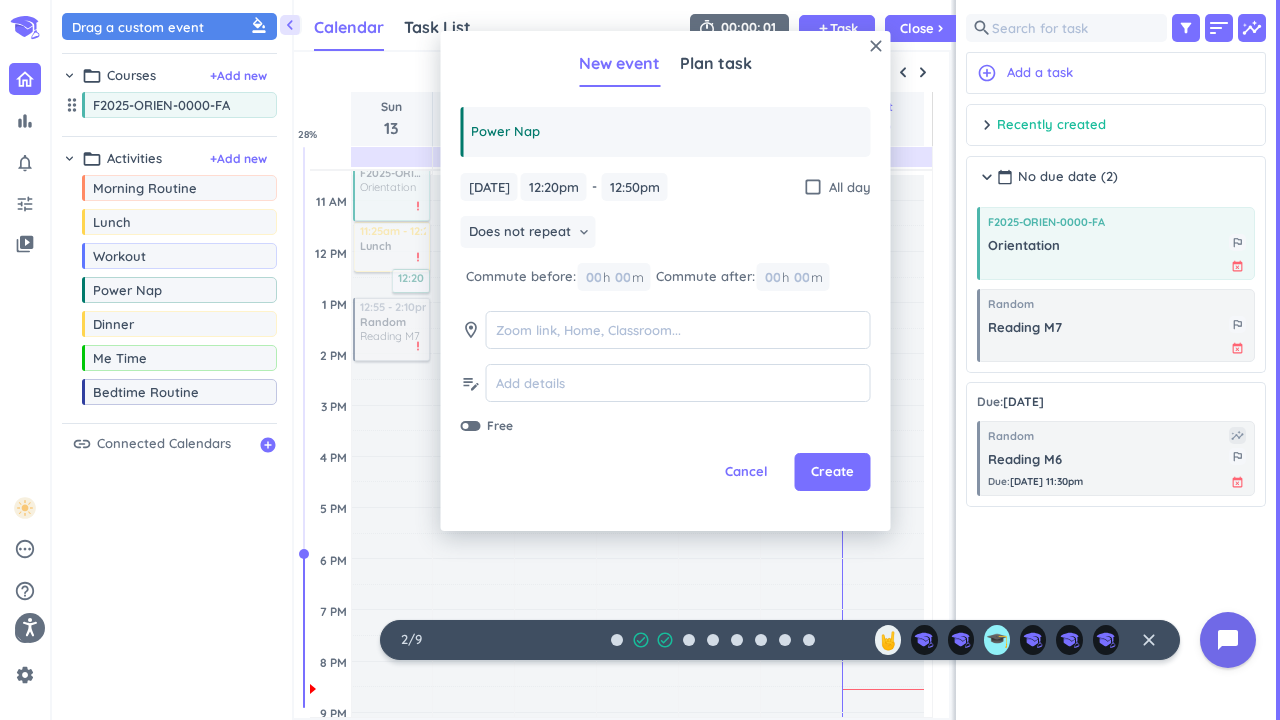 type on "12:50pm" 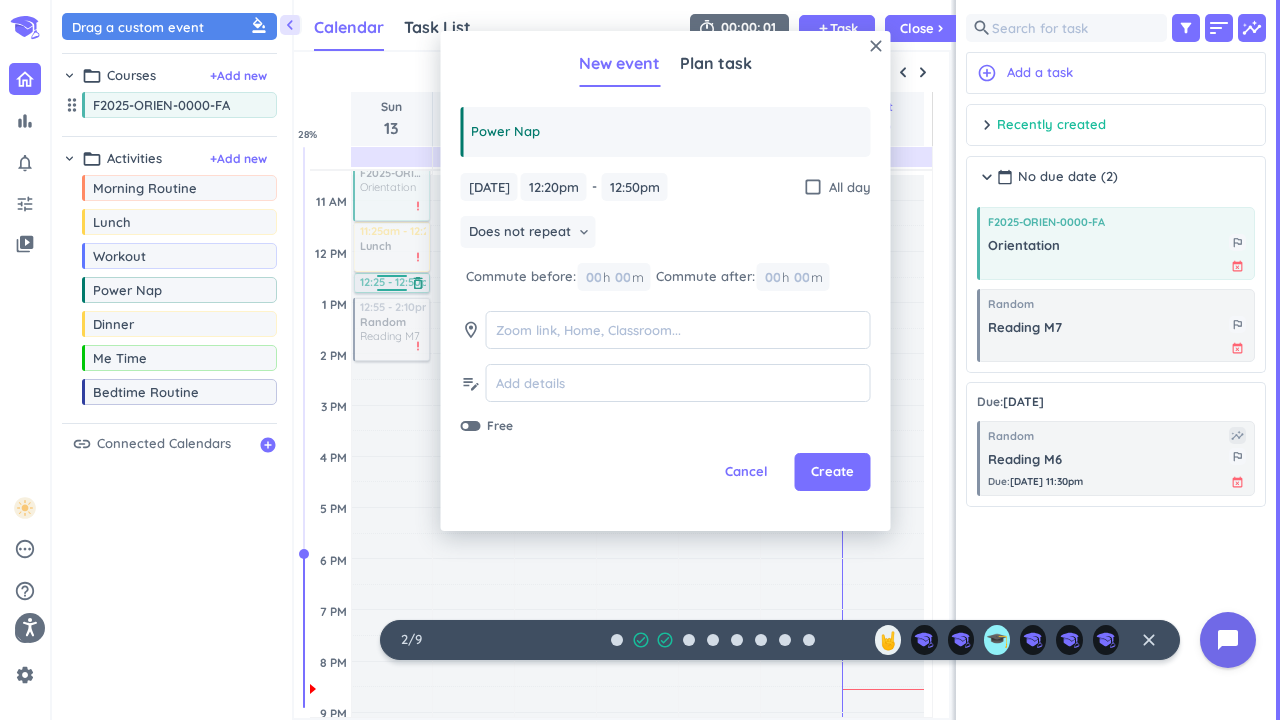 click on "Time has passed Past due Plan Adjust Awake Time Adjust Awake Time 11:25am - 12:25pm Lunch delete_outline priority_high 12:20 - 12:50pm Power Nap delete_outline 8:25 - 9:35am Morning Routine delete_outline 9:35 - 10am Reading M6 more_vert check_circle   10 - 11:25am F2025-ORIEN-0000-FA Orientation more_vert priority_high 12:55 - 2:10pm Random Reading M7 more_vert priority_high 12:25 - 12:50pm Power Nap delete_outline" at bounding box center (392, 456) 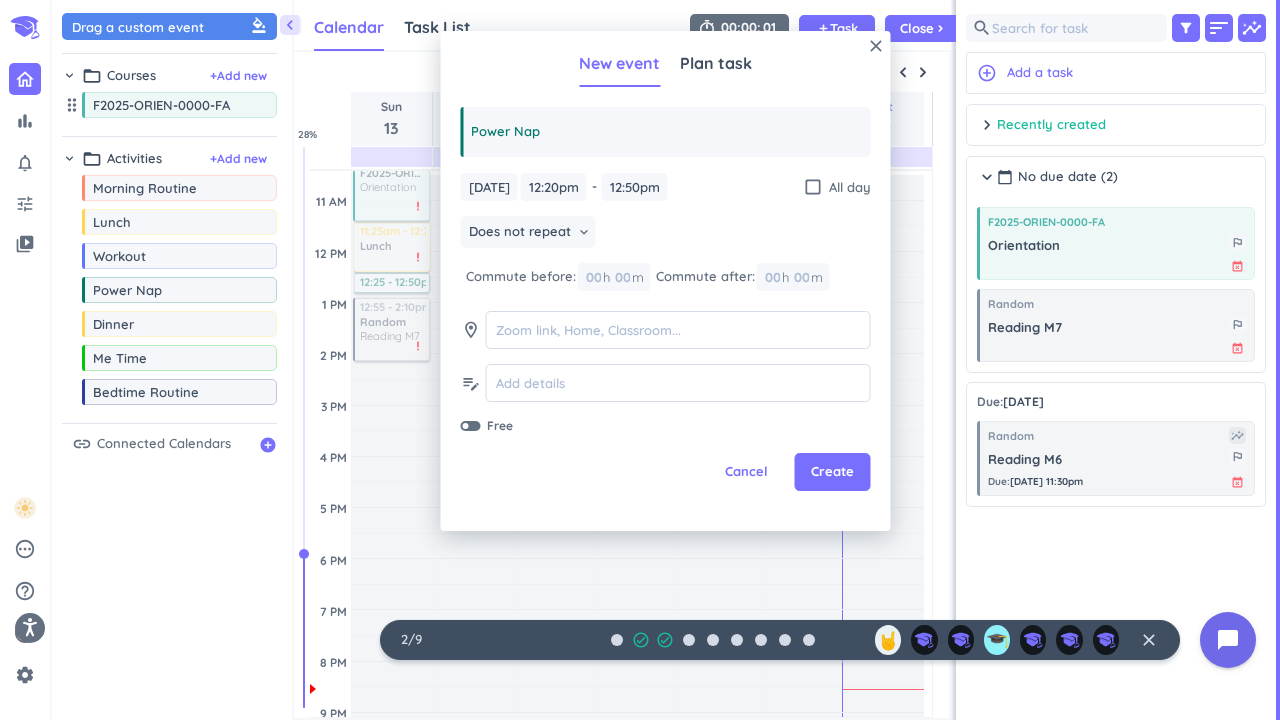 type on "12:25pm" 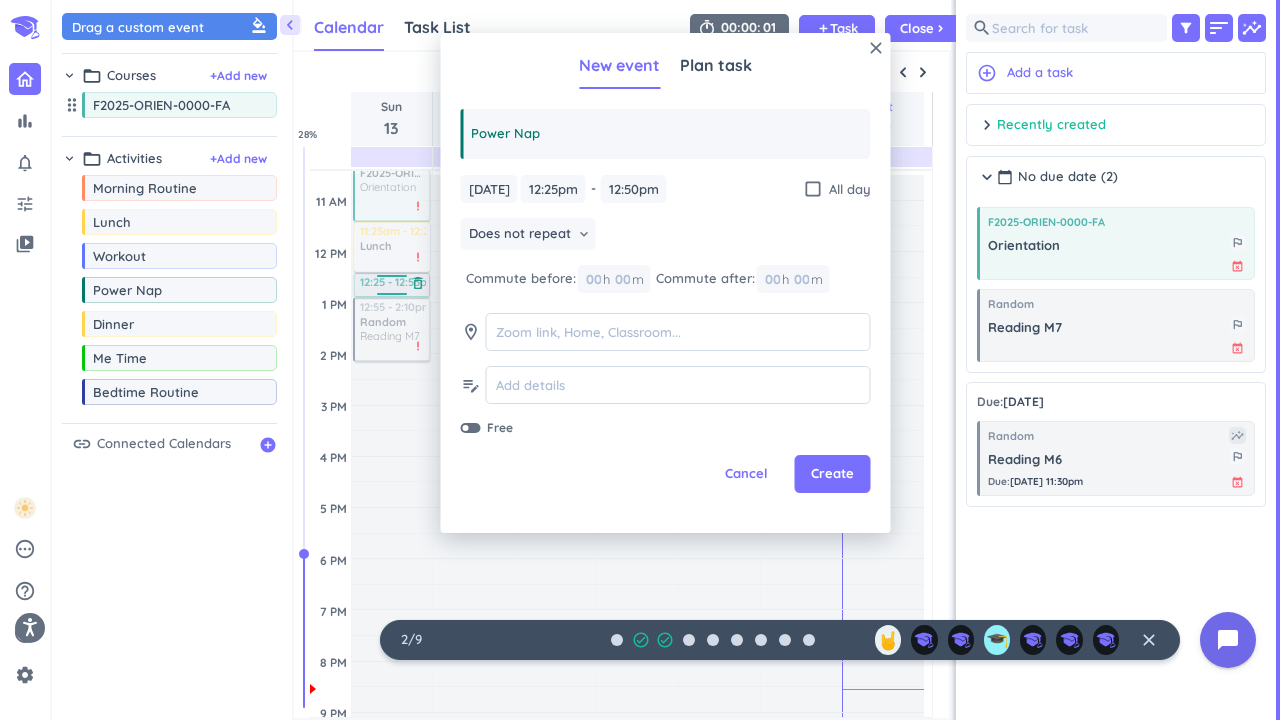 click on "Time has passed Past due Plan Adjust Awake Time Adjust Awake Time 8:25 - 9:35am Morning Routine delete_outline 9:35 - 10am Reading M6 more_vert check_circle   10 - 11:25am F2025-ORIEN-0000-FA Orientation more_vert priority_high 11:25am - 12:25pm Lunch delete_outline priority_high 12:25 - 12:50pm Power Nap delete_outline 12:55 - 2:10pm Random Reading M7 more_vert priority_high 12:25 - 12:55pm Power Nap delete_outline" at bounding box center (392, 456) 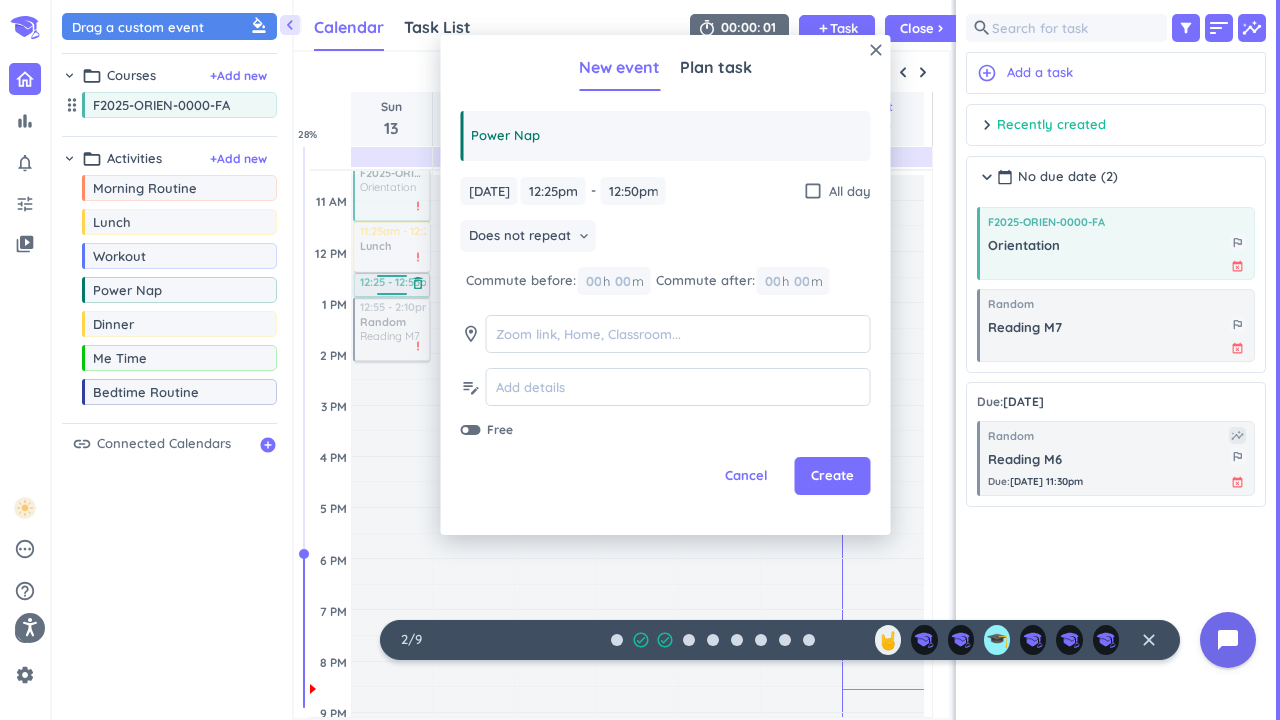 type on "12:55pm" 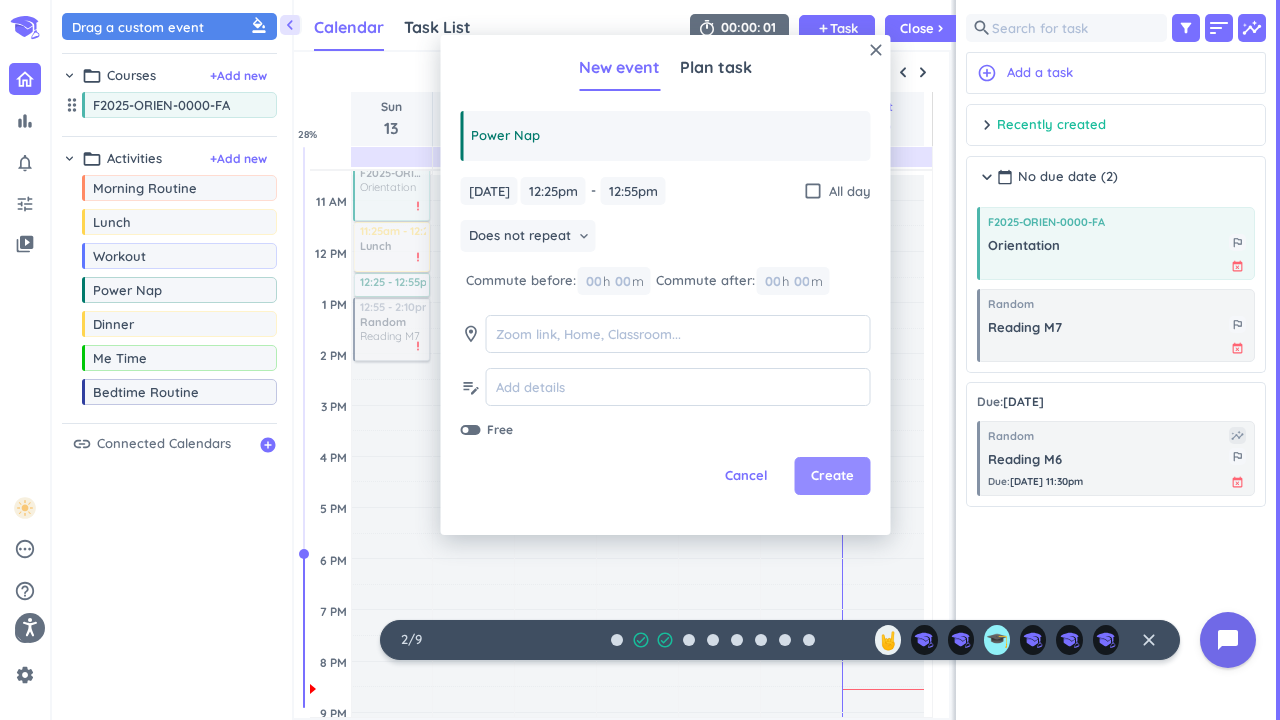click on "Create" at bounding box center [833, 476] 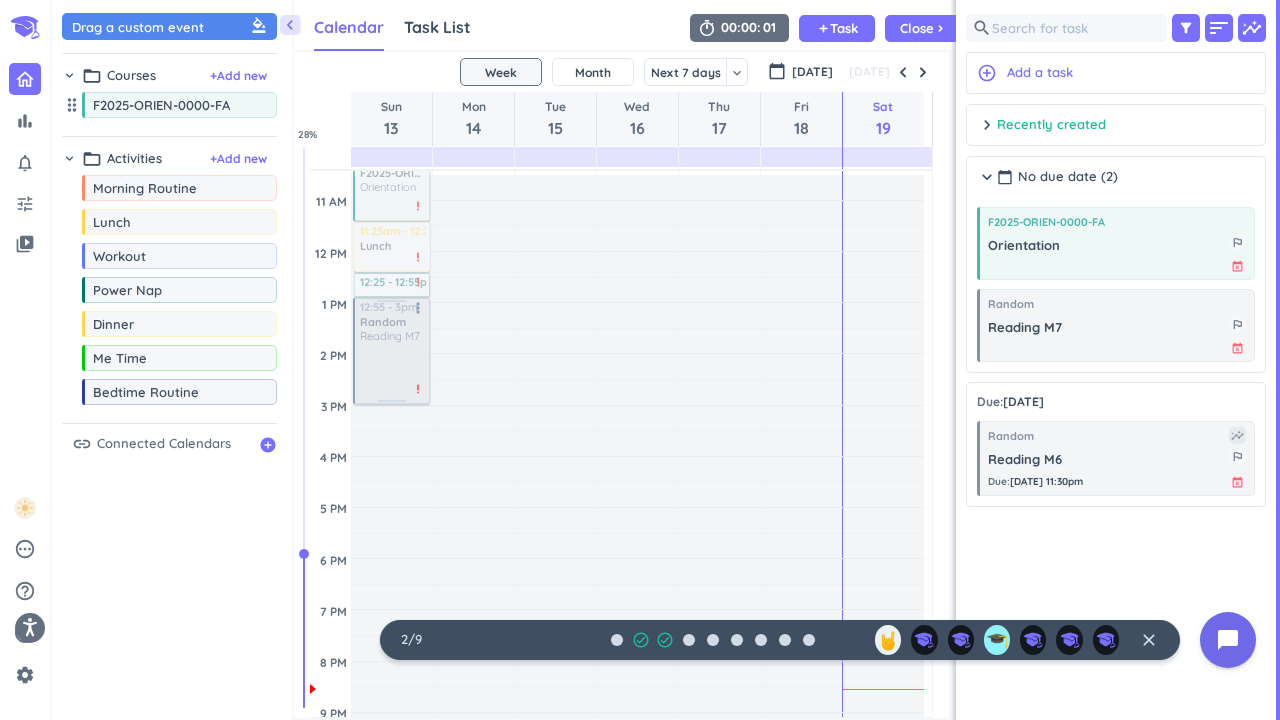 drag, startPoint x: 393, startPoint y: 362, endPoint x: 384, endPoint y: 404, distance: 42.953465 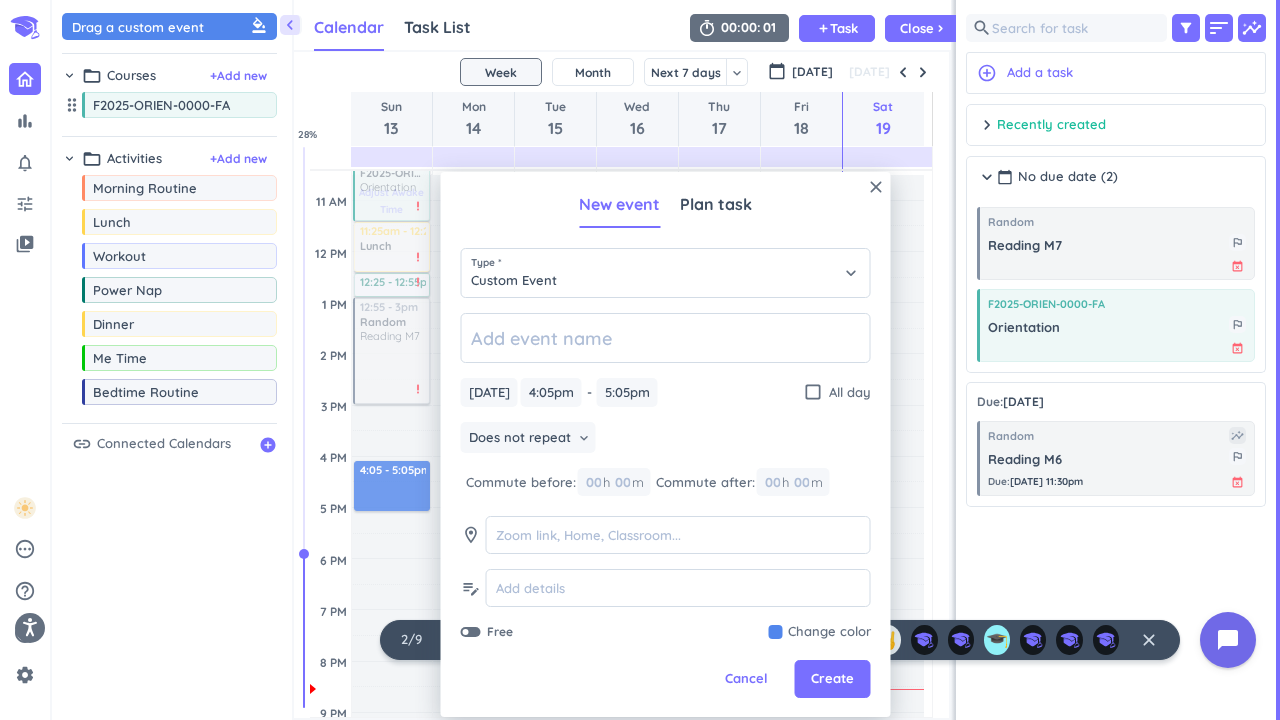 click on "Adjust Awake Time" at bounding box center (392, 623) 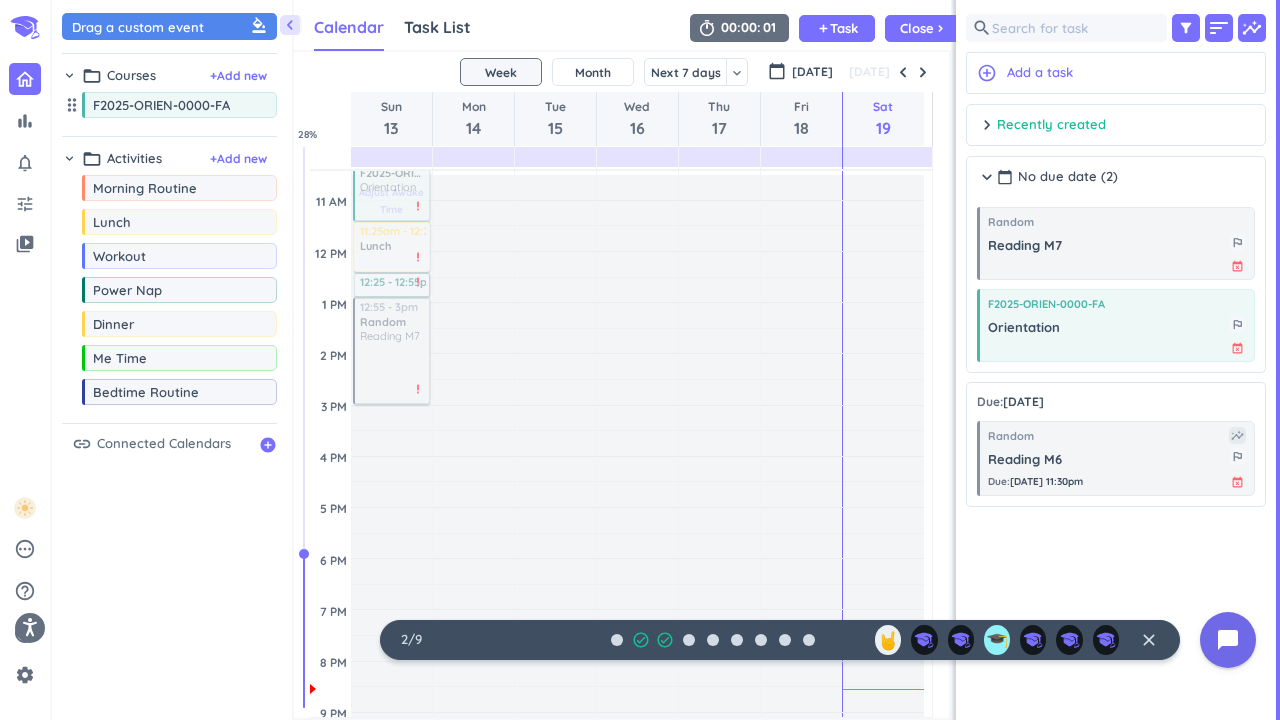 click on "Adjust Awake Time" at bounding box center (392, 623) 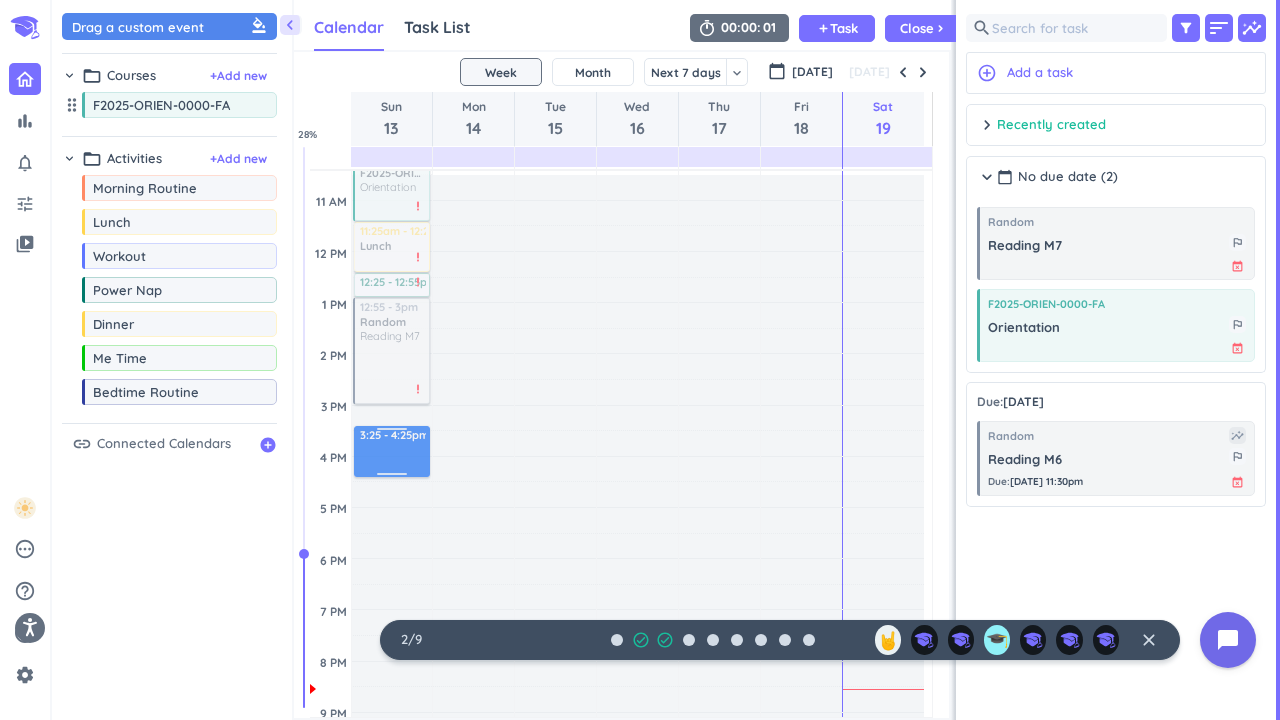 click on "Time has passed Past due Plan Adjust Awake Time Adjust Awake Time 8:25 - 9:35am Morning Routine delete_outline 9:35 - 10am Reading M6 more_vert check_circle   10 - 11:25am F2025-ORIEN-0000-FA Orientation more_vert priority_high 11:25am - 12:25pm Lunch delete_outline priority_high 12:25 - 12:55pm Power Nap delete_outline priority_high 12:55 - 3pm Random Reading M7 more_vert priority_high 3:10 - 4:10pm 3:25 - 4:25pm" at bounding box center (392, 456) 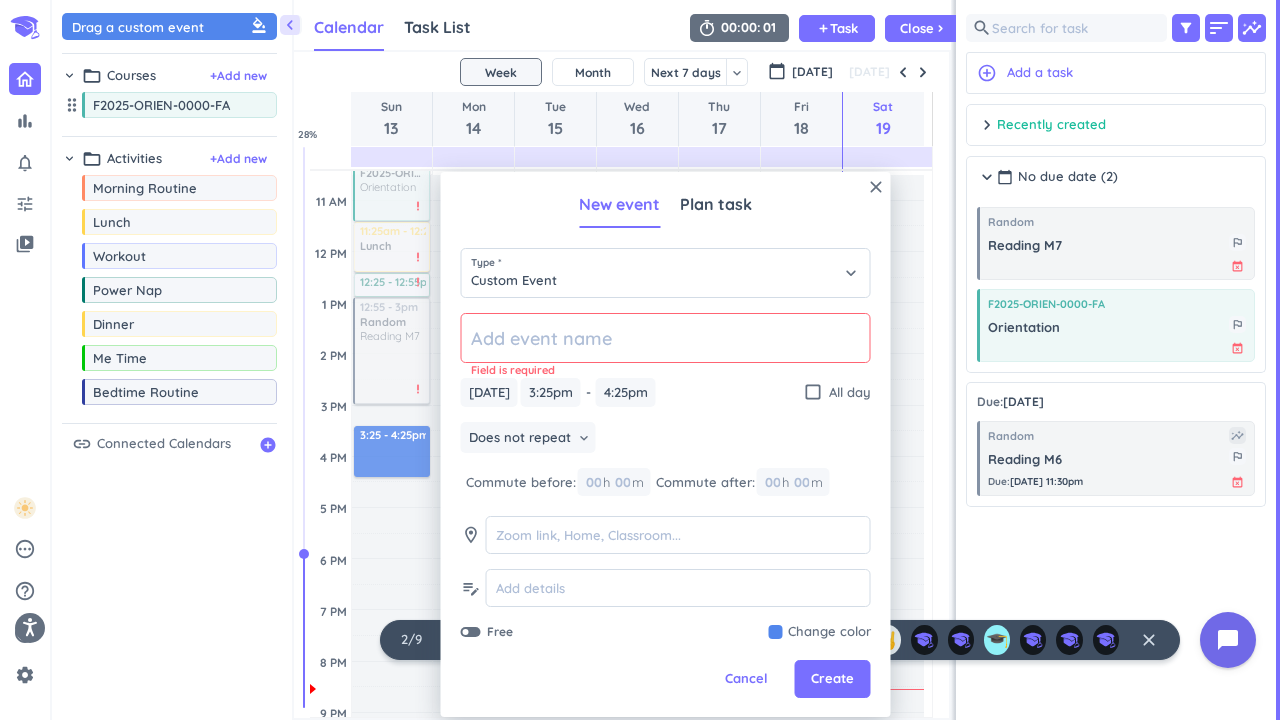 click 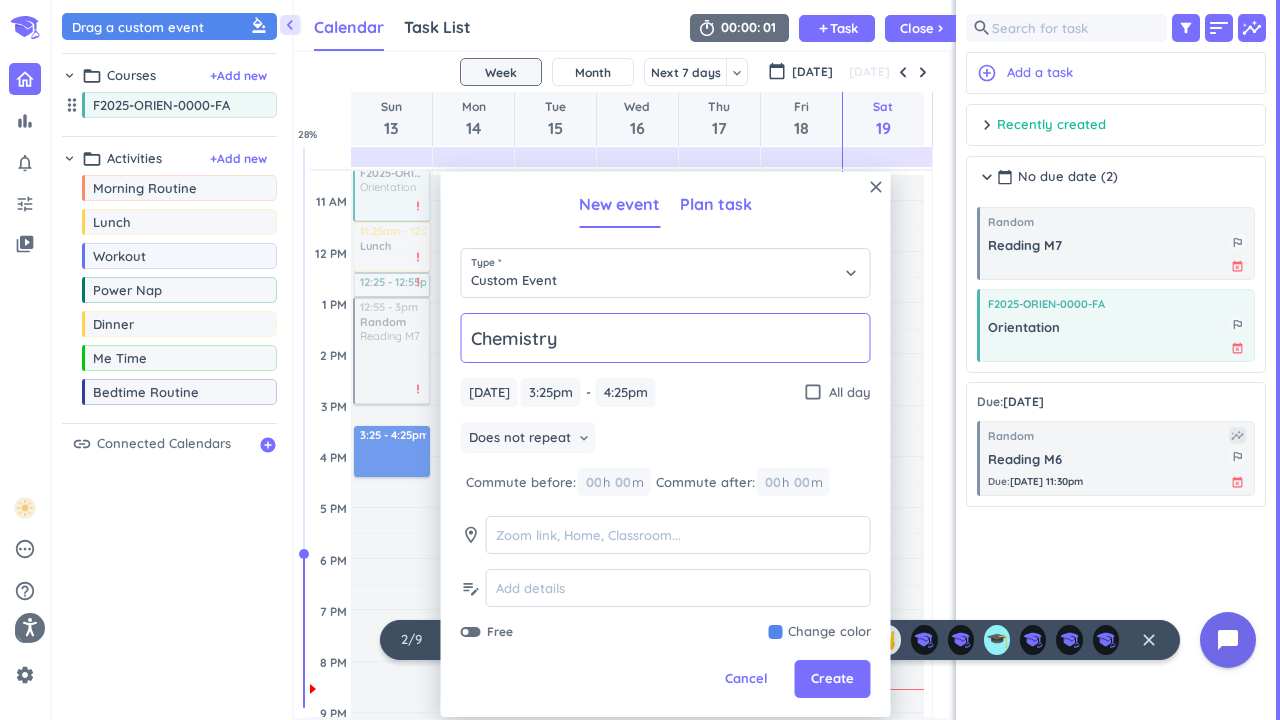 type on "Chemistry" 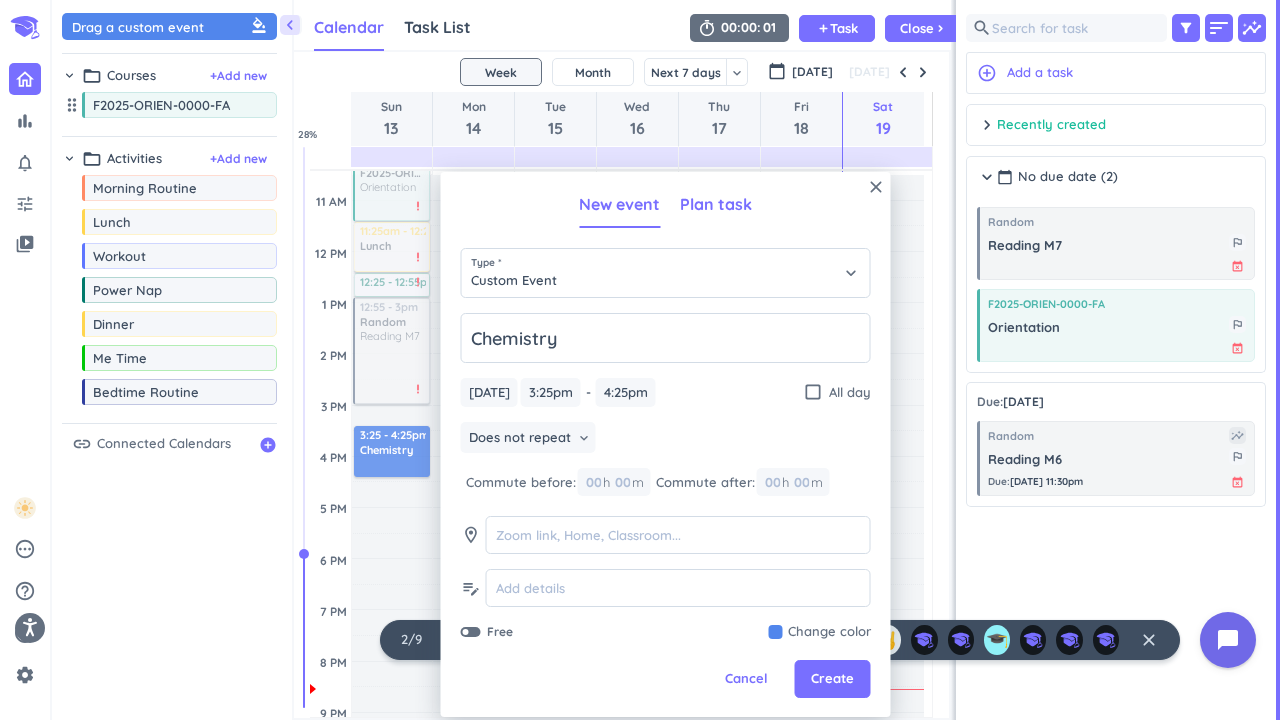 click on "Plan task" at bounding box center [716, 204] 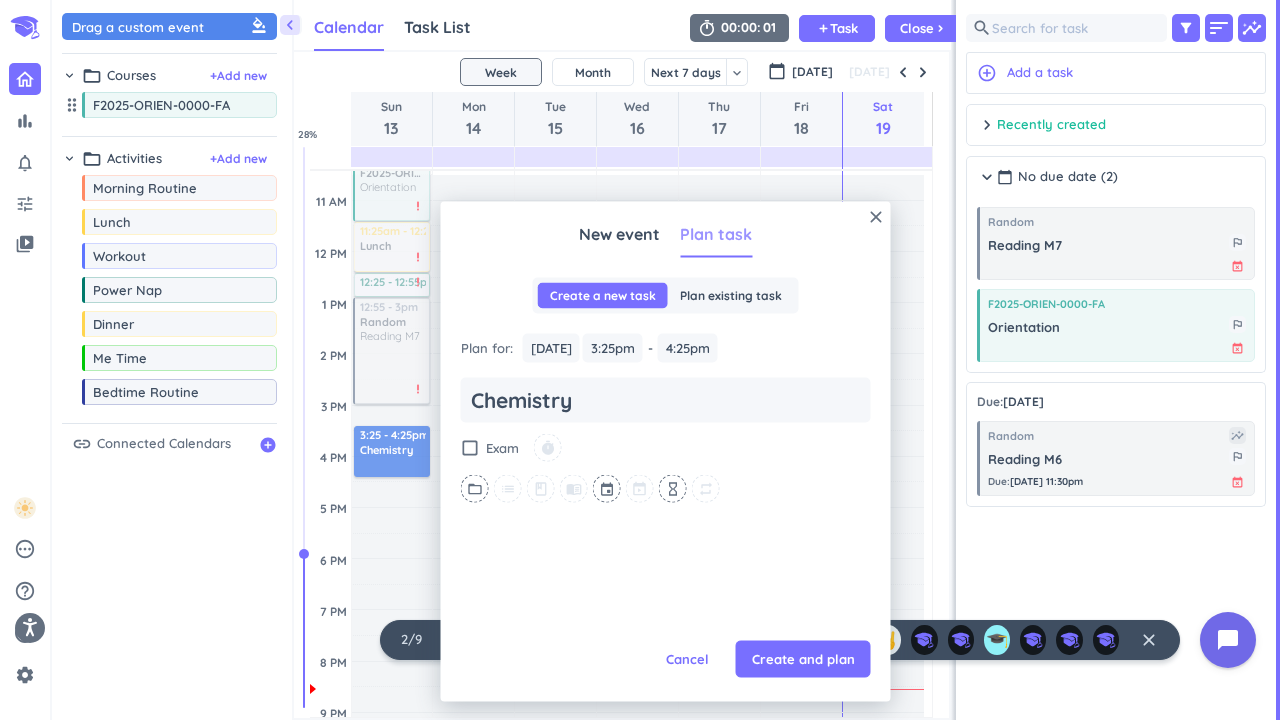 scroll, scrollTop: 0, scrollLeft: 0, axis: both 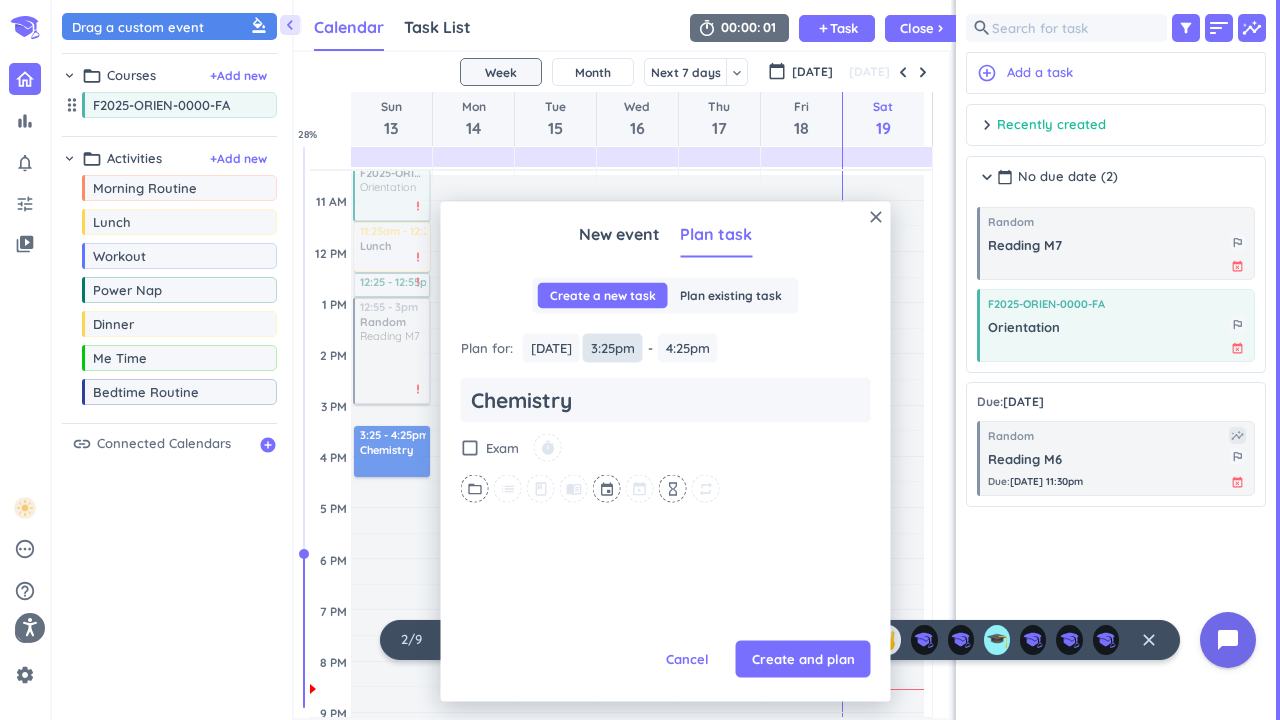 click on "3:25pm" at bounding box center [613, 348] 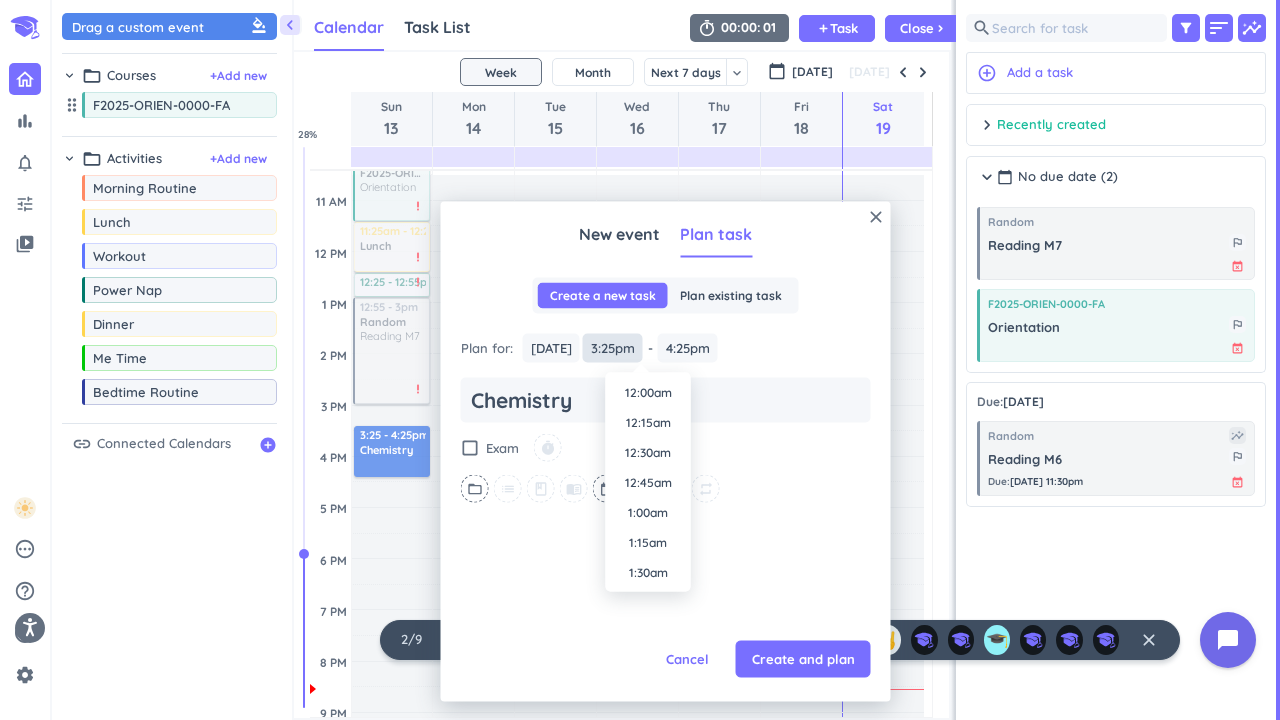 scroll, scrollTop: 1740, scrollLeft: 0, axis: vertical 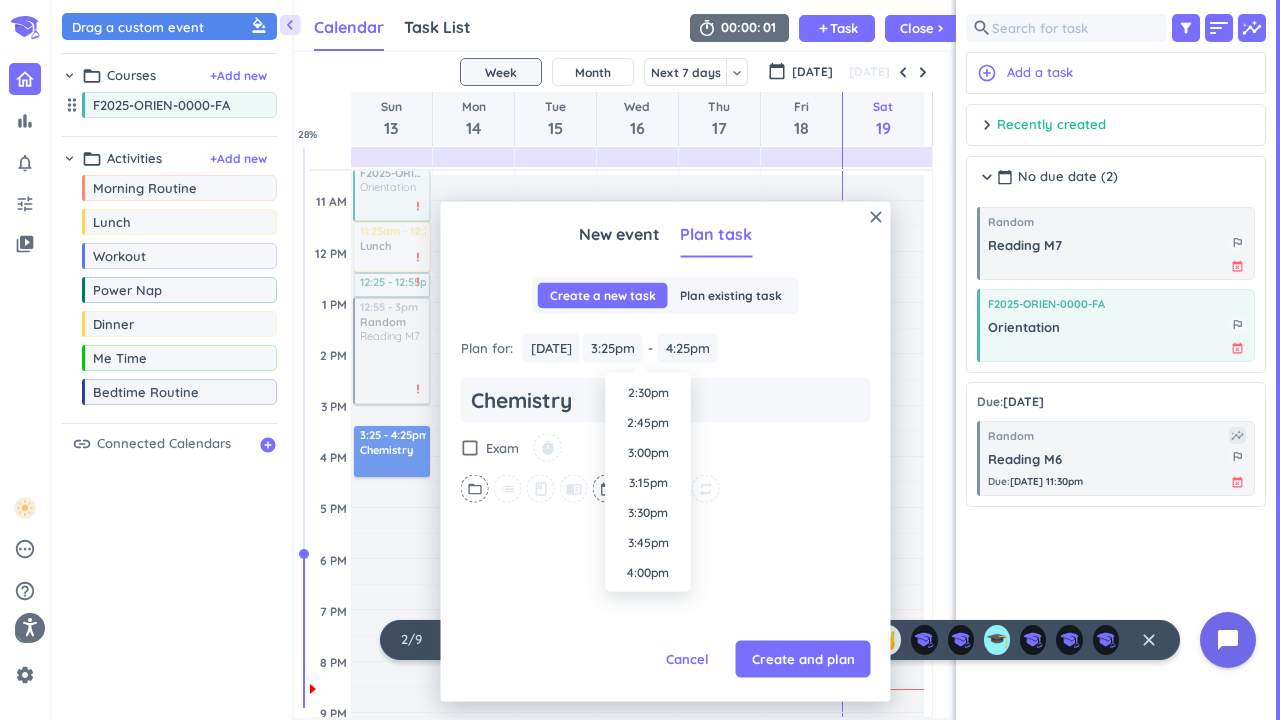 click on "Plan for : [DATE] [DATE]   3:25pm 3:25pm - 4:25pm 4:25pm Chemistry check_box_outline_blank Exam timer folder_open list class menu_book event hourglass_empty repeat Cancel Create and plan" at bounding box center [666, 478] 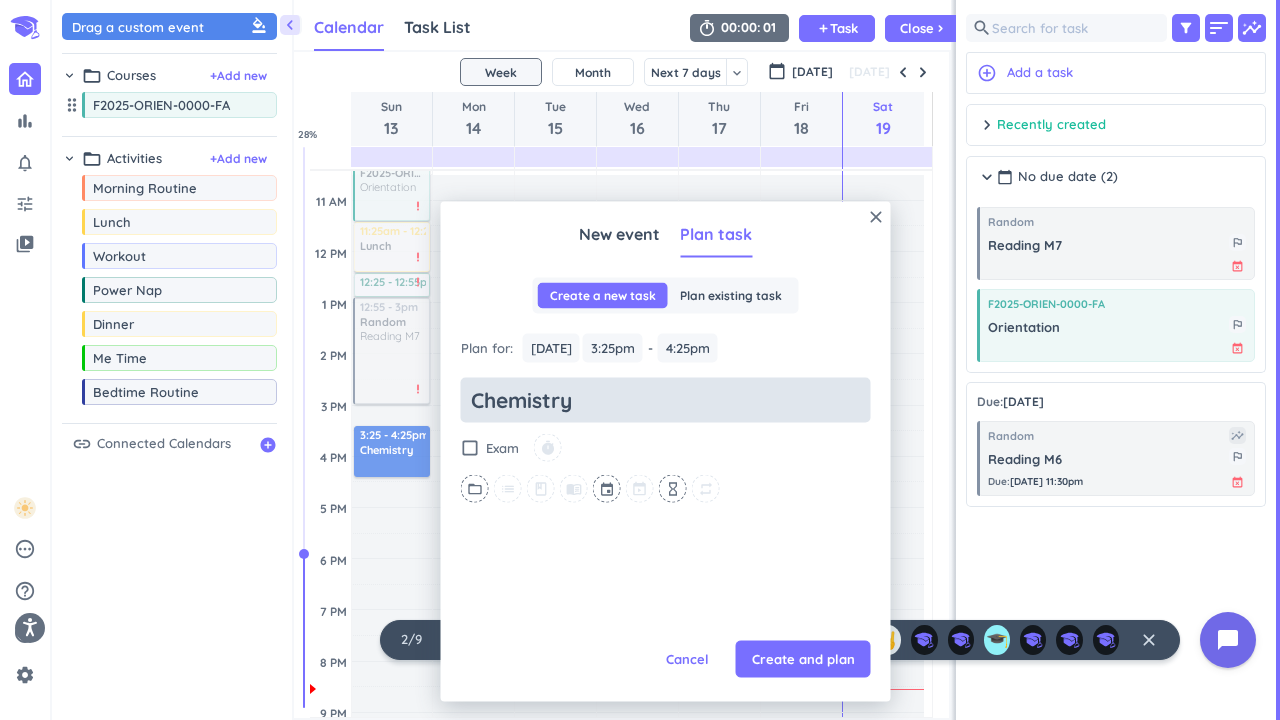 click on "Chemistry" at bounding box center (666, 399) 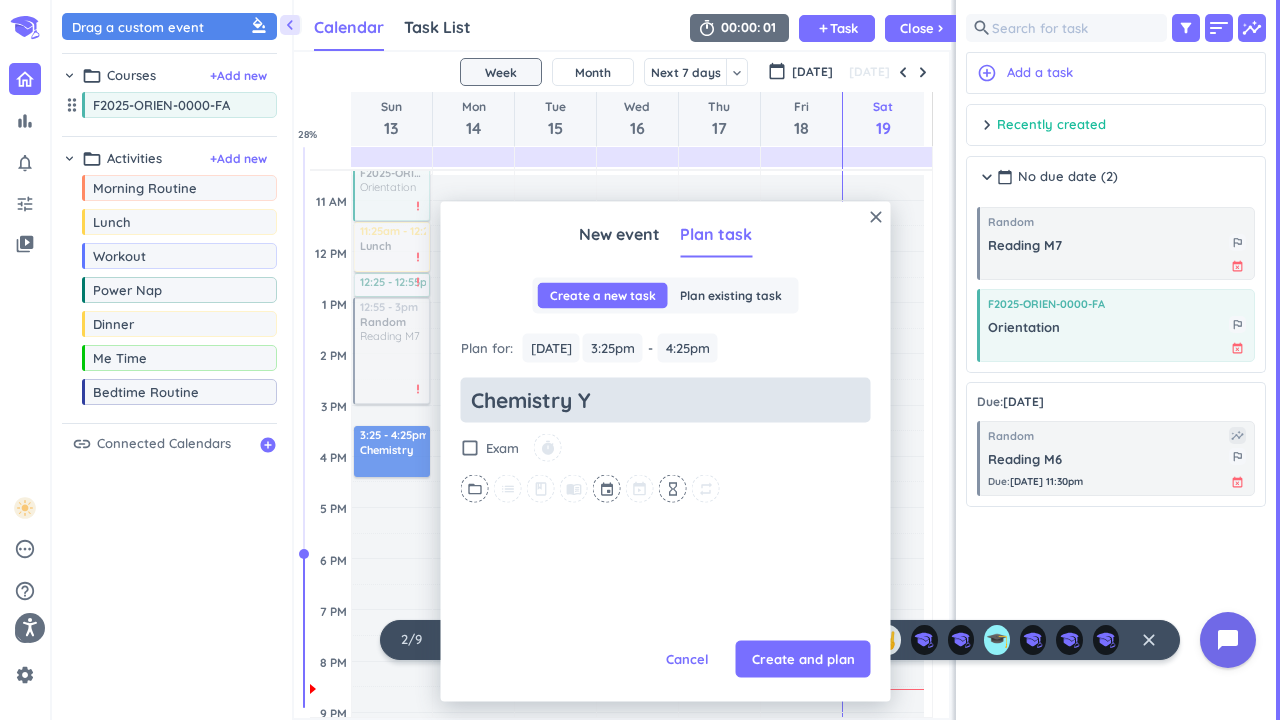 type on "Chemistry YO" 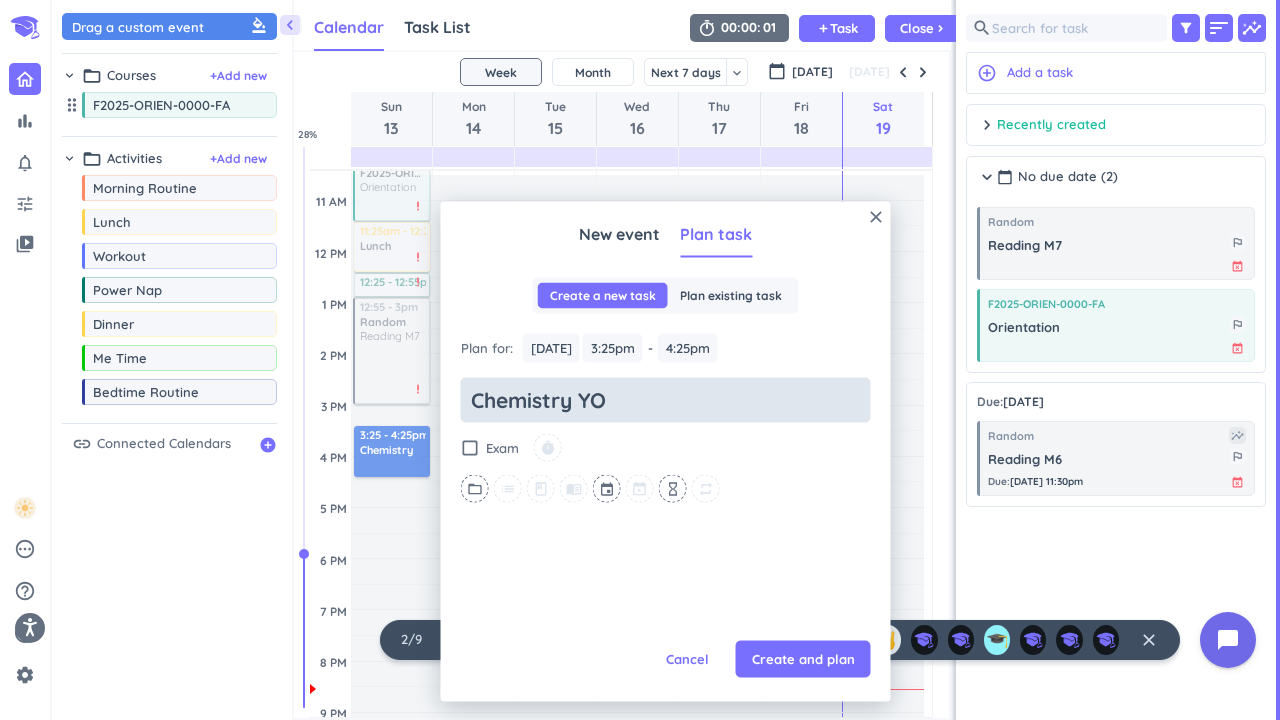 type on "x" 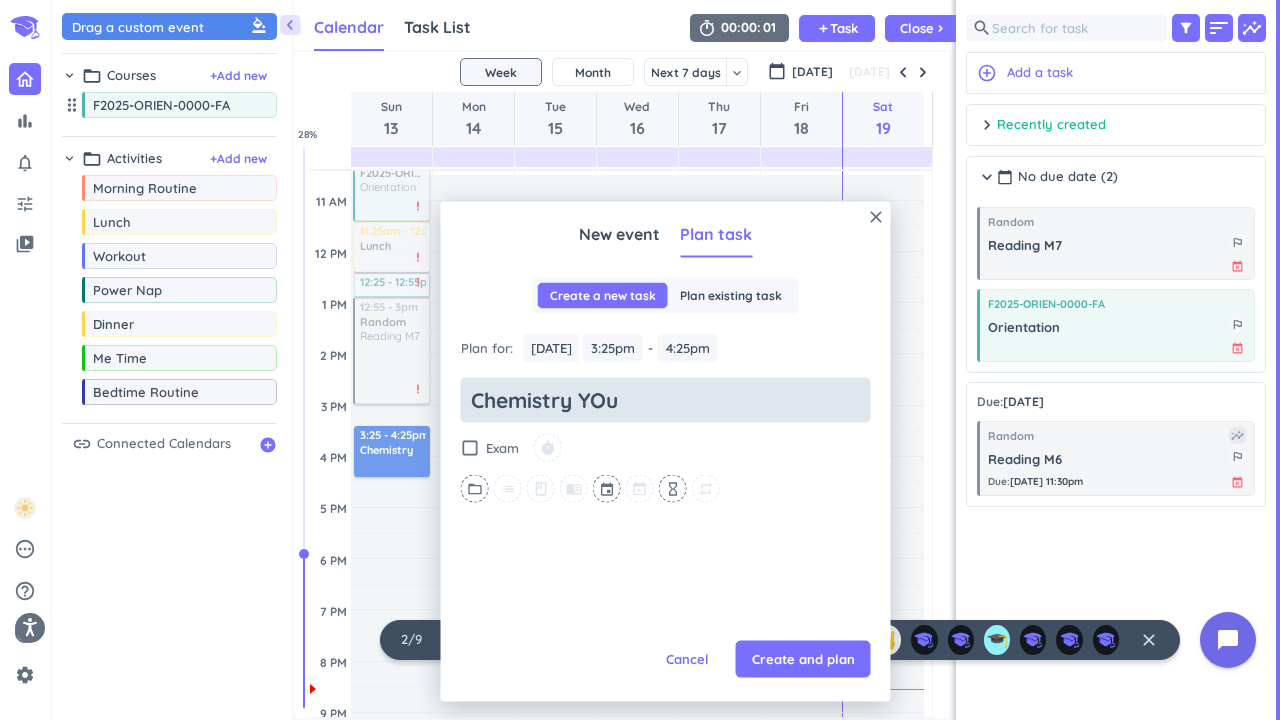 type on "x" 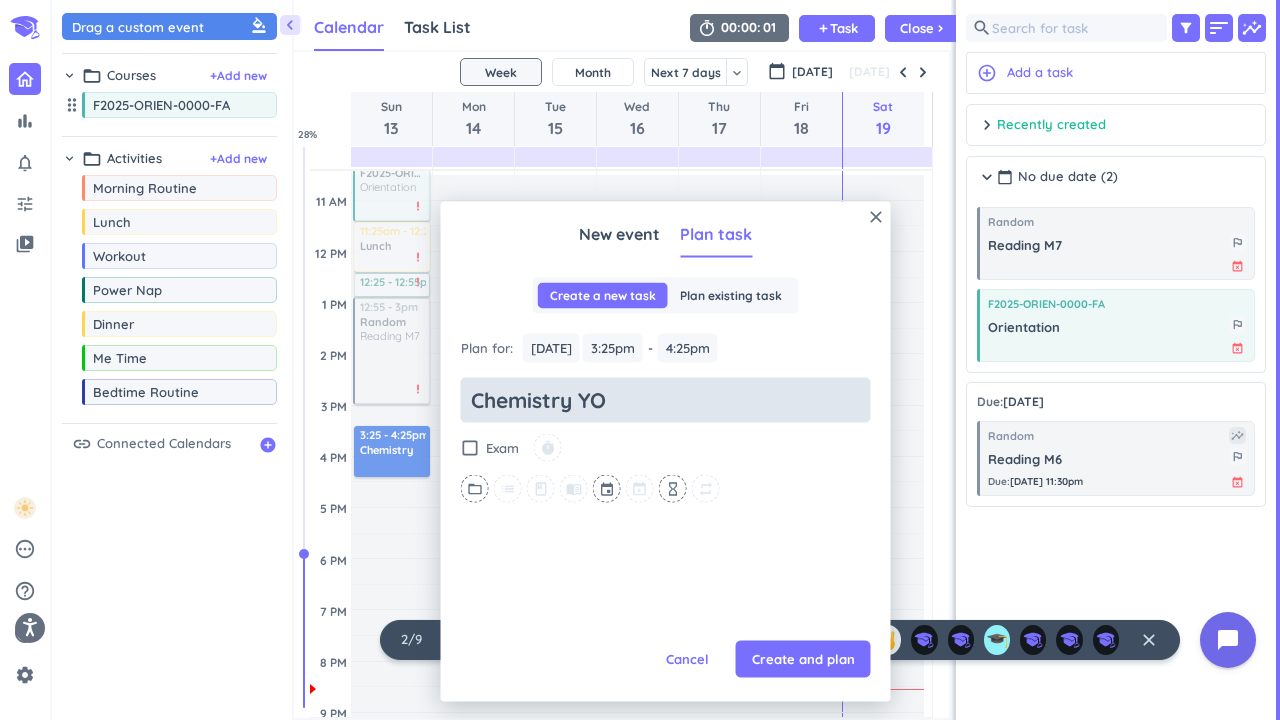 type on "x" 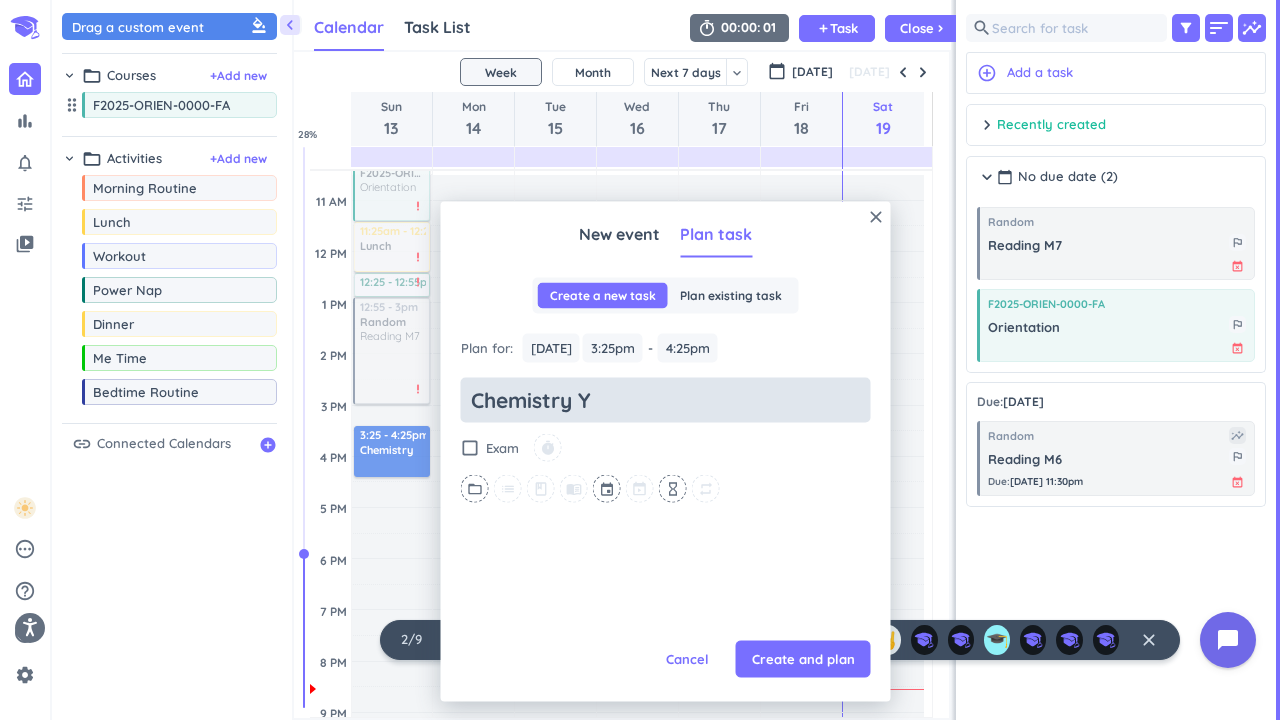 type on "x" 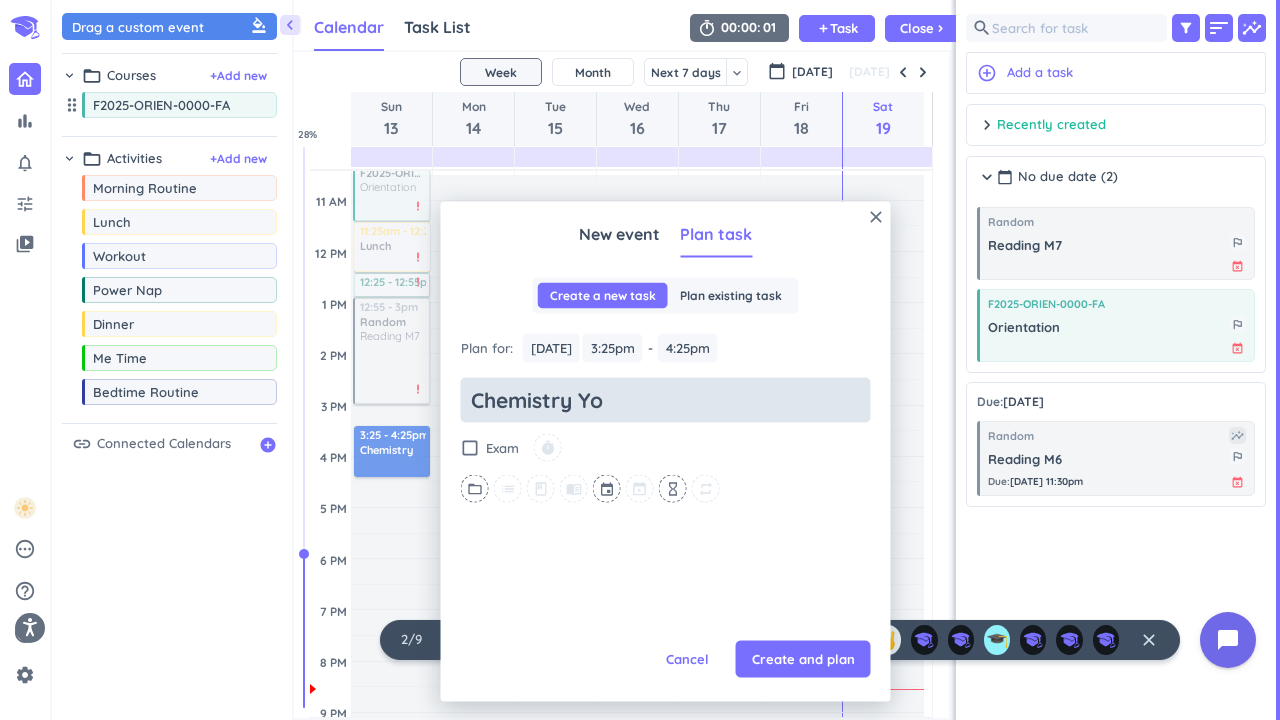 type on "x" 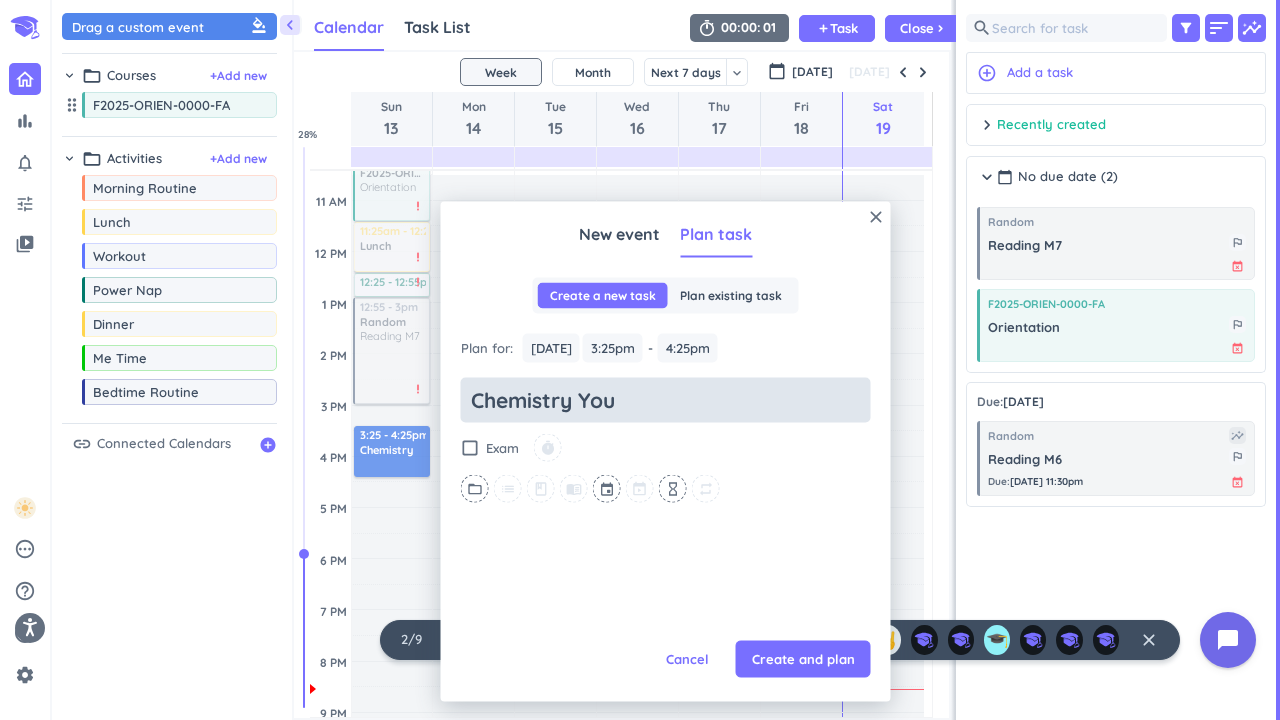 type on "x" 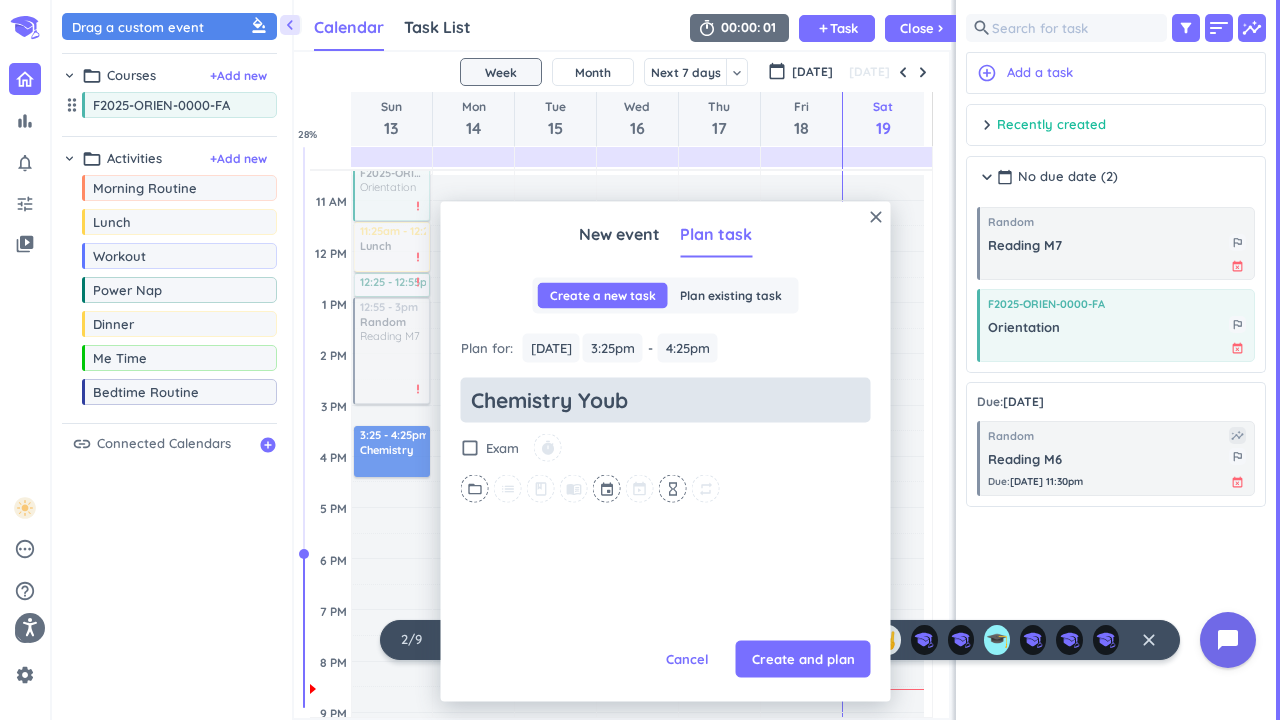 type on "x" 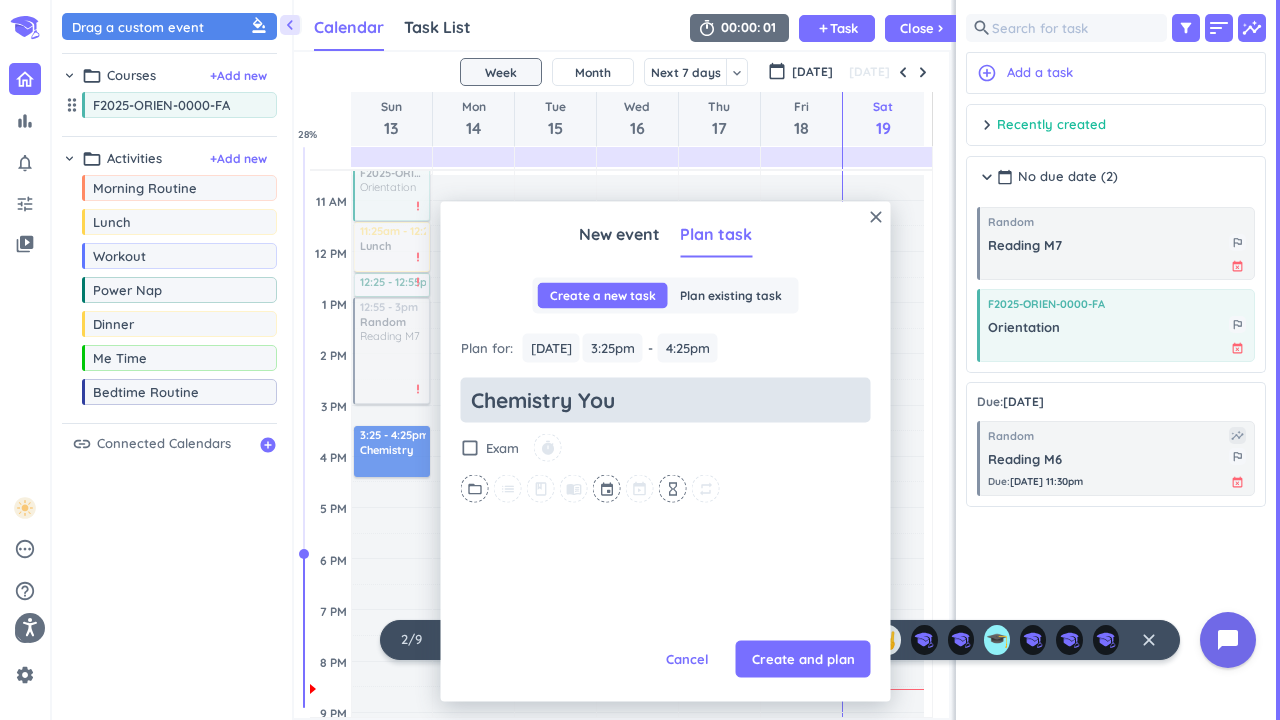 type on "x" 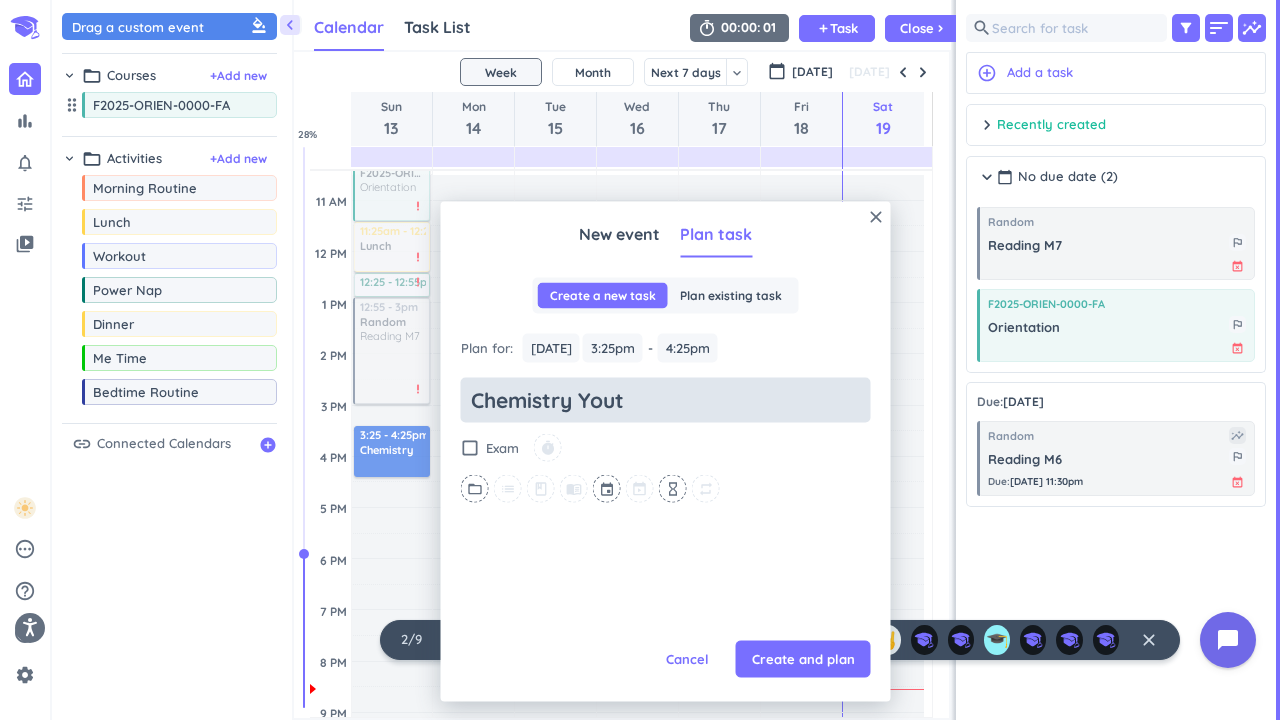 type on "x" 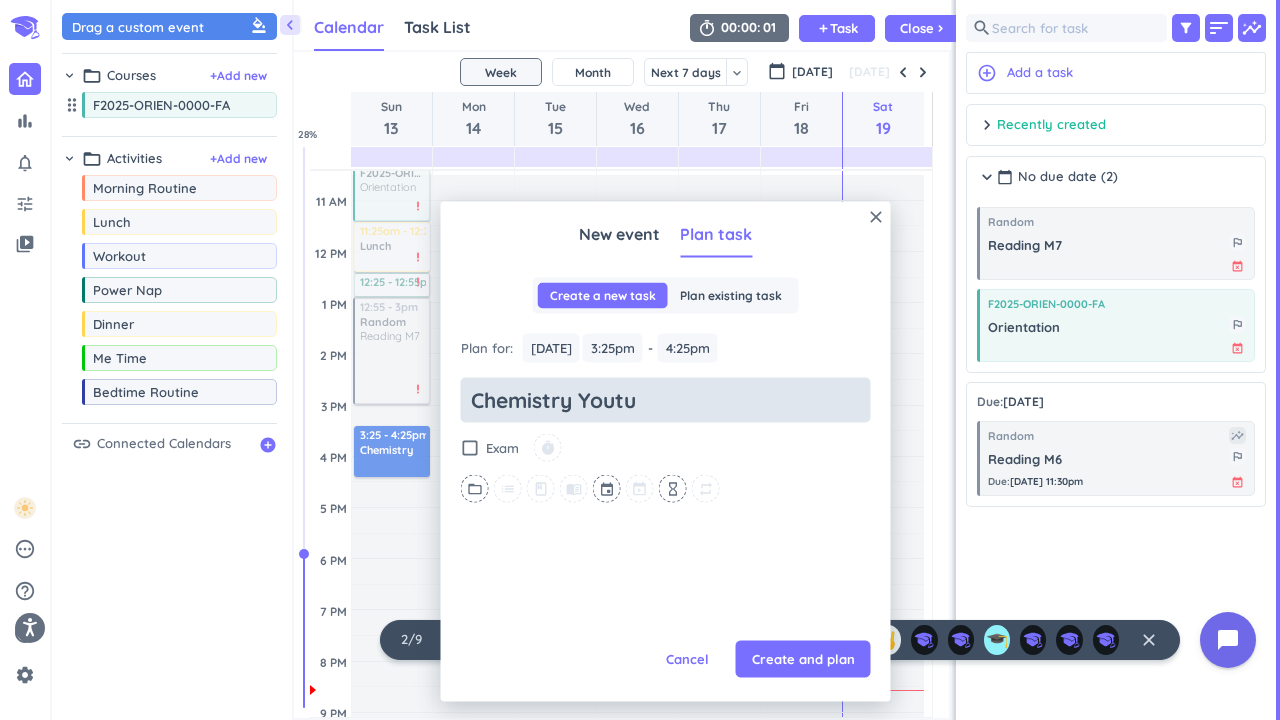 type on "x" 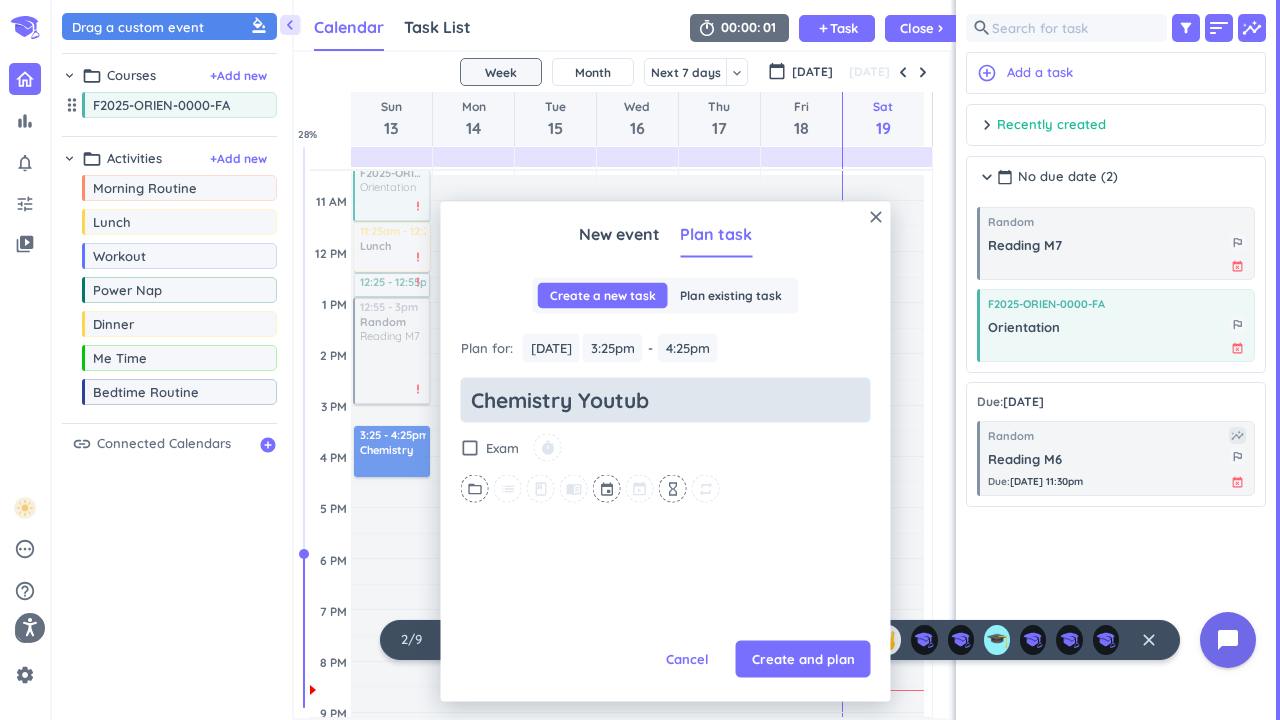 type on "x" 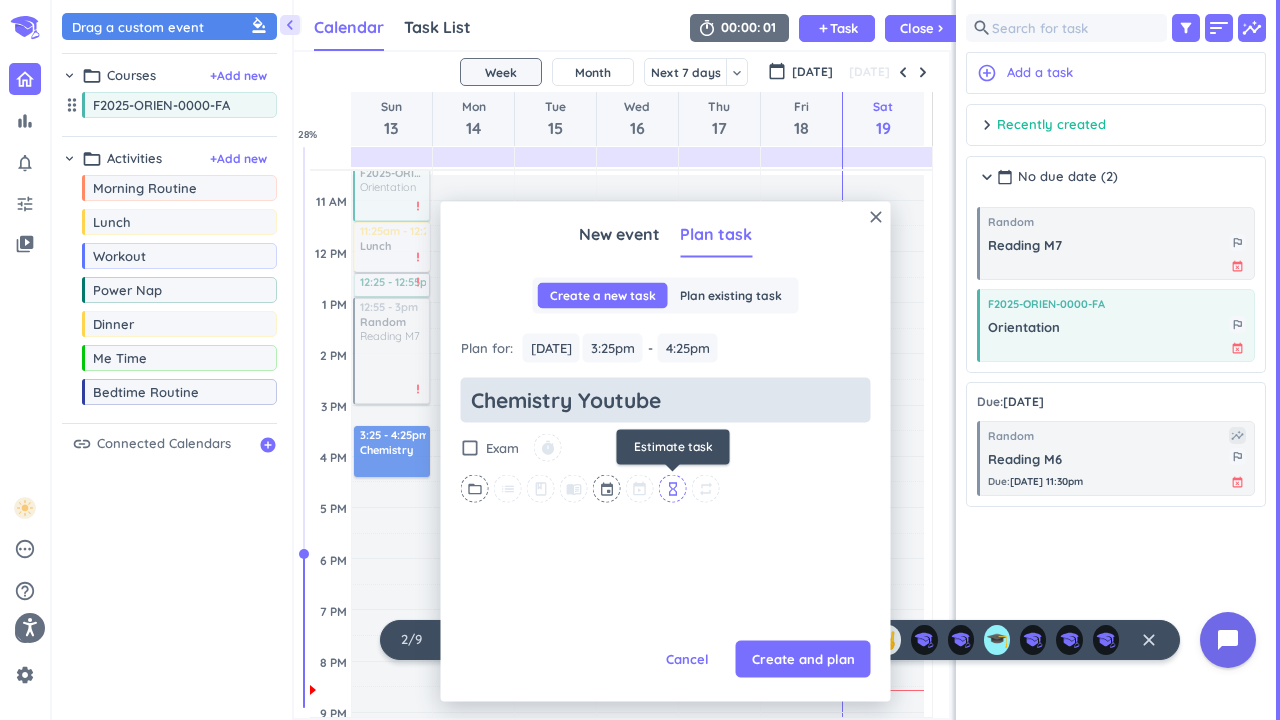 type on "Chemistry Youtube" 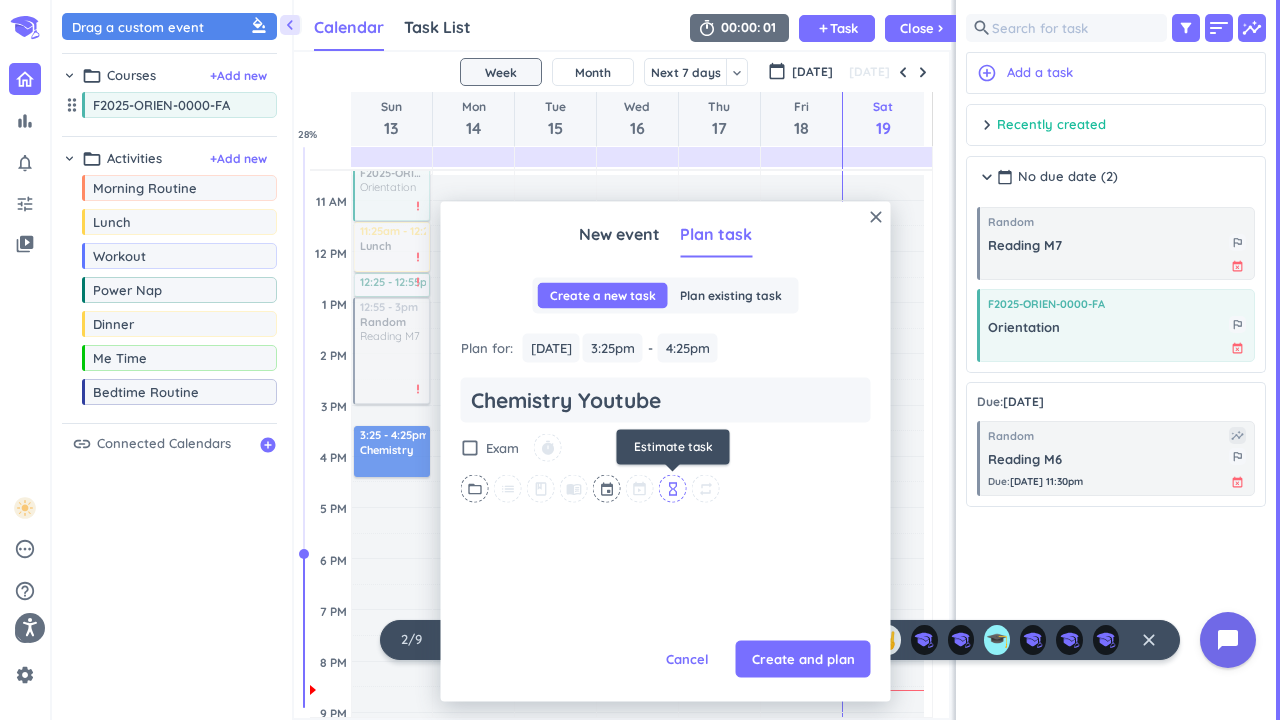 click on "hourglass_empty" at bounding box center [673, 488] 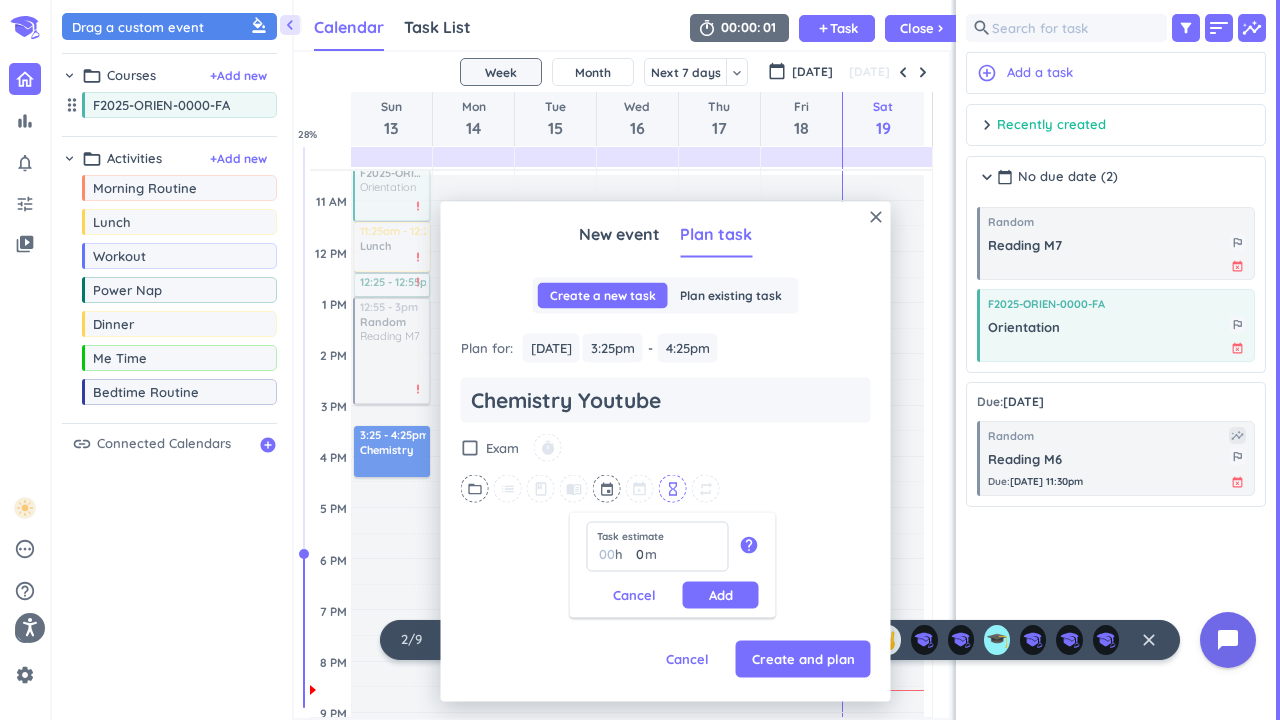 type on "1" 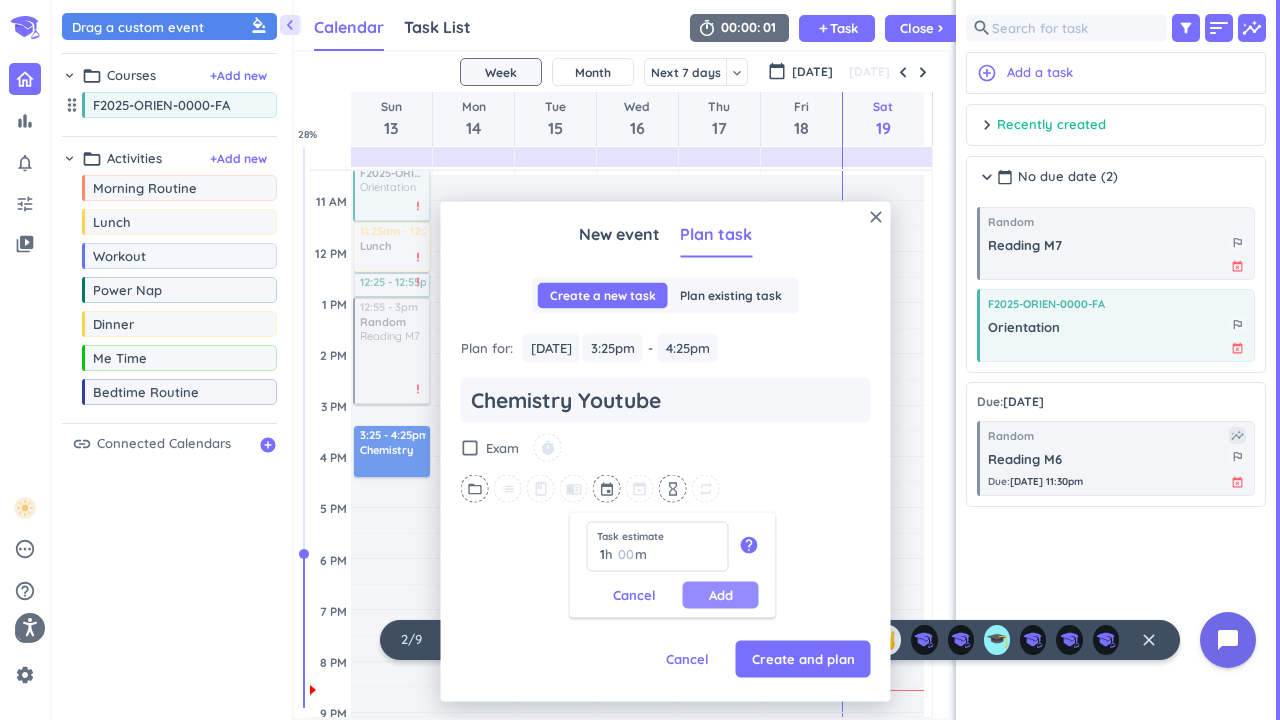 type on "1" 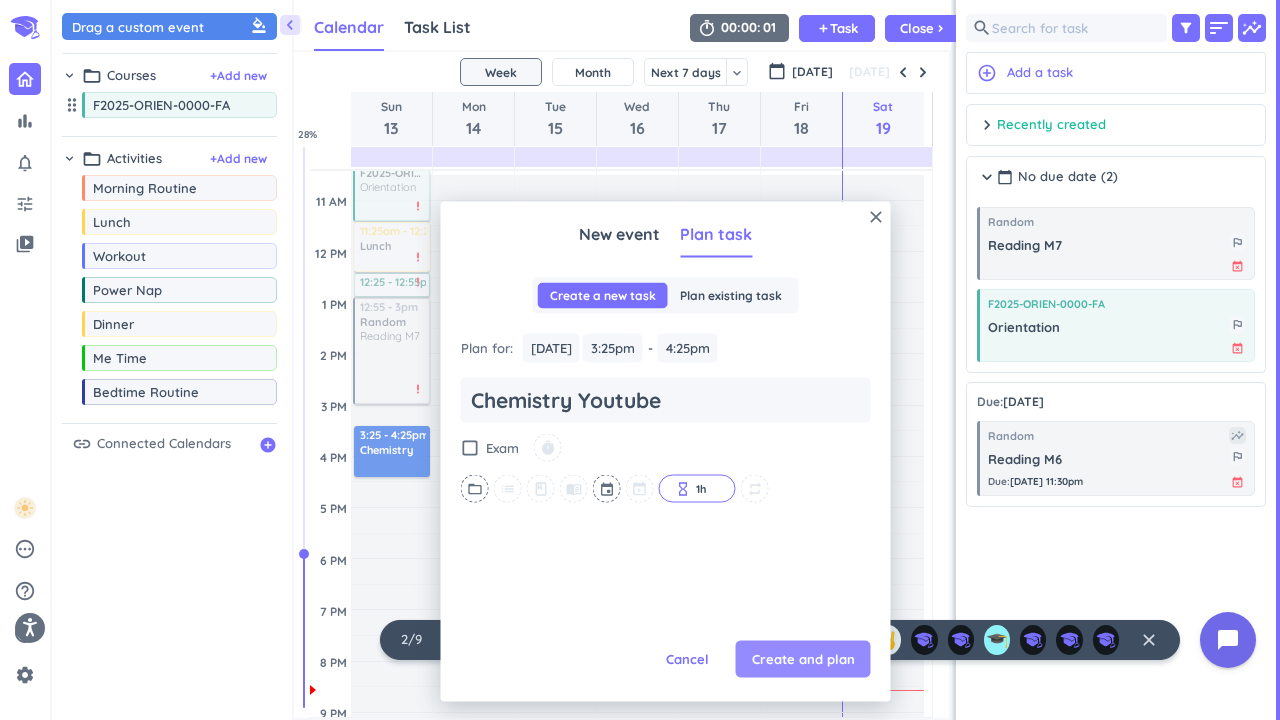 click on "Create and plan" at bounding box center [803, 659] 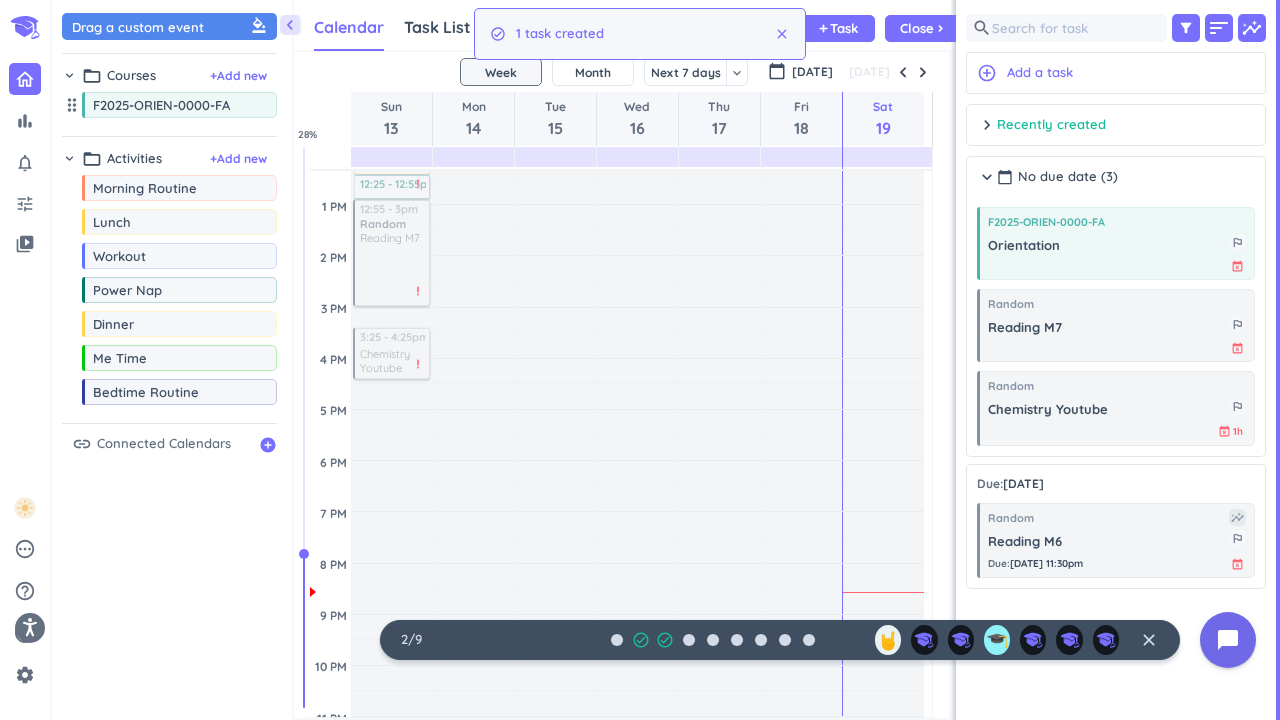 scroll, scrollTop: 429, scrollLeft: 0, axis: vertical 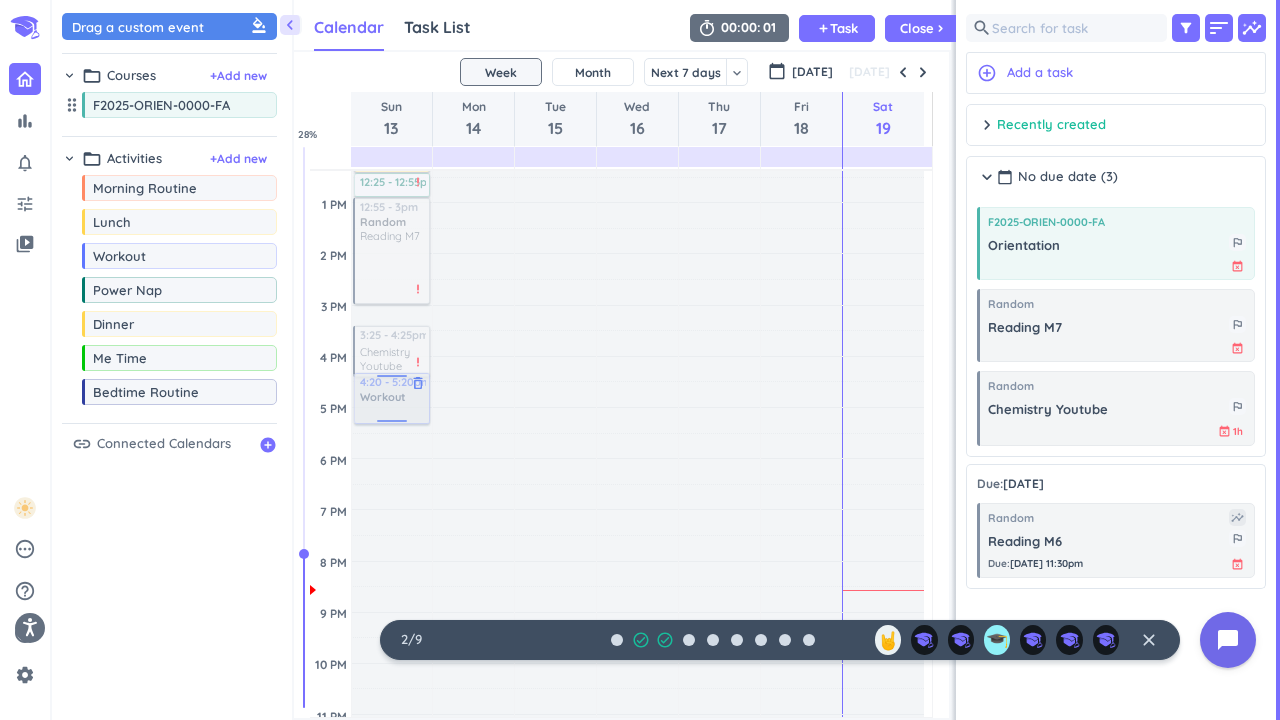drag, startPoint x: 197, startPoint y: 262, endPoint x: 375, endPoint y: 376, distance: 211.37643 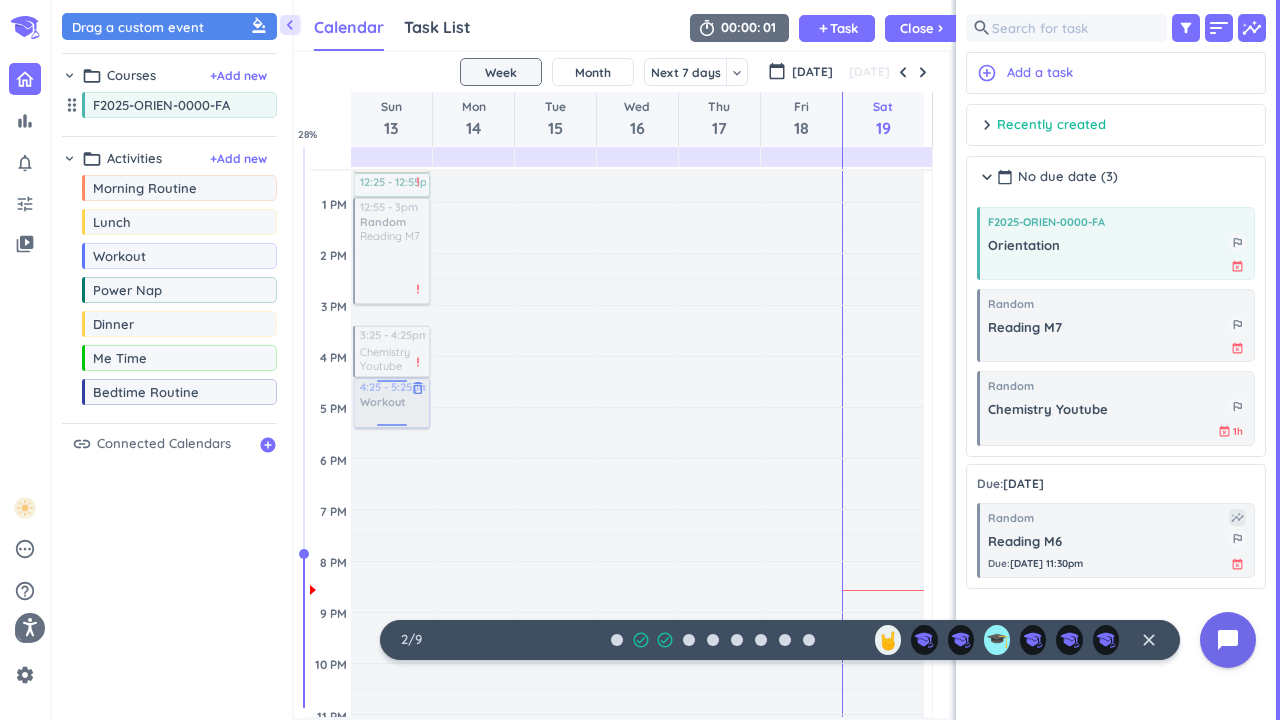 drag, startPoint x: 423, startPoint y: 401, endPoint x: 392, endPoint y: 410, distance: 32.280025 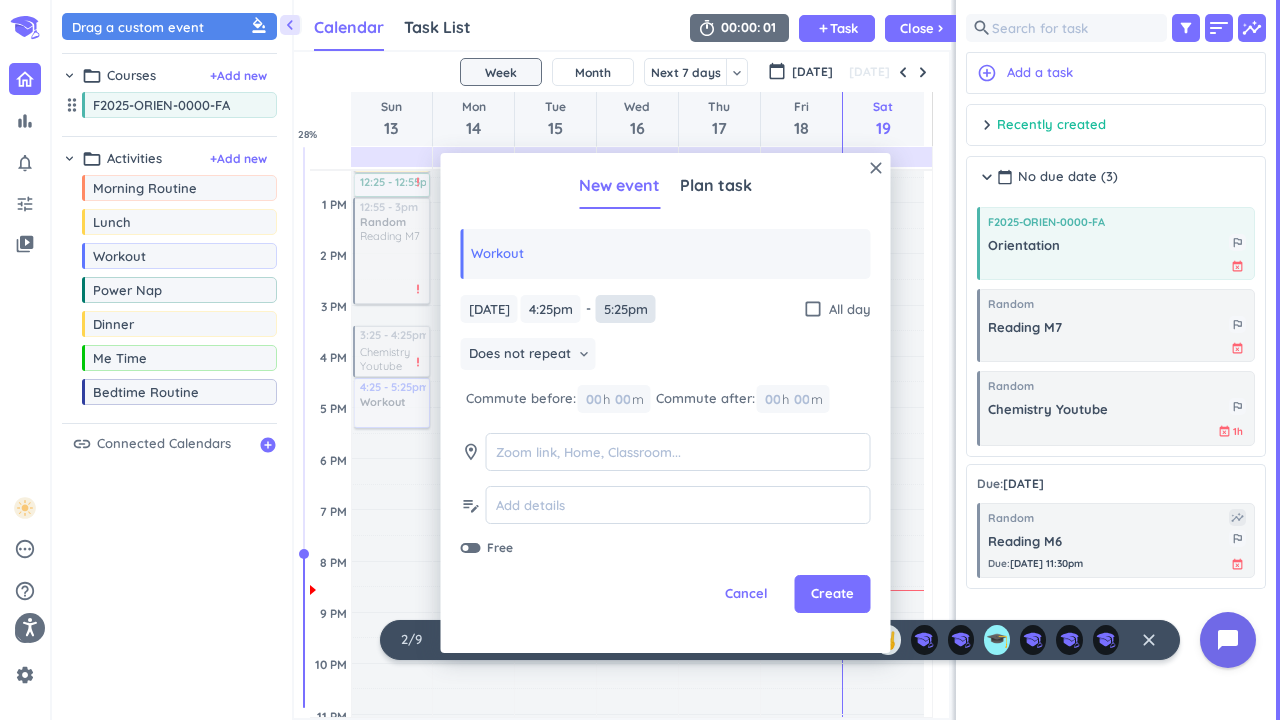 click on "5:25pm" at bounding box center (626, 309) 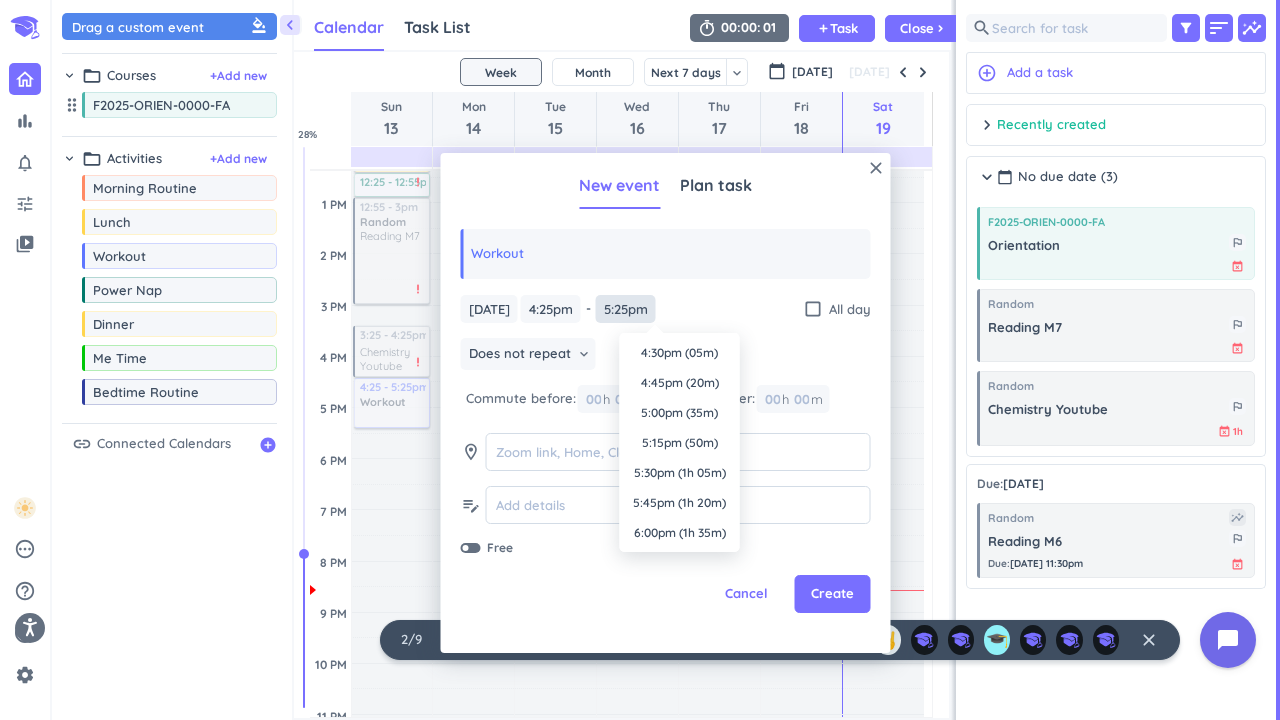 scroll, scrollTop: 1980, scrollLeft: 0, axis: vertical 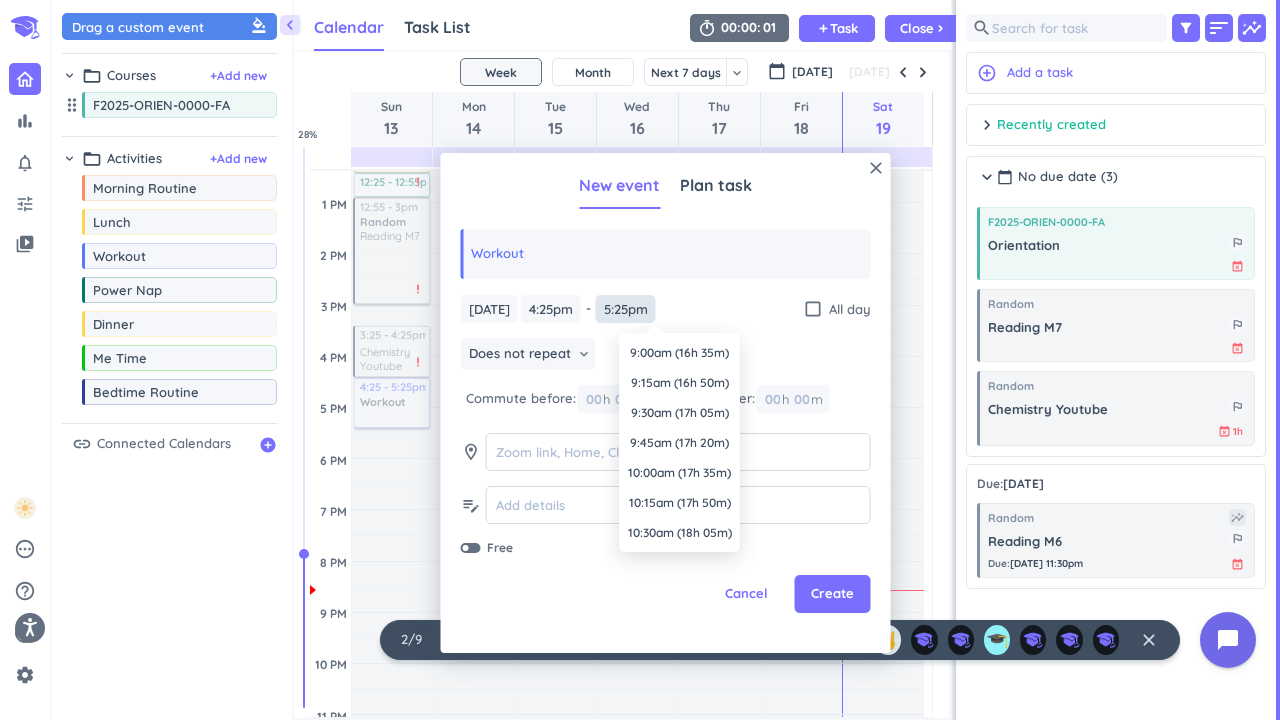 click on "5:25pm" at bounding box center [626, 309] 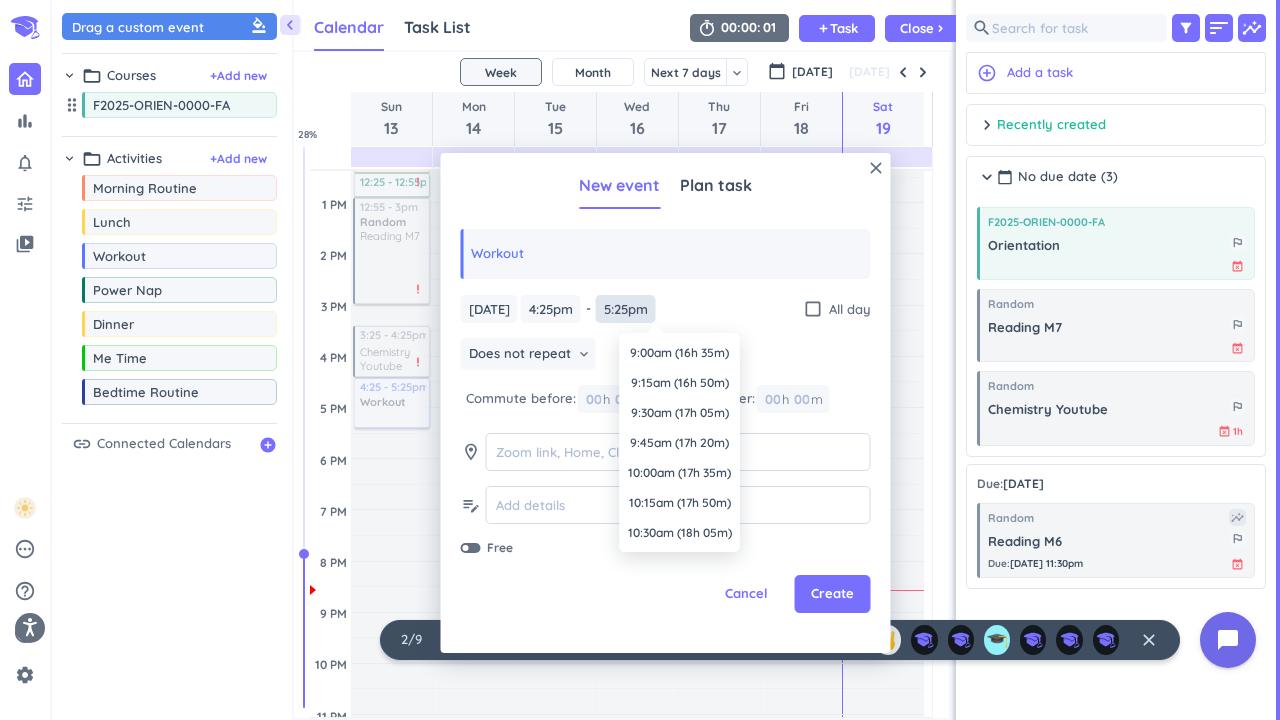 click on "5:25pm" at bounding box center [626, 309] 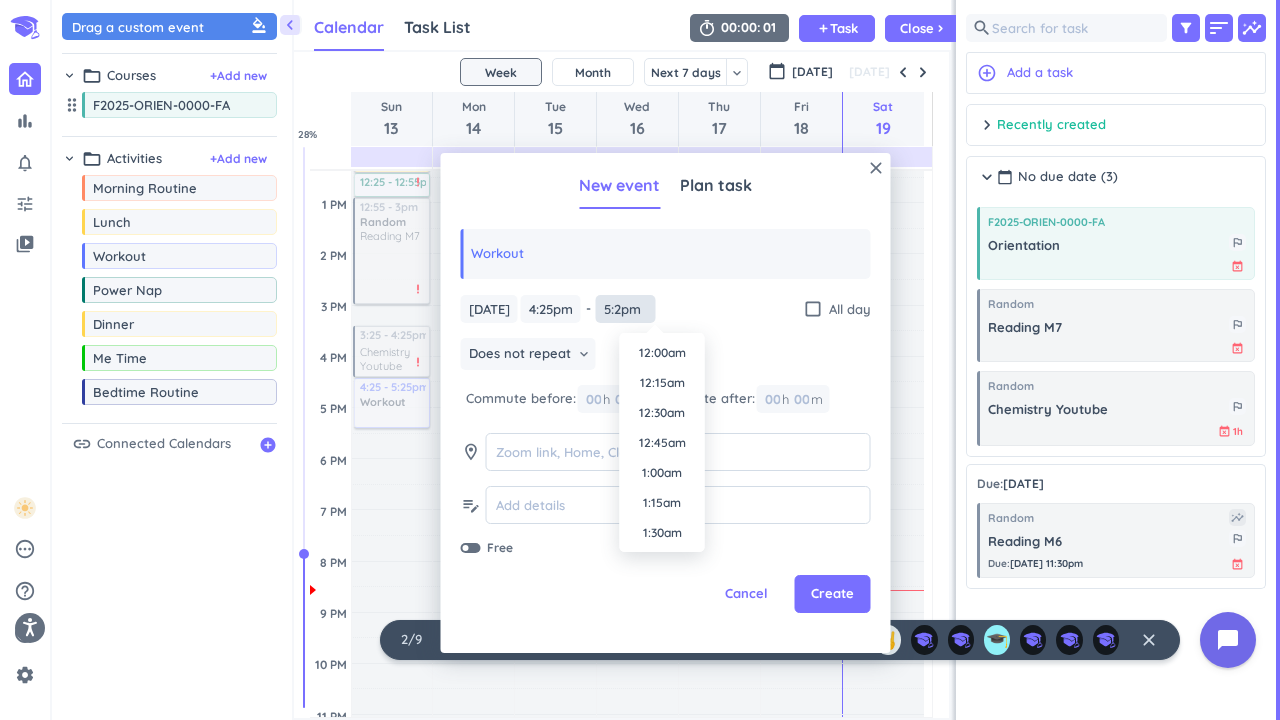 scroll, scrollTop: 1950, scrollLeft: 0, axis: vertical 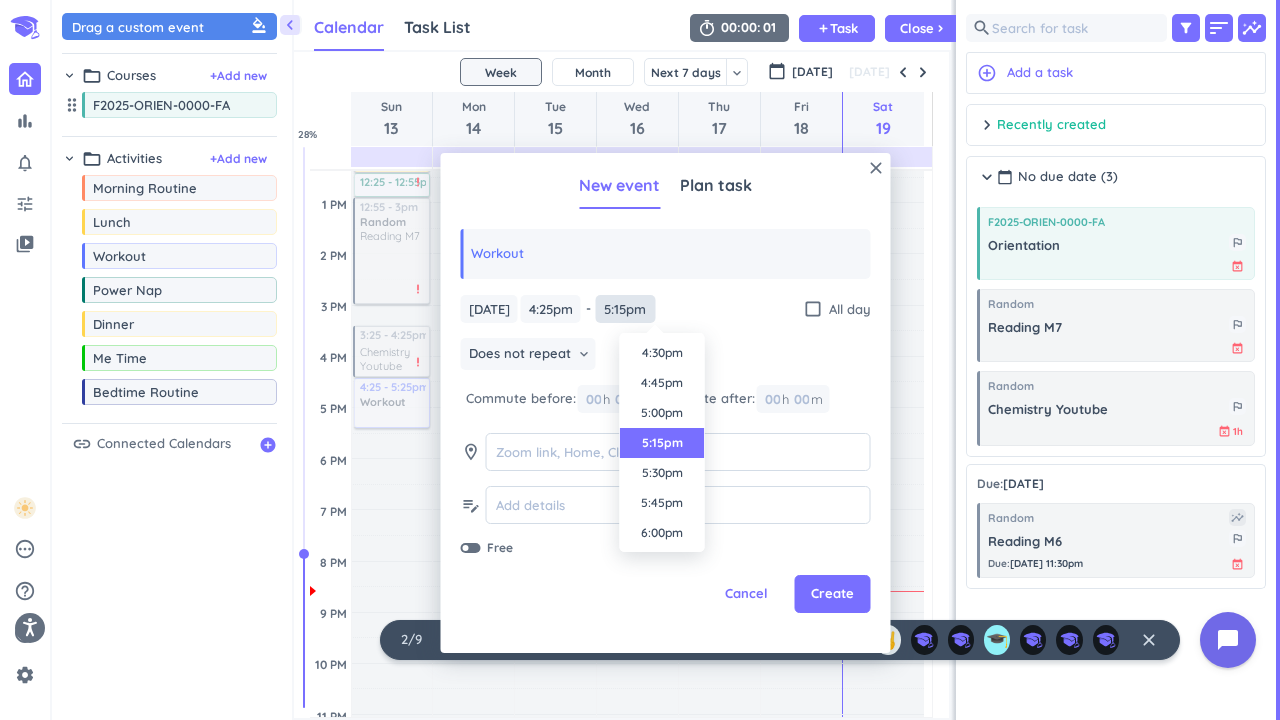 type on "5:15pm" 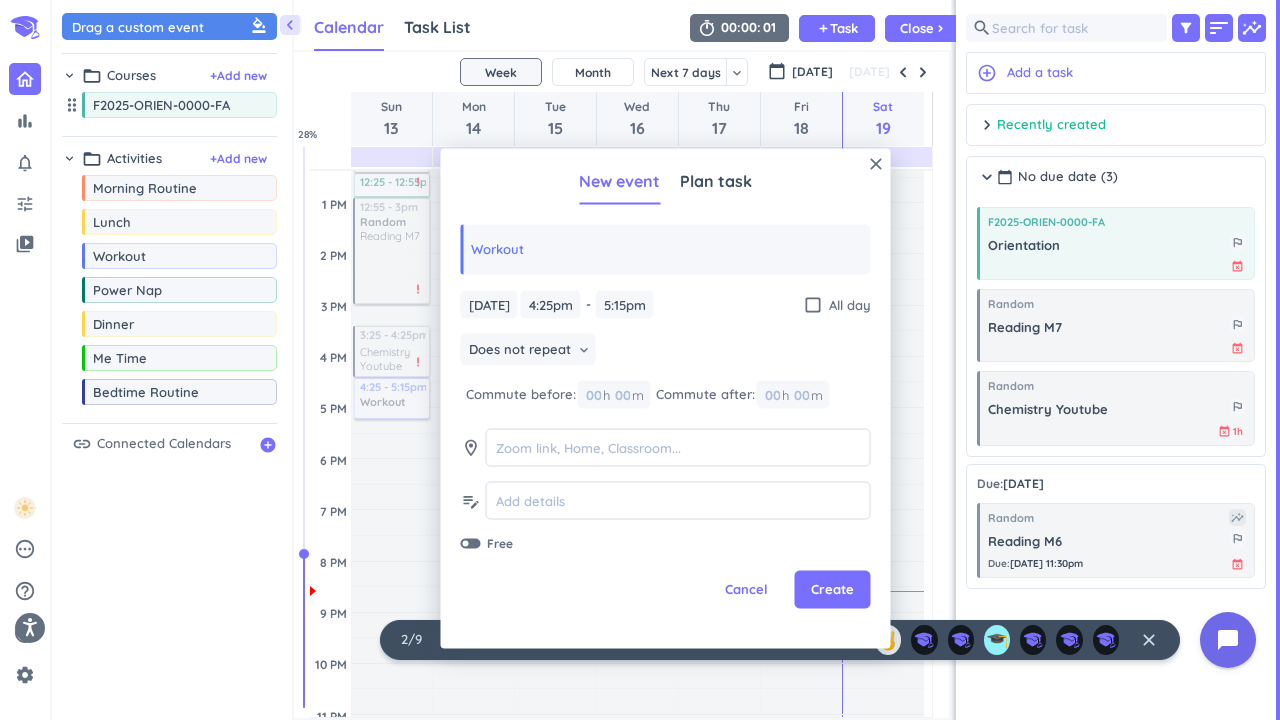 click on "close New event Plan task Workout [DATE] [DATE]   4:25pm 4:25pm - 5:15pm 5:15pm check_box_outline_blank All day Does not repeat keyboard_arrow_down Commute before: 00 h 00 m Commute after: 00 h 00 m room edit_note Free Cancel Create" at bounding box center [666, 399] 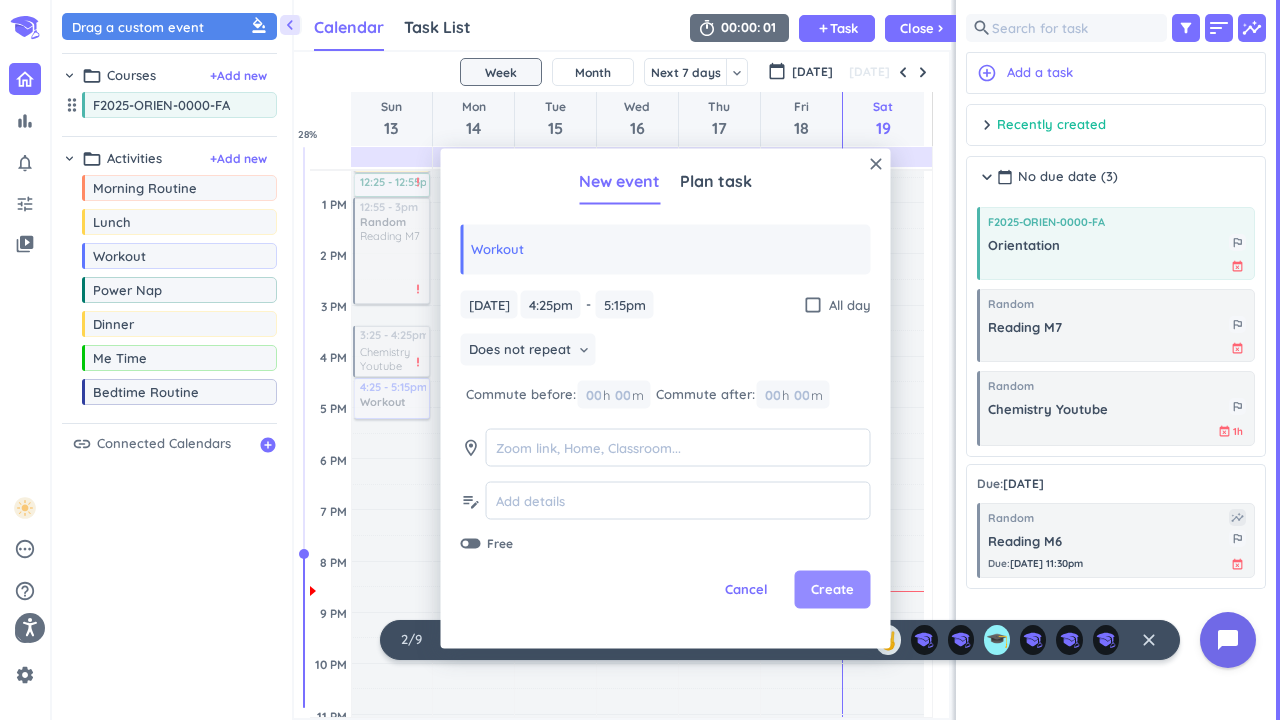 click on "Create" at bounding box center (832, 590) 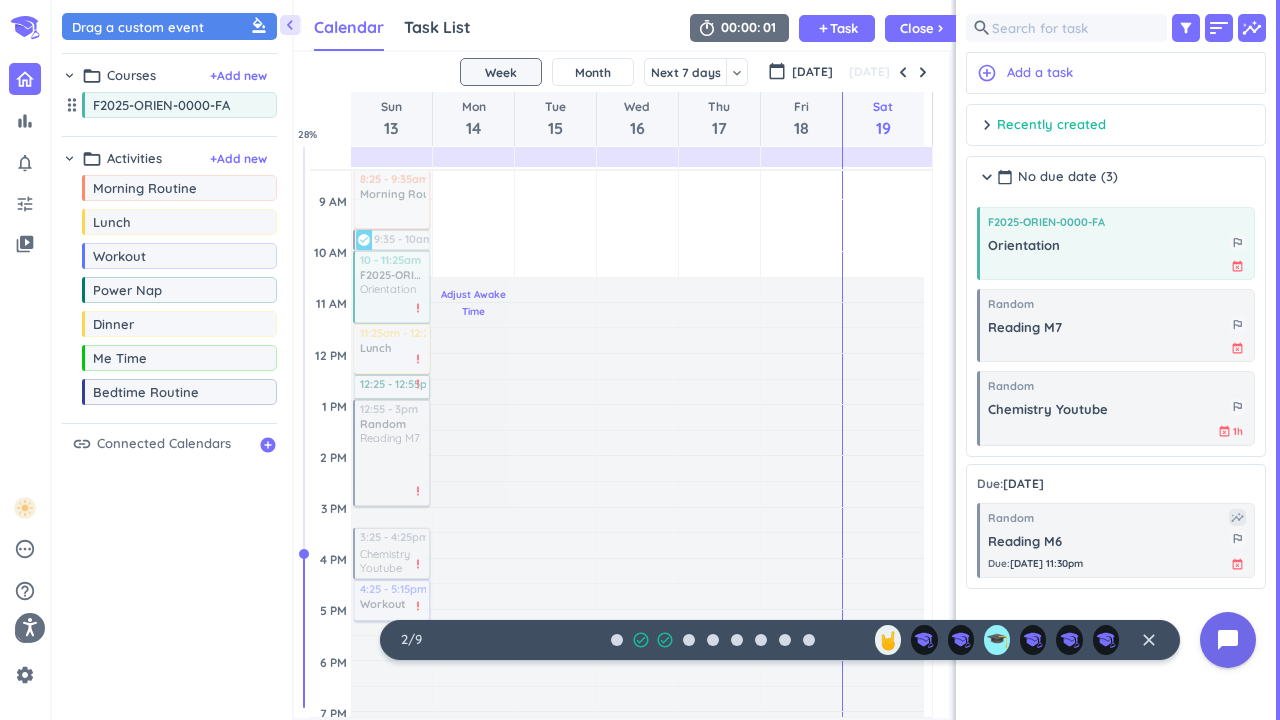 scroll, scrollTop: 229, scrollLeft: 0, axis: vertical 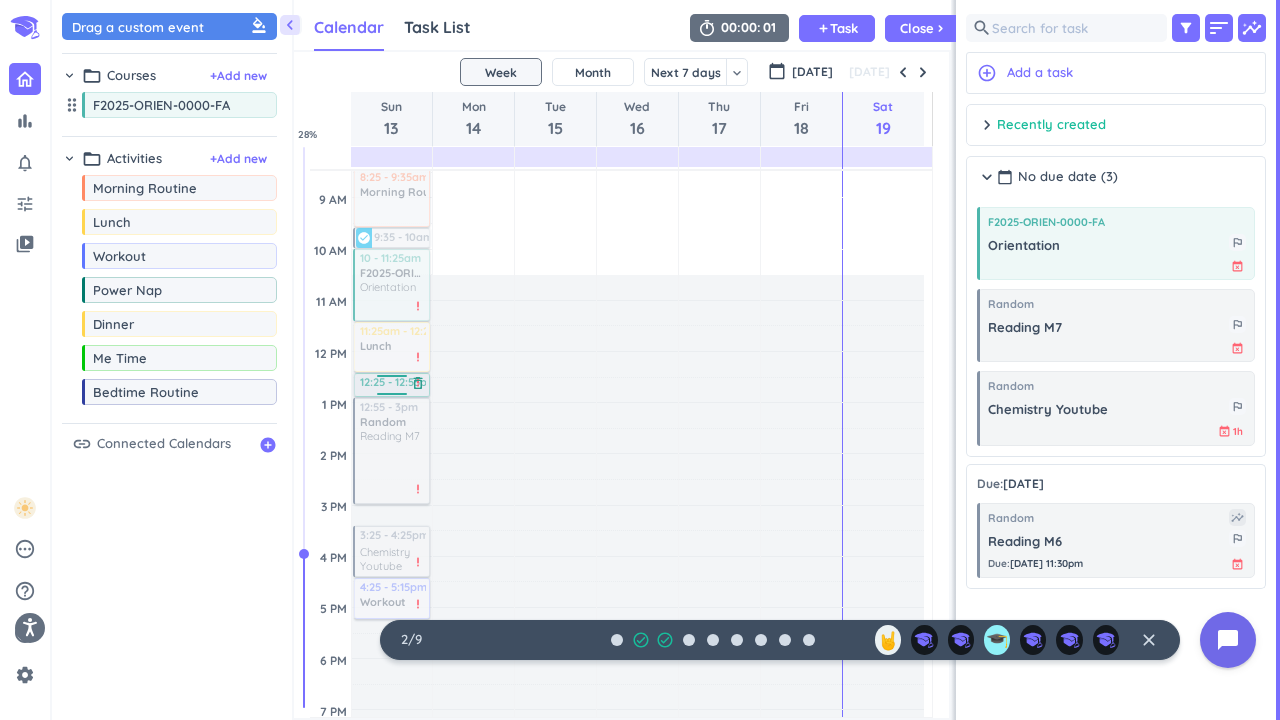 click at bounding box center (391, 385) 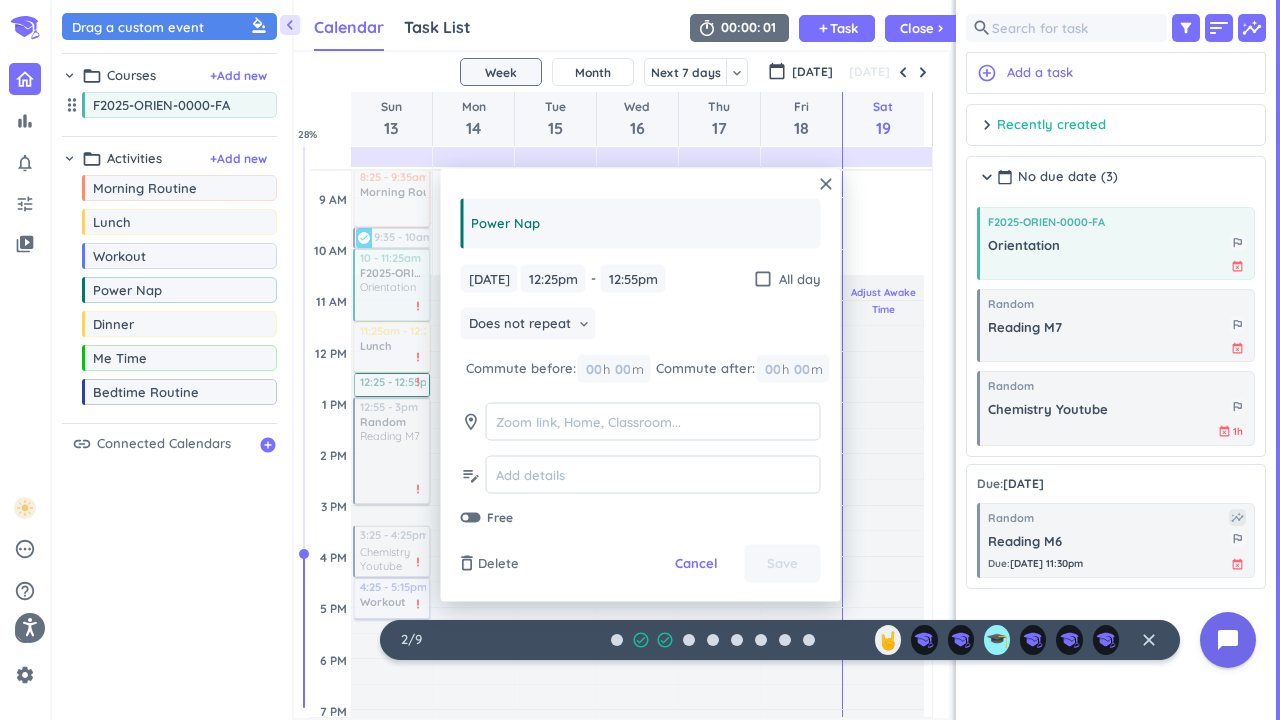 click on "Adjust Awake Time" at bounding box center (883, 723) 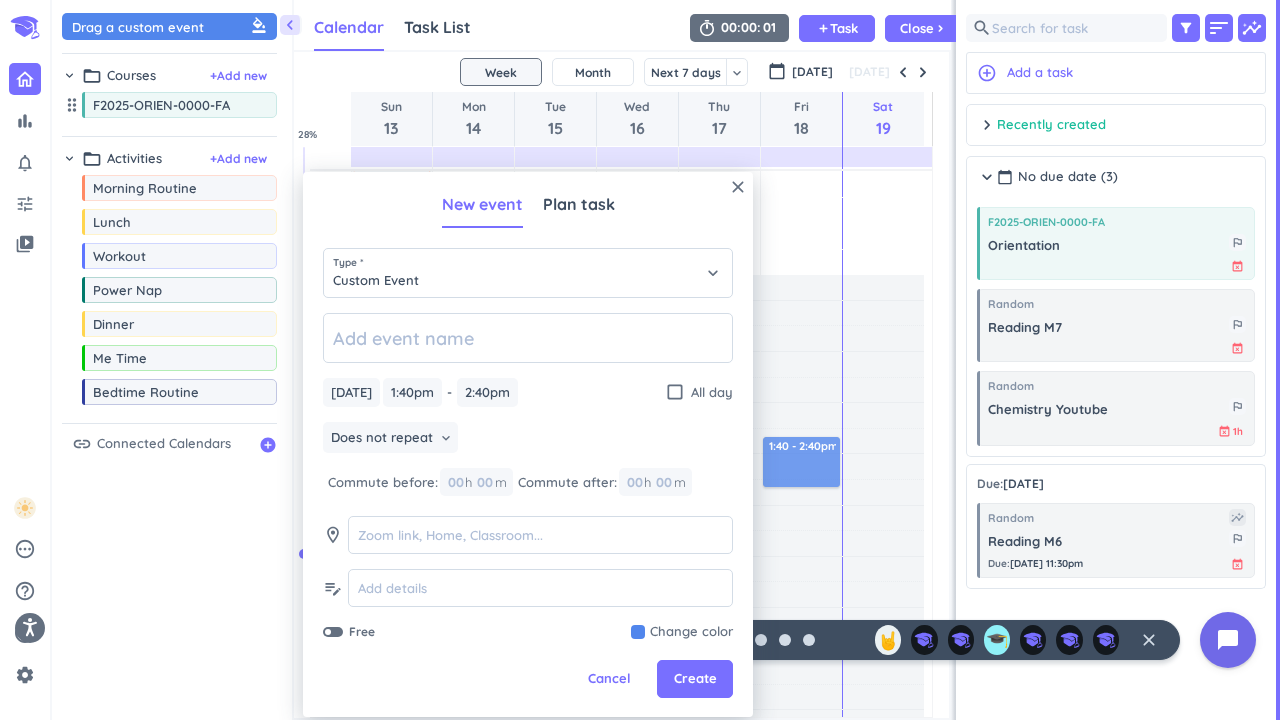 click on "close New event Plan task Type * Custom Event keyboard_arrow_down [DATE] [DATE]   1:40pm 1:40pm - 2:40pm 2:40pm check_box_outline_blank All day Does not repeat keyboard_arrow_down Commute before: 00 h 00 m Commute after: 00 h 00 m room edit_note Free Change color Cancel Create" at bounding box center [528, 444] 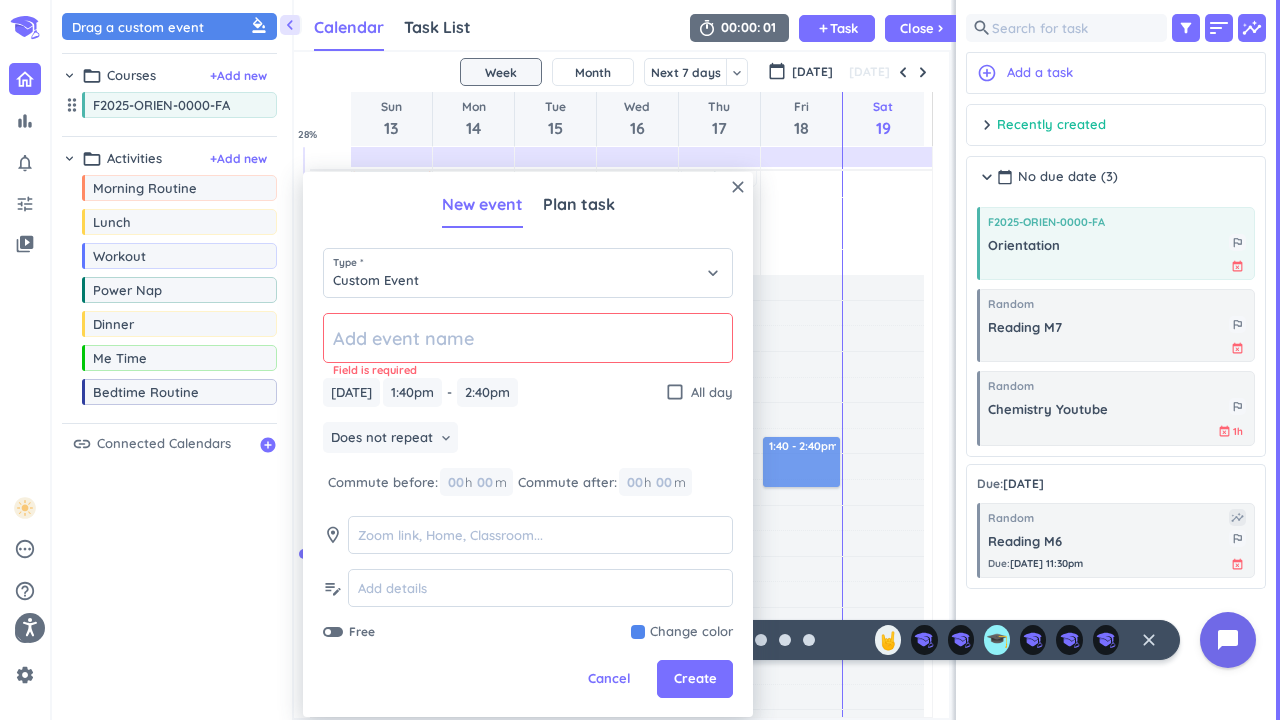 click on "close" at bounding box center [738, 187] 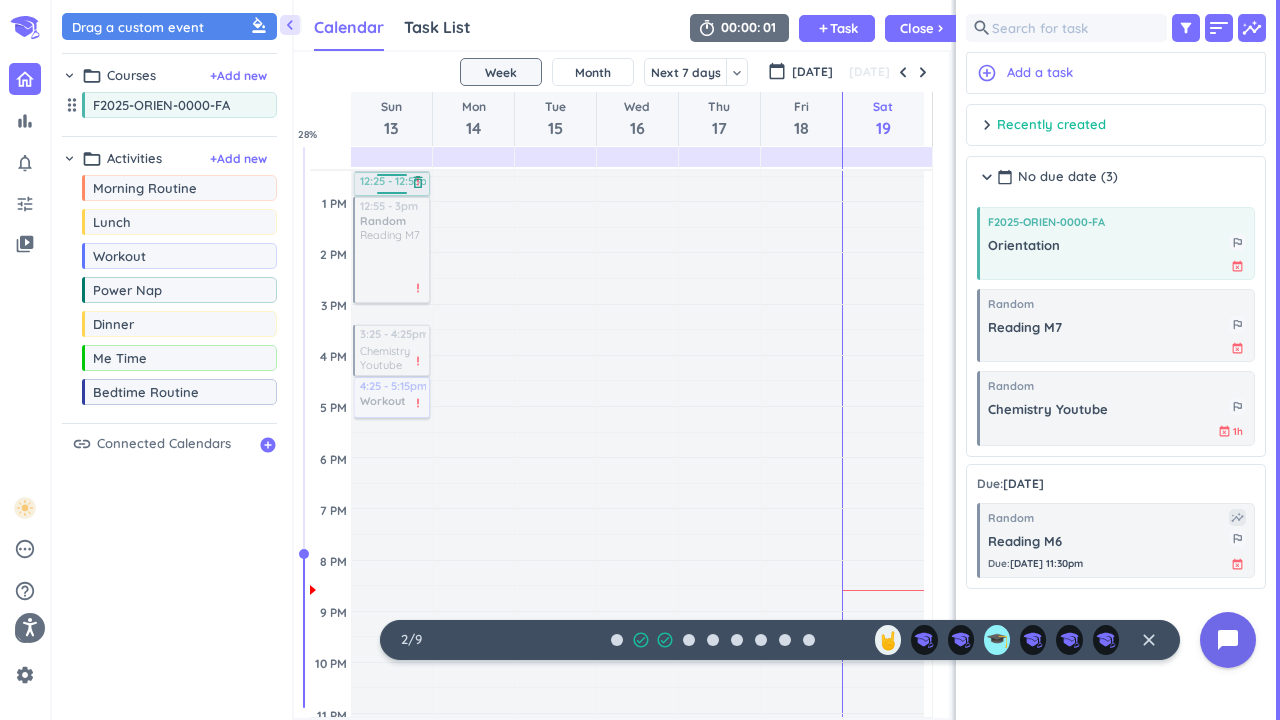 scroll, scrollTop: 429, scrollLeft: 0, axis: vertical 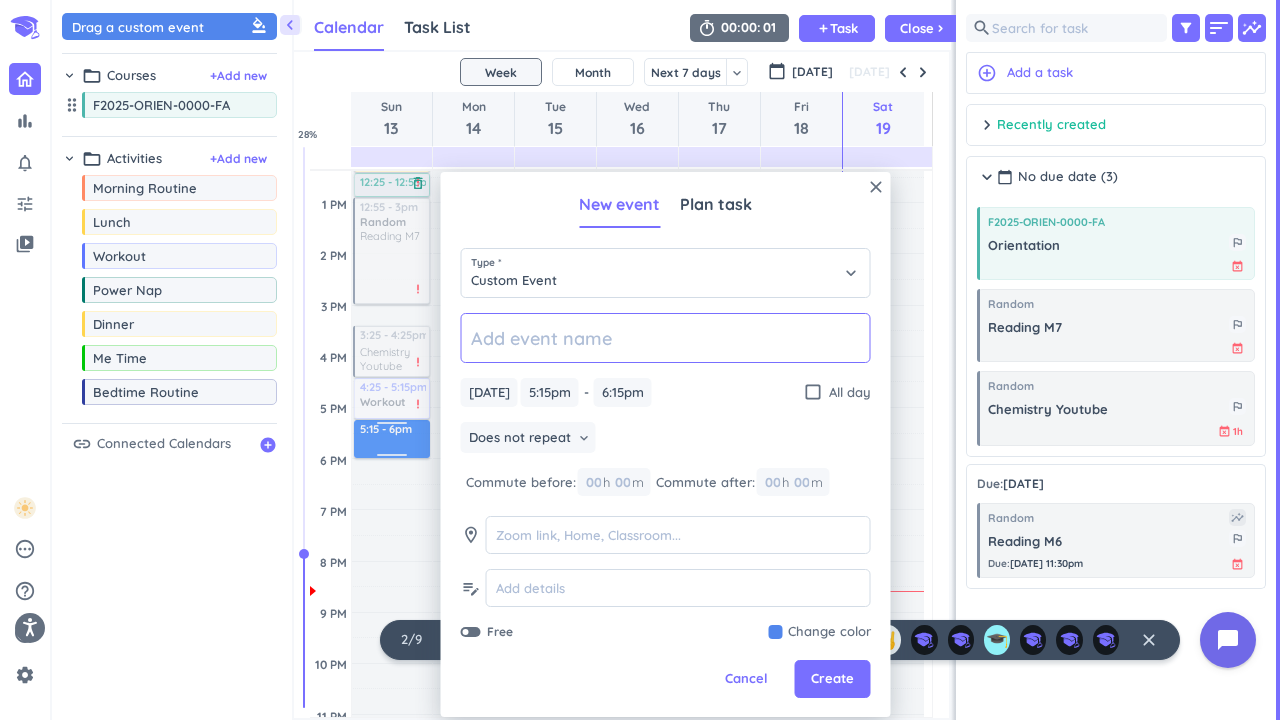 drag, startPoint x: 389, startPoint y: 470, endPoint x: 385, endPoint y: 455, distance: 15.524175 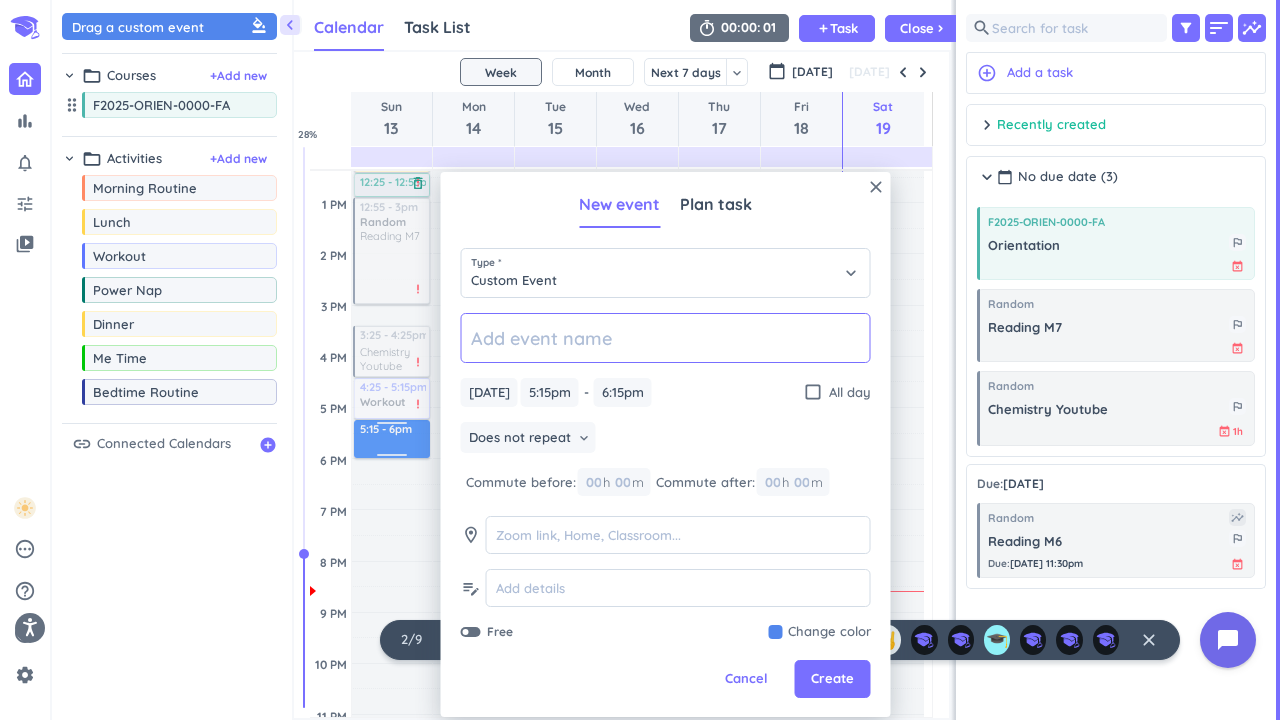 click on "Time has passed Past due Plan Adjust Awake Time Adjust Awake Time 8:25 - 9:35am Morning Routine delete_outline 9:35 - 10am Reading M6 more_vert check_circle   10 - 11:25am F2025-ORIEN-0000-FA Orientation more_vert priority_high 11:25am - 12:25pm Lunch delete_outline priority_high 12:25 - 12:55pm Power Nap delete_outline priority_high 12:55 - 3pm Random Reading M7 more_vert priority_high 3:25 - 4:25pm Random Chemistry Youtube more_vert priority_high 4:25 - 5:15pm Workout delete_outline priority_high 5:15 - 6:15pm 5:15 - 6pm" at bounding box center [392, 356] 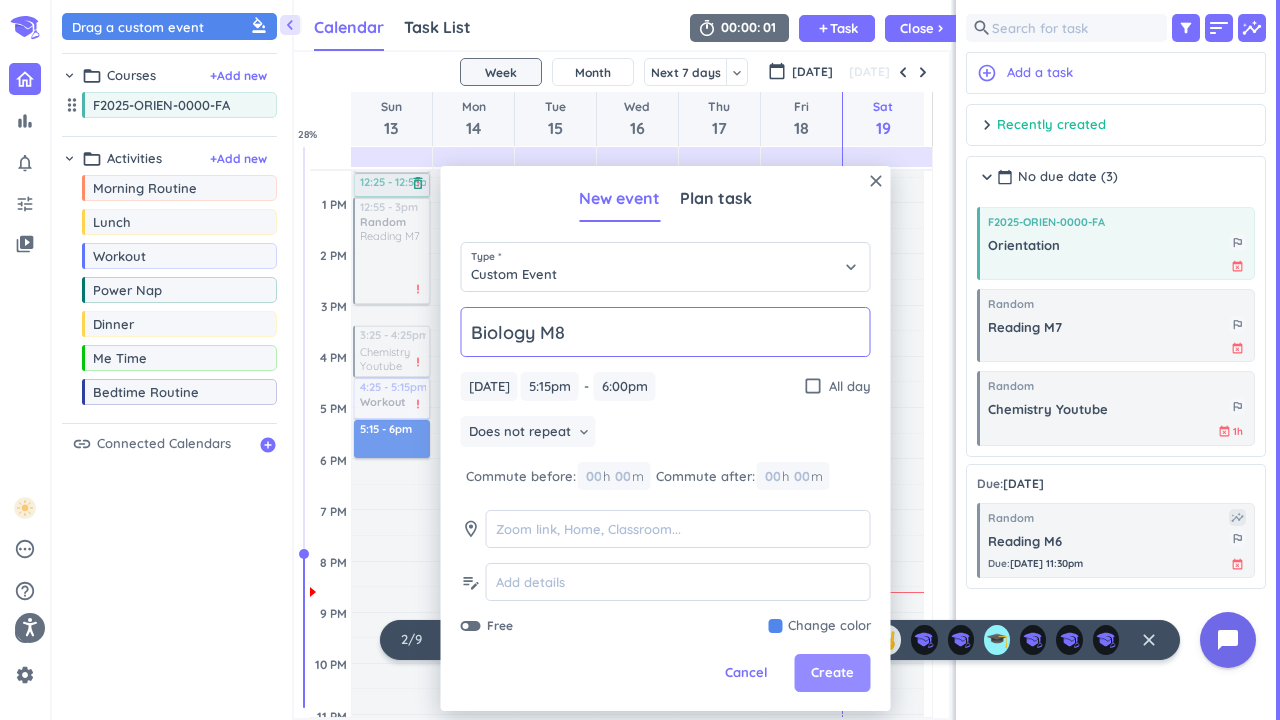 type on "Biology M8" 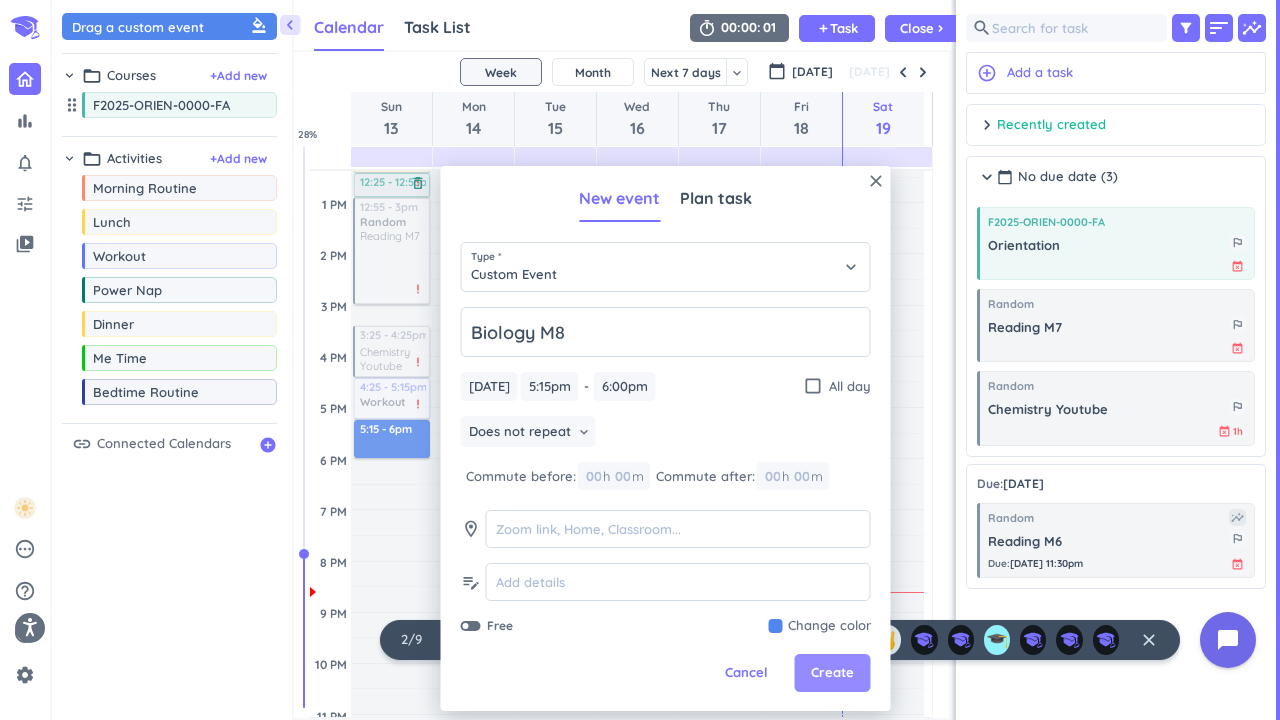 click on "Create" at bounding box center [832, 673] 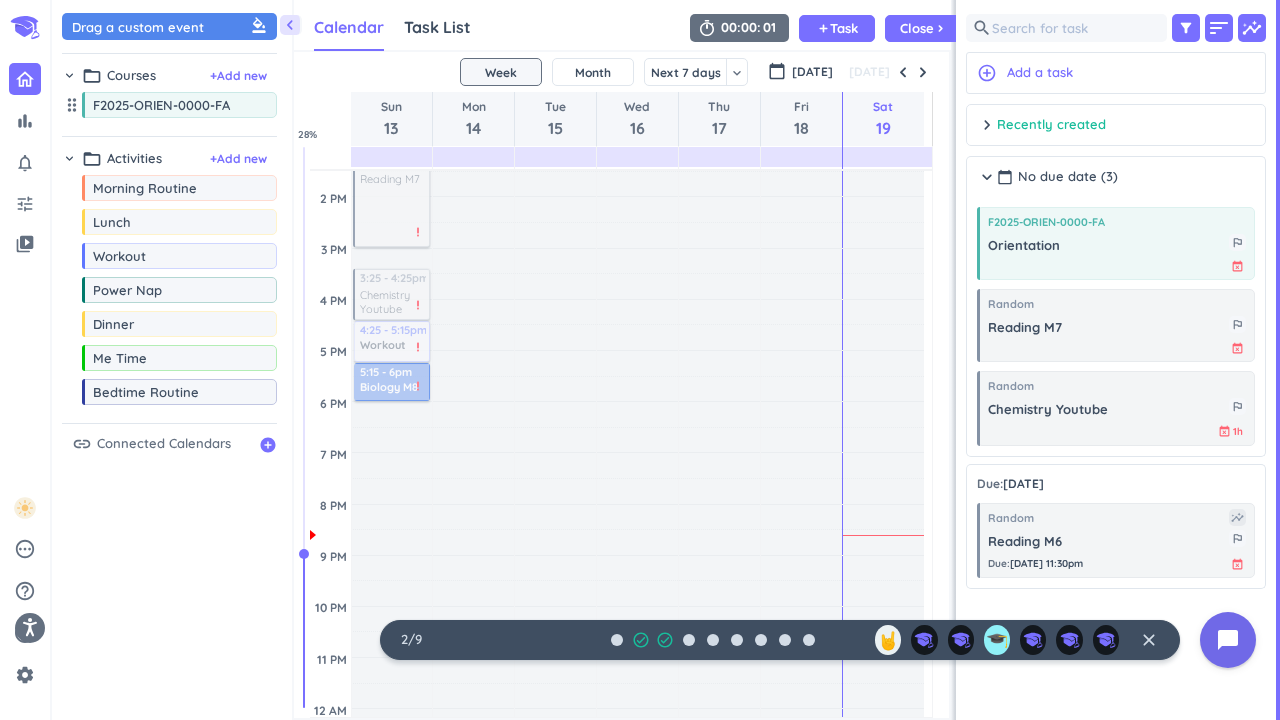 scroll, scrollTop: 629, scrollLeft: 0, axis: vertical 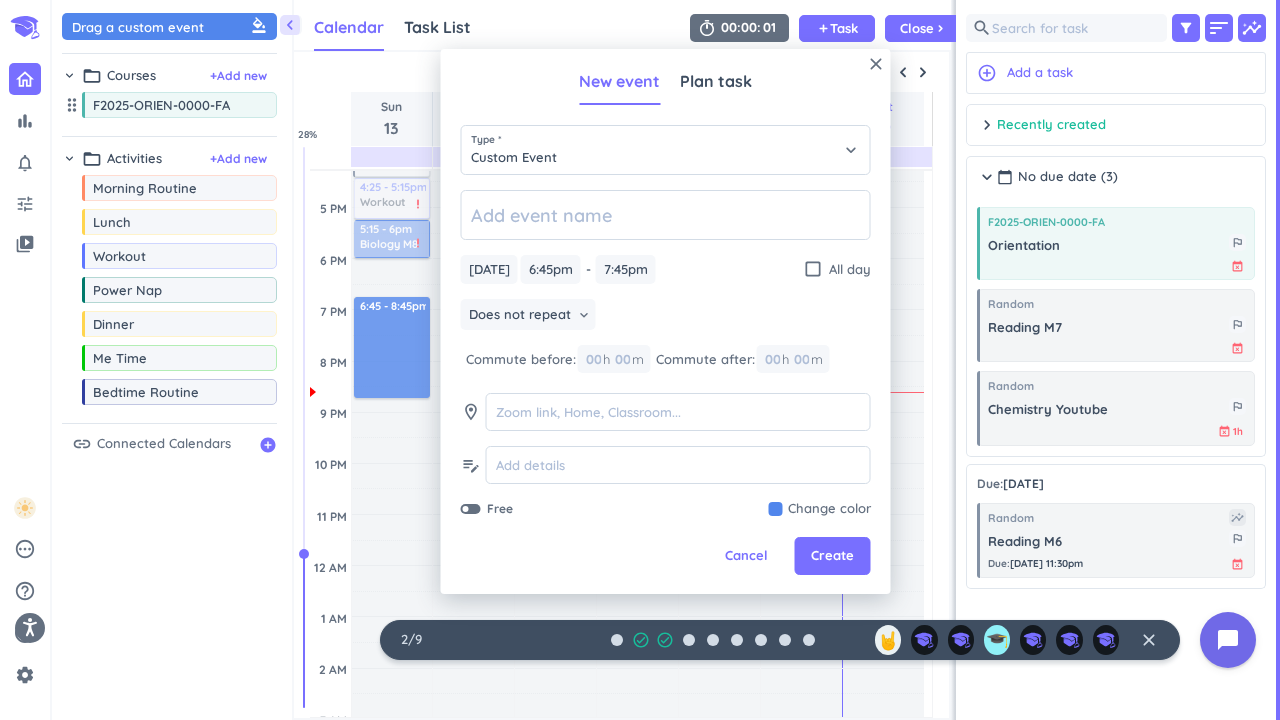 drag, startPoint x: 386, startPoint y: 343, endPoint x: 383, endPoint y: 397, distance: 54.08327 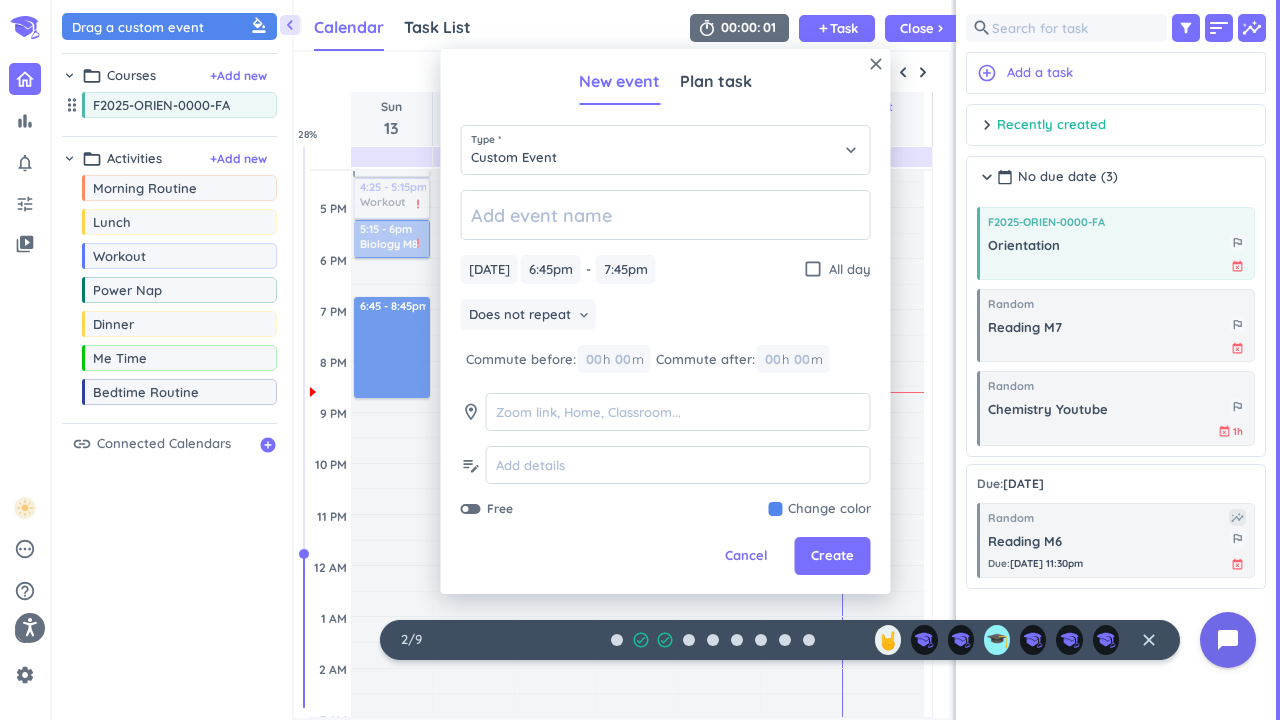 click on "Time has passed Past due Plan Adjust Awake Time Adjust Awake Time 8:25 - 9:35am Morning Routine delete_outline 9:35 - 10am Reading M6 more_vert check_circle   10 - 11:25am F2025-ORIEN-0000-FA Orientation more_vert priority_high 11:25am - 12:25pm Lunch delete_outline priority_high 12:25 - 12:55pm Power Nap delete_outline priority_high 12:55 - 3pm Random Reading M7 more_vert priority_high 3:25 - 4:25pm Random Chemistry Youtube more_vert priority_high 4:25 - 5:15pm Workout delete_outline priority_high 5:15 - 6pm Biology M8 delete_outline priority_high 6:45 - 7:45pm 6:45 - 8:45pm" at bounding box center (392, 156) 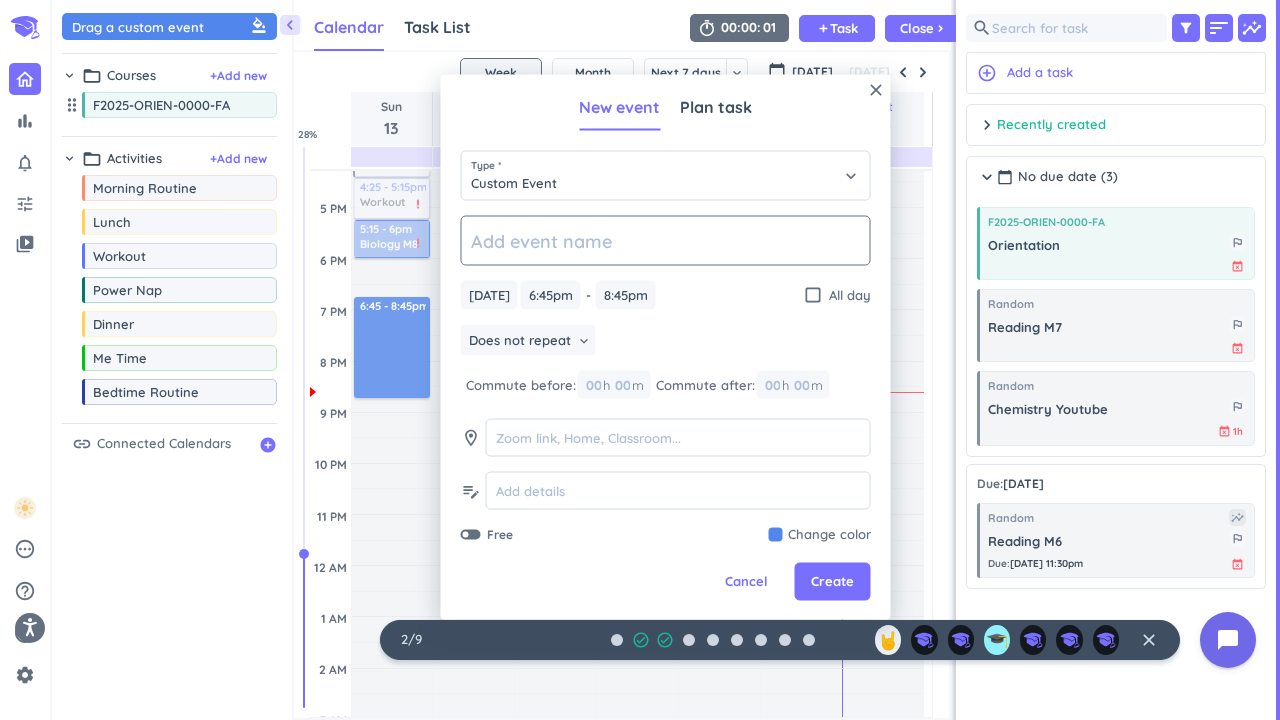 click 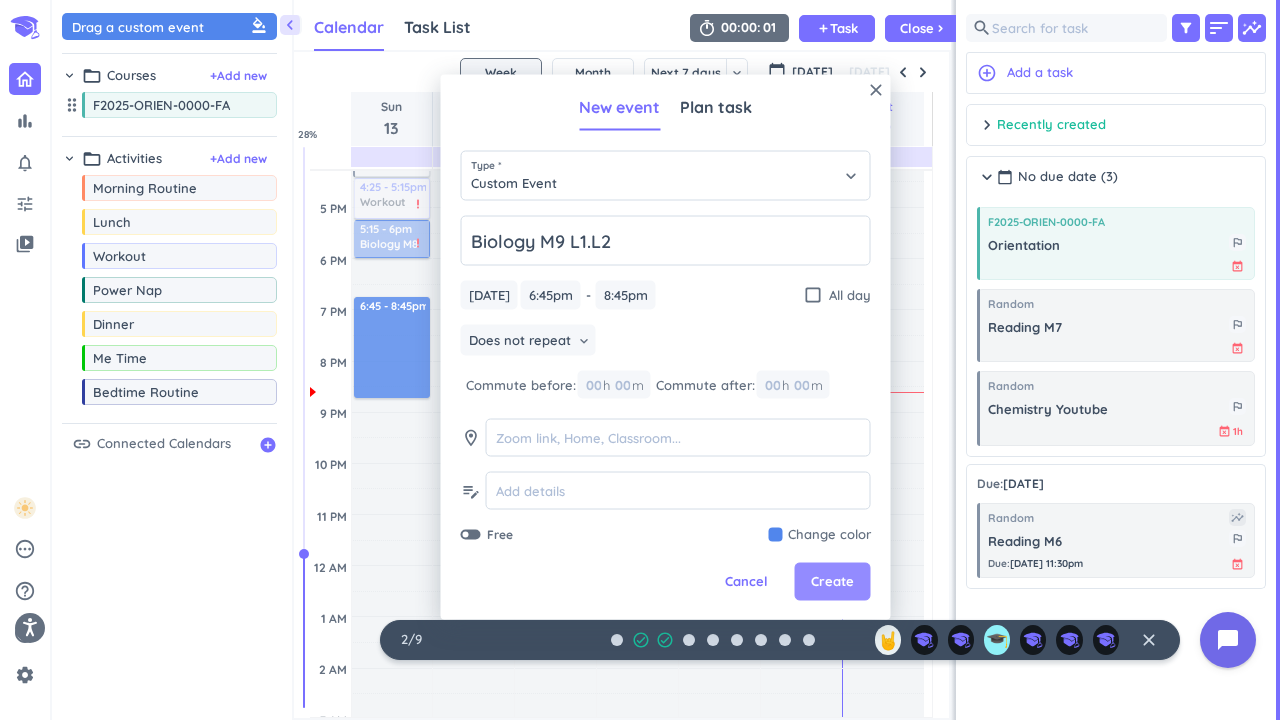 type on "Biology M9 L1.L2" 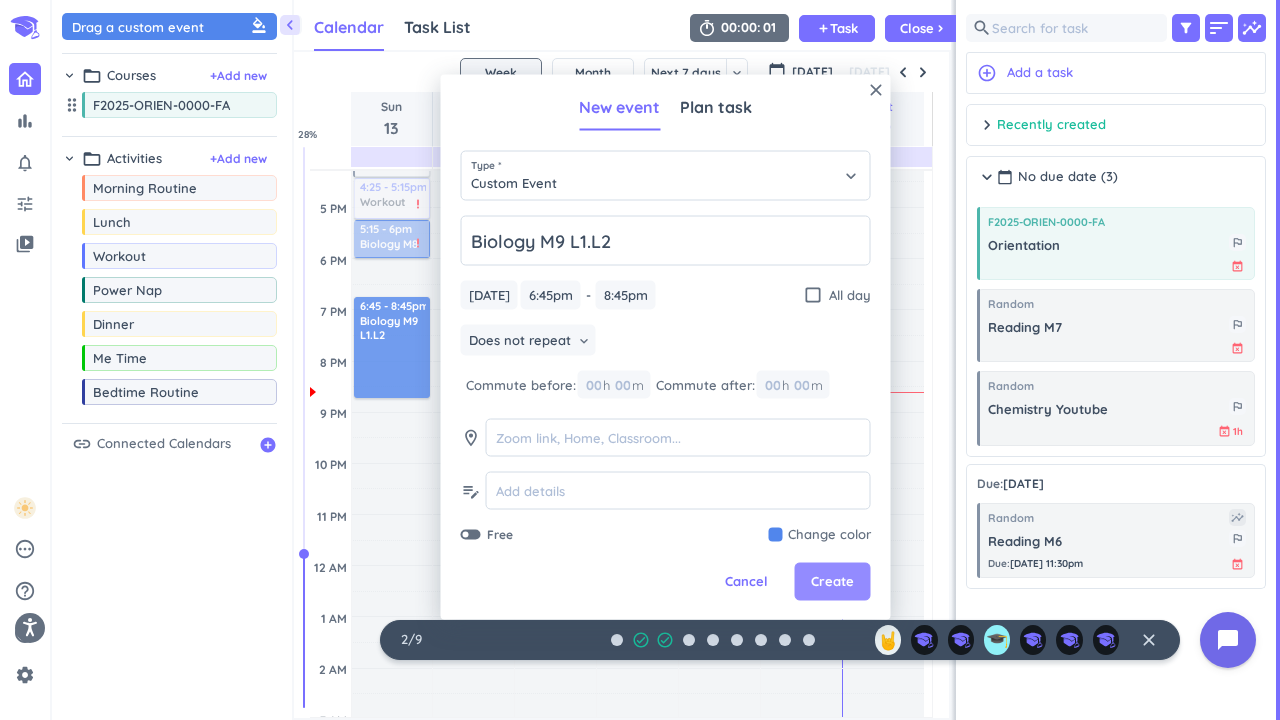click on "Create" at bounding box center [832, 582] 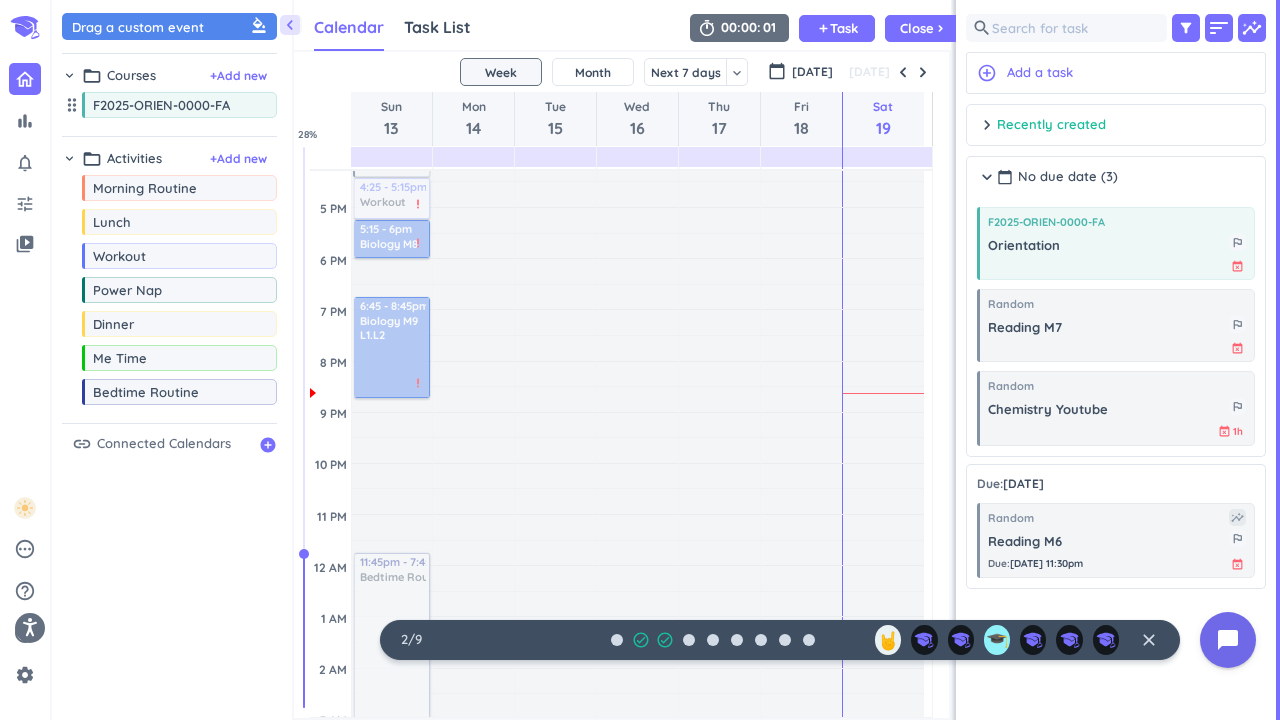 drag, startPoint x: 187, startPoint y: 408, endPoint x: 369, endPoint y: 561, distance: 237.7667 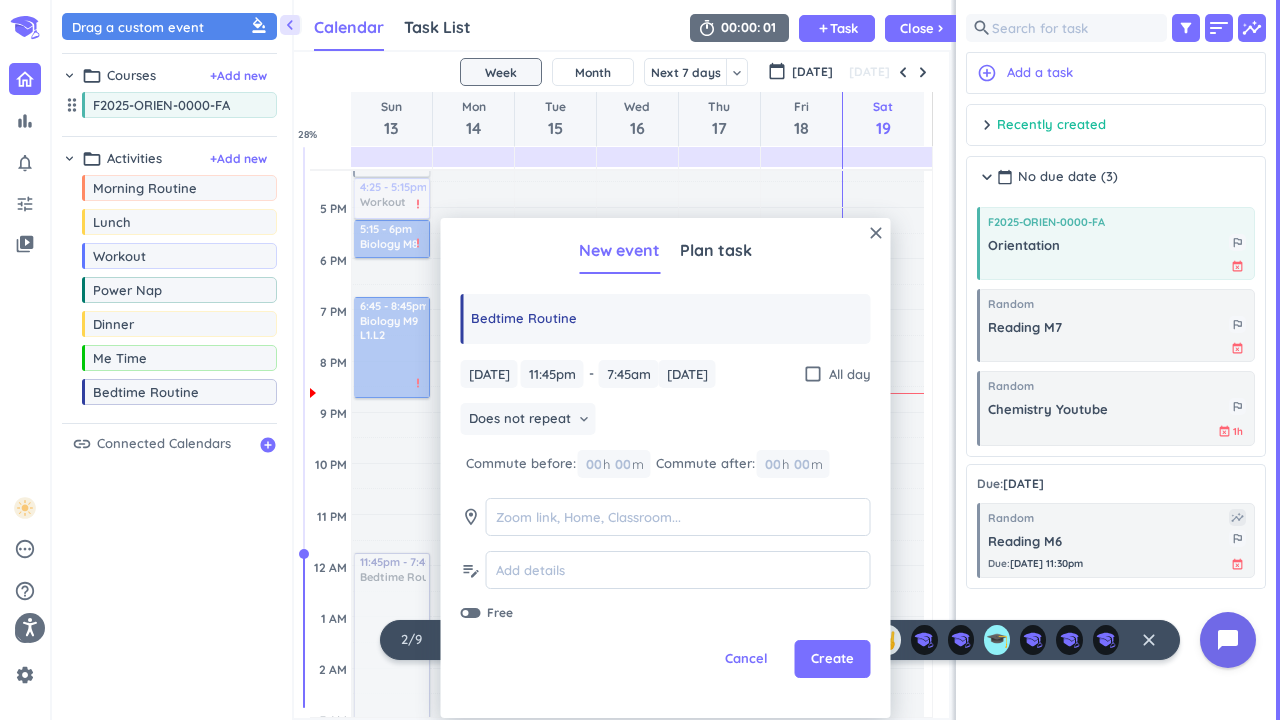 click at bounding box center [305, 427] 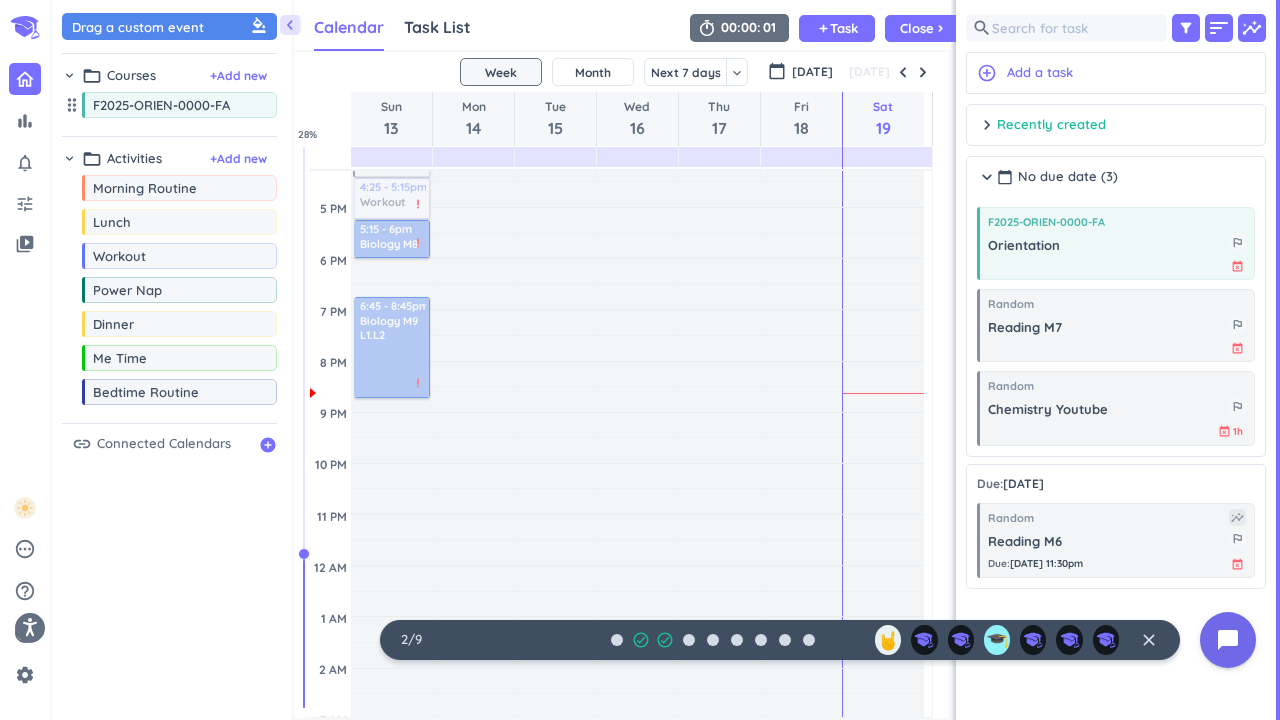 click at bounding box center [305, 427] 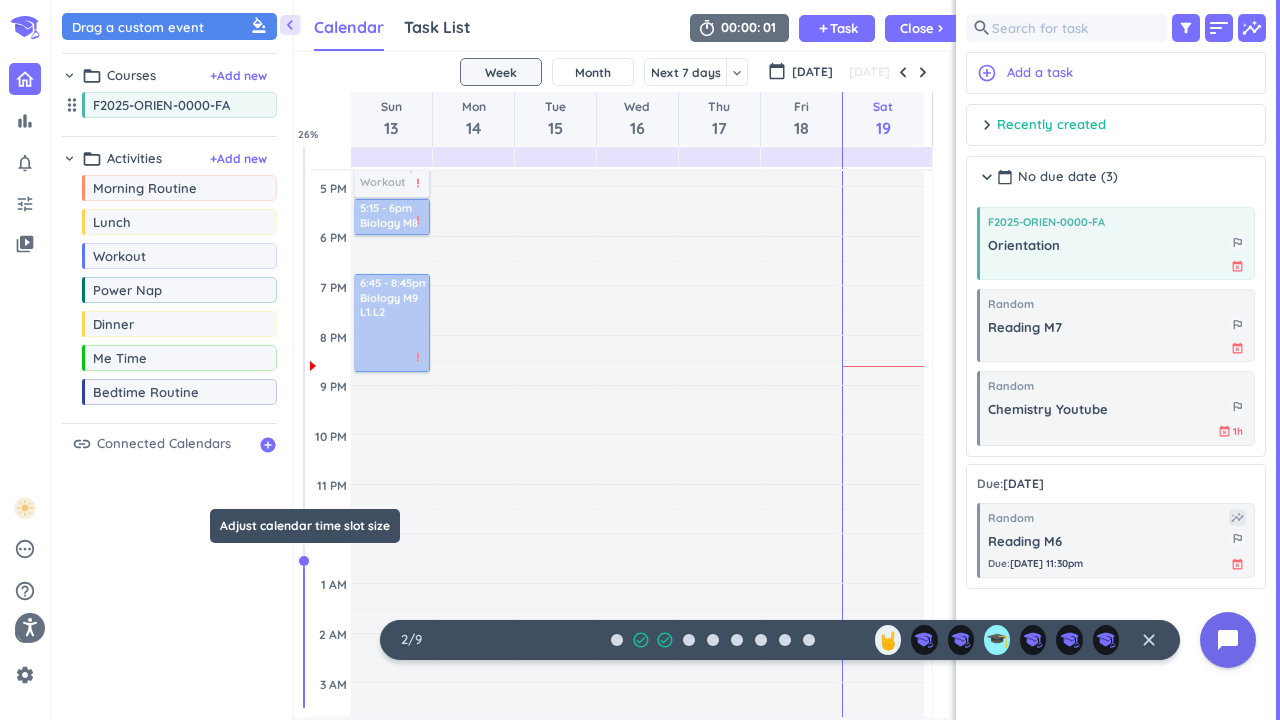 click at bounding box center (304, 561) 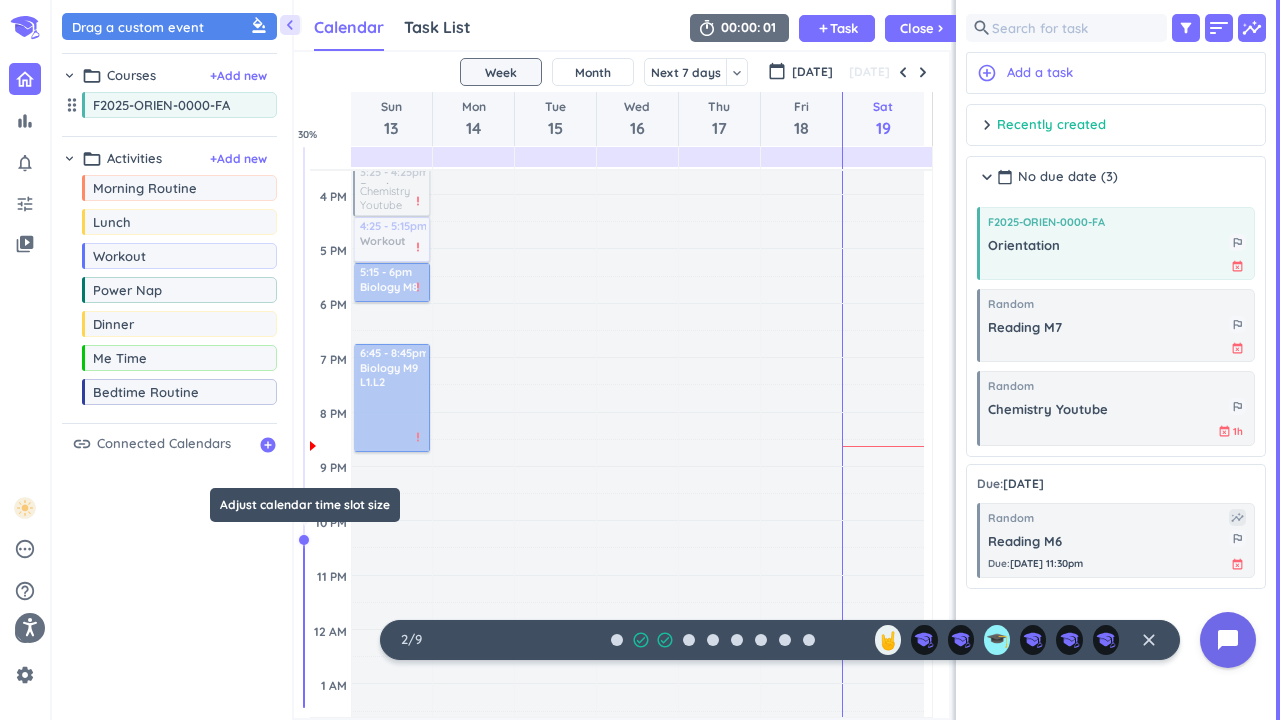 drag, startPoint x: 304, startPoint y: 558, endPoint x: 306, endPoint y: 537, distance: 21.095022 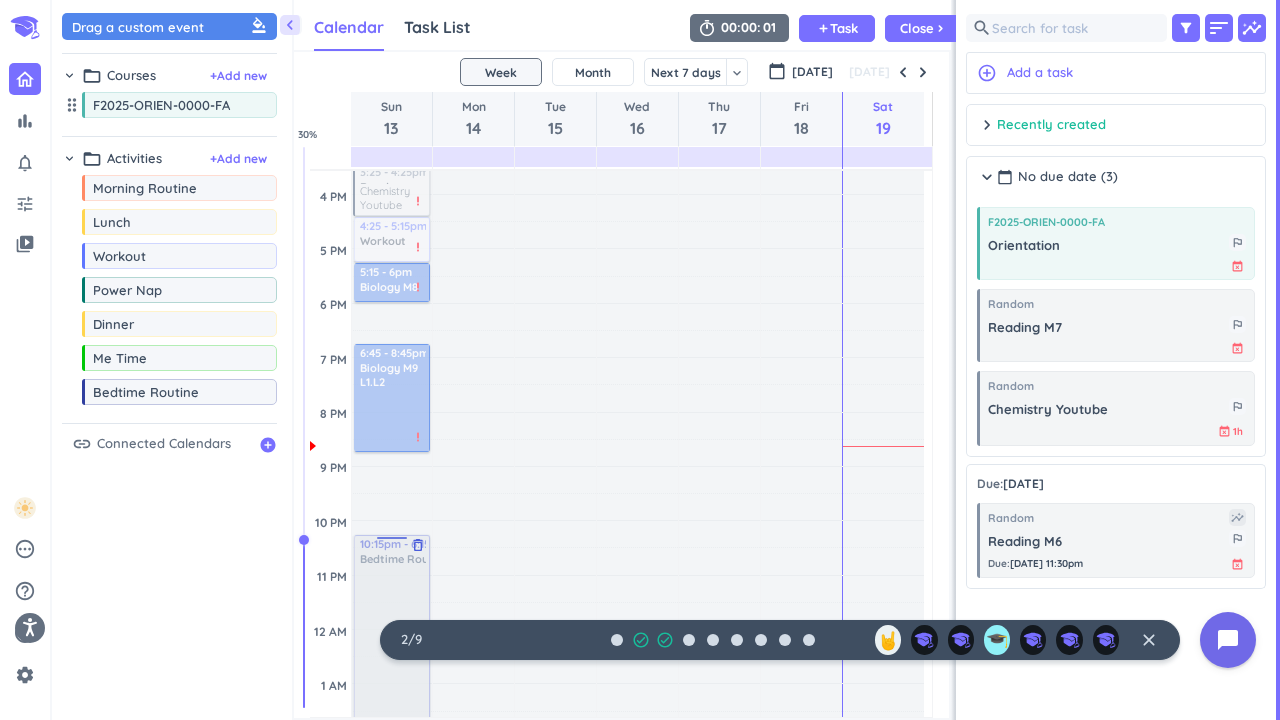 drag, startPoint x: 149, startPoint y: 407, endPoint x: 390, endPoint y: 539, distance: 274.78174 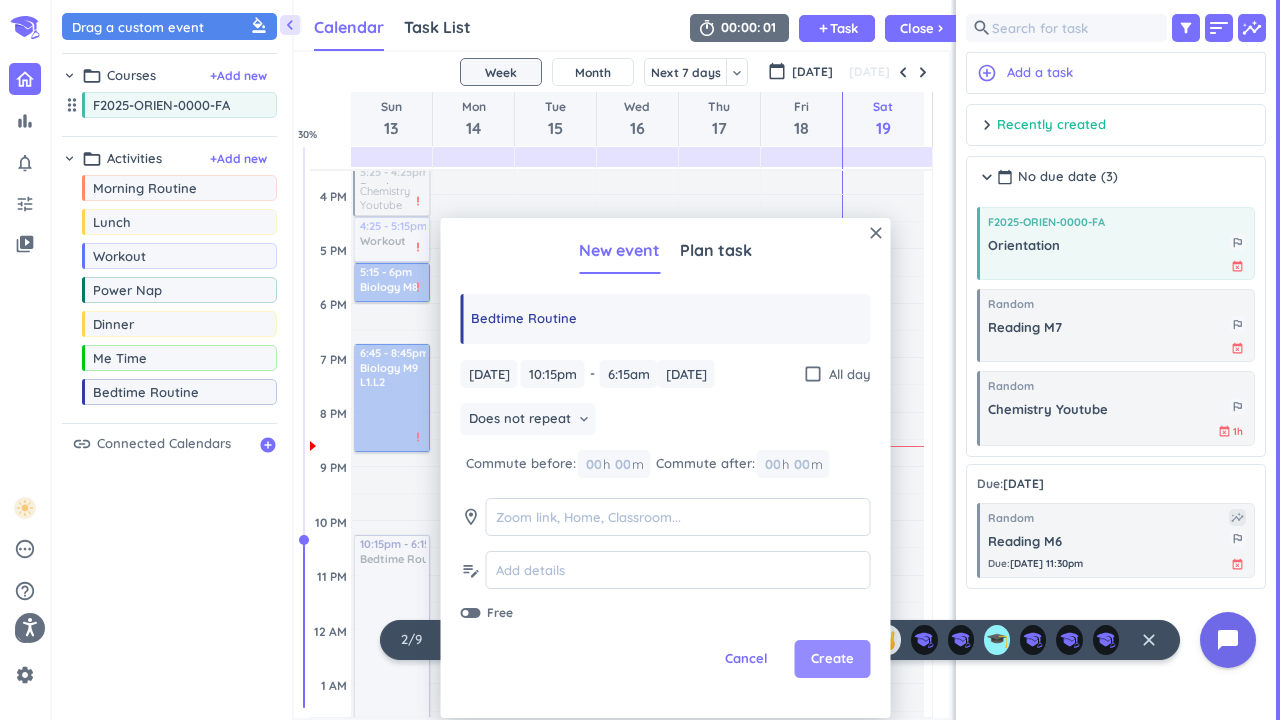 click on "Create" at bounding box center [832, 659] 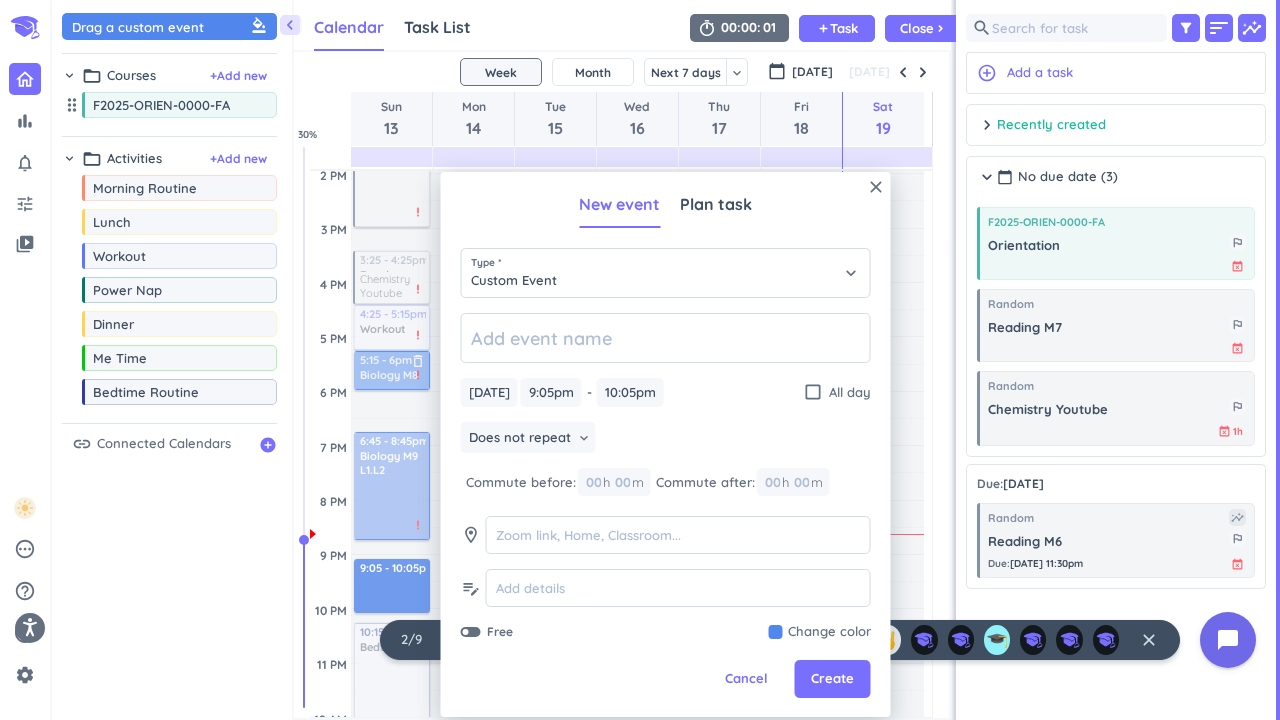 scroll, scrollTop: 659, scrollLeft: 0, axis: vertical 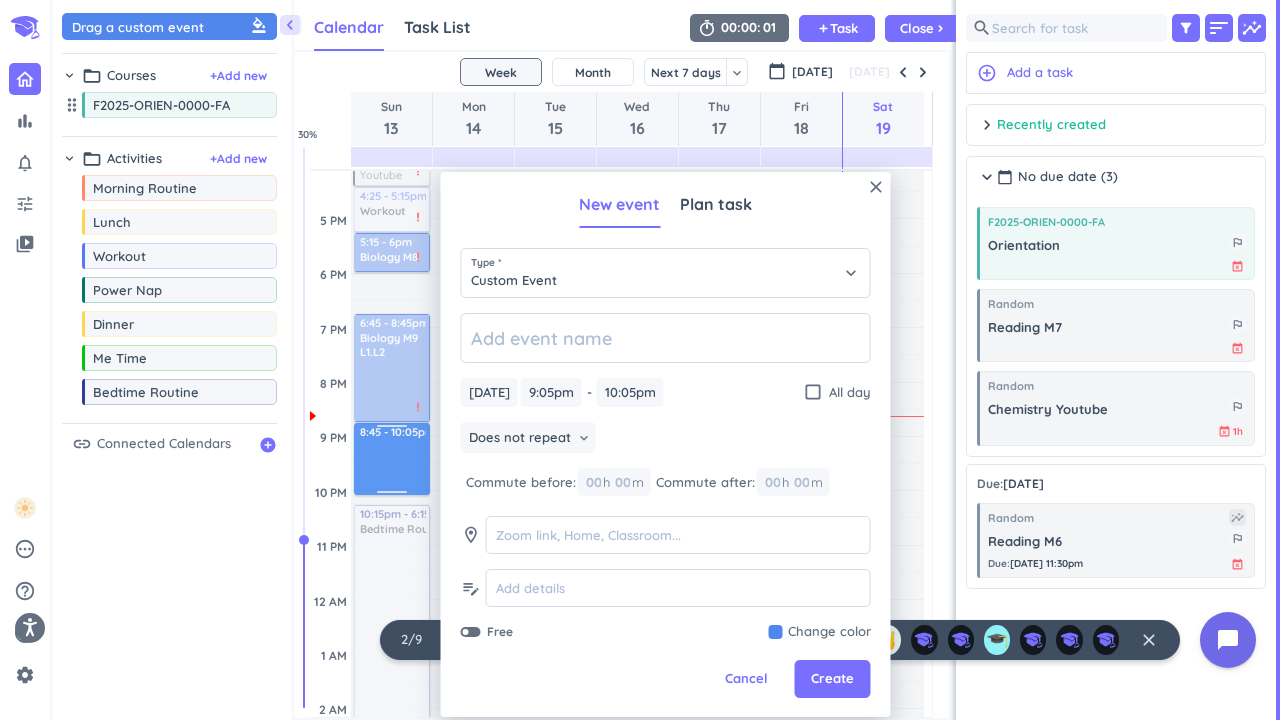 drag, startPoint x: 391, startPoint y: 442, endPoint x: 404, endPoint y: 425, distance: 21.400934 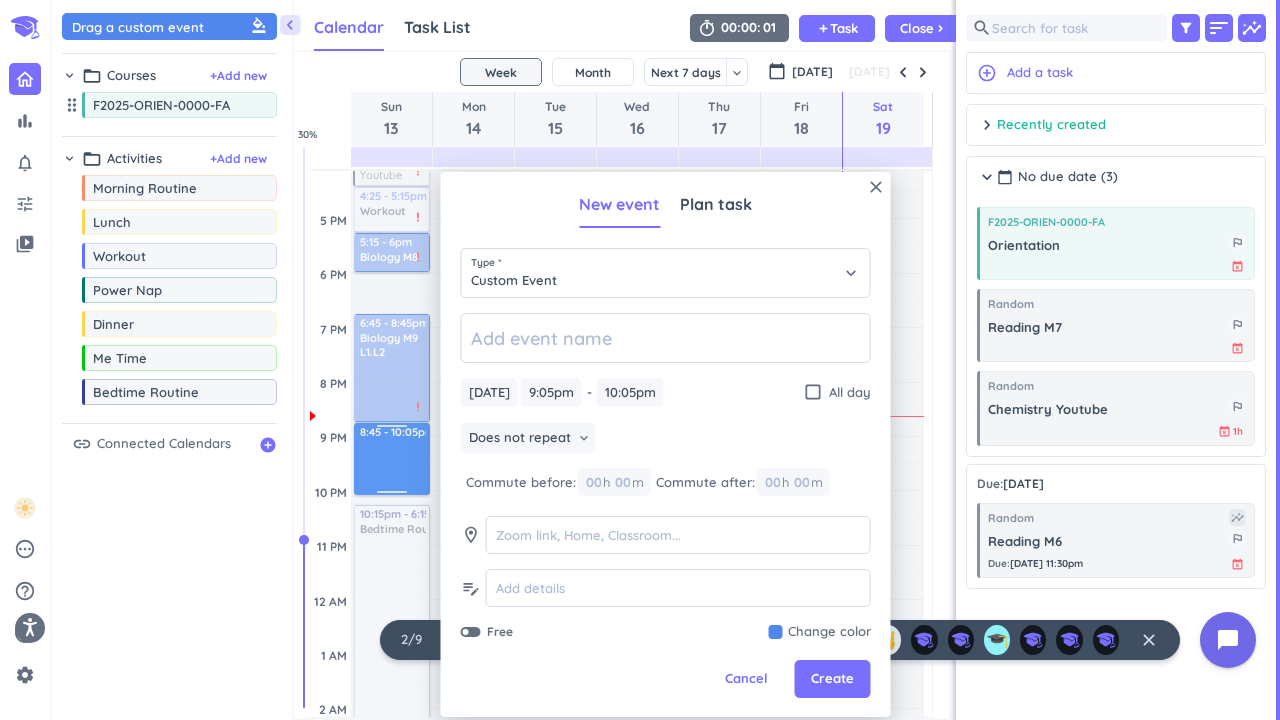 click on "Time has passed Past due Plan Adjust Awake Time Adjust Awake Time 8:25 - 9:35am Morning Routine delete_outline 9:35 - 10am Reading M6 more_vert check_circle   10 - 11:25am F2025-ORIEN-0000-FA Orientation more_vert priority_high 11:25am - 12:25pm Lunch delete_outline priority_high 12:25 - 12:55pm Power Nap delete_outline priority_high 12:55 - 3pm Random Reading M7 more_vert priority_high 3:25 - 4:25pm Random Chemistry Youtube more_vert priority_high 4:25 - 5:15pm Workout delete_outline priority_high 5:15 - 6pm Biology M8 delete_outline priority_high 6:45 - 8:45pm Biology M9 L1.L2 delete_outline priority_high 9:05 - 10:05pm 10:15pm - 6:15am Bedtime Routine delete_outline priority_high 8:45 - 10:05pm" at bounding box center (392, 164) 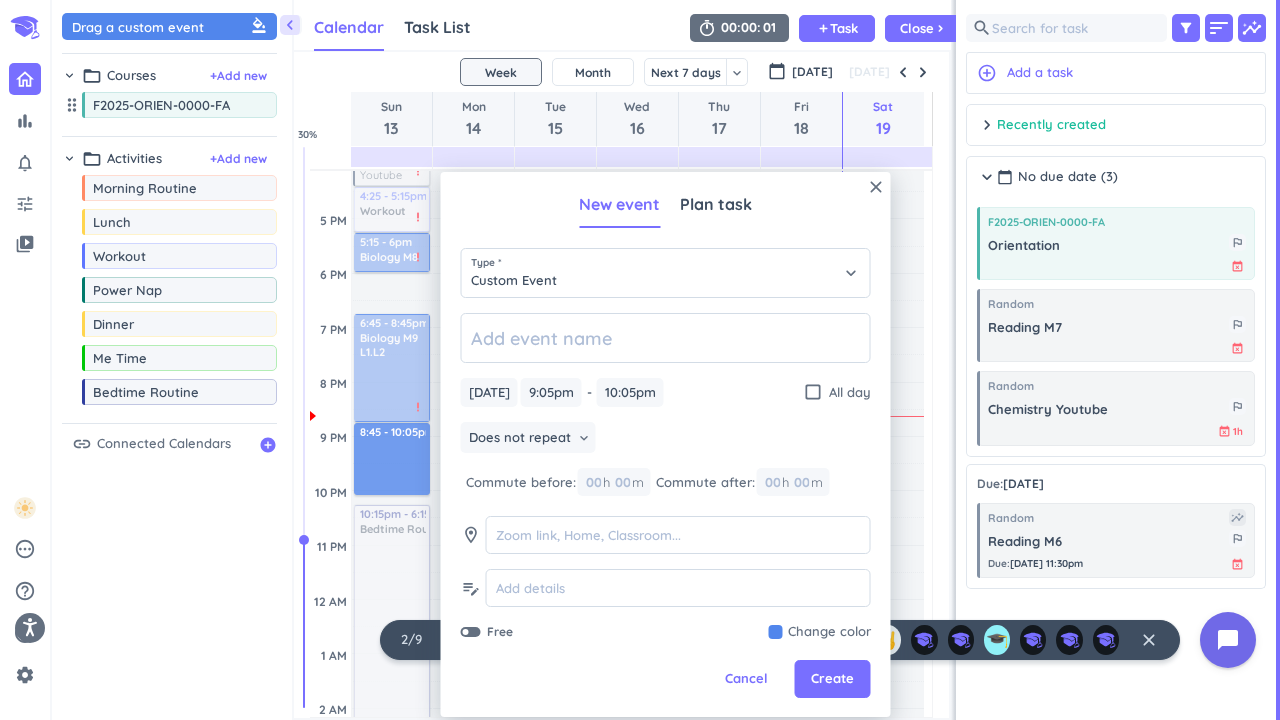 type on "8:45pm" 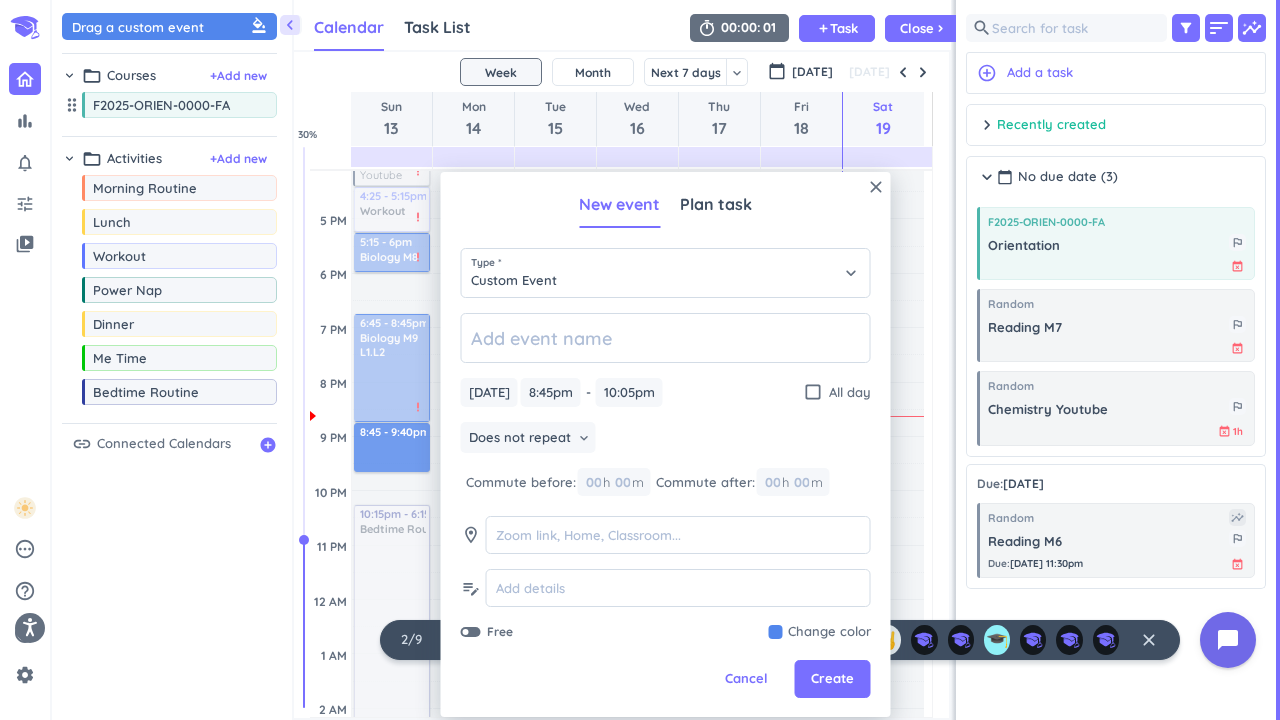 drag, startPoint x: 389, startPoint y: 490, endPoint x: 403, endPoint y: 464, distance: 29.529646 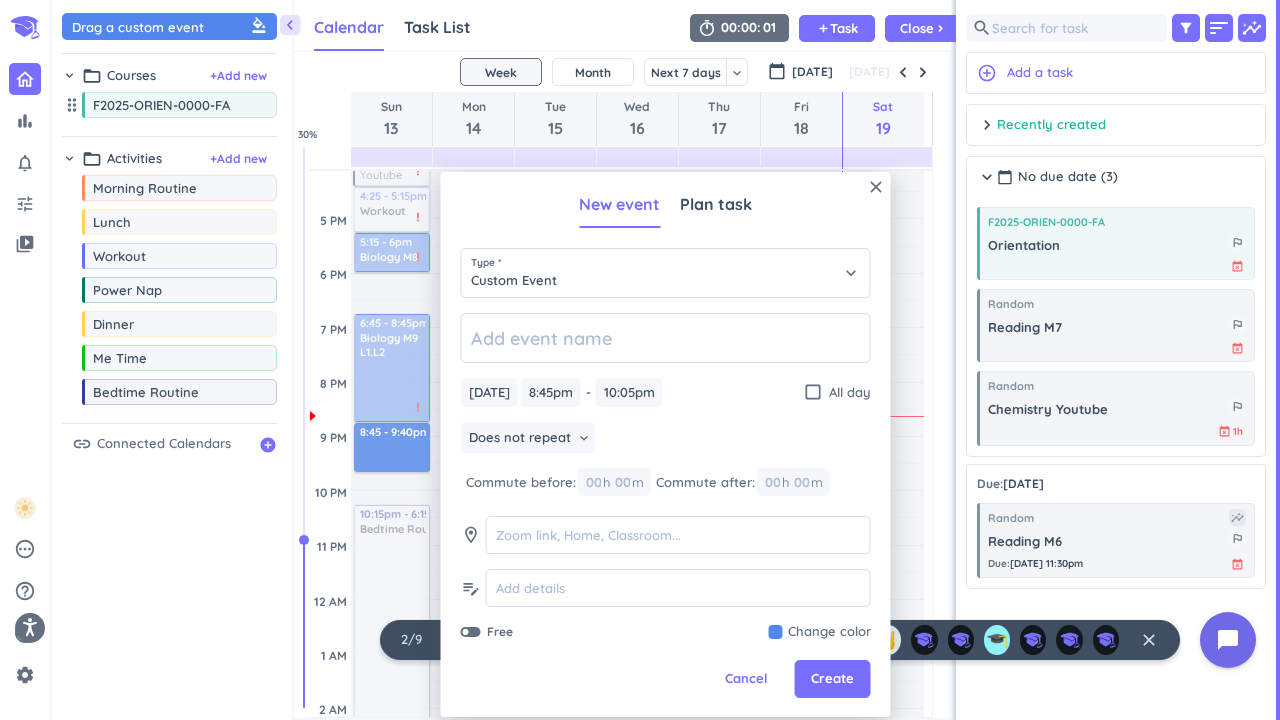 click on "Time has passed Past due Plan Adjust Awake Time Adjust Awake Time 8:25 - 9:35am Morning Routine delete_outline 9:35 - 10am Reading M6 more_vert check_circle   10 - 11:25am F2025-ORIEN-0000-FA Orientation more_vert priority_high 11:25am - 12:25pm Lunch delete_outline priority_high 12:25 - 12:55pm Power Nap delete_outline priority_high 12:55 - 3pm Random Reading M7 more_vert priority_high 3:25 - 4:25pm Random Chemistry Youtube more_vert priority_high 4:25 - 5:15pm Workout delete_outline priority_high 5:15 - 6pm Biology M8 delete_outline priority_high 6:45 - 8:45pm Biology M9 L1.L2 delete_outline priority_high 8:45 - 10:05pm 10:15pm - 6:15am Bedtime Routine delete_outline priority_high 8:45 - 9:40pm" at bounding box center (392, 164) 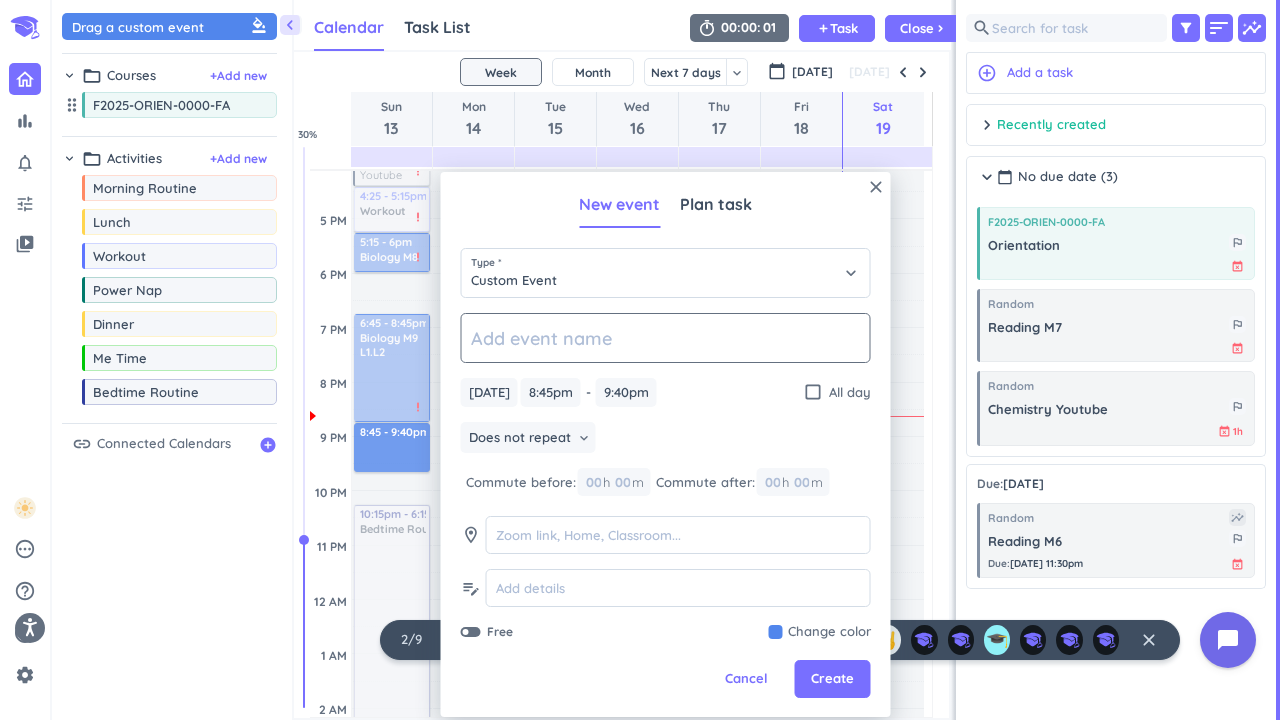 click 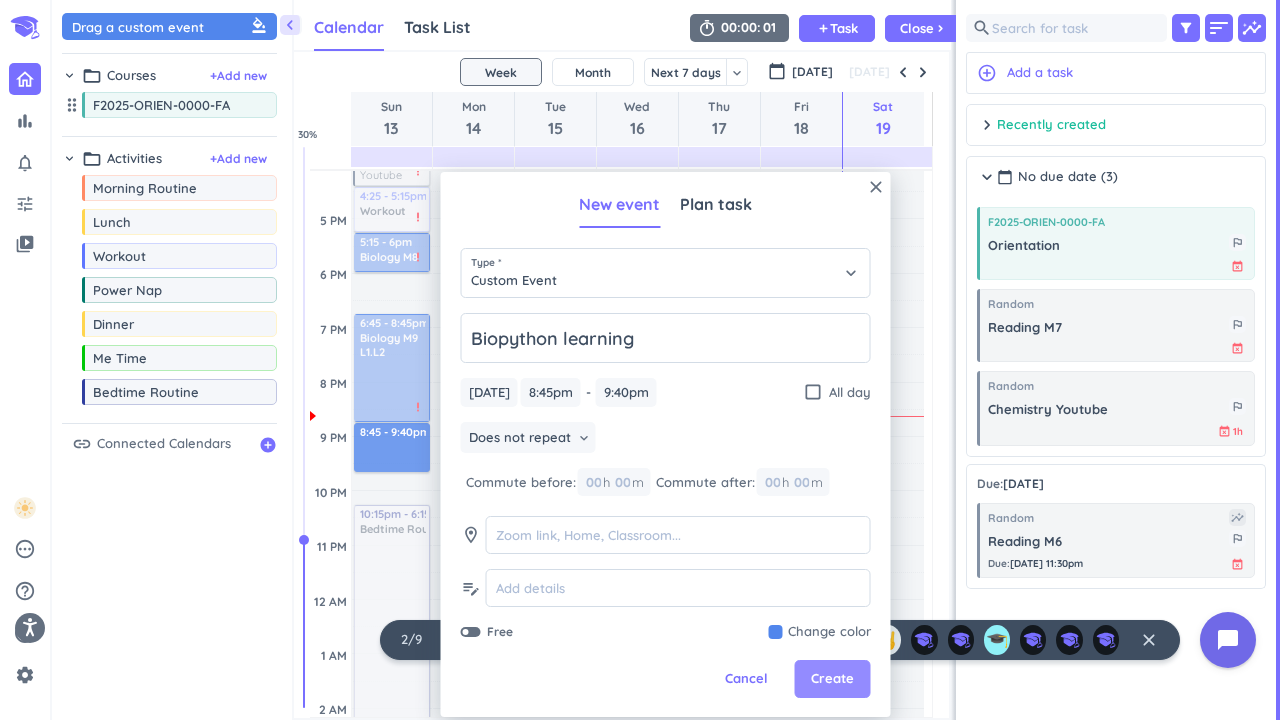type on "Biopython learning" 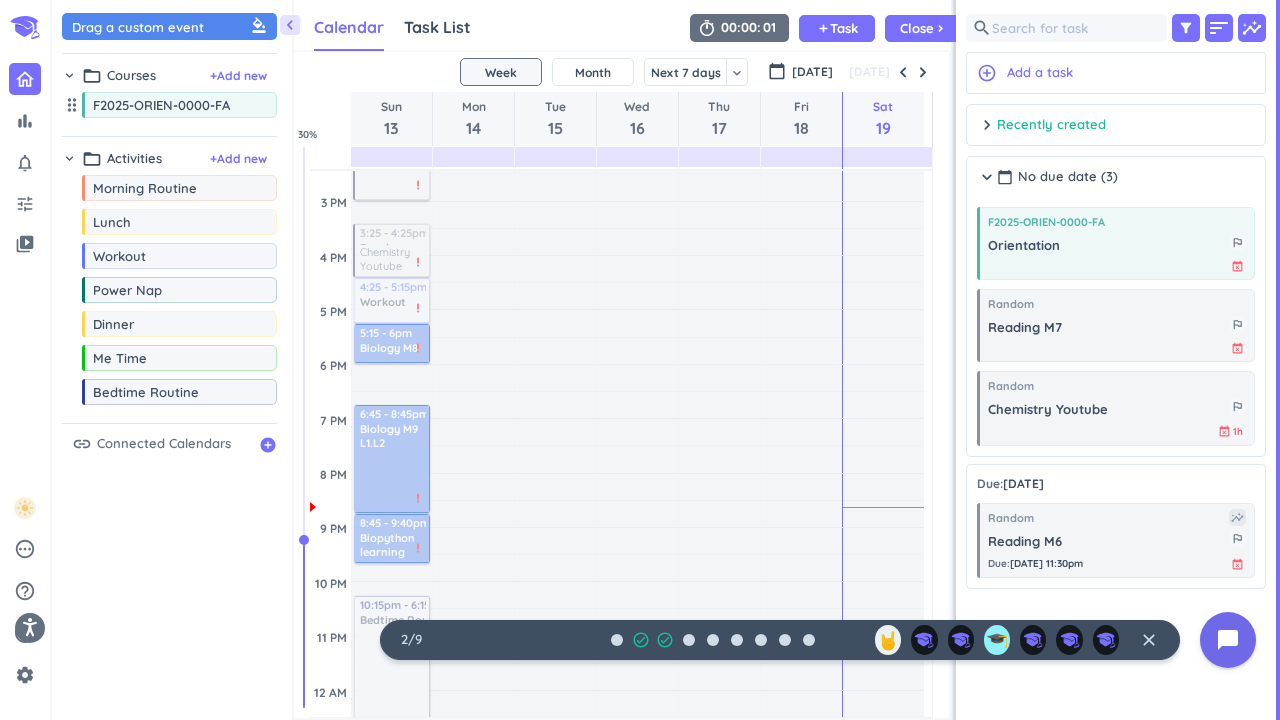 scroll, scrollTop: 659, scrollLeft: 0, axis: vertical 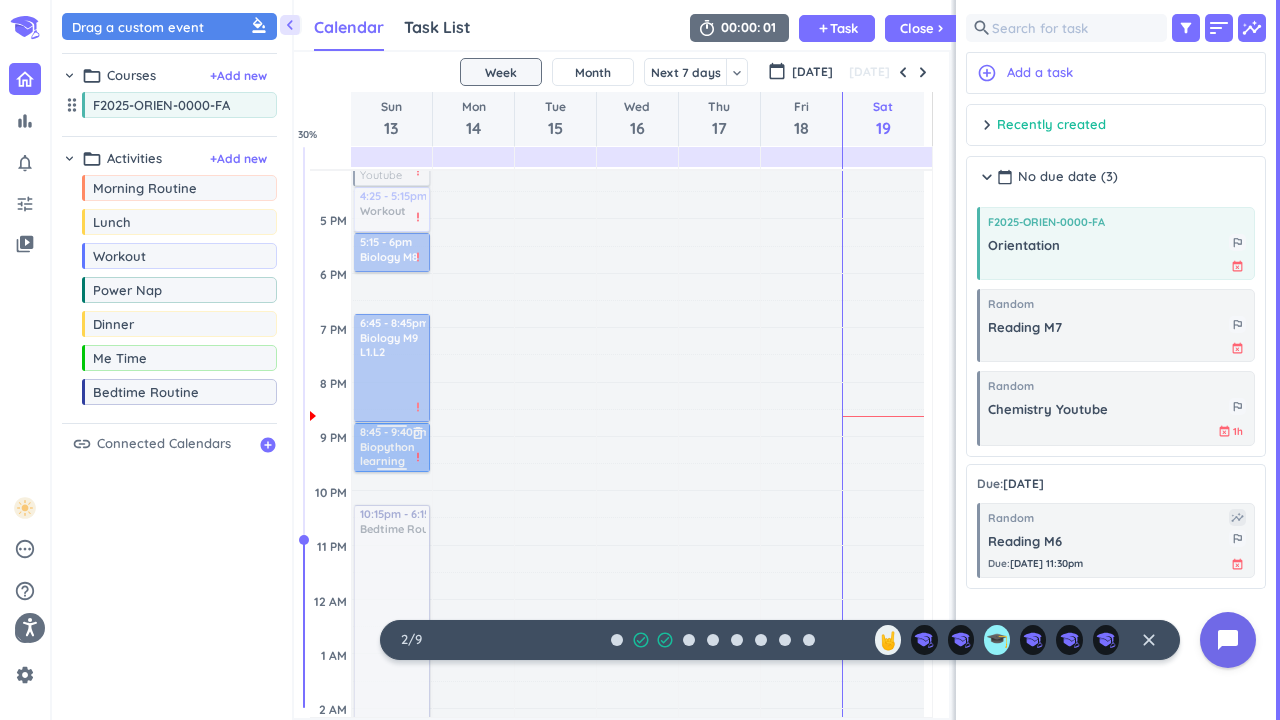click at bounding box center (391, 447) 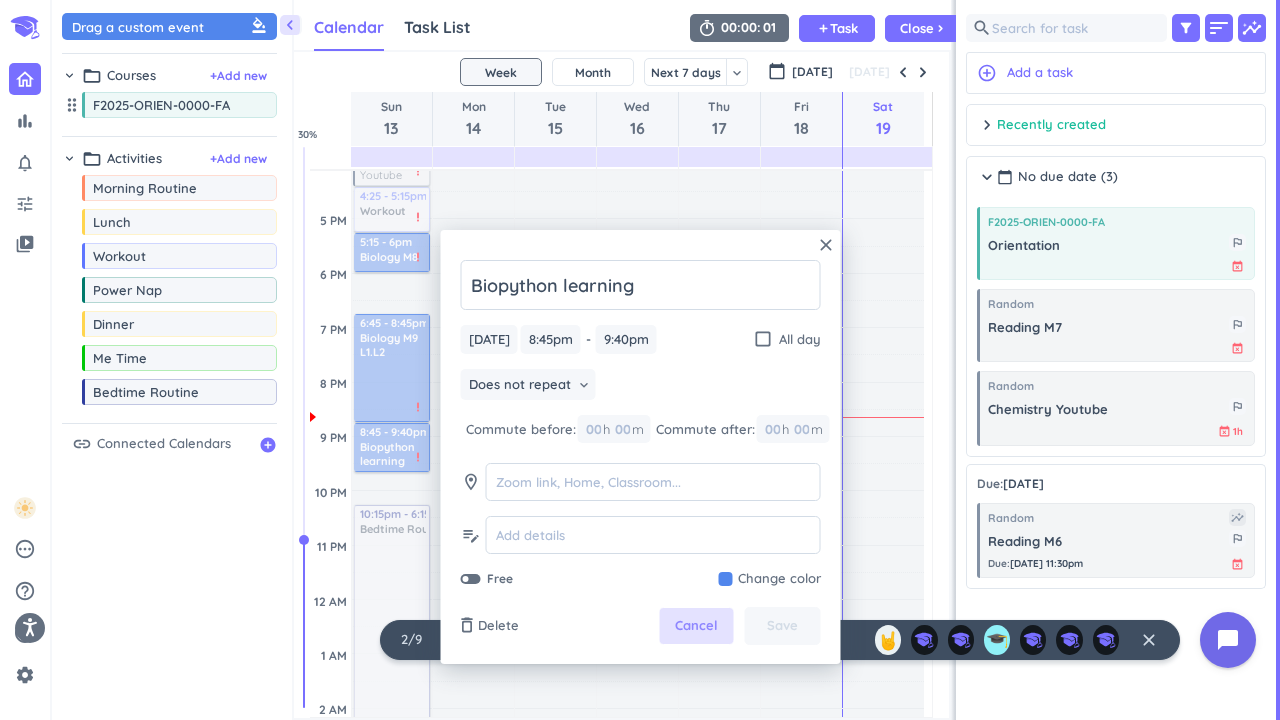 click on "Cancel" at bounding box center (696, 626) 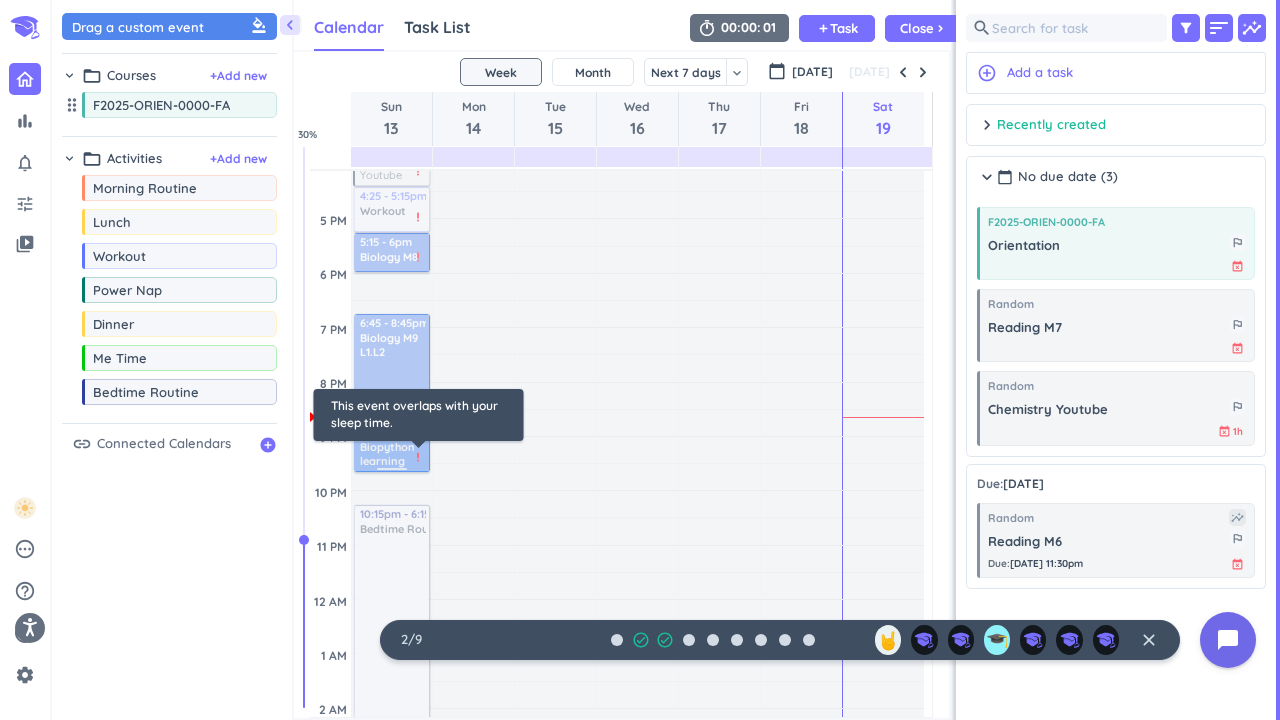 click on "priority_high" at bounding box center (418, 457) 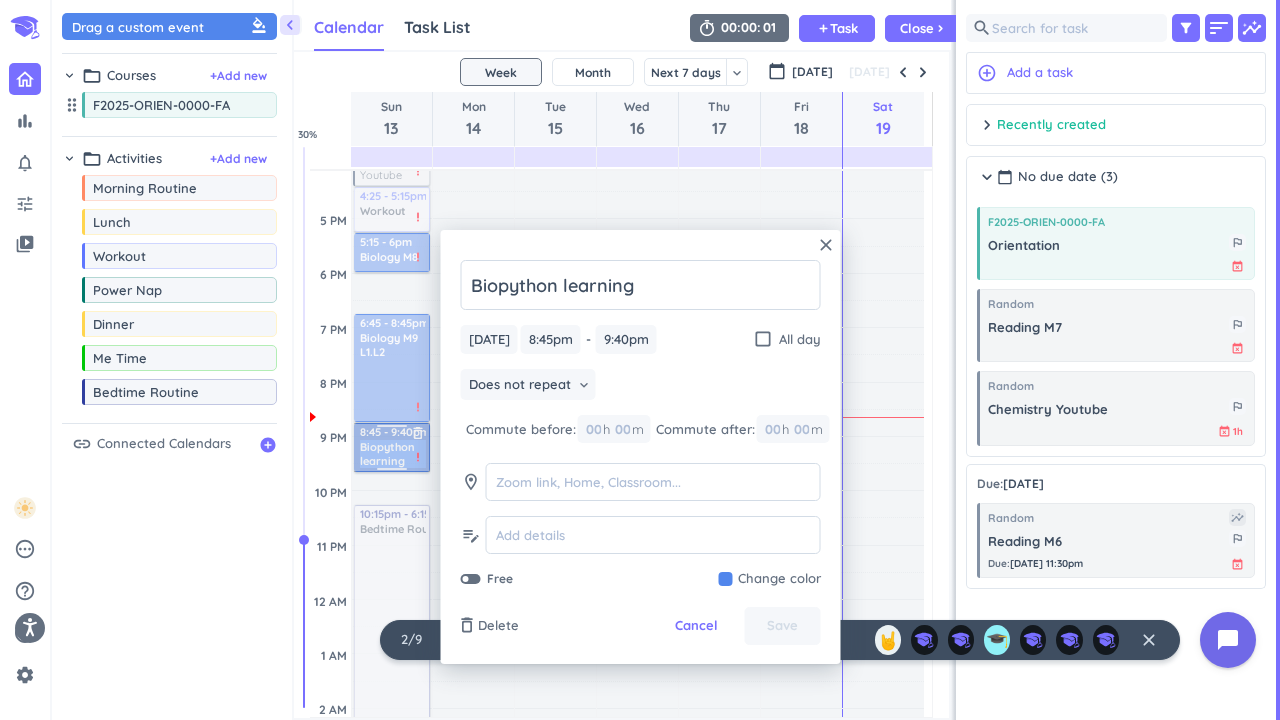 click on "8:45 - 9:40pm Biopython learning delete_outline priority_high" at bounding box center (392, 447) 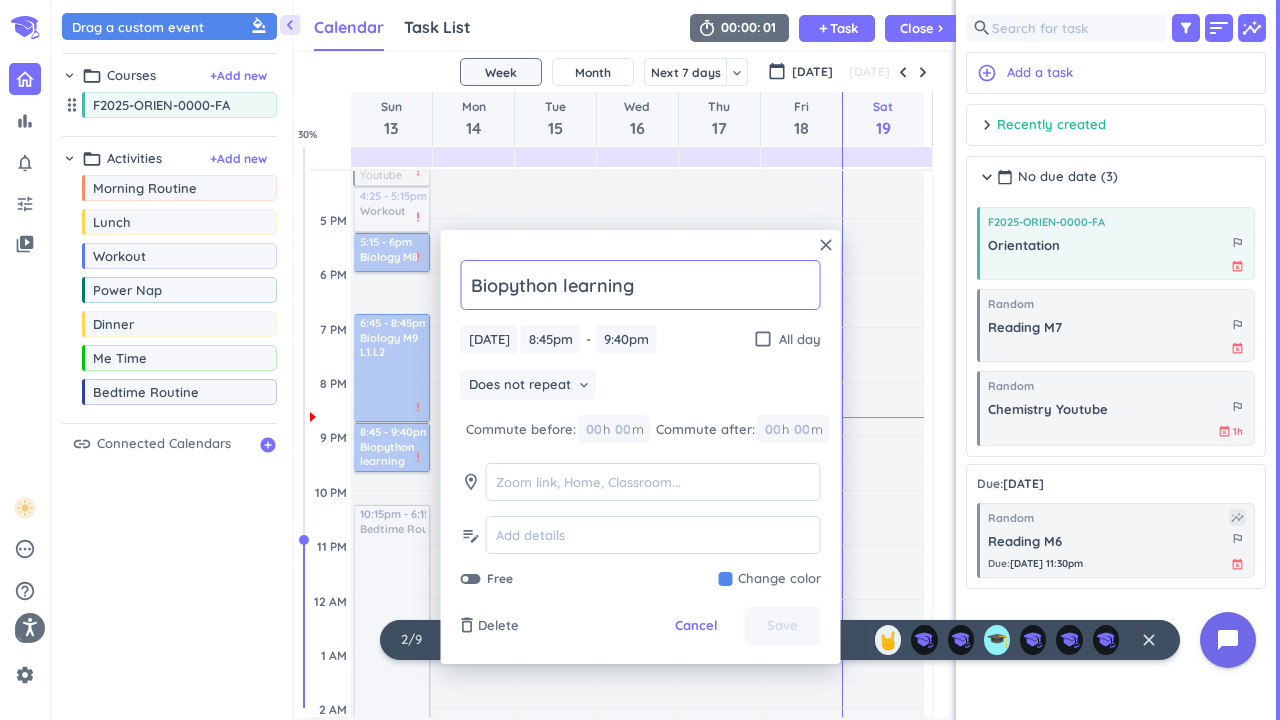 click on "Biopython learning" 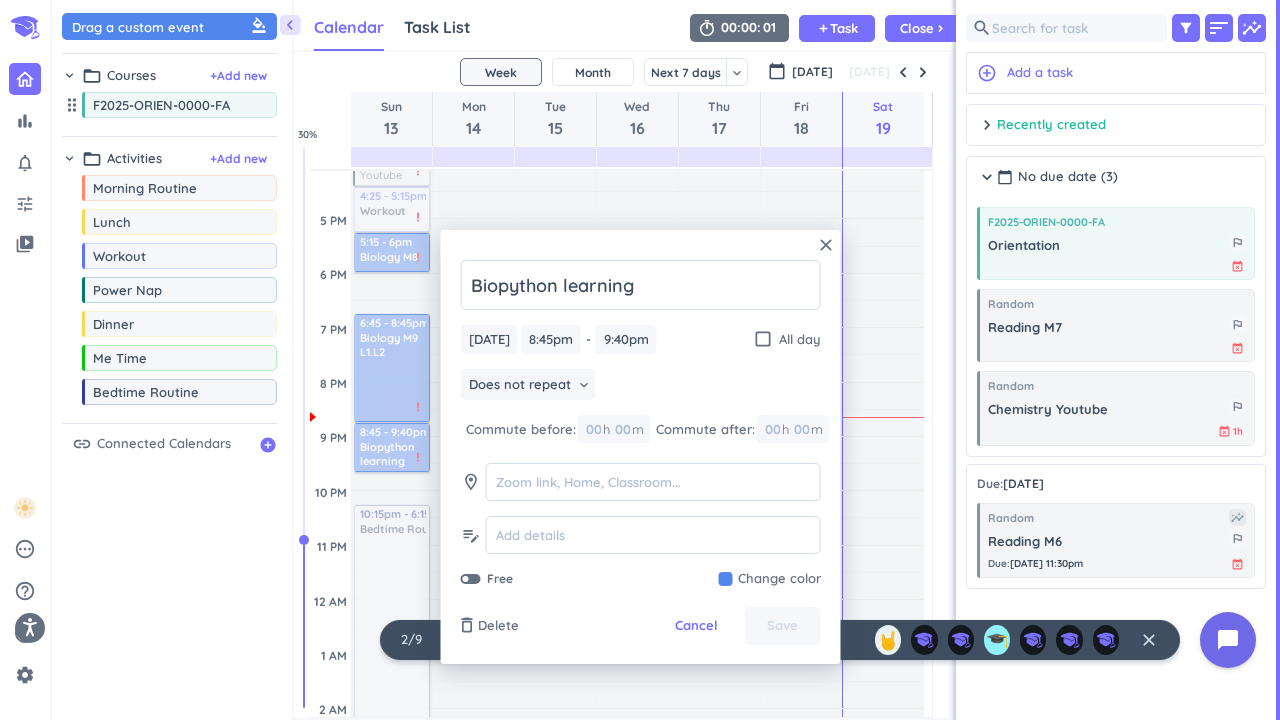 click on "Biopython learning [DATE] [DATE]   8:45pm 8:45pm - 9:40pm 9:40pm check_box_outline_blank All day Does not repeat keyboard_arrow_down Commute before: 00 h 00 m Commute after: 00 h 00 m room edit_note Free Change color" at bounding box center (641, 424) 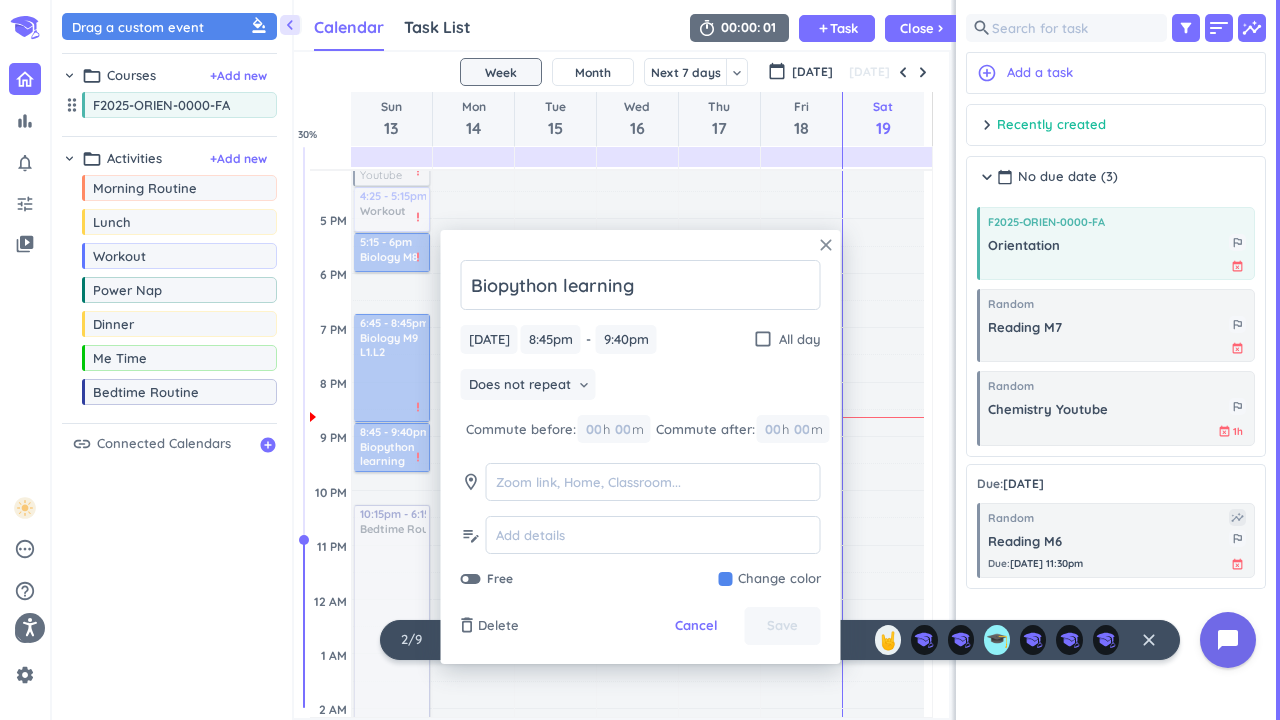 click on "close" at bounding box center [826, 245] 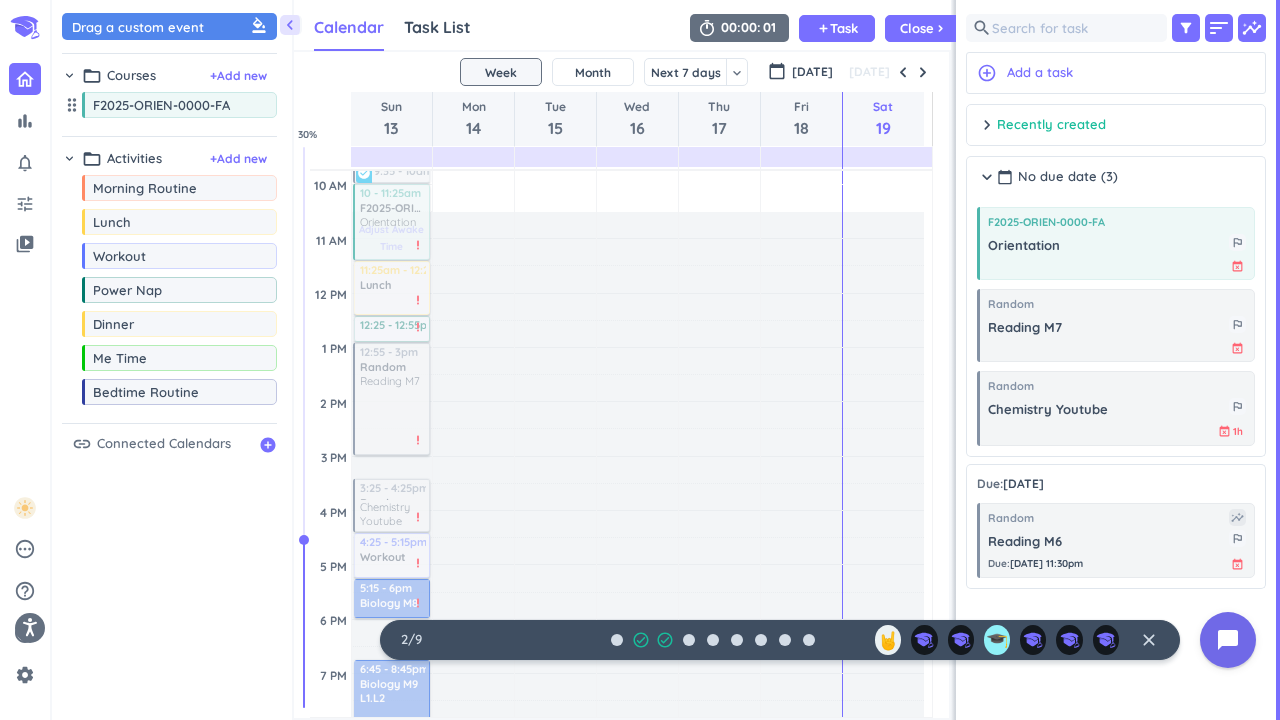 scroll, scrollTop: 259, scrollLeft: 0, axis: vertical 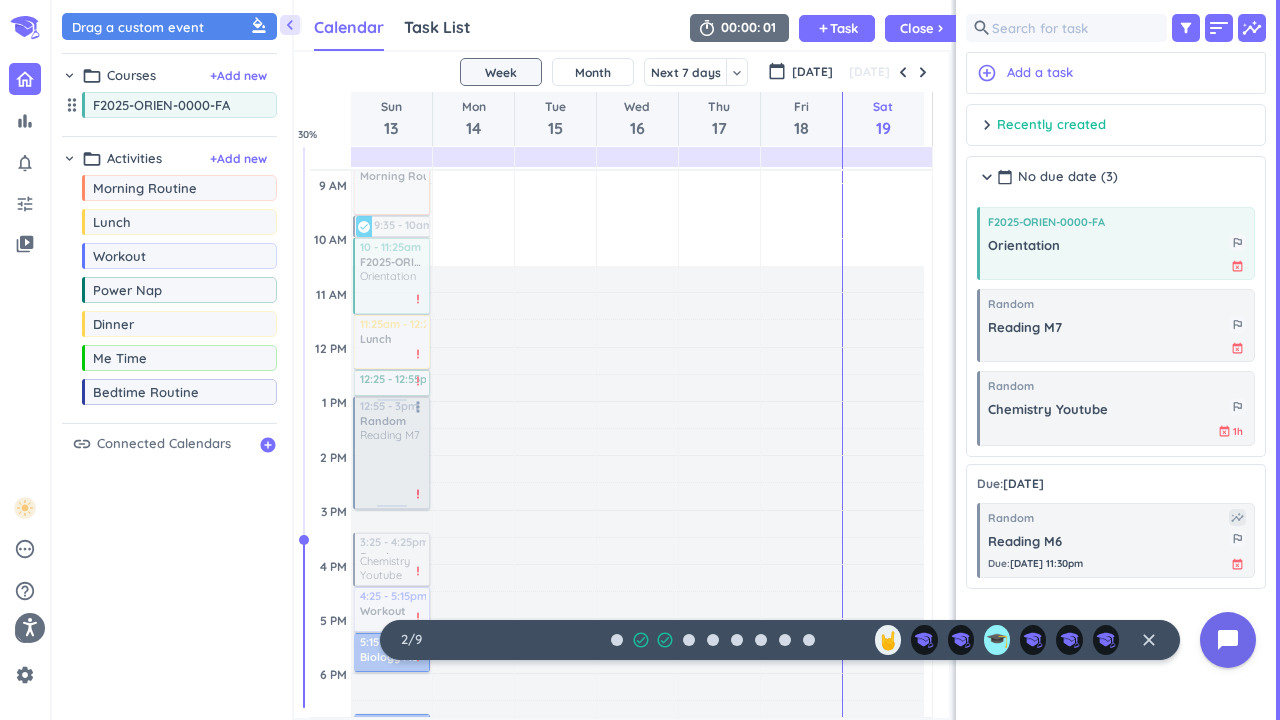 click at bounding box center [391, 453] 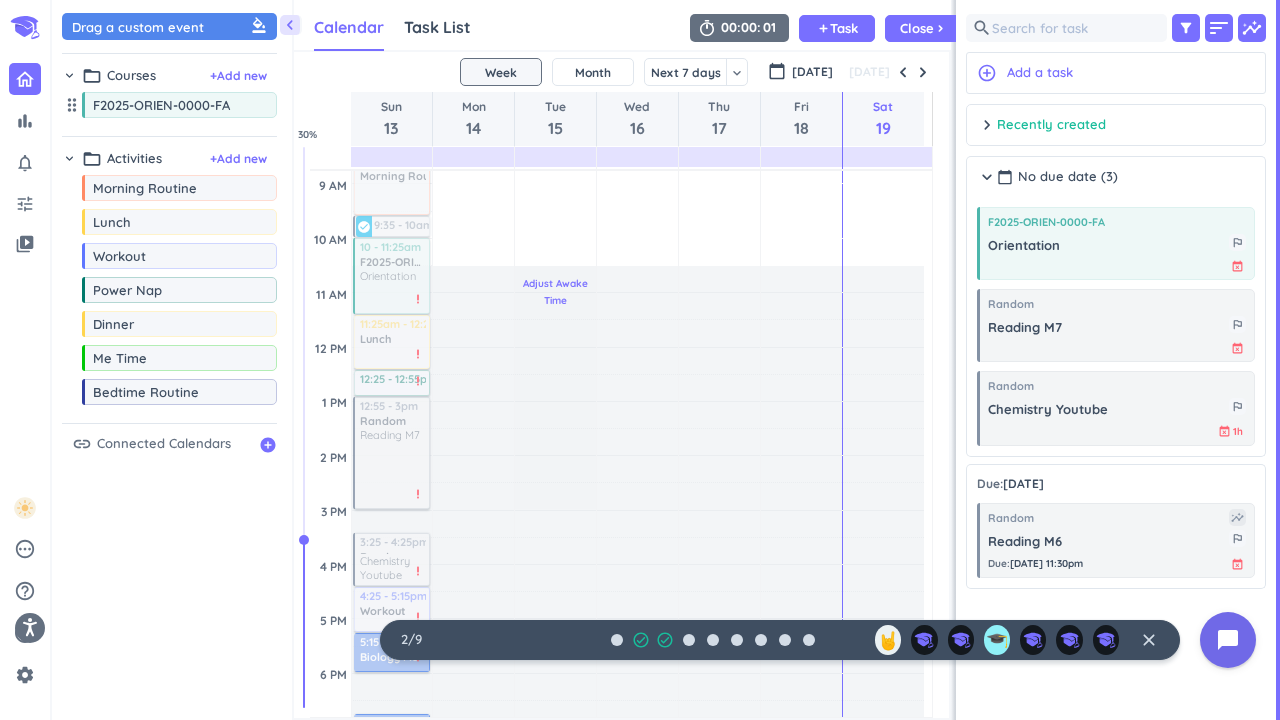 click on "Adjust Awake Time" at bounding box center (555, 741) 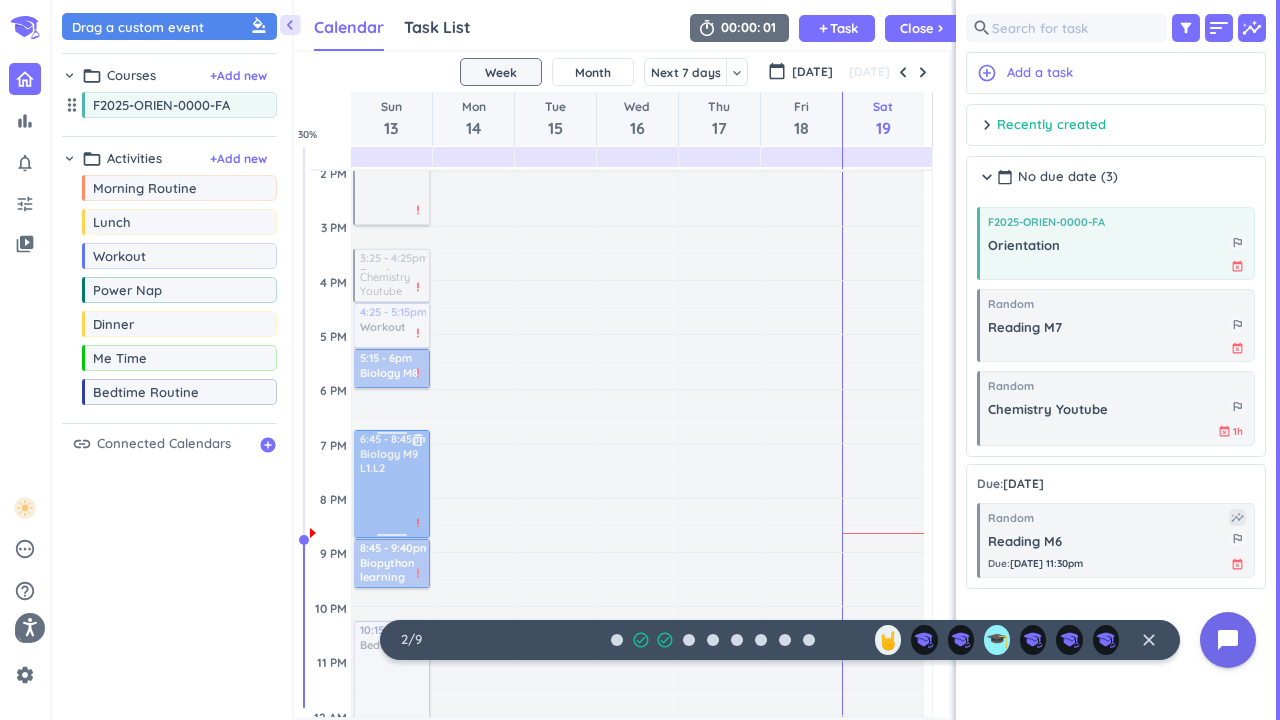 scroll, scrollTop: 559, scrollLeft: 0, axis: vertical 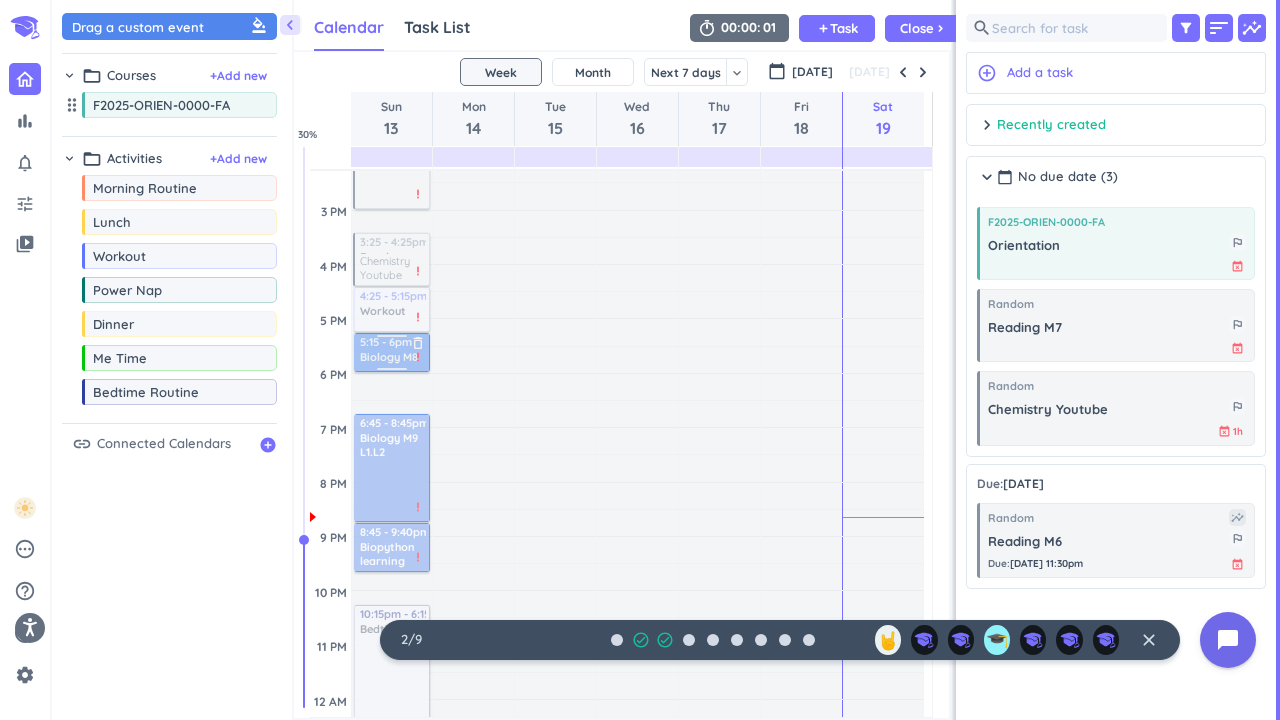 click at bounding box center (391, 352) 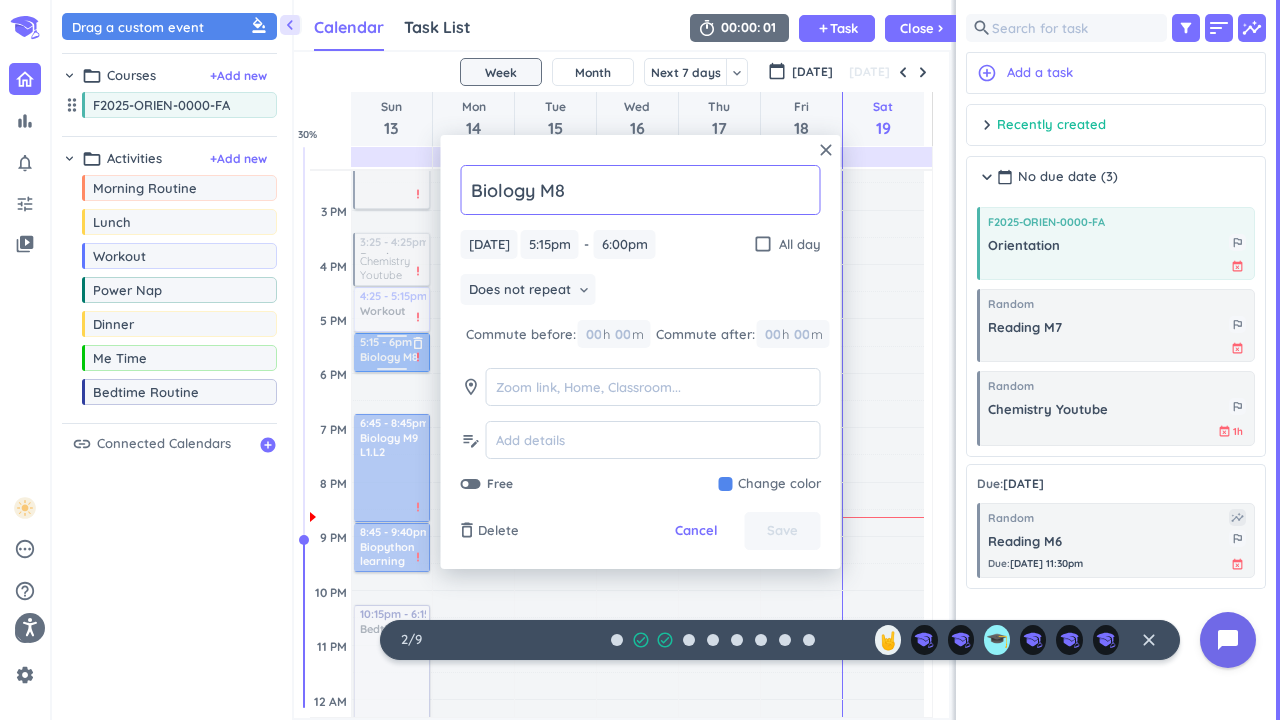 click at bounding box center [392, 339] 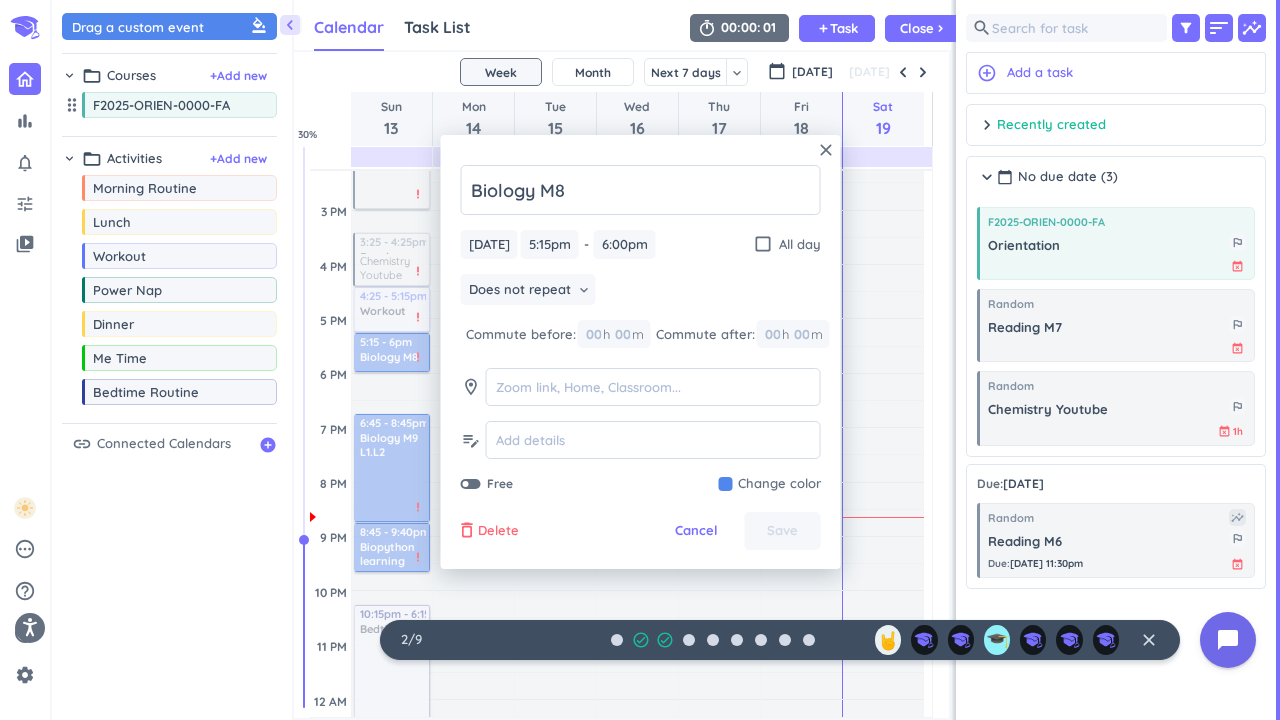 click on "Delete" at bounding box center [498, 531] 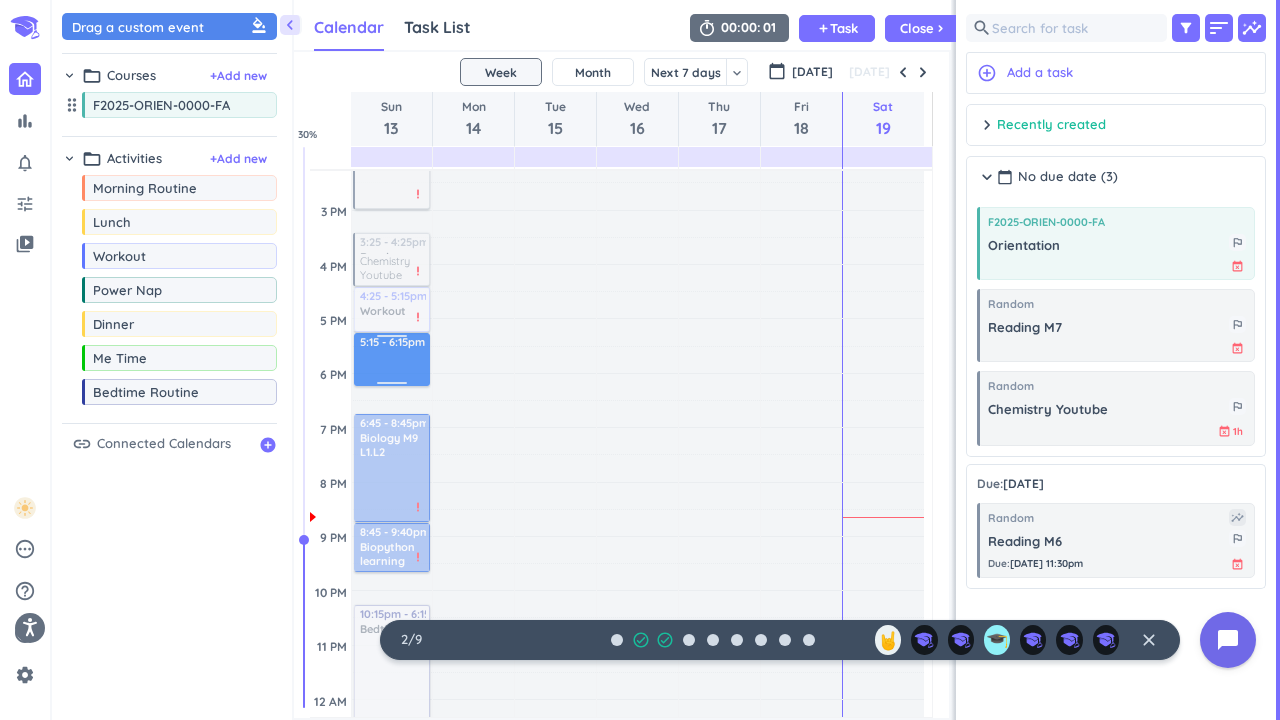 drag, startPoint x: 389, startPoint y: 363, endPoint x: 396, endPoint y: 344, distance: 20.248457 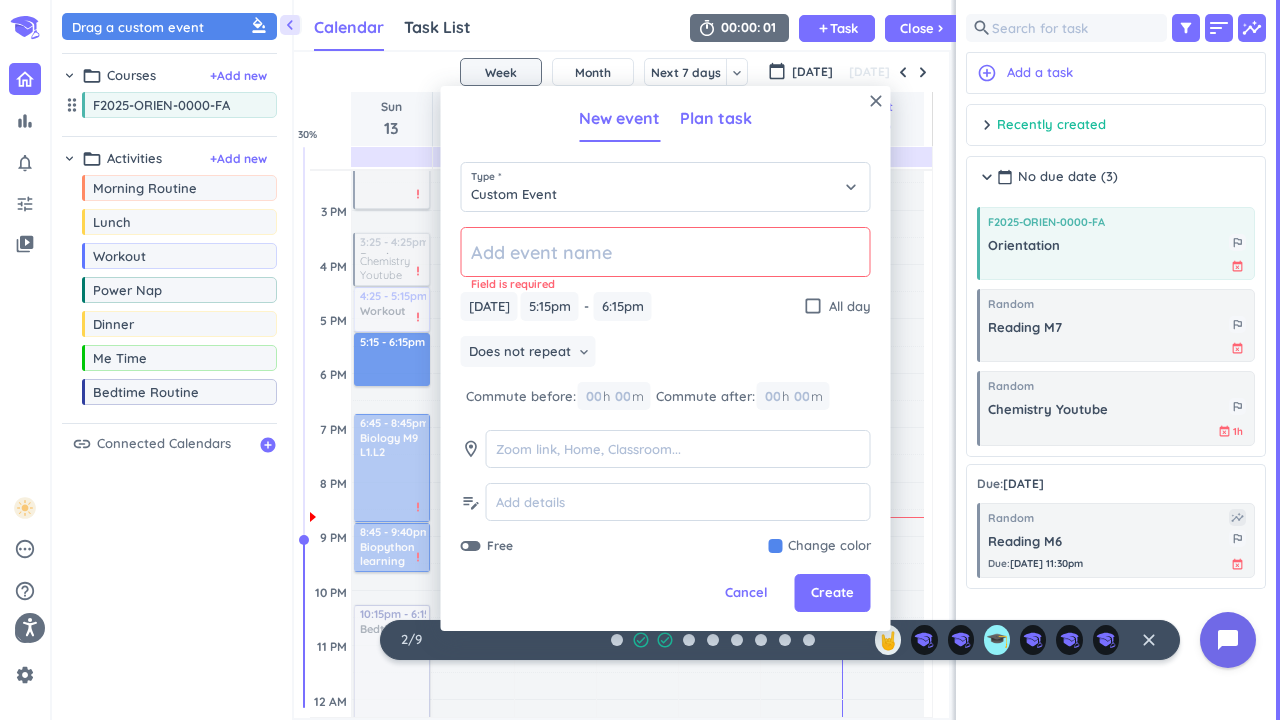 click on "Plan task" at bounding box center (716, 118) 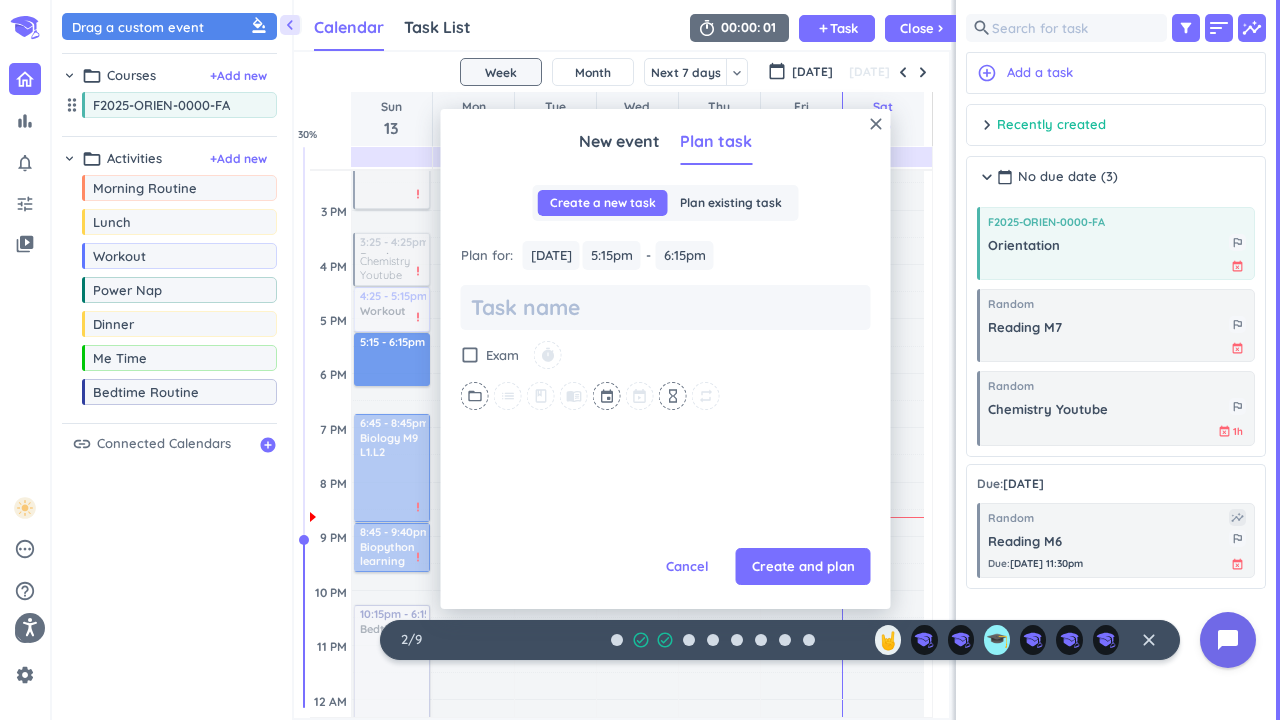 scroll, scrollTop: 0, scrollLeft: 0, axis: both 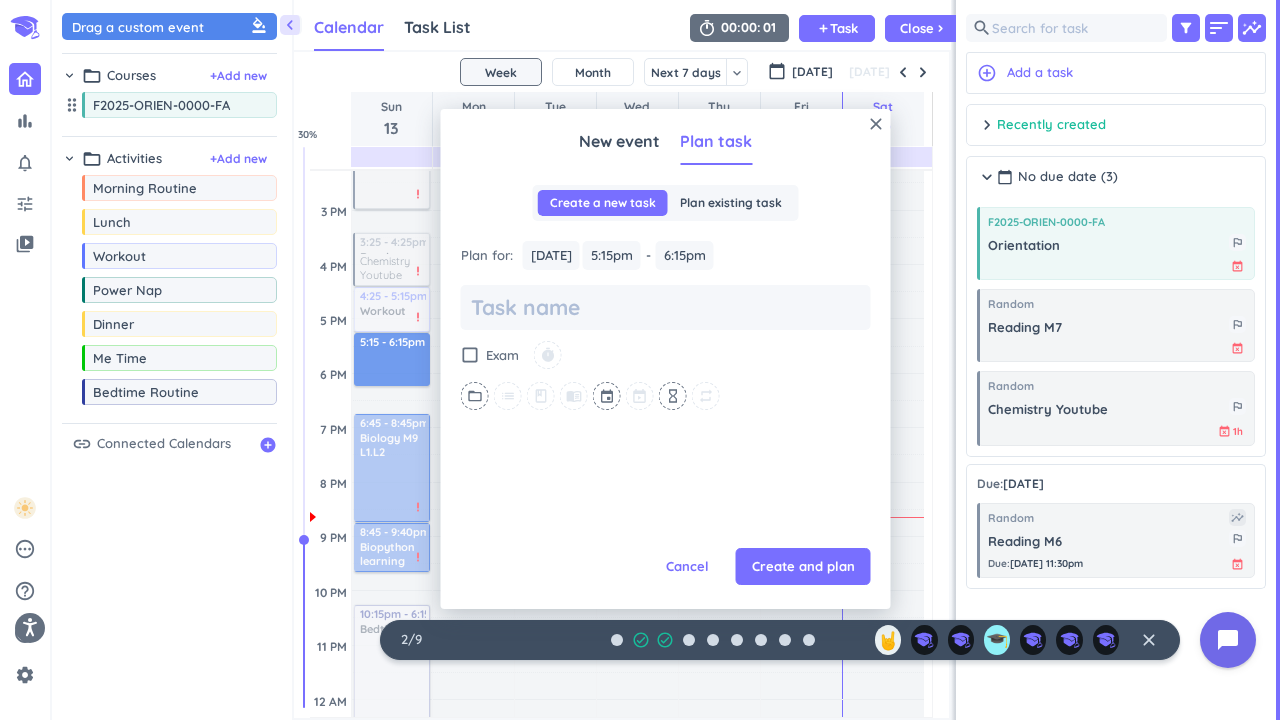 type on "x" 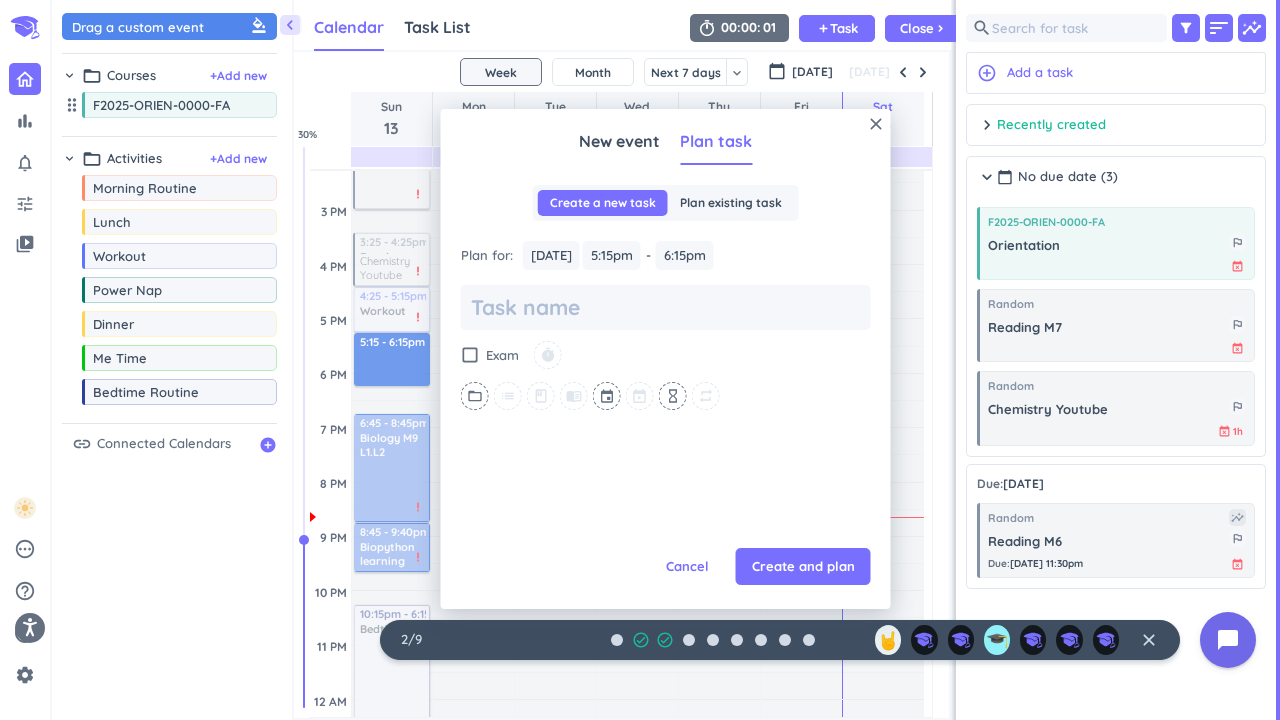 type on "B" 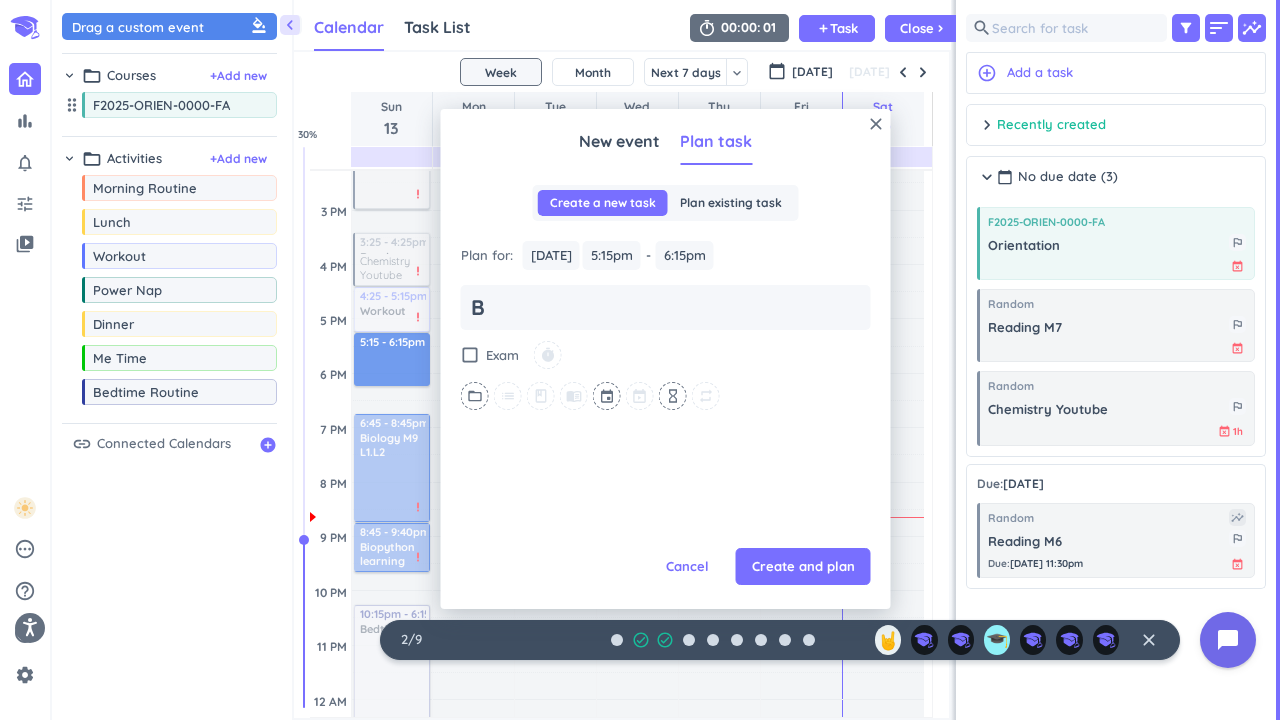 type on "x" 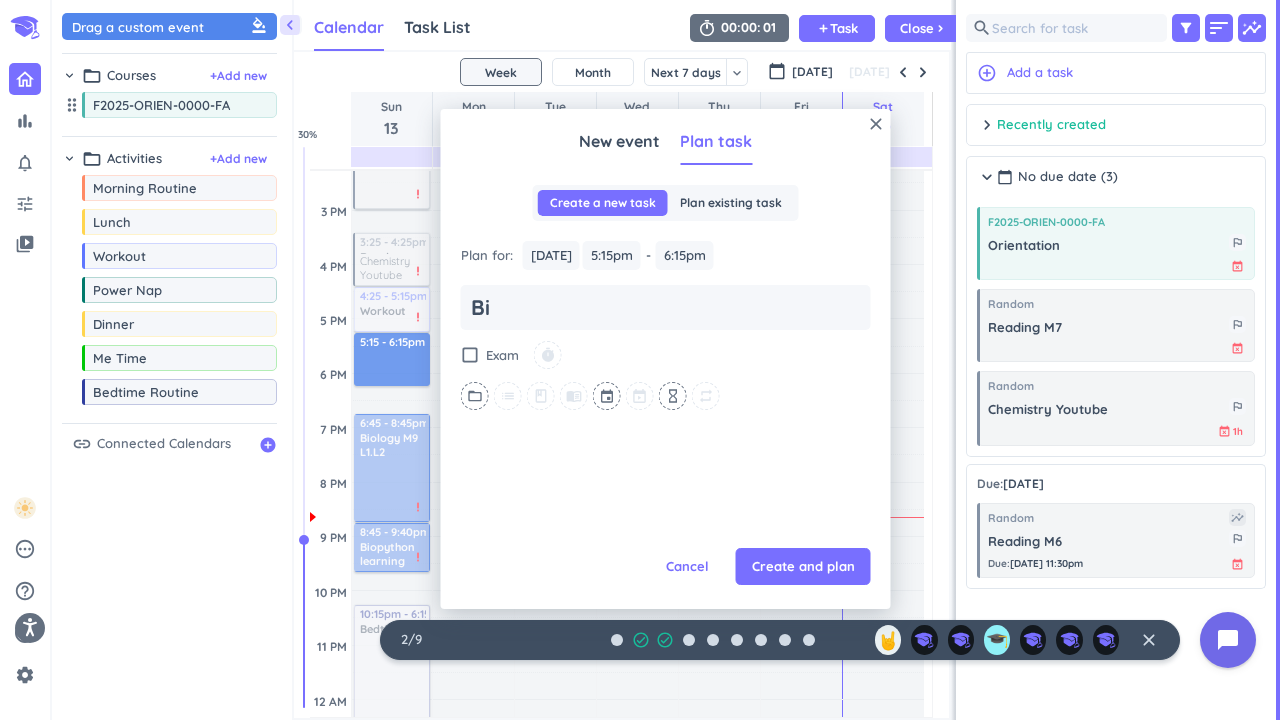 type on "x" 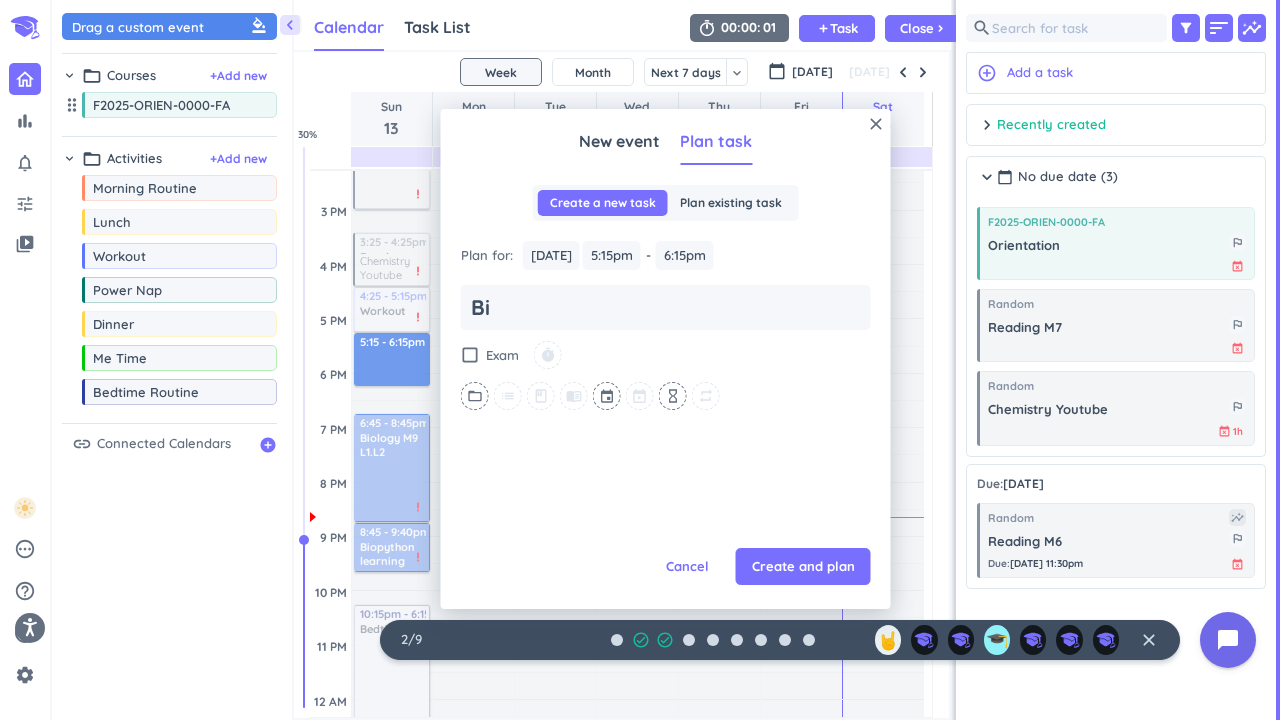 type on "Bio" 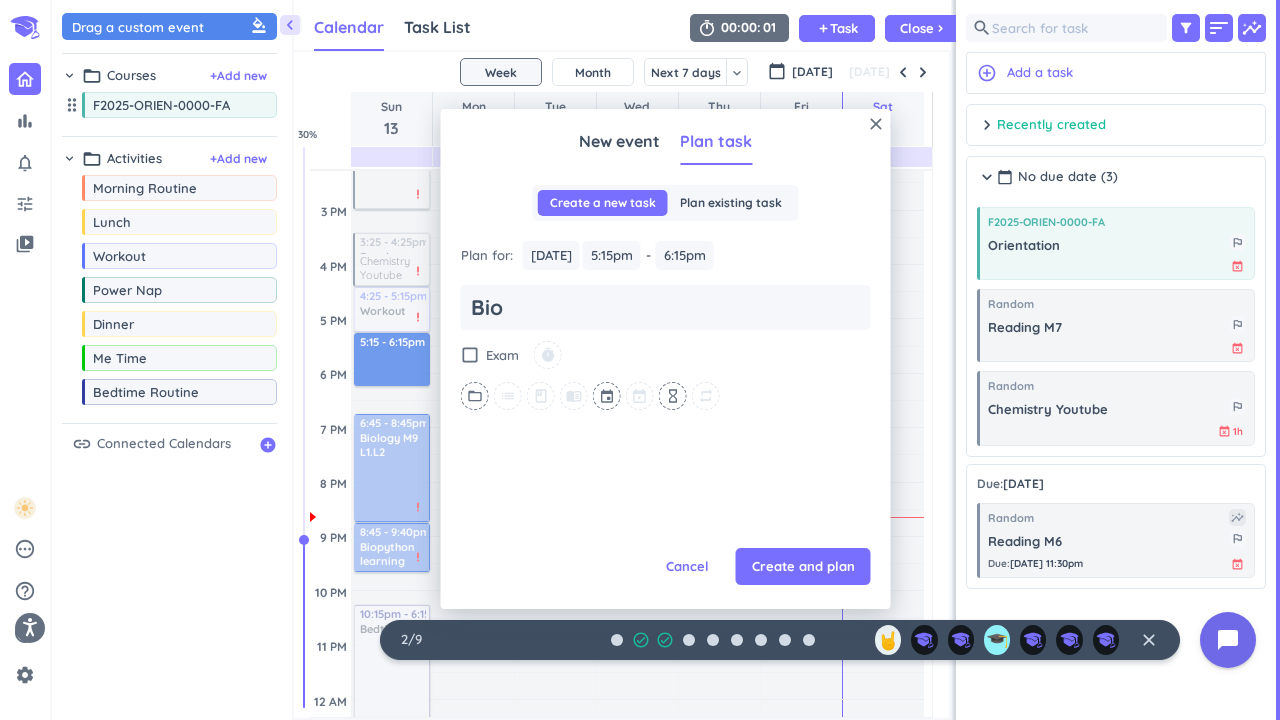 type on "x" 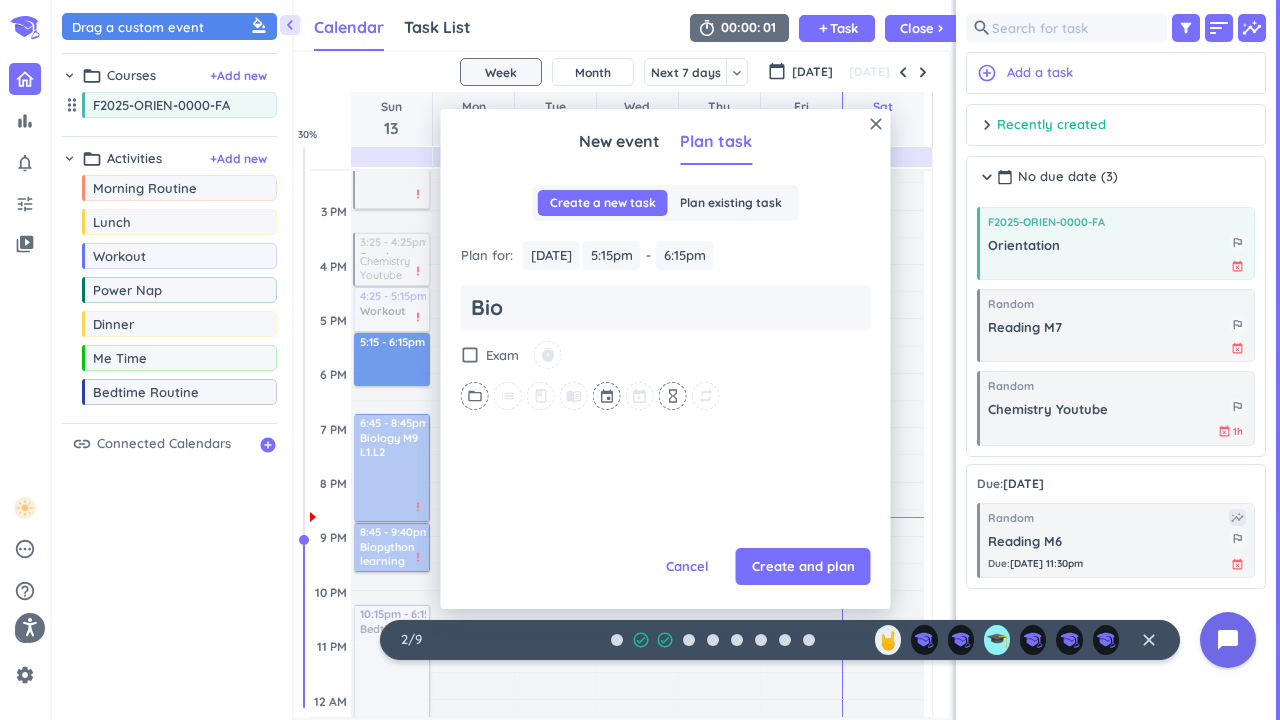 type on "Biol" 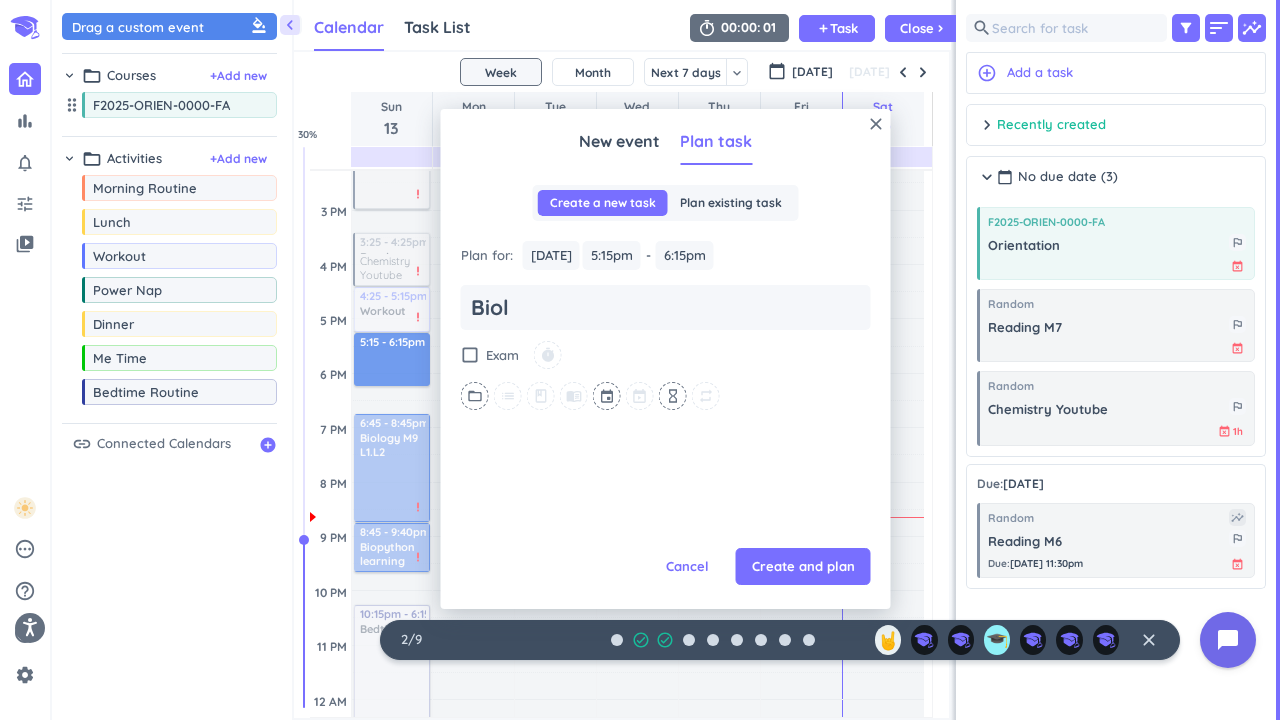 type on "x" 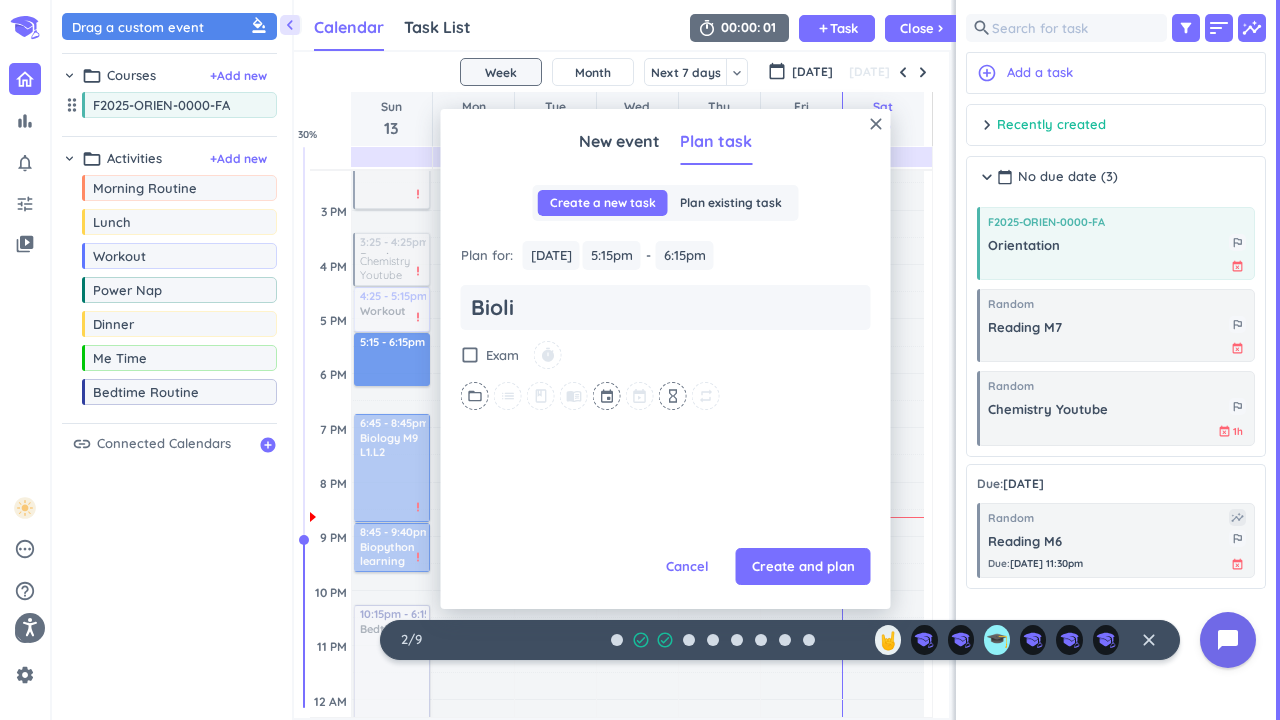 type on "x" 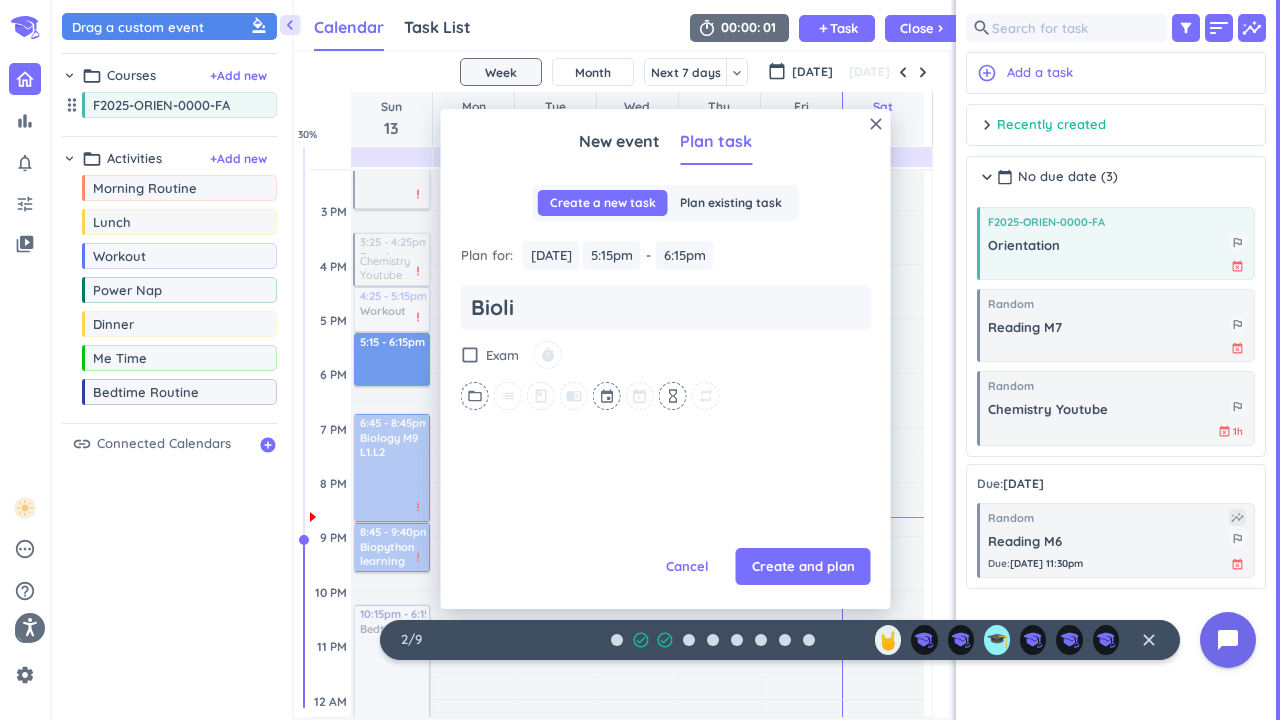 type on "Biol" 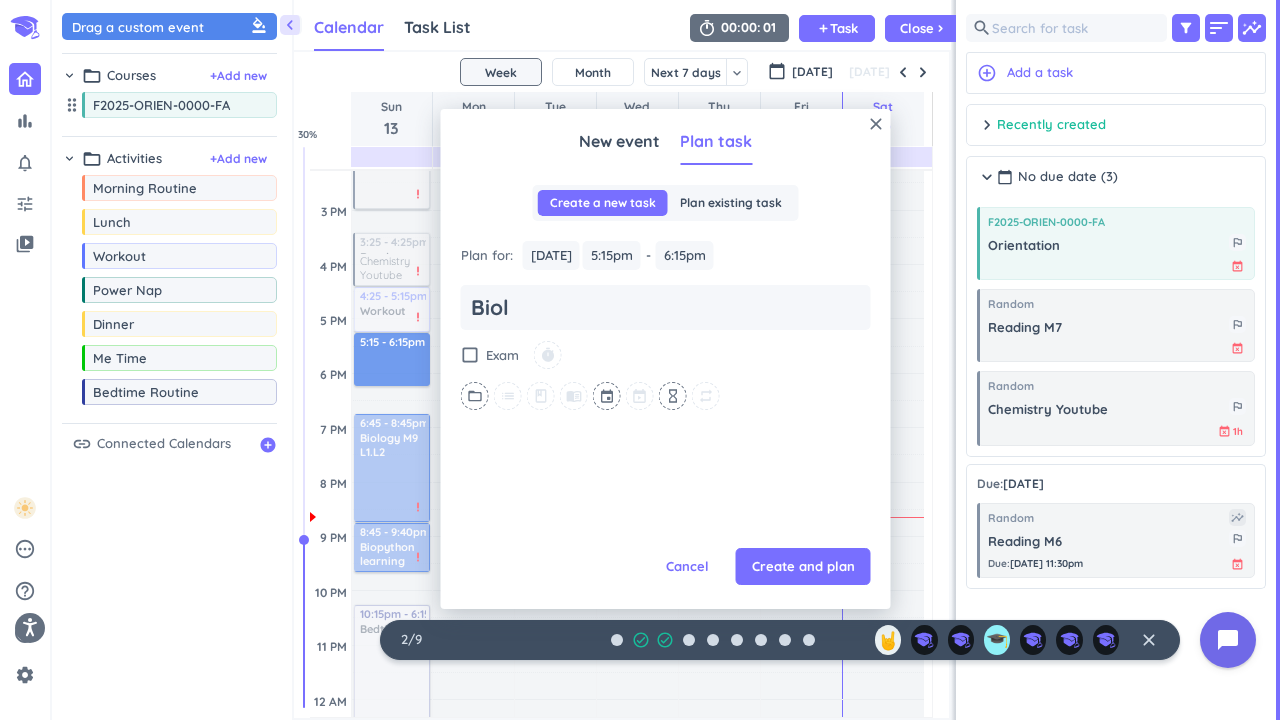 type on "x" 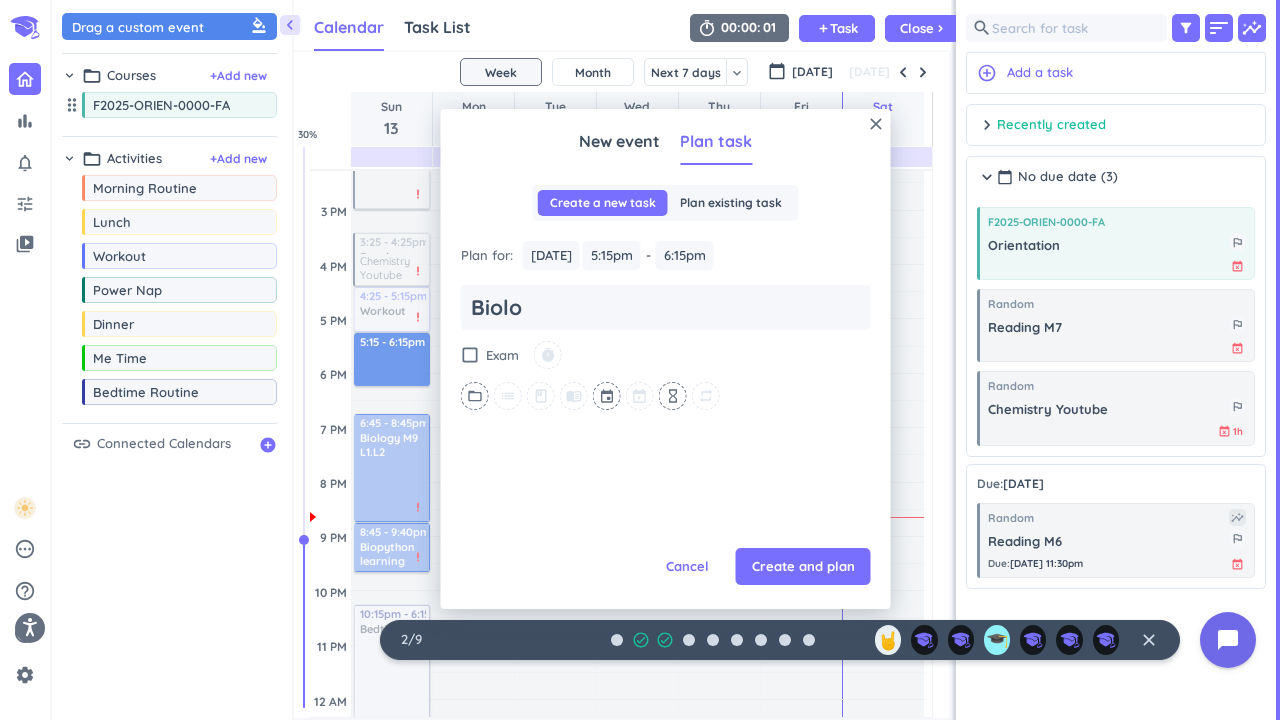 type on "x" 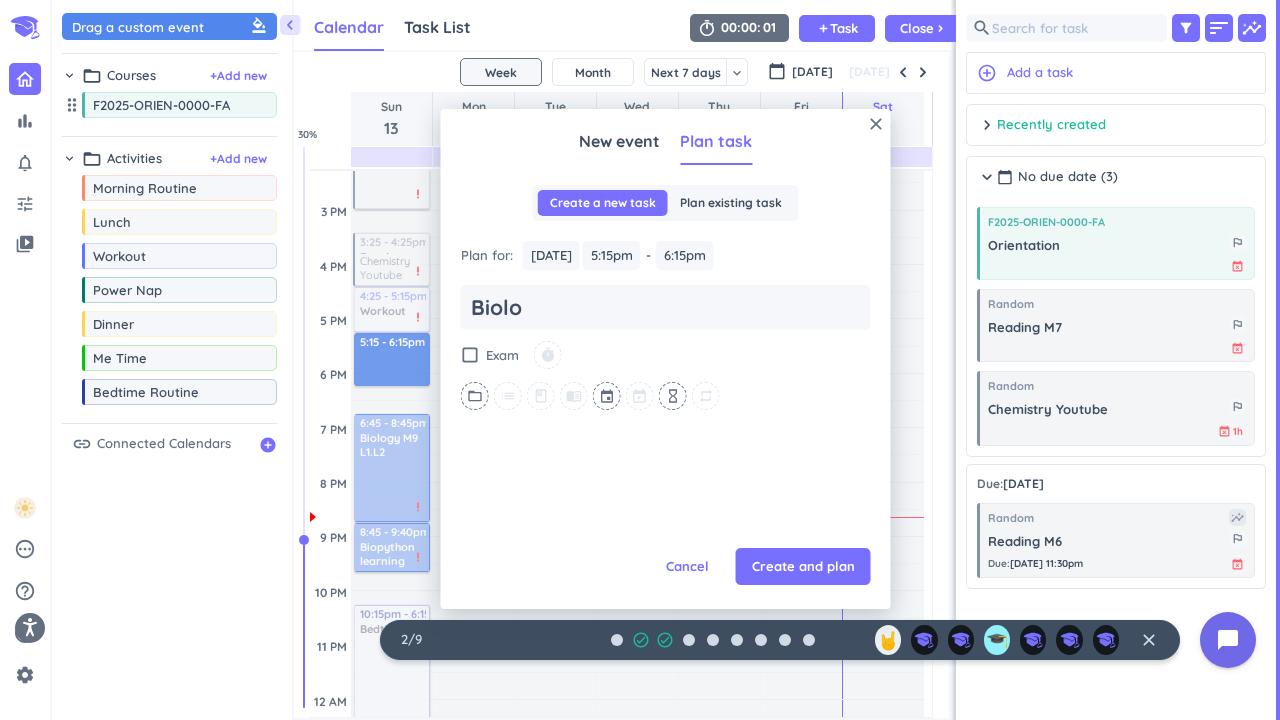 type on "Biolog" 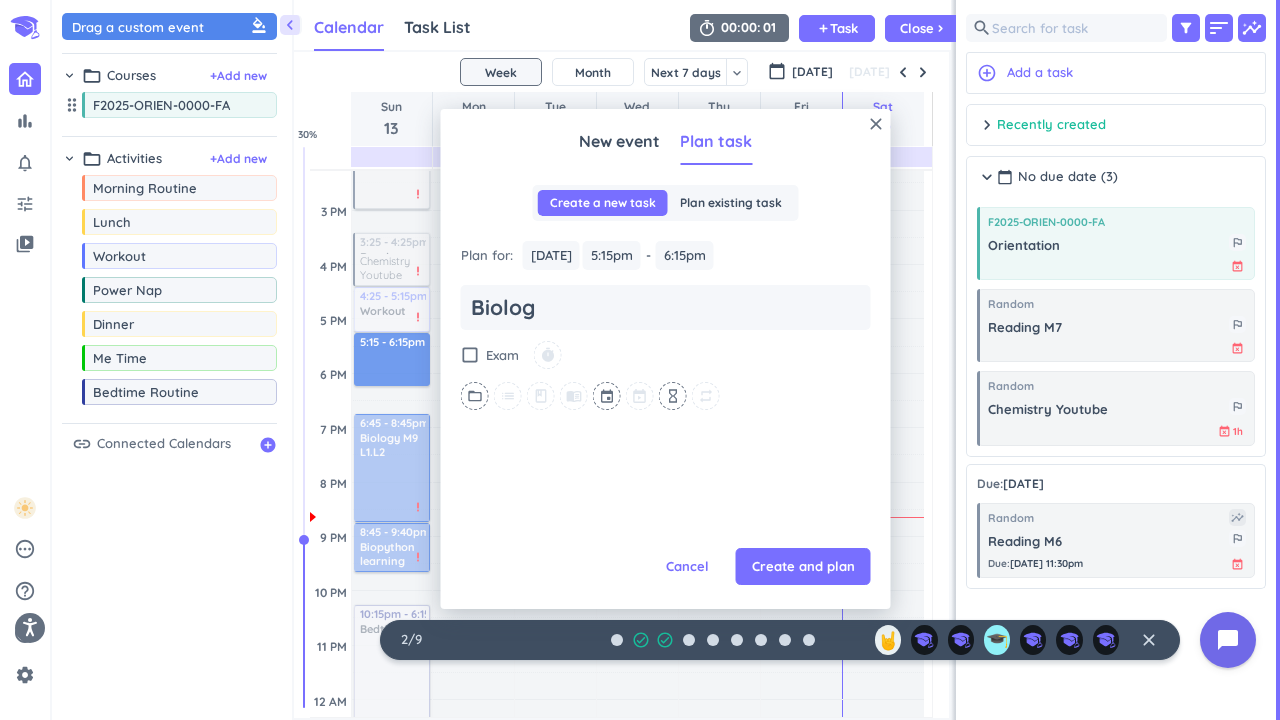 type on "x" 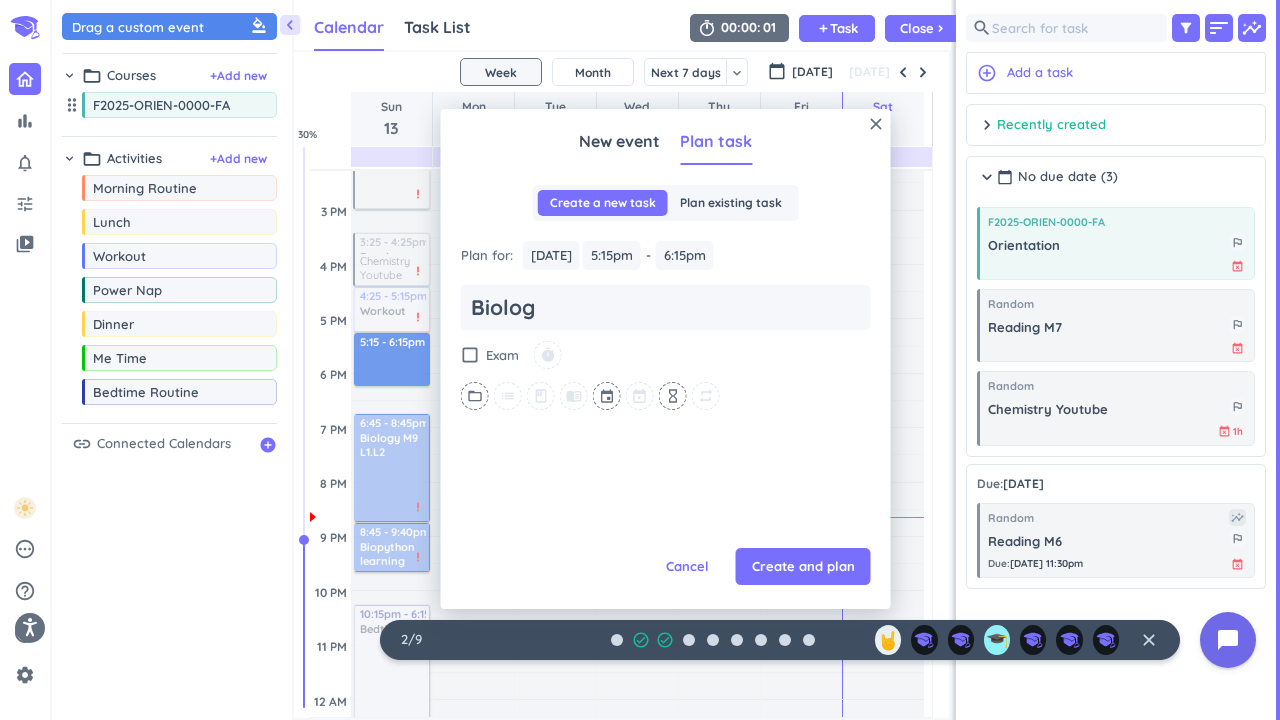 type on "Biology" 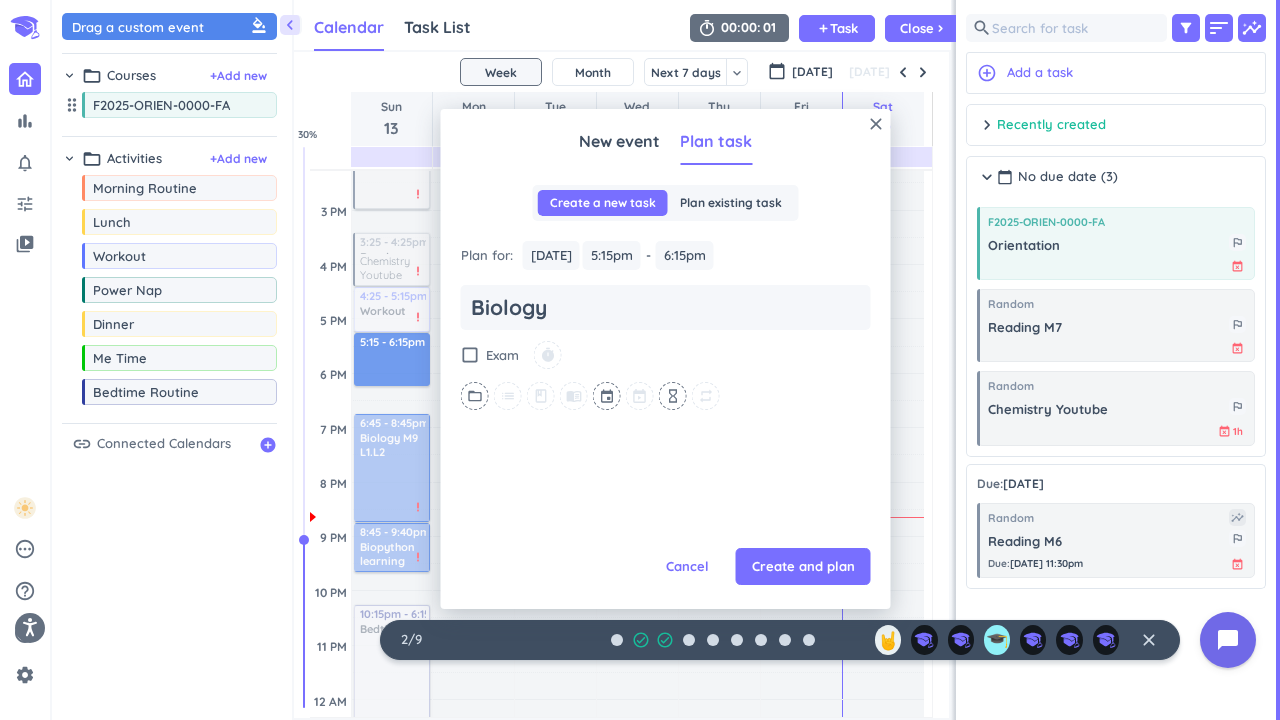 type on "x" 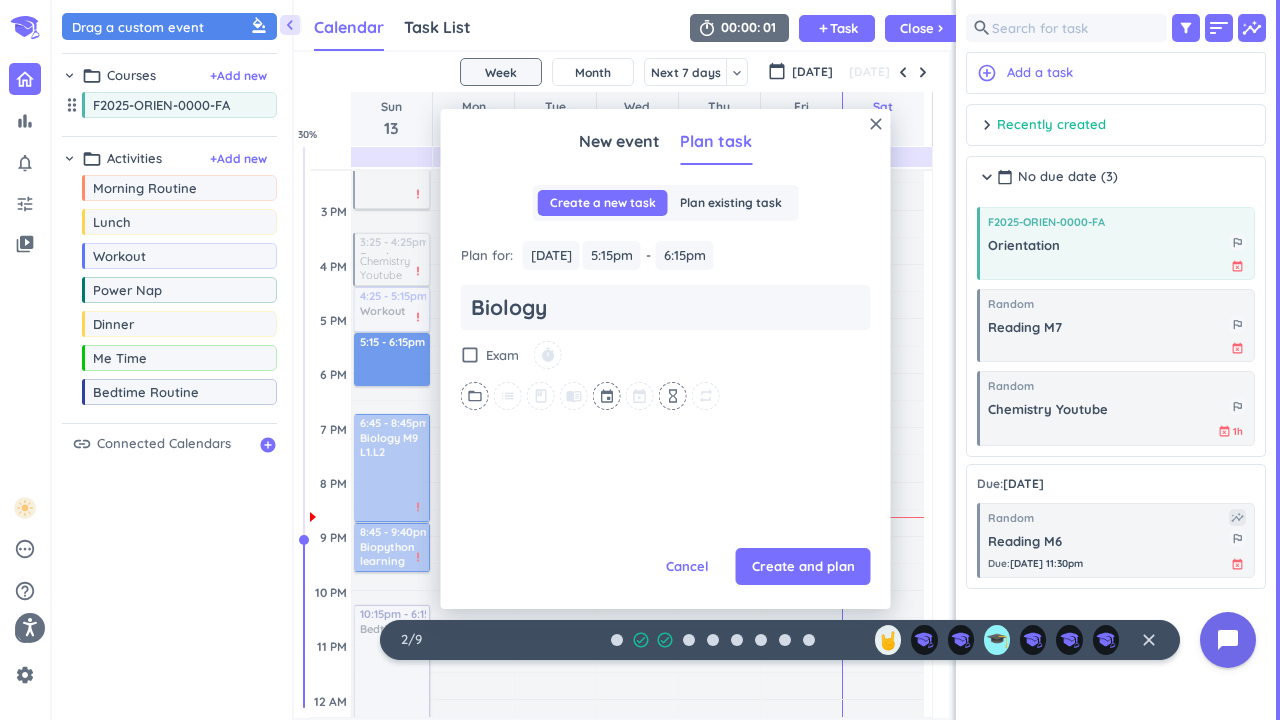 type on "Biology" 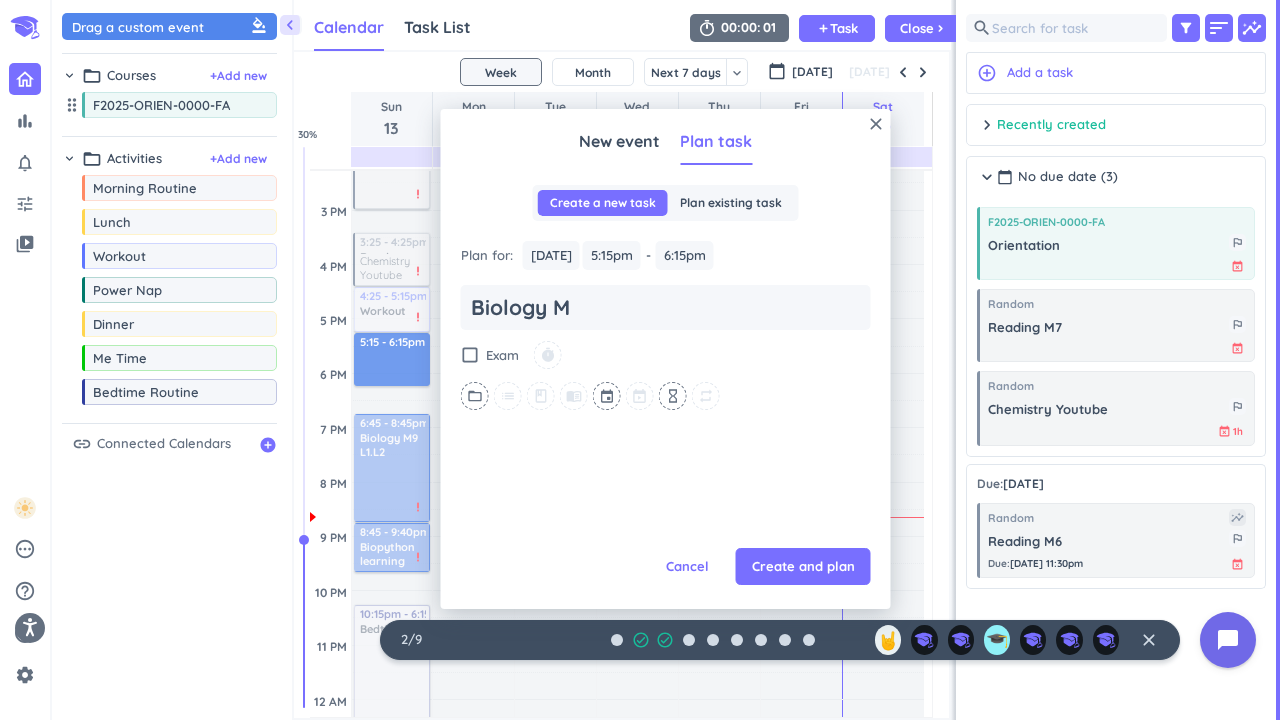 type on "x" 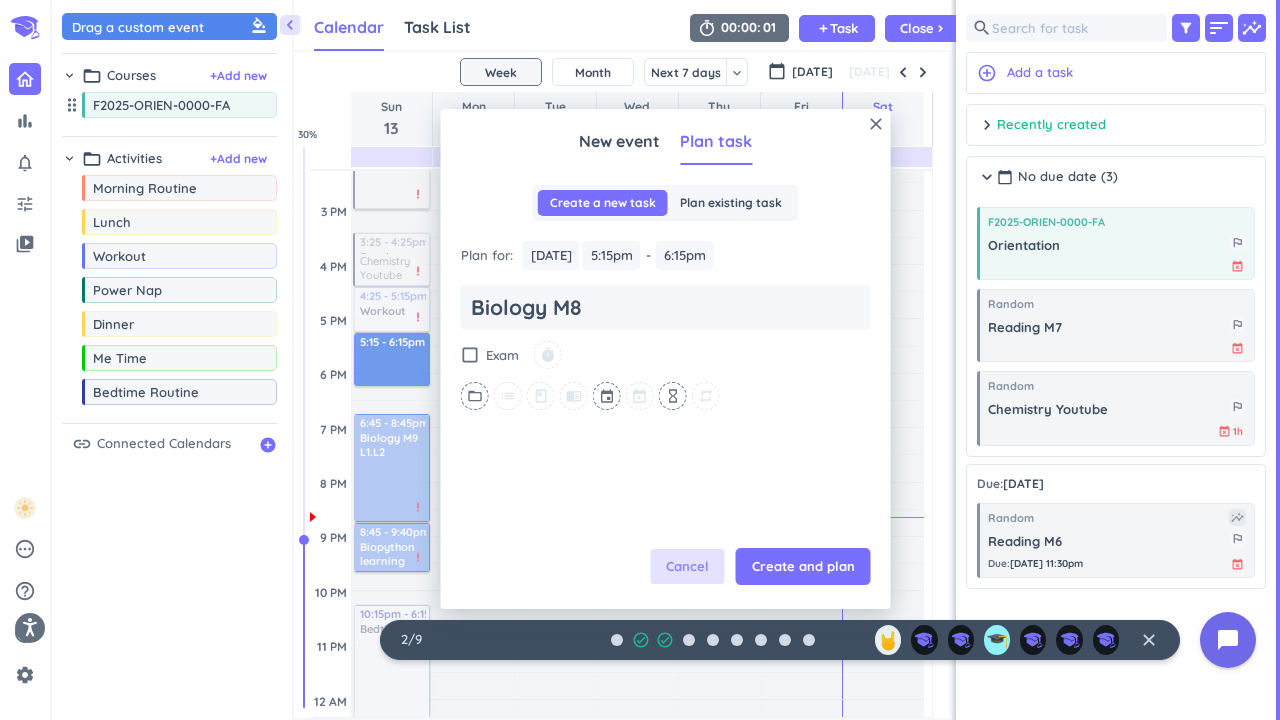 type on "Biology M8" 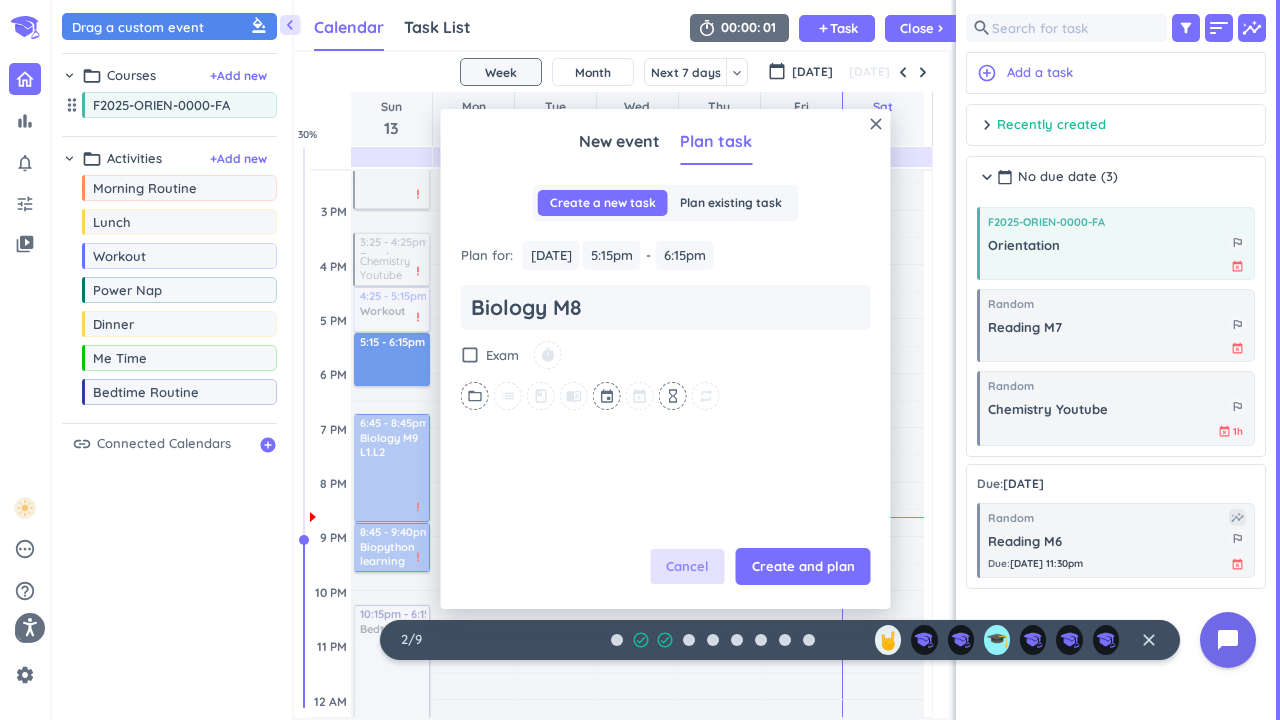 click on "Create and plan" at bounding box center [803, 567] 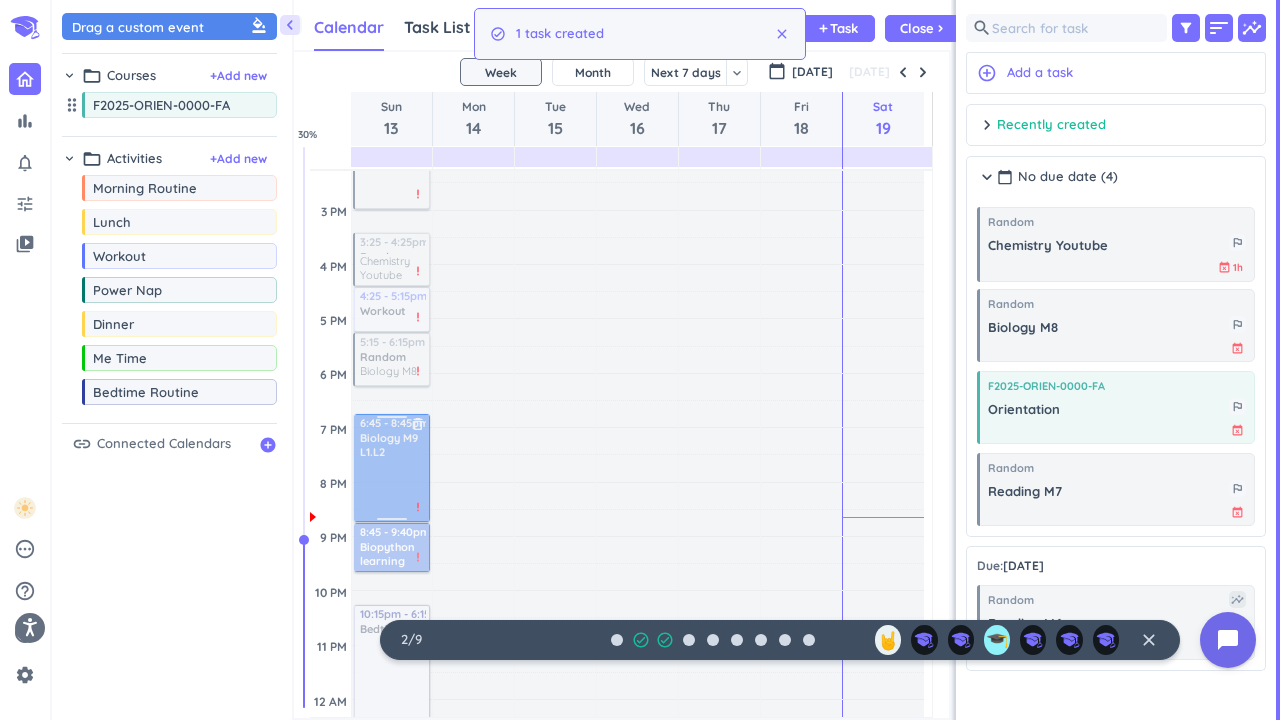 click at bounding box center [391, 468] 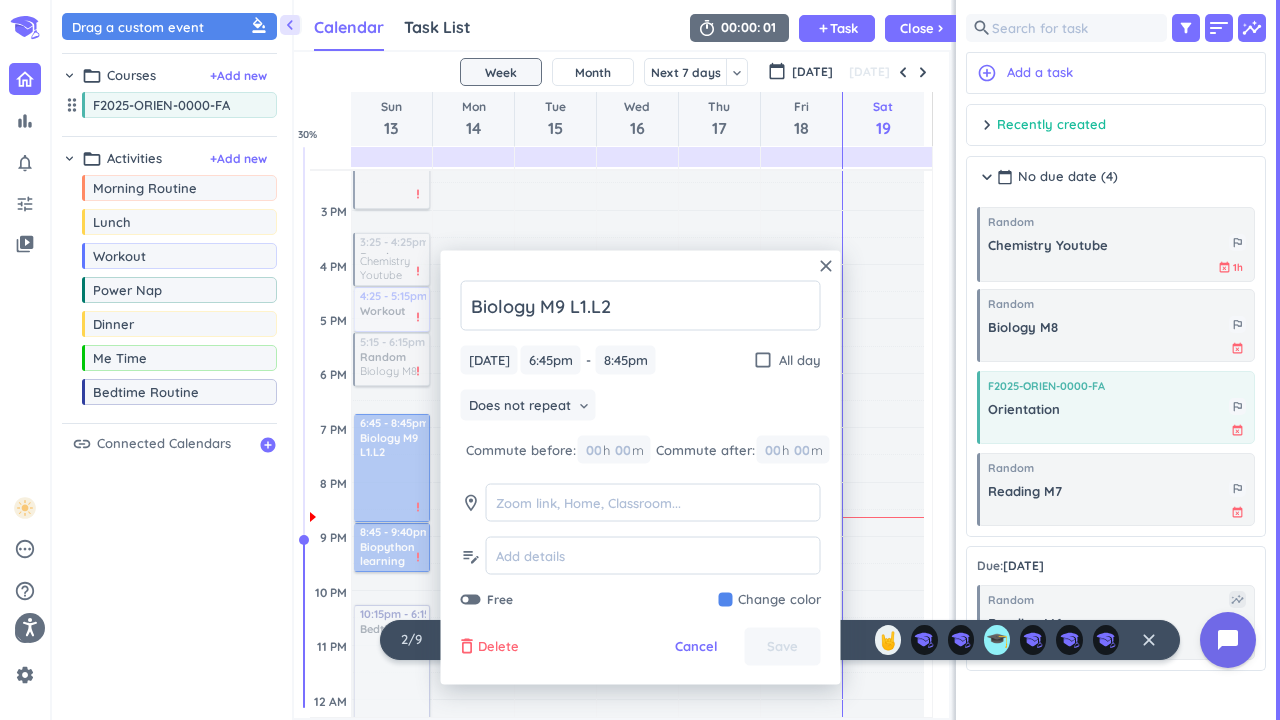 click on "Delete" at bounding box center (498, 647) 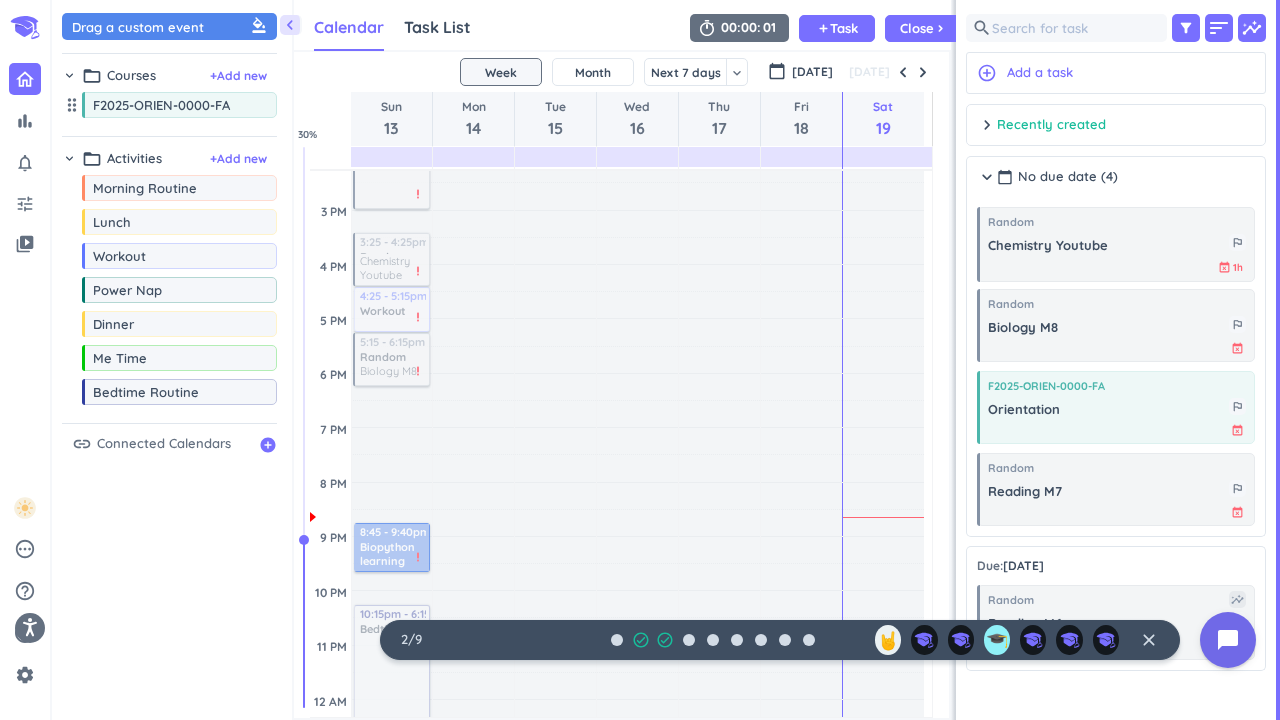 click on "Adjust Awake Time" at bounding box center [392, 441] 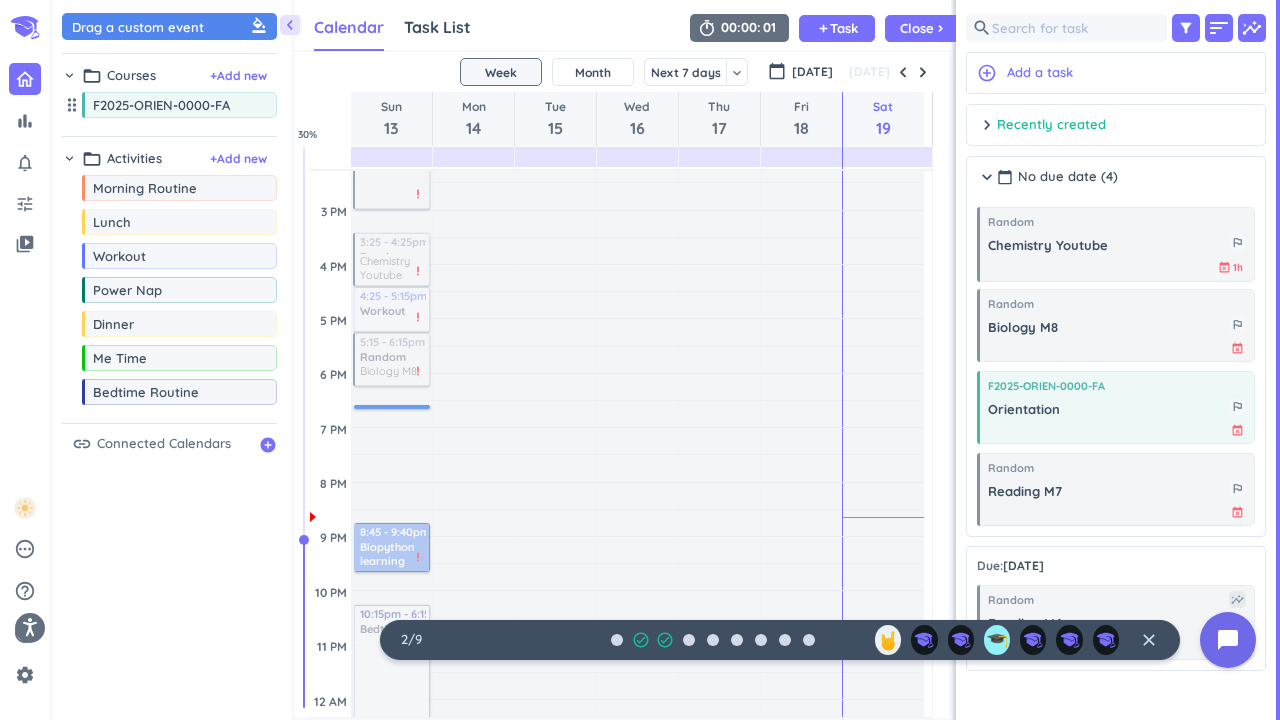 drag, startPoint x: 387, startPoint y: 422, endPoint x: 389, endPoint y: 409, distance: 13.152946 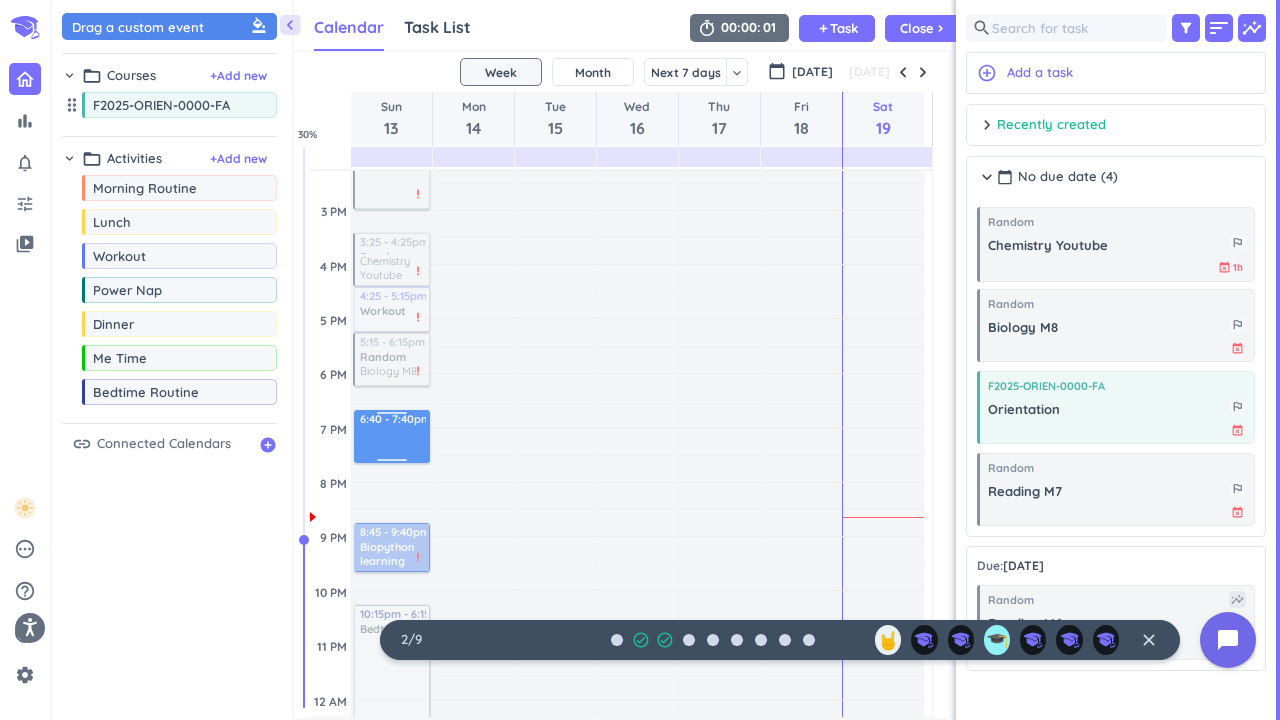 drag, startPoint x: 399, startPoint y: 425, endPoint x: 402, endPoint y: 438, distance: 13.341664 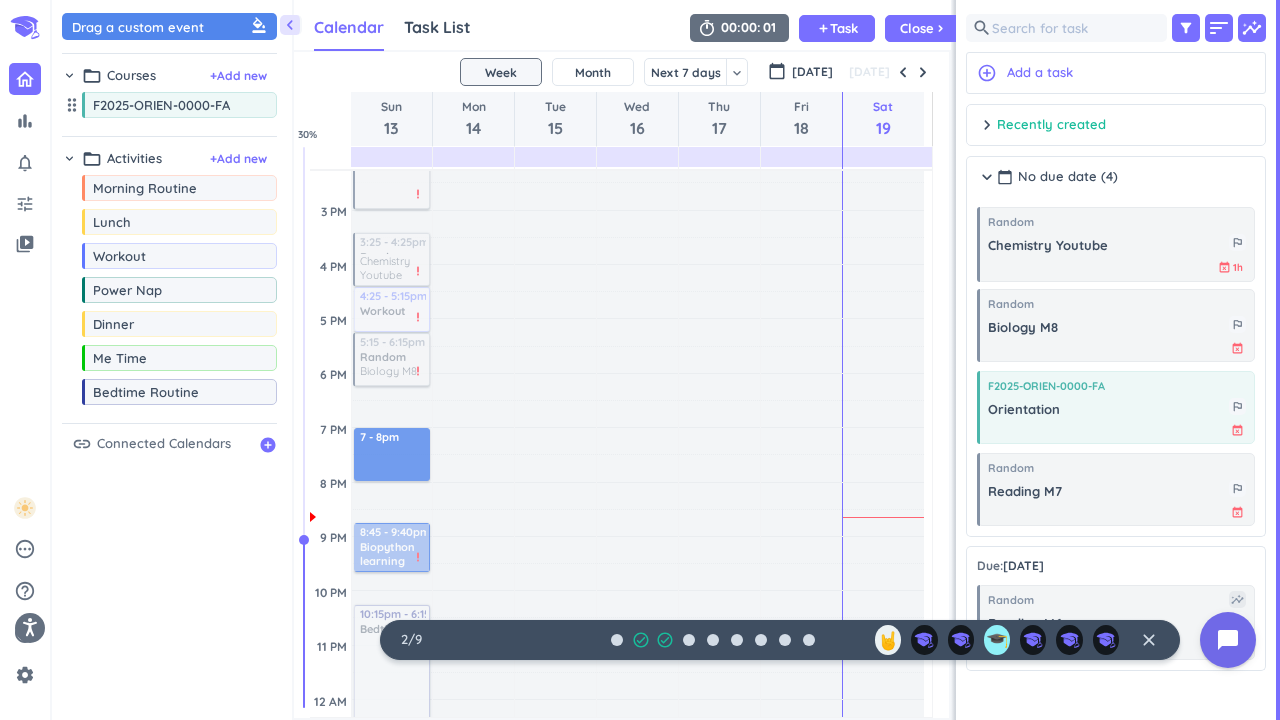click on "Time has passed Past due Plan Adjust Awake Time Adjust Awake Time 8:25 - 9:35am Morning Routine delete_outline 9:35 - 10am Reading M6 more_vert check_circle   10 - 11:25am F2025-ORIEN-0000-FA Orientation more_vert priority_high 11:25am - 12:25pm Lunch delete_outline priority_high 12:25 - 12:55pm Power Nap delete_outline priority_high 12:55 - 3pm Random Reading M7 more_vert priority_high 3:25 - 4:25pm Random Chemistry Youtube more_vert priority_high 4:25 - 5:15pm Workout delete_outline priority_high 5:15 - 6:15pm Random Biology M8 more_vert priority_high 6:40 - 7:40pm 8:45 - 9:40pm Biopython learning delete_outline priority_high 10:15pm - 6:15am Bedtime Routine delete_outline priority_high 7 - 8pm" at bounding box center [392, 264] 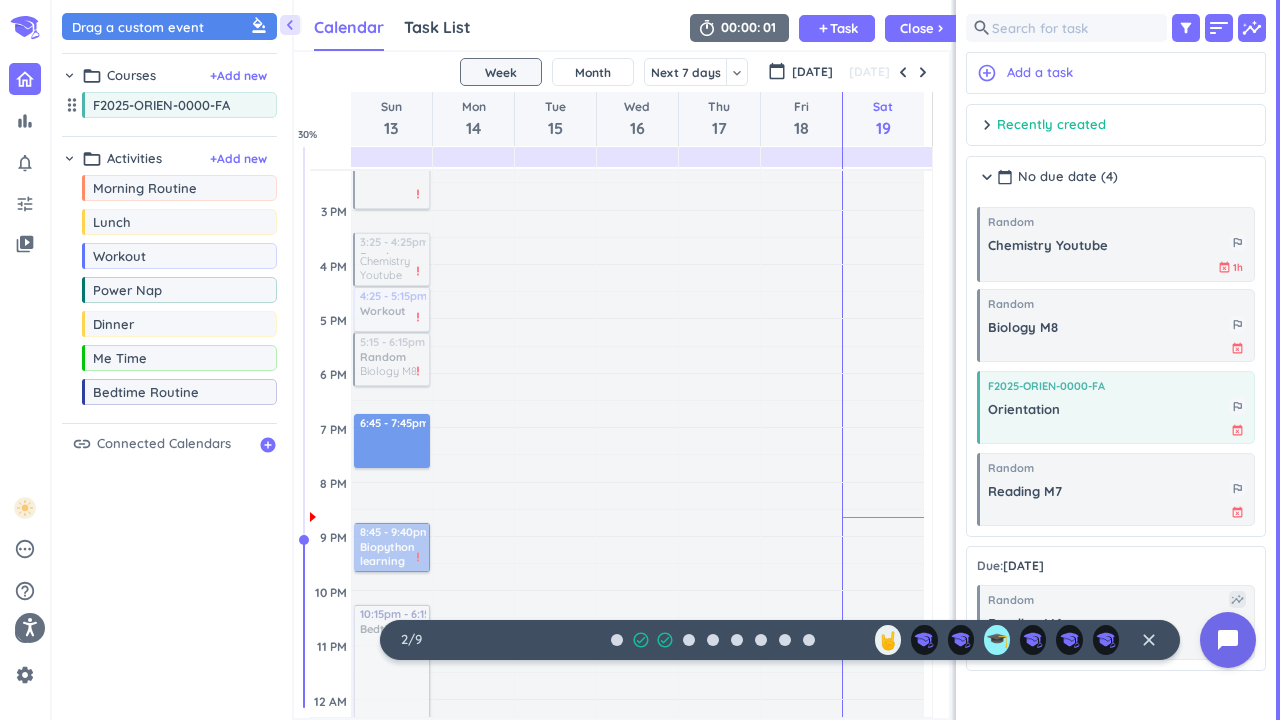 click on "Time has passed Past due Plan Adjust Awake Time Adjust Awake Time 8:25 - 9:35am Morning Routine delete_outline 9:35 - 10am Reading M6 more_vert check_circle   10 - 11:25am F2025-ORIEN-0000-FA Orientation more_vert priority_high 11:25am - 12:25pm Lunch delete_outline priority_high 12:25 - 12:55pm Power Nap delete_outline priority_high 12:55 - 3pm Random Reading M7 more_vert priority_high 3:25 - 4:25pm Random Chemistry Youtube more_vert priority_high 4:25 - 5:15pm Workout delete_outline priority_high 5:15 - 6:15pm Random Biology M8 more_vert priority_high 7 - 8pm 8:45 - 9:40pm Biopython learning delete_outline priority_high 10:15pm - 6:15am Bedtime Routine delete_outline priority_high 6:45 - 7:45pm" at bounding box center (392, 264) 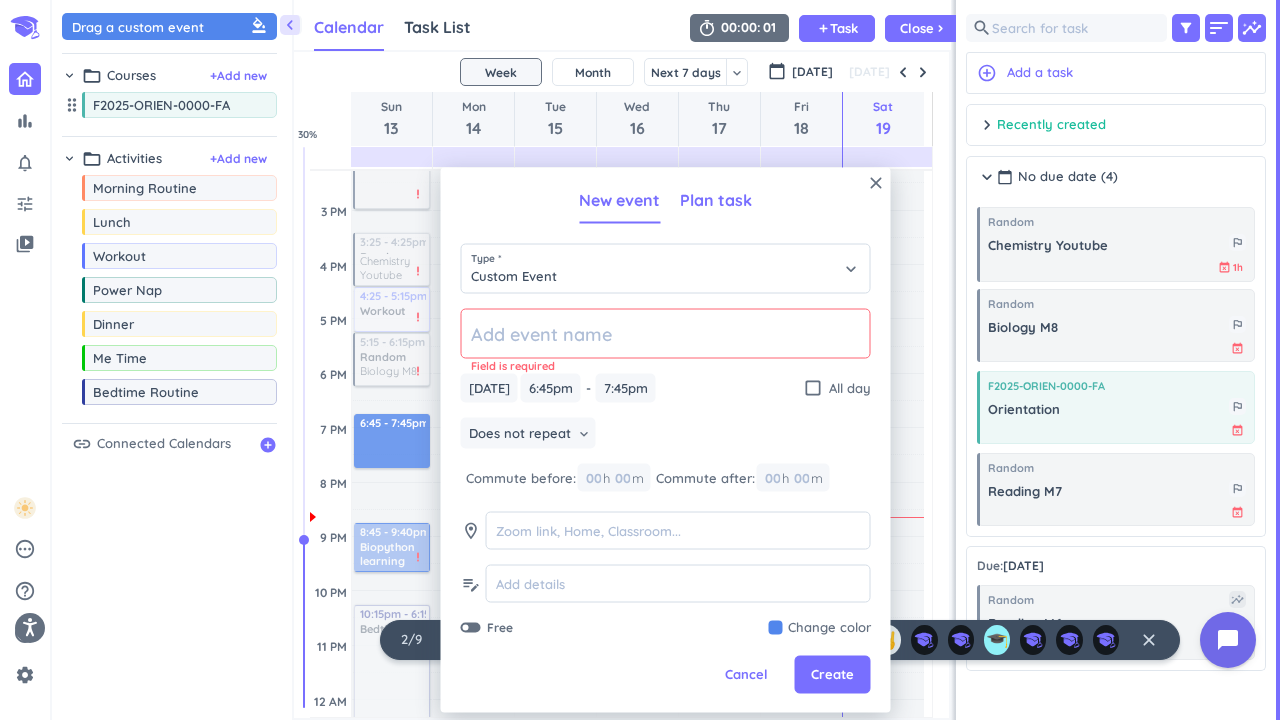 click on "Plan task" at bounding box center (716, 200) 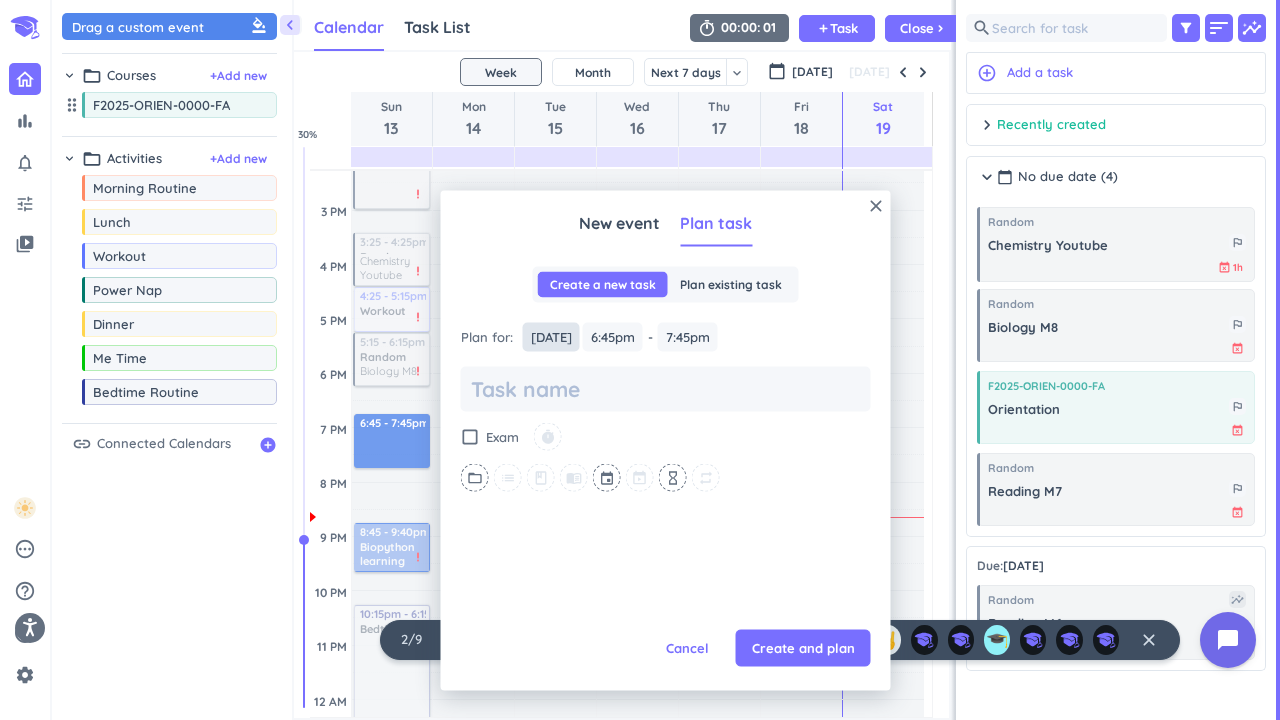 scroll, scrollTop: 0, scrollLeft: 0, axis: both 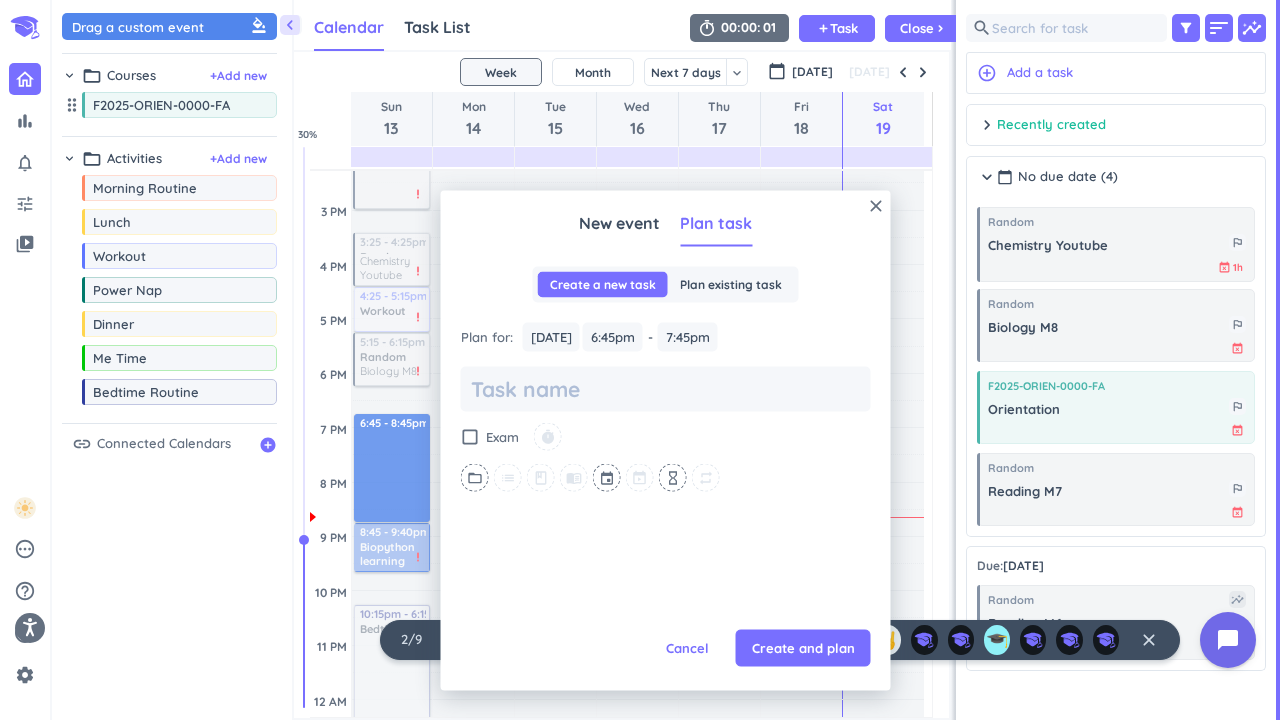 drag, startPoint x: 392, startPoint y: 465, endPoint x: 381, endPoint y: 519, distance: 55.108982 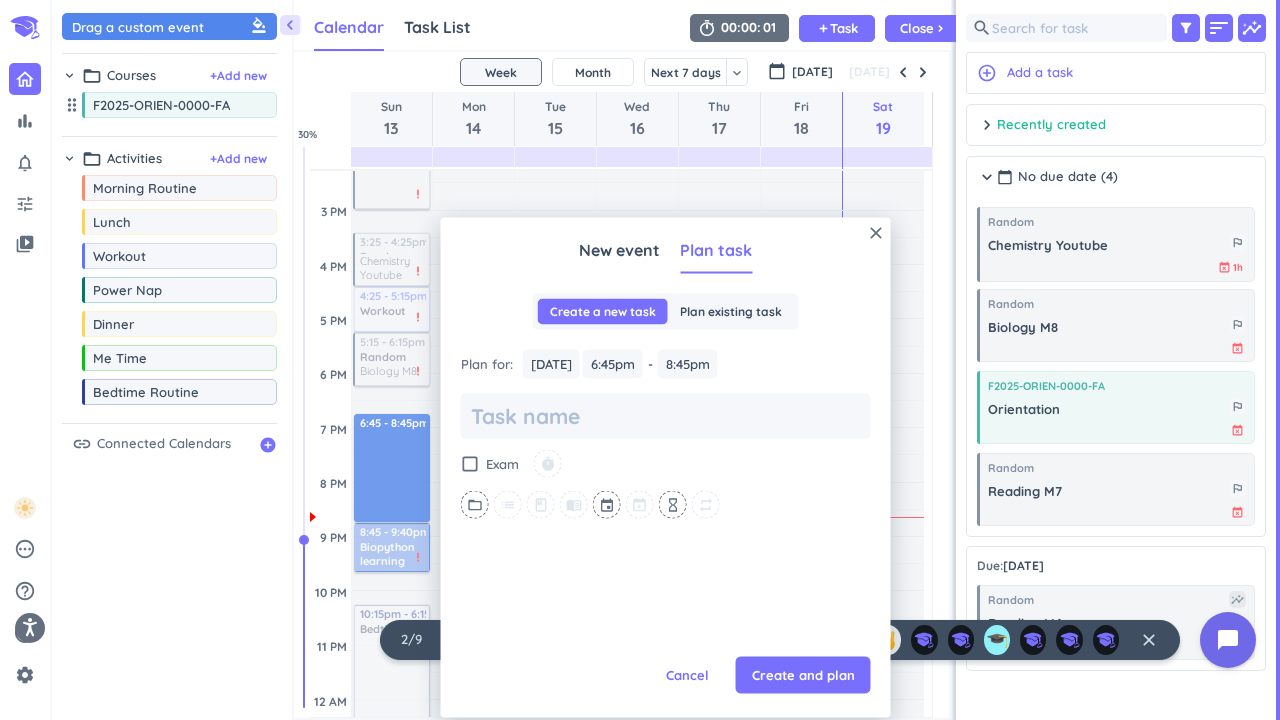 type on "x" 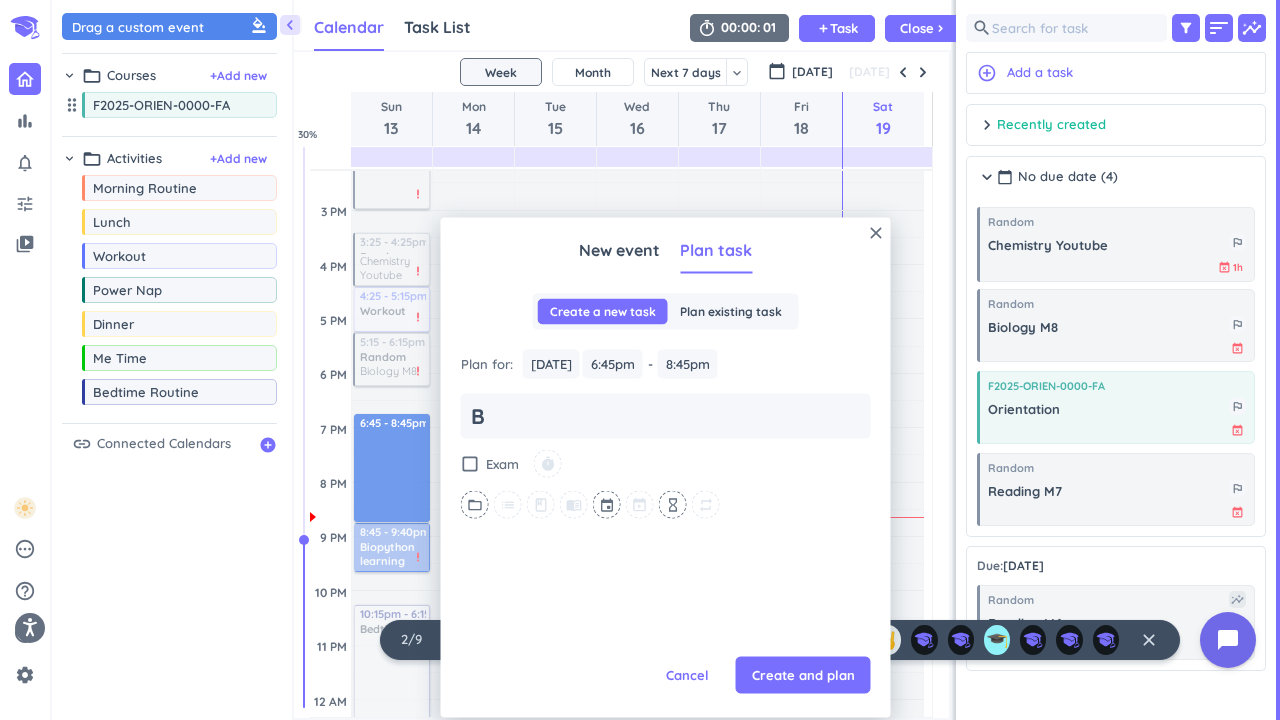 type on "x" 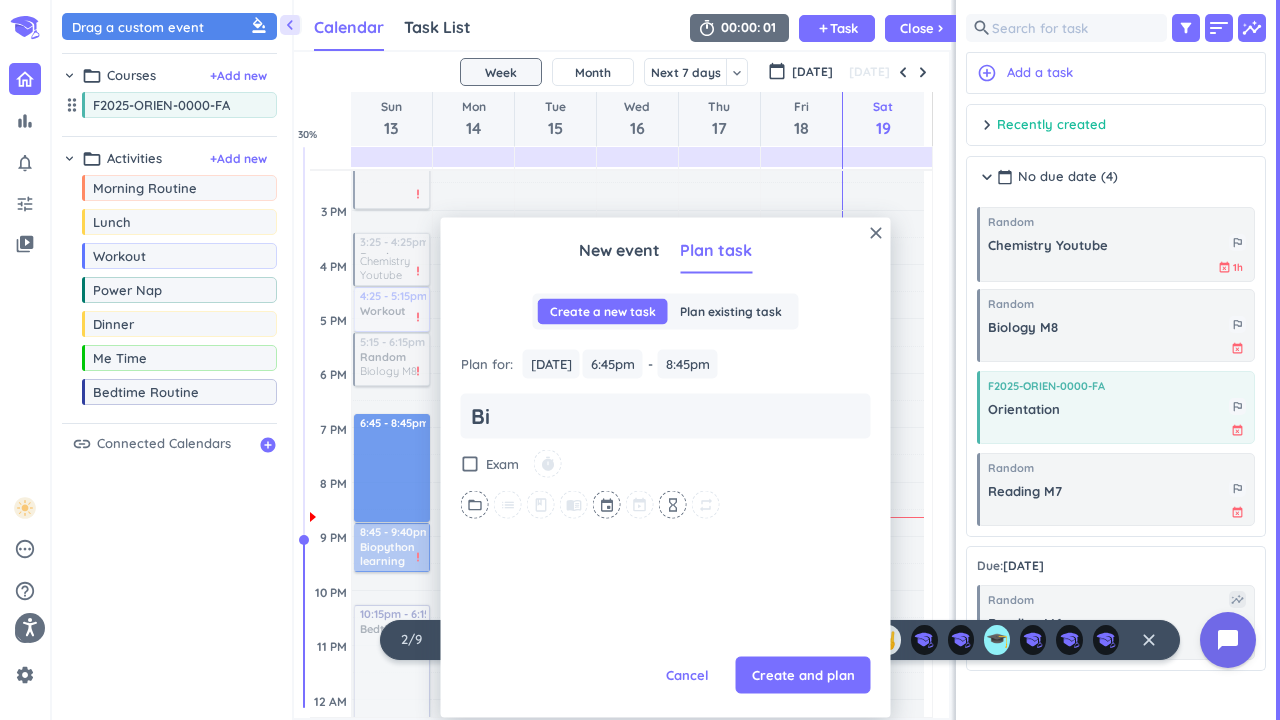 type 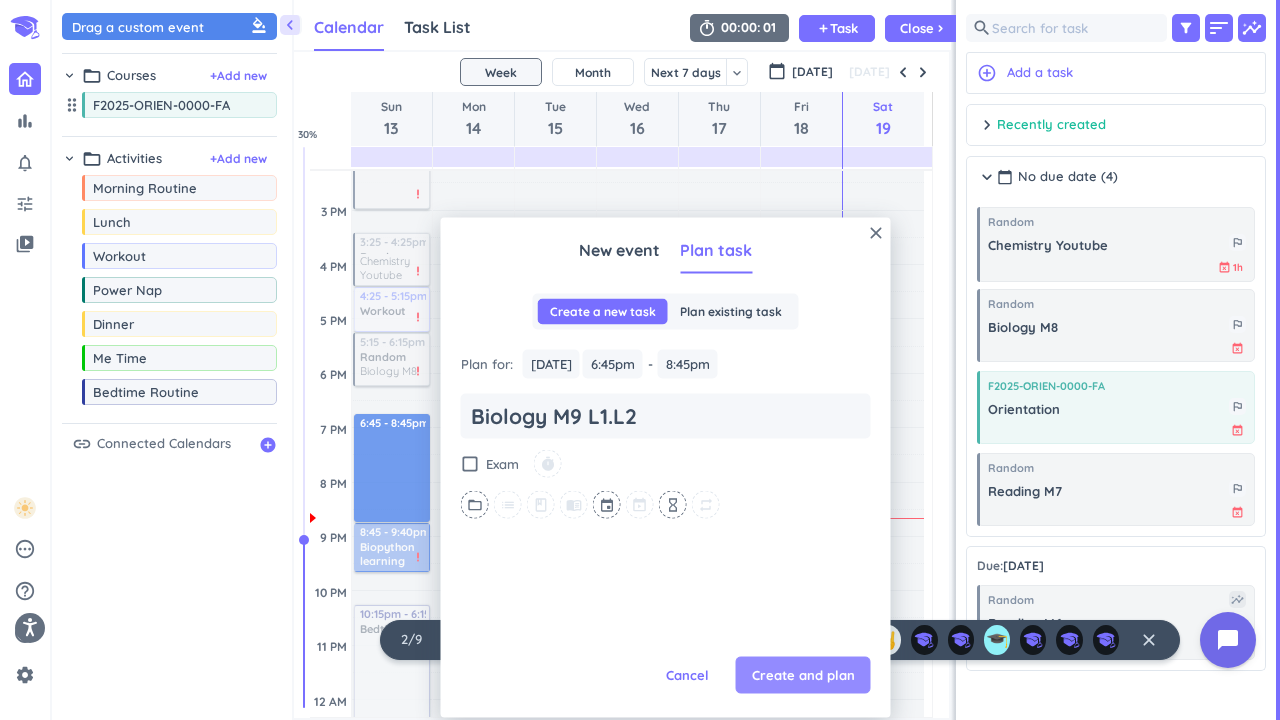 click on "Create and plan" at bounding box center (803, 675) 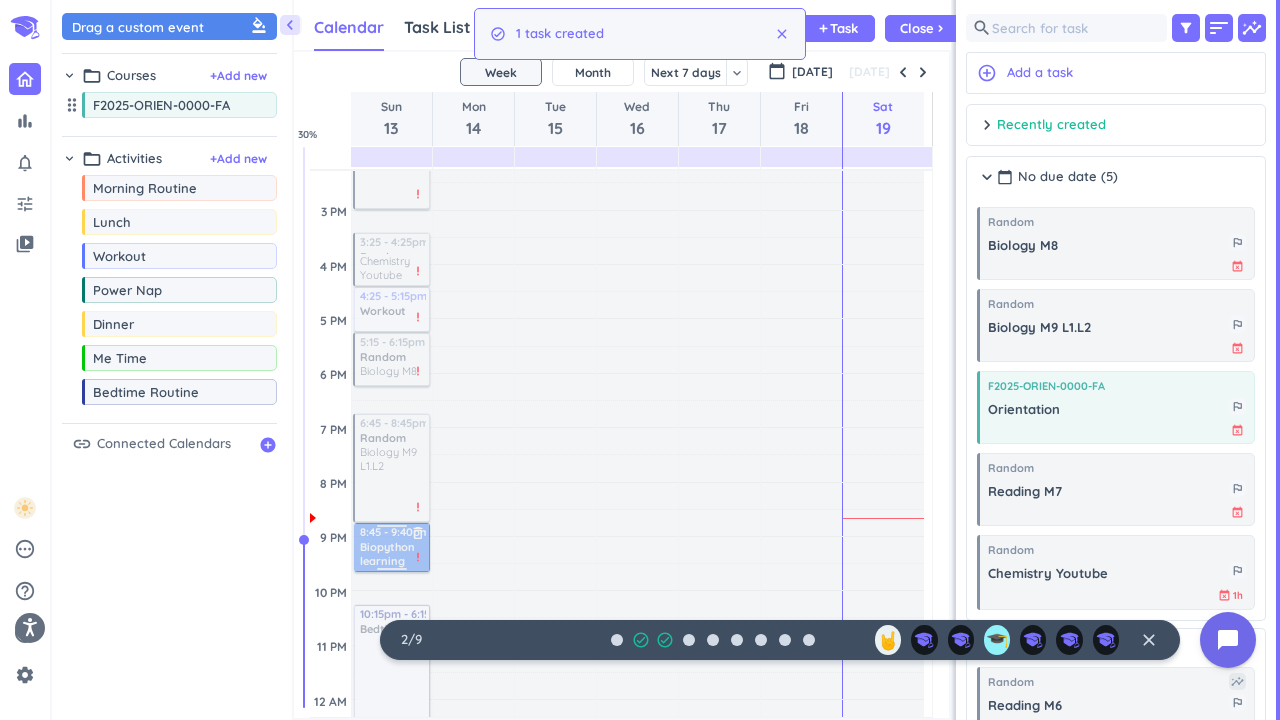 click at bounding box center [391, 547] 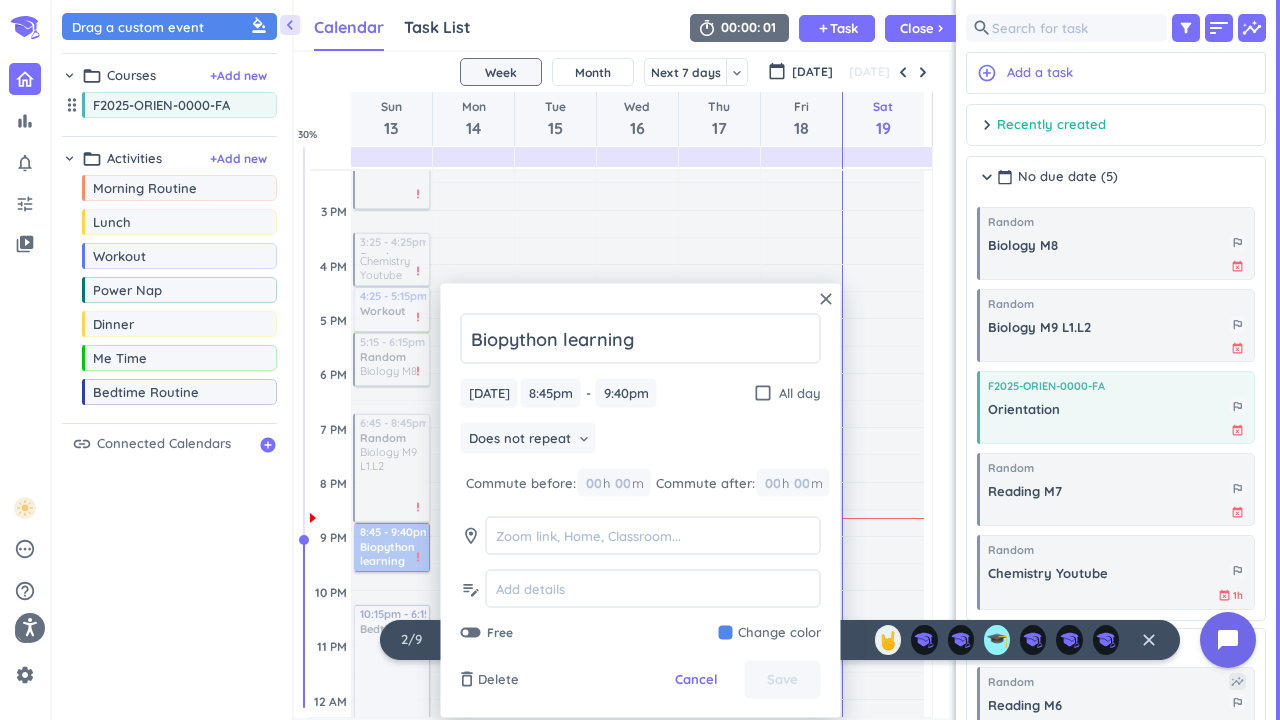 click on "close Biopython learning [DATE] [DATE]   8:45pm 8:45pm - 9:40pm 9:40pm check_box_outline_blank All day Does not repeat keyboard_arrow_down Commute before: 00 h 00 m Commute after: 00 h 00 m room edit_note Free Change color delete_outline Delete Cancel Save" at bounding box center [641, 501] 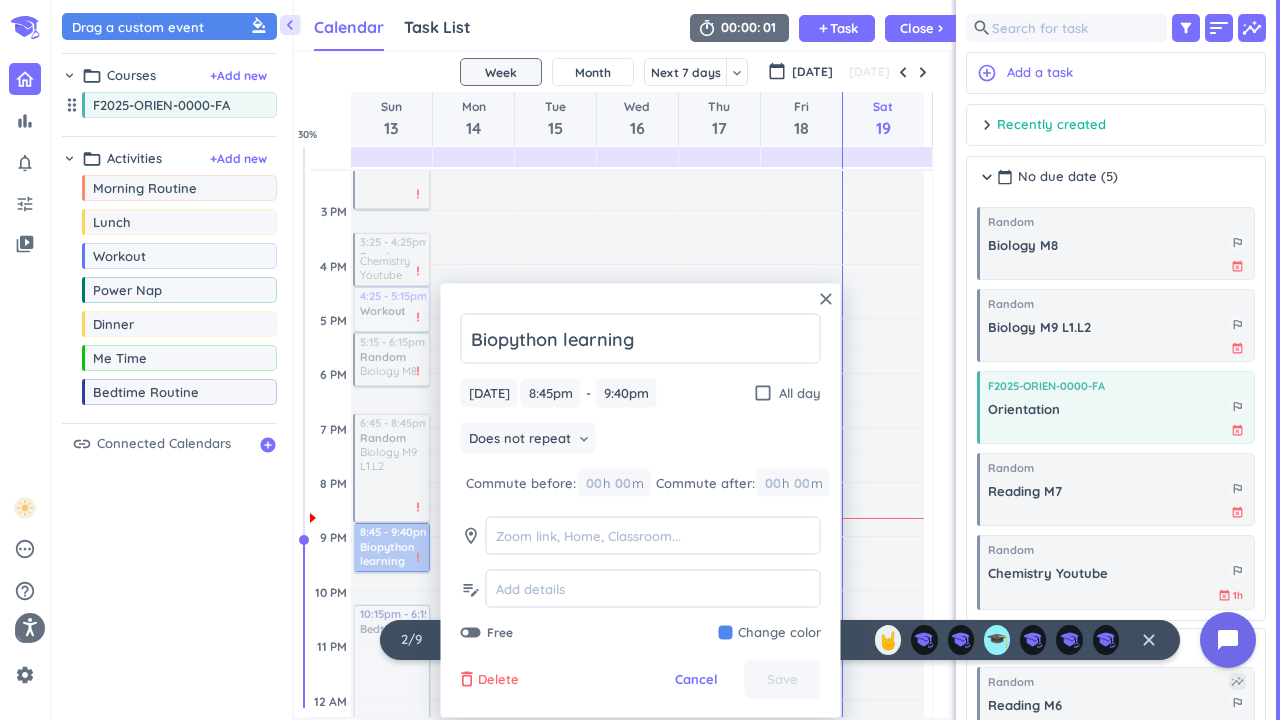 click on "delete_outline" at bounding box center (467, 680) 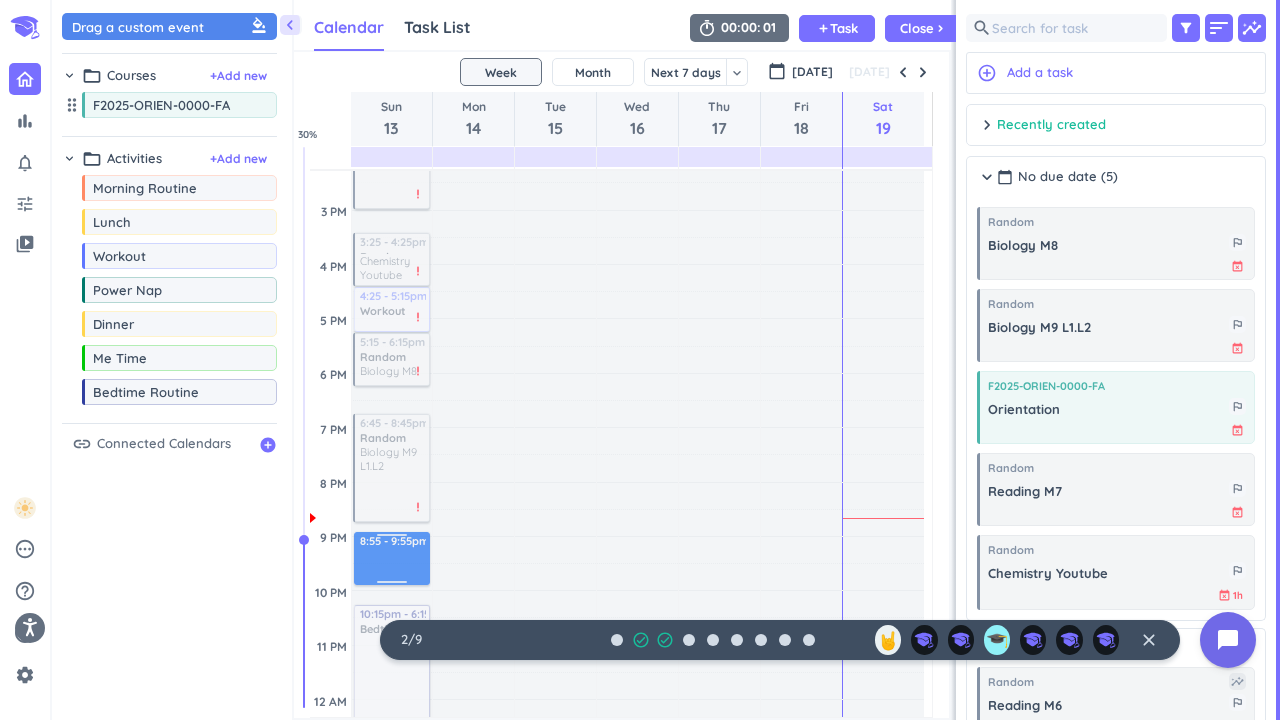 drag, startPoint x: 386, startPoint y: 551, endPoint x: 389, endPoint y: 540, distance: 11.401754 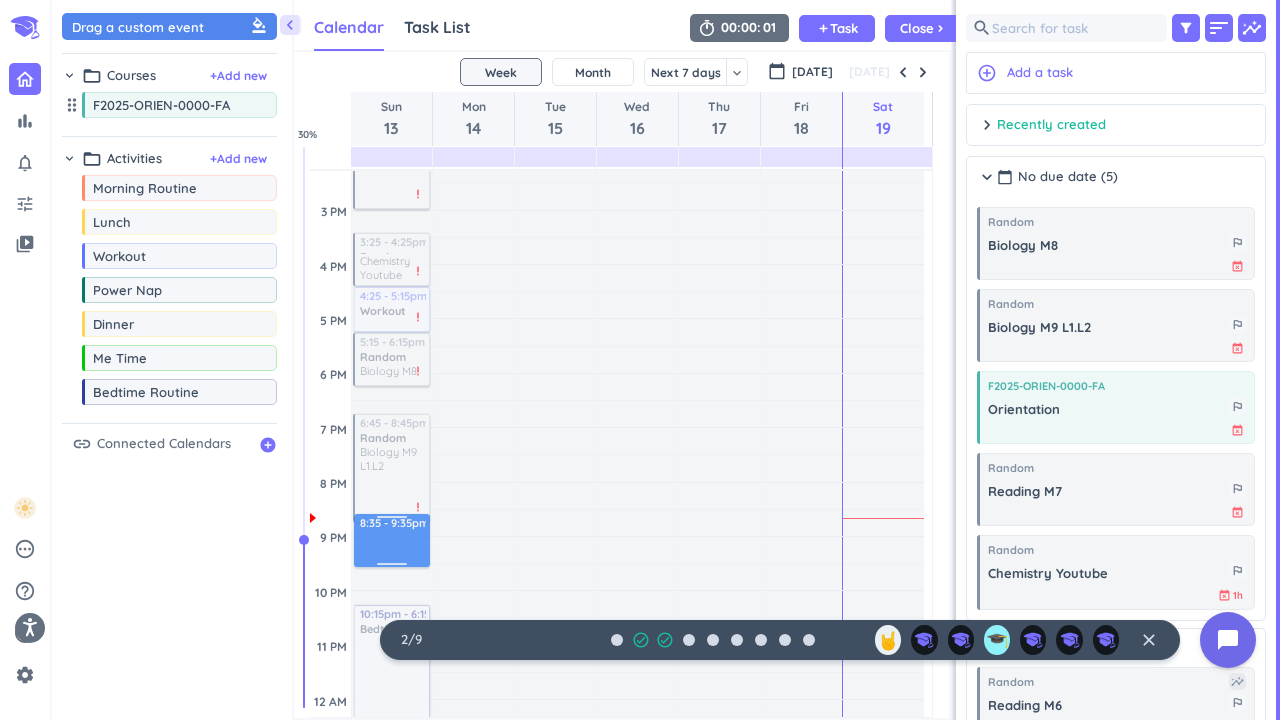 drag, startPoint x: 404, startPoint y: 557, endPoint x: 409, endPoint y: 546, distance: 12.083046 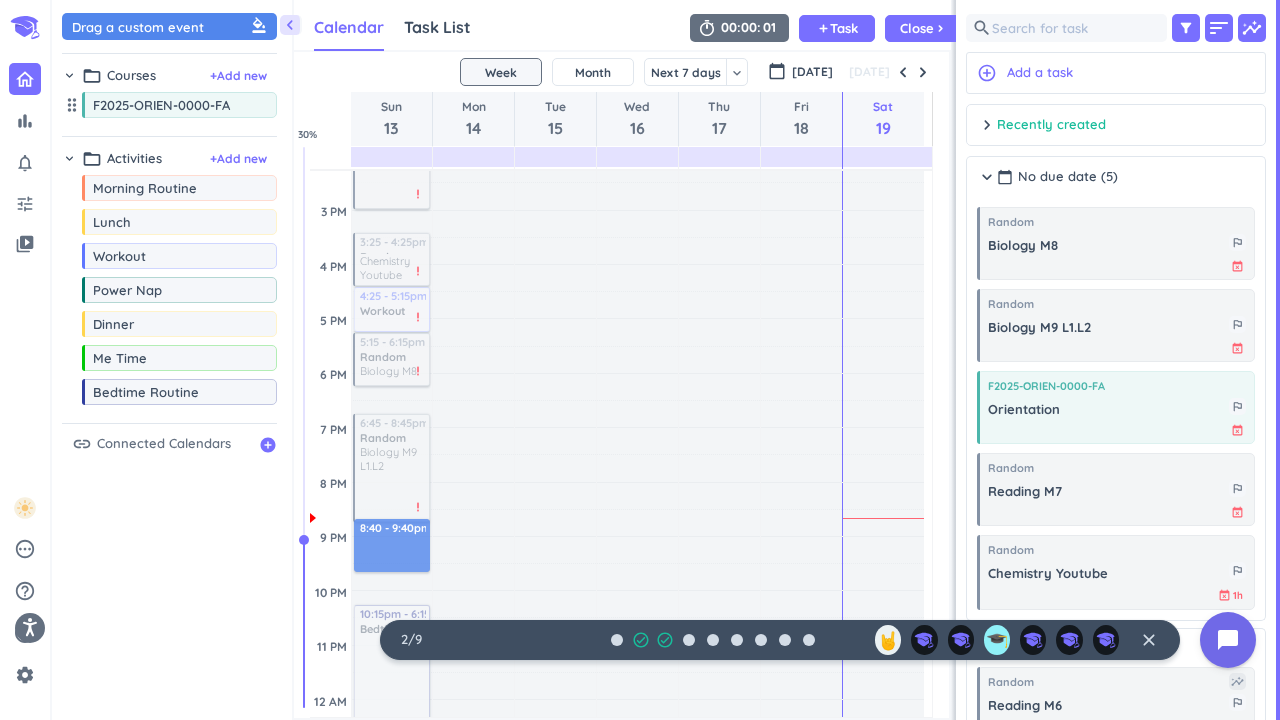 click on "Time has passed Past due Plan Adjust Awake Time Adjust Awake Time 6:45 - 8:45pm Random Biology M9 L1.L2 more_vert priority_high 8:35 - 9:35pm 8:25 - 9:35am Morning Routine delete_outline 9:35 - 10am Reading M6 more_vert check_circle   10 - 11:25am F2025-ORIEN-0000-FA Orientation more_vert priority_high 11:25am - 12:25pm Lunch delete_outline priority_high 12:25 - 12:55pm Power Nap delete_outline priority_high 12:55 - 3pm Random Reading M7 more_vert priority_high 3:25 - 4:25pm Random Chemistry Youtube more_vert priority_high 4:25 - 5:15pm Workout delete_outline priority_high 5:15 - 6:15pm Random Biology M8 more_vert priority_high 10:15pm - 6:15am Bedtime Routine delete_outline priority_high 8:40 - 9:40pm" at bounding box center [392, 264] 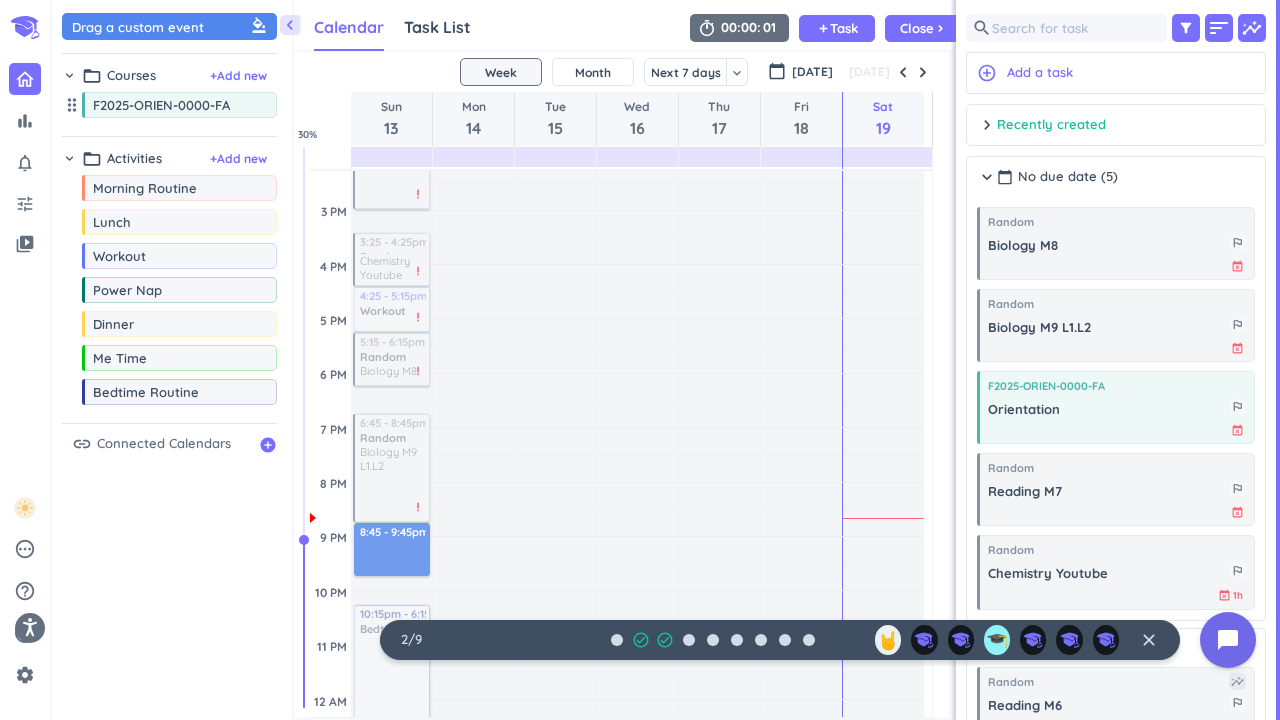 click on "Time has passed Past due Plan Adjust Awake Time Adjust Awake Time 6:45 - 8:45pm Random Biology M9 L1.L2 more_vert priority_high 8:40 - 9:40pm 8:25 - 9:35am Morning Routine delete_outline 9:35 - 10am Reading M6 more_vert check_circle   10 - 11:25am F2025-ORIEN-0000-FA Orientation more_vert priority_high 11:25am - 12:25pm Lunch delete_outline priority_high 12:25 - 12:55pm Power Nap delete_outline priority_high 12:55 - 3pm Random Reading M7 more_vert priority_high 3:25 - 4:25pm Random Chemistry Youtube more_vert priority_high 4:25 - 5:15pm Workout delete_outline priority_high 5:15 - 6:15pm Random Biology M8 more_vert priority_high 10:15pm - 6:15am Bedtime Routine delete_outline priority_high 8:45 - 9:45pm" at bounding box center (392, 264) 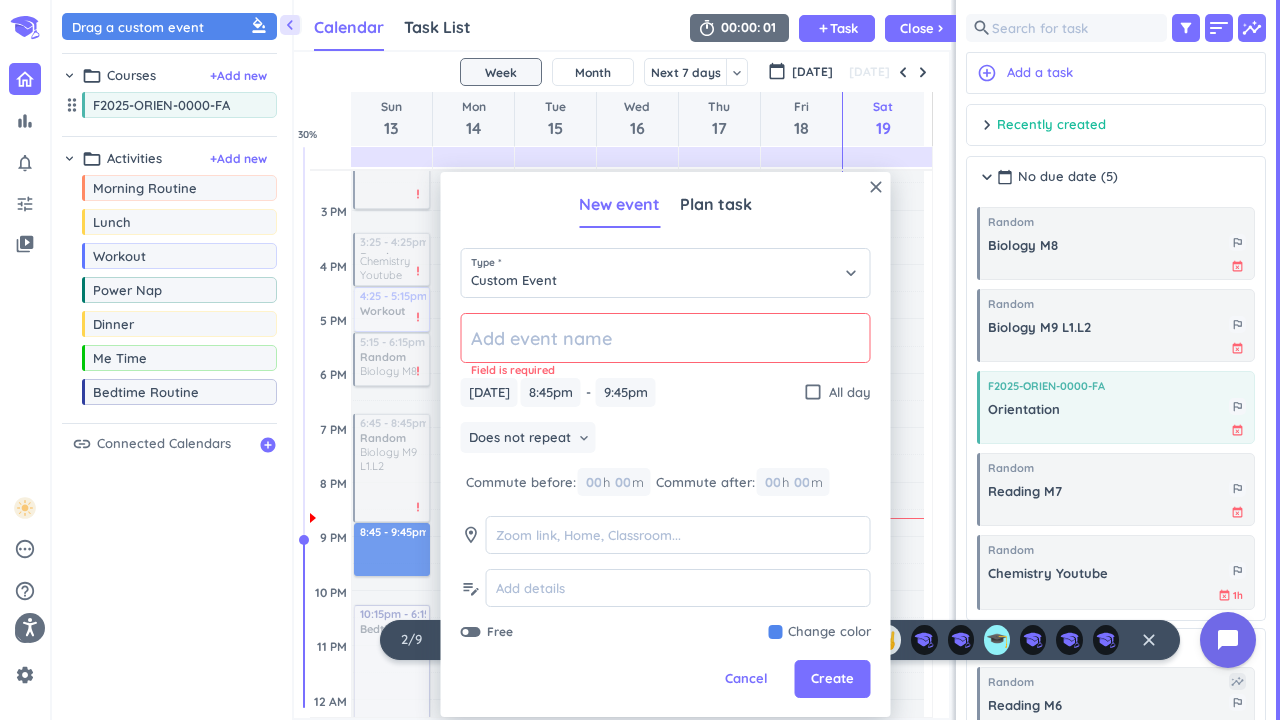 click 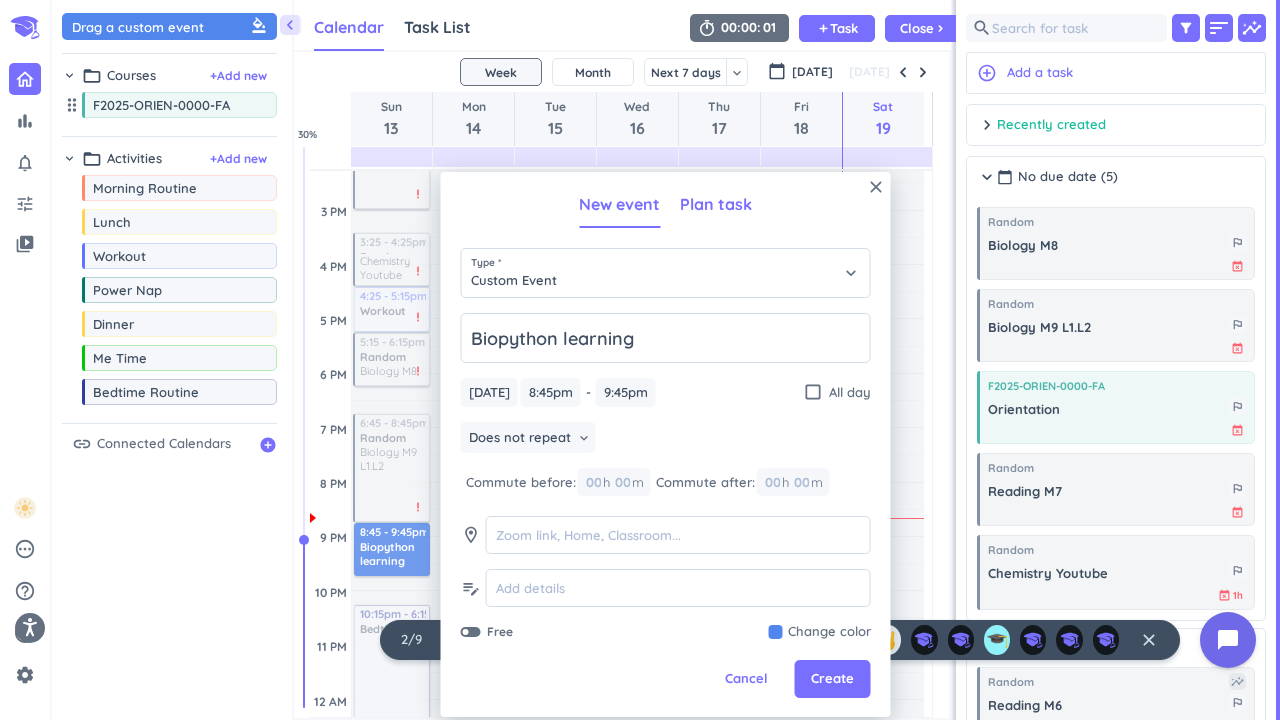 click on "Plan task" at bounding box center (716, 205) 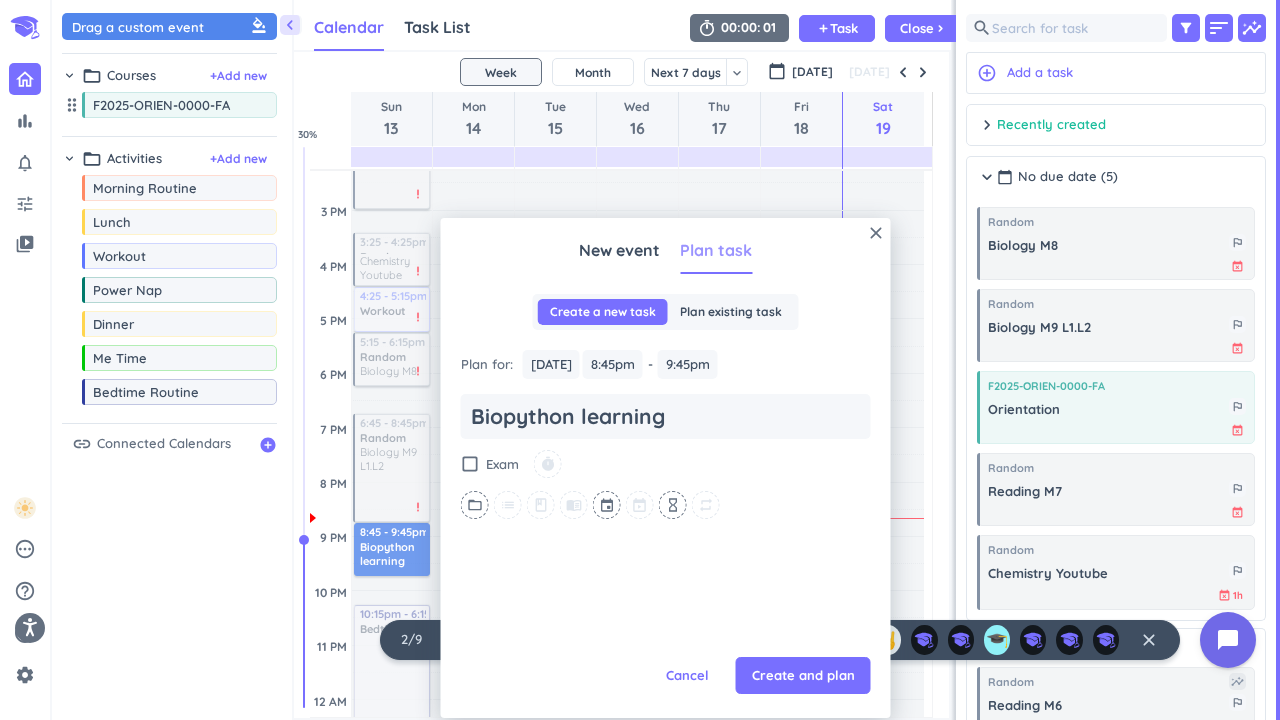 scroll, scrollTop: 0, scrollLeft: 0, axis: both 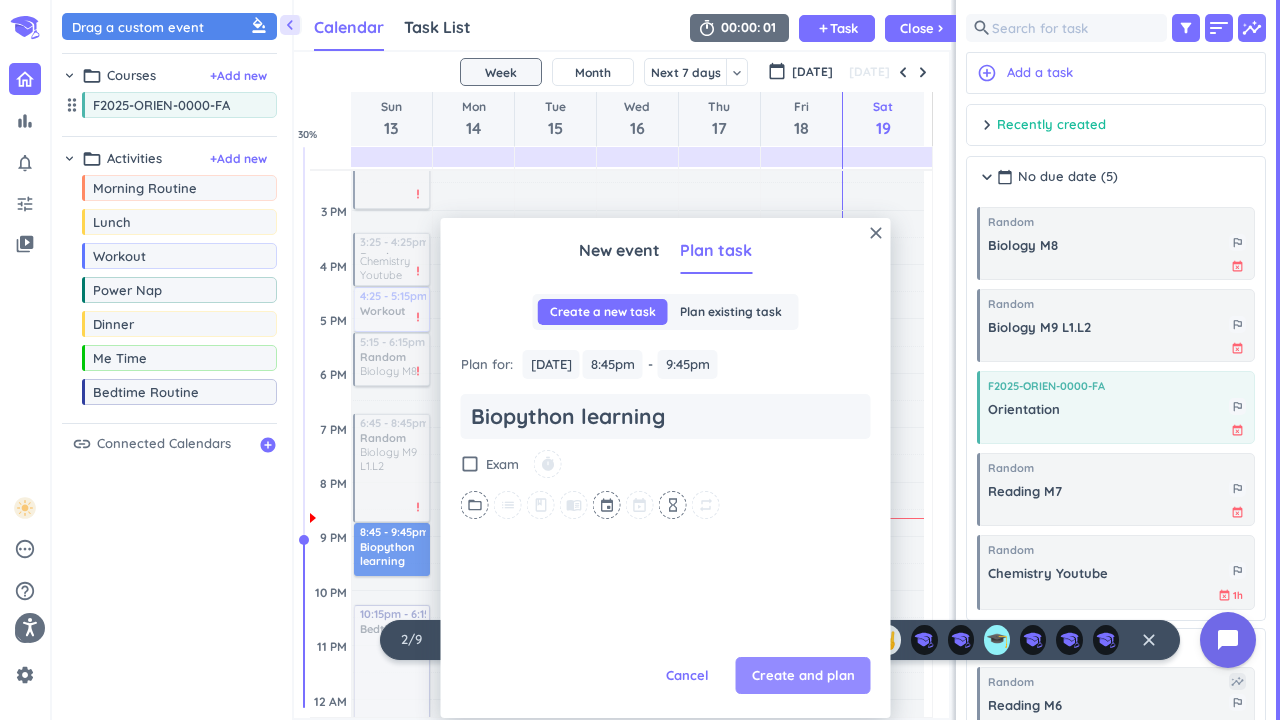 click on "Create and plan" at bounding box center (803, 676) 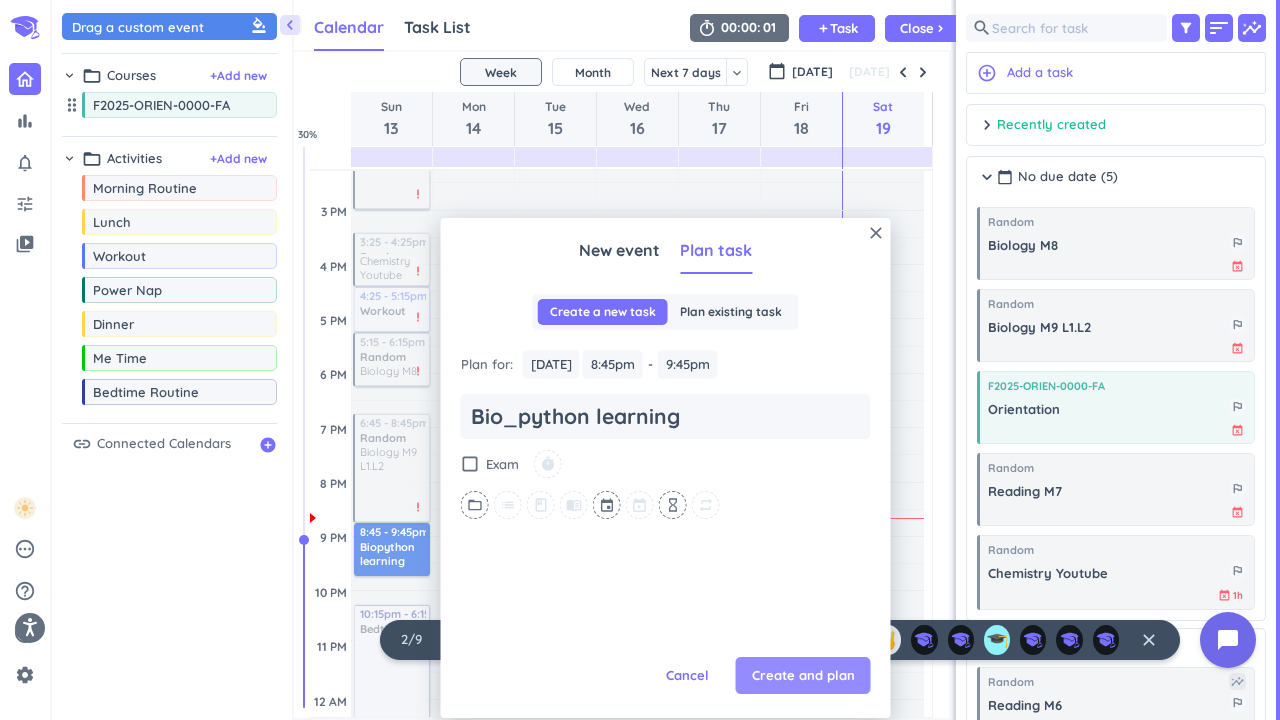 click on "Create and plan" at bounding box center (803, 676) 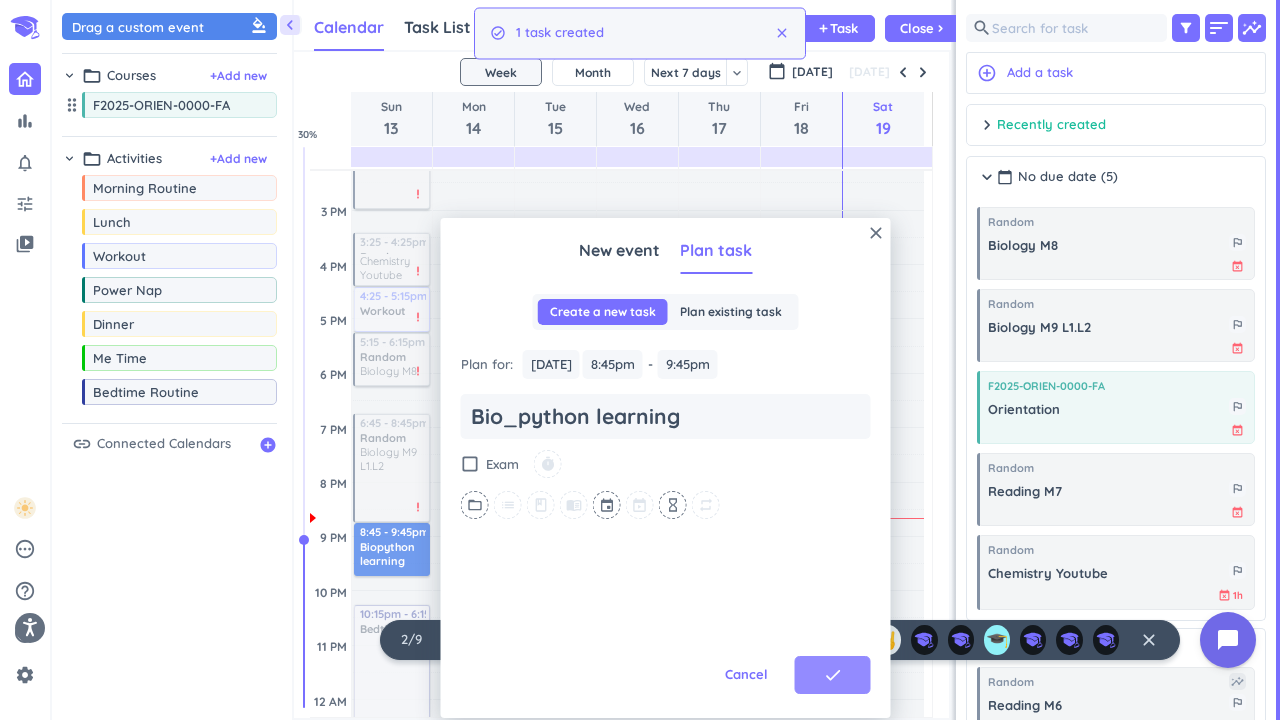 click at bounding box center (637, 658) 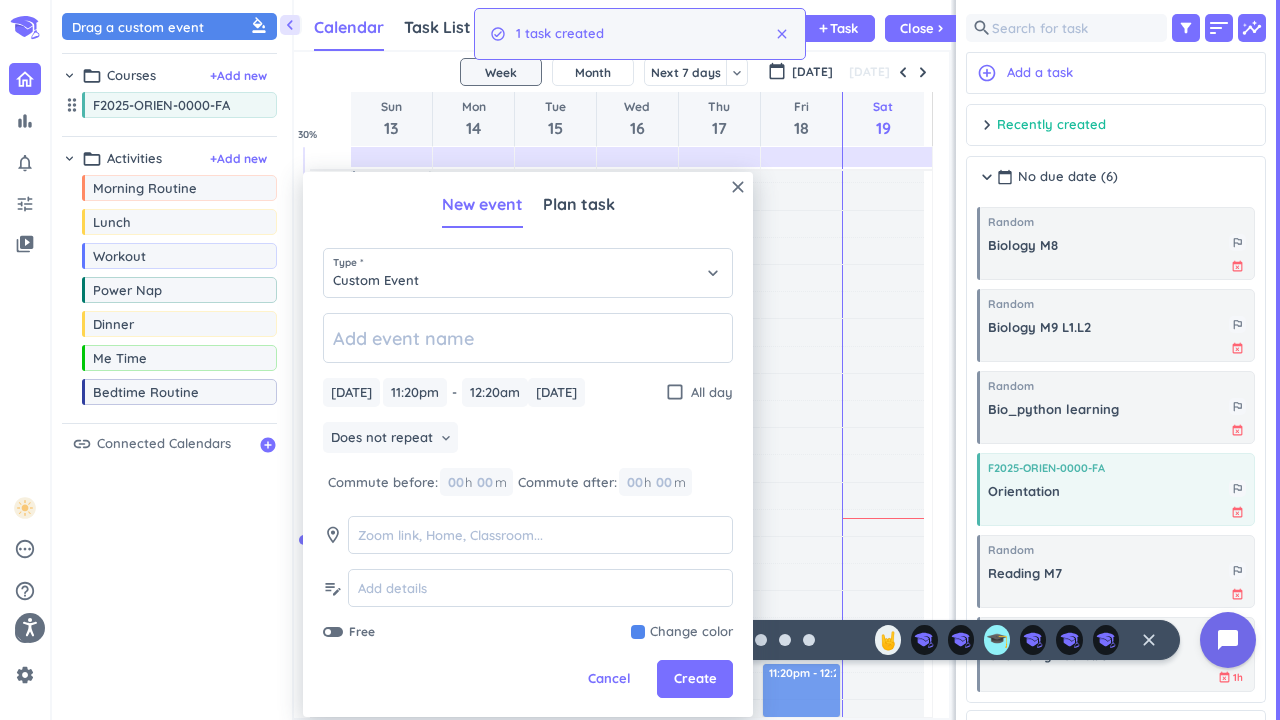 click on "Adjust Awake Time" at bounding box center (801, 441) 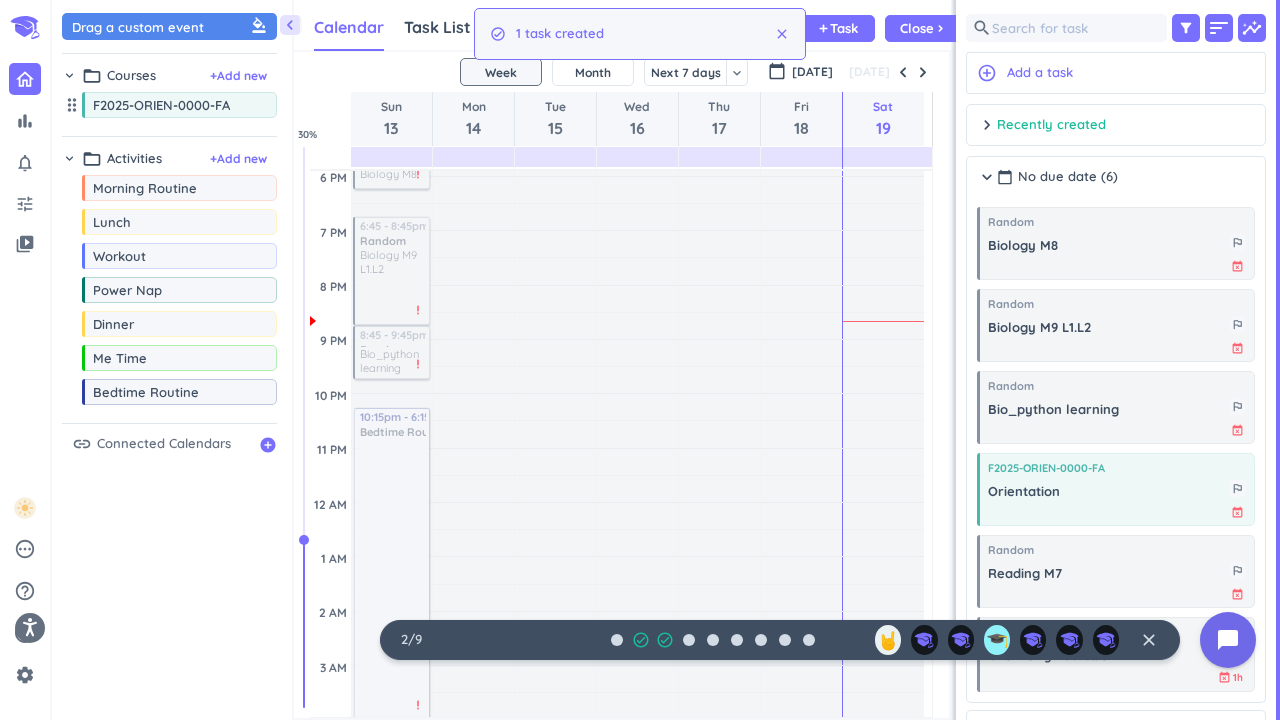 scroll, scrollTop: 759, scrollLeft: 0, axis: vertical 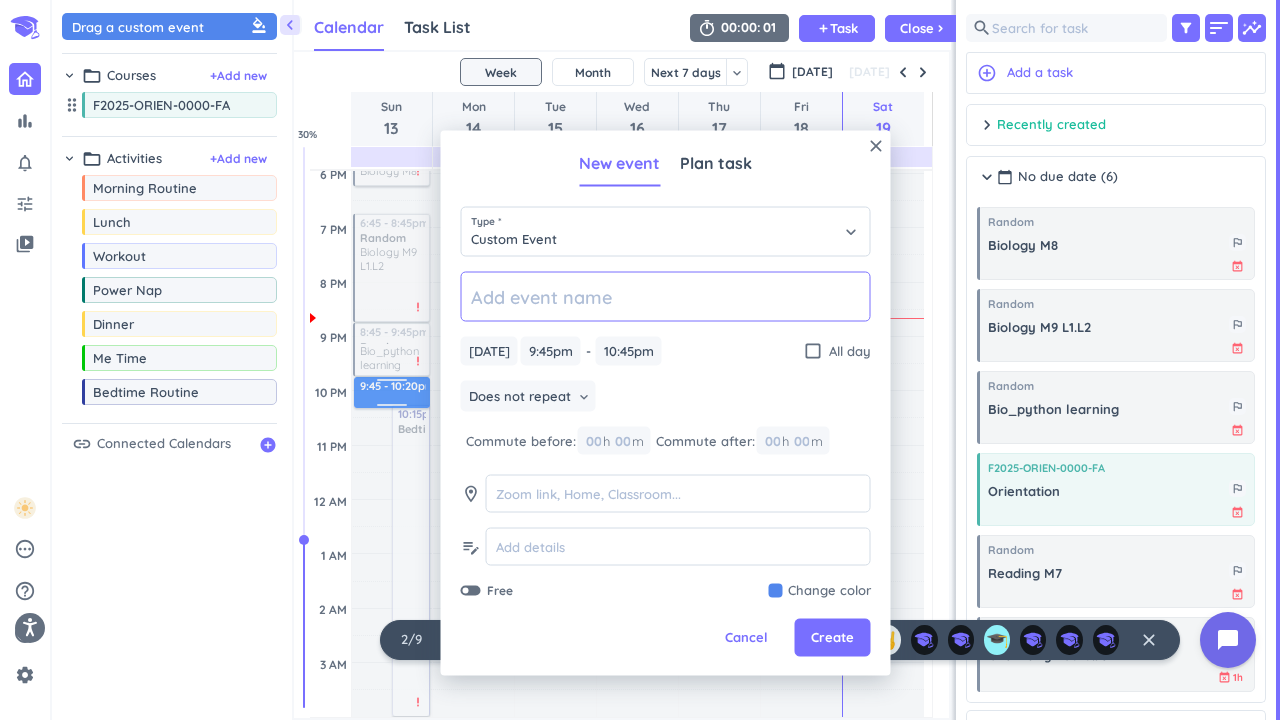 drag, startPoint x: 381, startPoint y: 430, endPoint x: 387, endPoint y: 408, distance: 22.803509 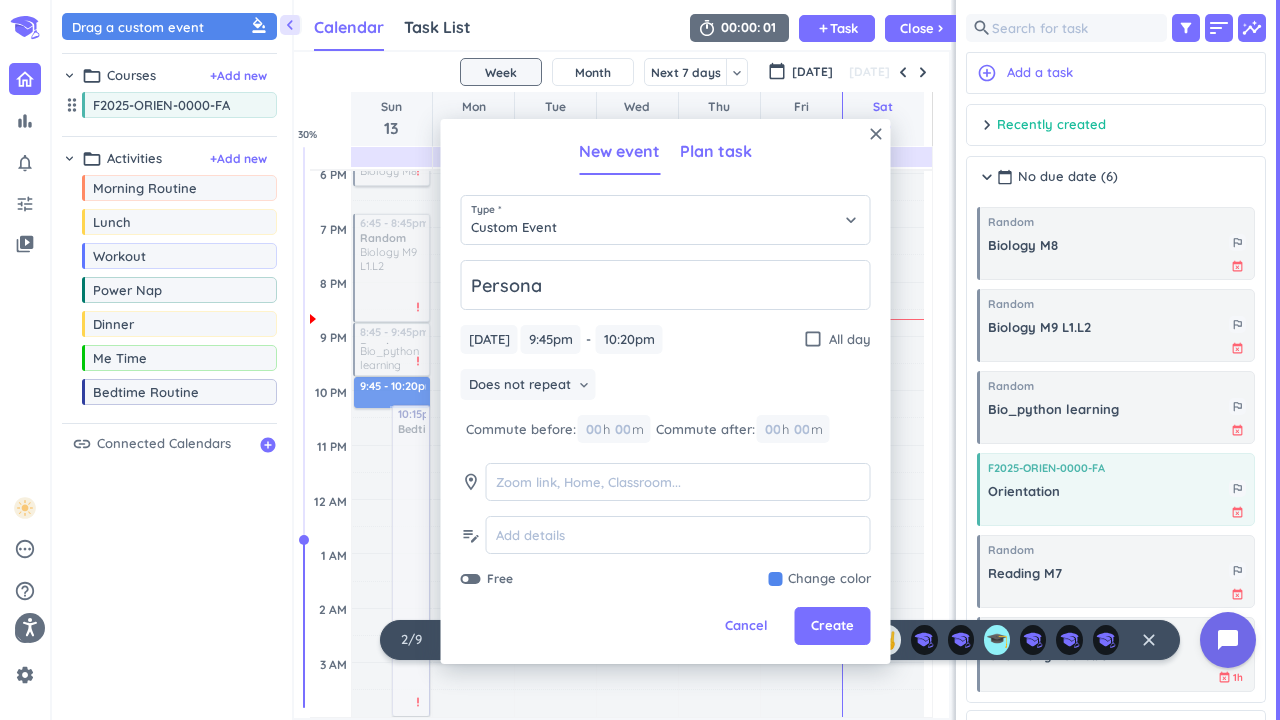click on "Plan task" at bounding box center (716, 151) 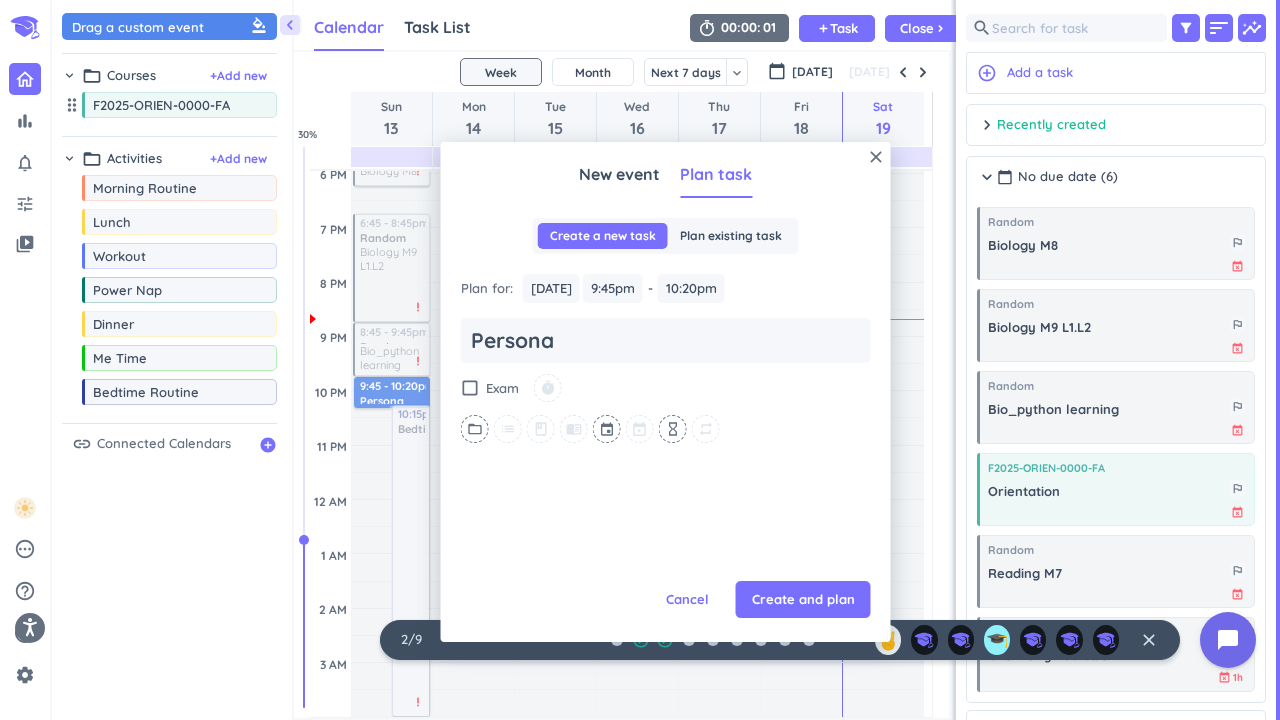 scroll, scrollTop: 0, scrollLeft: 0, axis: both 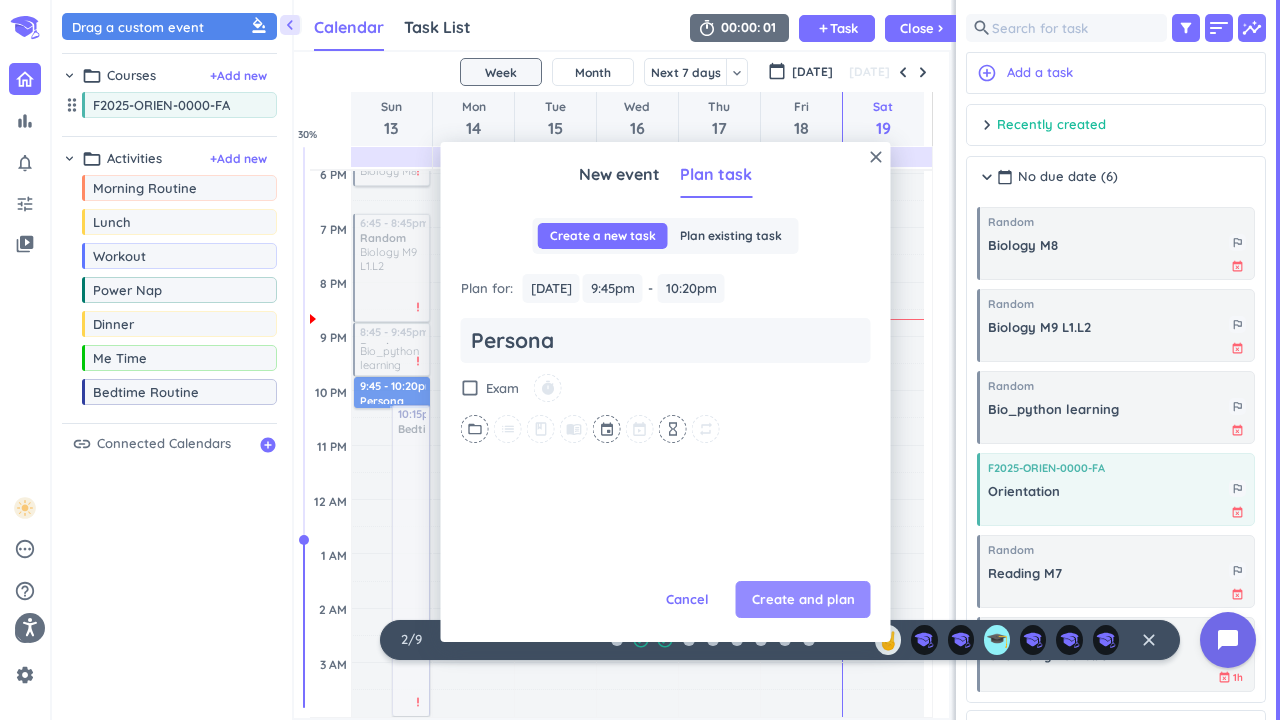 click on "Create and plan" at bounding box center (803, 600) 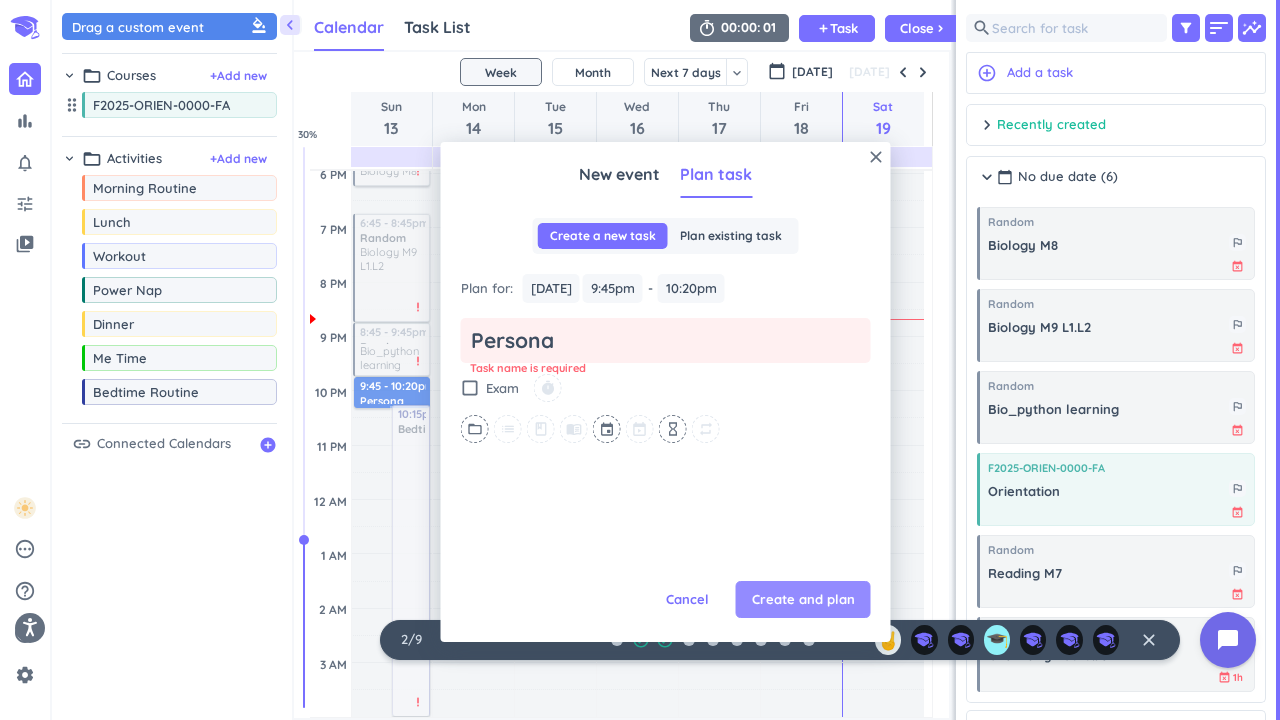click on "Create and plan" at bounding box center (803, 600) 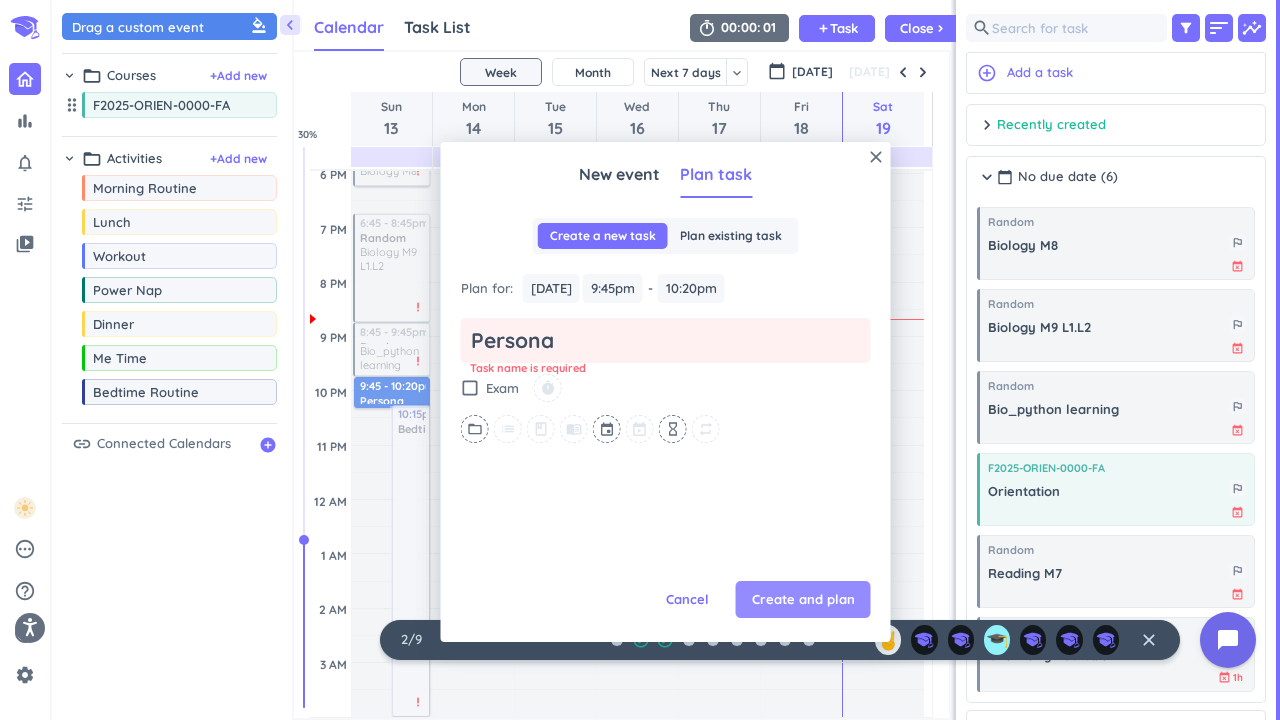 click on "Create and plan" at bounding box center (803, 600) 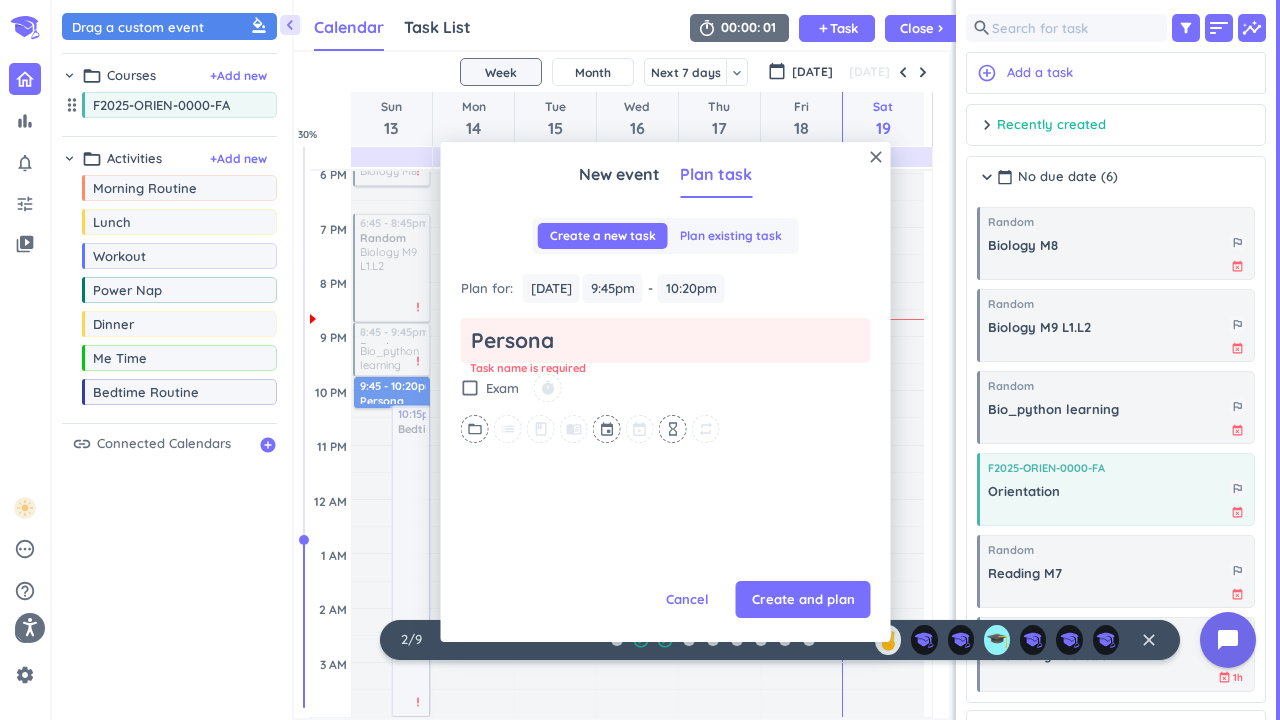 click on "Plan existing task" at bounding box center [731, 236] 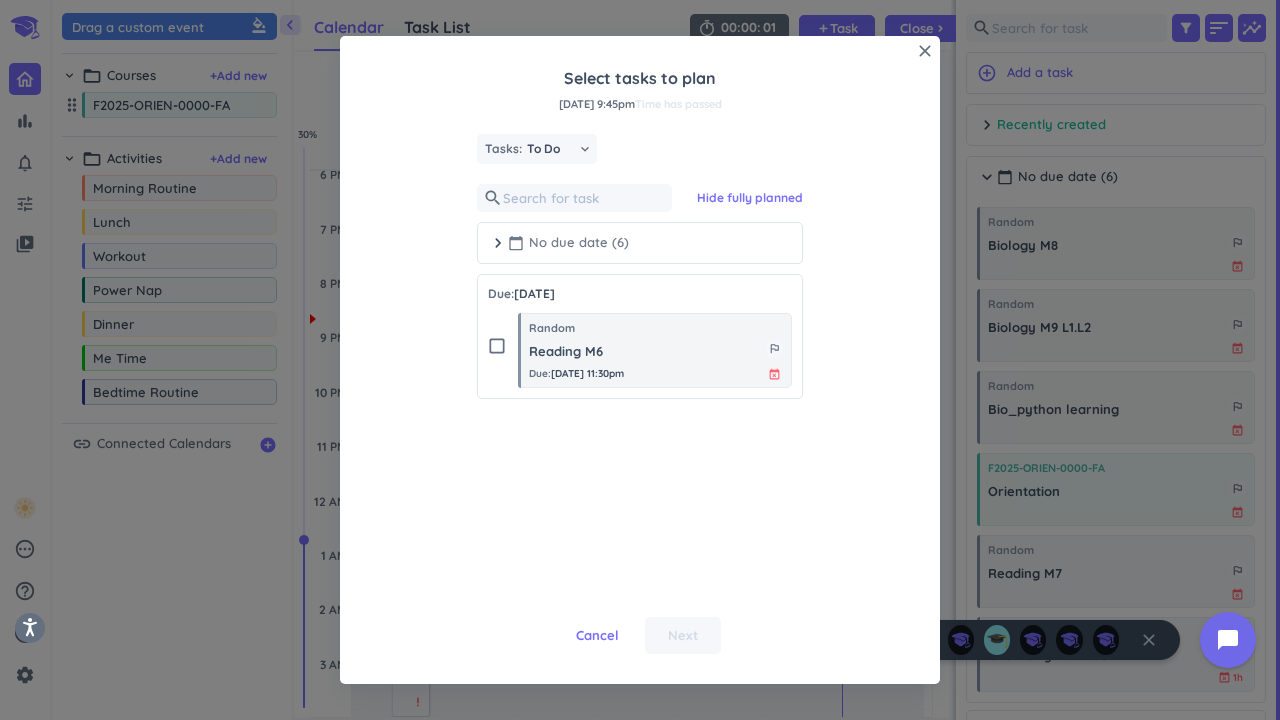 click on "chevron_right" at bounding box center (498, 243) 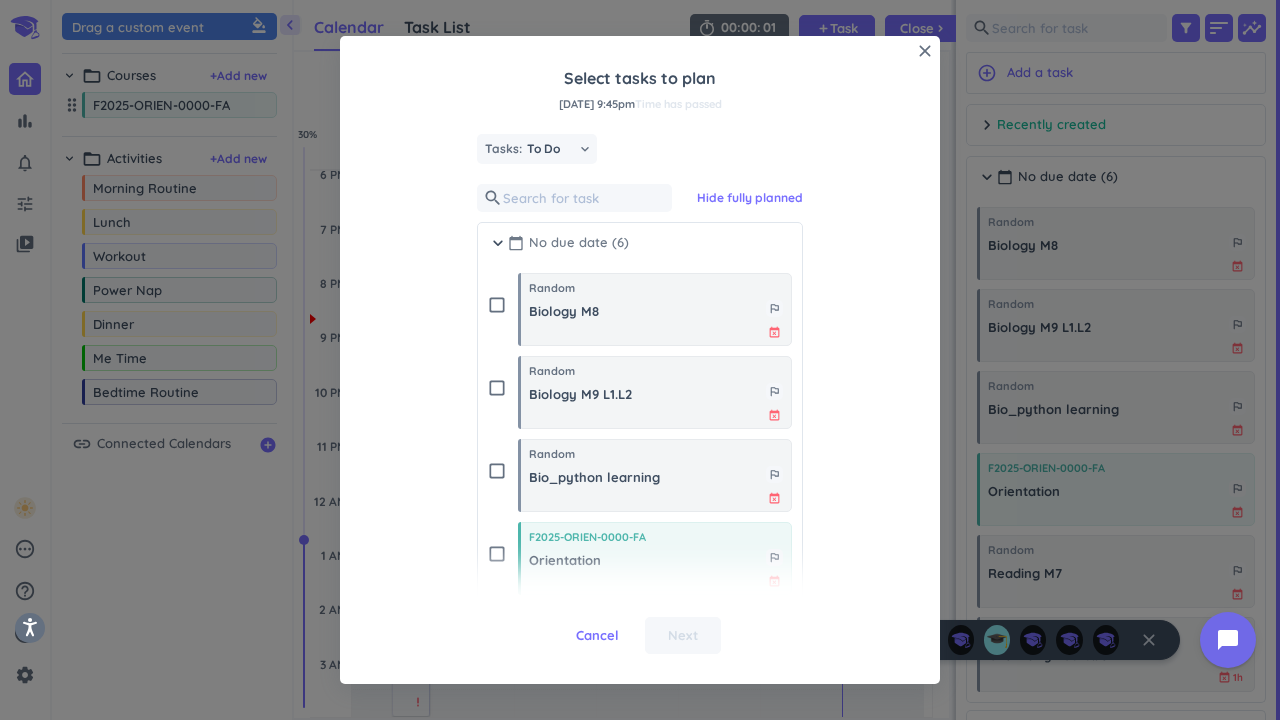 click on "chevron_right" at bounding box center (498, 243) 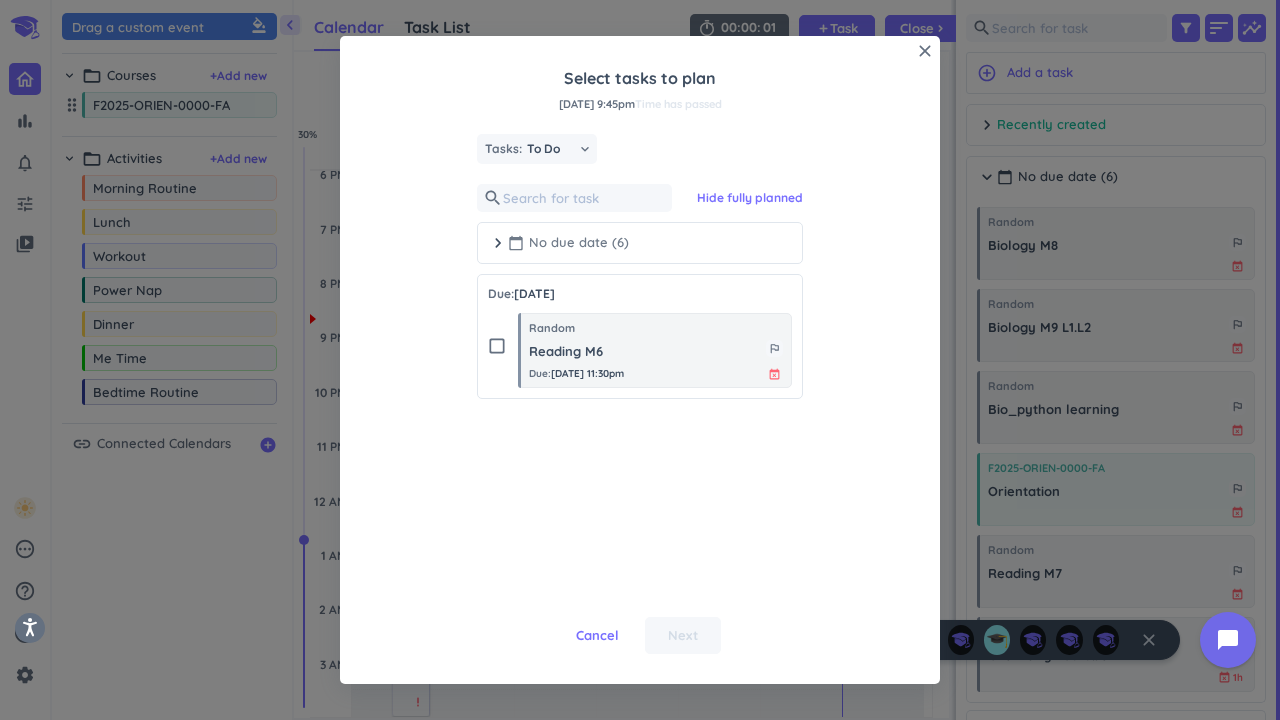 click on "chevron_right" at bounding box center (498, 243) 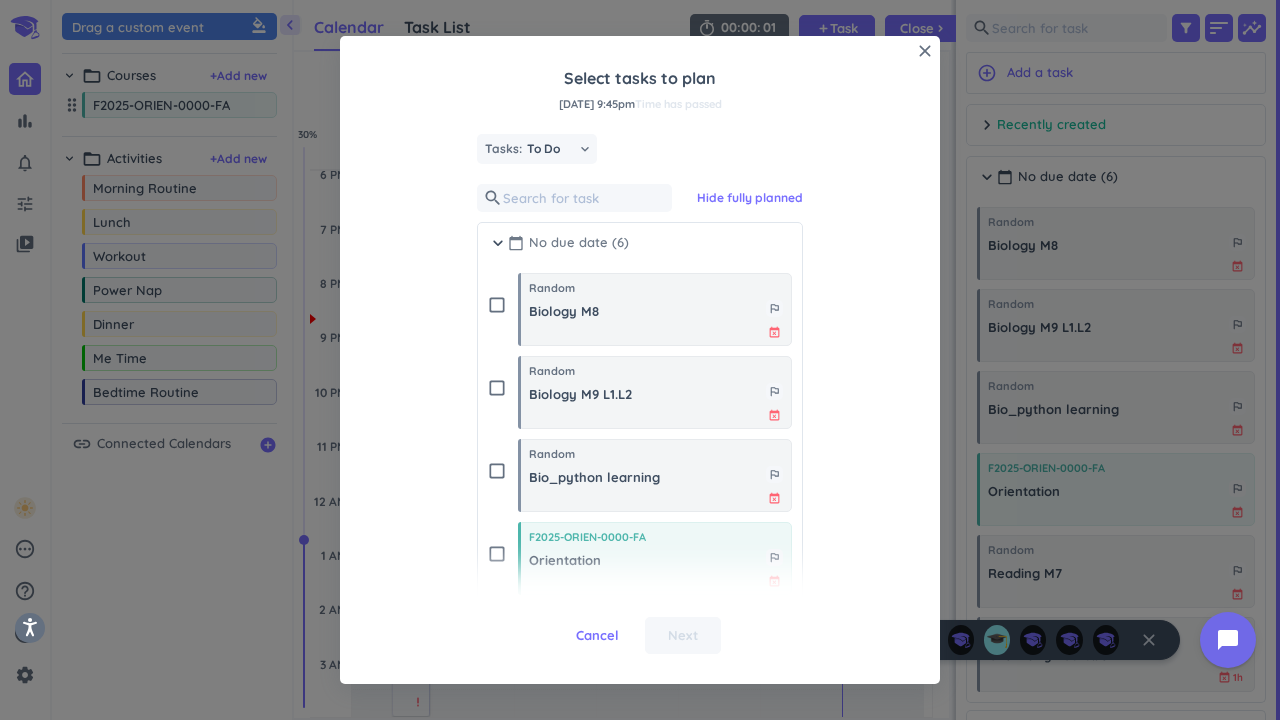 click on "chevron_right" at bounding box center [498, 243] 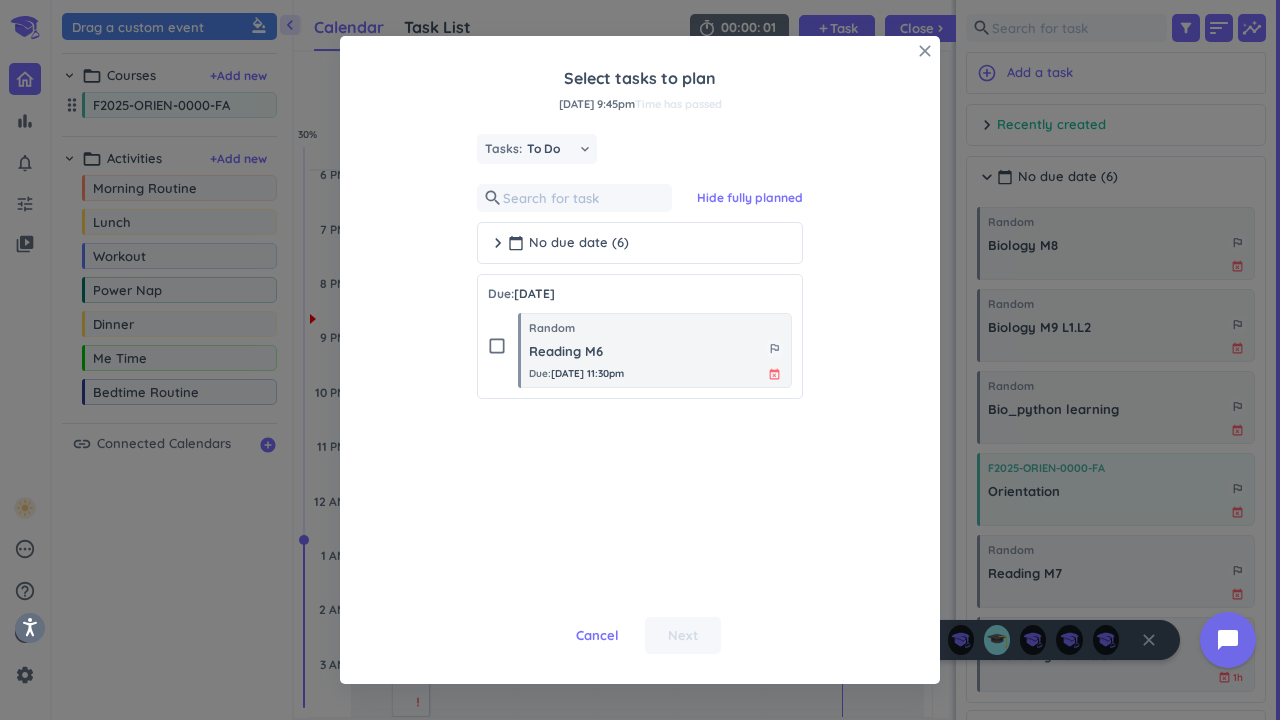 click on "close" at bounding box center [925, 51] 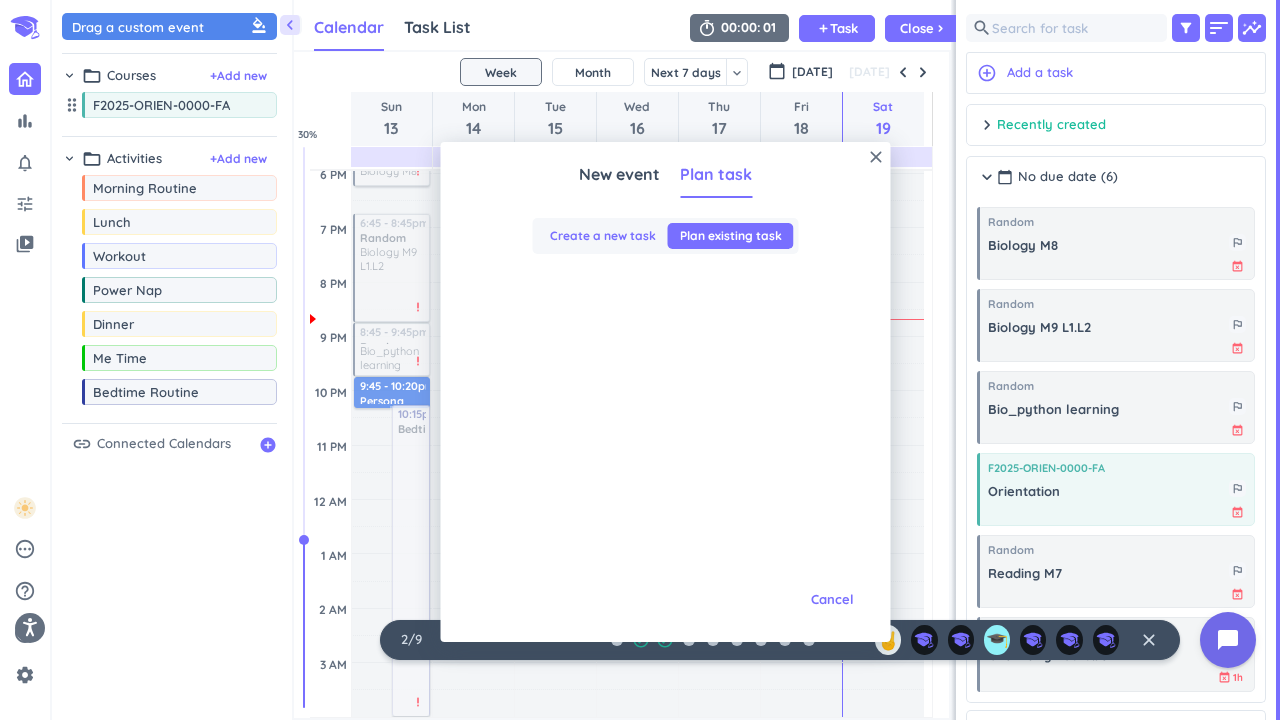 click on "Create a new task" at bounding box center [603, 236] 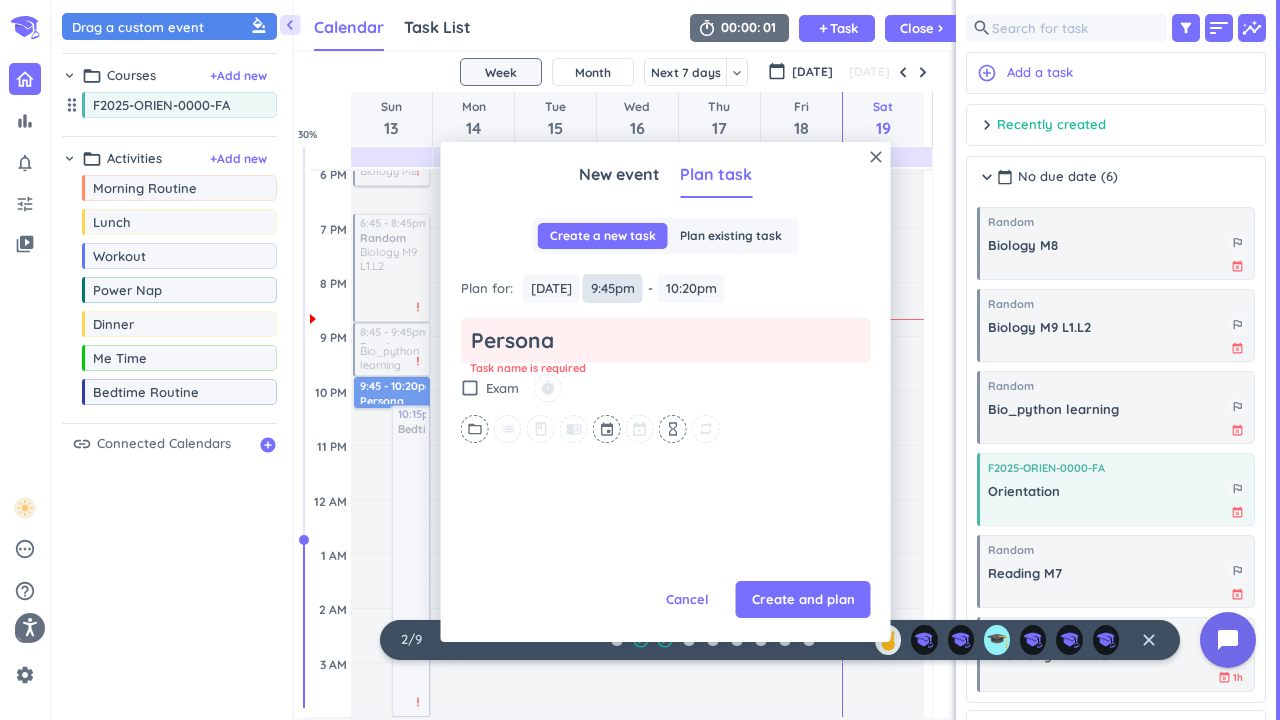 scroll, scrollTop: 0, scrollLeft: 0, axis: both 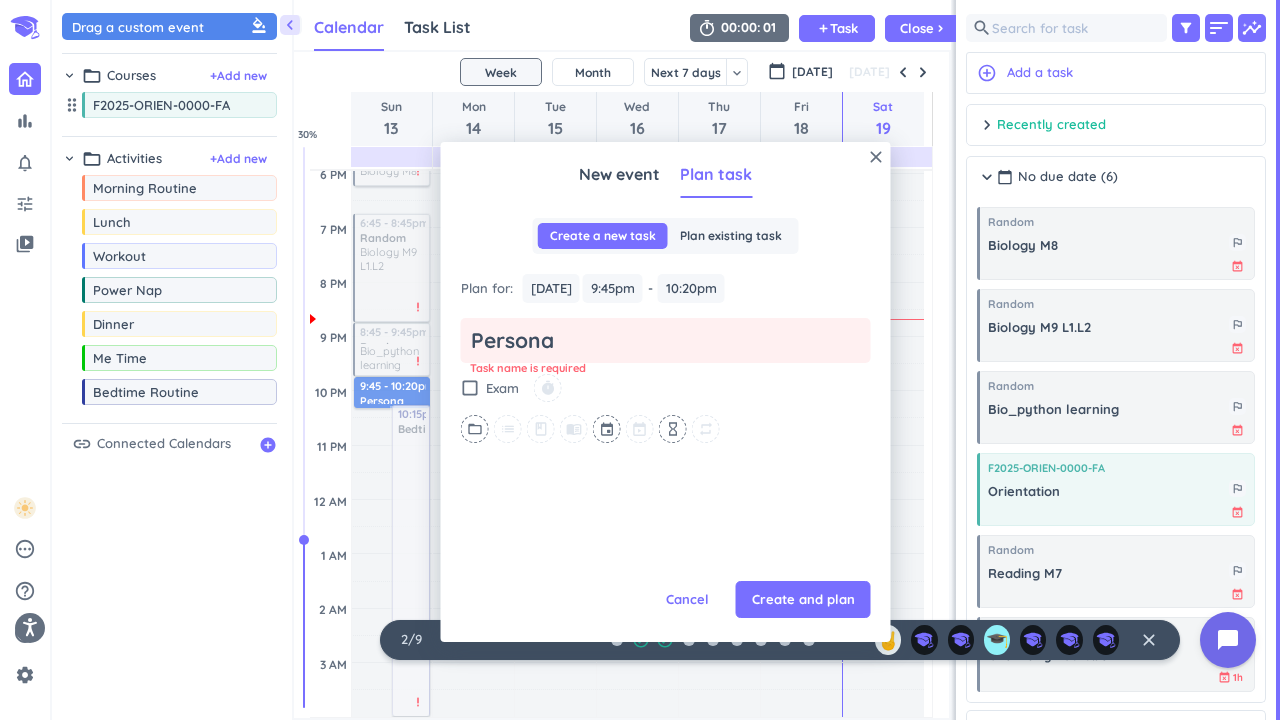 click on "Persona" at bounding box center [666, 340] 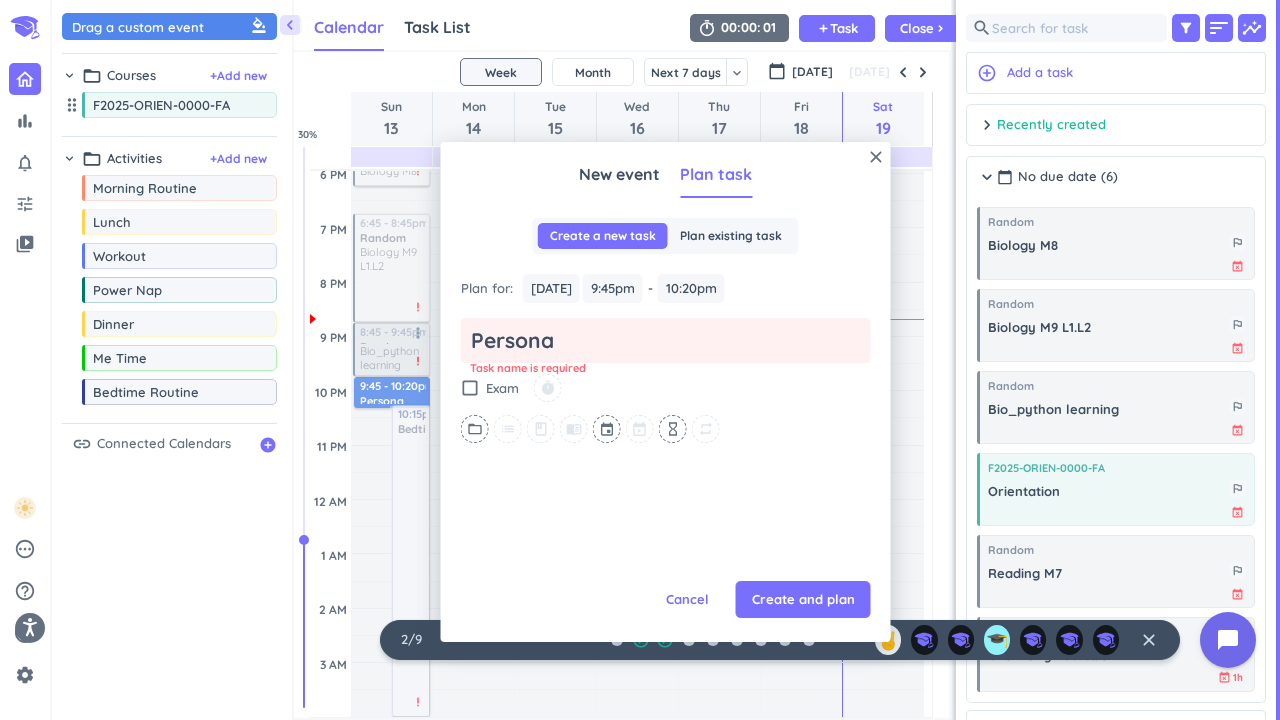 drag, startPoint x: 553, startPoint y: 343, endPoint x: 390, endPoint y: 341, distance: 163.01227 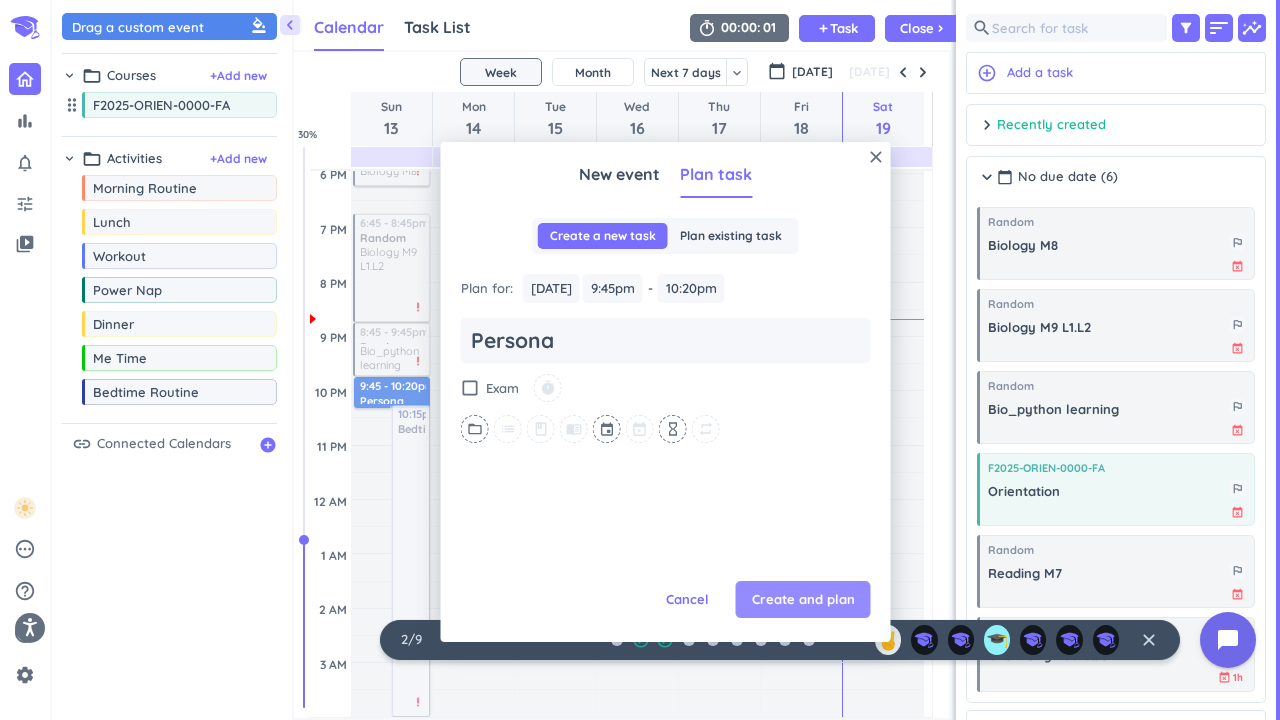 click on "Create and plan" at bounding box center [803, 600] 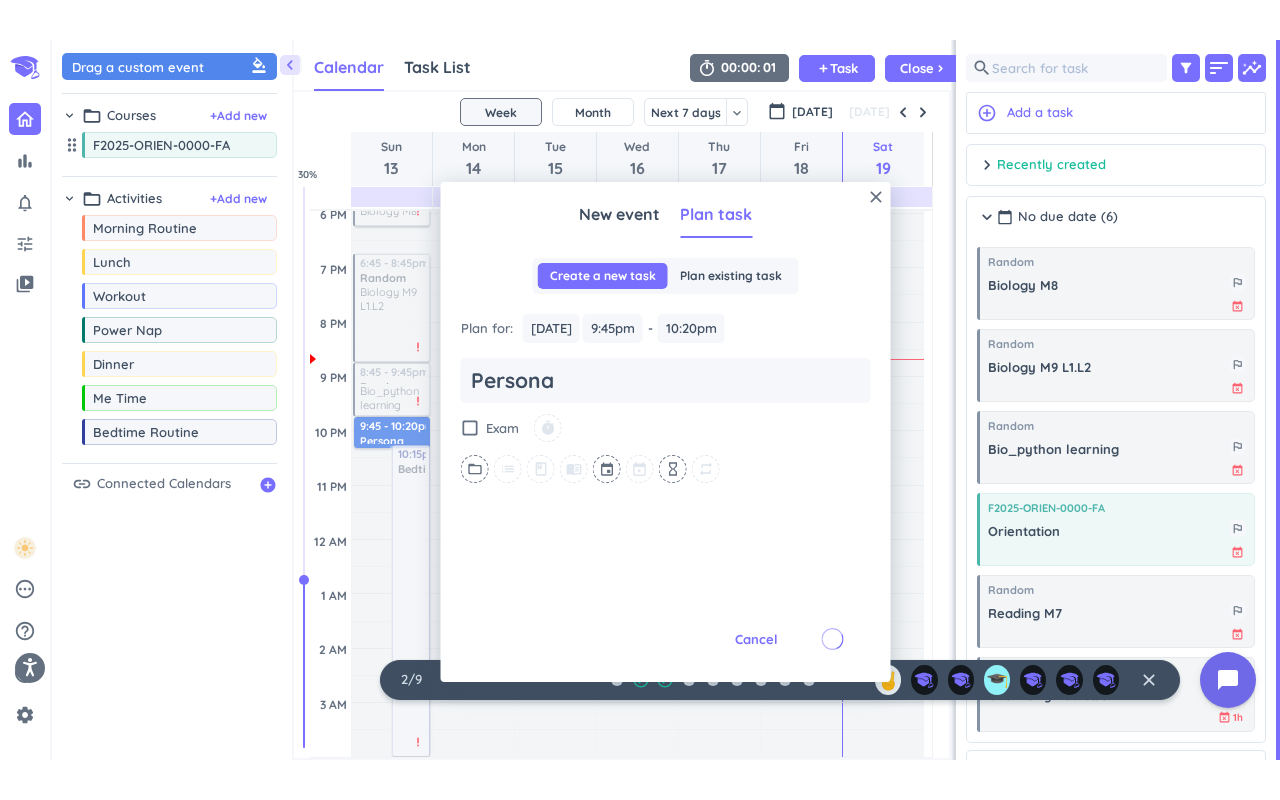 scroll, scrollTop: 0, scrollLeft: 0, axis: both 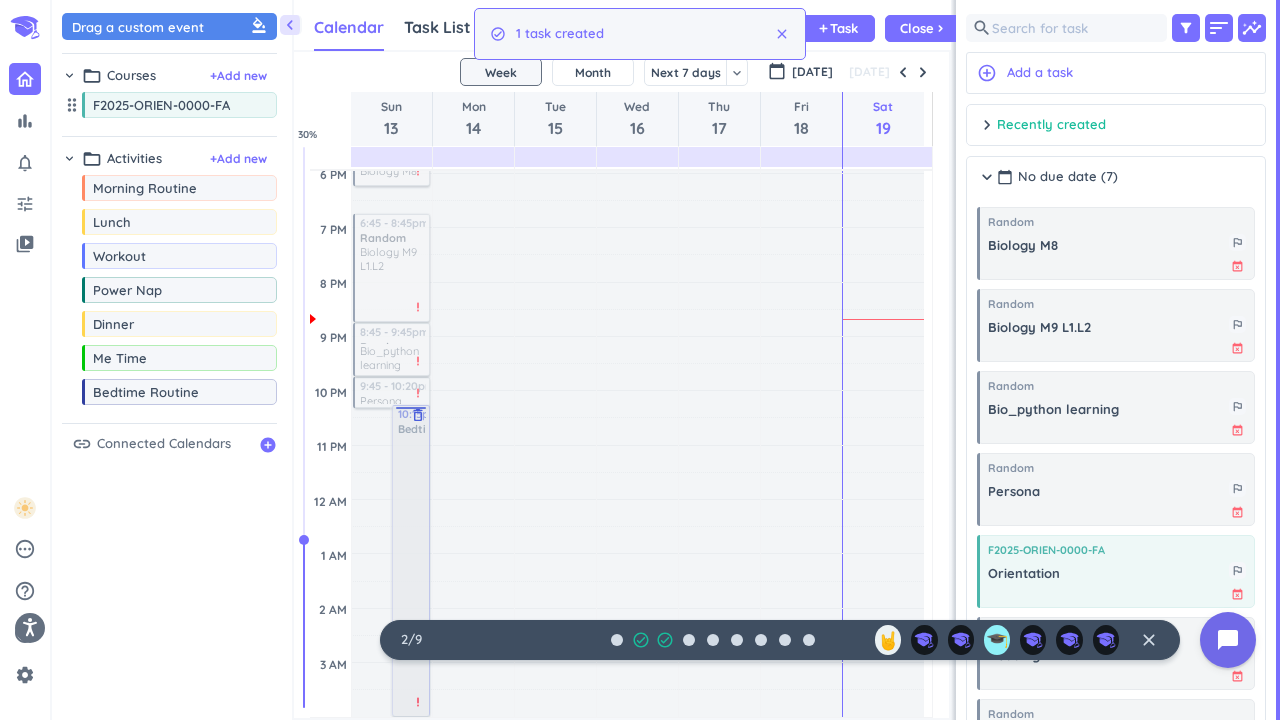 click on "delete_outline" at bounding box center (418, 415) 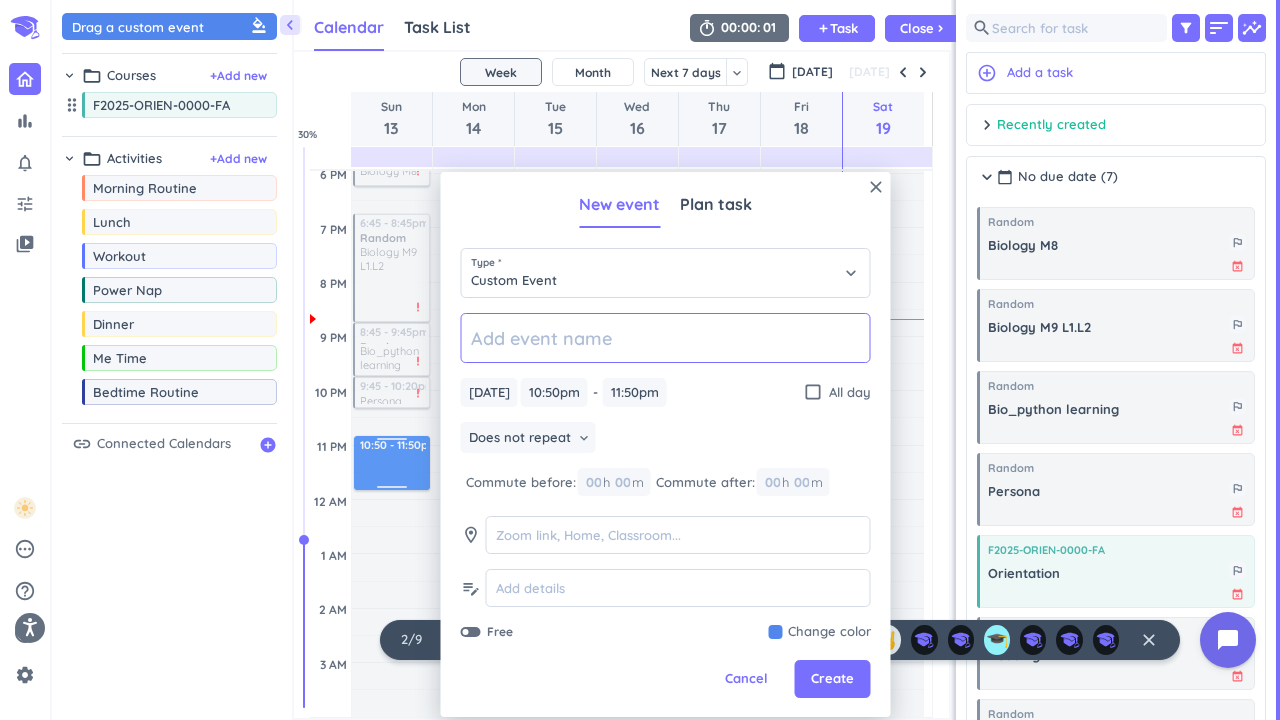 click at bounding box center [392, 442] 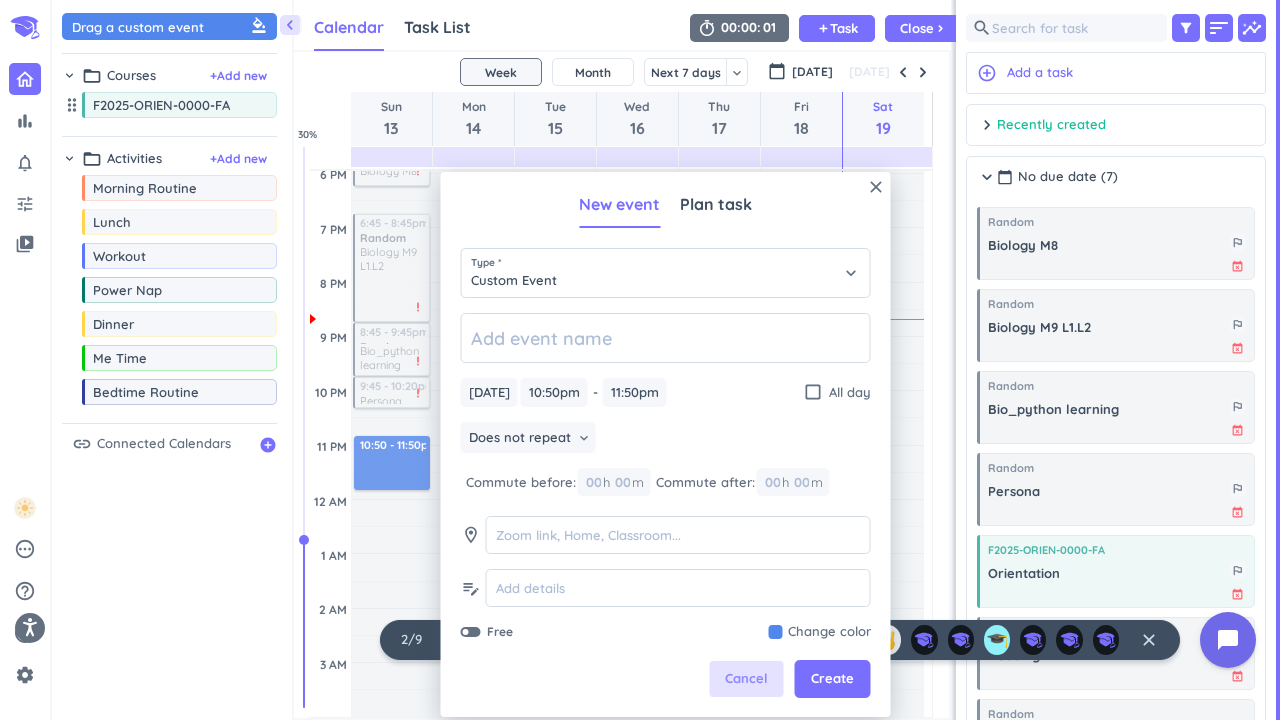 click on "Cancel" at bounding box center [746, 679] 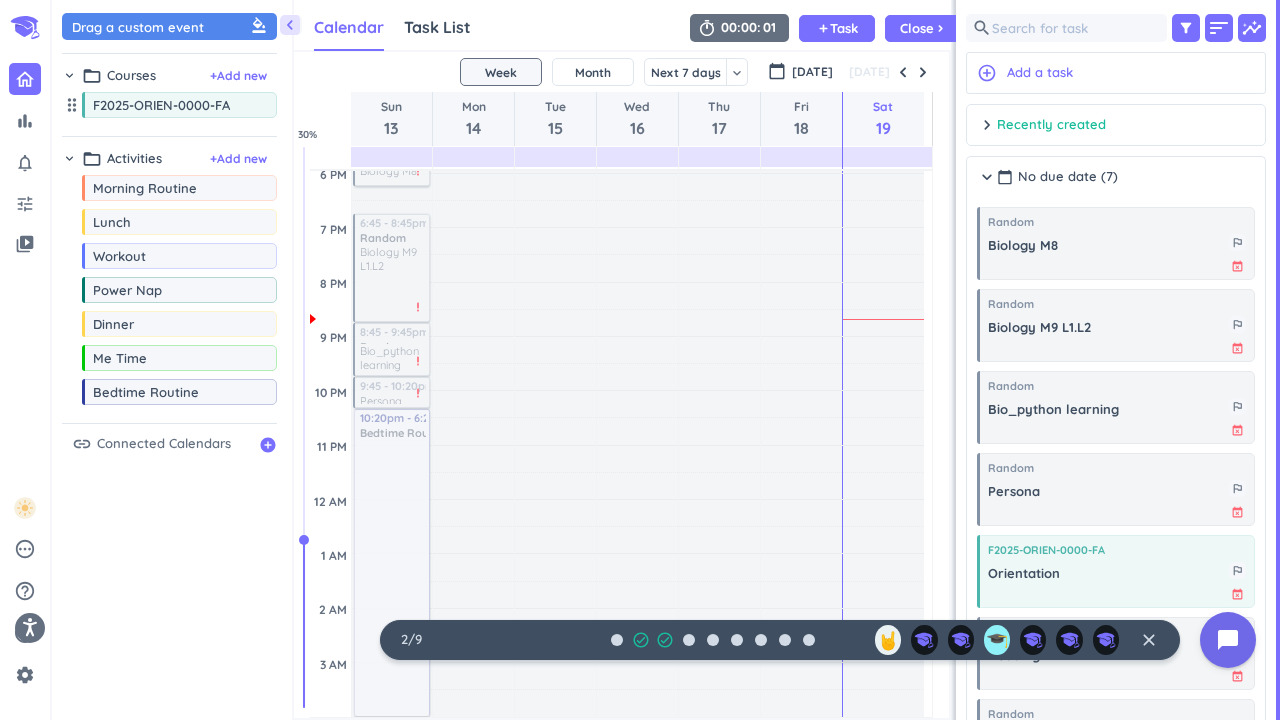 drag, startPoint x: 202, startPoint y: 401, endPoint x: 416, endPoint y: 413, distance: 214.33618 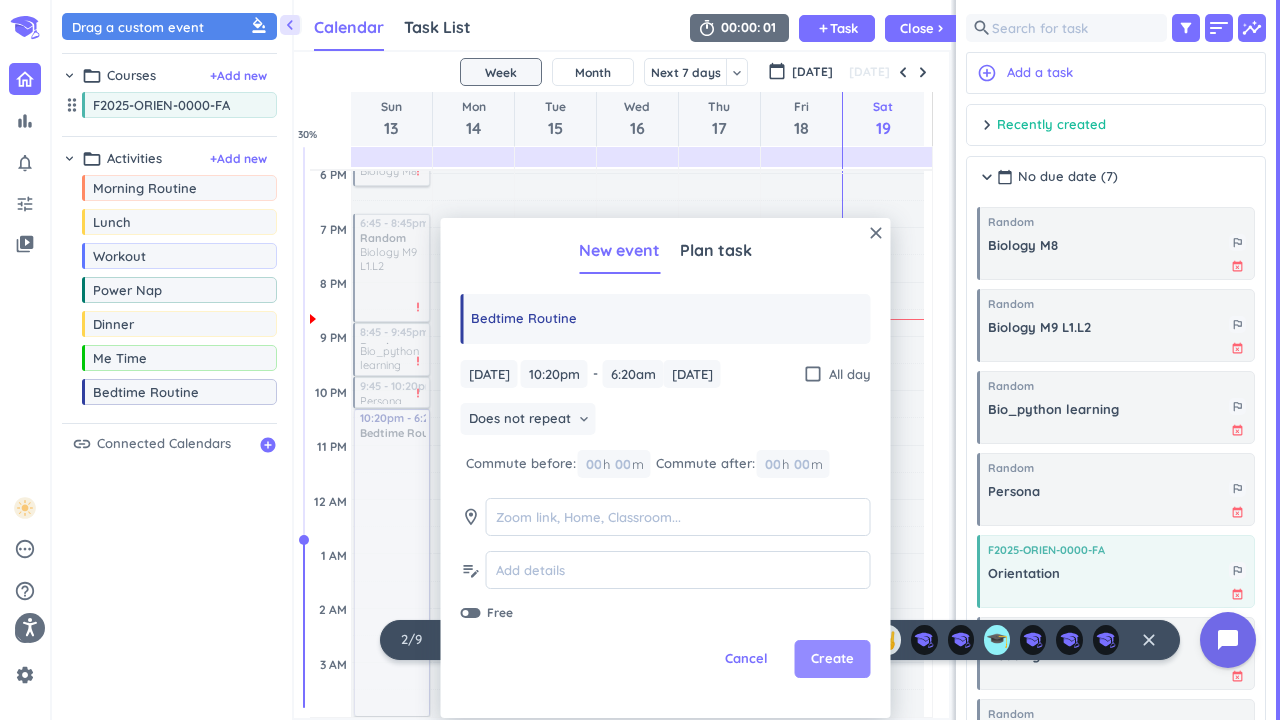 click on "Create" at bounding box center [833, 659] 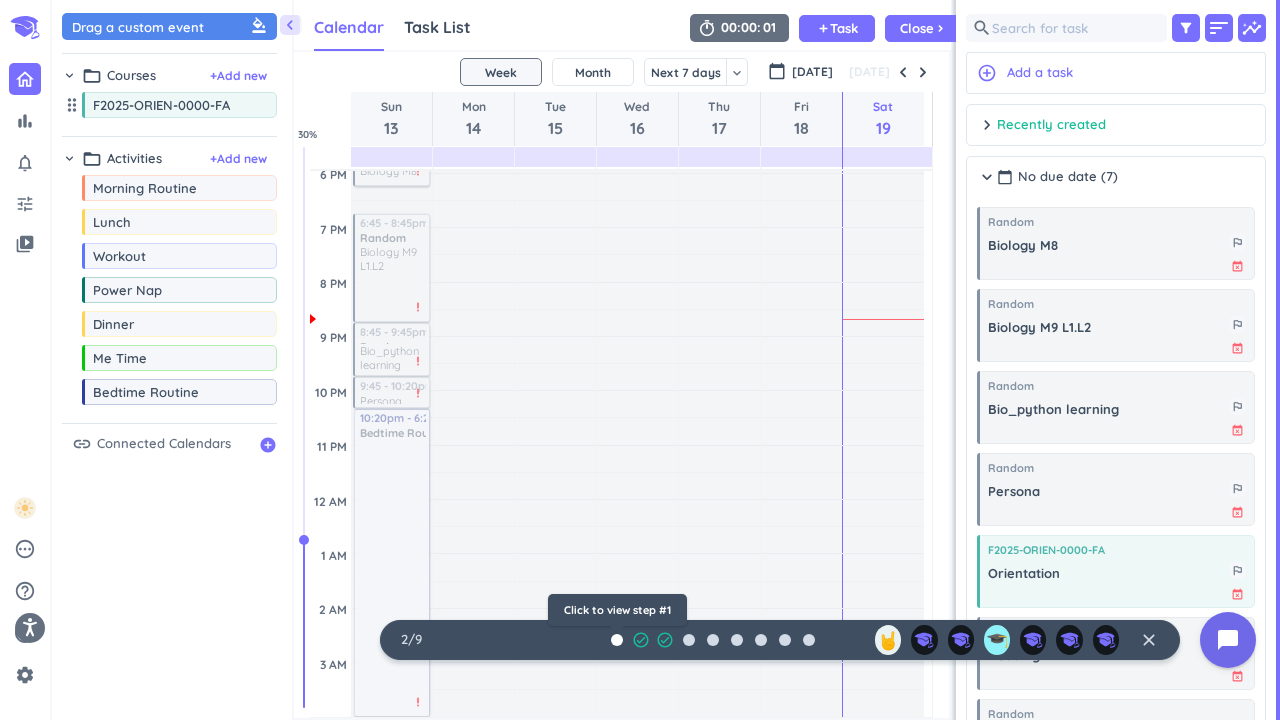 click at bounding box center (617, 640) 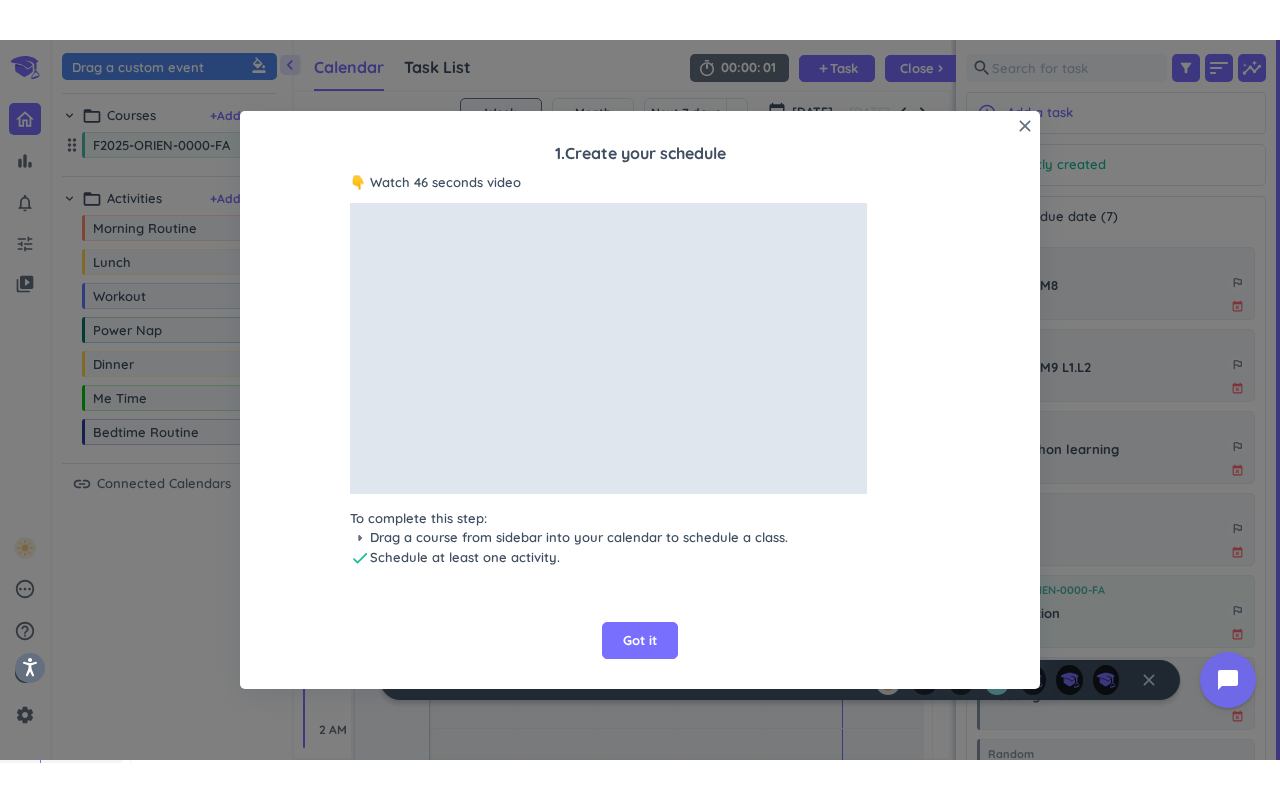 scroll, scrollTop: 9, scrollLeft: 9, axis: both 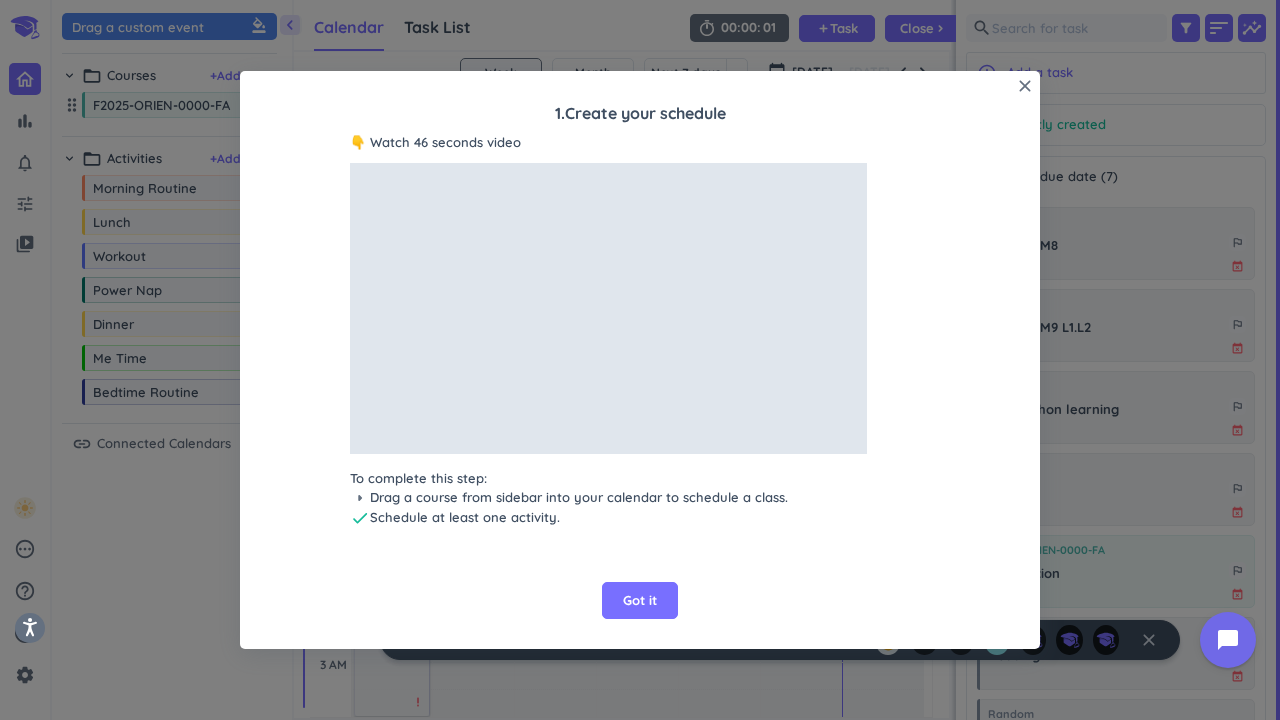 click on "close 1 .  Create your schedule   👇 Watch  46 seconds video To complete this step: arrow_right Drag a course from sidebar into your calendar to schedule a class. check Schedule at least one activity. Got it" at bounding box center [640, 360] 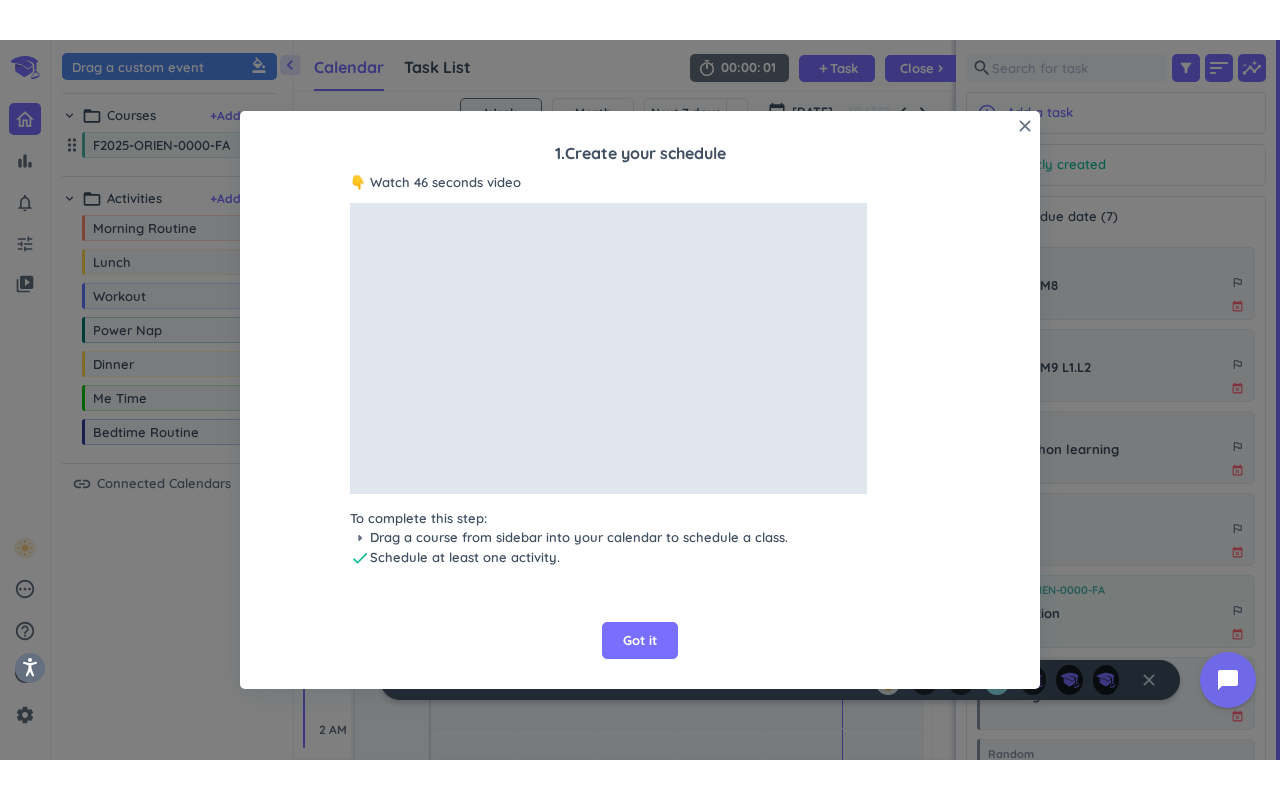 scroll, scrollTop: 9, scrollLeft: 9, axis: both 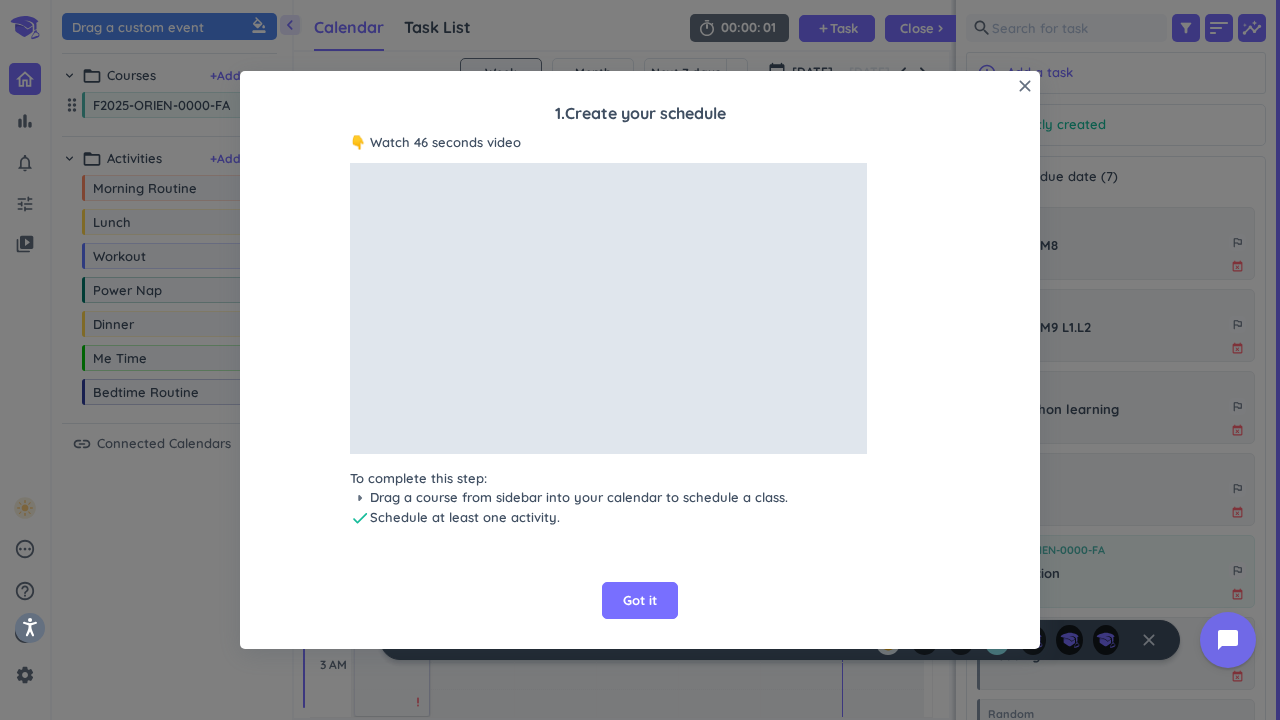 click on "Got it" at bounding box center [640, 601] 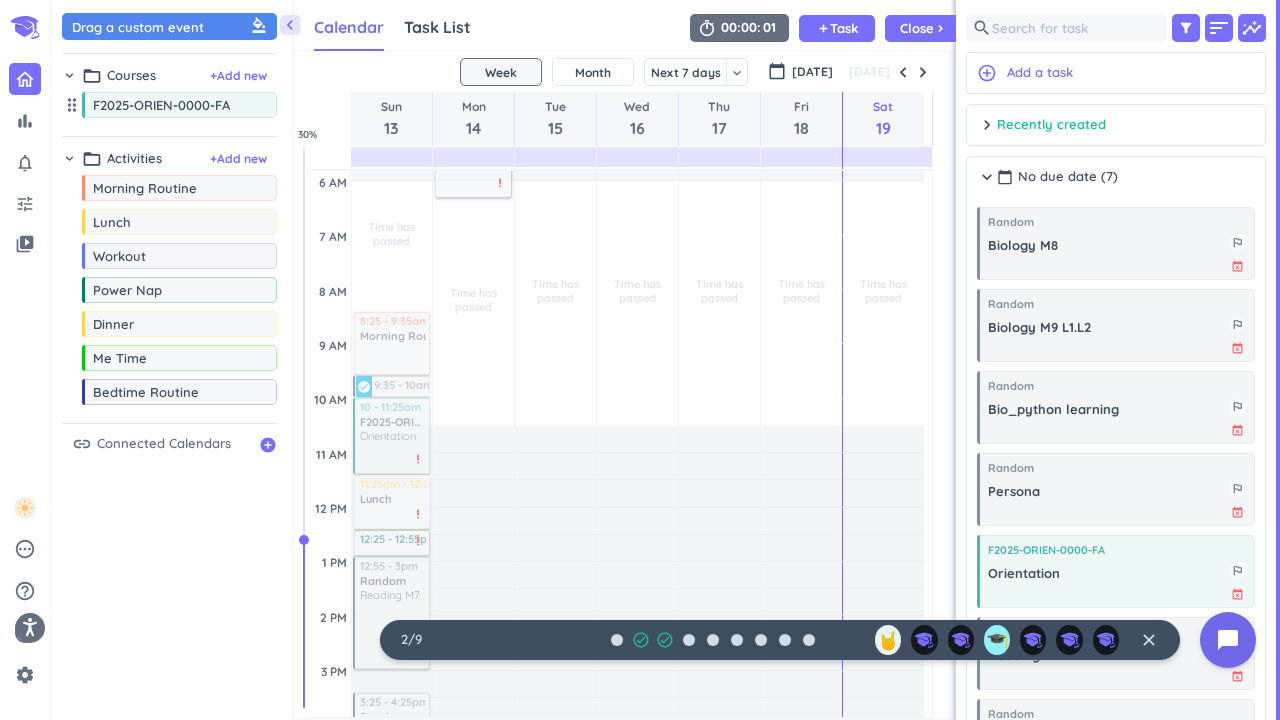 scroll, scrollTop: 100, scrollLeft: 0, axis: vertical 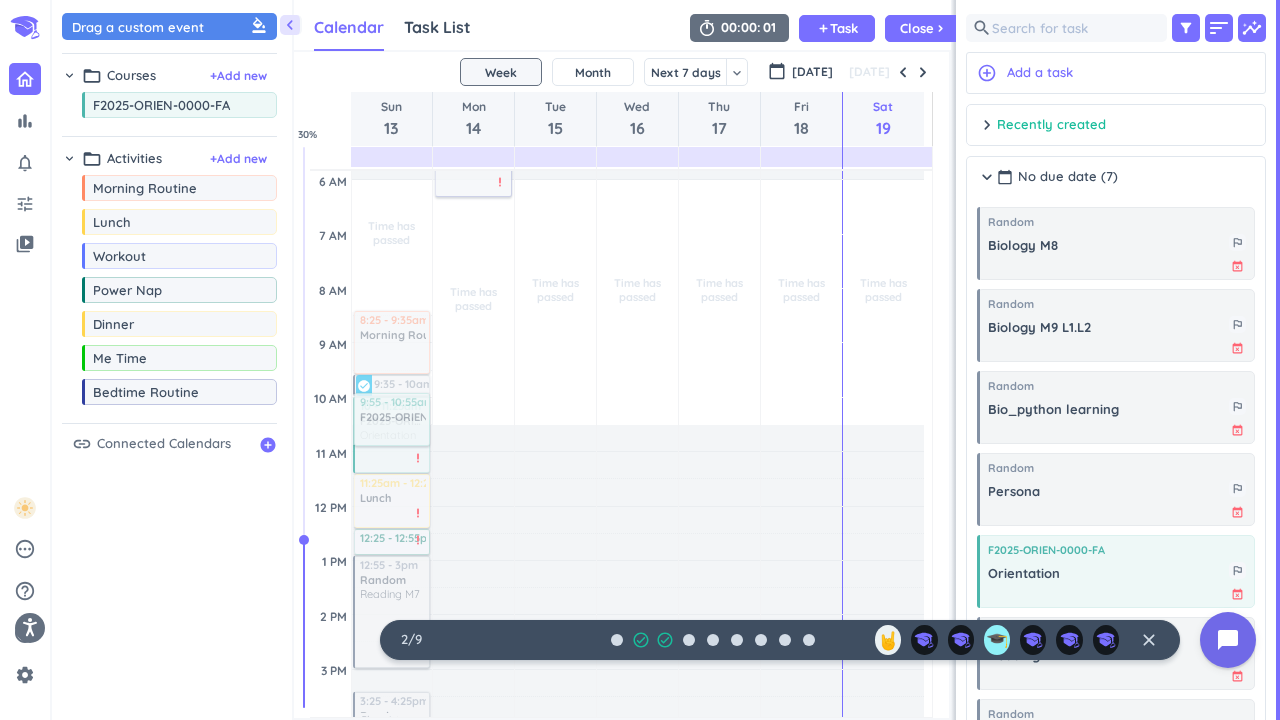 drag, startPoint x: 133, startPoint y: 113, endPoint x: 407, endPoint y: 393, distance: 391.76013 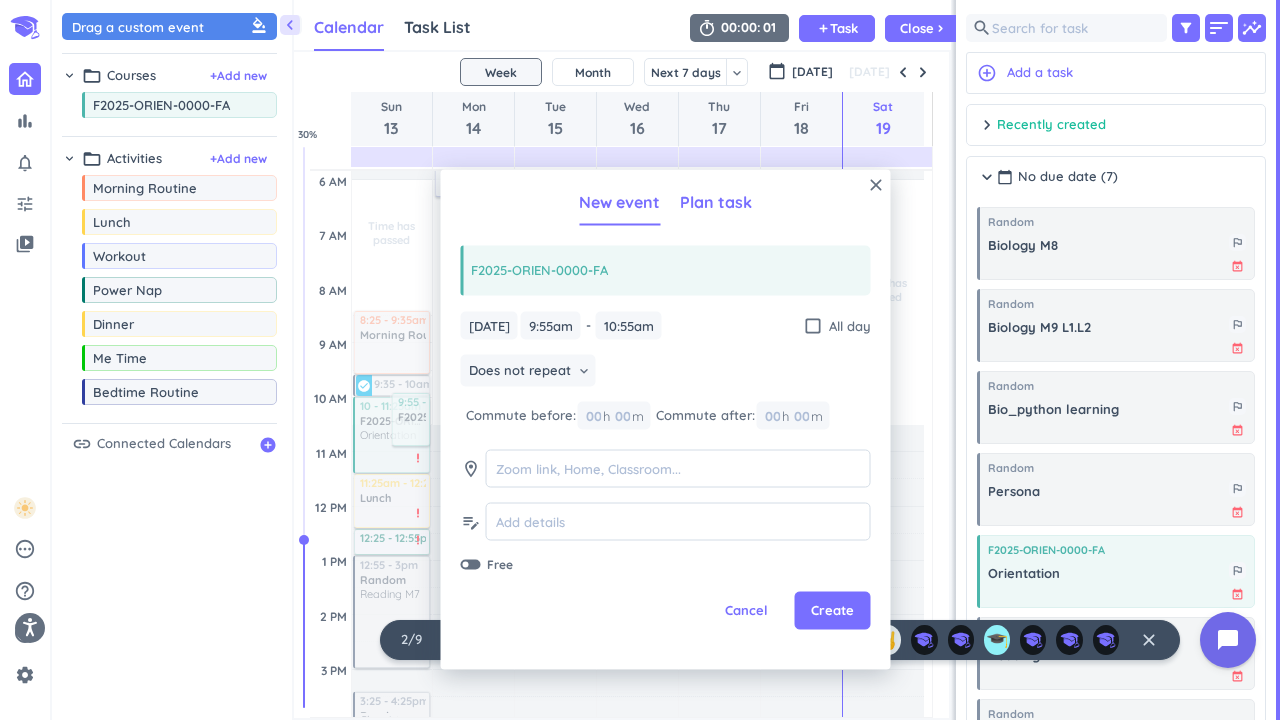 click on "Plan task" at bounding box center [716, 202] 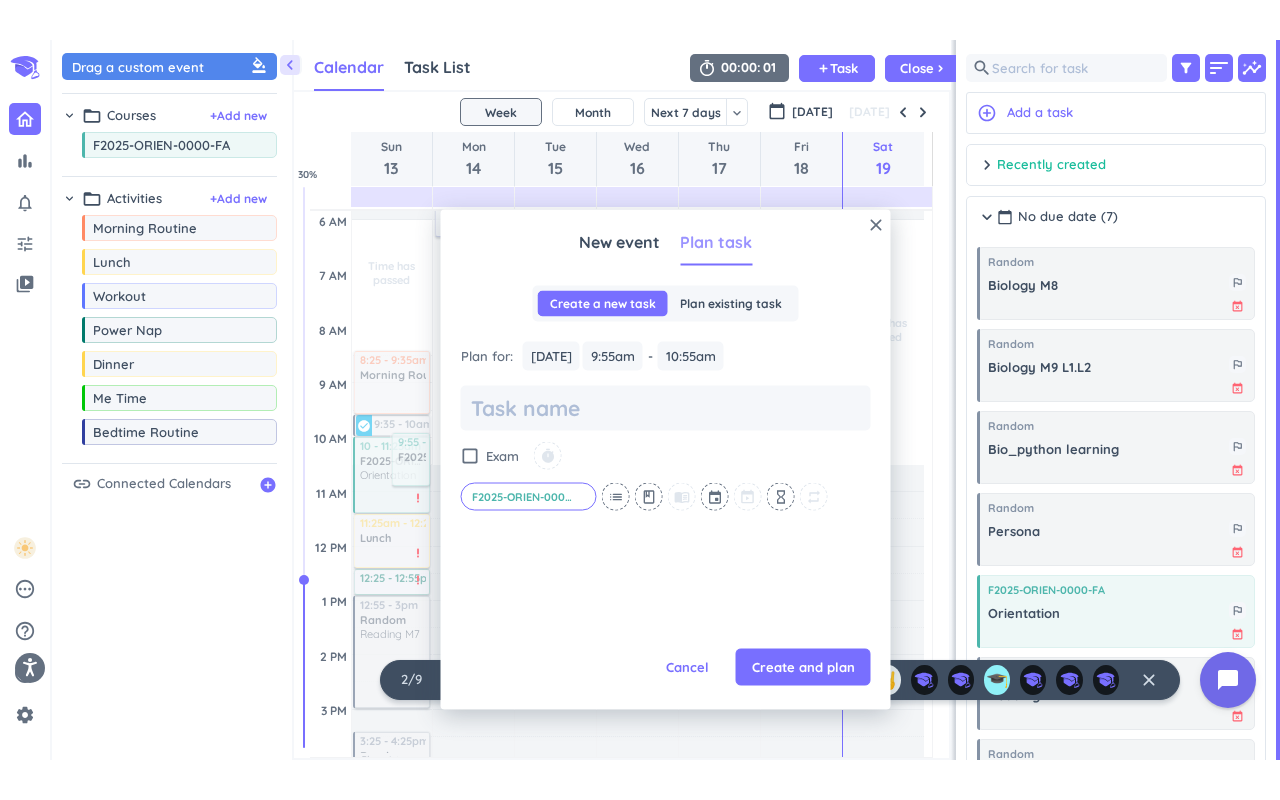 scroll, scrollTop: 0, scrollLeft: 0, axis: both 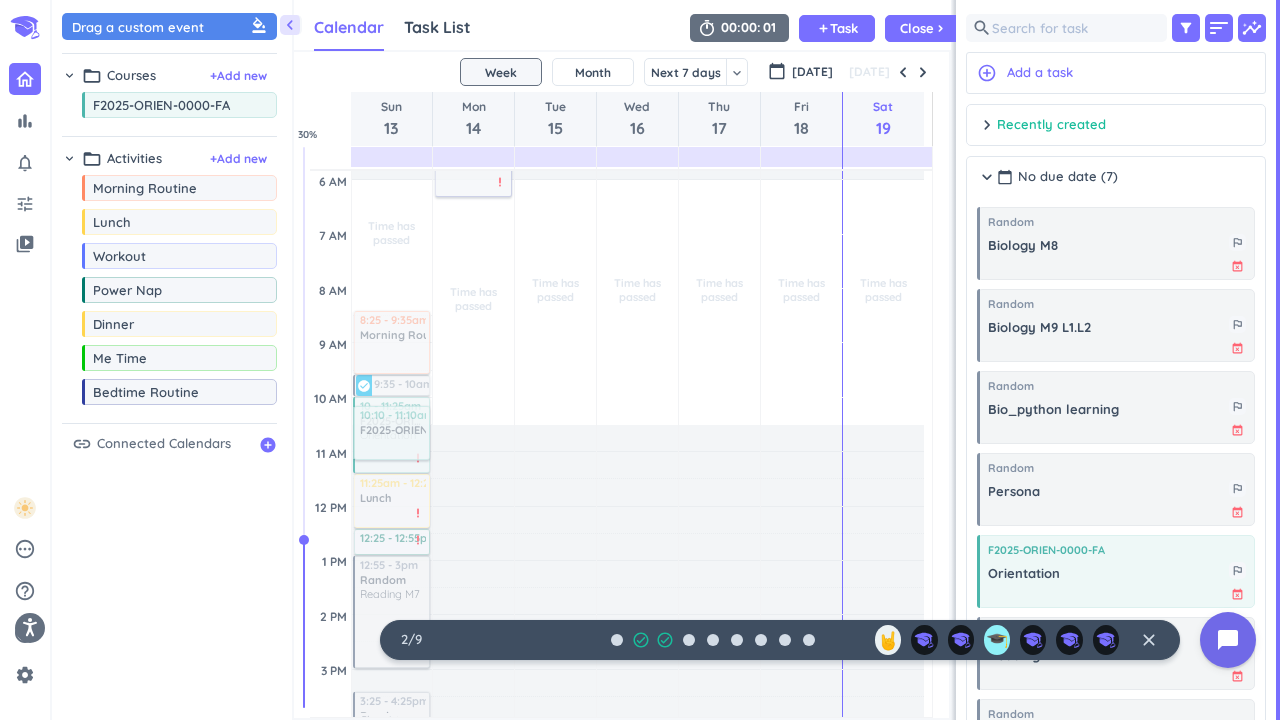 drag, startPoint x: 414, startPoint y: 430, endPoint x: 398, endPoint y: 436, distance: 17.088007 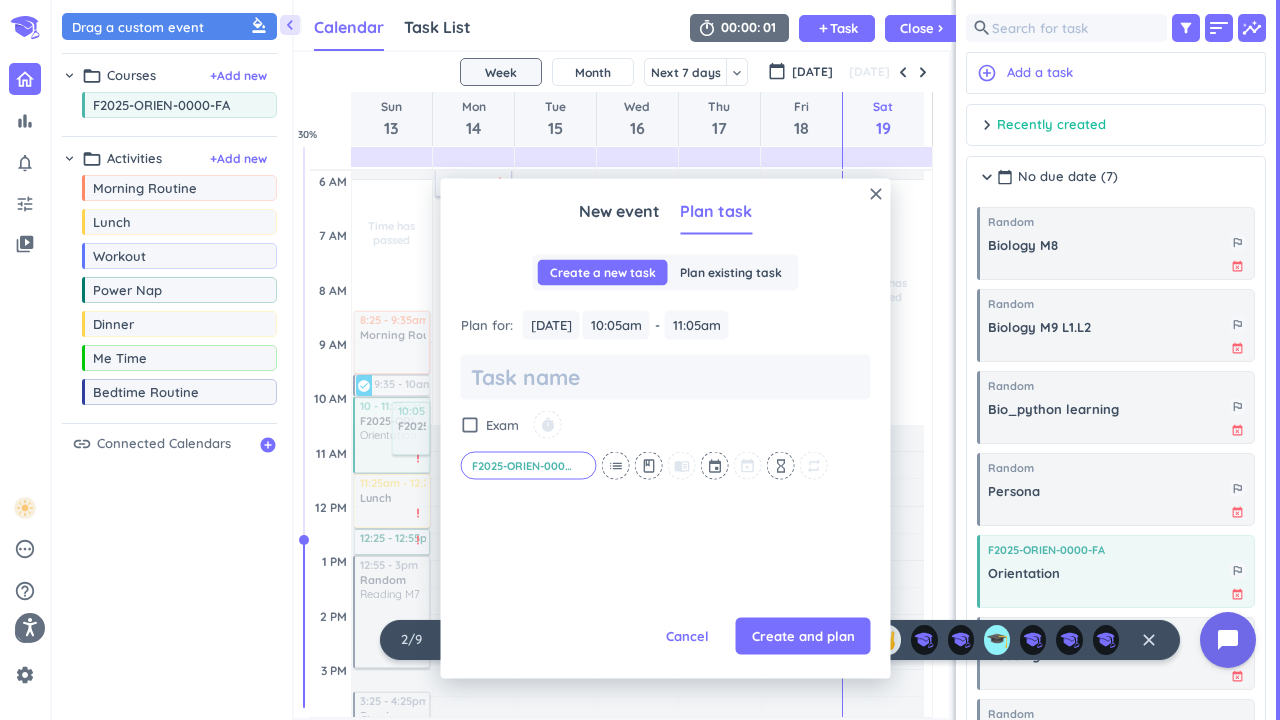 click on "Cancel" at bounding box center [687, 636] 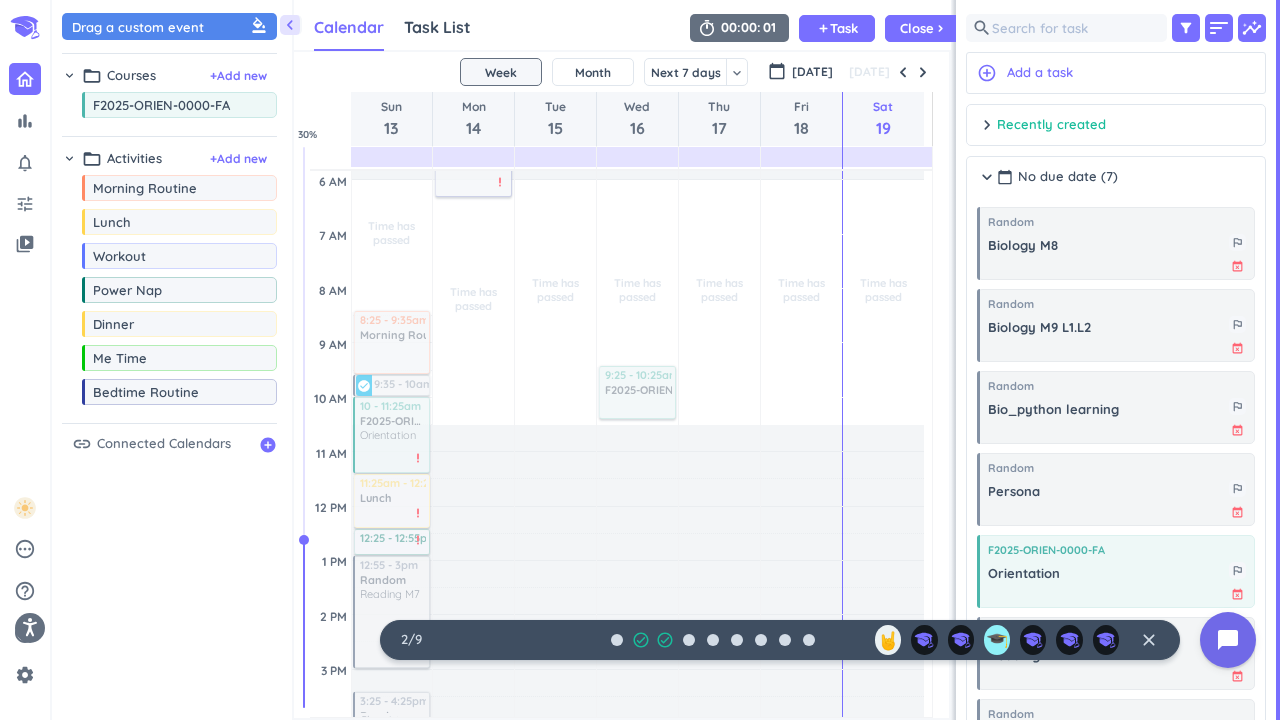 drag, startPoint x: 132, startPoint y: 102, endPoint x: 603, endPoint y: 357, distance: 535.59875 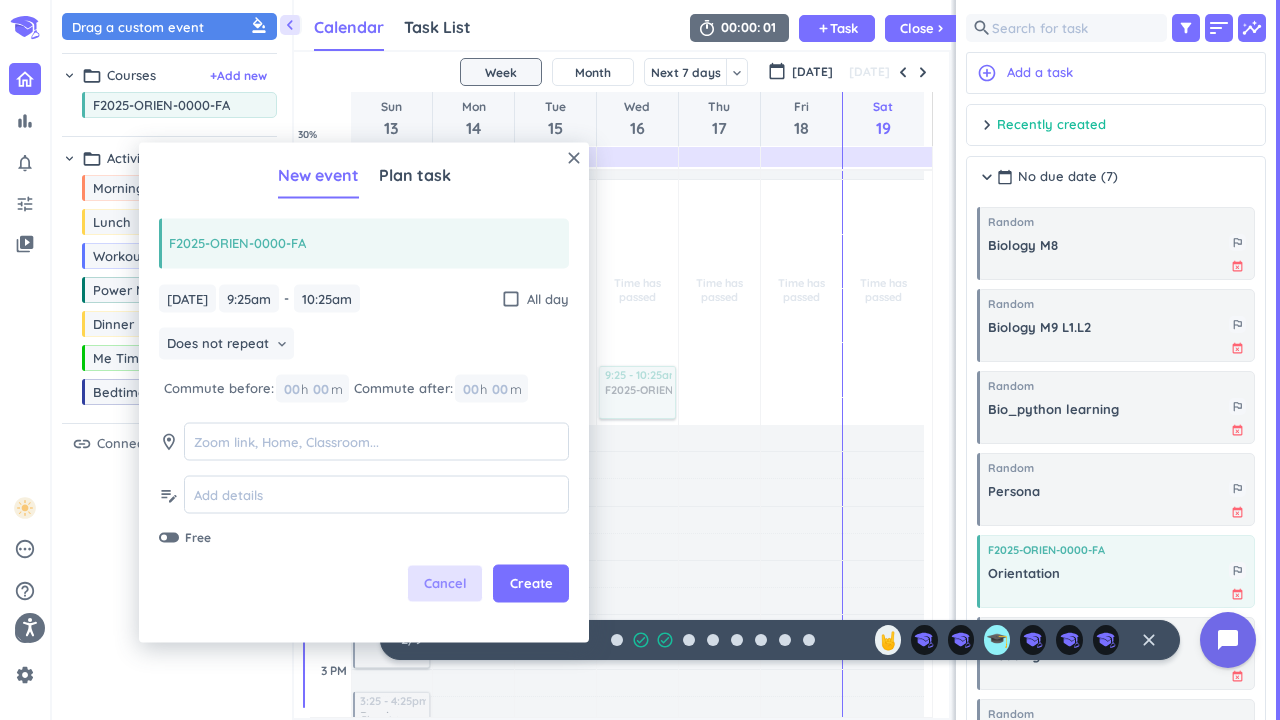 click on "Cancel" at bounding box center [445, 584] 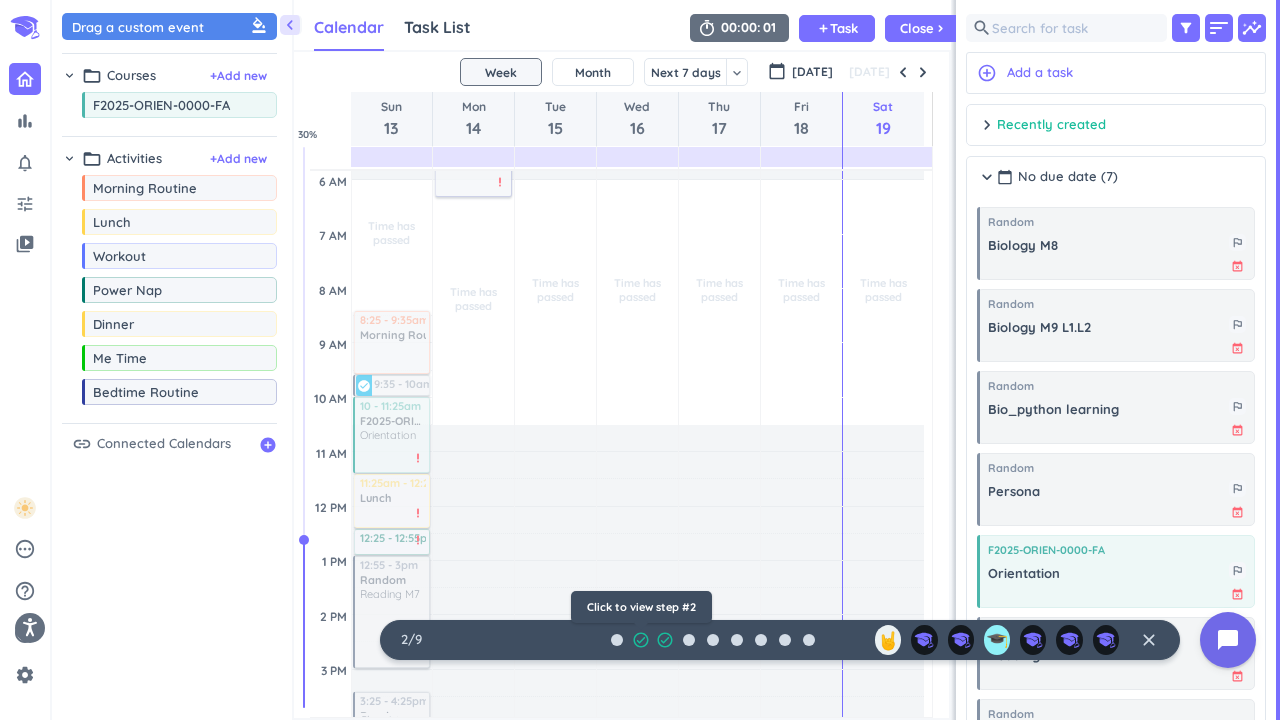 click on "check_circle_outline" at bounding box center [640, 639] 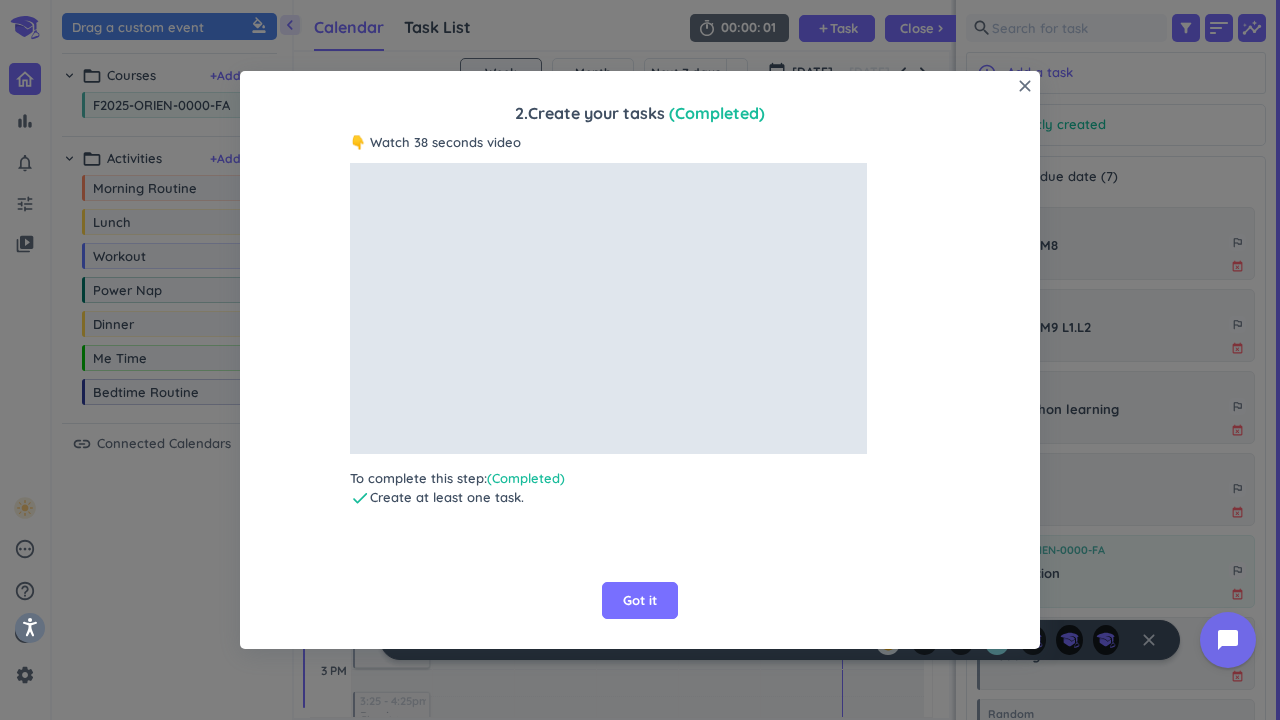 click on "Got it" at bounding box center [640, 601] 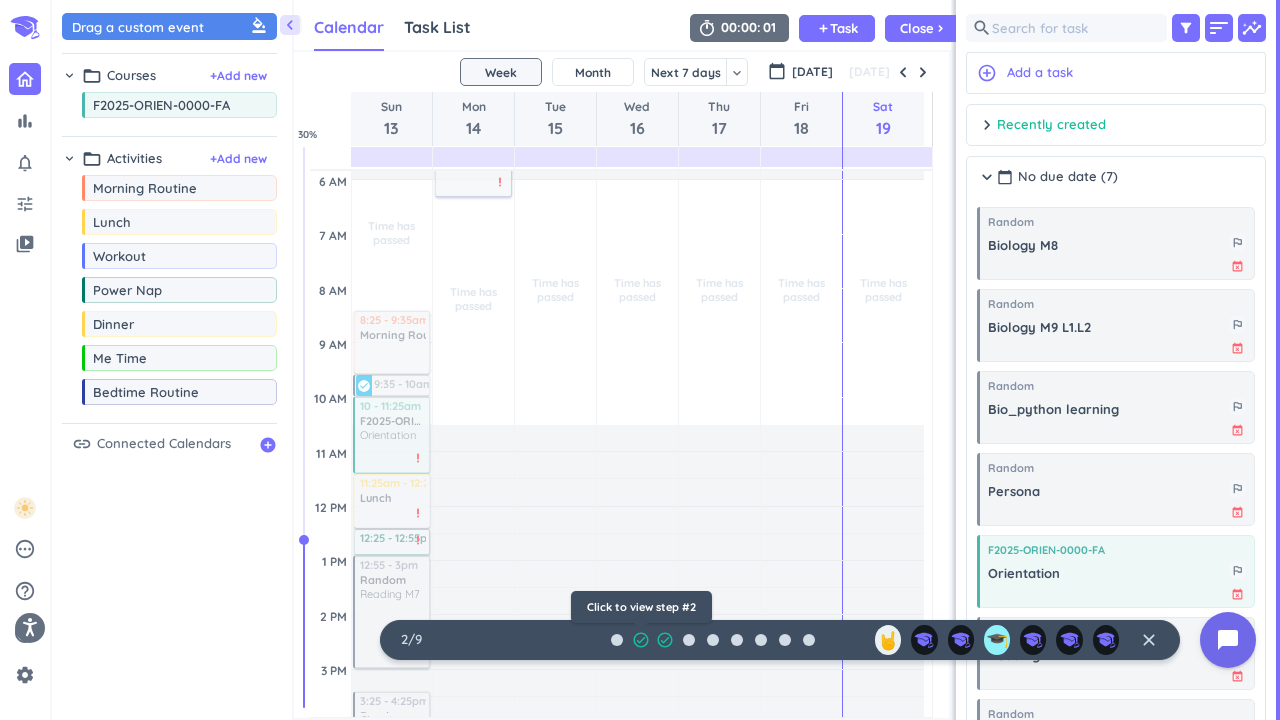 click on "check_circle_outline" at bounding box center [665, 640] 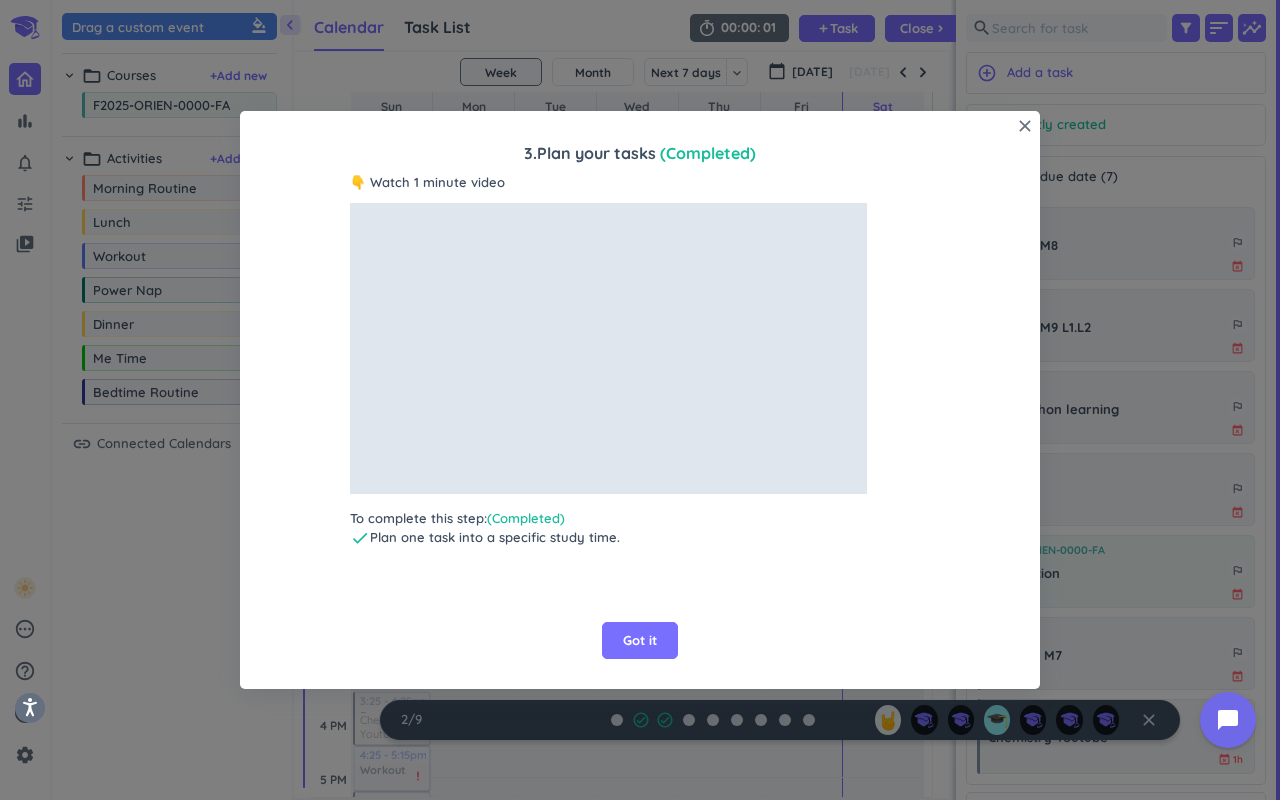 scroll, scrollTop: 9, scrollLeft: 9, axis: both 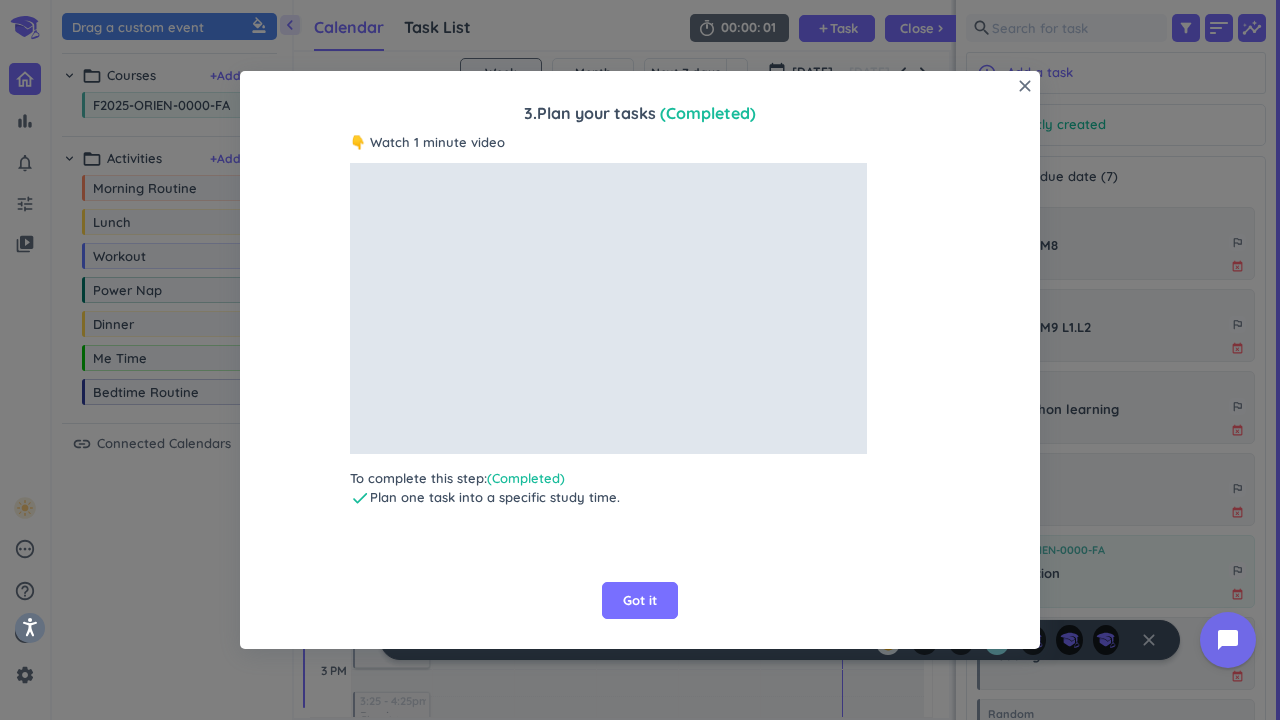 click on "Got it" at bounding box center [640, 601] 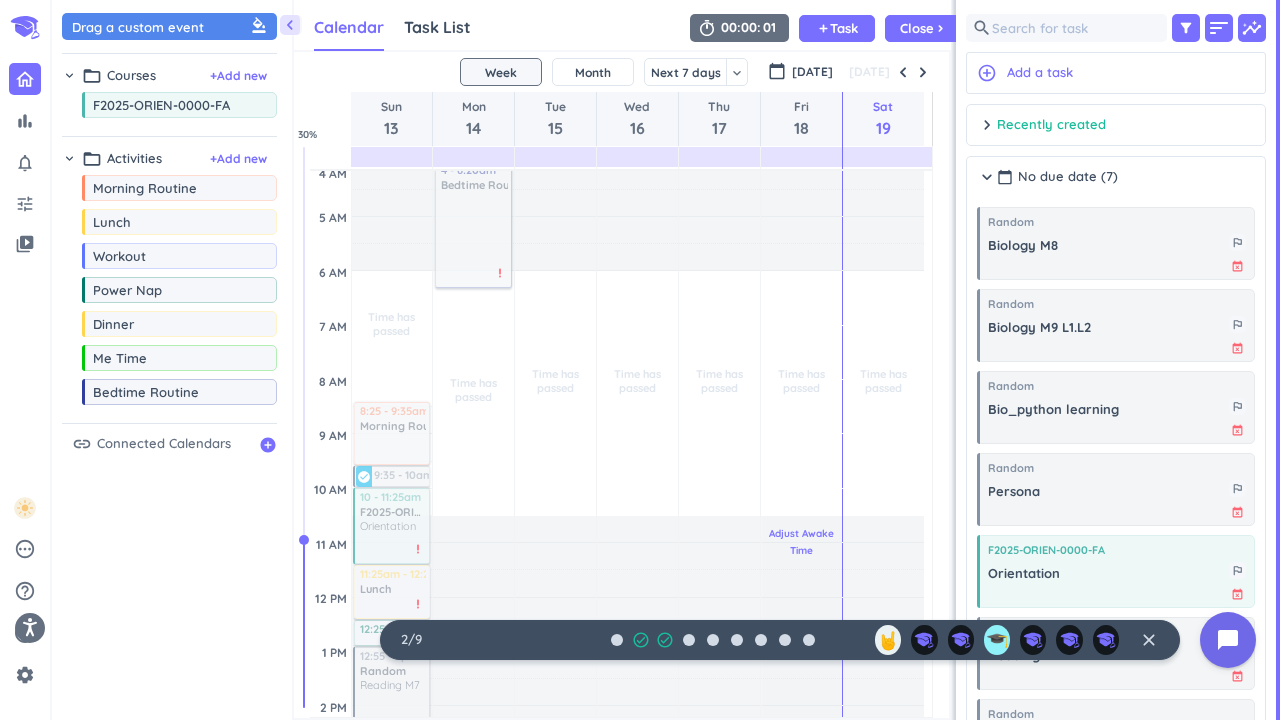 scroll, scrollTop: 0, scrollLeft: 0, axis: both 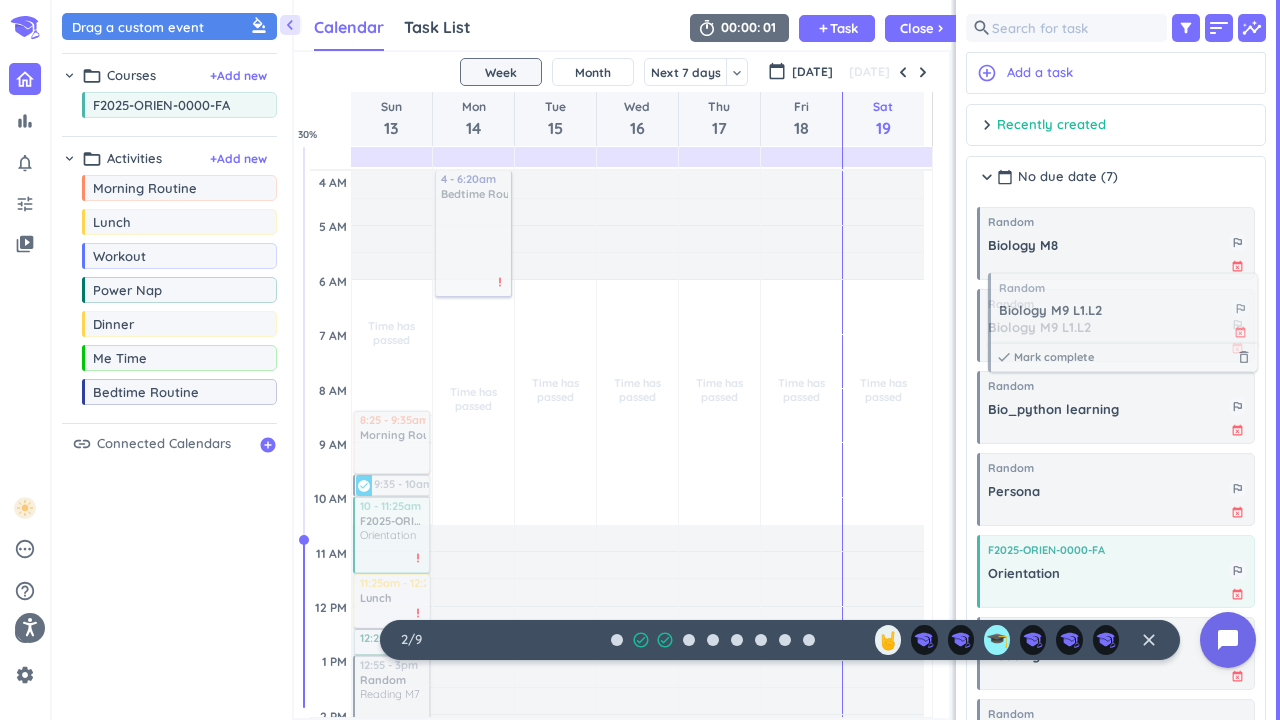 drag, startPoint x: 1072, startPoint y: 326, endPoint x: 1083, endPoint y: 309, distance: 20.248457 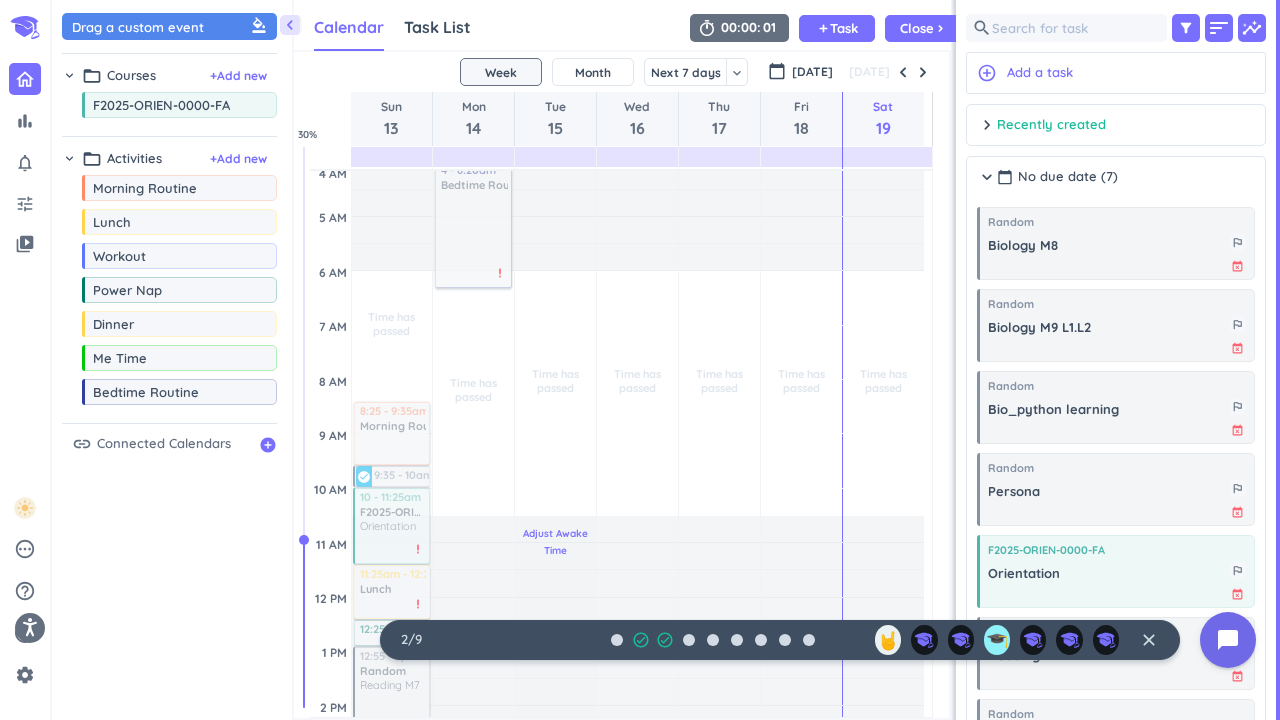 scroll, scrollTop: 0, scrollLeft: 0, axis: both 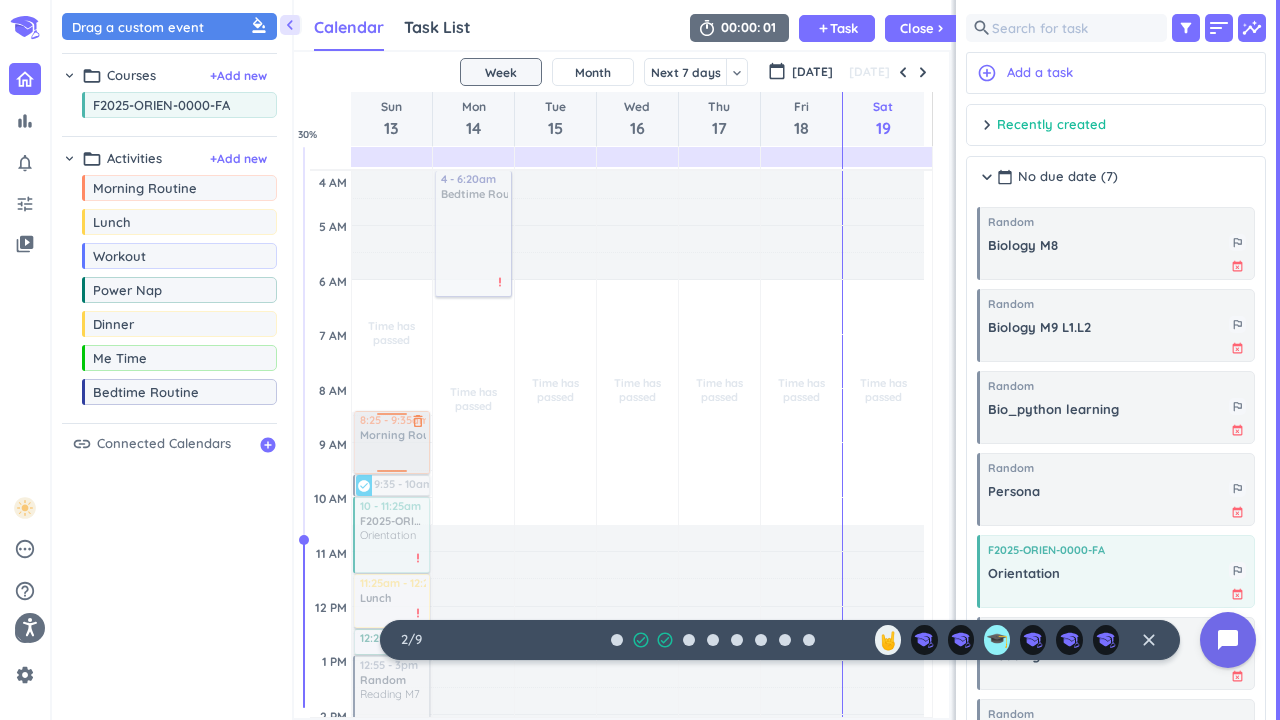 click at bounding box center (391, 442) 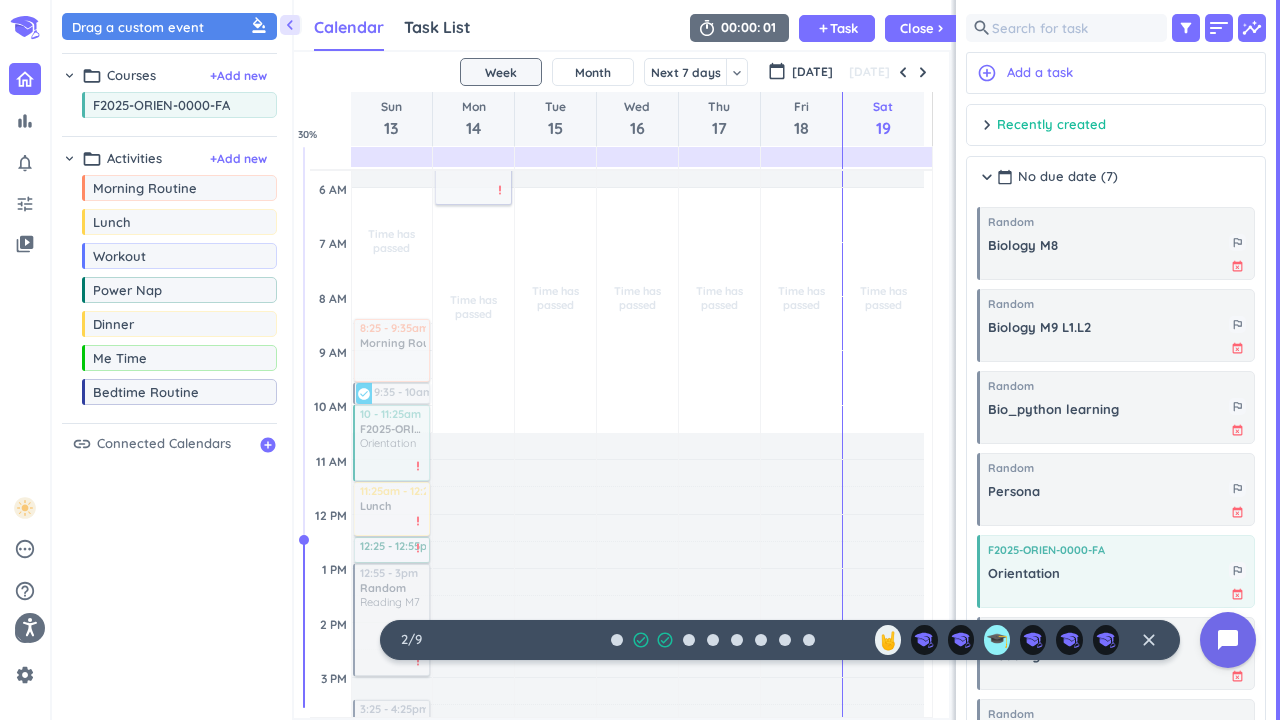 scroll, scrollTop: 78, scrollLeft: 0, axis: vertical 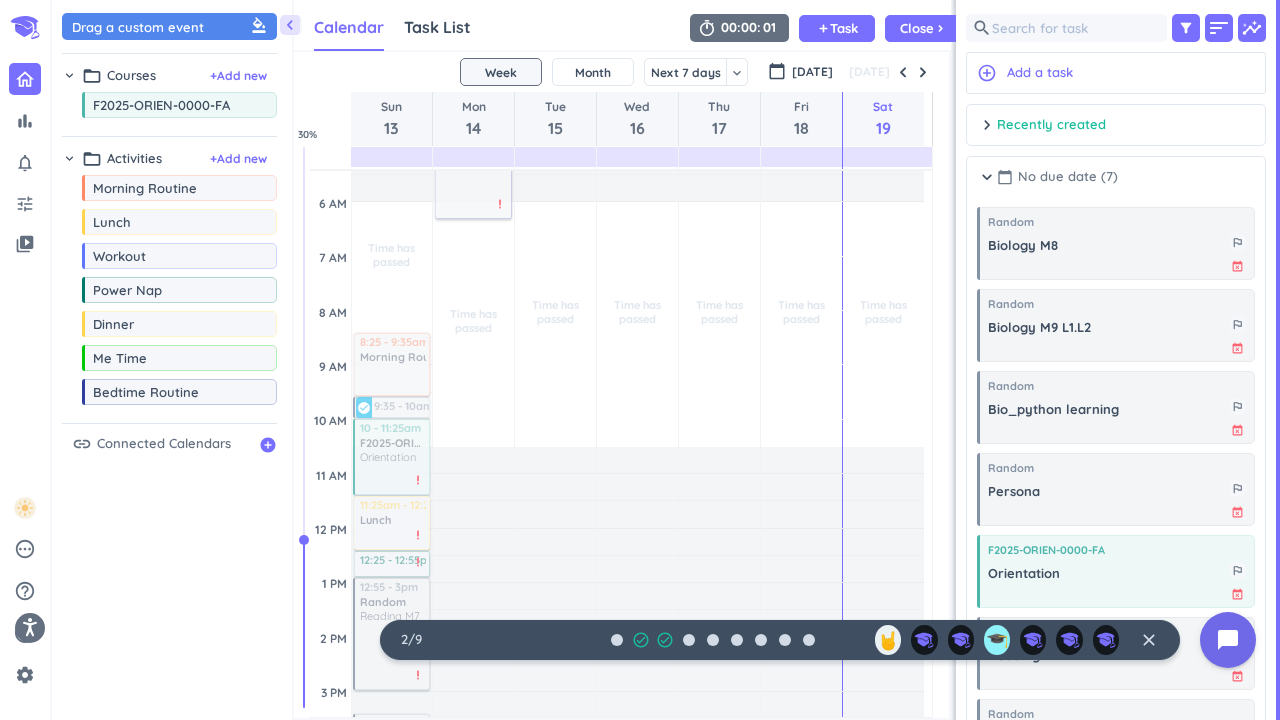 click on "chevron_right" at bounding box center (987, 177) 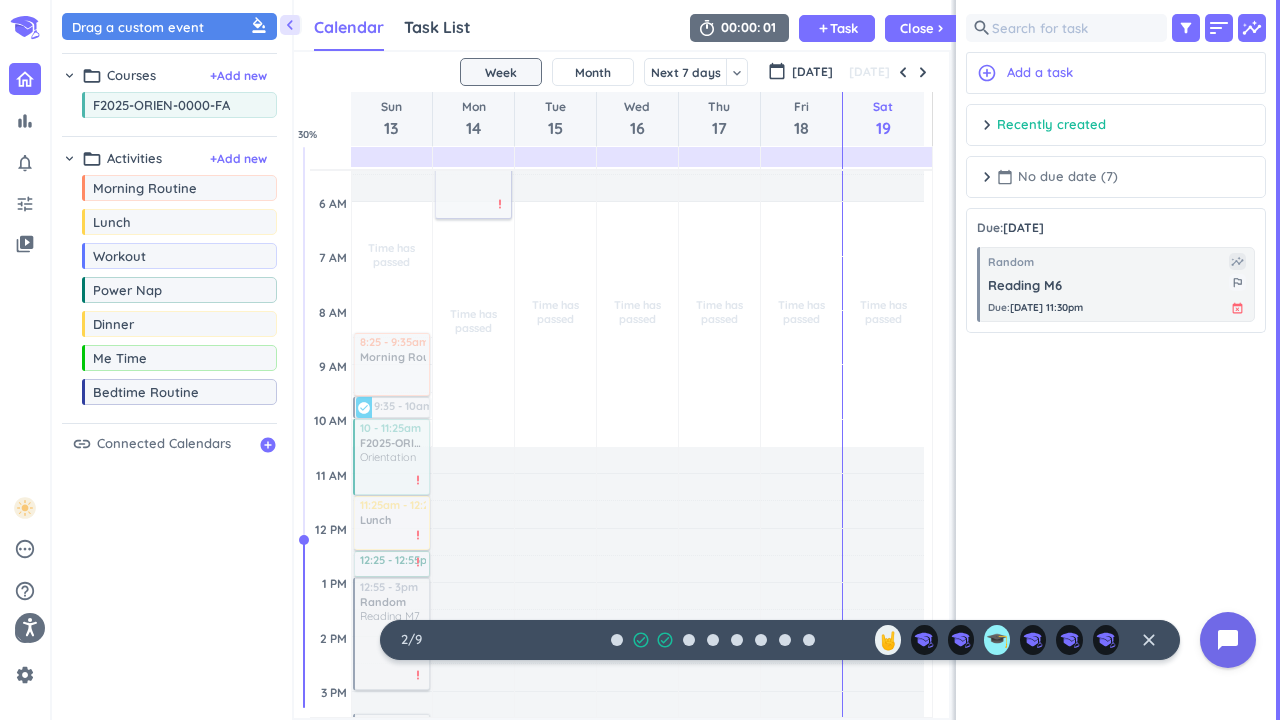 click on "chevron_right" at bounding box center (987, 177) 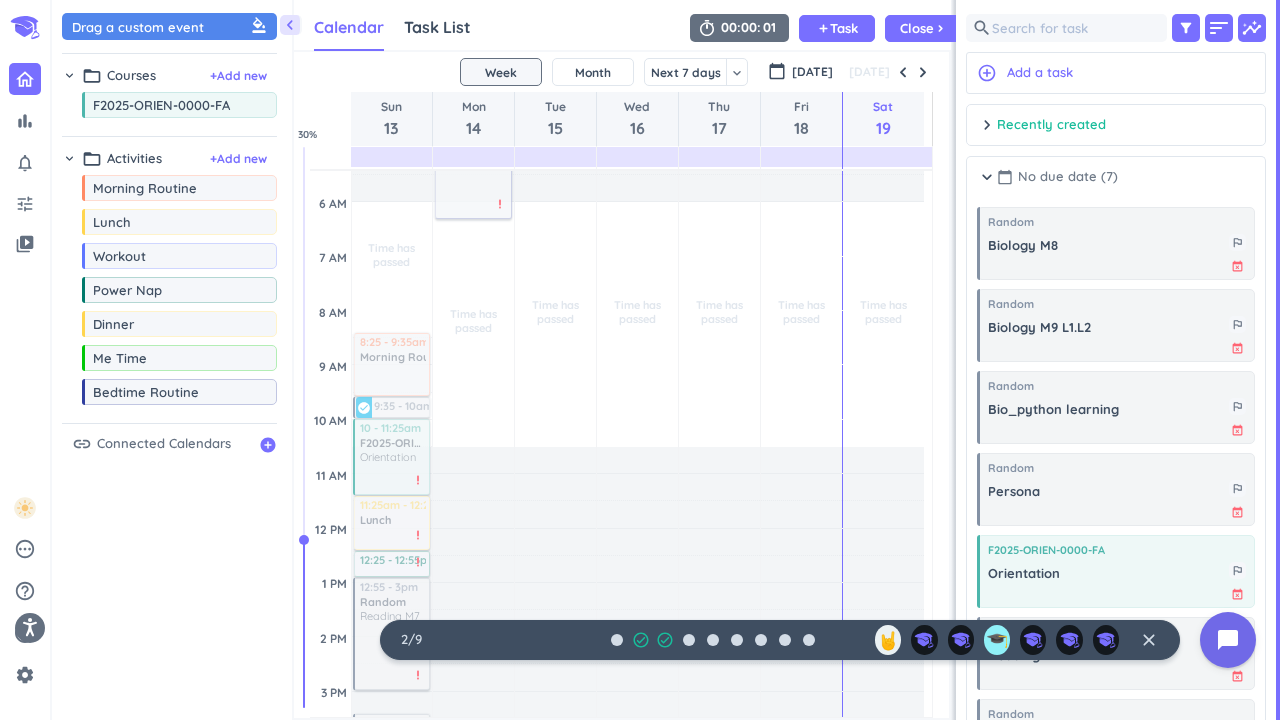 click on "chevron_right" at bounding box center (987, 177) 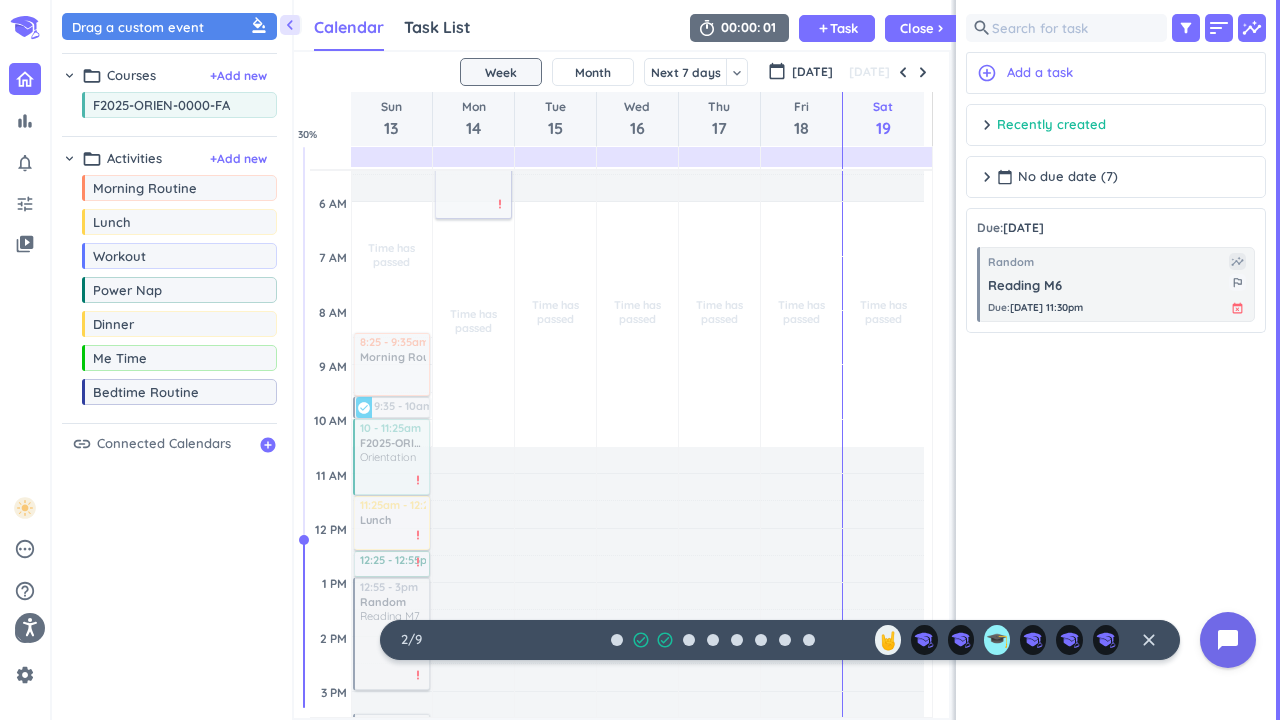 click on "chevron_right calendar_today No due date (7) done Mark all complete" at bounding box center [1116, 177] 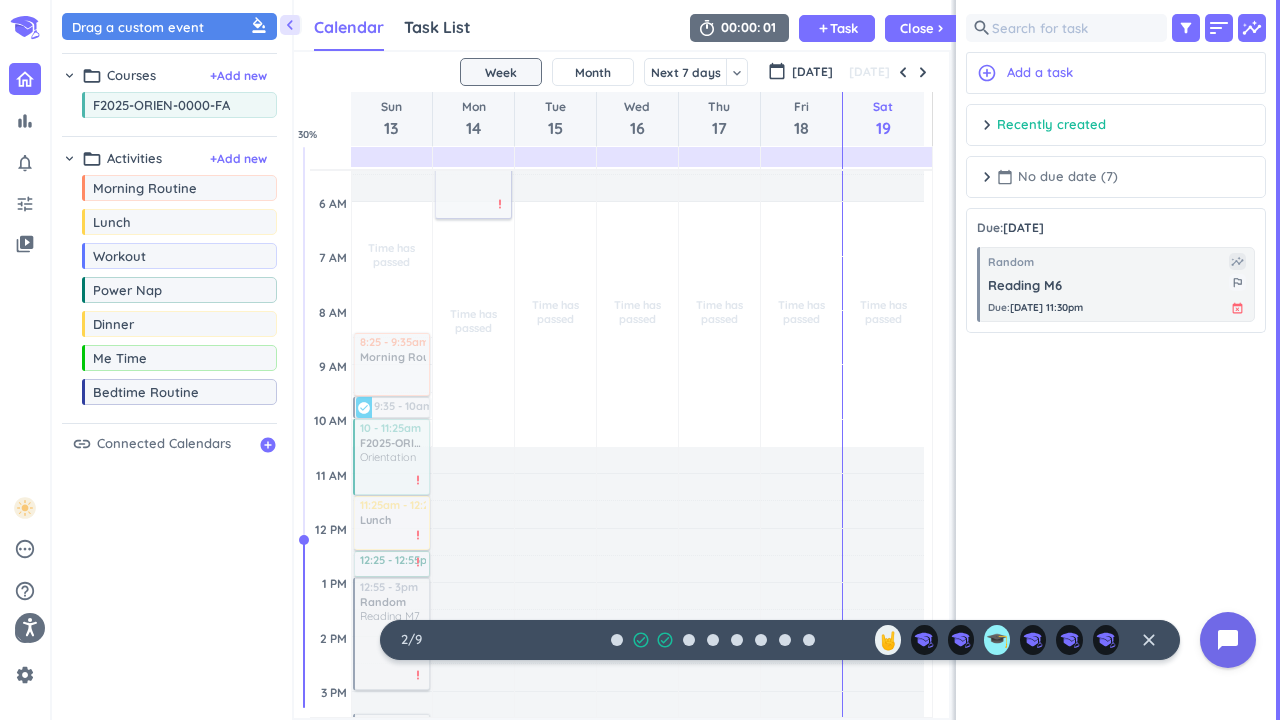 click on "calendar_today No due date (7)" at bounding box center [1057, 177] 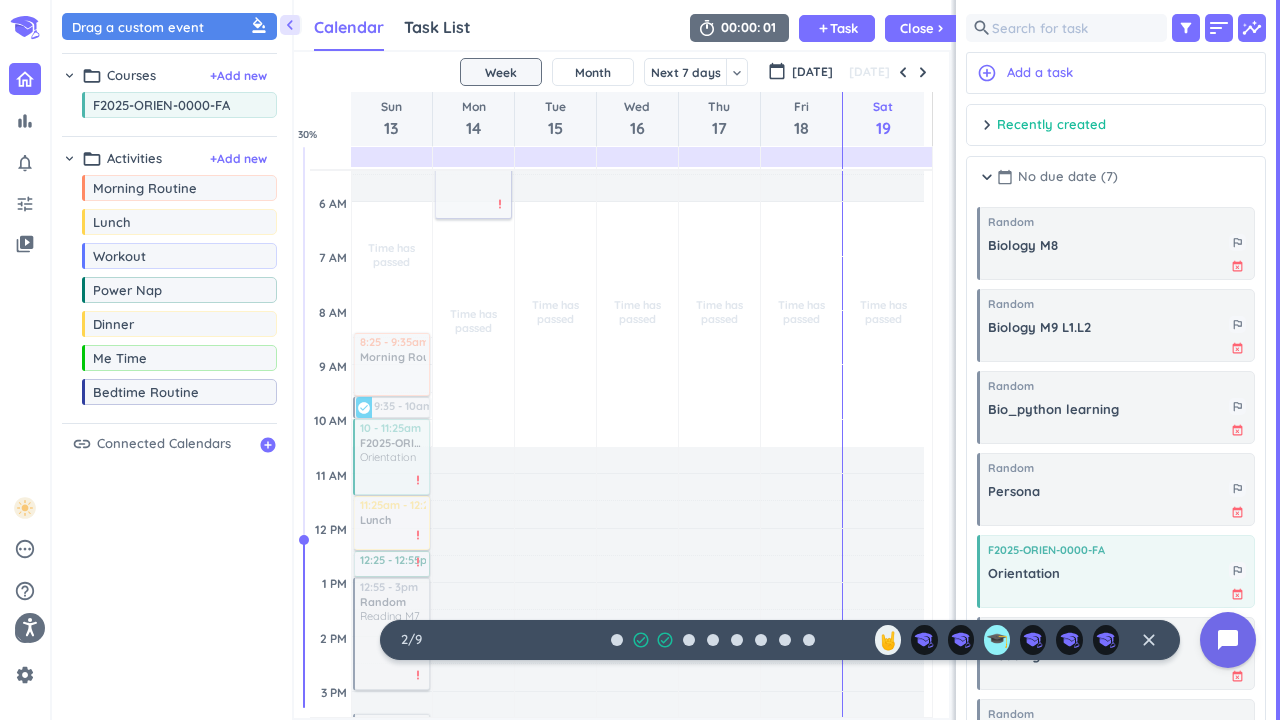 click on "chevron_right" at bounding box center (987, 177) 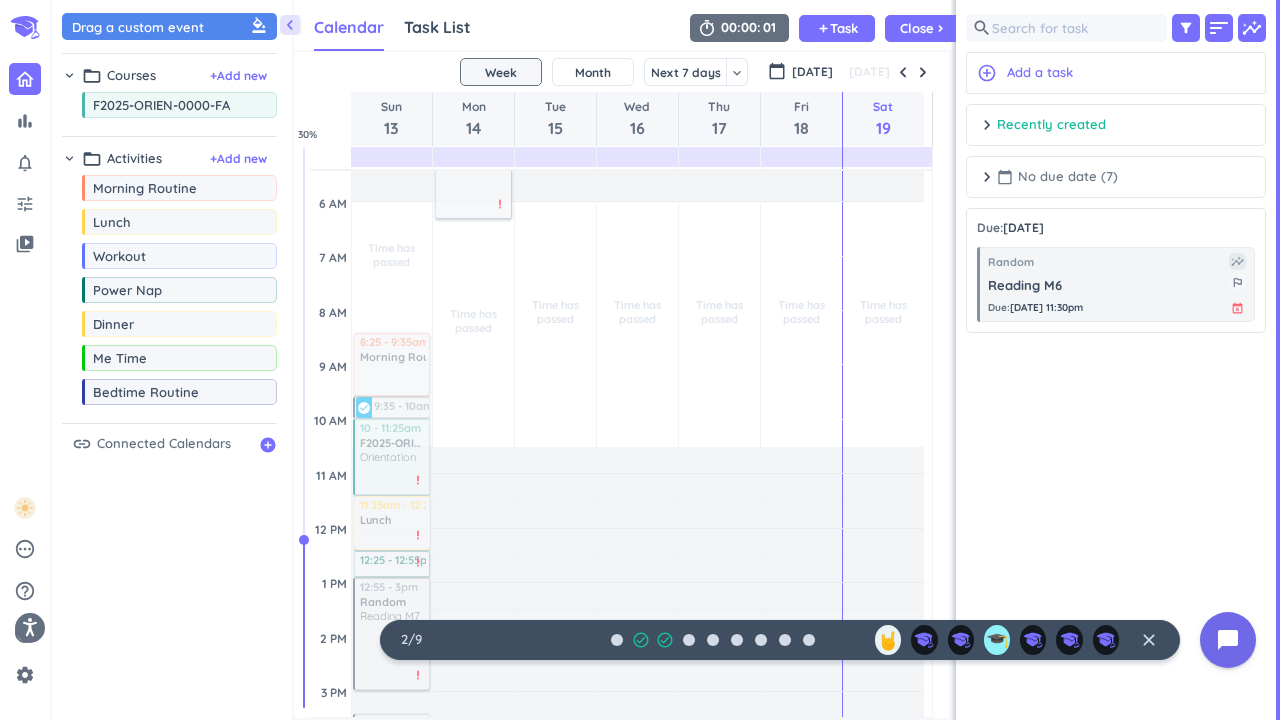 click on "calendar_today" at bounding box center (1005, 177) 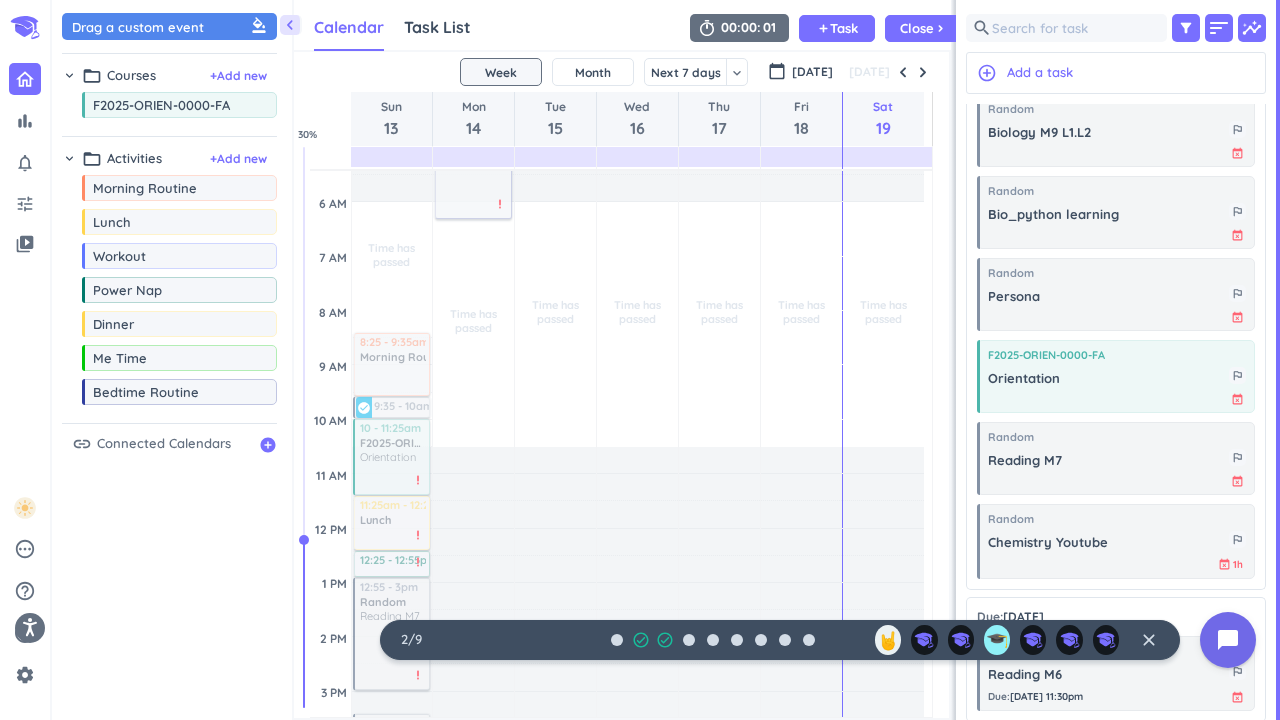 scroll, scrollTop: 0, scrollLeft: 0, axis: both 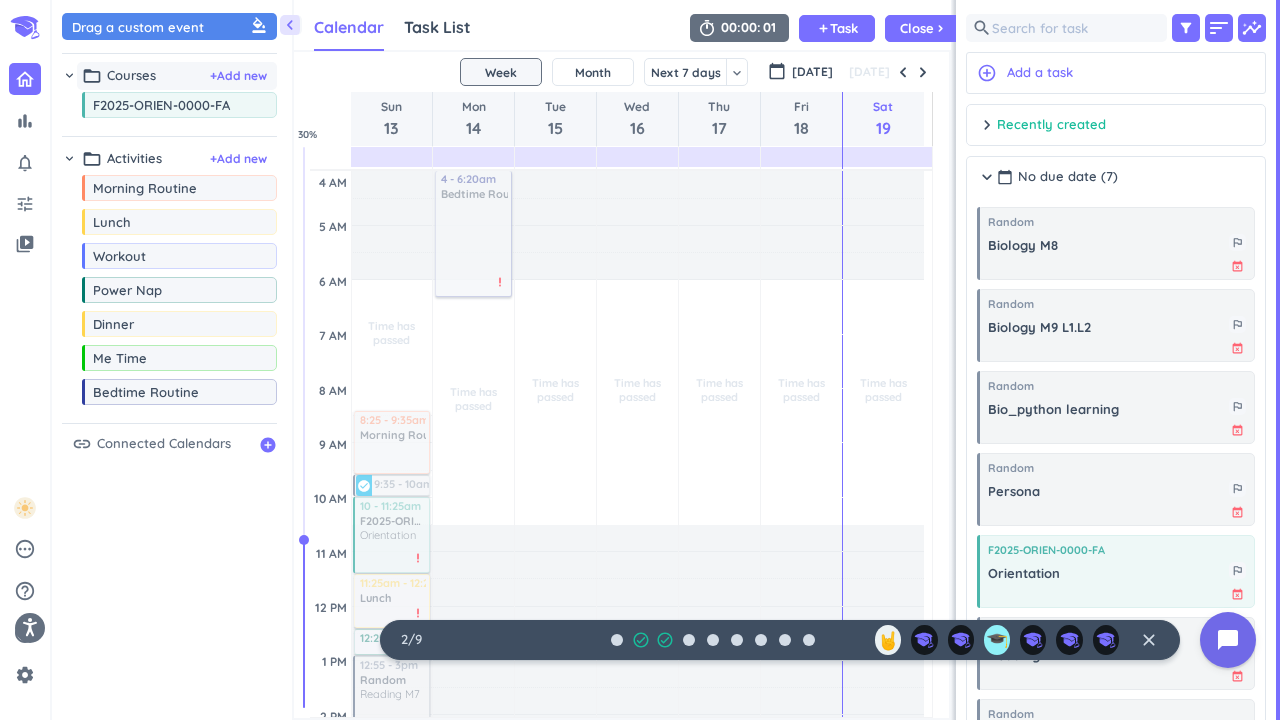 click on "folder_open Courses   +  Add new" at bounding box center (177, 76) 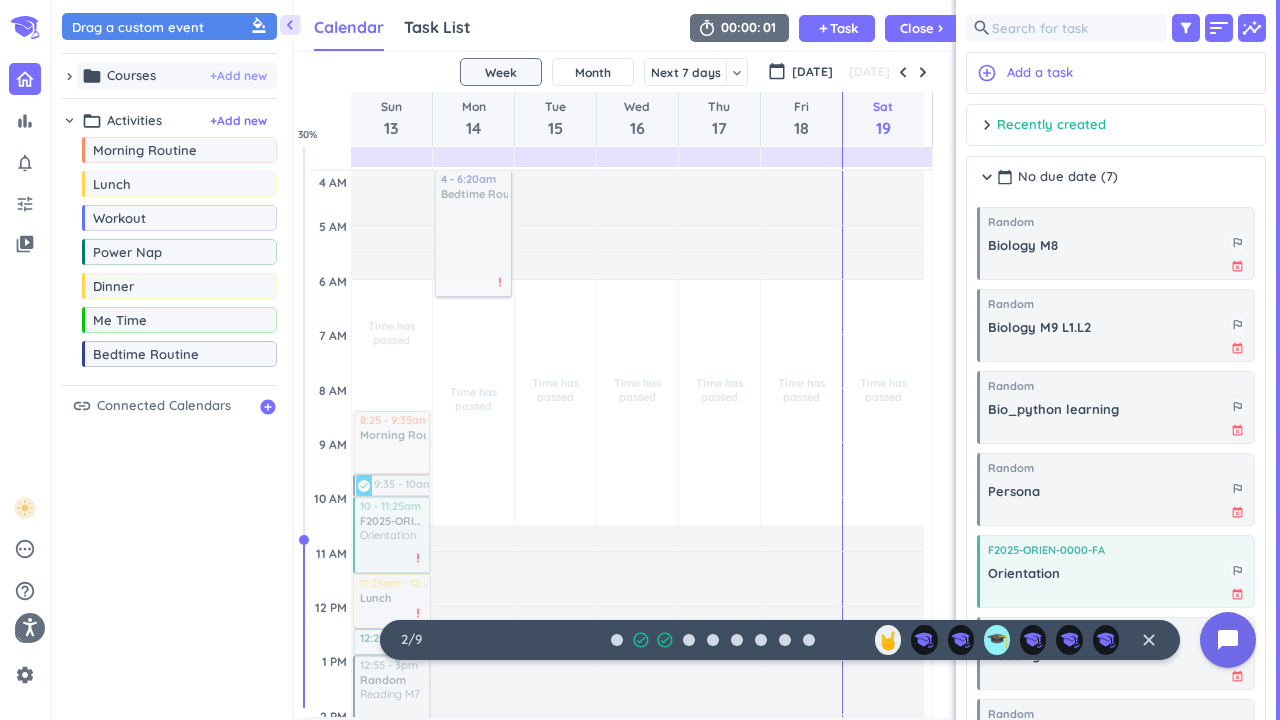 click on "+  Add new" at bounding box center [238, 76] 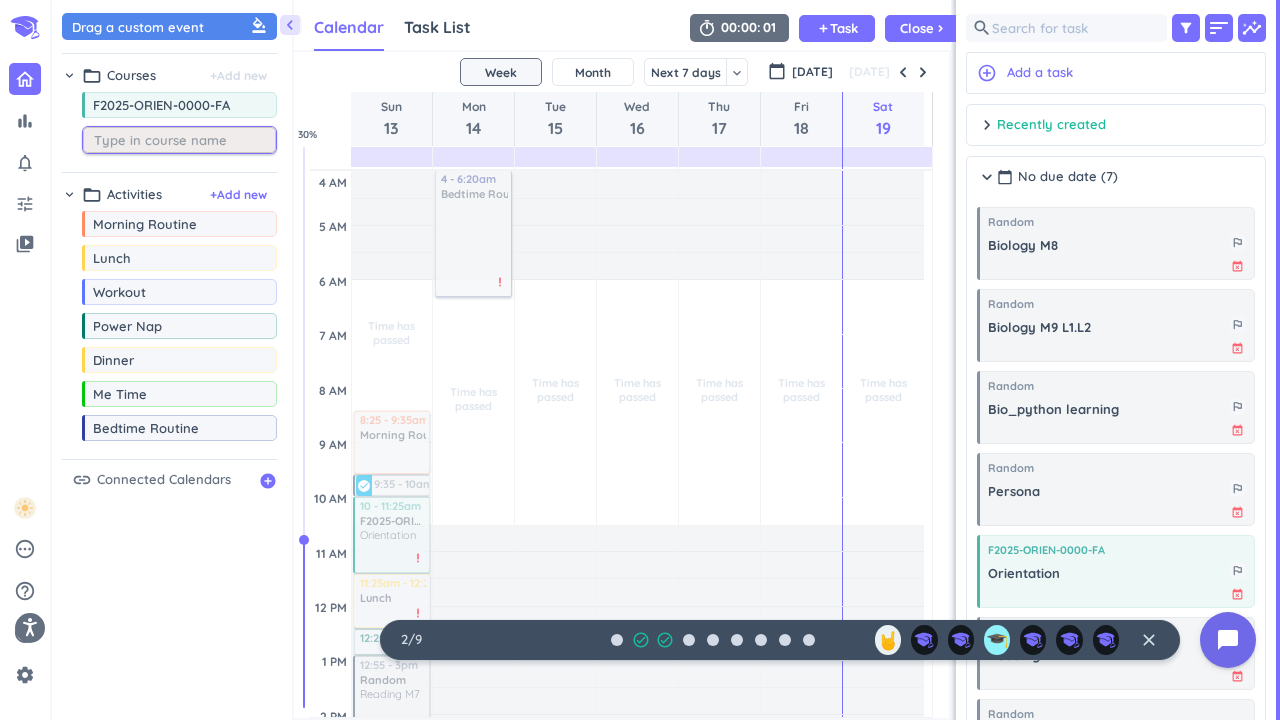 click at bounding box center (184, 140) 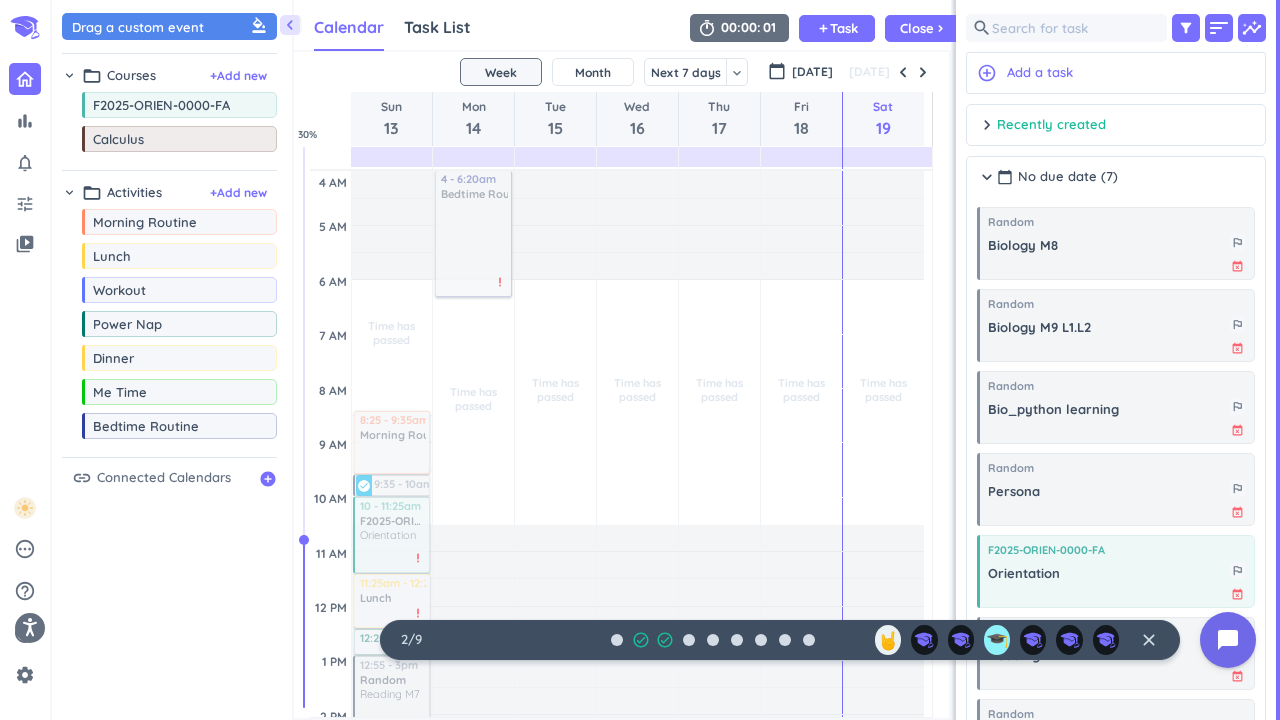 click on "Drag a custom event format_color_fill chevron_right folder_open Courses   +  Add new drag_indicator F2025-ORIEN-0000-FA more_horiz drag_indicator Calculus more_horiz chevron_right folder_open Activities   +  Add new drag_indicator Morning Routine more_horiz drag_indicator Lunch more_horiz drag_indicator Workout more_horiz drag_indicator Power Nap more_horiz drag_indicator Dinner more_horiz drag_indicator Me Time more_horiz drag_indicator Bedtime Routine more_horiz link Connected Calendars add_circle" at bounding box center [172, 365] 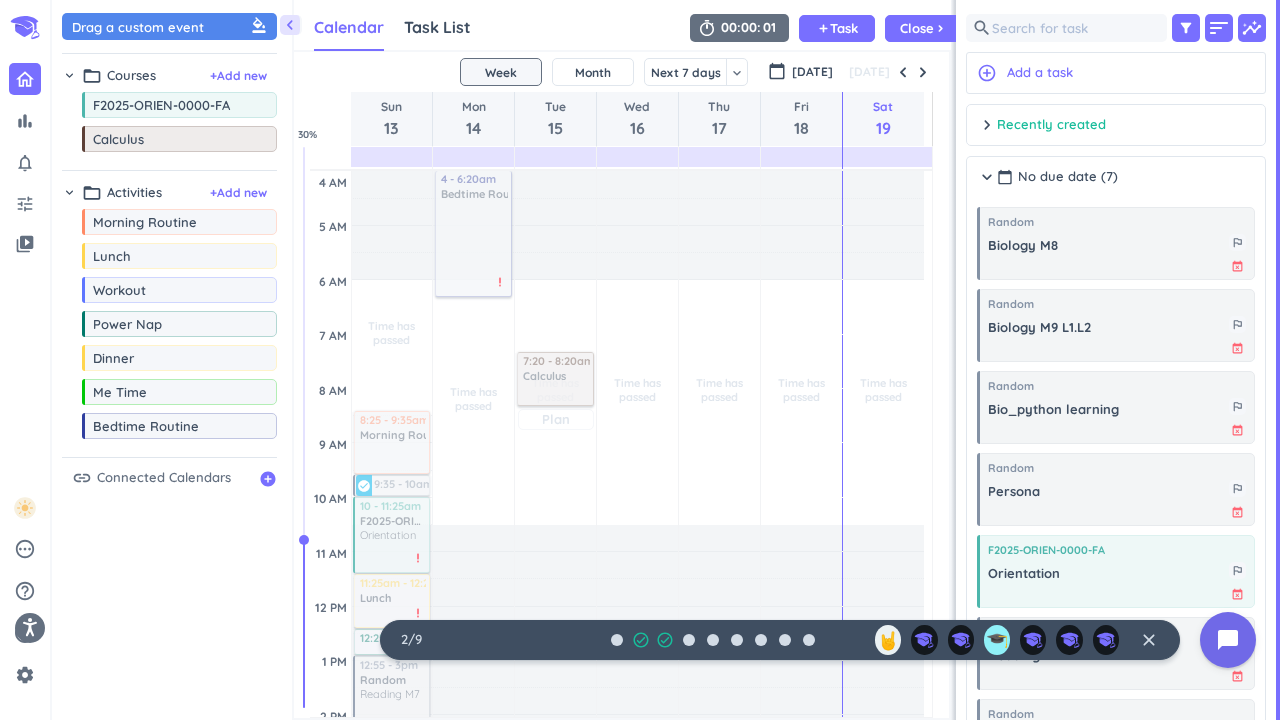 drag, startPoint x: 140, startPoint y: 148, endPoint x: 577, endPoint y: 356, distance: 483.97623 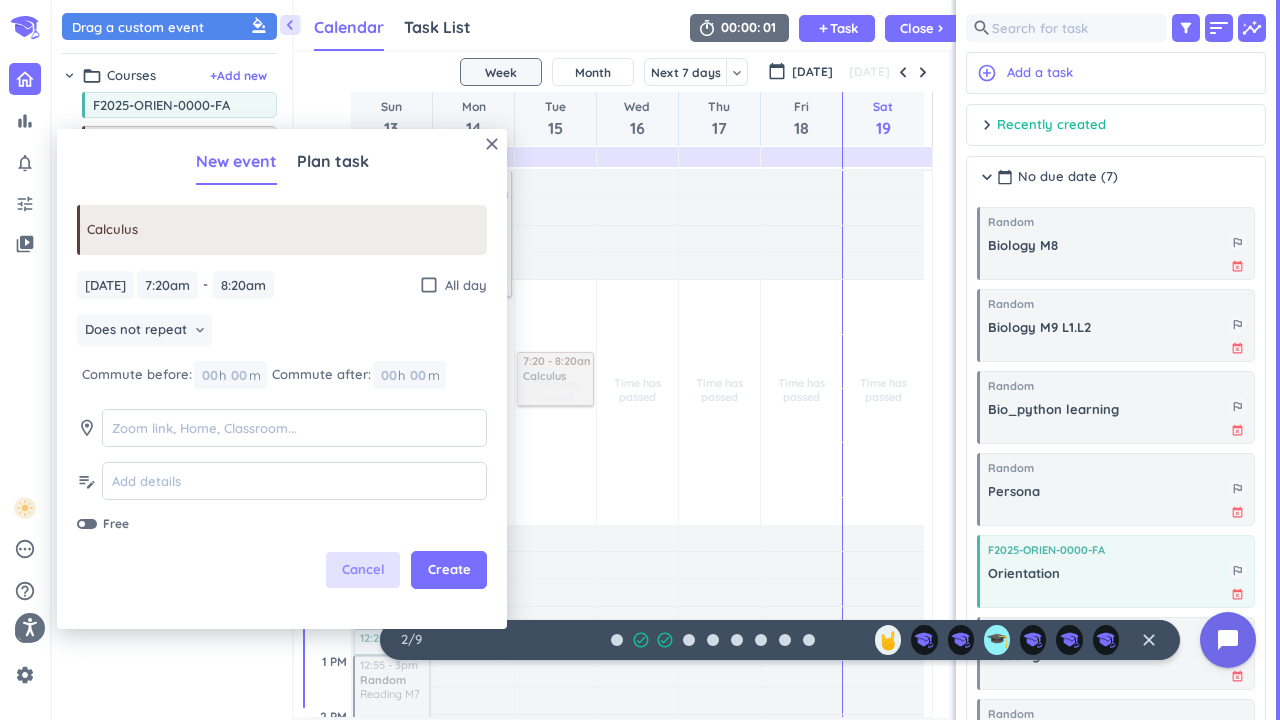 click on "Cancel" at bounding box center [363, 570] 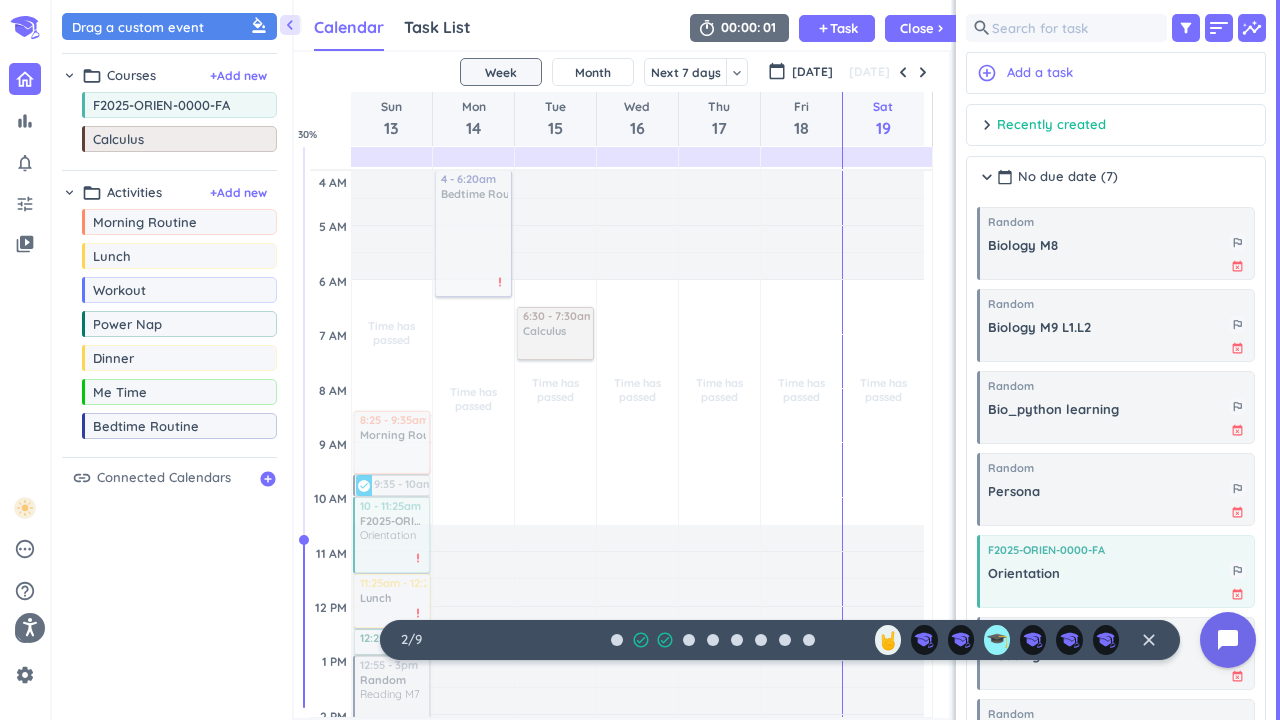 drag, startPoint x: 168, startPoint y: 148, endPoint x: 545, endPoint y: 294, distance: 404.28333 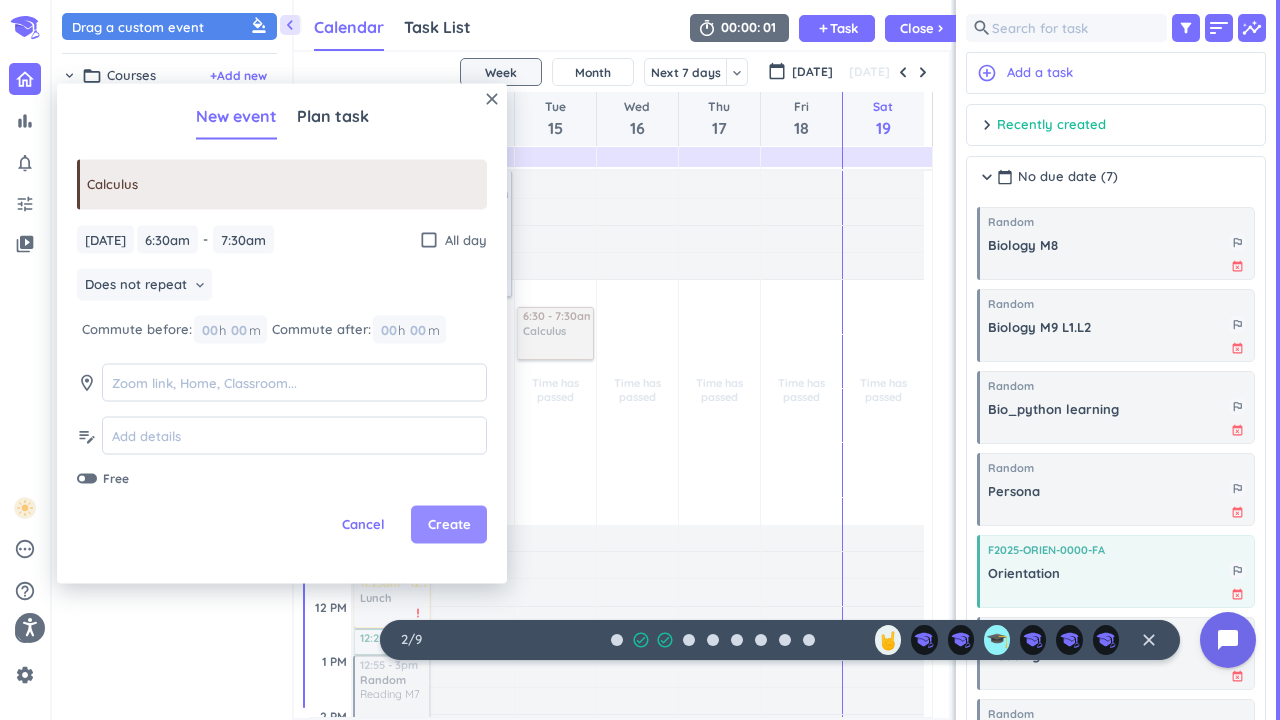 click on "Create" at bounding box center [449, 525] 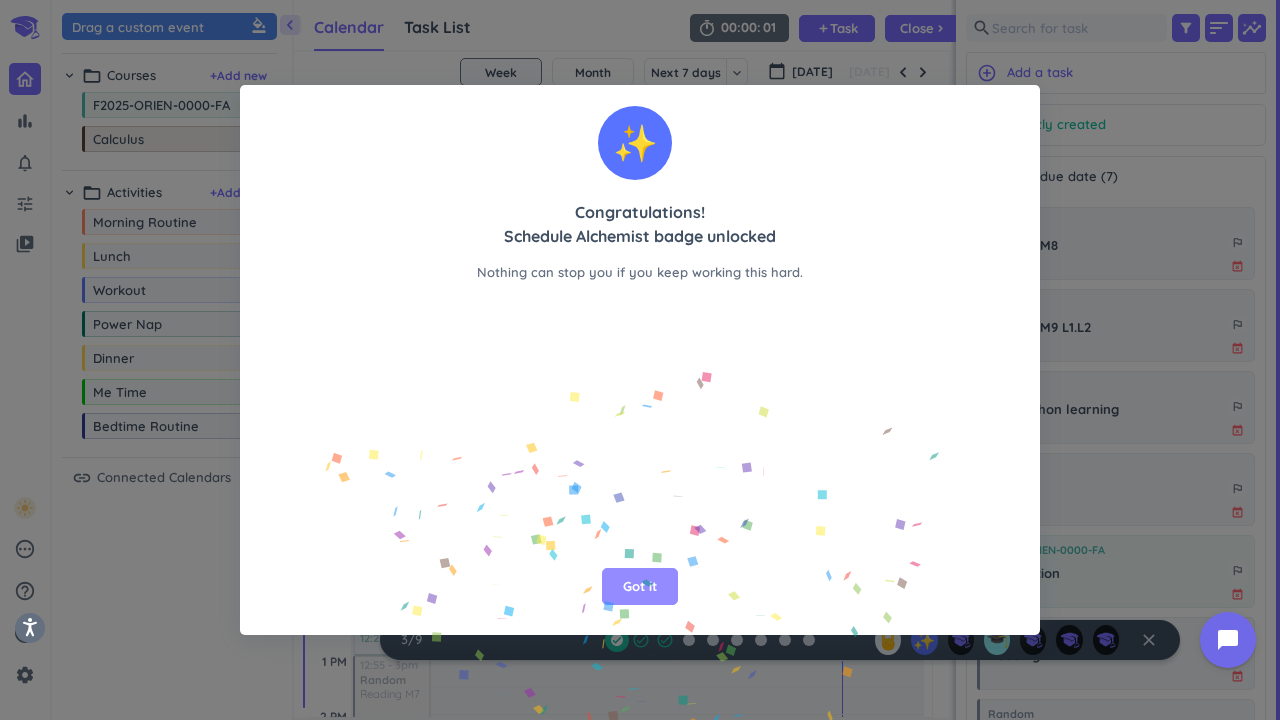 click on "Got it" at bounding box center (640, 587) 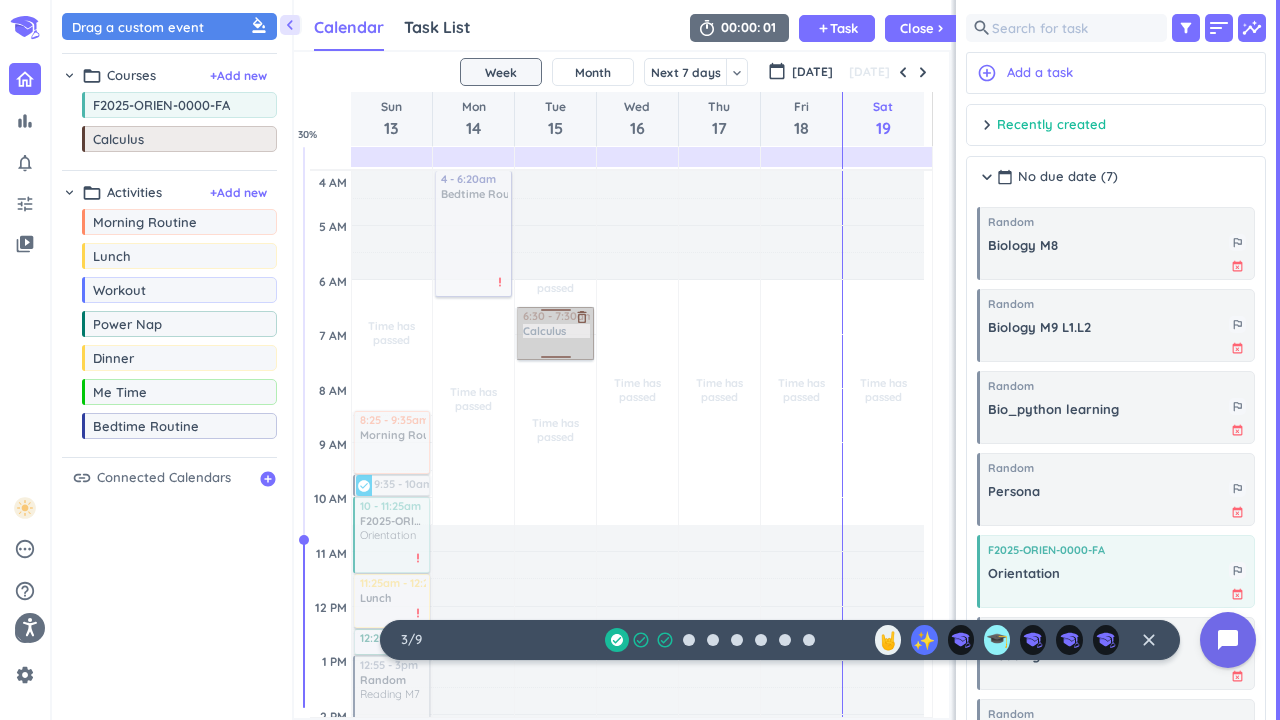 drag, startPoint x: 562, startPoint y: 338, endPoint x: 535, endPoint y: 314, distance: 36.124783 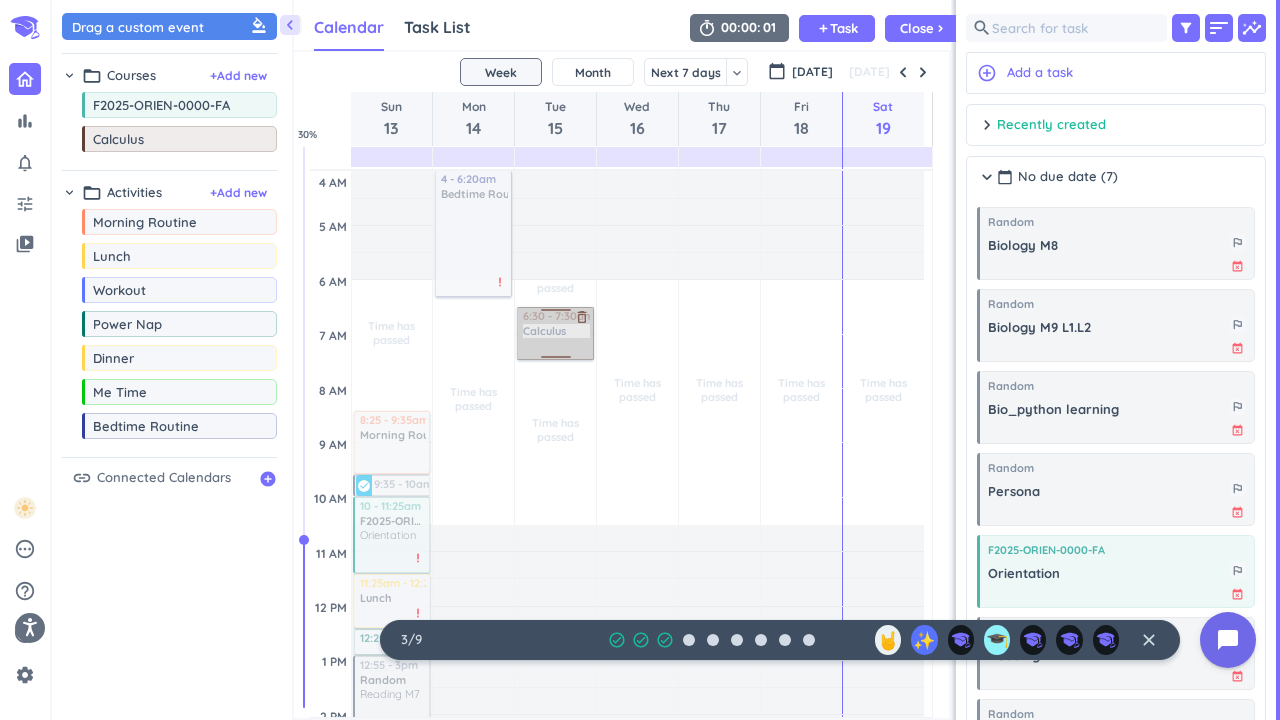 drag, startPoint x: 535, startPoint y: 314, endPoint x: 534, endPoint y: 342, distance: 28.01785 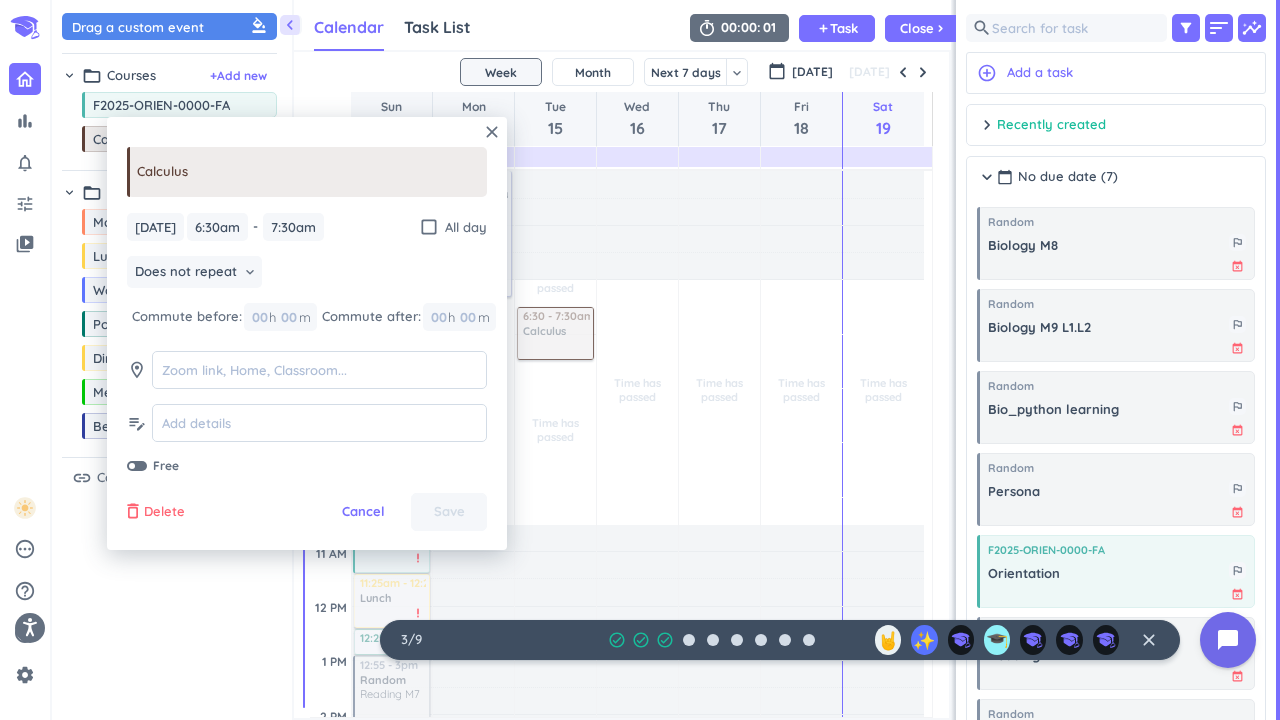 click on "Delete" at bounding box center (164, 512) 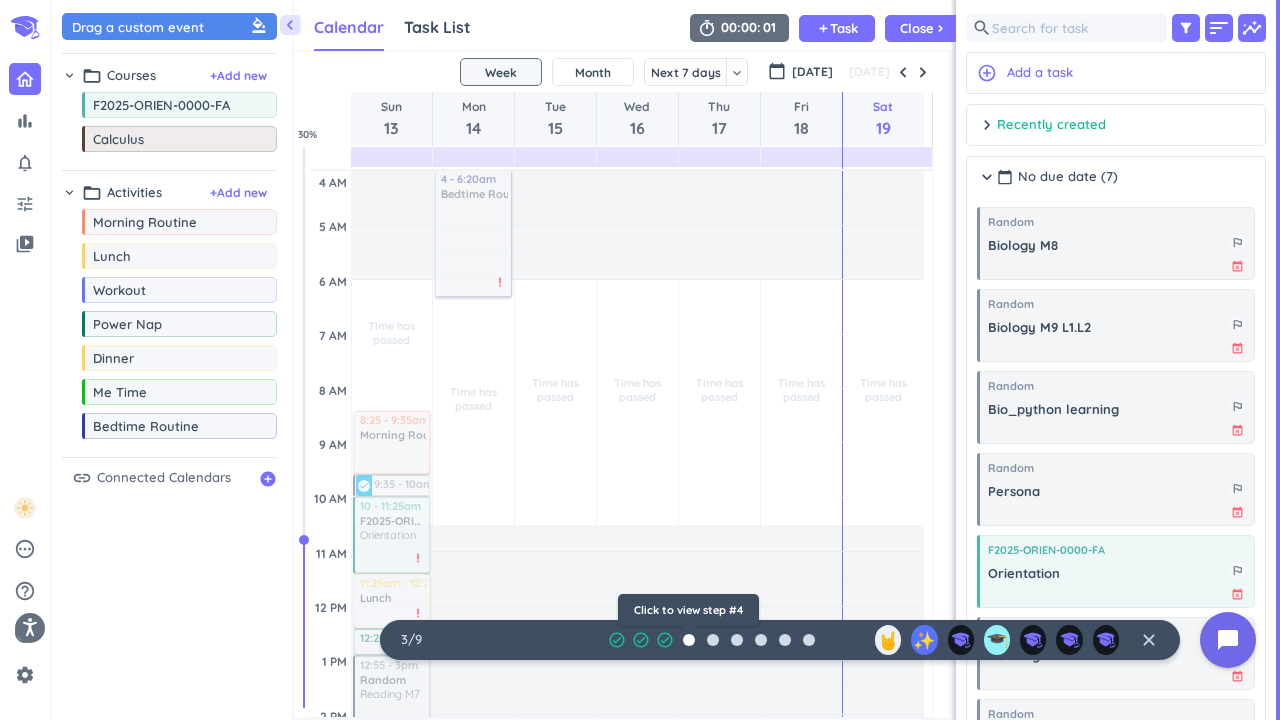 click at bounding box center (689, 640) 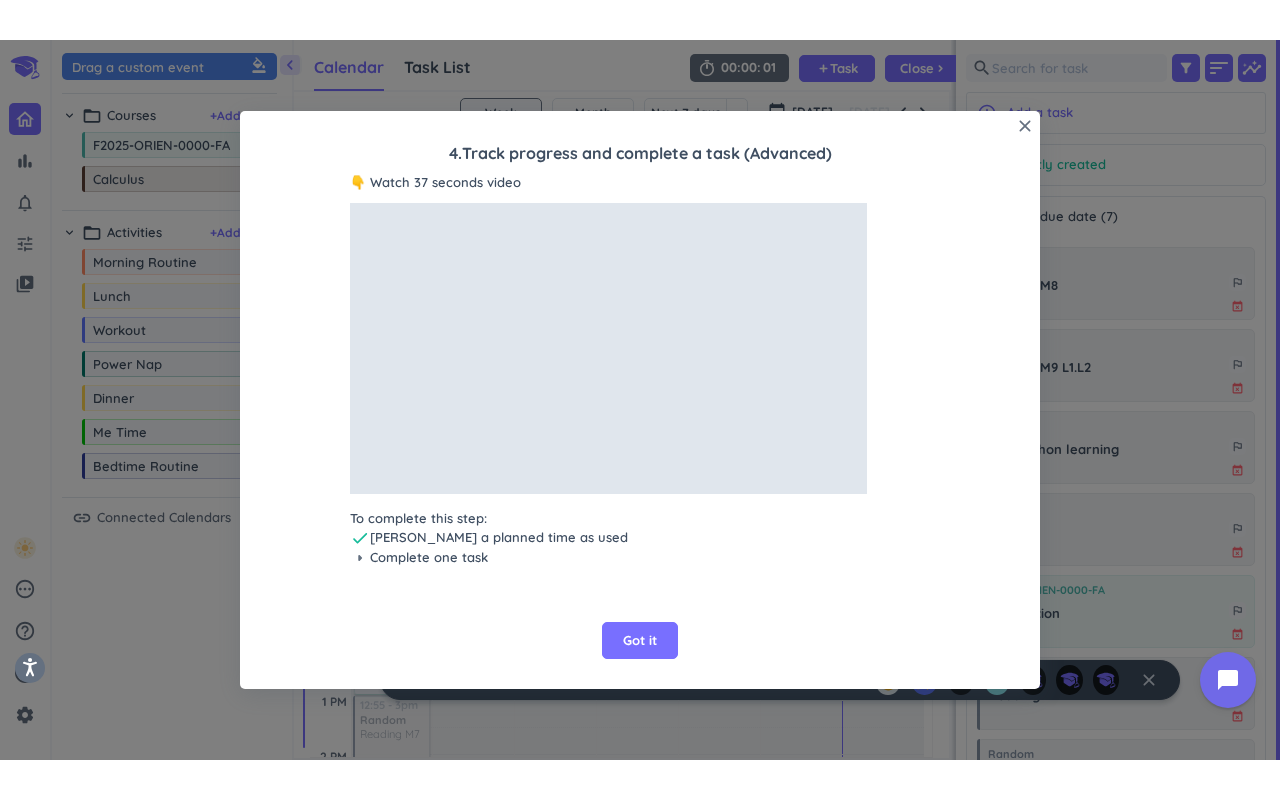 scroll, scrollTop: 9, scrollLeft: 9, axis: both 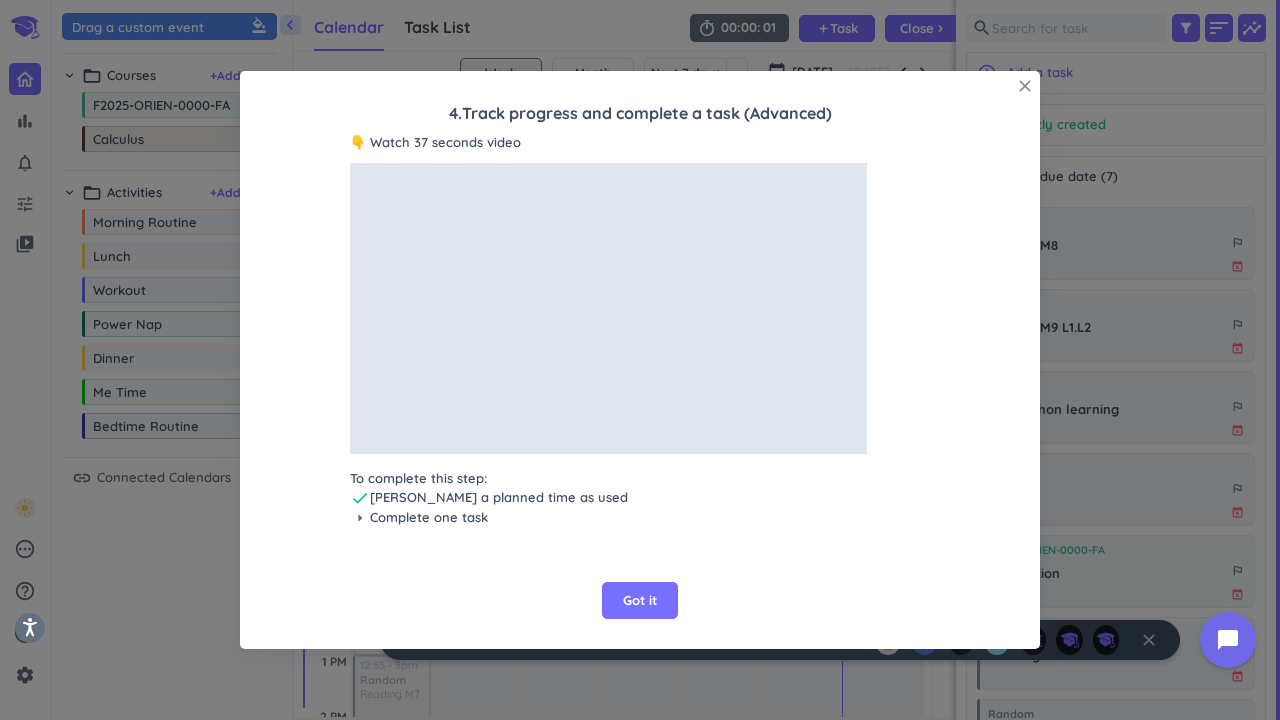 click on "close" at bounding box center (1025, 86) 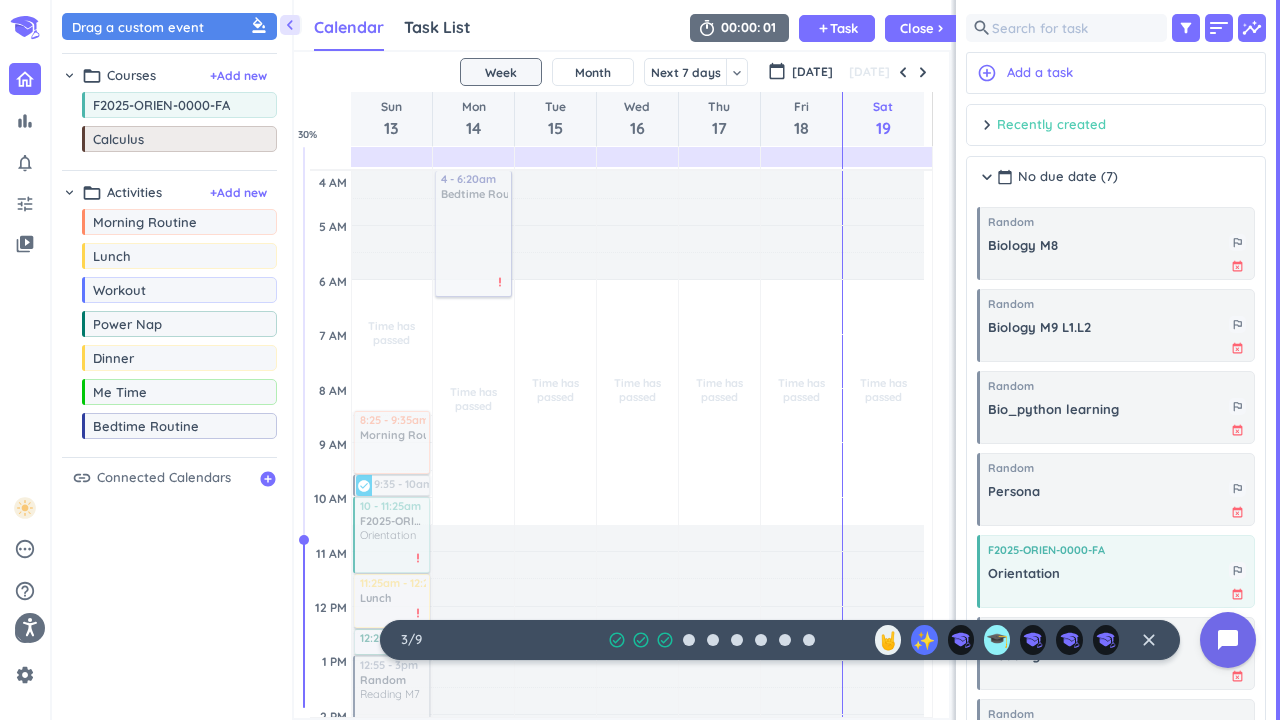 click on "chevron_right Recently created done Mark all complete" at bounding box center [1116, 130] 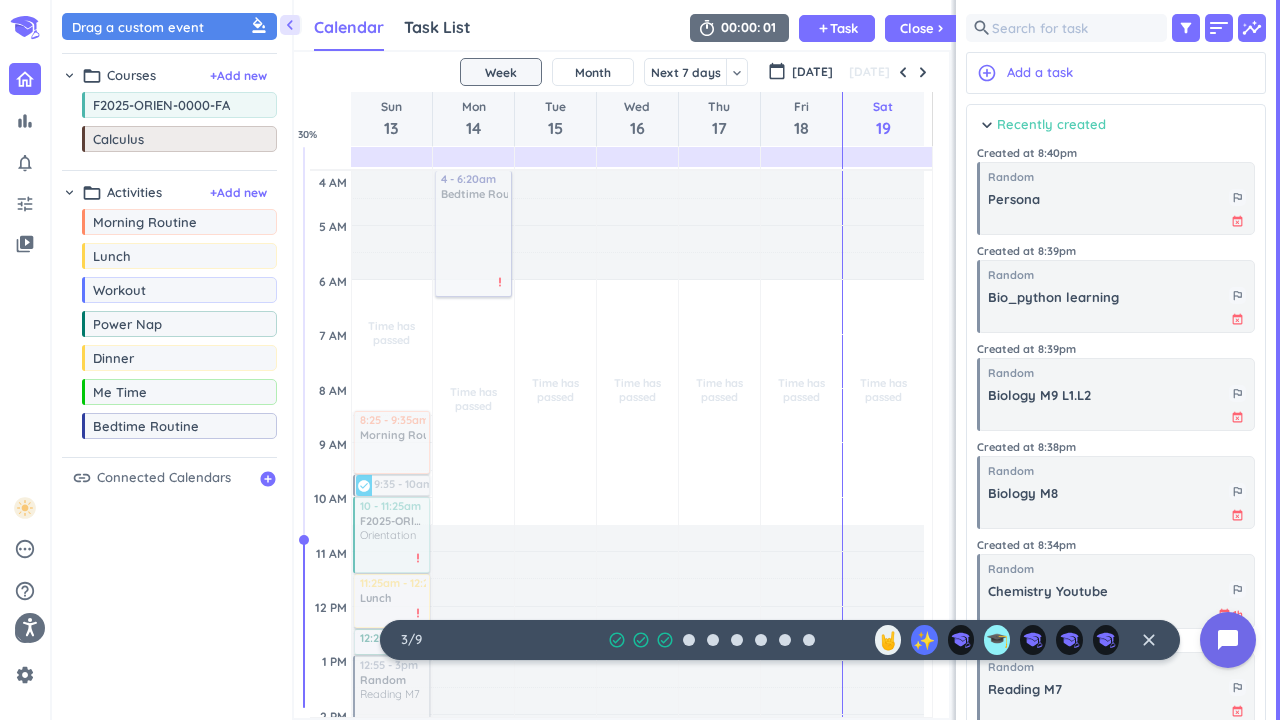 click on "chevron_right Recently created done Mark all complete" at bounding box center (1116, 135) 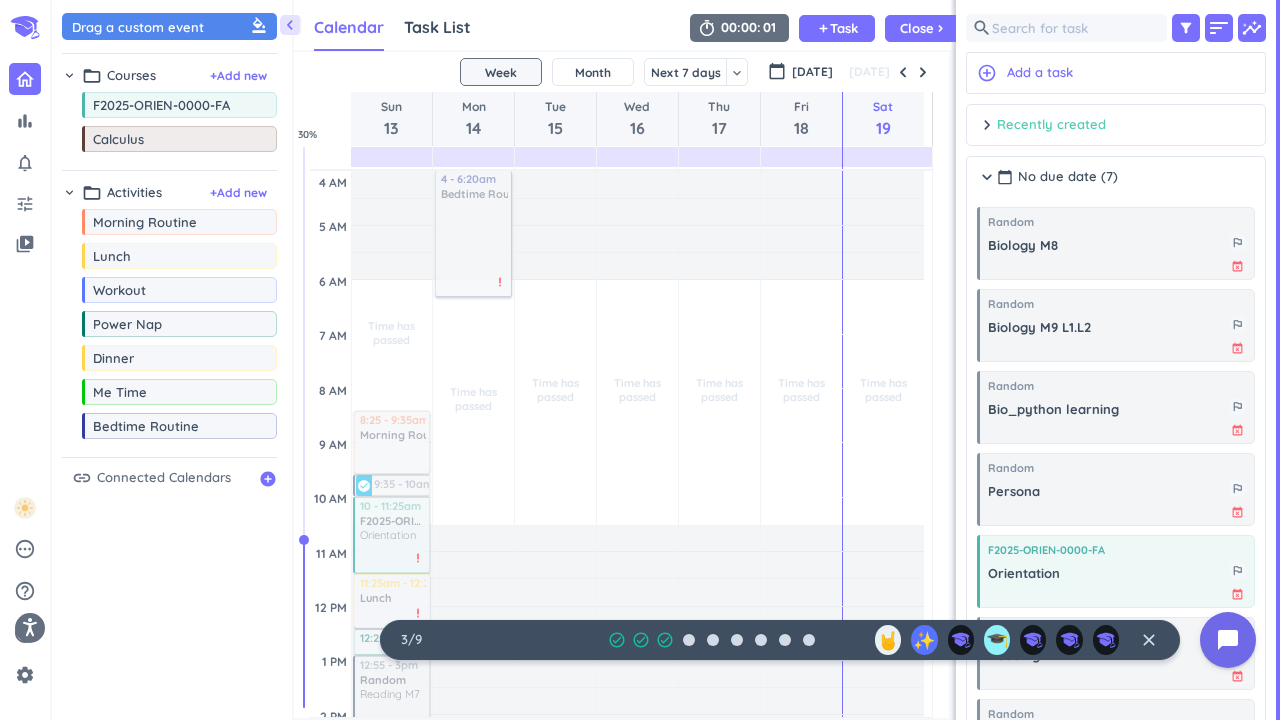 click on "Recently created" at bounding box center [1051, 125] 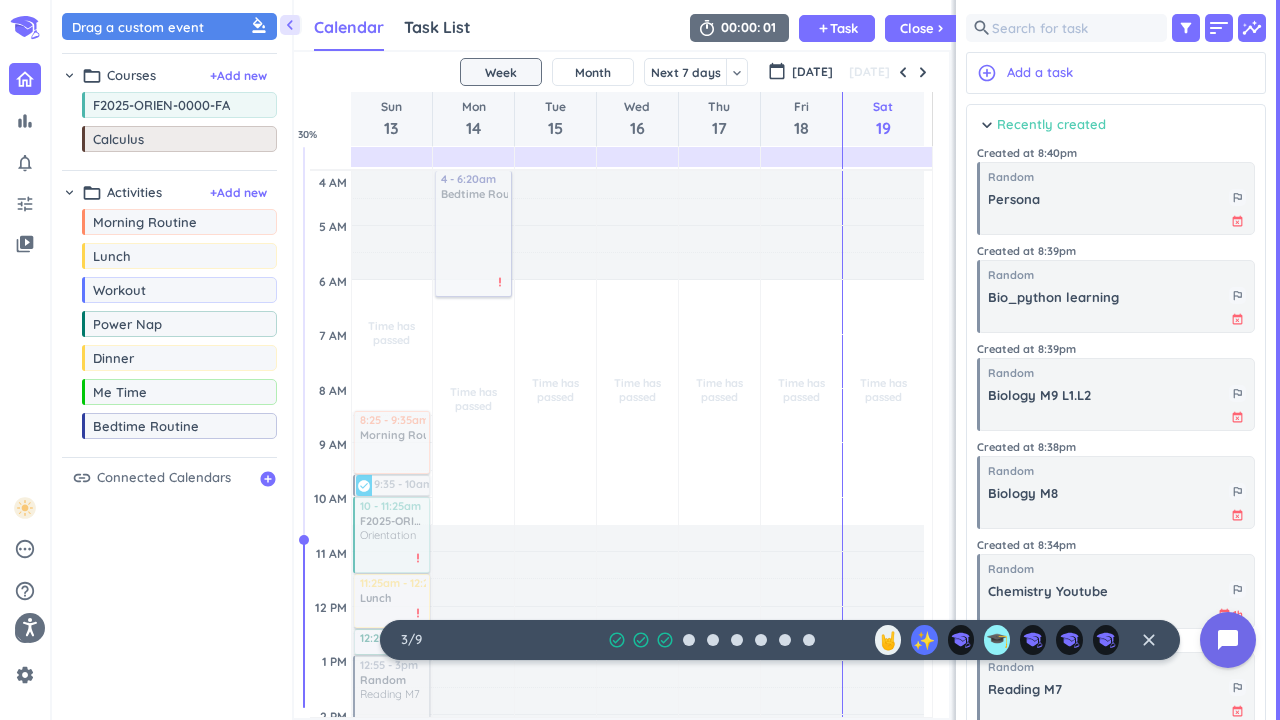 click on "Recently created" at bounding box center (1051, 125) 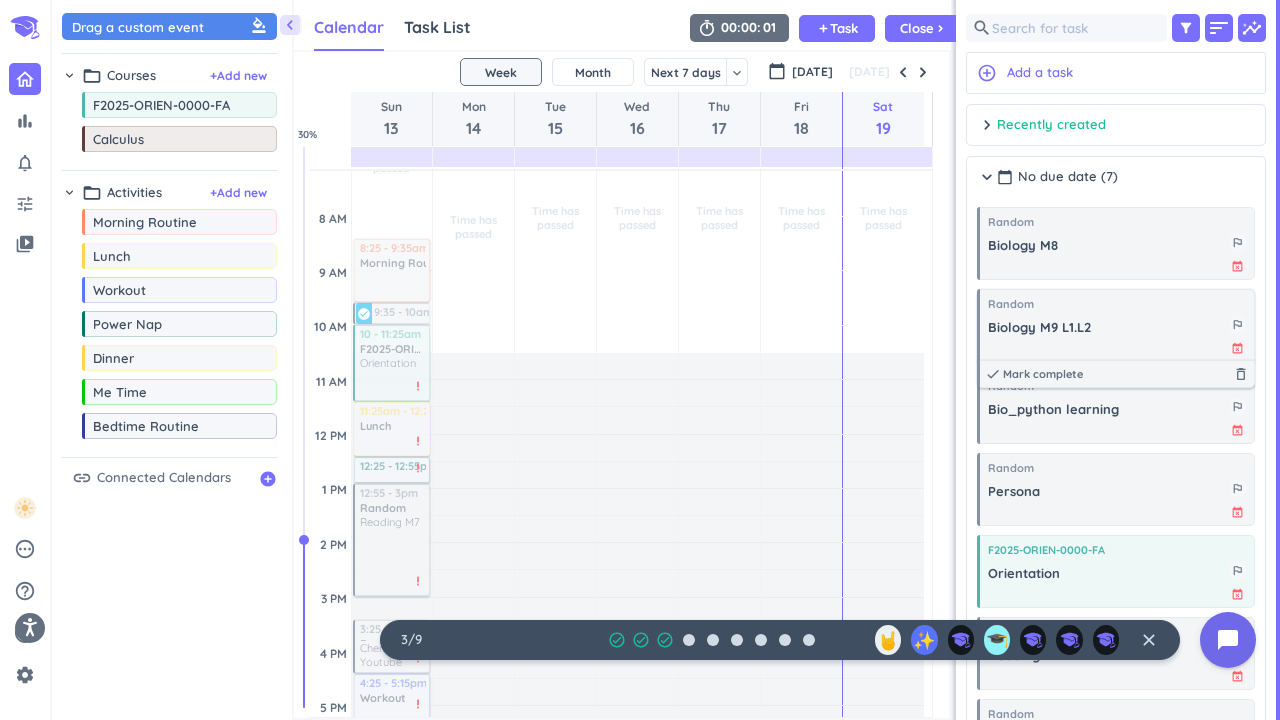 scroll, scrollTop: 300, scrollLeft: 0, axis: vertical 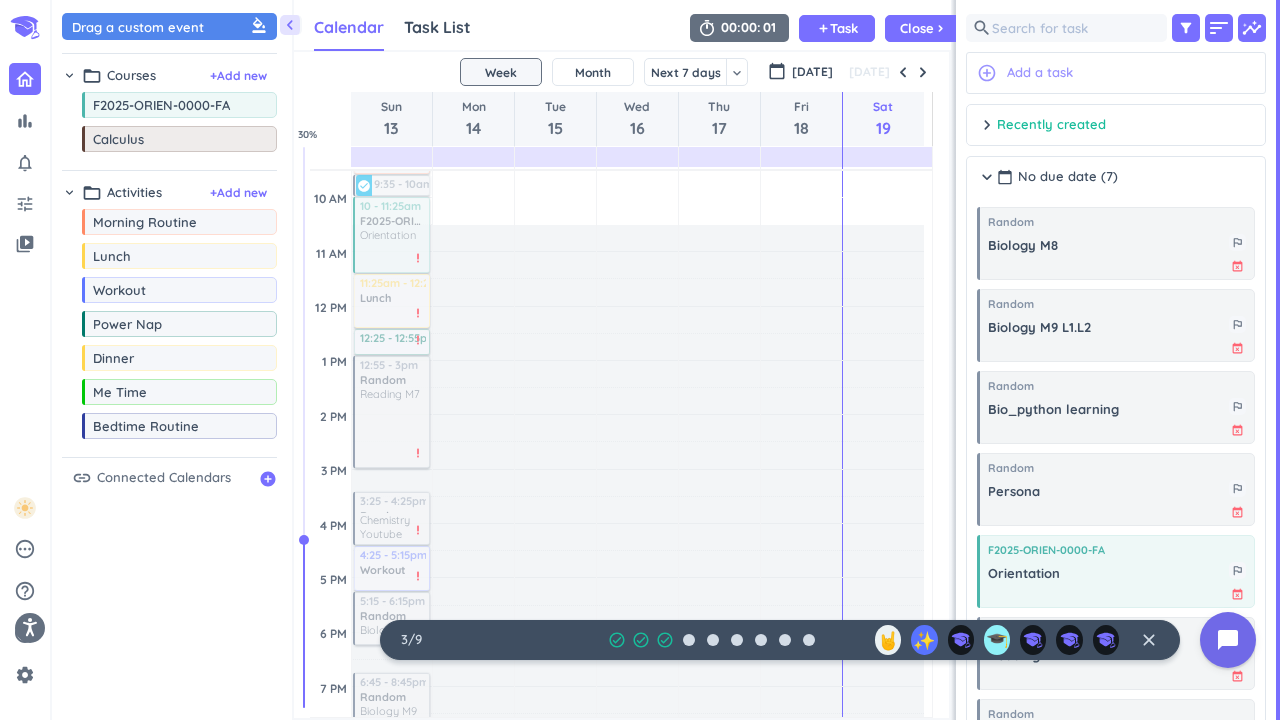 click on "add_circle_outline Add a task" at bounding box center [1116, 73] 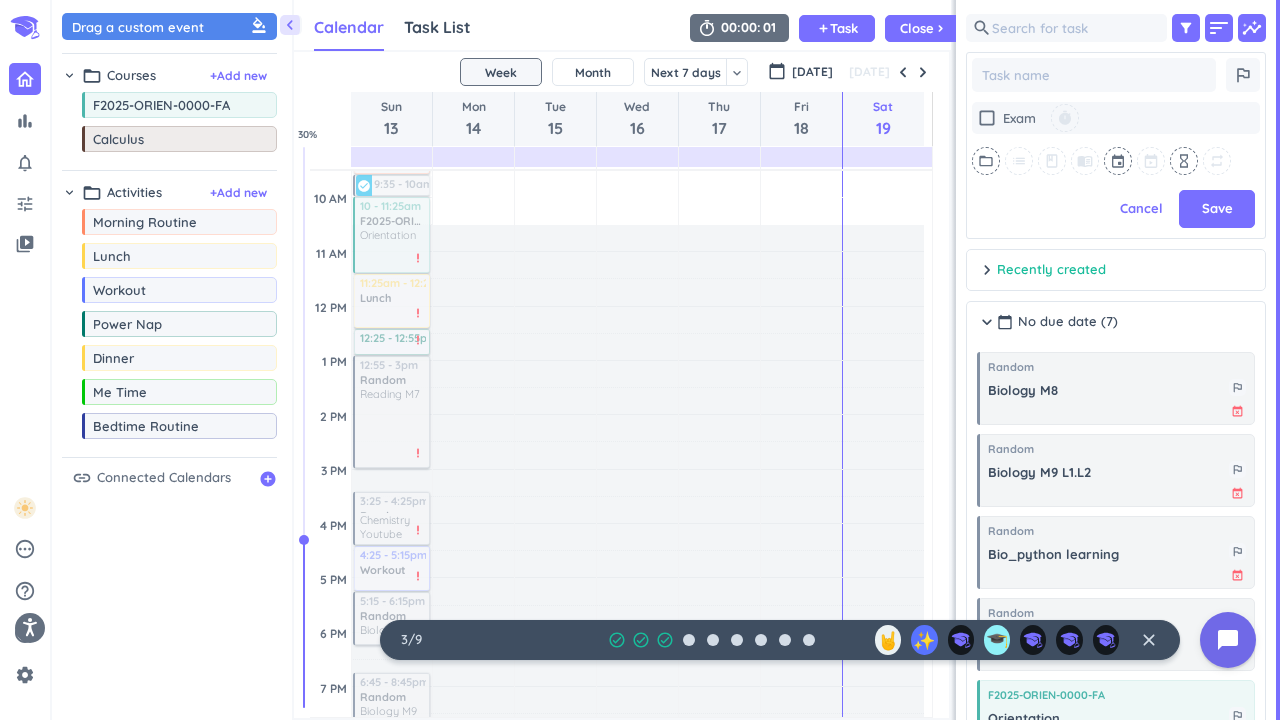 click on "SHOVEL [DATE] - [DATE] Week Month Next 7 days keyboard_arrow_down Week keyboard_arrow_down calendar_today [DATE] [DATE] Sun 13 Mon 14 Tue 15 Wed 16 Thu 17 Fri 18 Sat 19 4 AM 5 AM 6 AM 7 AM 8 AM 9 AM 10 AM 11 AM 12 PM 1 PM 2 PM 3 PM 4 PM 5 PM 6 PM 7 PM 8 PM 9 PM 10 PM 11 PM 12 AM 1 AM 2 AM 3 AM Time has passed Past due Plan Adjust Awake Time Adjust Awake Time 8:25 - 9:35am Morning Routine delete_outline 9:35 - 10am Reading M6 more_vert check_circle   10 - 11:25am F2025-ORIEN-0000-FA Orientation more_vert priority_high 11:25am - 12:25pm Lunch delete_outline priority_high 12:25 - 12:55pm Power Nap delete_outline priority_high 12:55 - 3pm Random Reading M7 more_vert priority_high 3:25 - 4:25pm Random Chemistry Youtube more_vert priority_high 4:25 - 5:15pm Workout delete_outline priority_high 5:15 - 6:15pm Random Biology M8 more_vert priority_high 6:45 - 8:45pm Random Biology M9 L1.L2 more_vert priority_high 8:45 - 9:45pm Random Bio_python learning more_vert priority_high 9:45 - 10:20pm Persona more_vert 30" at bounding box center [621, 385] 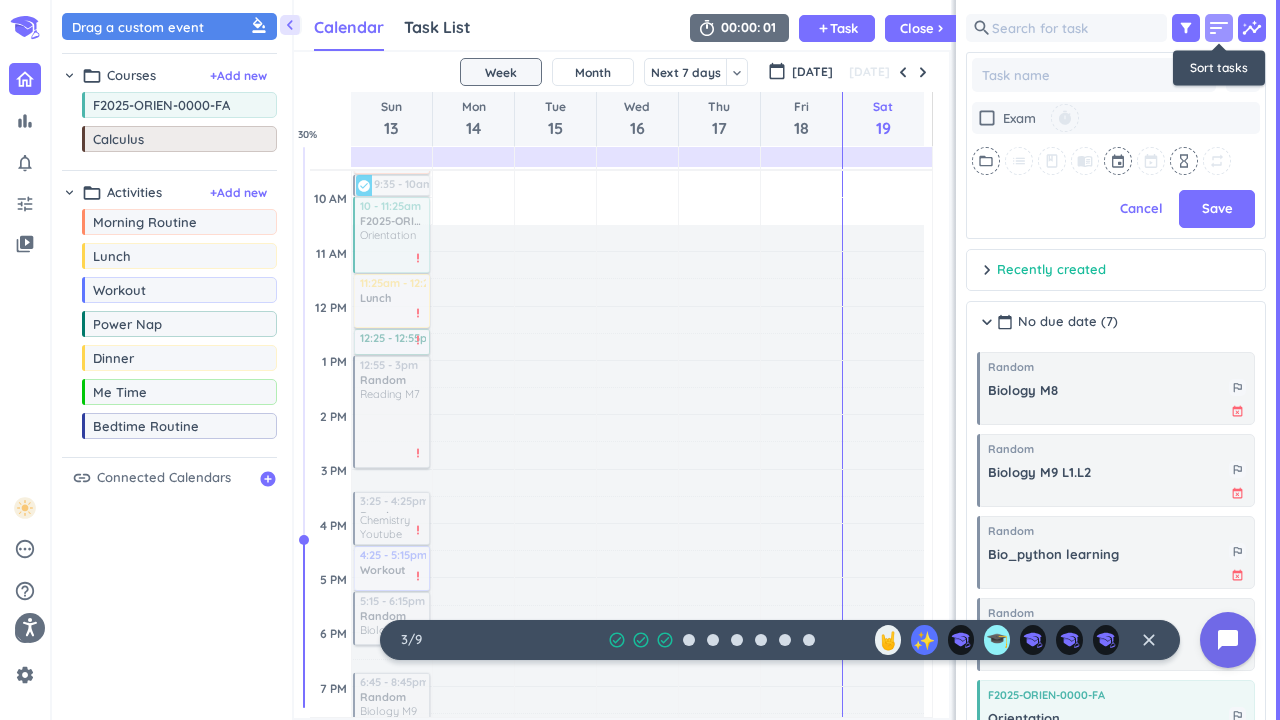 click on "sort" at bounding box center [1219, 28] 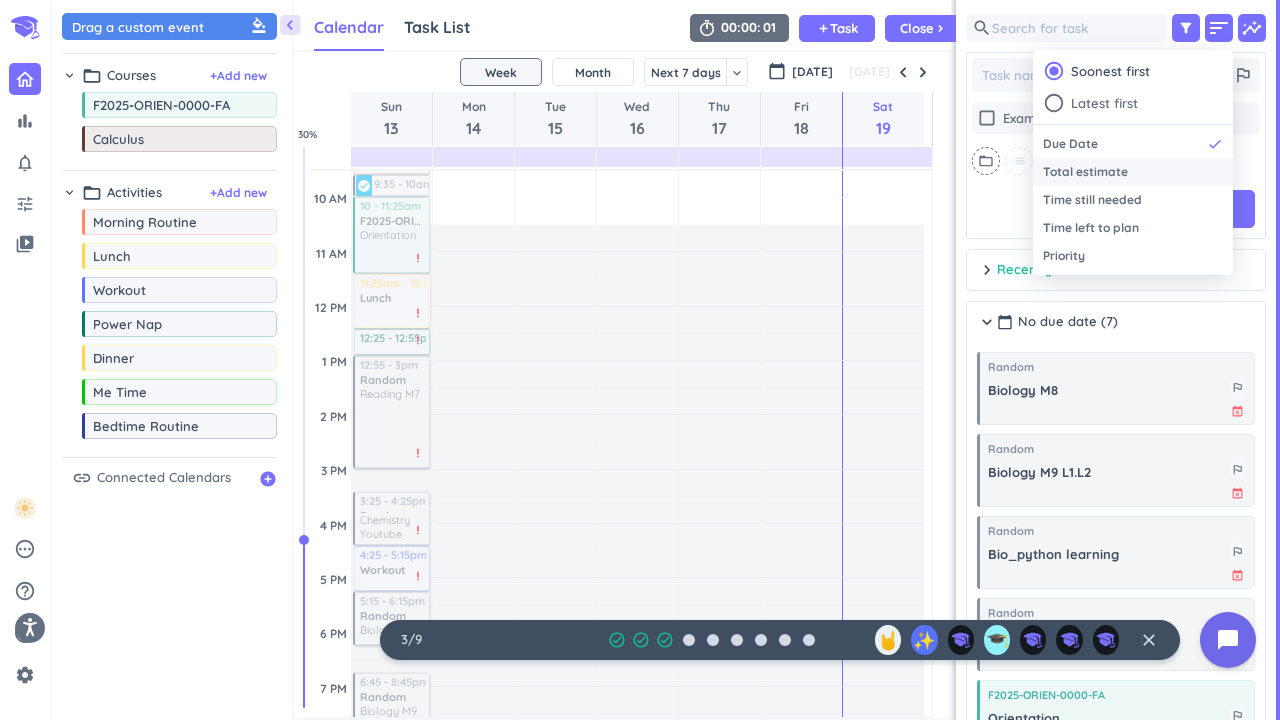 click on "Total estimate" at bounding box center (1133, 172) 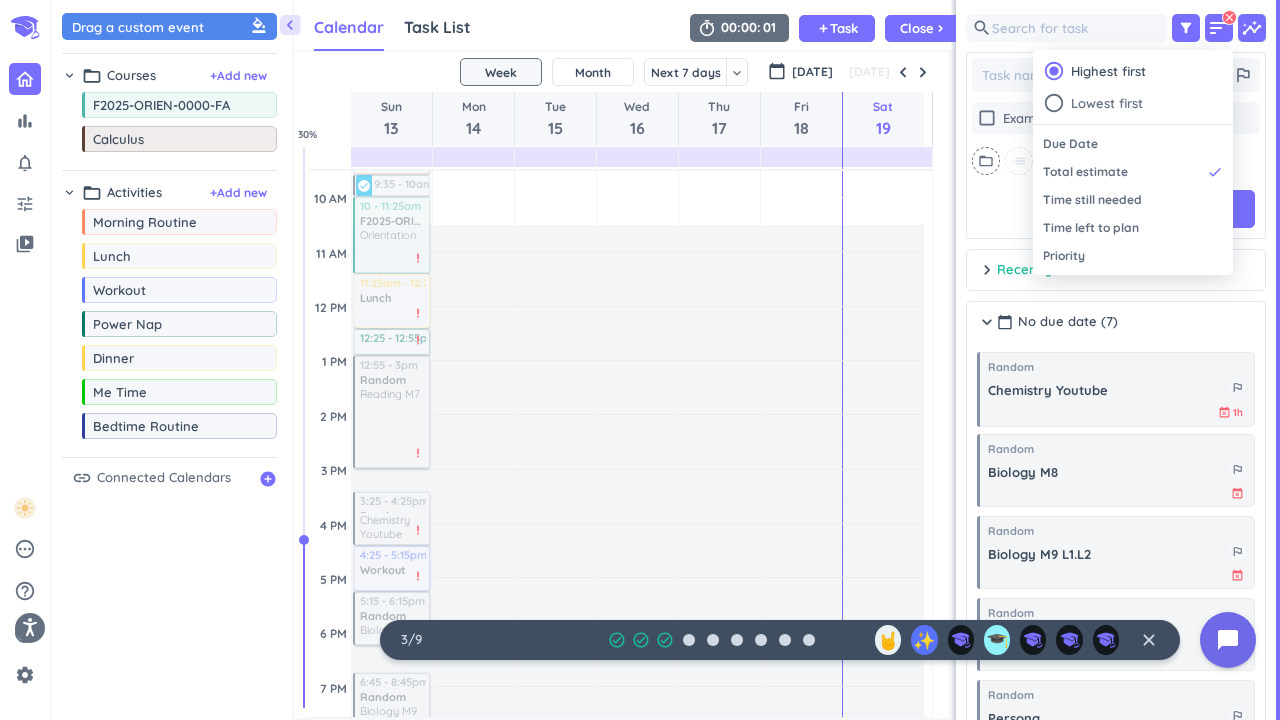 click at bounding box center (640, 360) 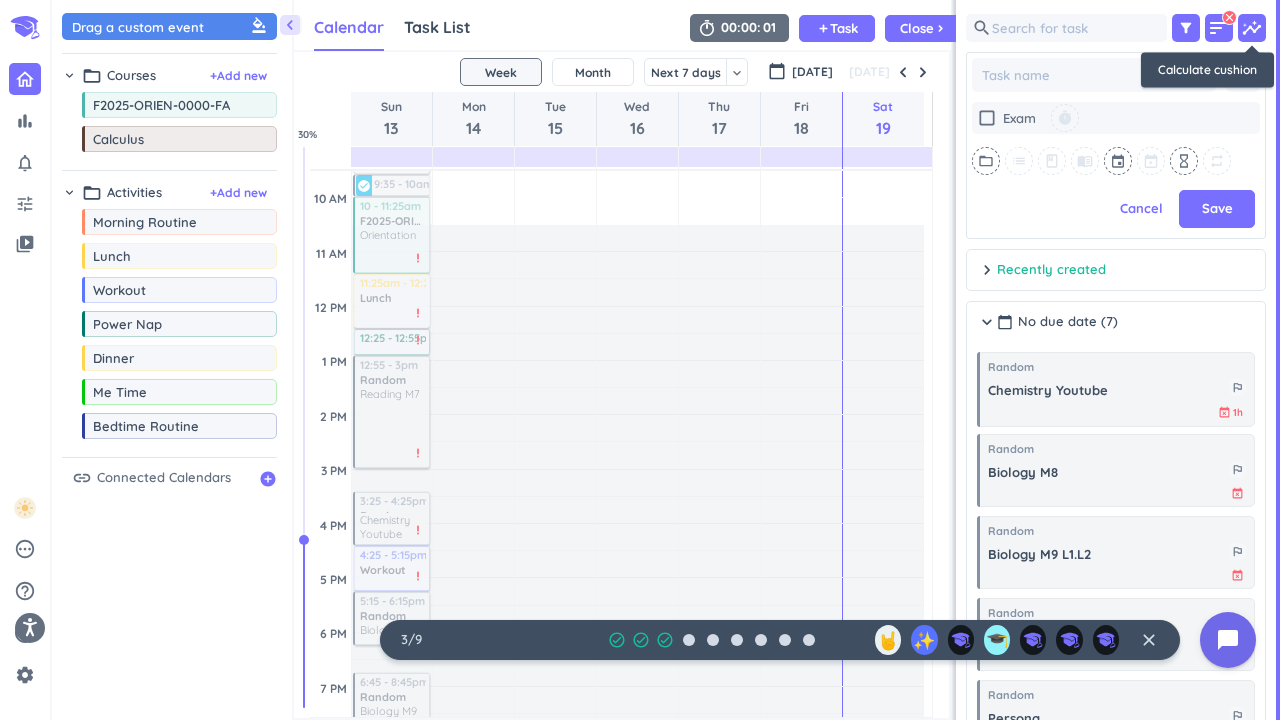 click on "insights" at bounding box center (1252, 28) 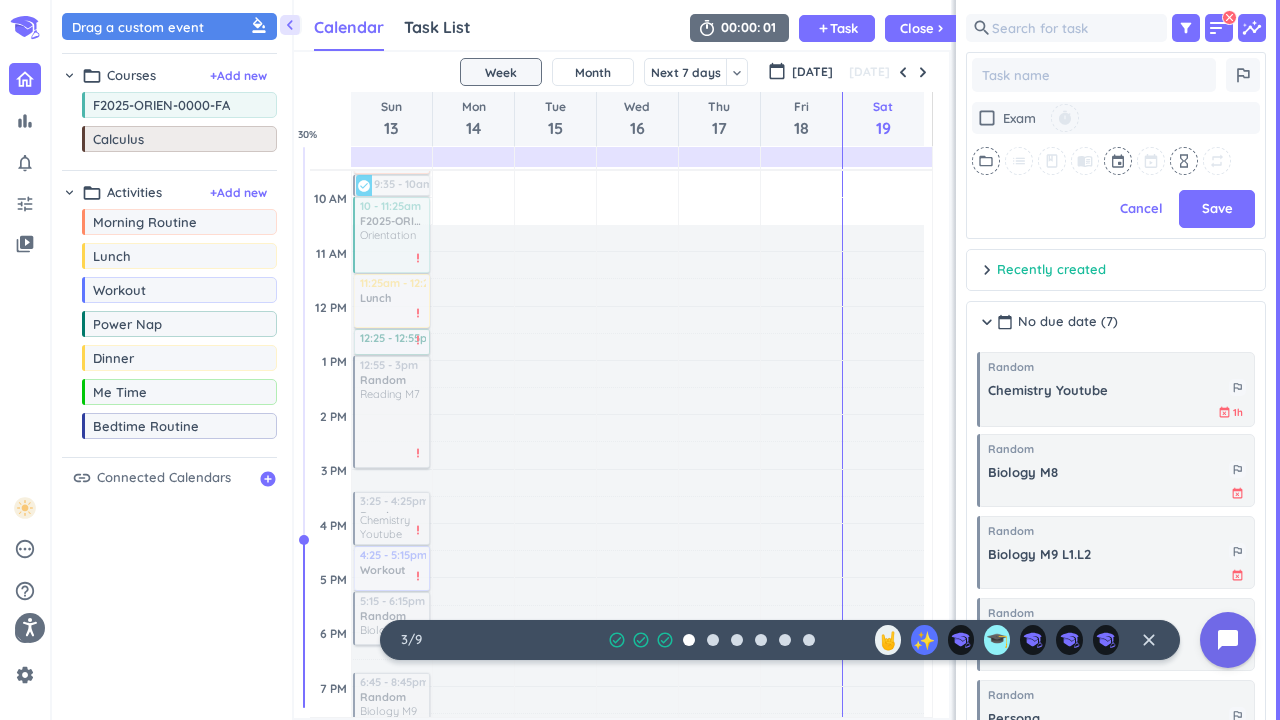 click at bounding box center [689, 640] 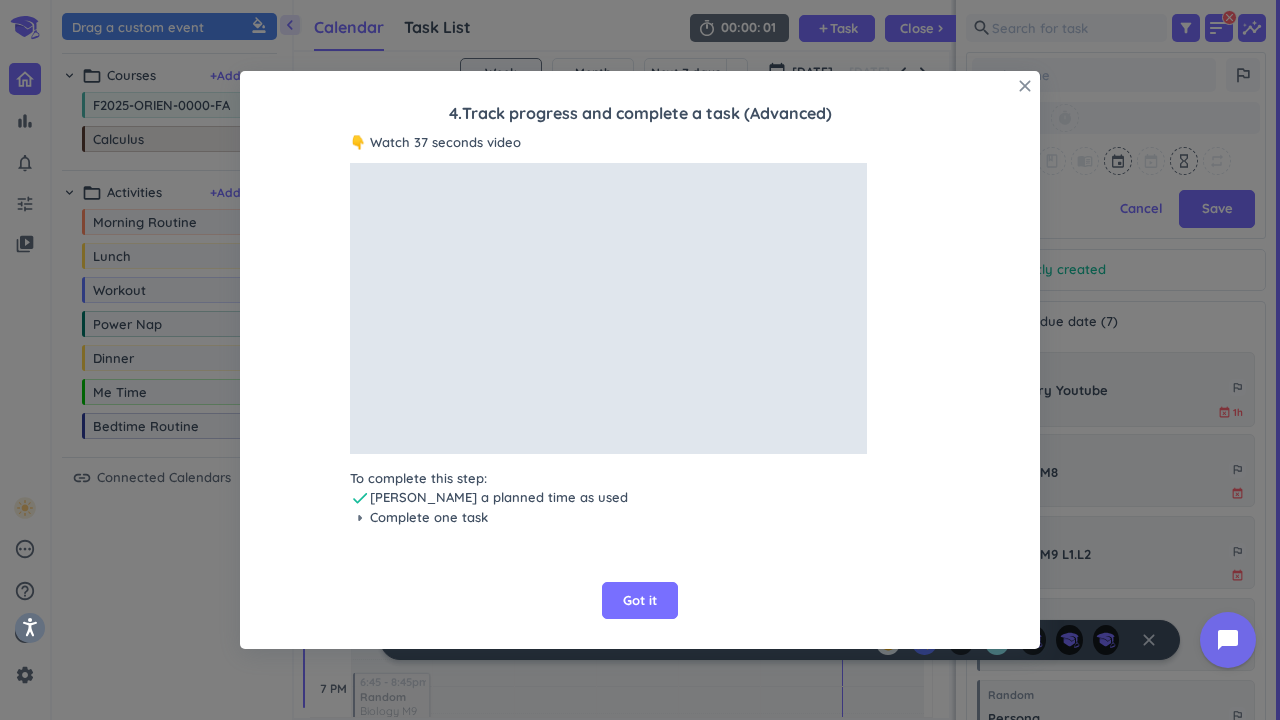 click on "close" at bounding box center (1025, 86) 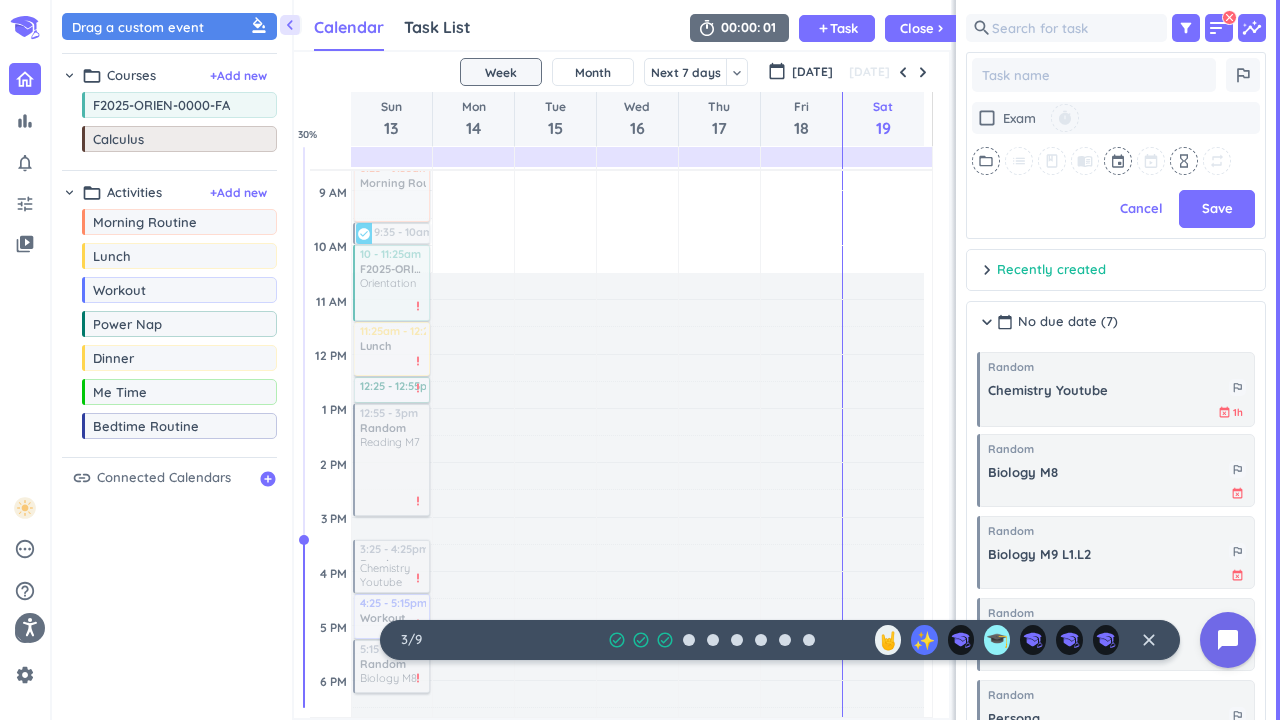 scroll, scrollTop: 100, scrollLeft: 0, axis: vertical 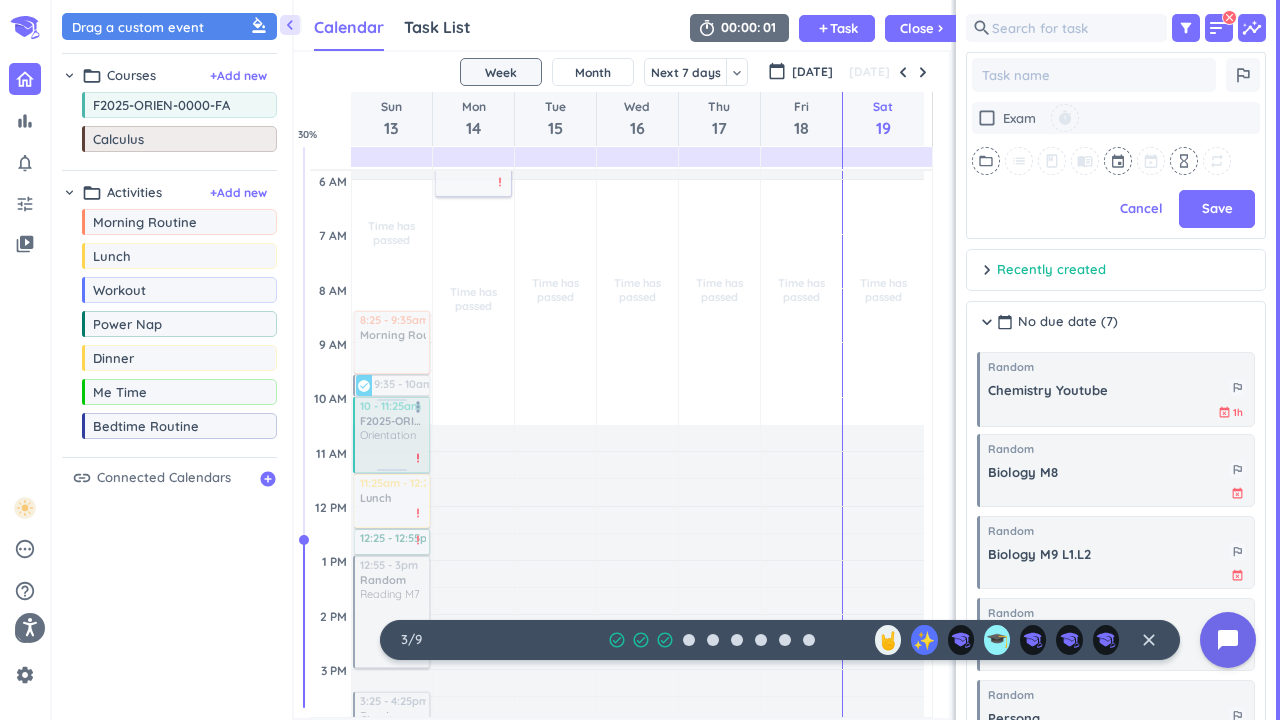 click at bounding box center (391, 435) 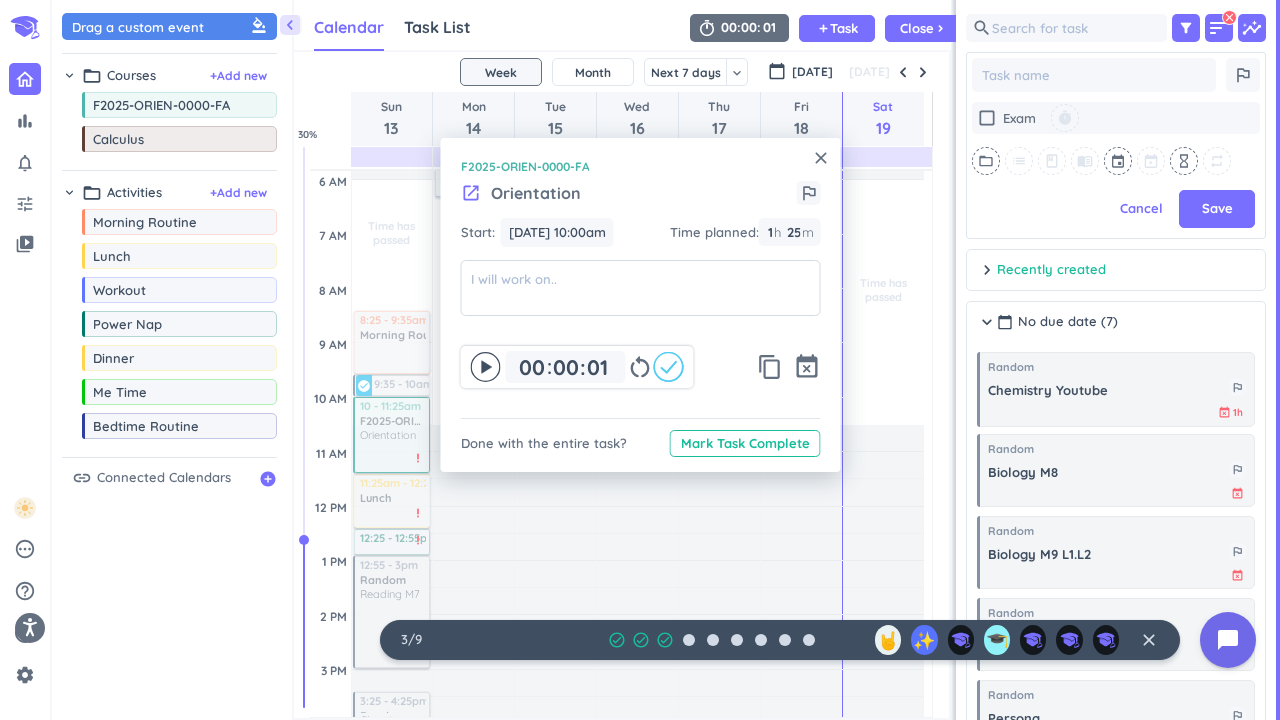 click 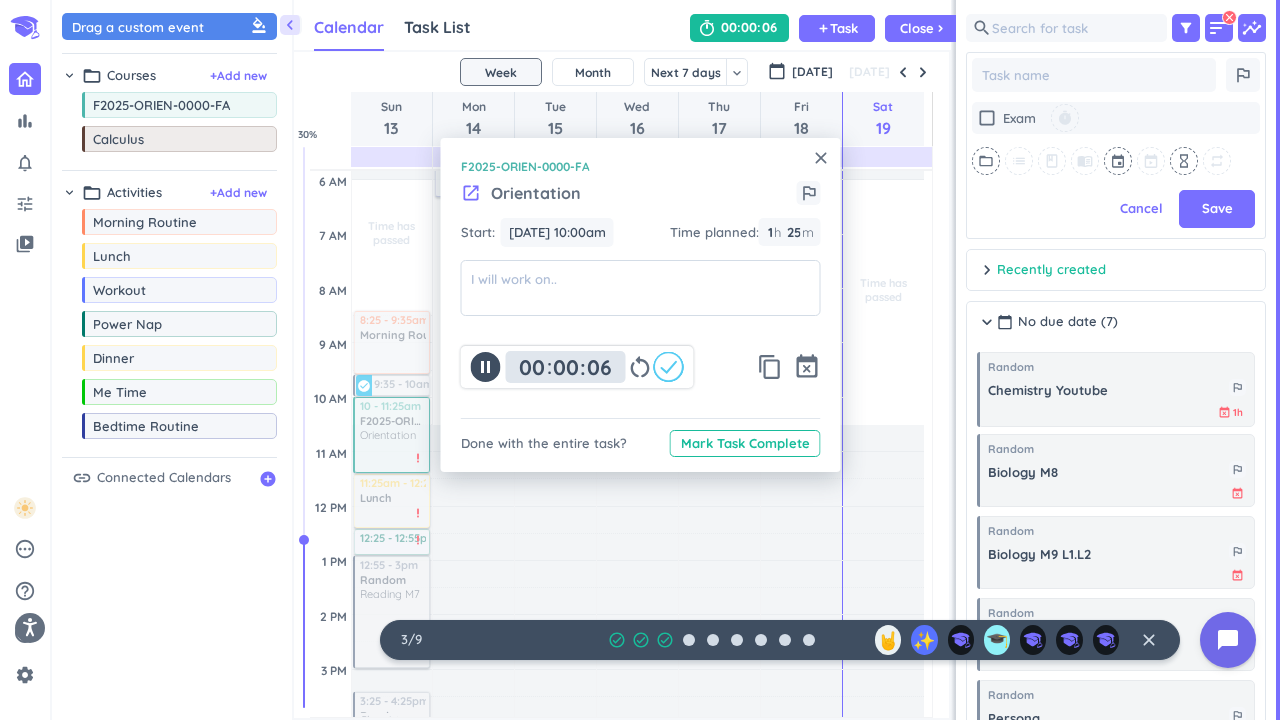 click on ": 06" at bounding box center [600, 368] 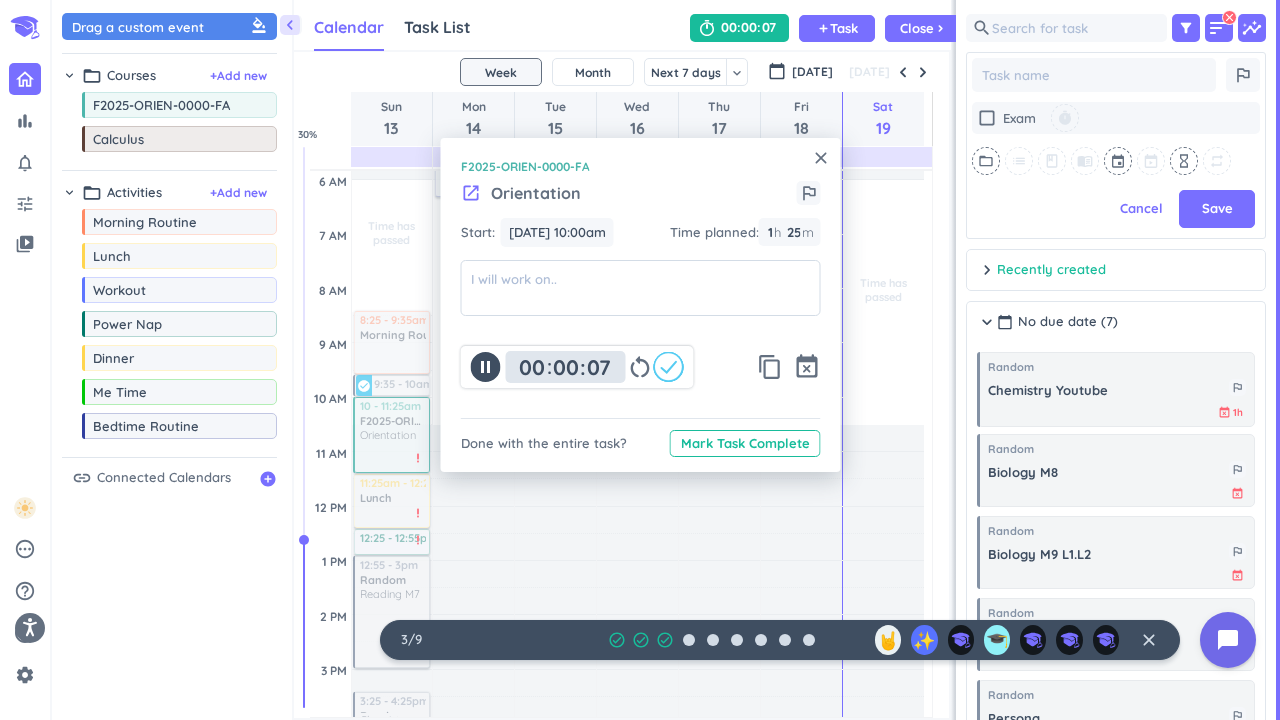 click on ": 07" at bounding box center [600, 368] 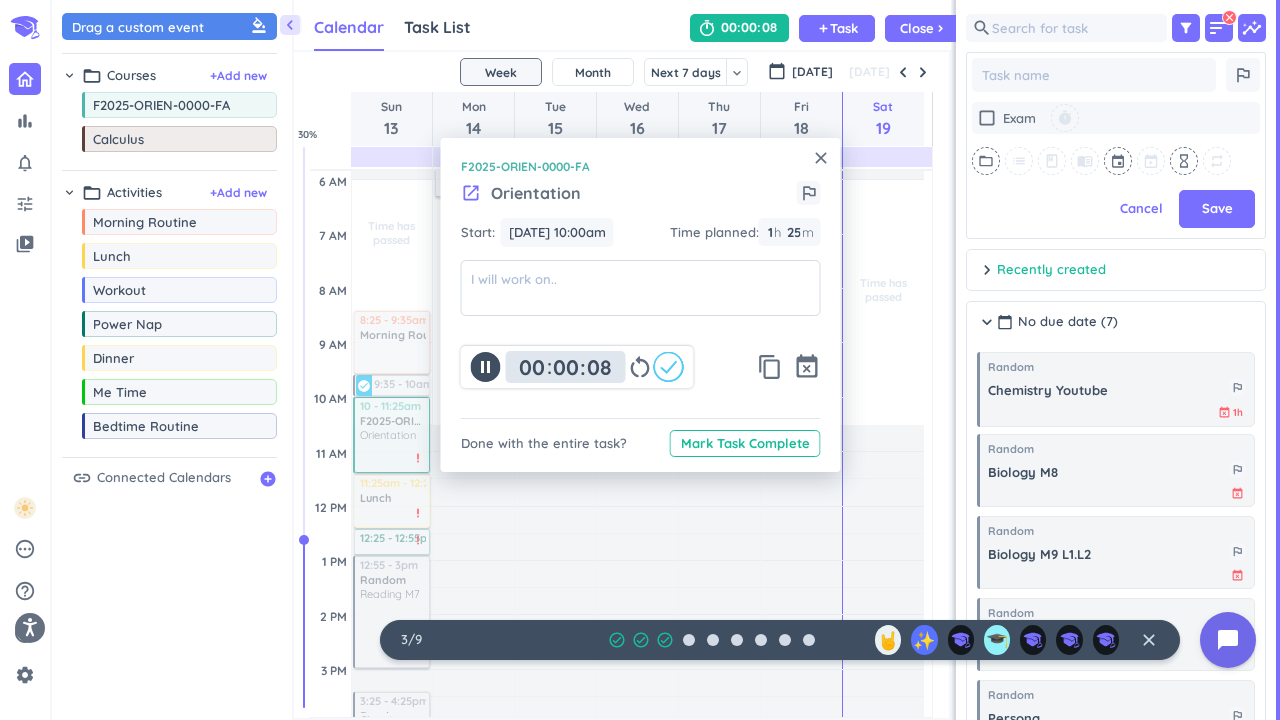 drag, startPoint x: 592, startPoint y: 381, endPoint x: 579, endPoint y: 376, distance: 13.928389 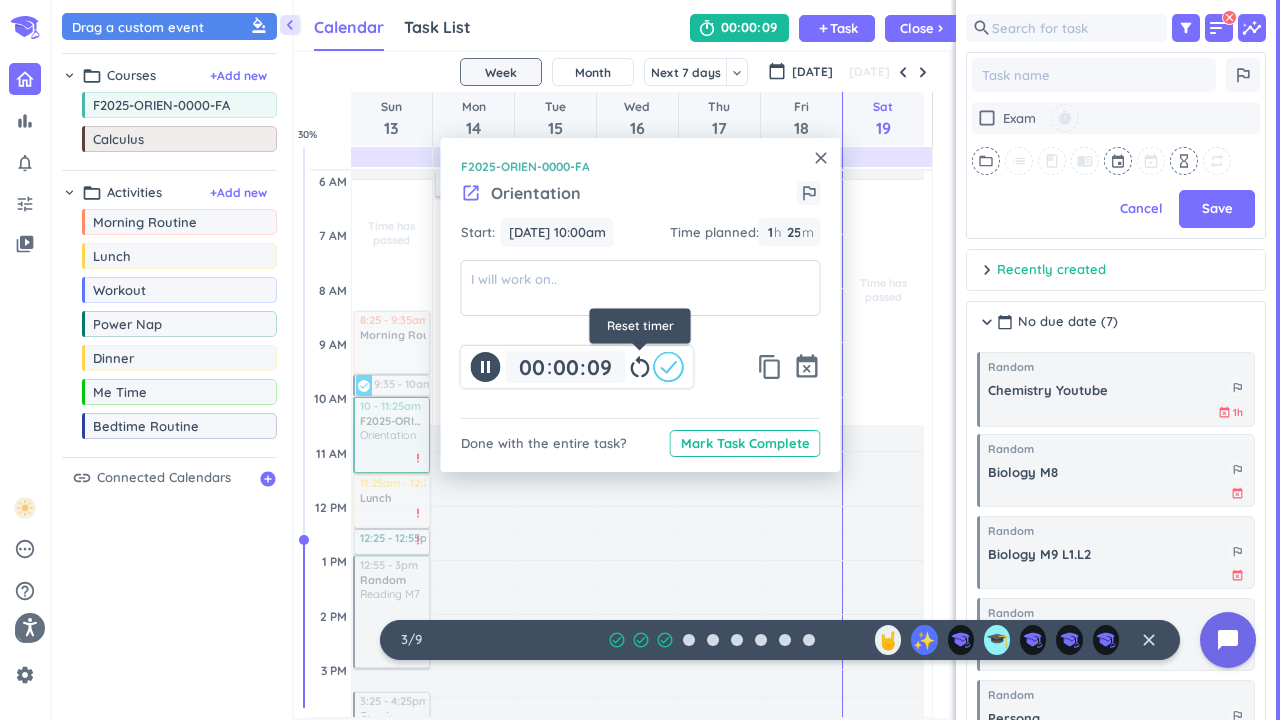 click on "restart_alt" at bounding box center (640, 367) 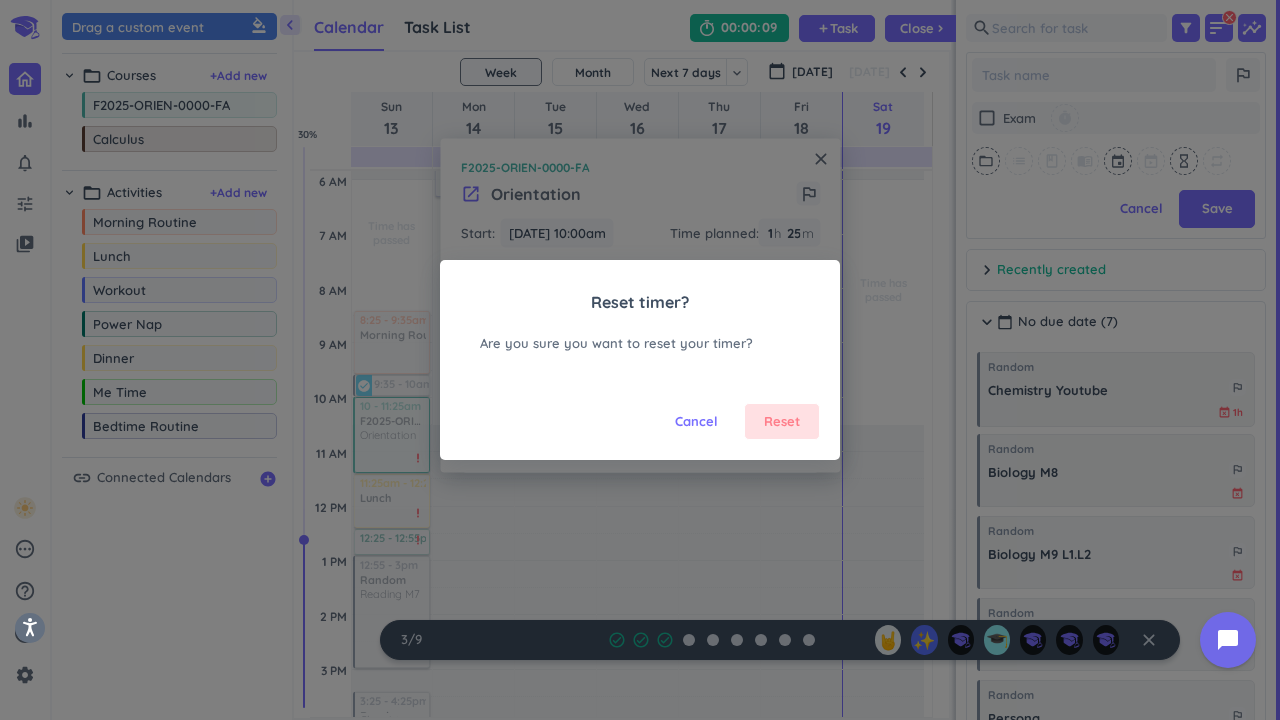 click on "Reset" at bounding box center (782, 422) 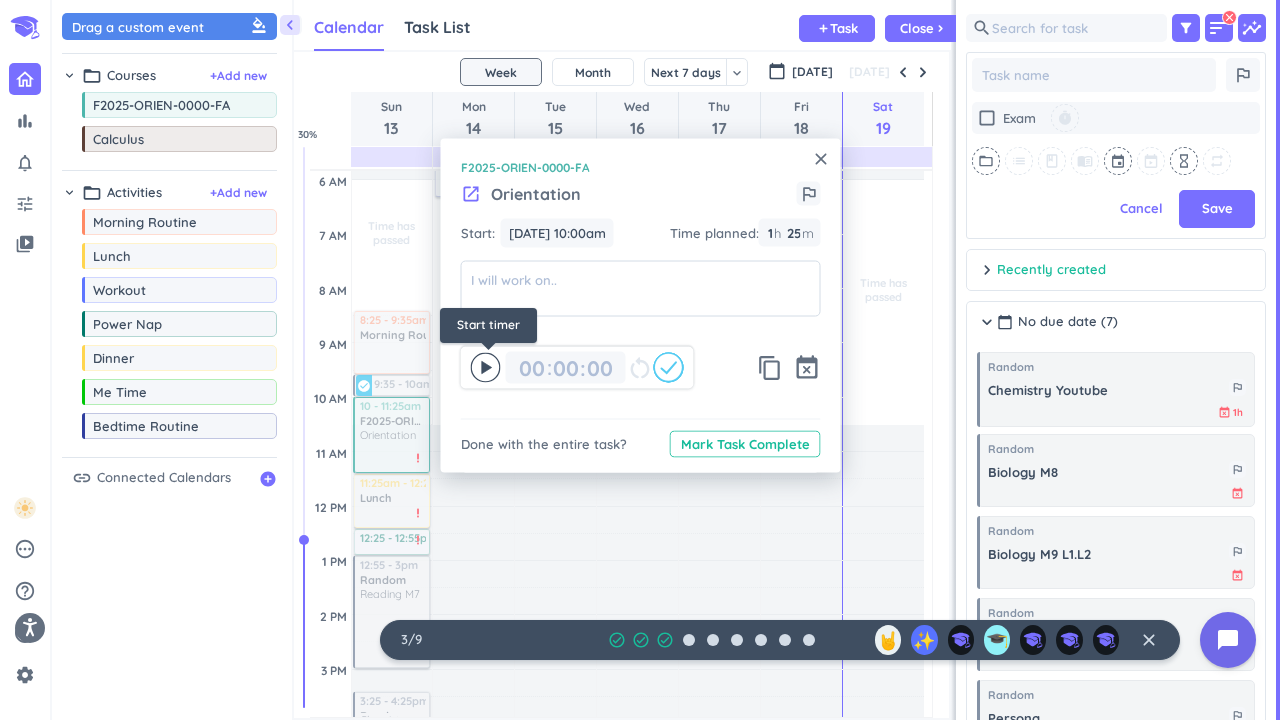 click 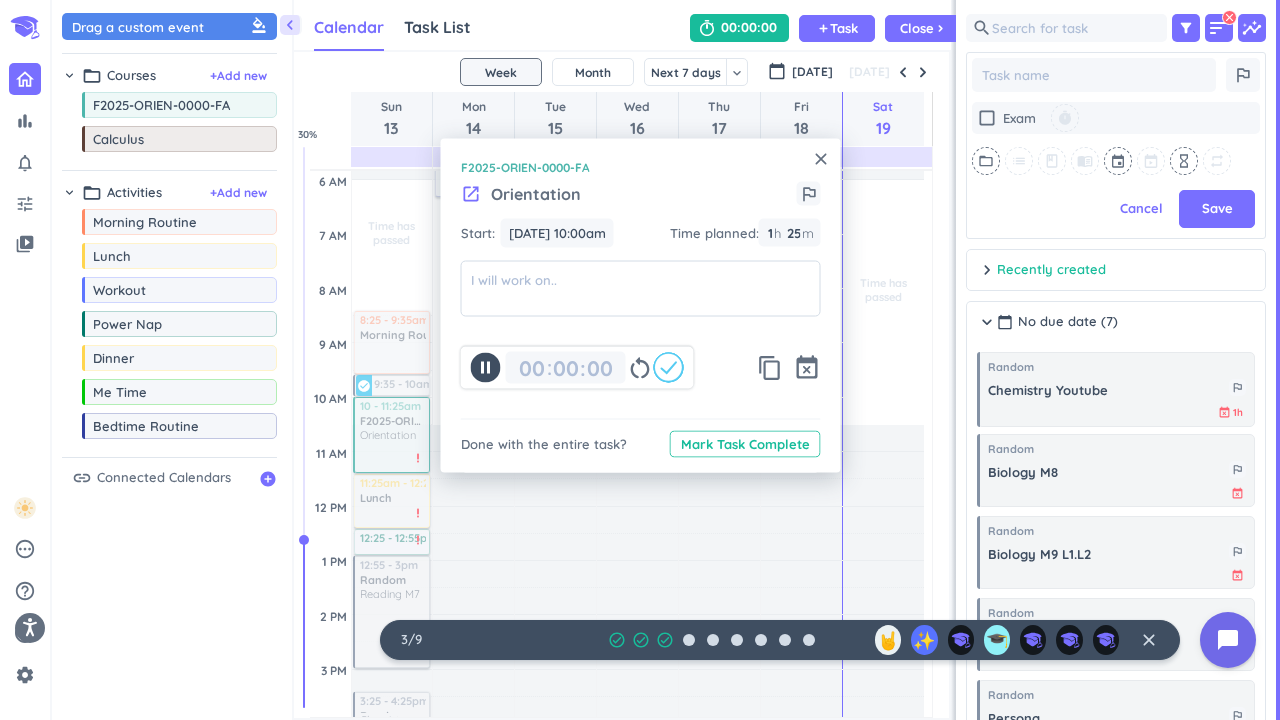 click 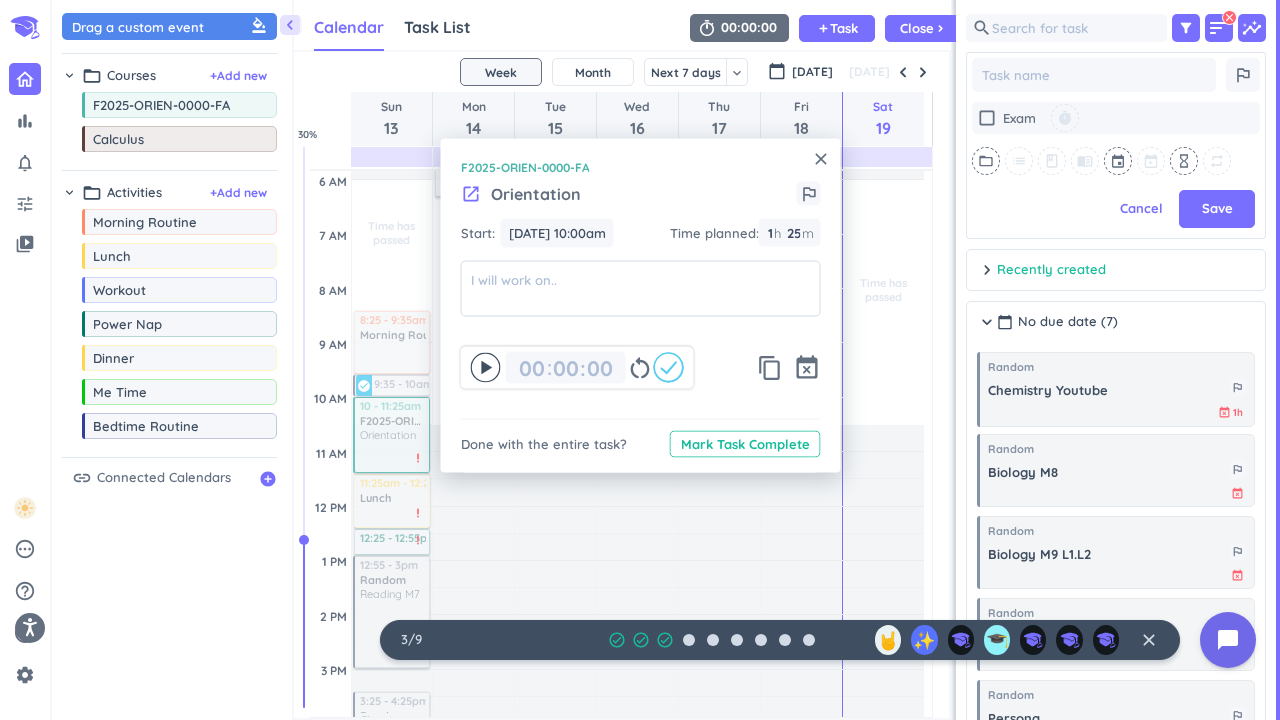 click on "close" at bounding box center (821, 159) 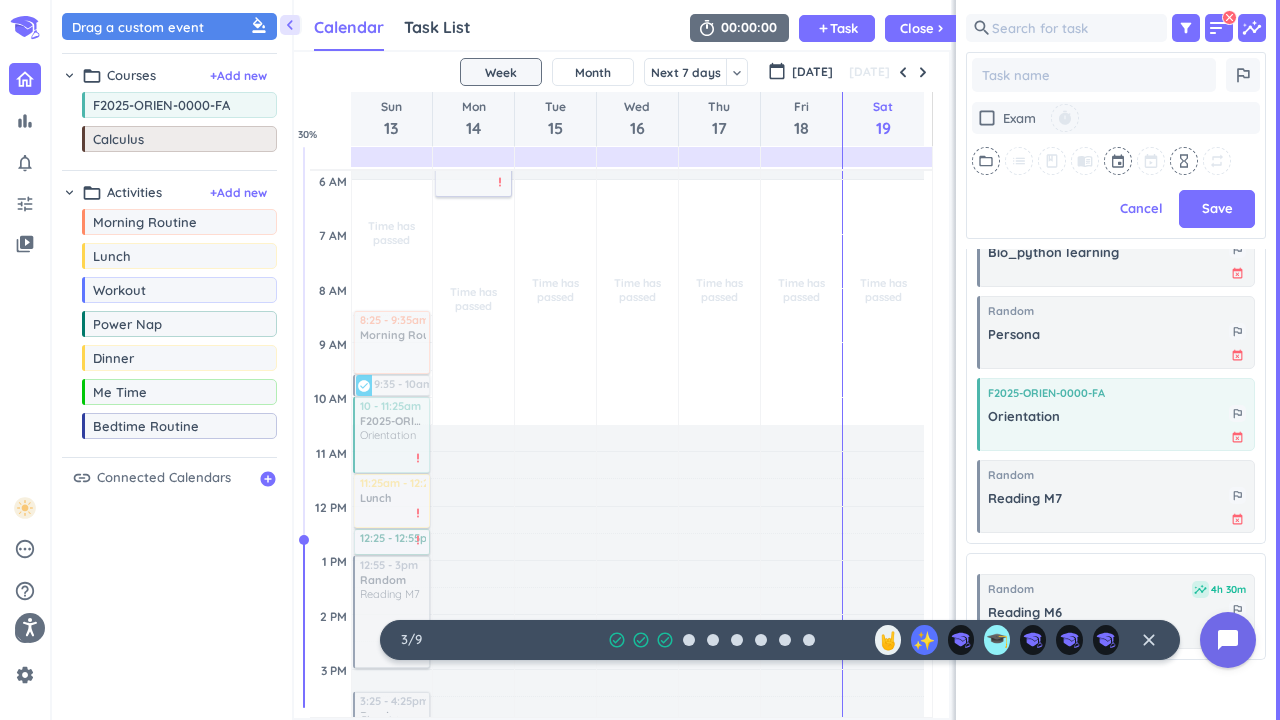 scroll, scrollTop: 400, scrollLeft: 0, axis: vertical 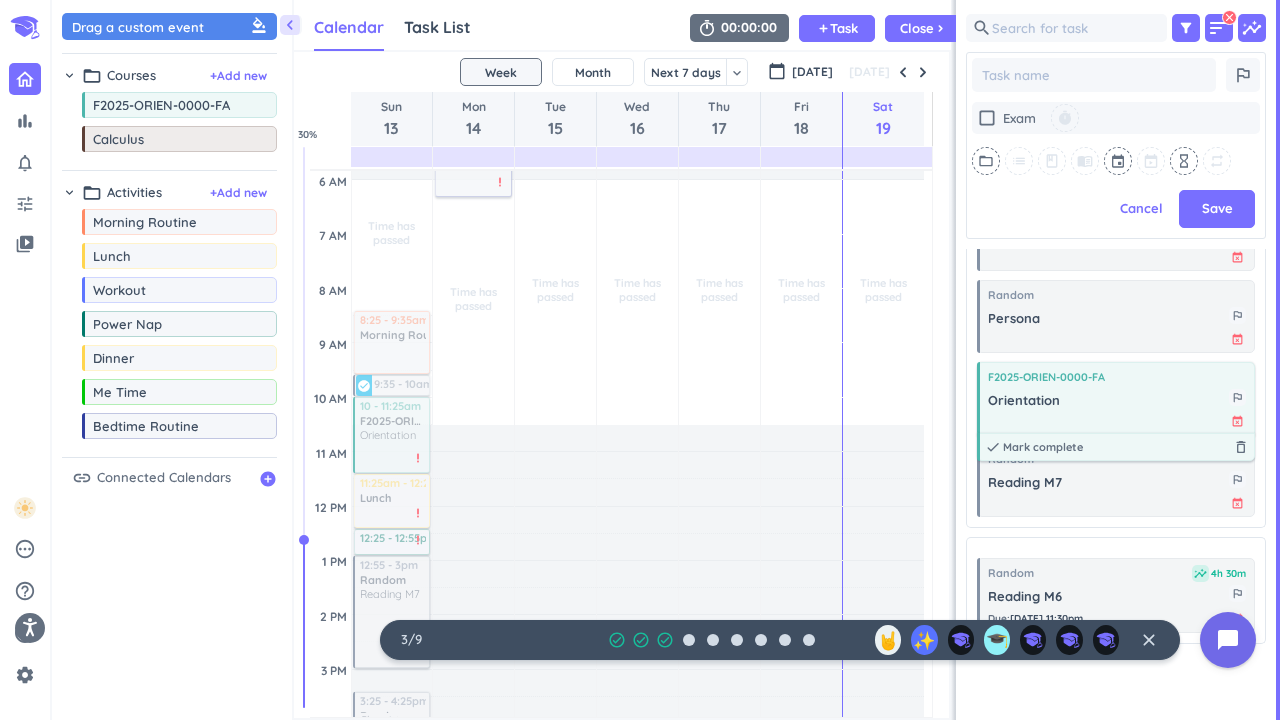 click on "Orientation" at bounding box center [1108, 400] 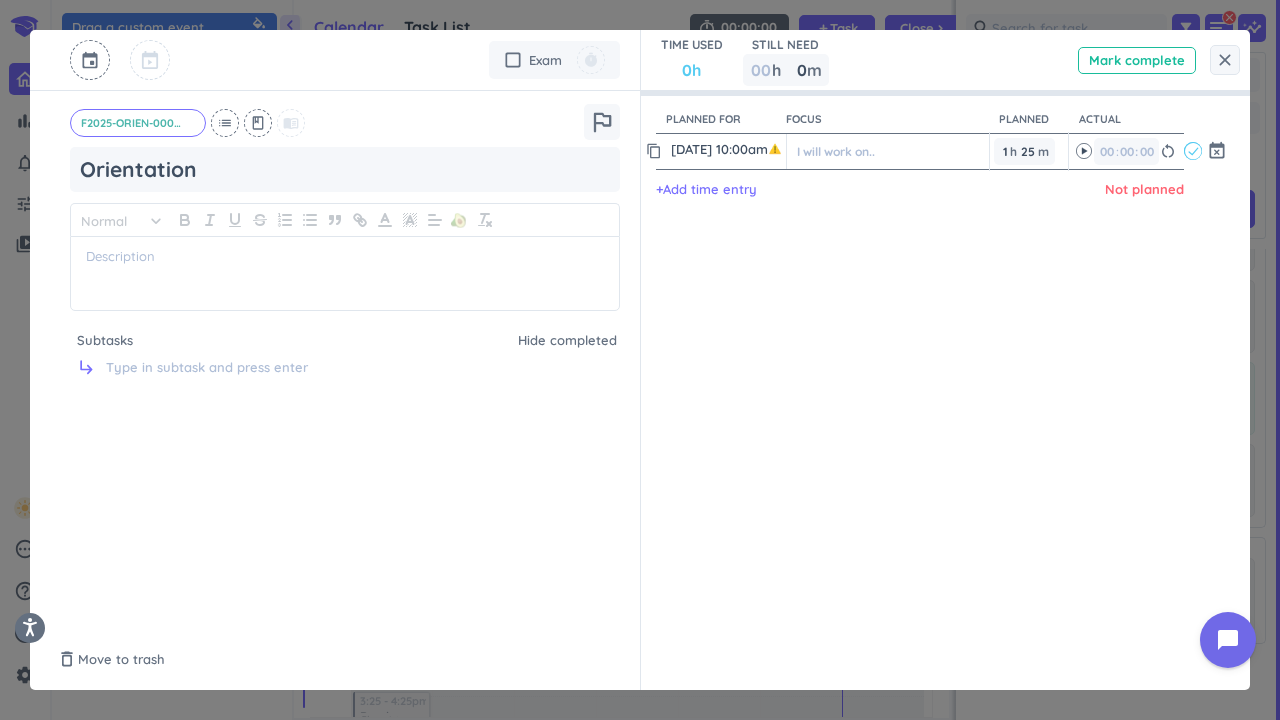 click 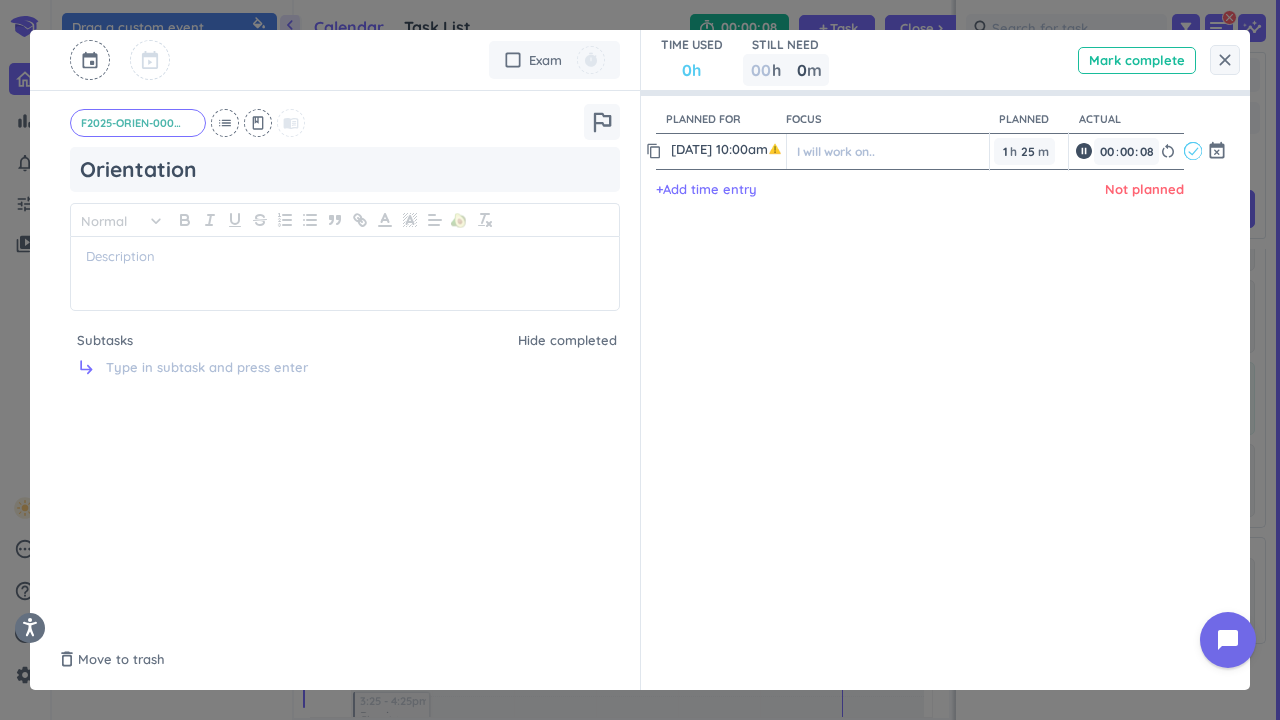 click on "I will work on.." at bounding box center [888, 151] 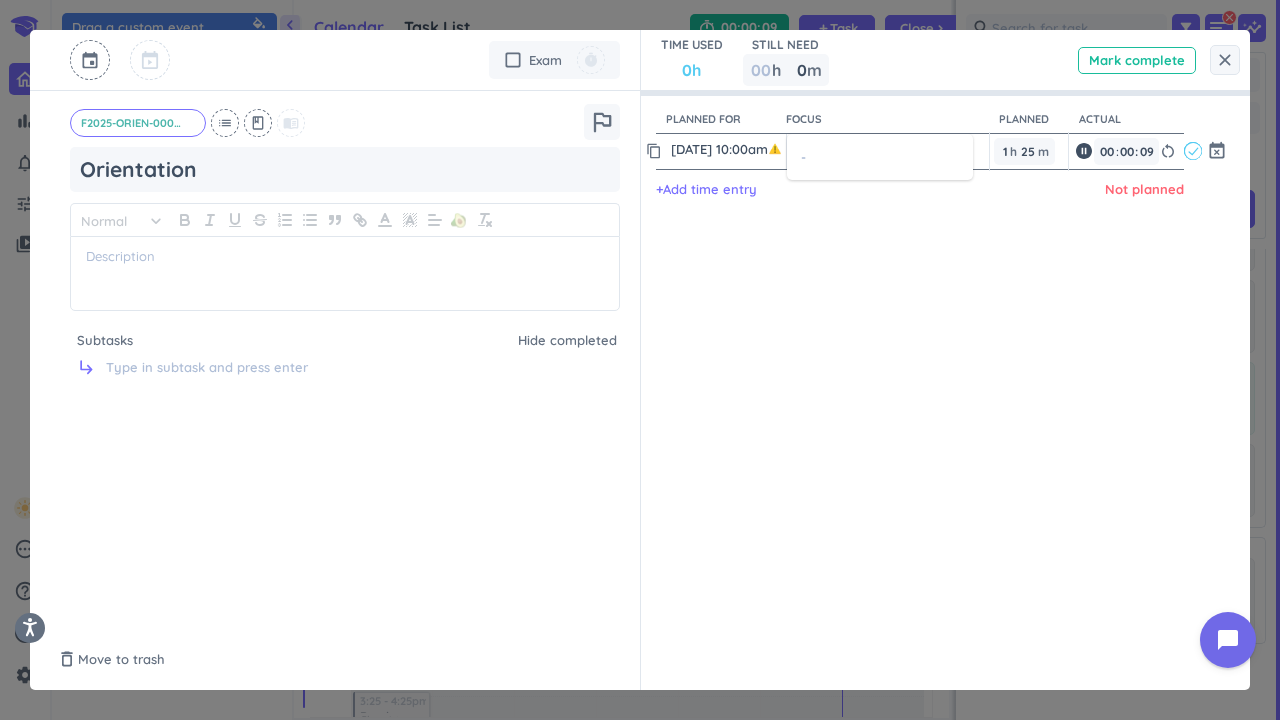 click at bounding box center (640, 360) 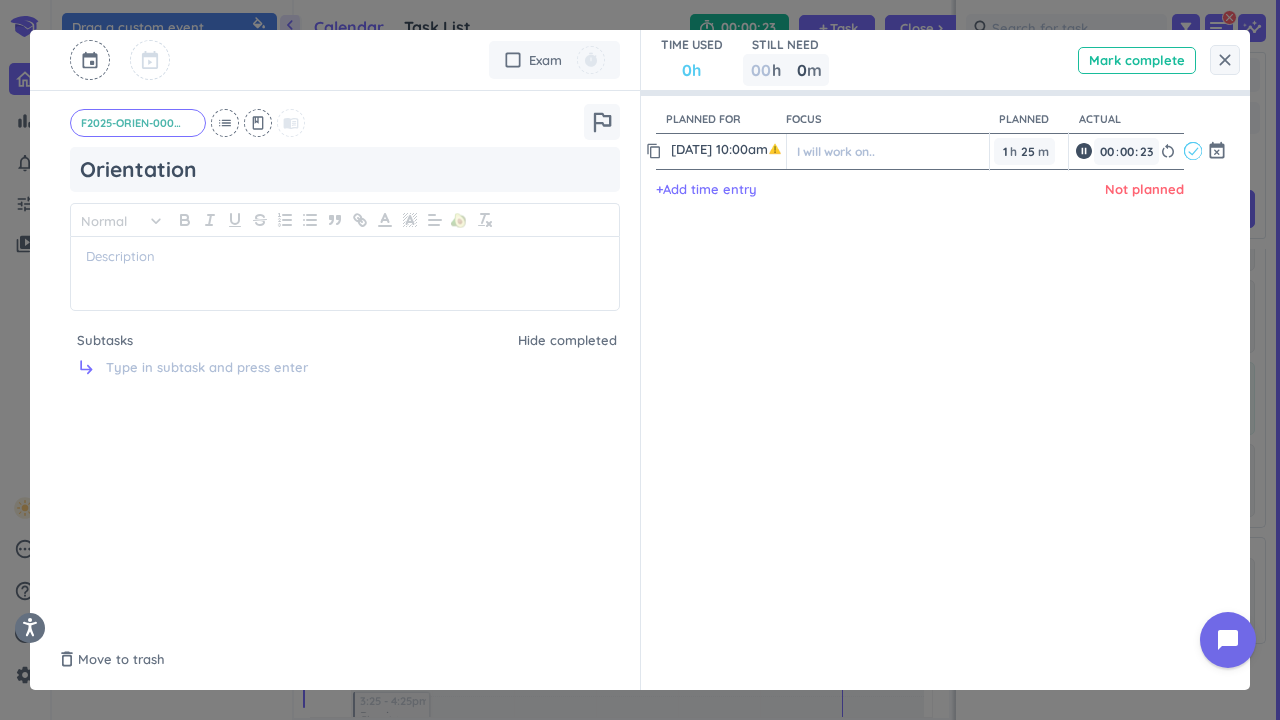 click on "Not planned" at bounding box center [1144, 190] 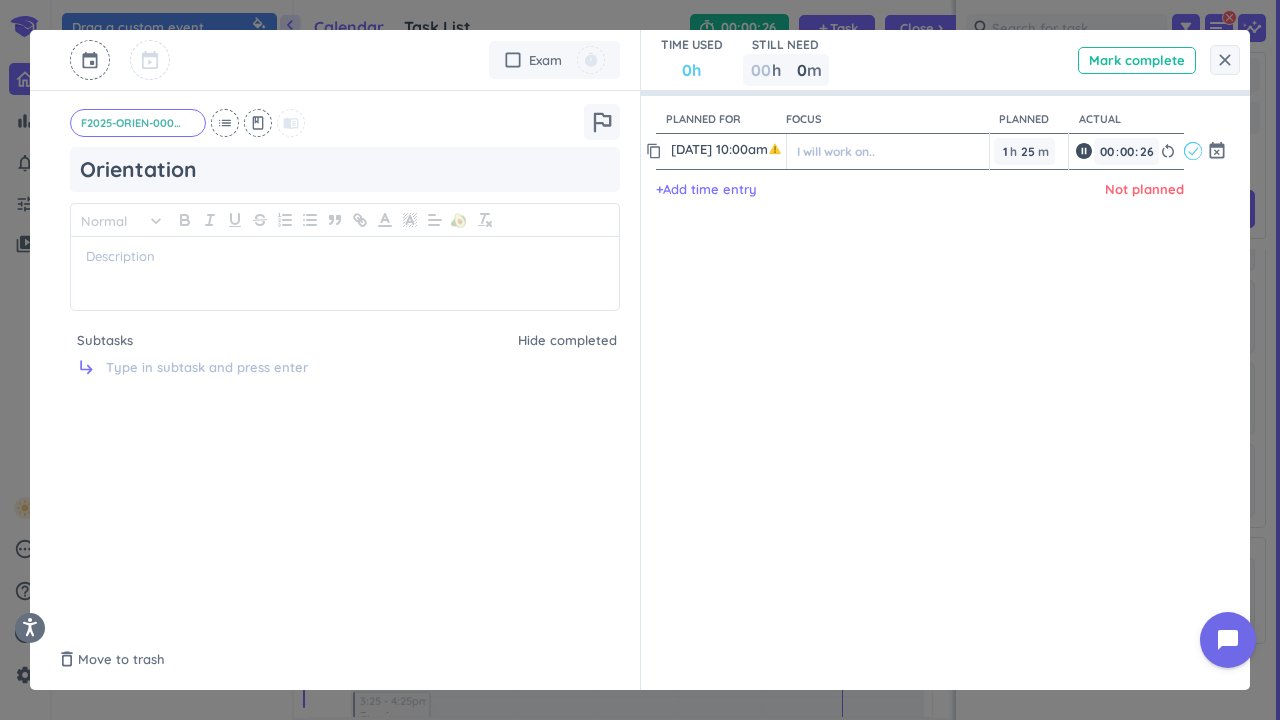 click 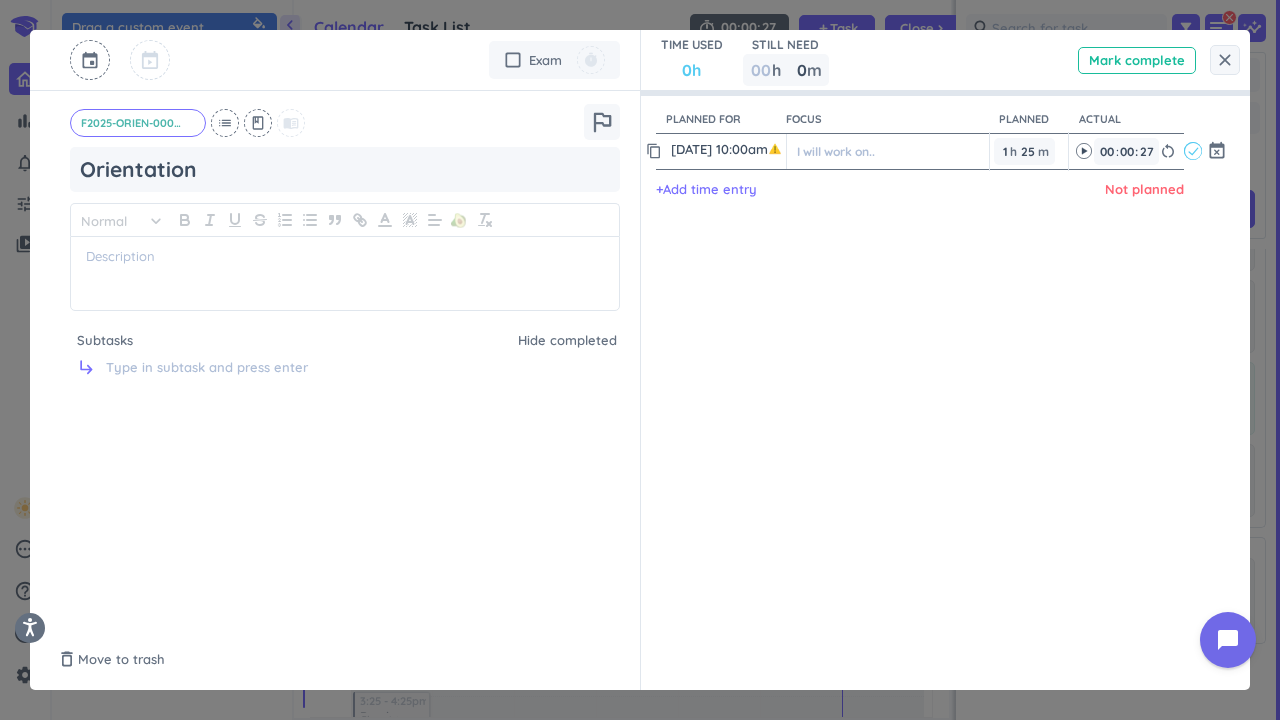click 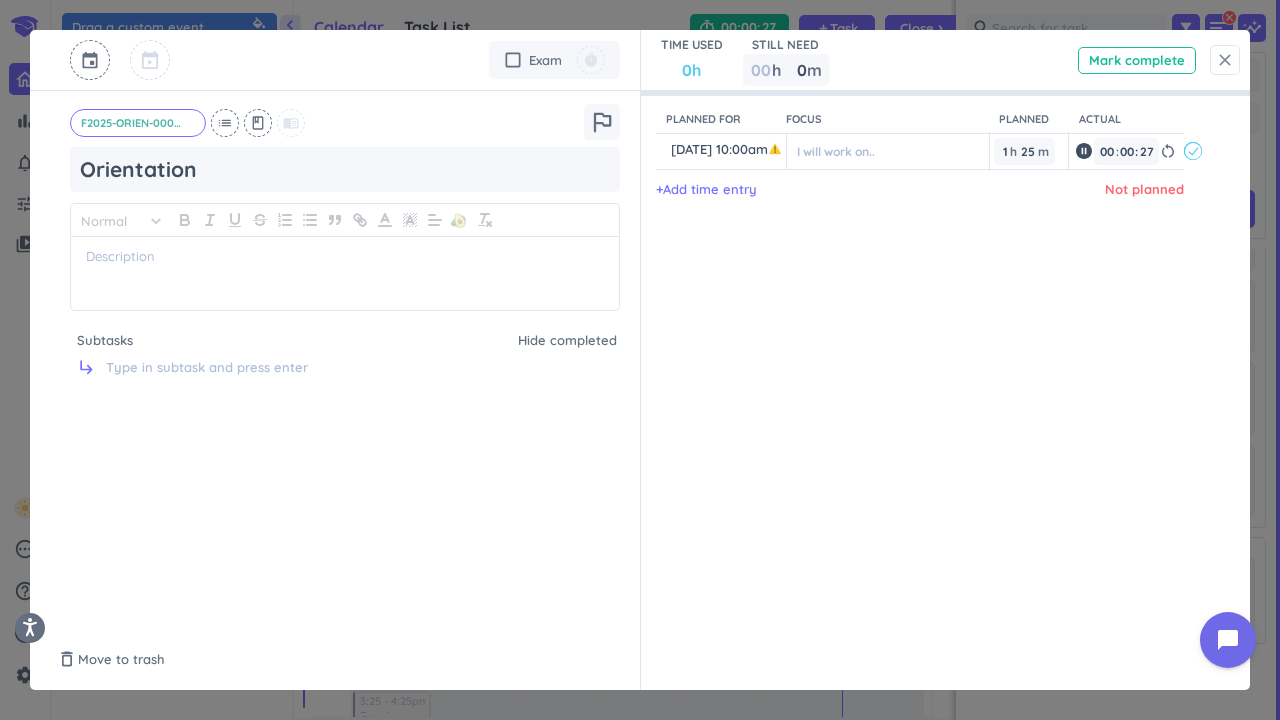 click on "close" at bounding box center (1225, 60) 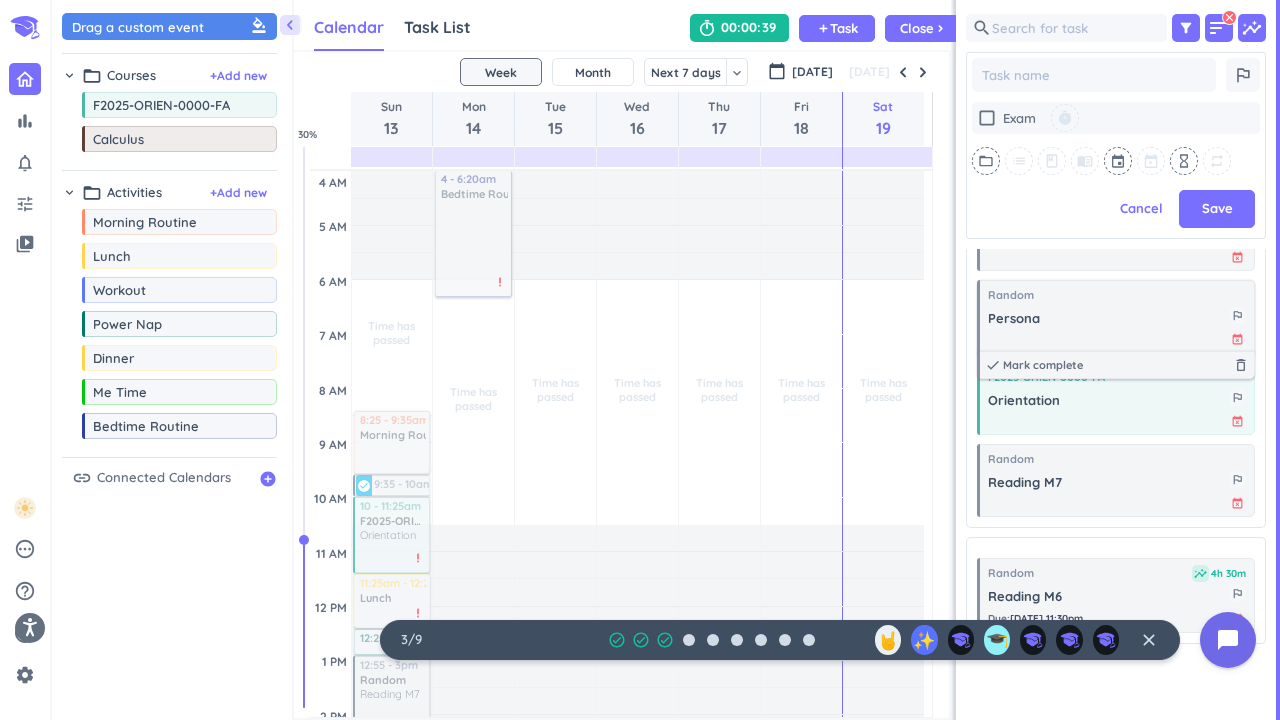 scroll, scrollTop: 0, scrollLeft: 0, axis: both 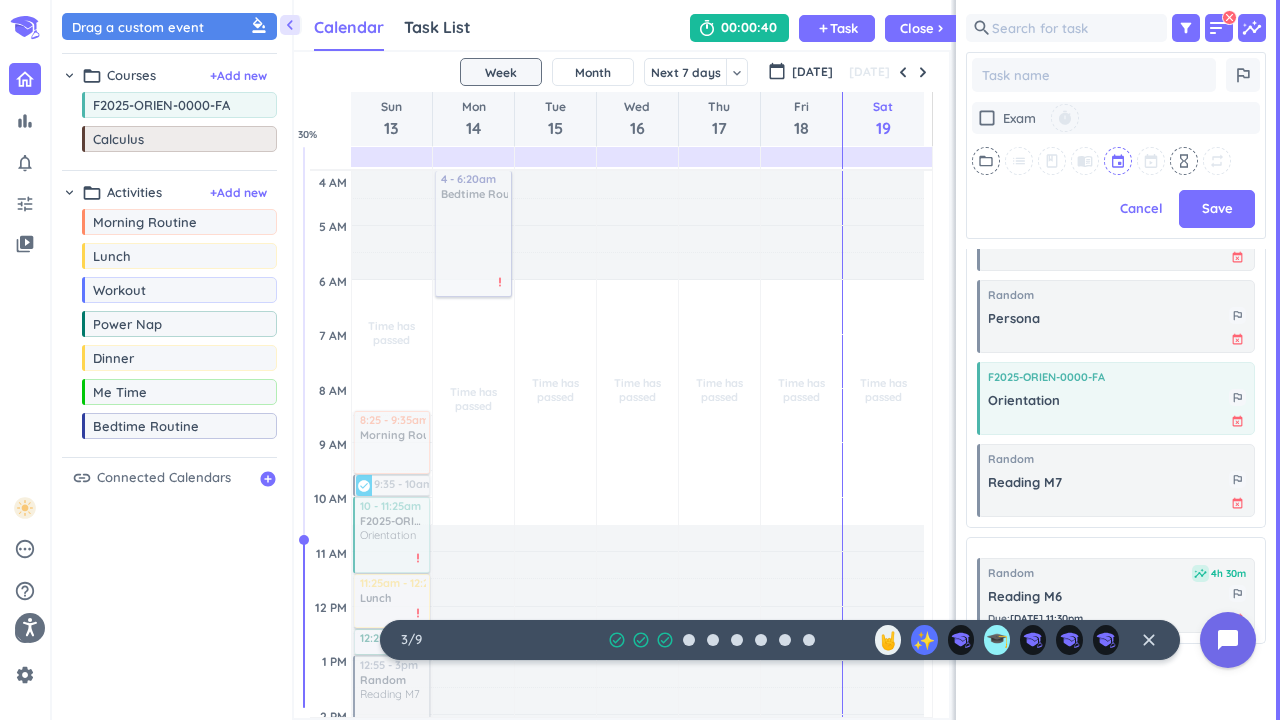 click at bounding box center (1119, 161) 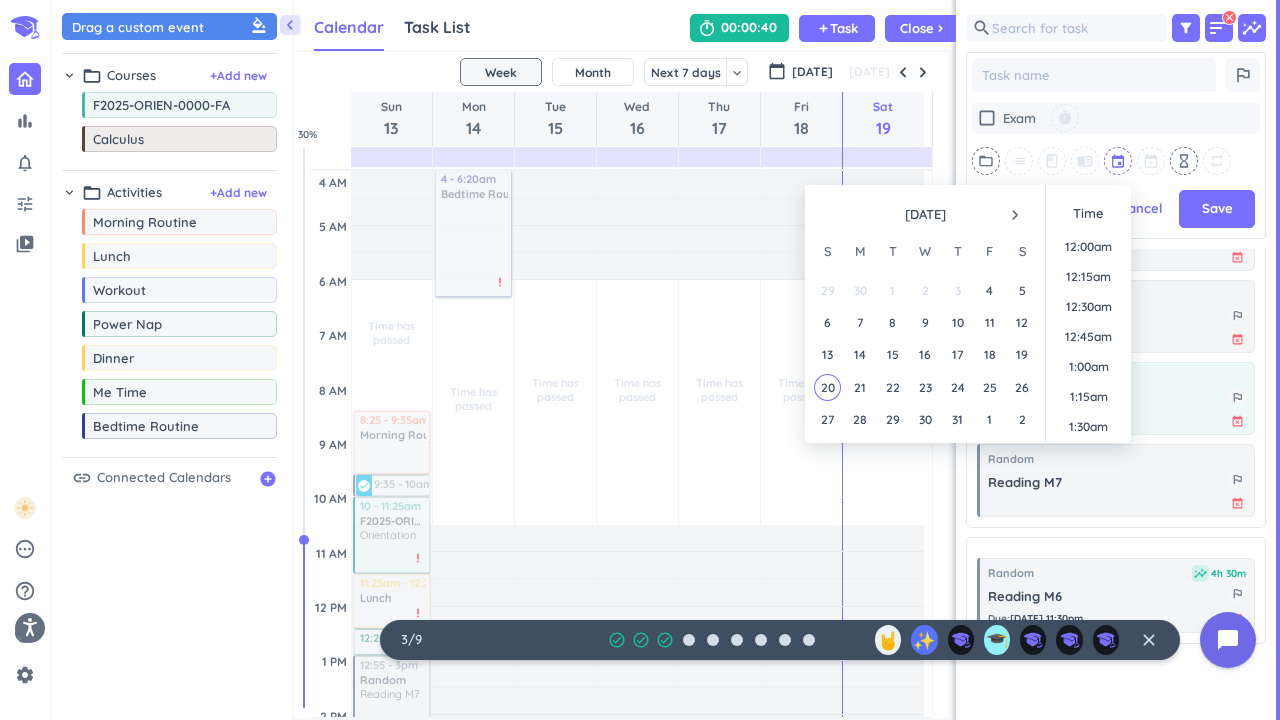 scroll, scrollTop: 1079, scrollLeft: 0, axis: vertical 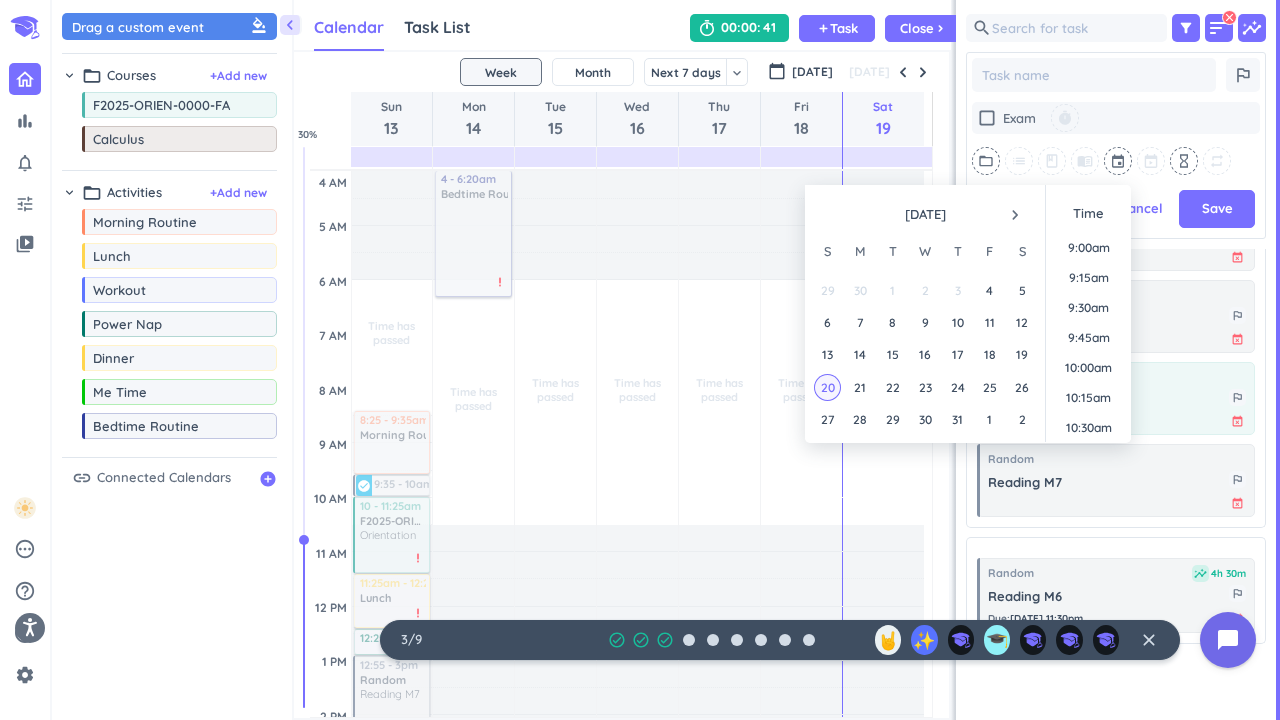 click on "20" at bounding box center [827, 387] 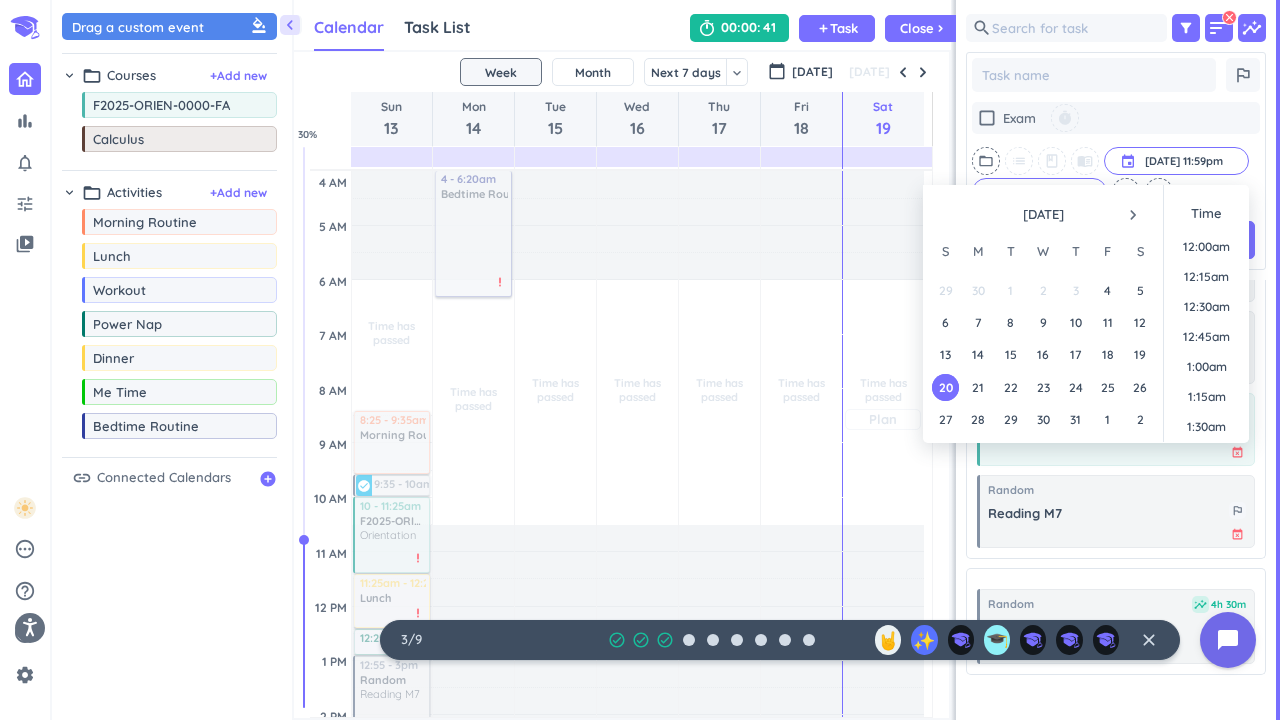 scroll, scrollTop: 432, scrollLeft: 292, axis: both 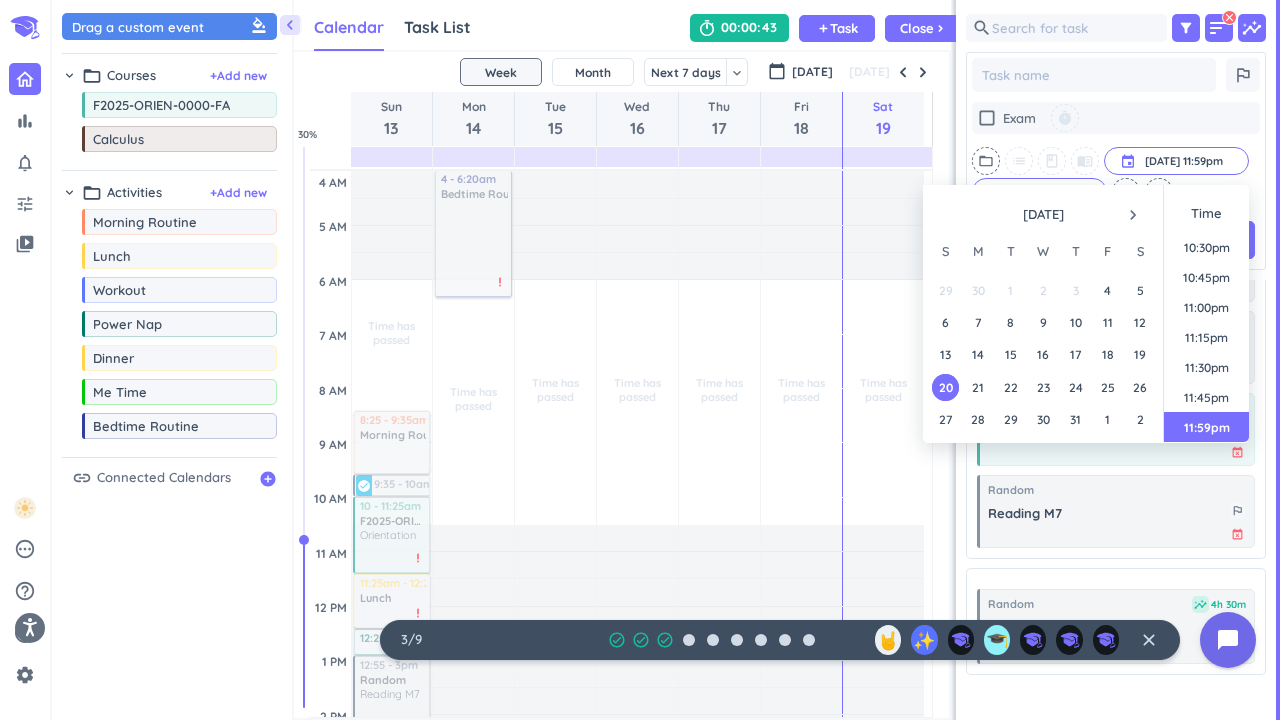 click on "20" at bounding box center (945, 387) 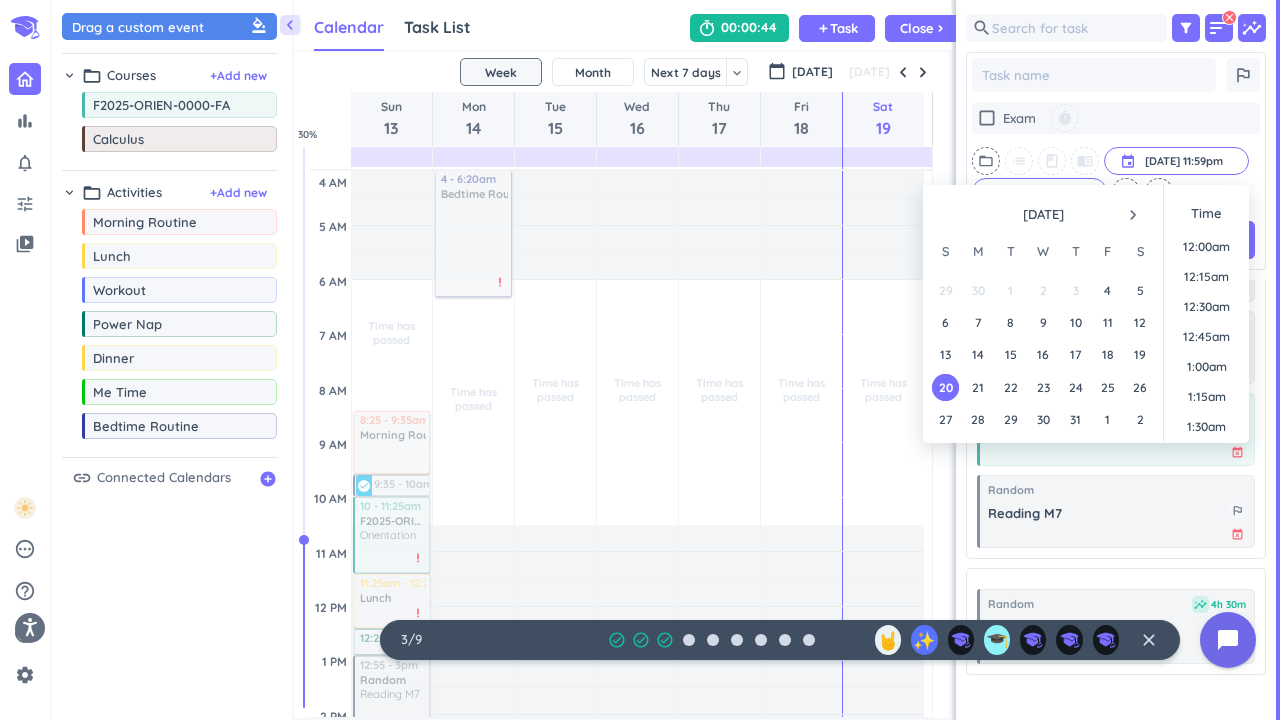scroll, scrollTop: 2699, scrollLeft: 0, axis: vertical 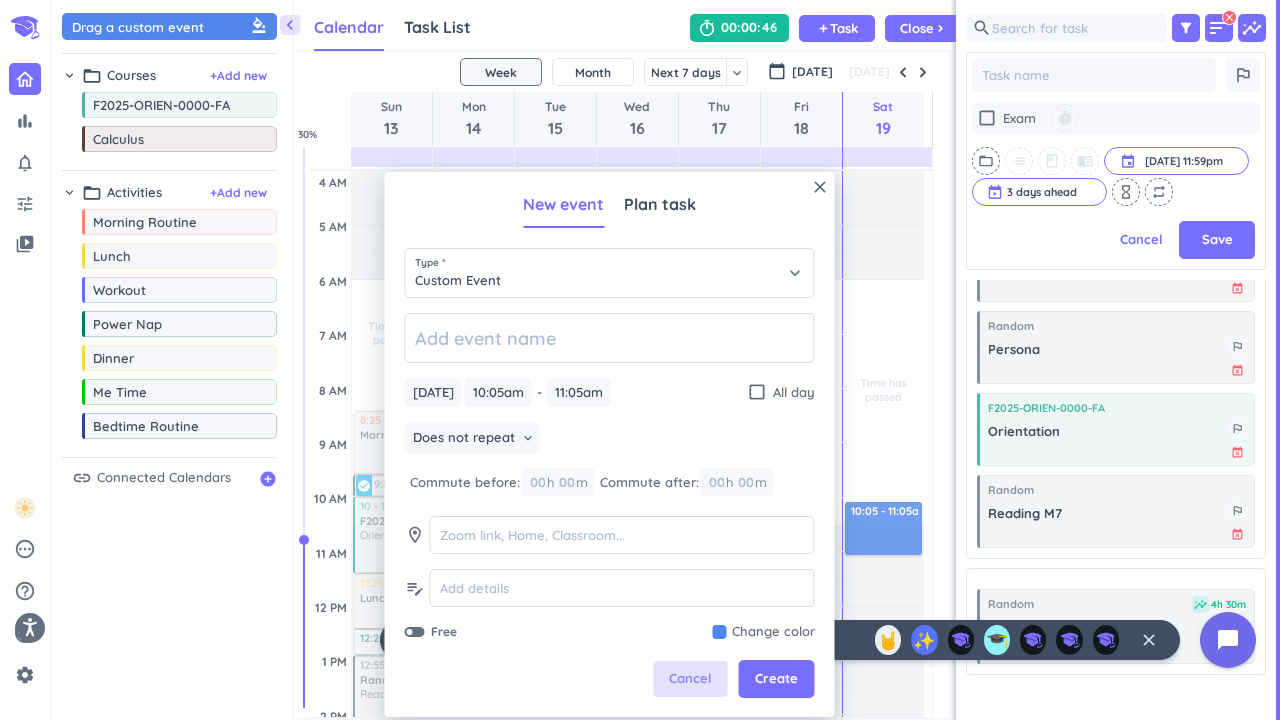 click on "Cancel" at bounding box center [690, 679] 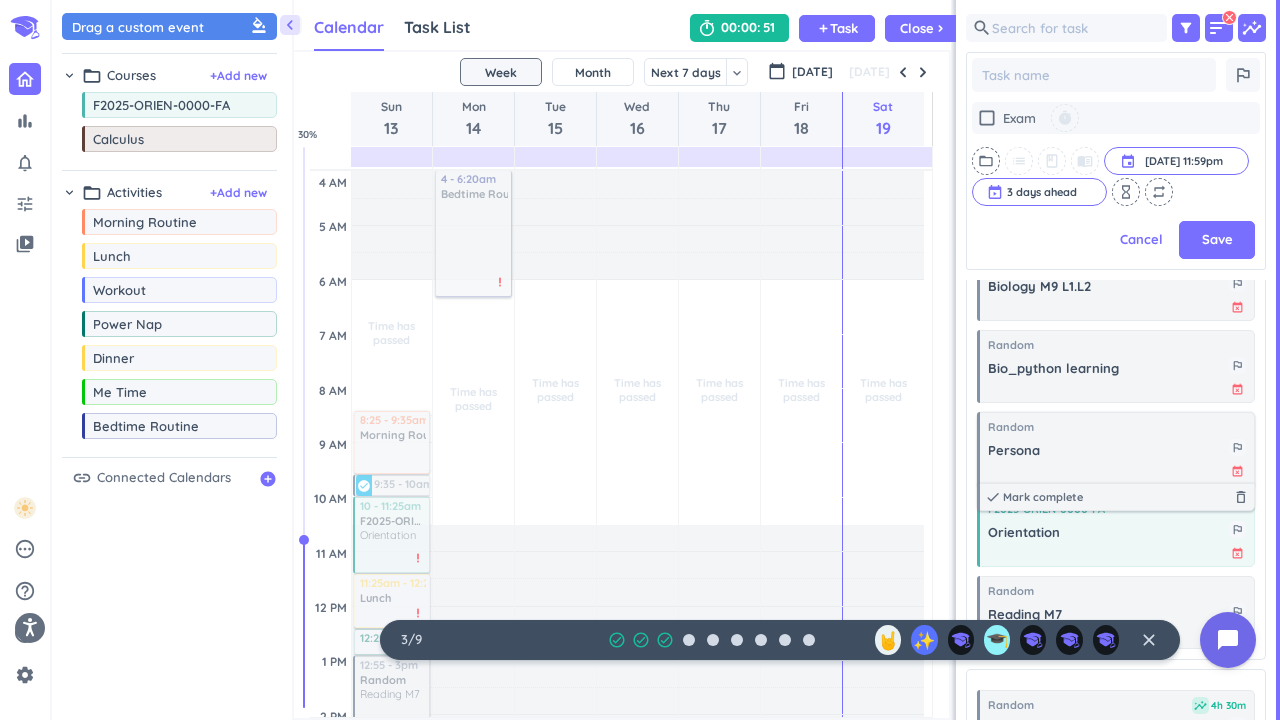 scroll, scrollTop: 334, scrollLeft: 0, axis: vertical 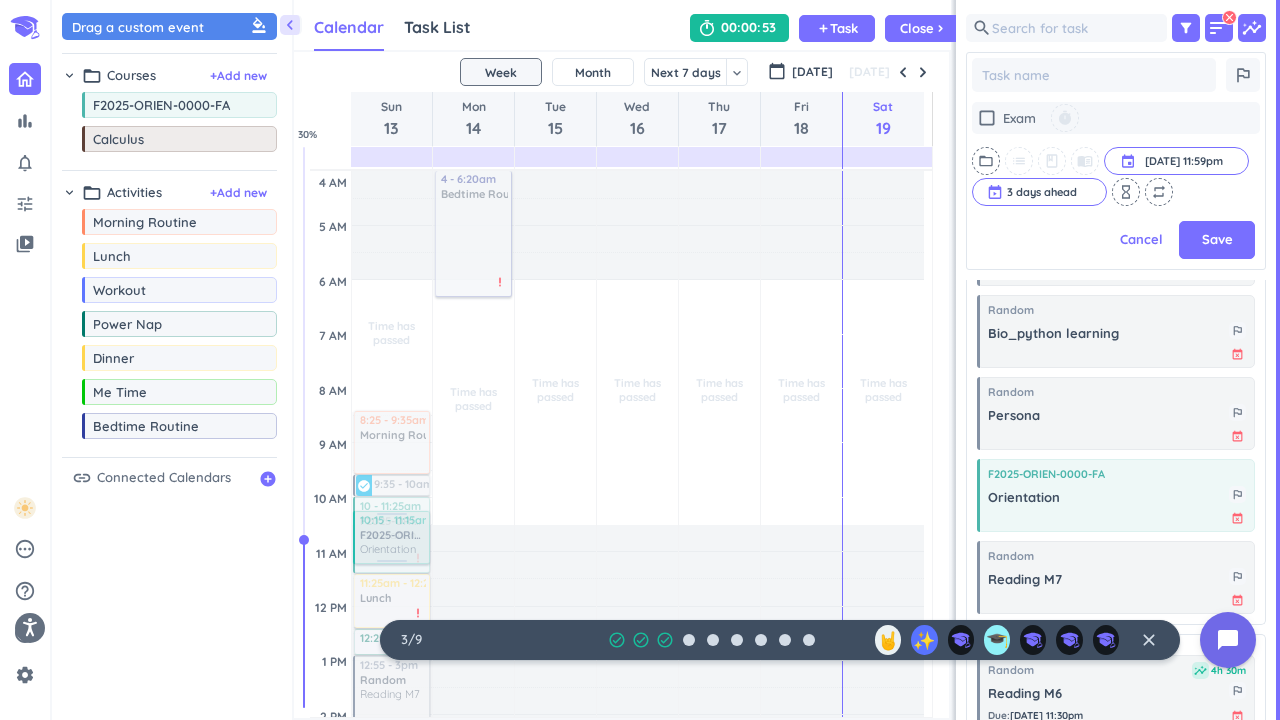 drag, startPoint x: 1037, startPoint y: 507, endPoint x: 409, endPoint y: 511, distance: 628.01276 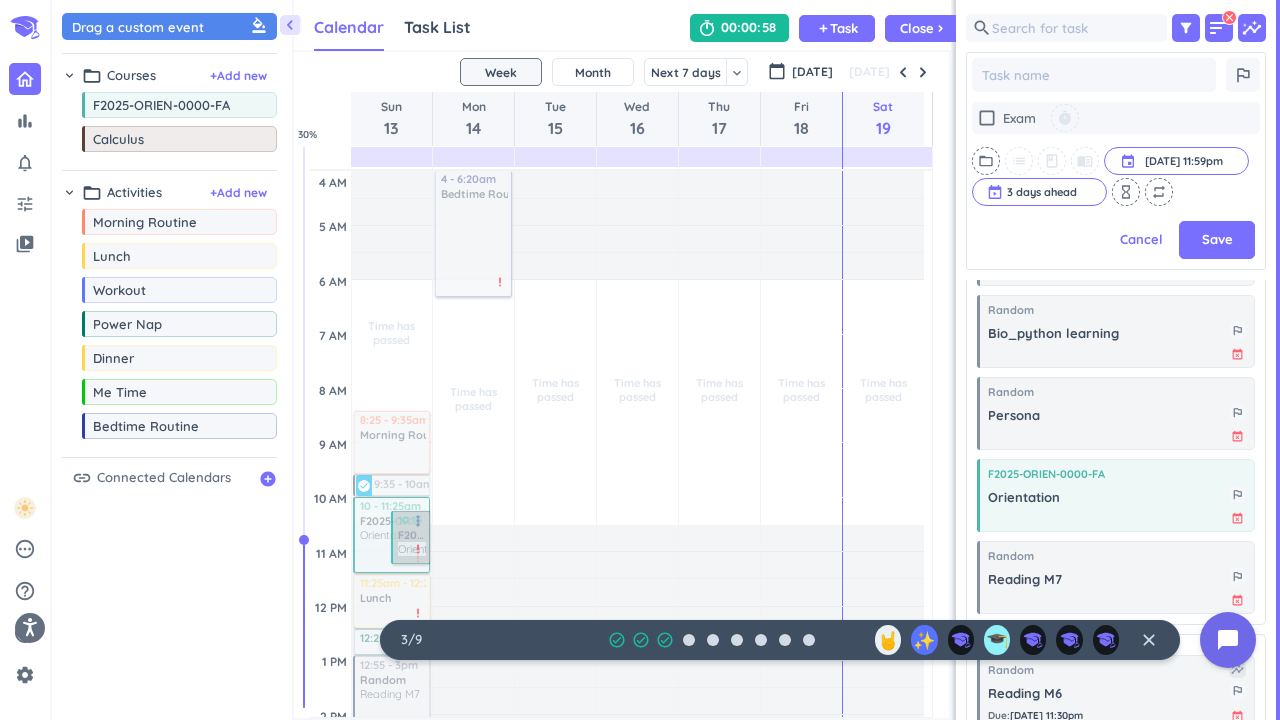 drag, startPoint x: 417, startPoint y: 526, endPoint x: 414, endPoint y: 540, distance: 14.3178215 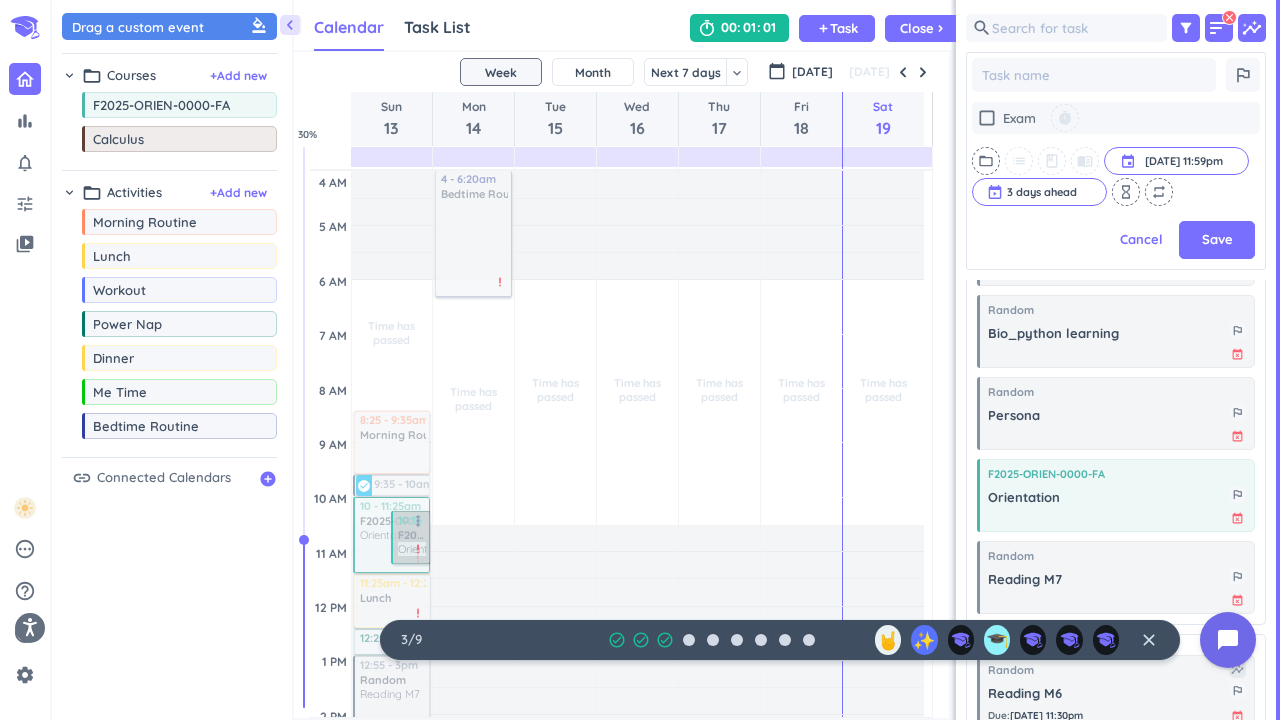 click on "10:15 - 11:15am F2025-ORIEN-0000-FA Orientation more_vert priority_high" at bounding box center [411, 537] 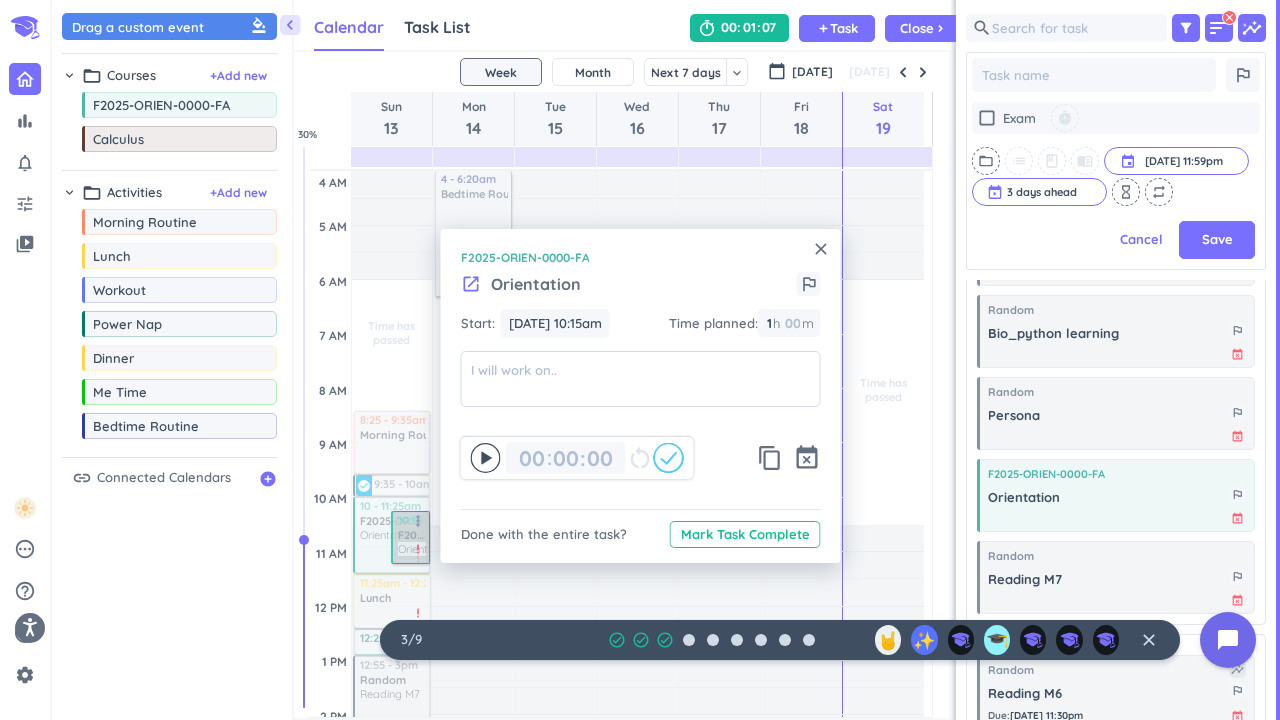 click on "10:15 - 11:15am F2025-ORIEN-0000-FA Orientation more_vert priority_high" at bounding box center [411, 537] 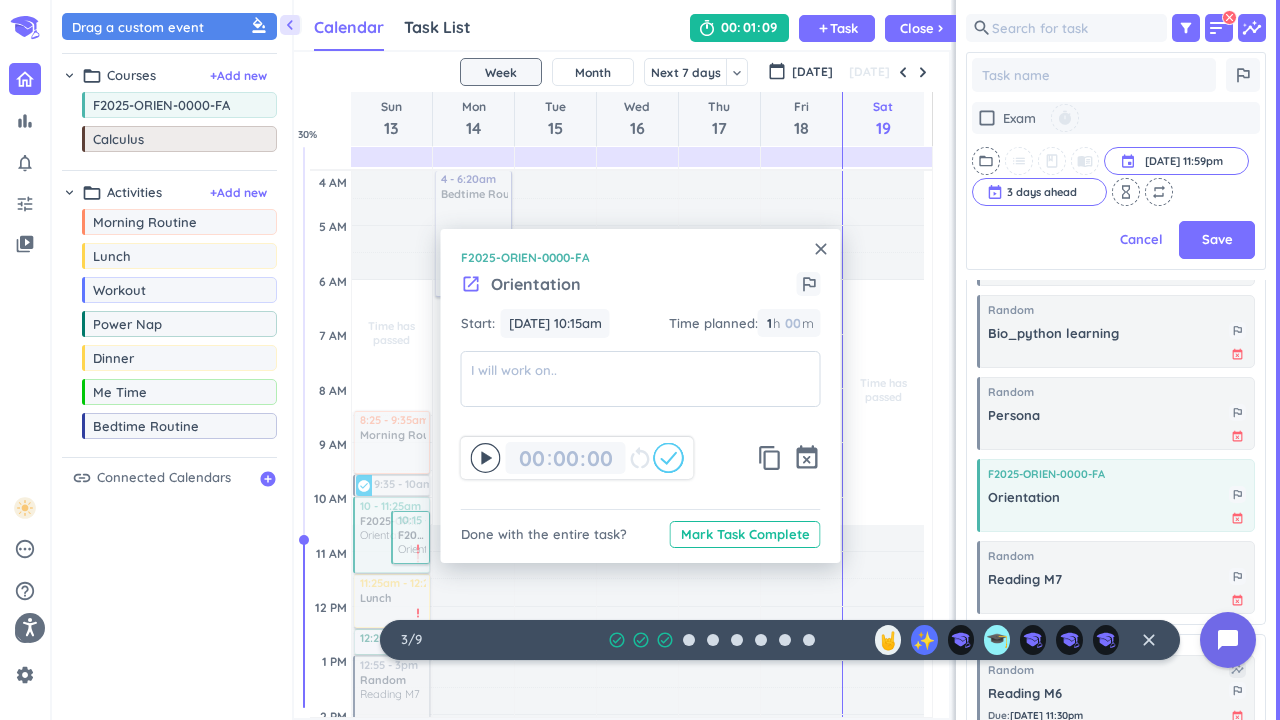 click on "close" at bounding box center [821, 249] 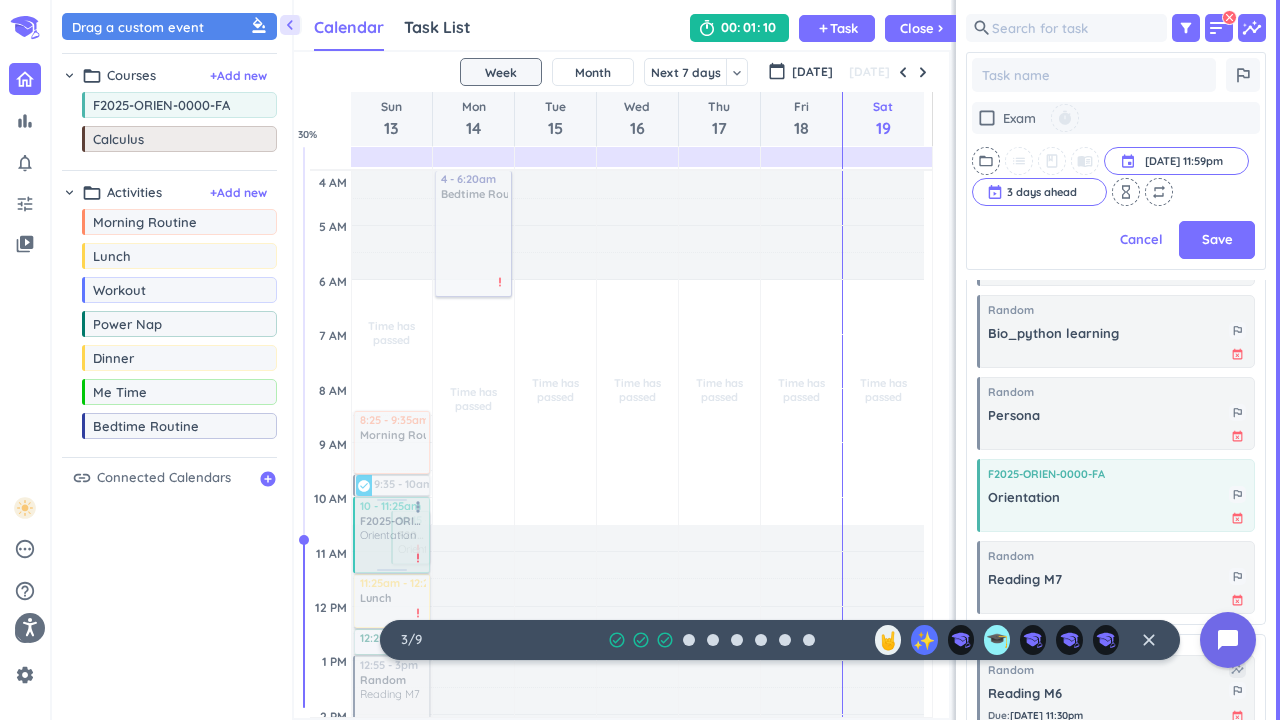 click at bounding box center [391, 535] 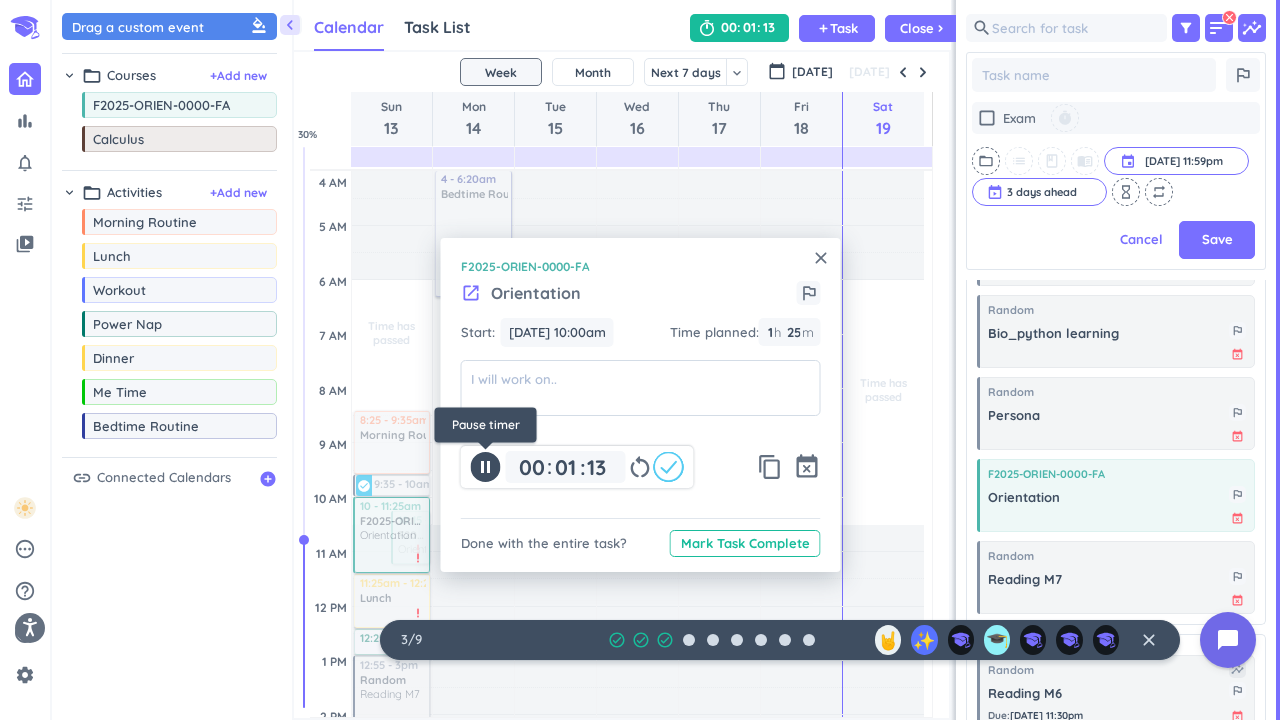 click 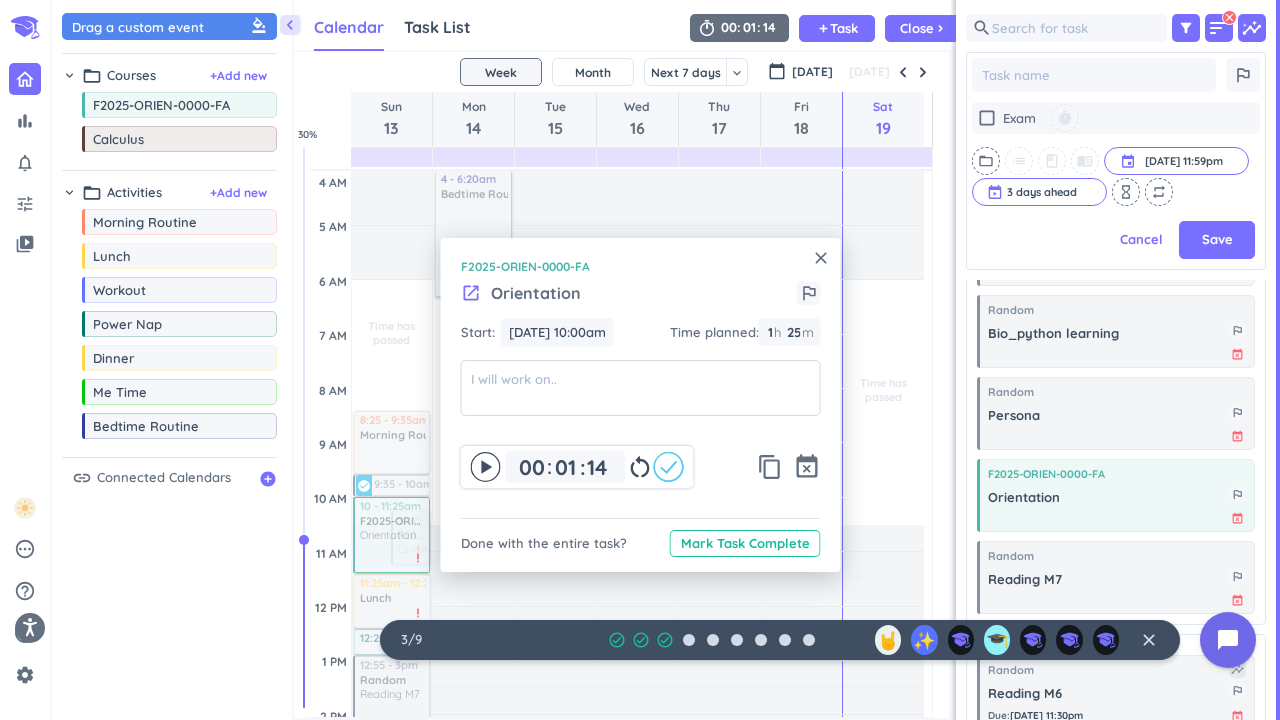 click on "restart_alt" at bounding box center [640, 467] 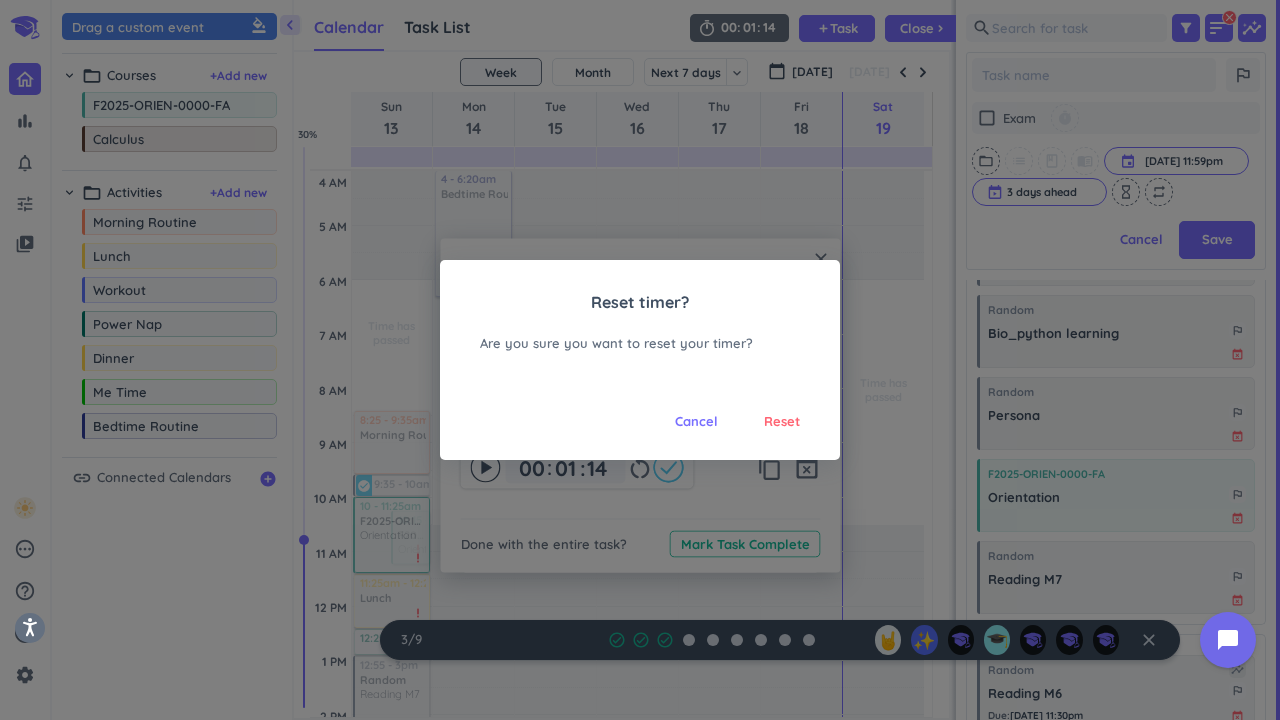 click on "Cancel" at bounding box center [696, 422] 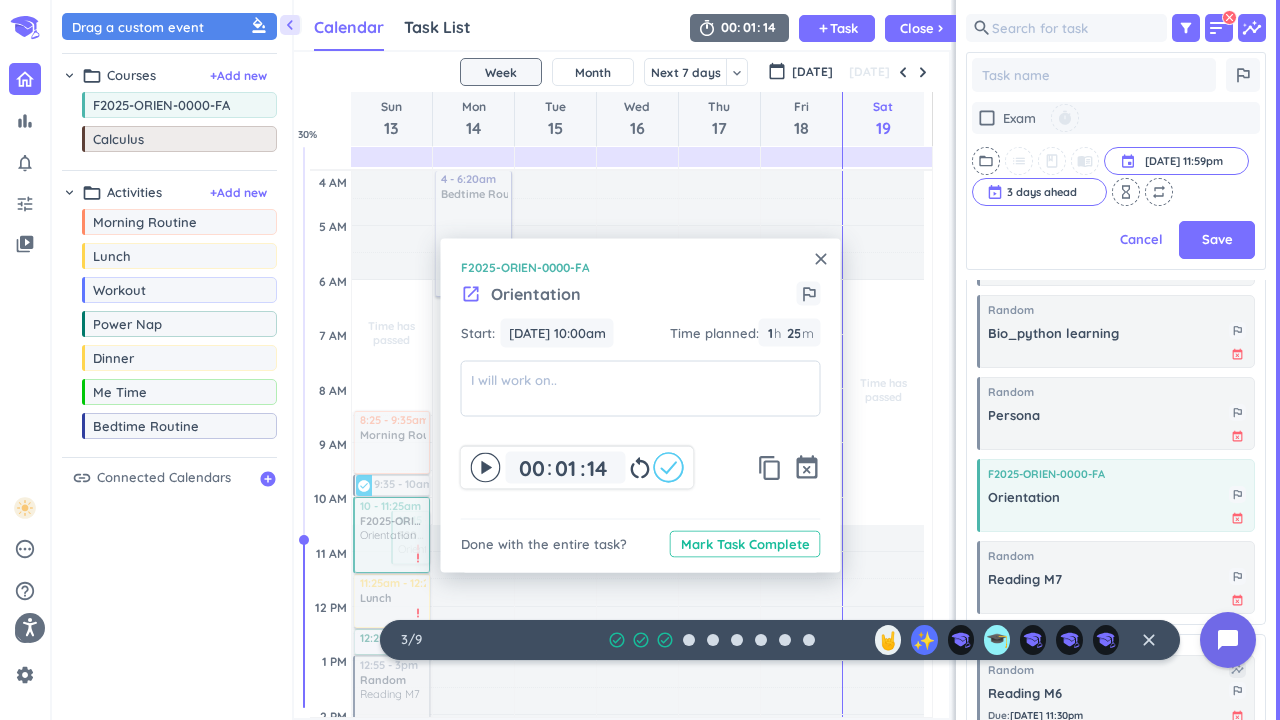 click on "restart_alt" at bounding box center [640, 468] 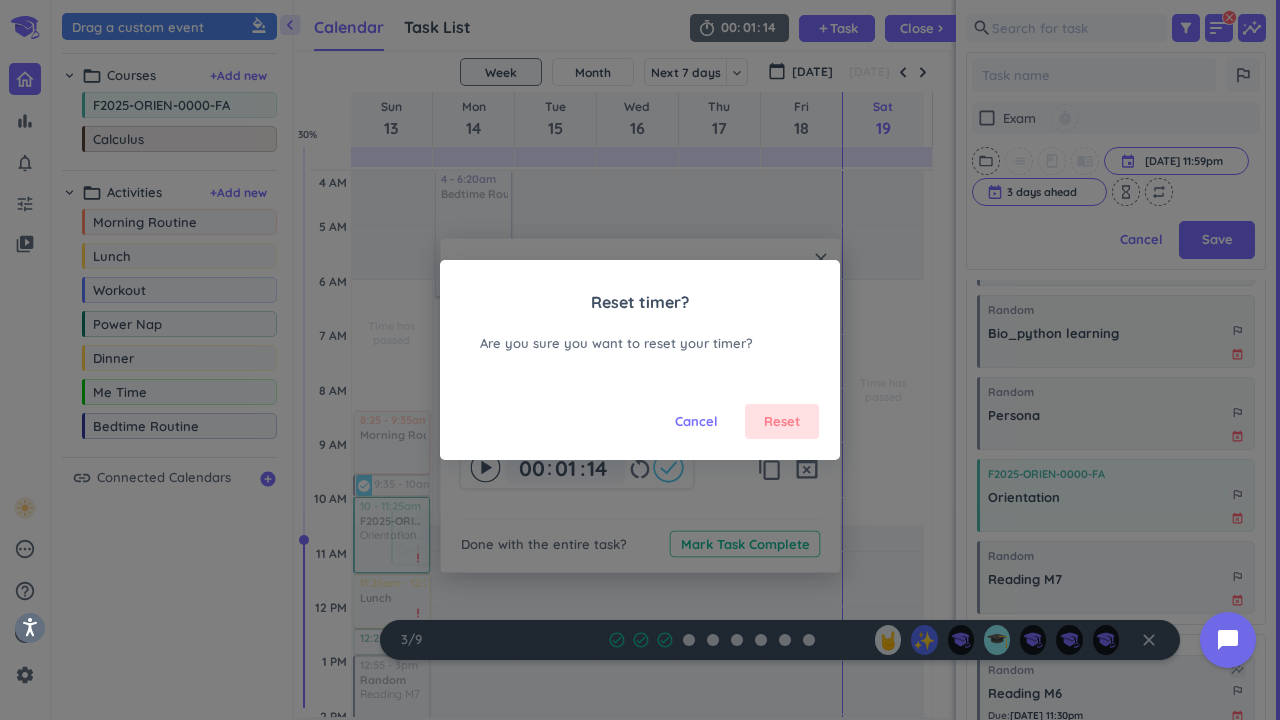 click on "Reset" at bounding box center (782, 422) 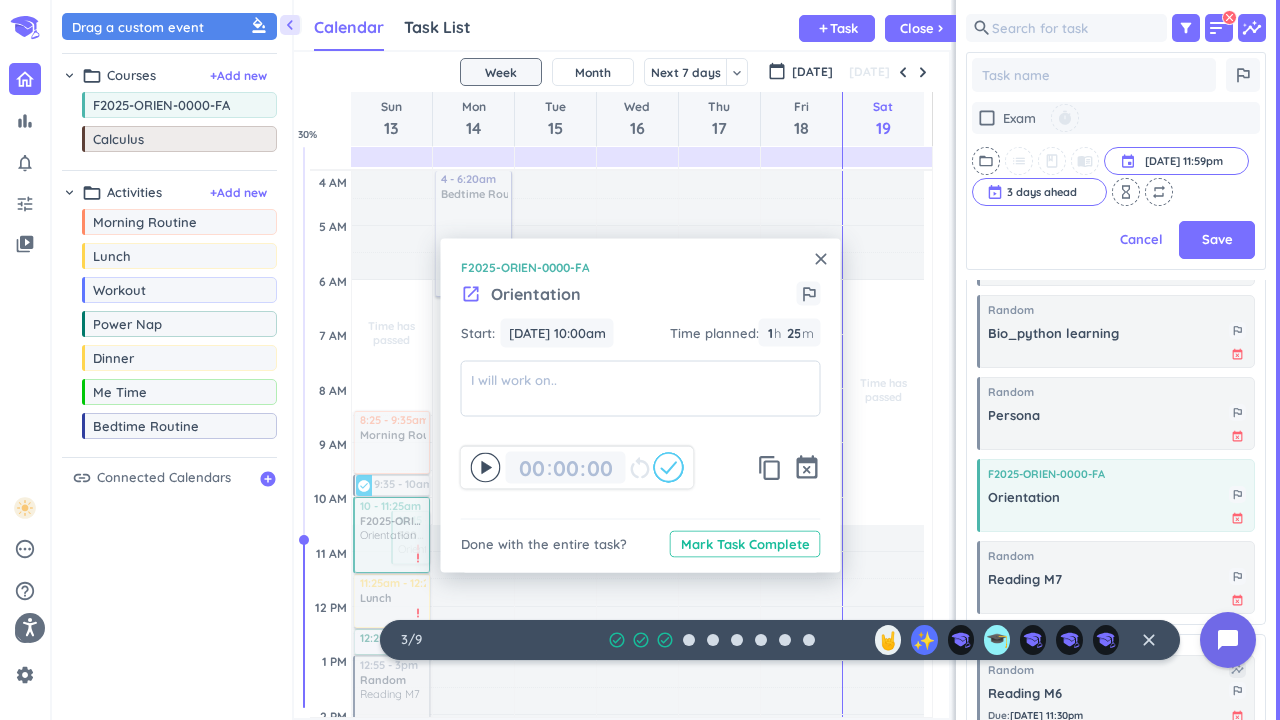 click on "close F2025-ORIEN-0000-FA launch Orientation outlined_flag Start: [DATE] 10:00am [DATE] 10:00am Time planned : 1 1 00 h 25 25 00 m 00 00 : 00 restart_alt content_copy event_busy Done with the entire task? Mark Task Complete" at bounding box center (641, 406) 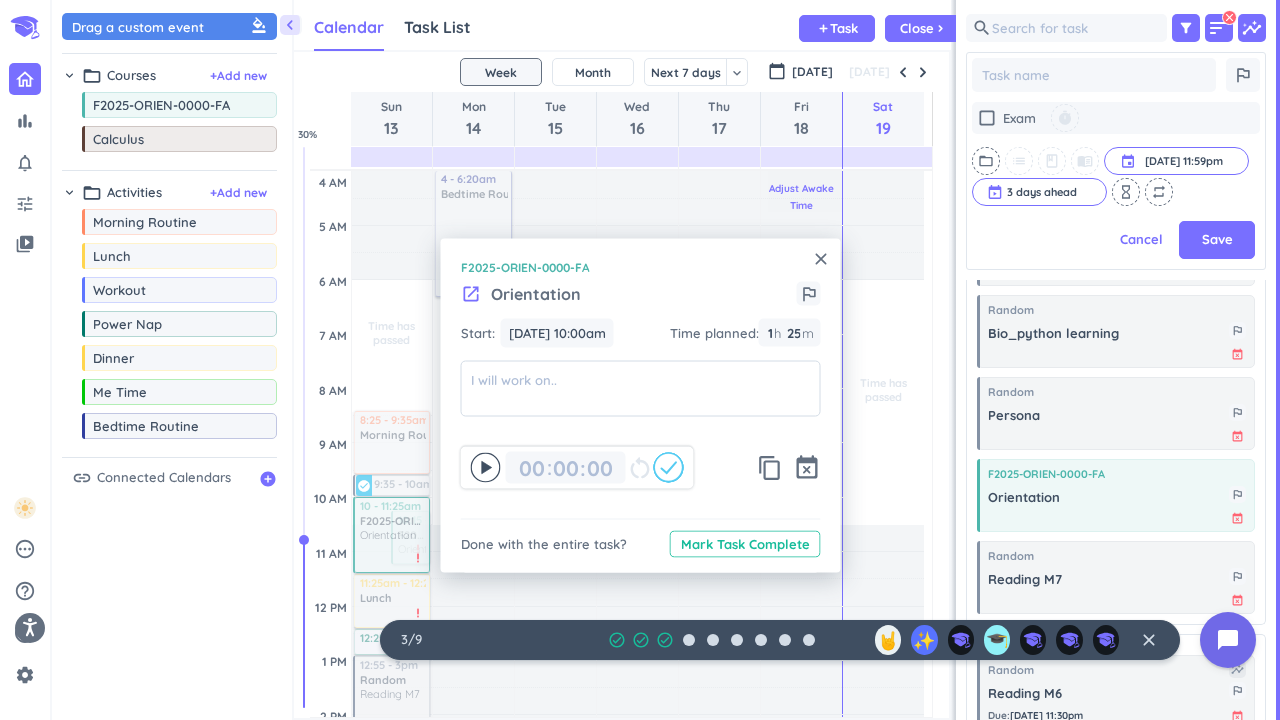 click on "close" at bounding box center (821, 259) 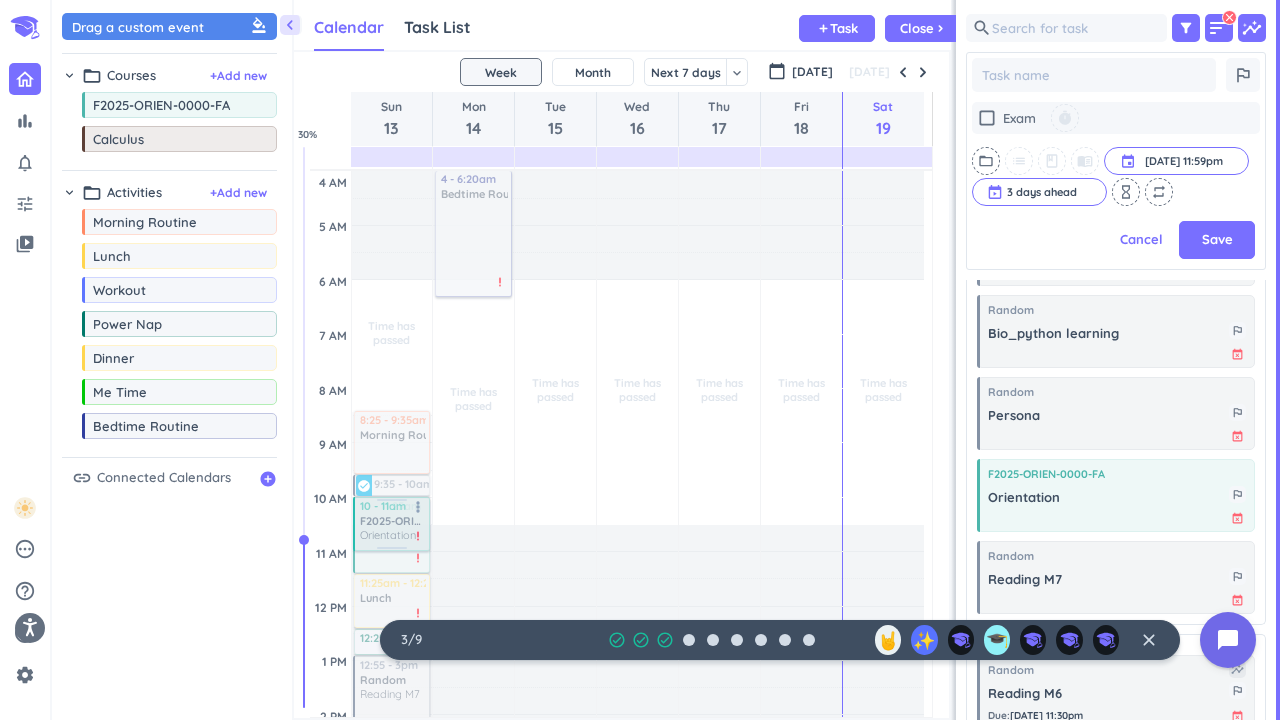 drag, startPoint x: 396, startPoint y: 544, endPoint x: 377, endPoint y: 539, distance: 19.646883 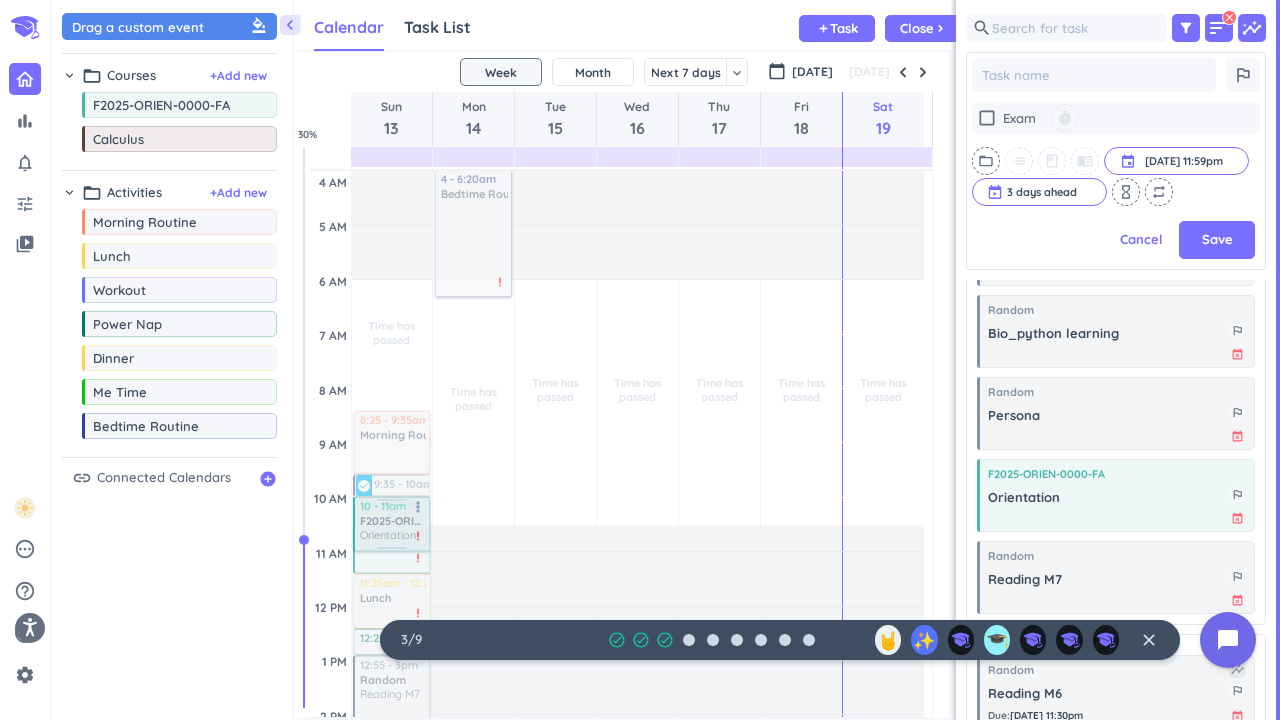 click on "Time has passed Past due Plan Adjust Awake Time Adjust Awake Time 10 - 11:25am F2025-ORIEN-0000-FA Orientation more_vert priority_high 10:15 - 11:15am F2025-ORIEN-0000-FA Orientation more_vert priority_high 8:25 - 9:35am Morning Routine delete_outline 9:35 - 10am Reading M6 more_vert check_circle   11:25am - 12:25pm Lunch delete_outline priority_high 12:25 - 12:55pm Power Nap delete_outline priority_high 12:55 - 3pm Random Reading M7 more_vert priority_high 3:25 - 4:25pm Random Chemistry Youtube more_vert priority_high 4:25 - 5:15pm Workout delete_outline priority_high 5:15 - 6:15pm Random Biology M8 more_vert priority_high 6:45 - 8:45pm Random Biology M9 L1.L2 more_vert priority_high 8:45 - 9:45pm Random Bio_python learning more_vert priority_high 9:45 - 10:20pm Persona more_vert priority_high 10:20pm - 6:20am Bedtime Routine delete_outline priority_high 10 - 11am F2025-ORIEN-0000-FA Orientation more_vert priority_high" at bounding box center (392, 823) 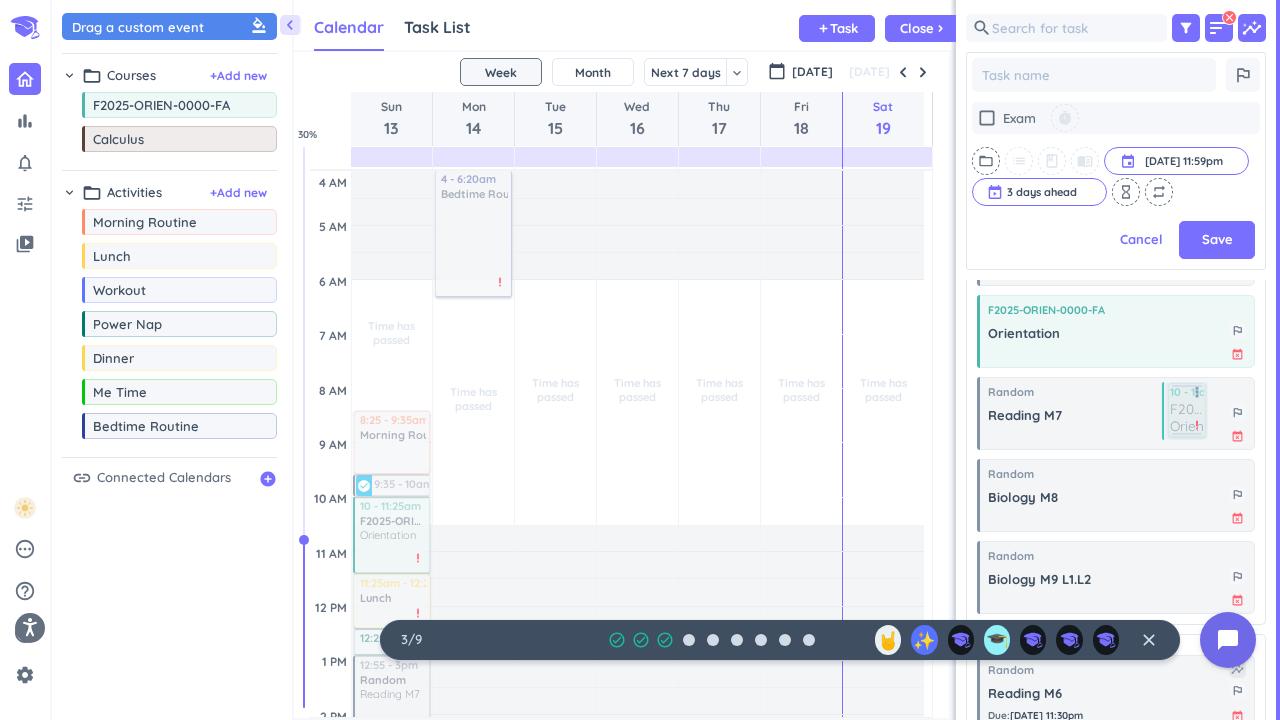 click on "[DATE] Sun 13 Mon 14 Tue 15 Wed 16 Thu 17 Fri 18 Sat 19 4 AM 5 AM 6 AM 7 AM 8 AM 9 AM 10 AM 11 AM 12 PM 1 PM 2 PM 3 PM 4 PM 5 PM 6 PM 7 PM 8 PM 9 PM 10 PM 11 PM 12 AM 1 AM 2 AM 3 AM Time has passed Past due Plan Adjust Awake Time Adjust Awake Time 10 - 11:25am F2025-ORIEN-0000-FA Orientation more_vert priority_high 10 - 11am F2025-ORIEN-0000-FA Orientation more_vert priority_high 8:25 - 9:35am Morning Routine delete_outline 9:35 - 10am Reading M6 more_vert check_circle   11:25am - 12:25pm Lunch delete_outline priority_high 12:25 - 12:55pm Power Nap delete_outline priority_high 12:55 - 3pm Random Reading M7 more_vert priority_high 3:25 - 4:25pm Random Chemistry Youtube more_vert priority_high 4:25 - 5:15pm Workout delete_outline priority_high 5:15 - 6:15pm Random Biology M8 more_vert priority_high 6:45 - 8:45pm Random Biology M9 L1.L2 more_vert priority_high 8:45 - 9:45pm Random Bio_python learning more_vert priority_high 9:45 - 10:20pm Persona more_vert priority_high 10:20pm - 6:20am Bedtime Routine Past due" at bounding box center [621, 385] 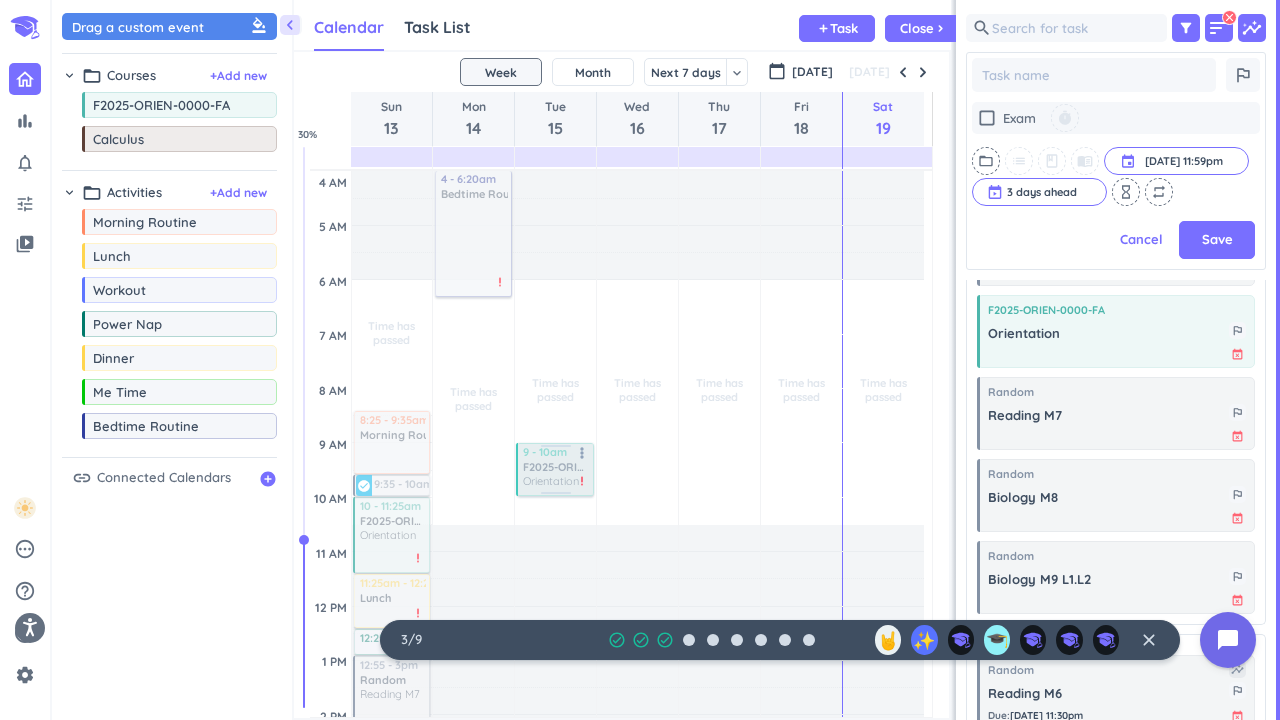 drag, startPoint x: 421, startPoint y: 525, endPoint x: 587, endPoint y: 459, distance: 178.6393 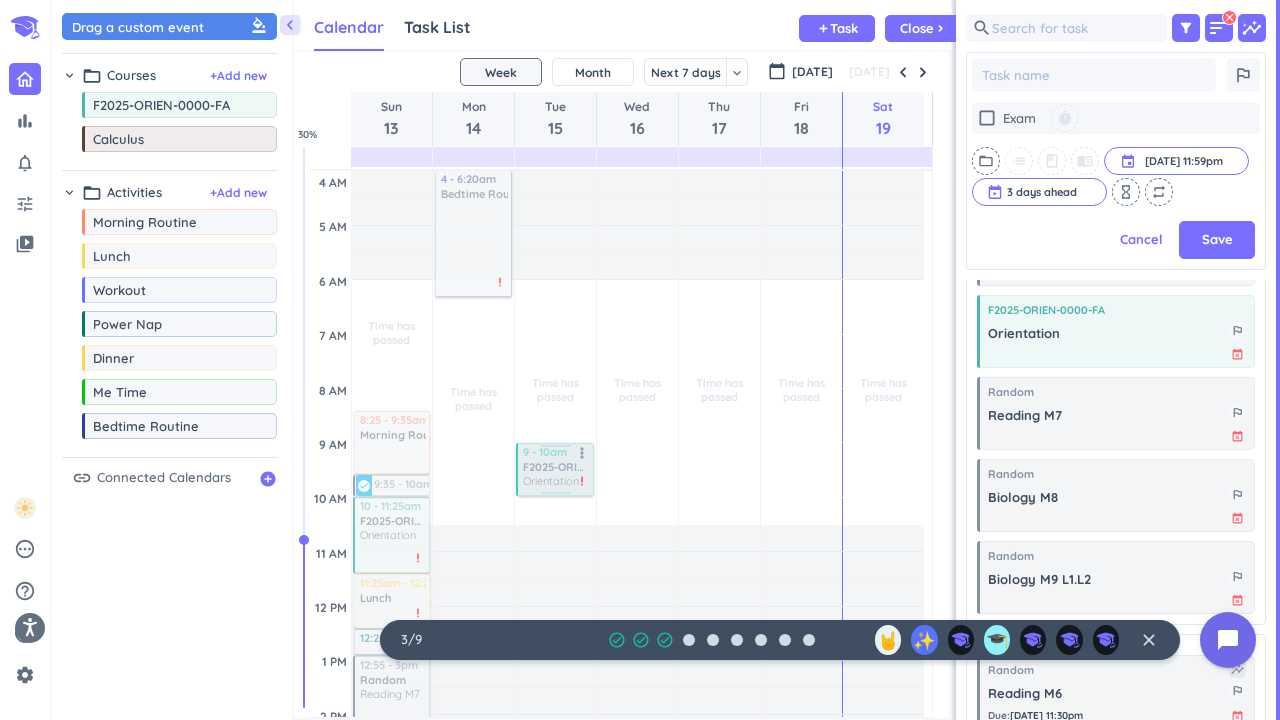 click on "Time has passed Past due Plan Adjust Awake Time Adjust Awake Time 10 - 11:25am F2025-ORIEN-0000-FA Orientation more_vert priority_high 10 - 11am F2025-ORIEN-0000-FA Orientation more_vert priority_high 8:25 - 9:35am Morning Routine delete_outline 9:35 - 10am Reading M6 more_vert check_circle   11:25am - 12:25pm Lunch delete_outline priority_high 12:25 - 12:55pm Power Nap delete_outline priority_high 12:55 - 3pm Random Reading M7 more_vert priority_high 3:25 - 4:25pm Random Chemistry Youtube more_vert priority_high 4:25 - 5:15pm Workout delete_outline priority_high 5:15 - 6:15pm Random Biology M8 more_vert priority_high 6:45 - 8:45pm Random Biology M9 L1.L2 more_vert priority_high 8:45 - 9:45pm Random Bio_python learning more_vert priority_high 9:45 - 10:20pm Persona more_vert priority_high 10:20pm - 6:20am Bedtime Routine delete_outline priority_high Time has passed Past due Plan Adjust Awake Time Adjust Awake Time 4 - 6:20am Bedtime Routine delete_outline priority_high Time has passed Past due Plan 9 - 10am" at bounding box center [617, 823] 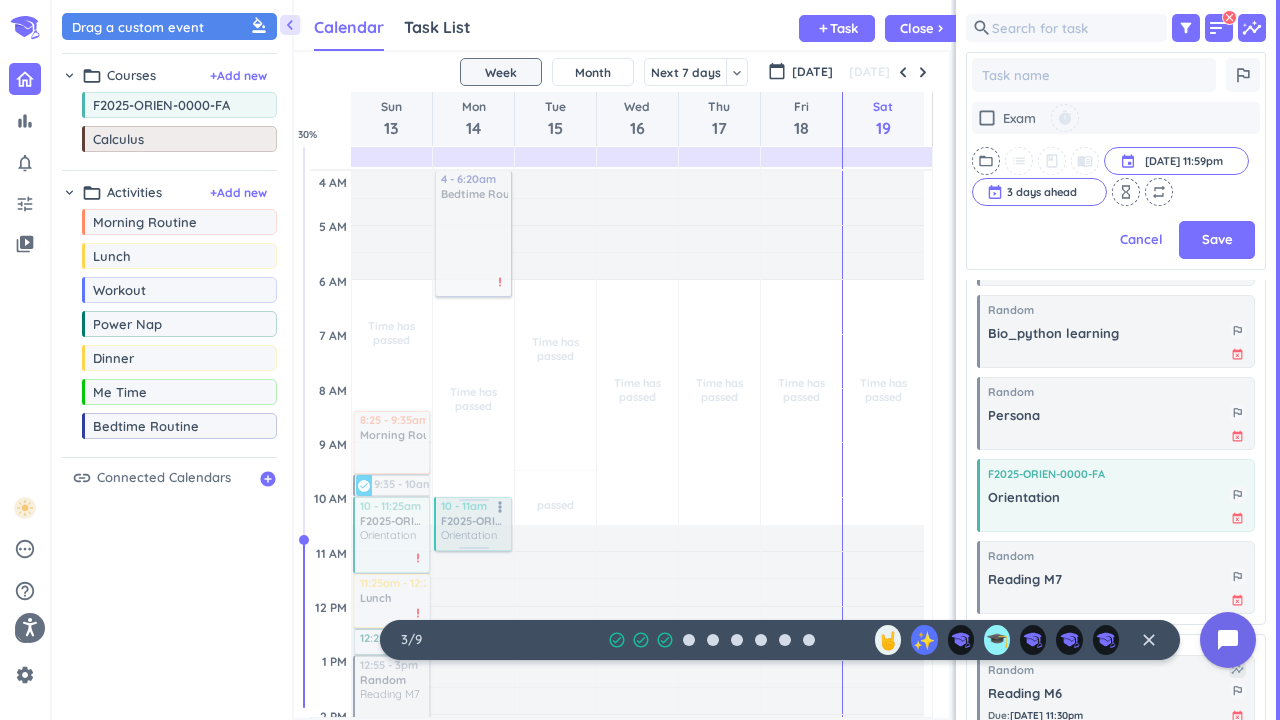 drag, startPoint x: 564, startPoint y: 467, endPoint x: 460, endPoint y: 534, distance: 123.71338 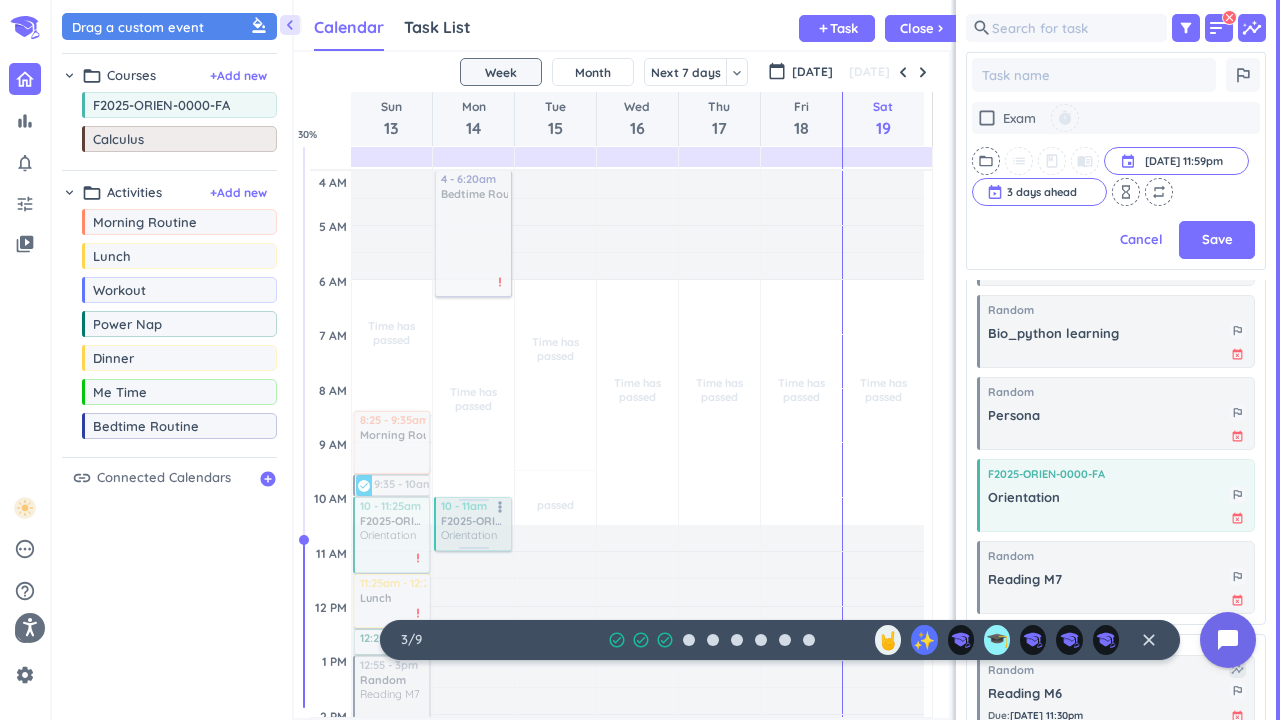 click on "Time has passed Past due Plan Adjust Awake Time Adjust Awake Time 8:25 - 9:35am Morning Routine delete_outline 9:35 - 10am Reading M6 more_vert check_circle   10 - 11:25am F2025-ORIEN-0000-FA Orientation more_vert priority_high 11:25am - 12:25pm Lunch delete_outline priority_high 12:25 - 12:55pm Power Nap delete_outline priority_high 12:55 - 3pm Random Reading M7 more_vert priority_high 3:25 - 4:25pm Random Chemistry Youtube more_vert priority_high 4:25 - 5:15pm Workout delete_outline priority_high 5:15 - 6:15pm Random Biology M8 more_vert priority_high 6:45 - 8:45pm Random Biology M9 L1.L2 more_vert priority_high 8:45 - 9:45pm Random Bio_python learning more_vert priority_high 9:45 - 10:20pm Persona more_vert priority_high 10:20pm - 6:20am Bedtime Routine delete_outline priority_high Time has passed Past due Plan Adjust Awake Time Adjust Awake Time 4 - 6:20am Bedtime Routine delete_outline priority_high 10 - 11am F2025-ORIEN-0000-FA Orientation more_vert Time has passed Past due Plan Time has passed Plan" at bounding box center [617, 823] 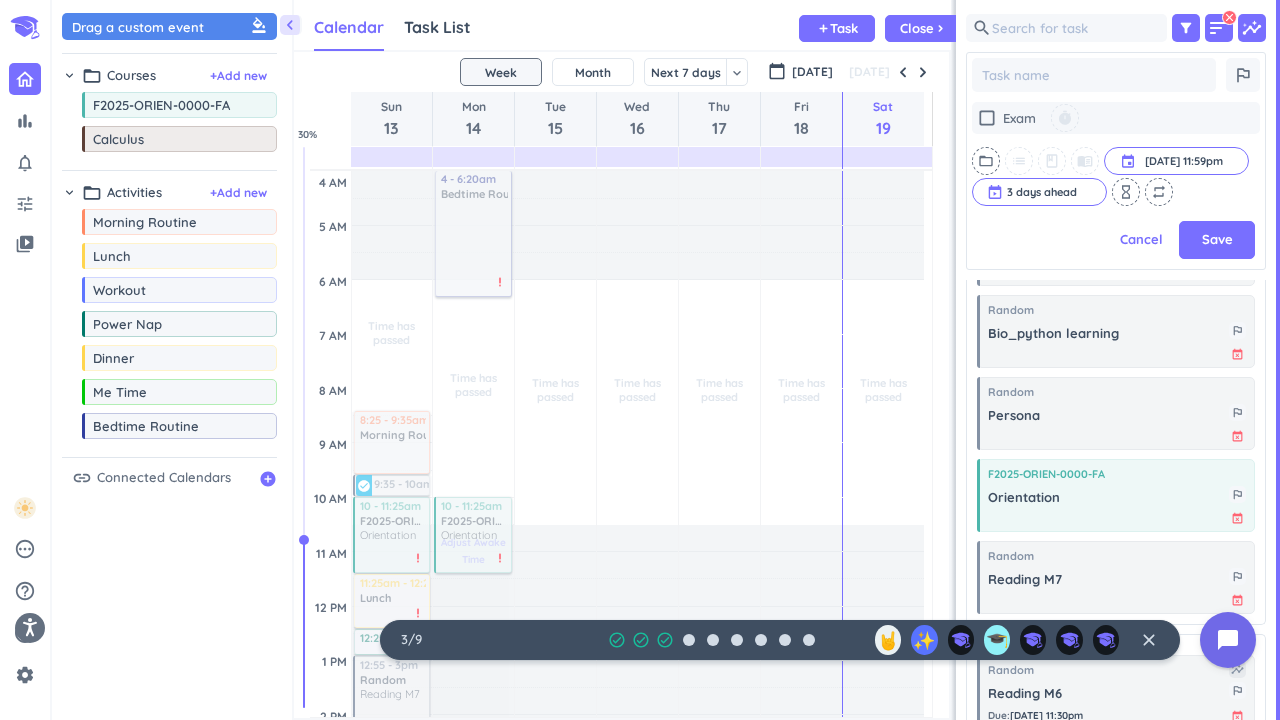 drag, startPoint x: 474, startPoint y: 552, endPoint x: 488, endPoint y: 576, distance: 27.784887 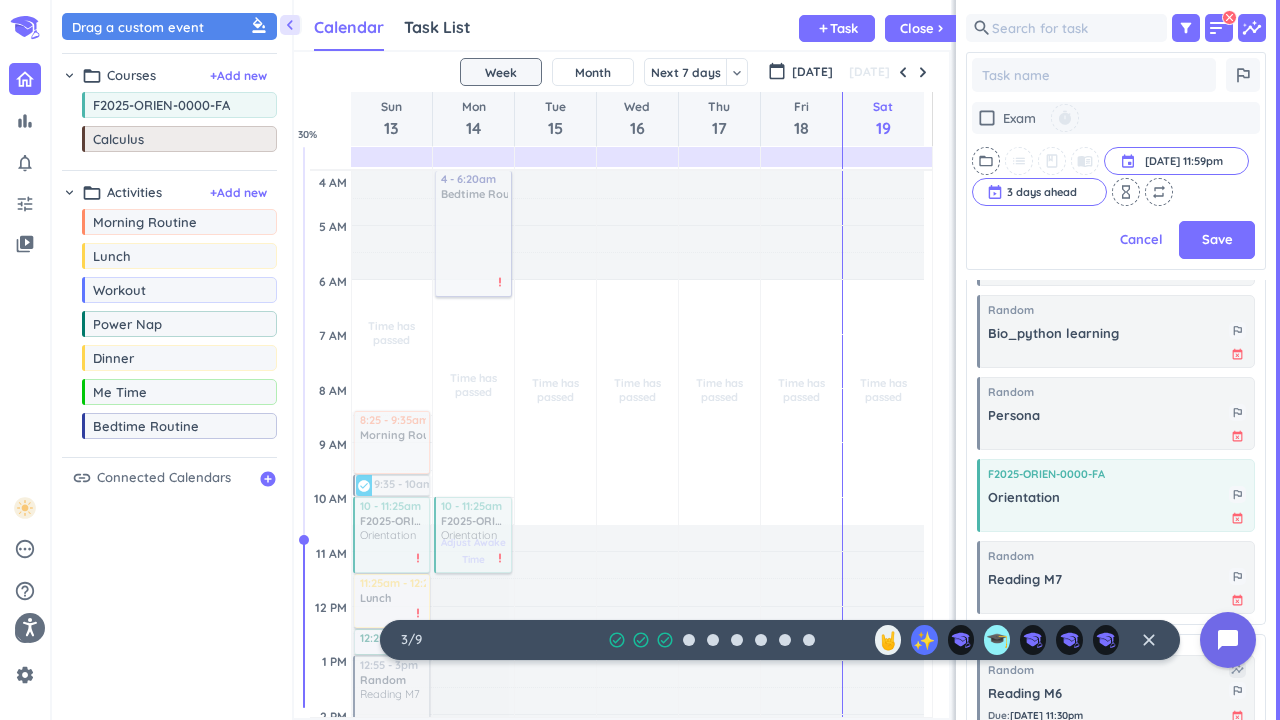 click on "Time has passed Past due Plan Adjust Awake Time Adjust Awake Time 4 - 6:20am Bedtime Routine delete_outline priority_high 10 - 11am F2025-ORIEN-0000-FA Orientation more_vert priority_high 10 - 11:25am F2025-ORIEN-0000-FA Orientation more_vert priority_high" at bounding box center (473, 823) 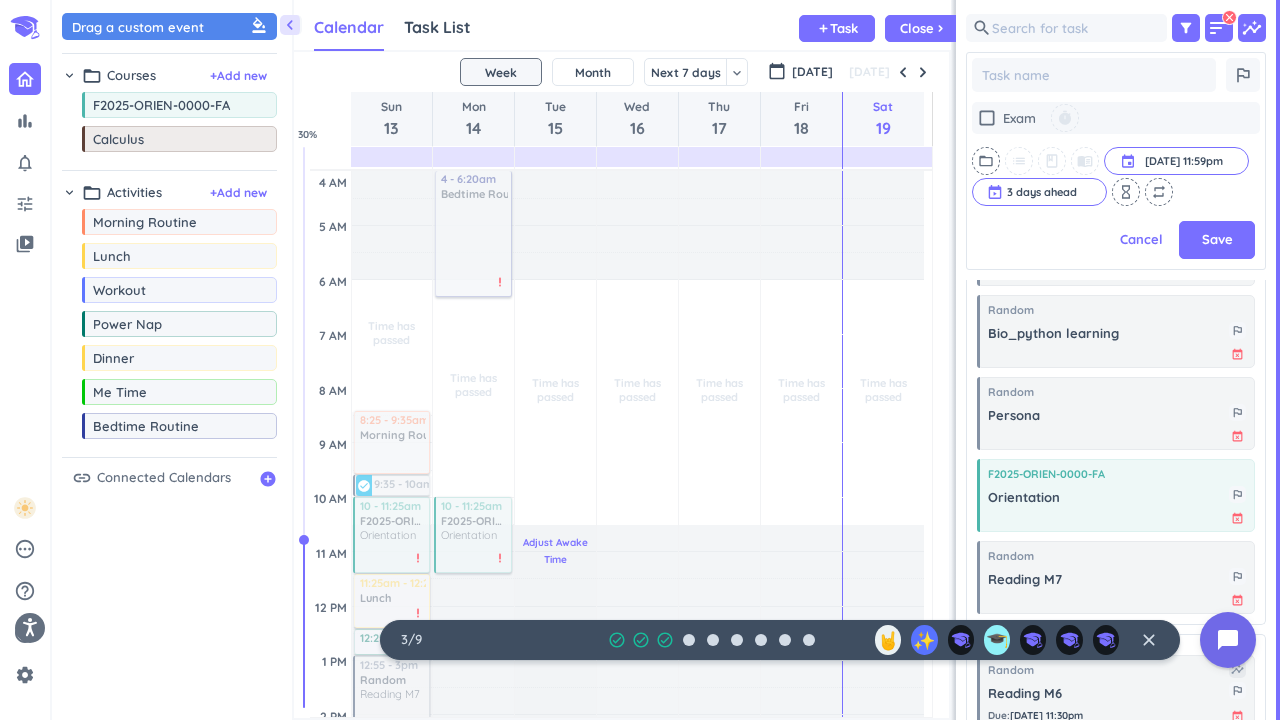 drag, startPoint x: 485, startPoint y: 527, endPoint x: 567, endPoint y: 529, distance: 82.02438 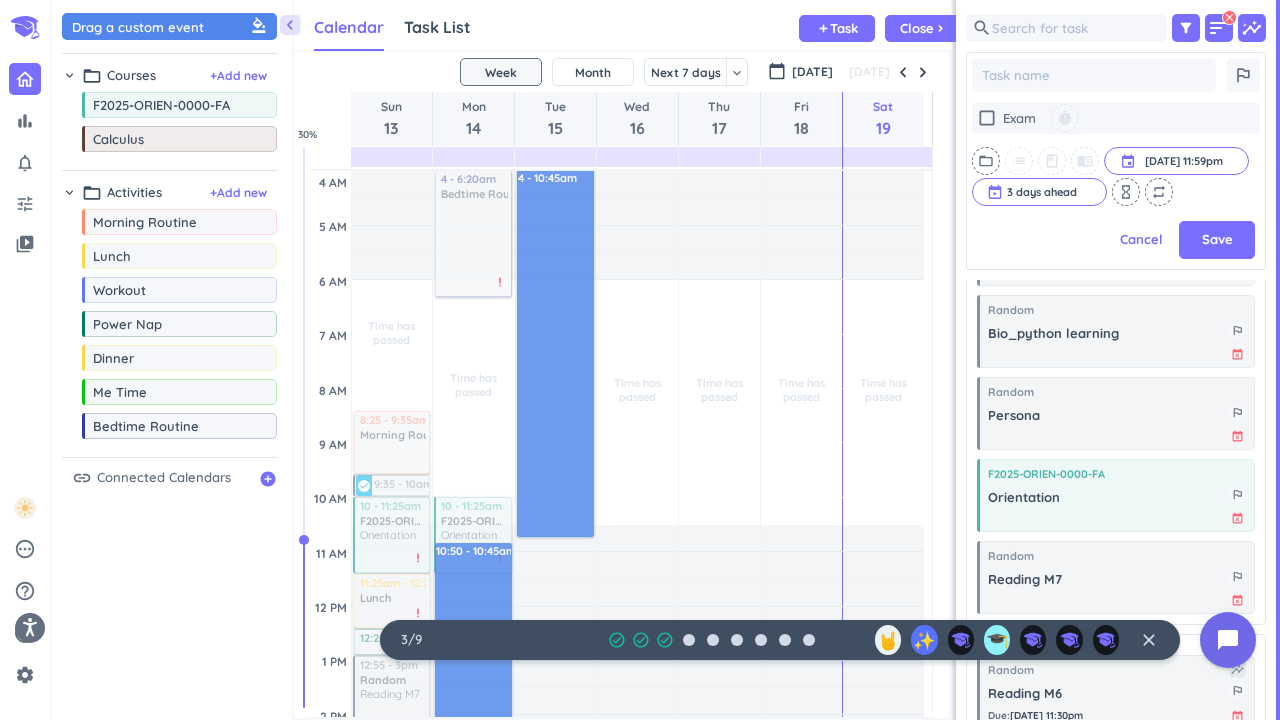 drag, startPoint x: 521, startPoint y: 547, endPoint x: 544, endPoint y: 538, distance: 24.698177 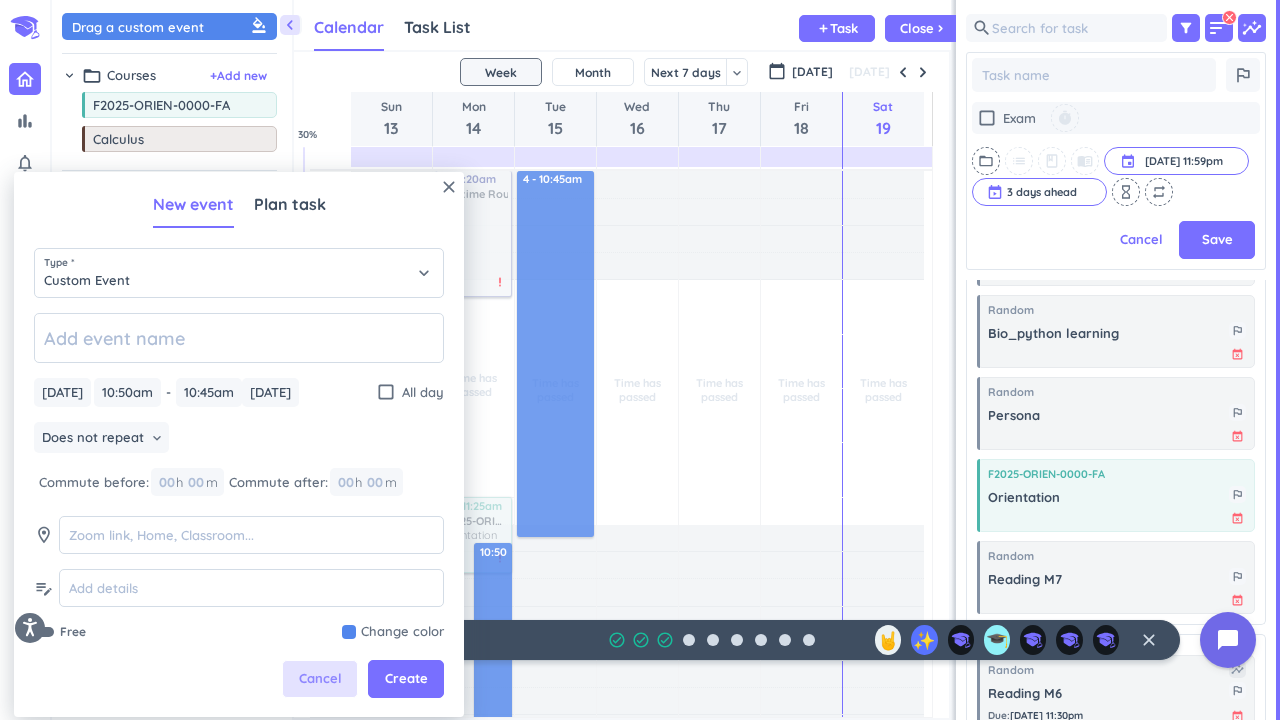 click on "Cancel" at bounding box center (320, 679) 